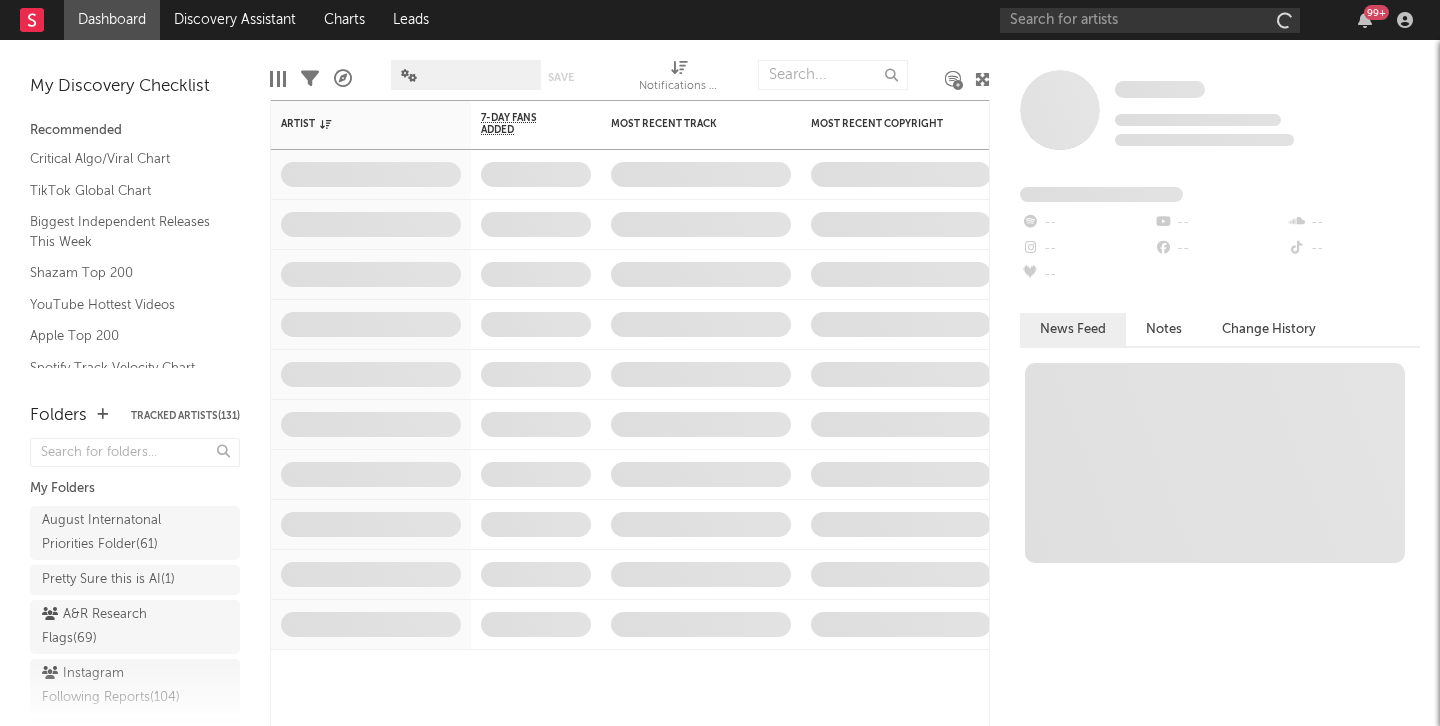 scroll, scrollTop: 0, scrollLeft: 0, axis: both 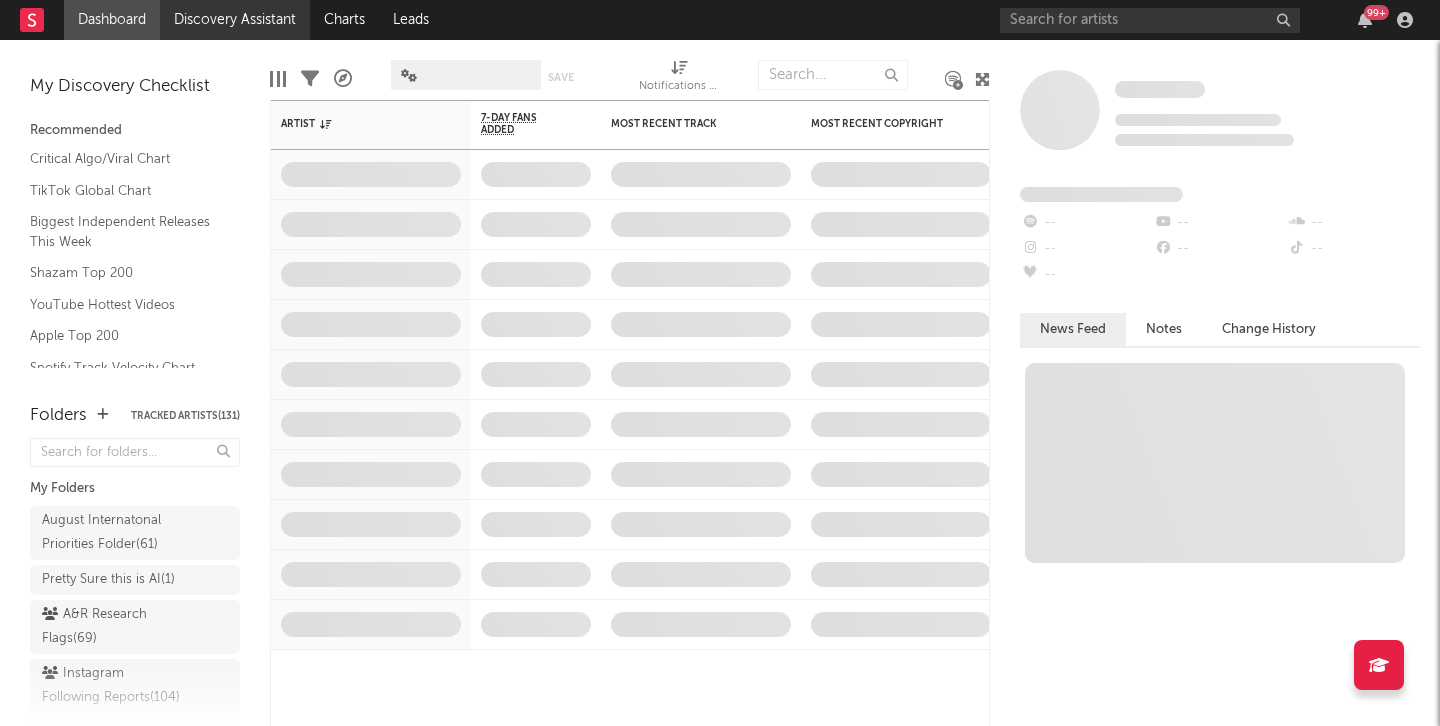 click on "Discovery Assistant" at bounding box center [235, 20] 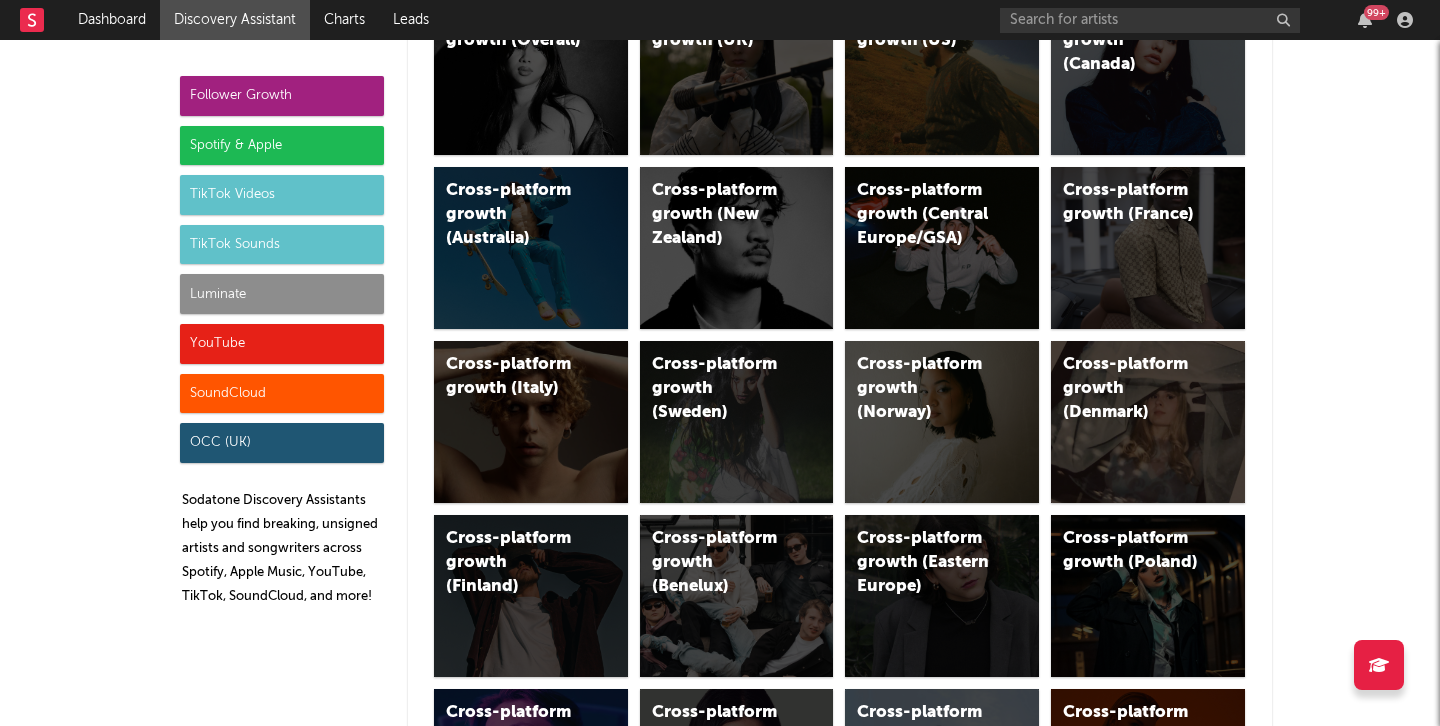 click on "Luminate" at bounding box center (282, 294) 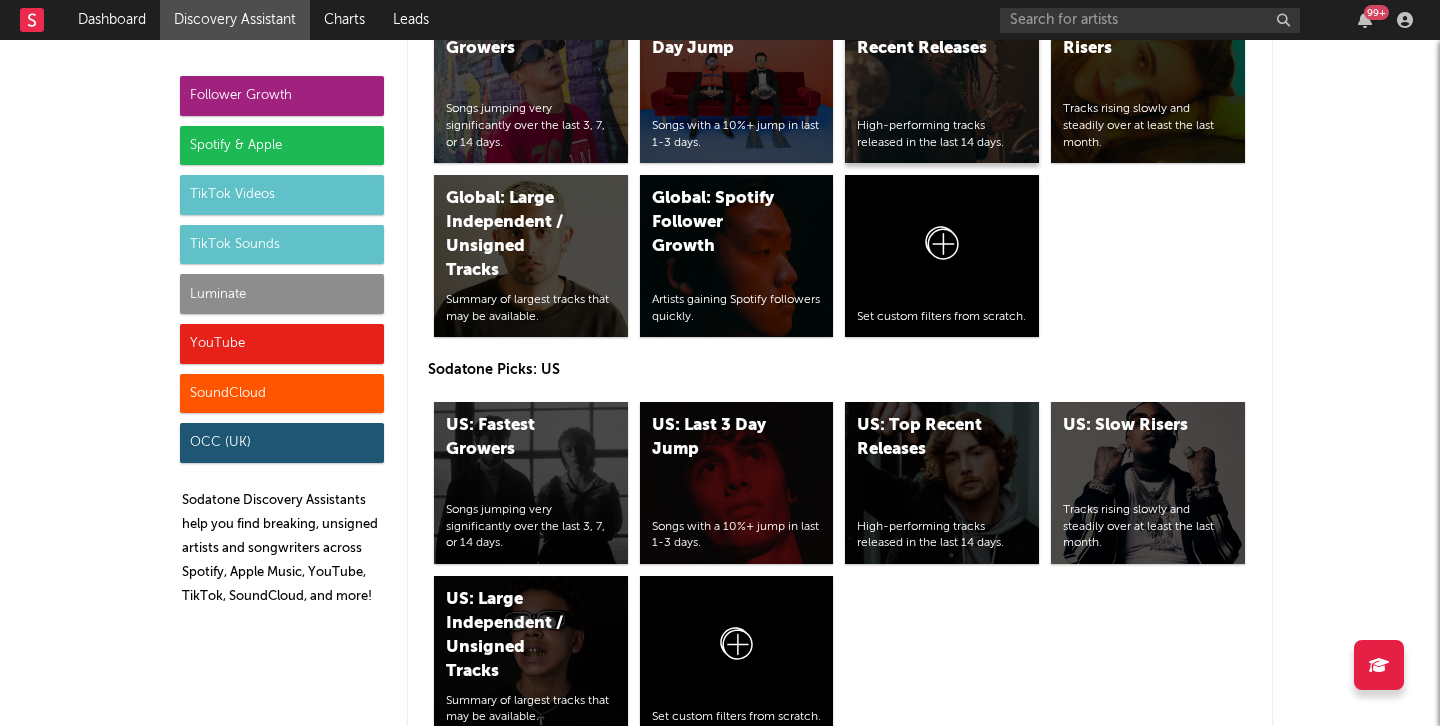 scroll, scrollTop: 9169, scrollLeft: 0, axis: vertical 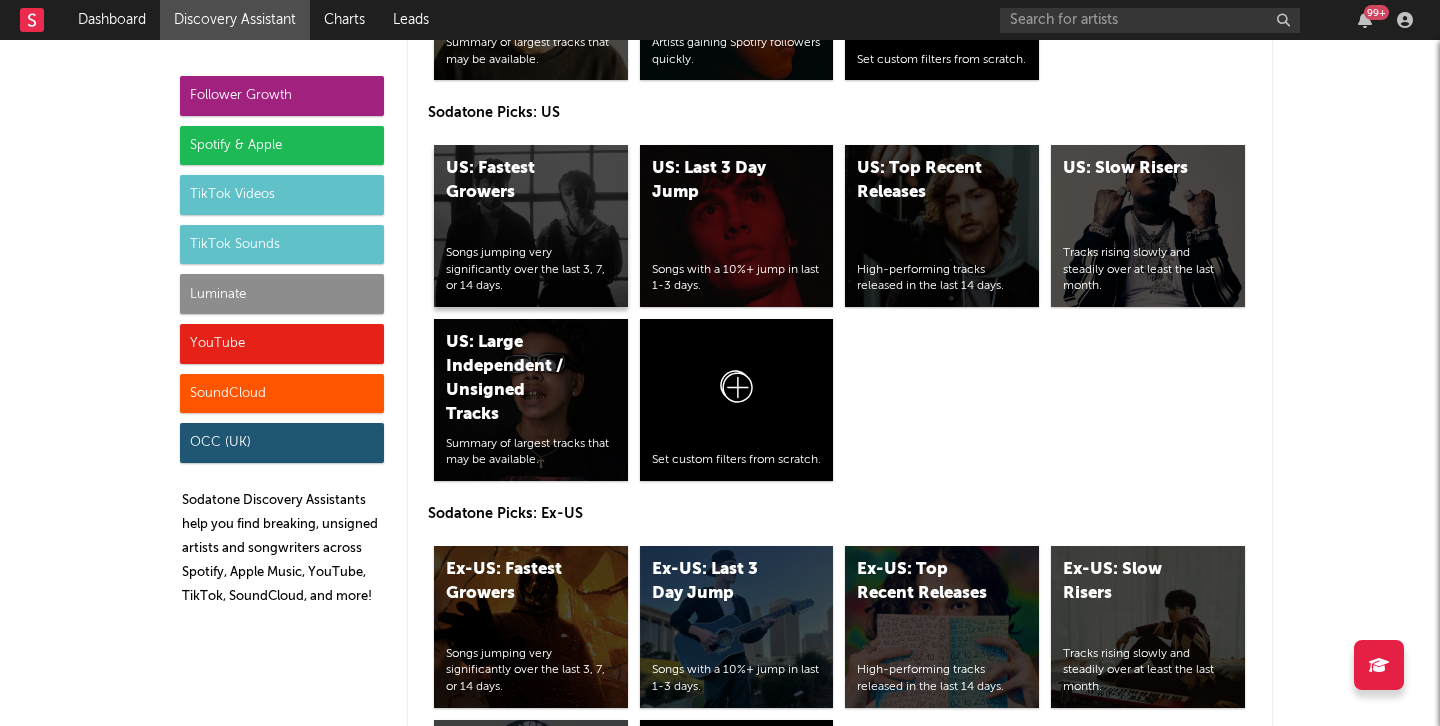 click on "US: Fastest Growers Songs jumping very significantly over the last 3, 7, or 14 days." at bounding box center [531, 226] 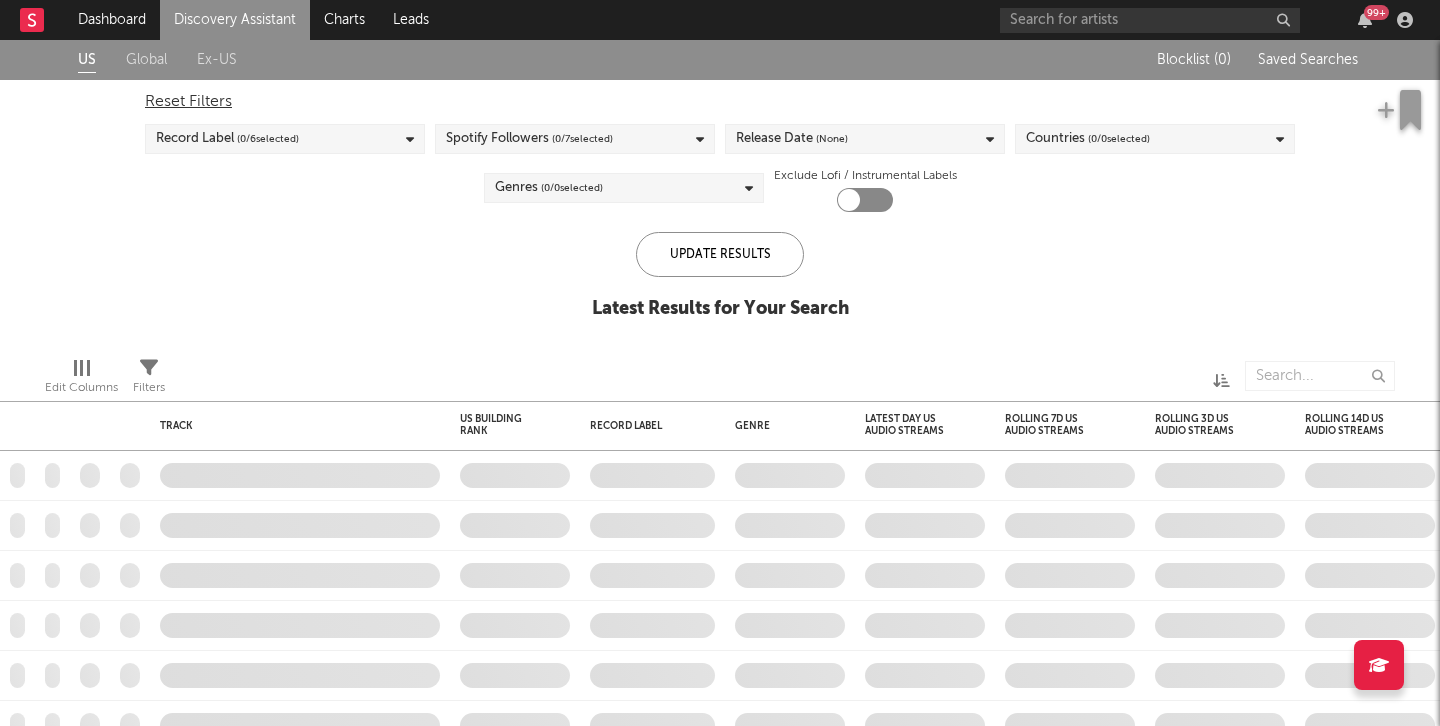 checkbox on "true" 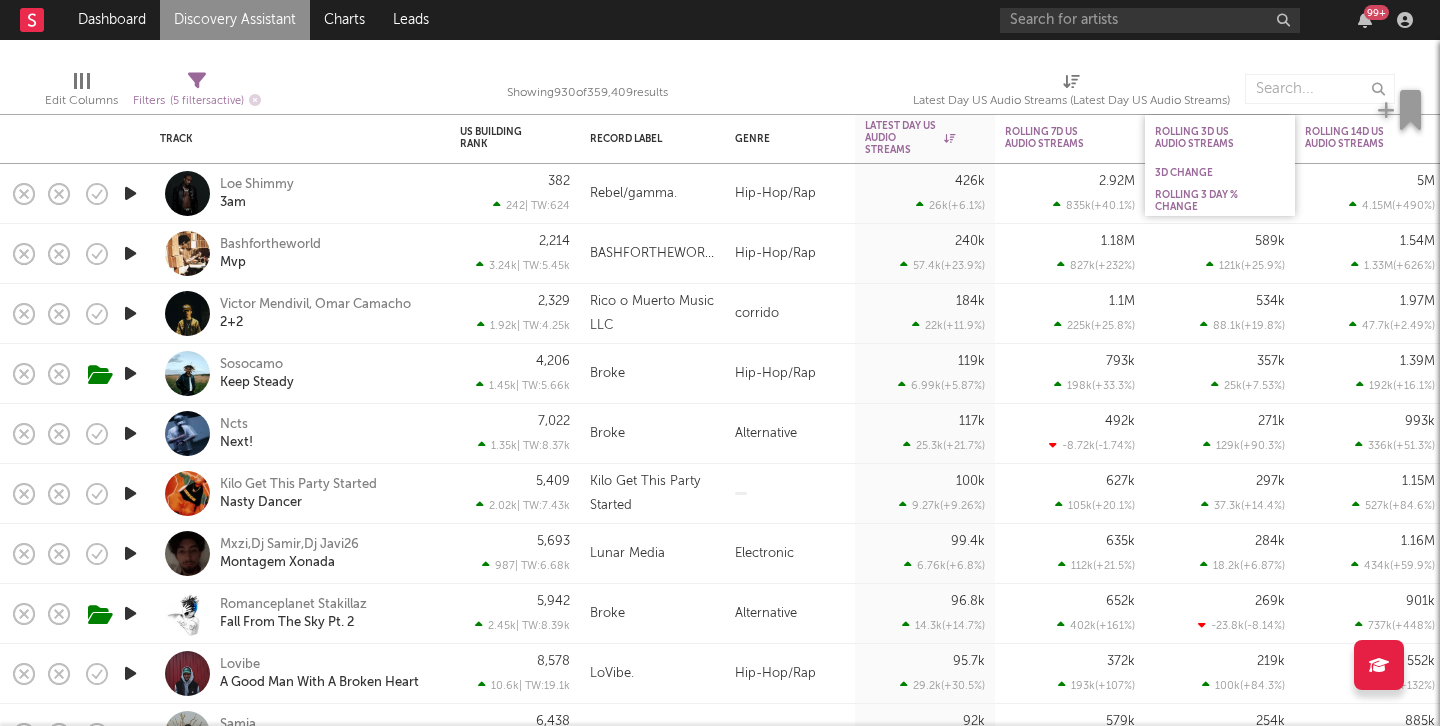 click on "3D Change" at bounding box center (1220, 173) 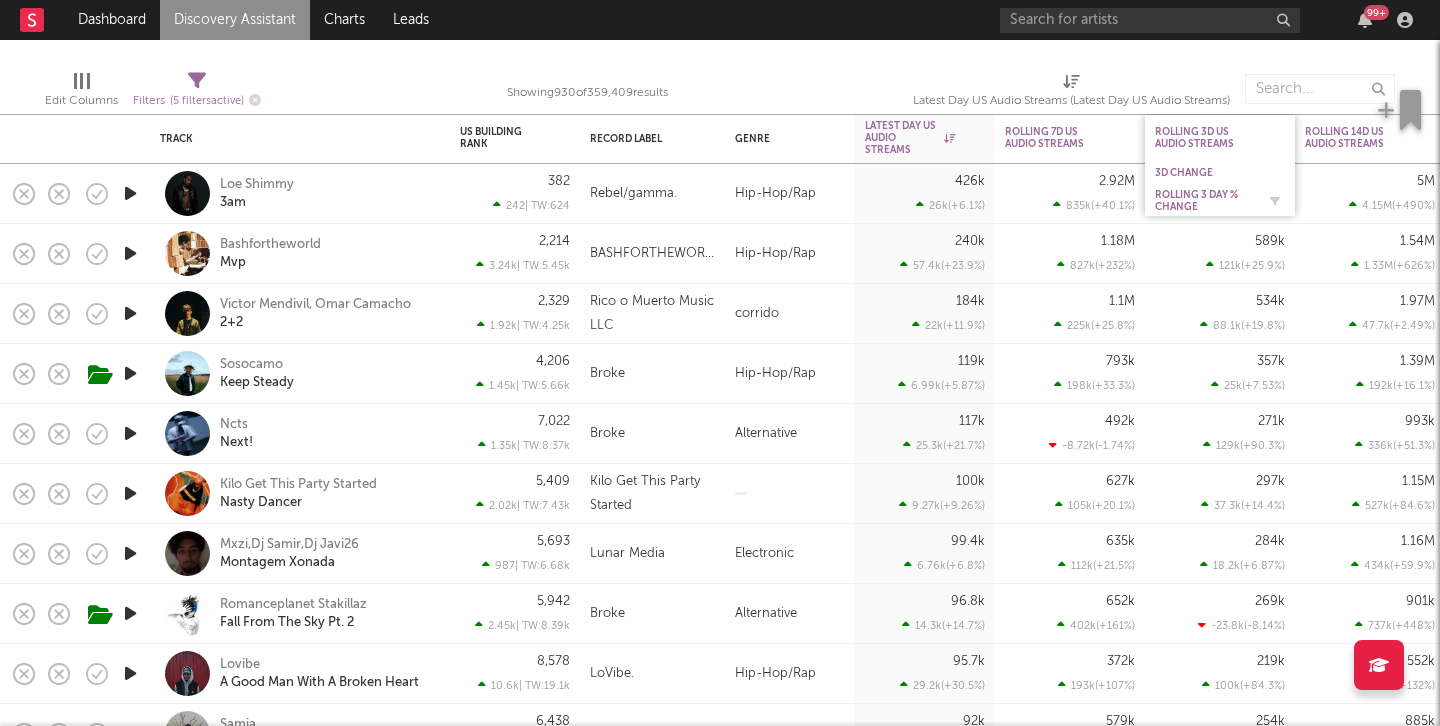 click on "Rolling 3 Day % Change" at bounding box center (1205, 201) 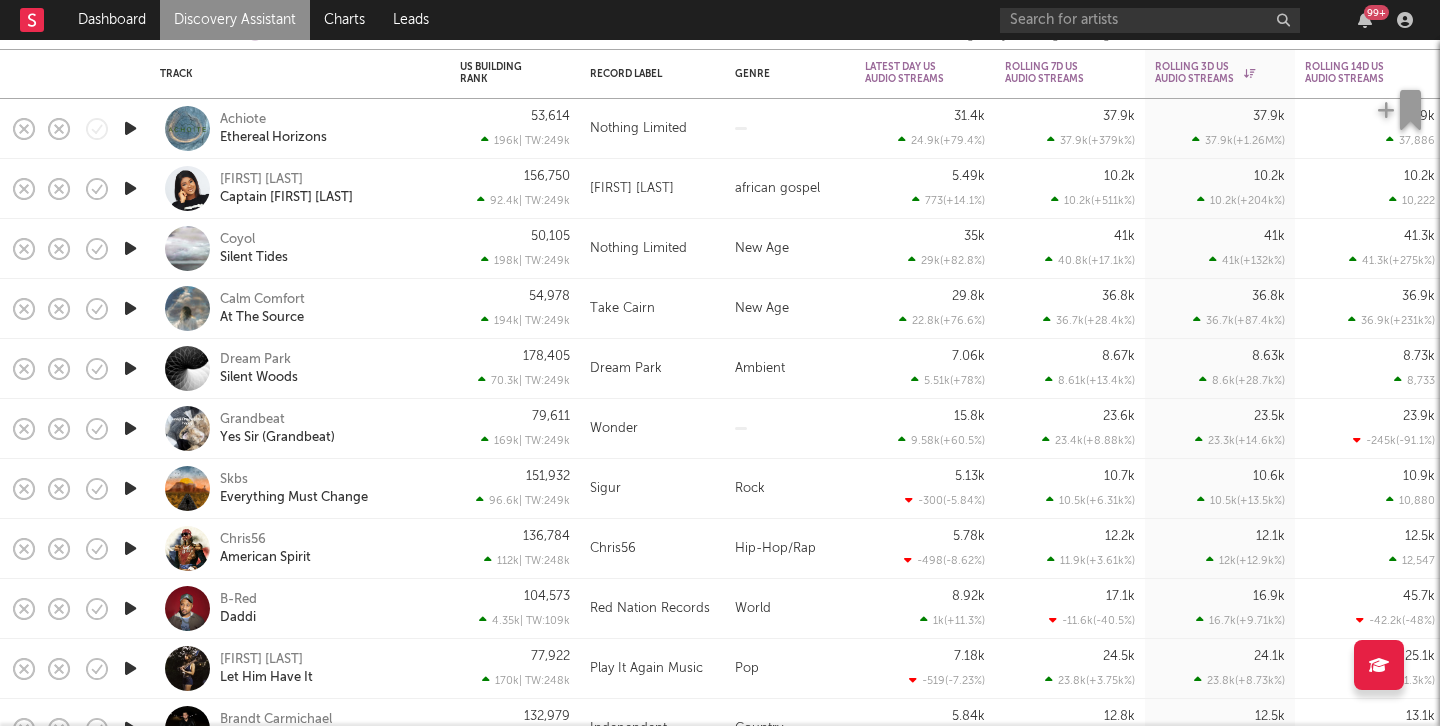 click at bounding box center (130, 128) 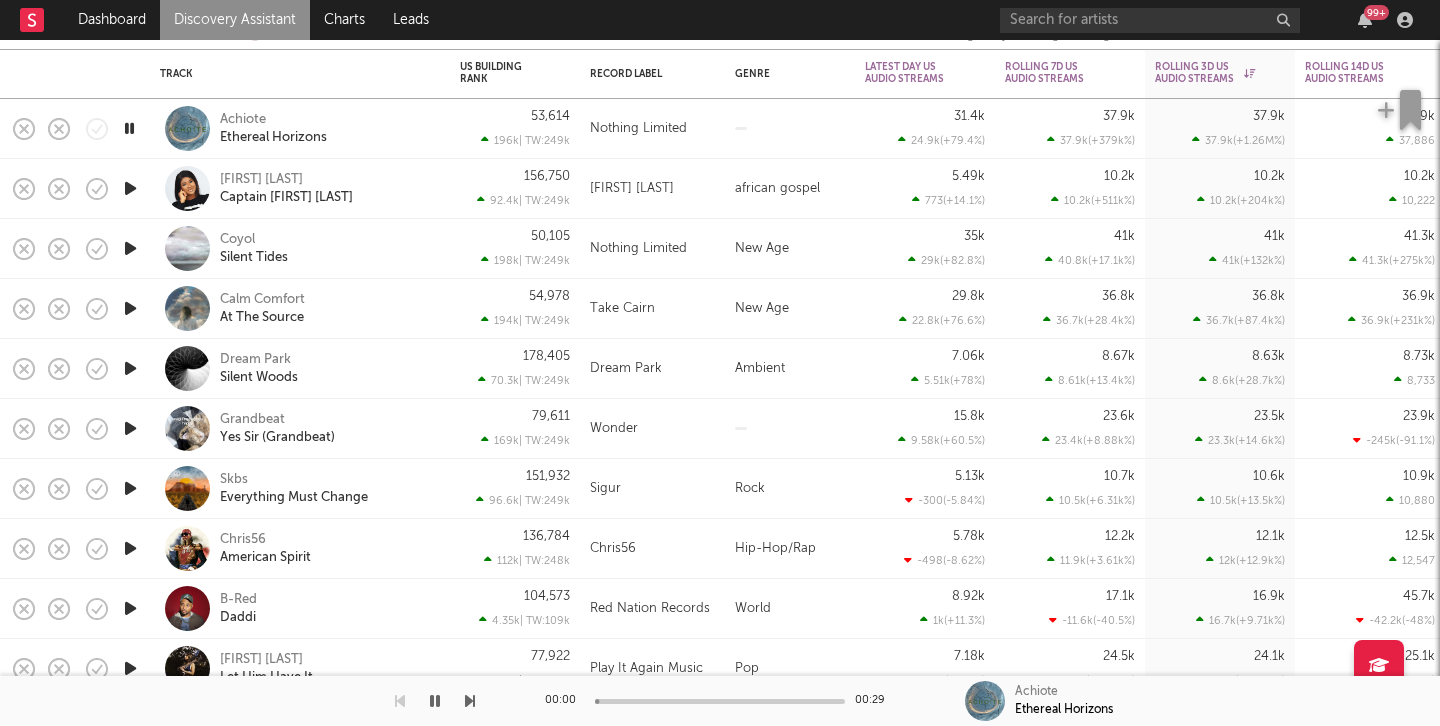 click at bounding box center (130, 189) 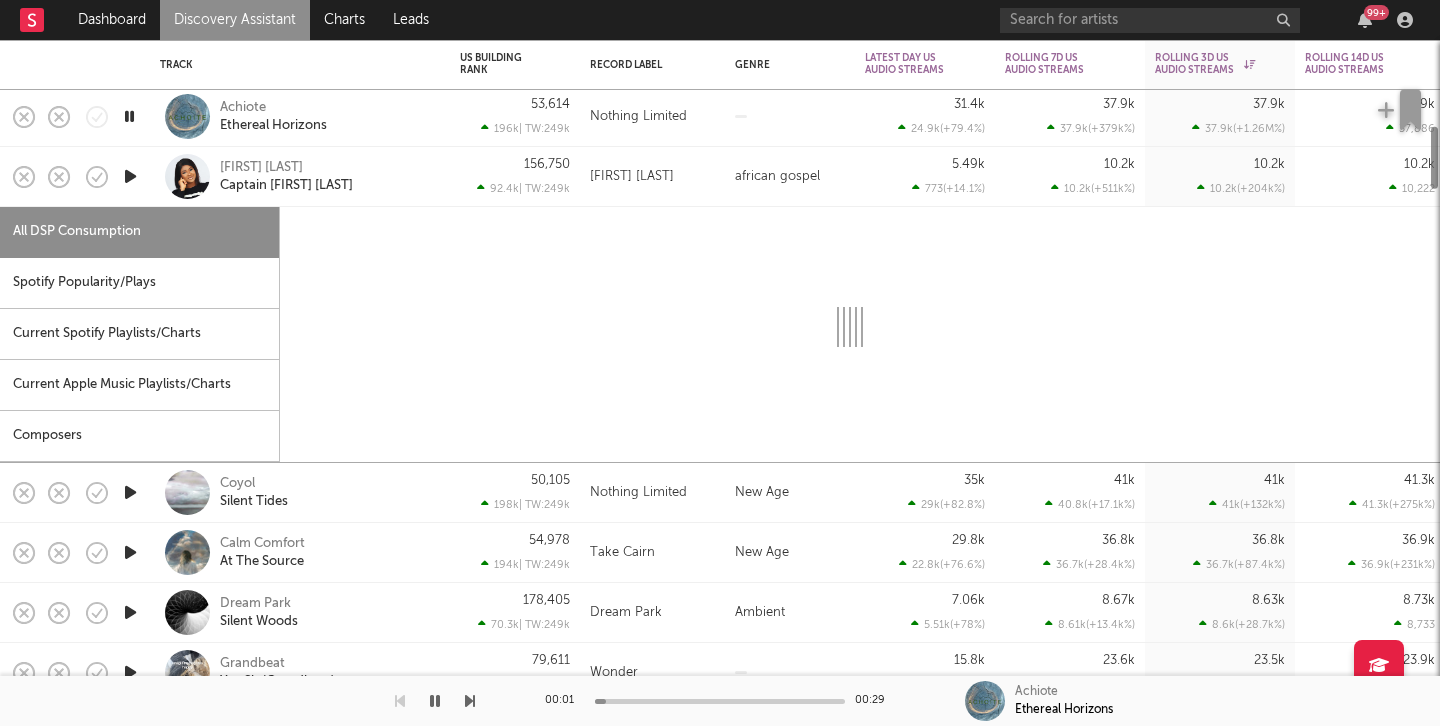 select on "1w" 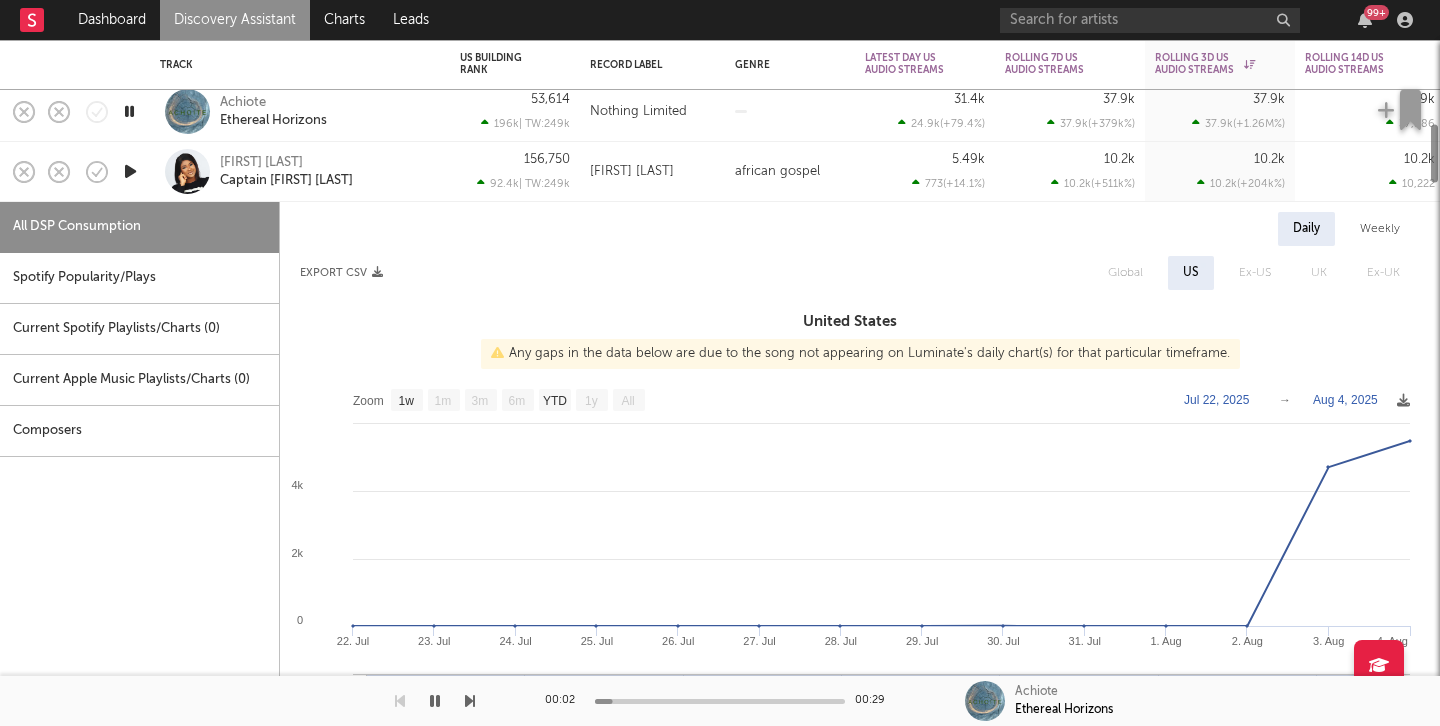click on "Rita Meroh Captain Mr Blue" at bounding box center (300, 172) 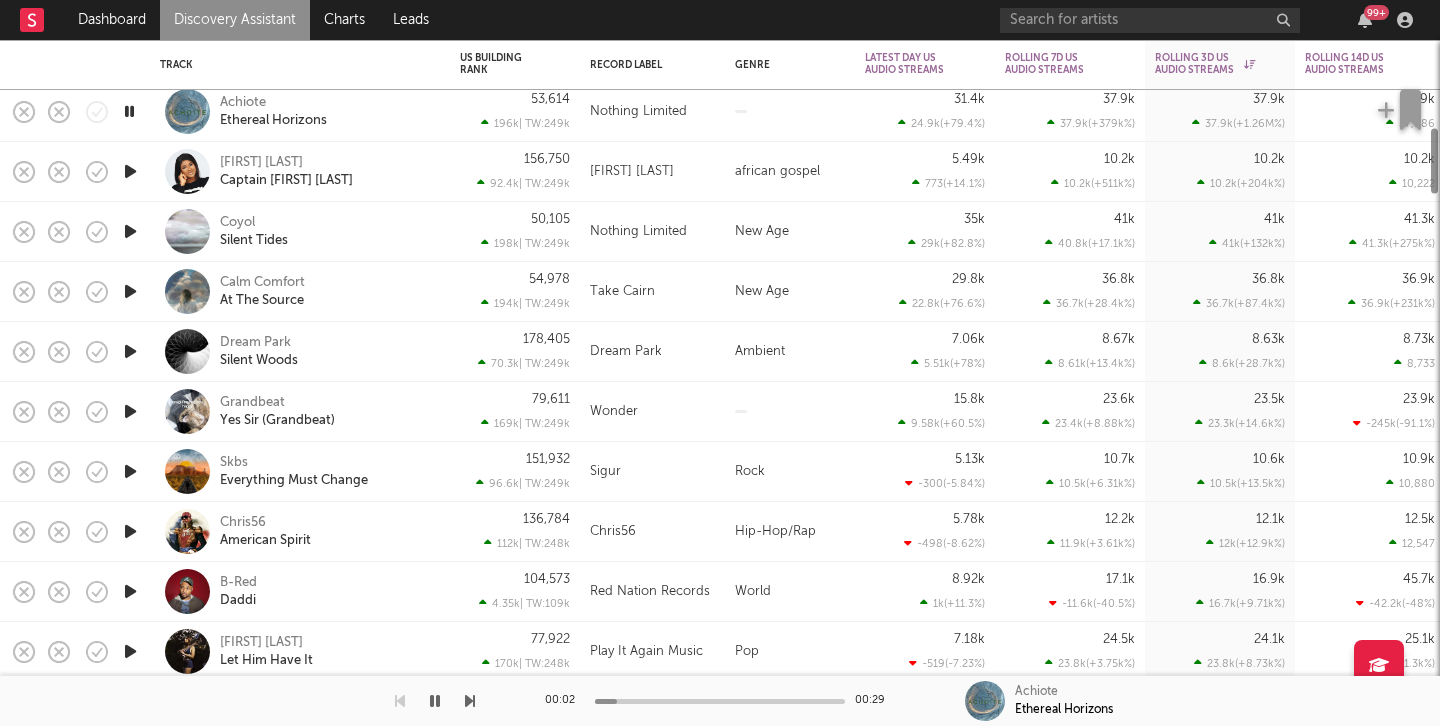 click at bounding box center [130, 171] 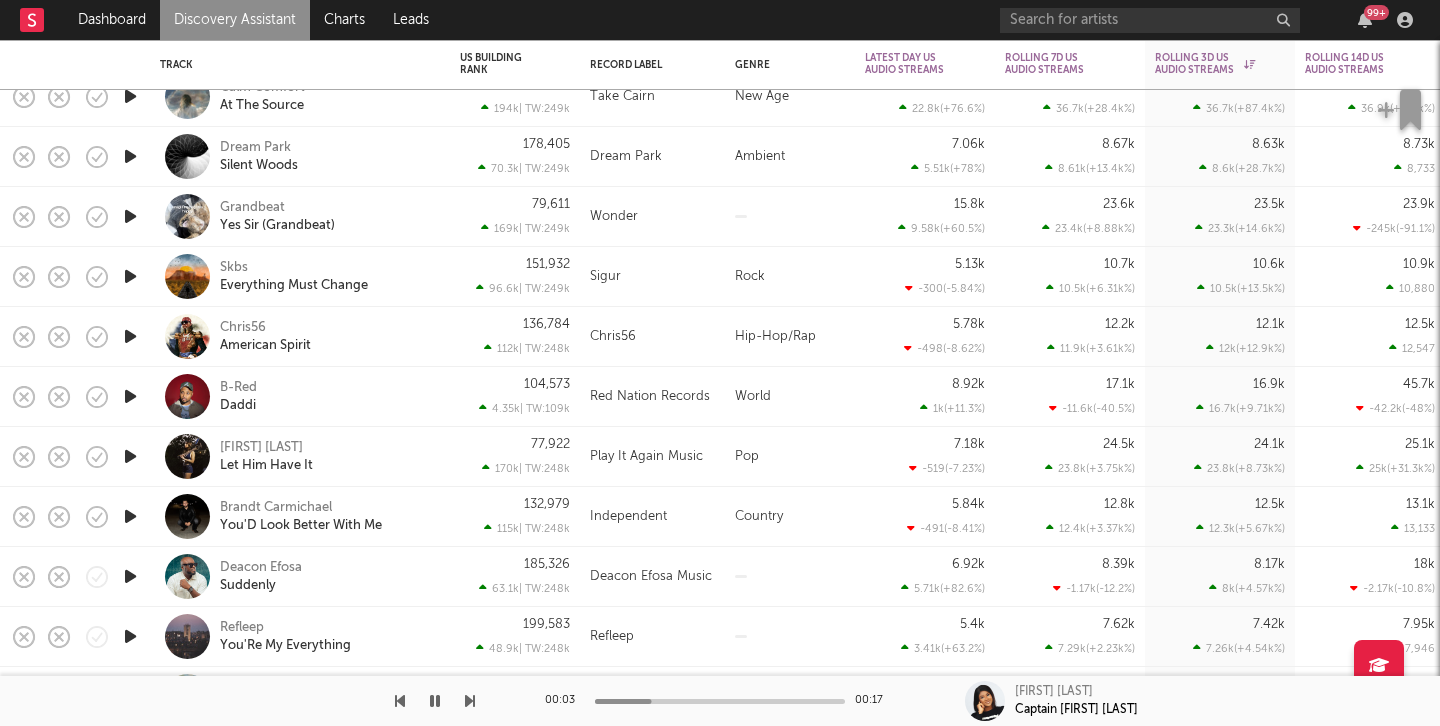 click at bounding box center [130, 336] 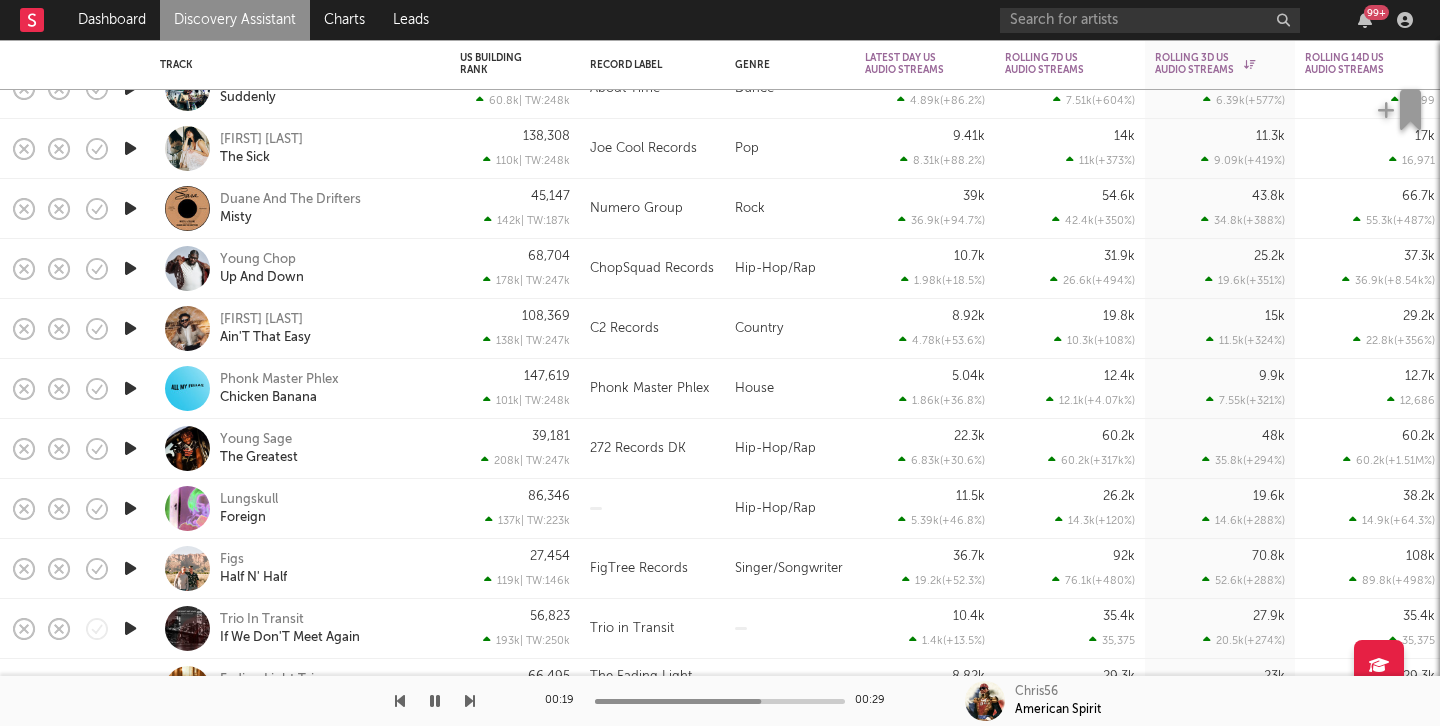 click at bounding box center [130, 208] 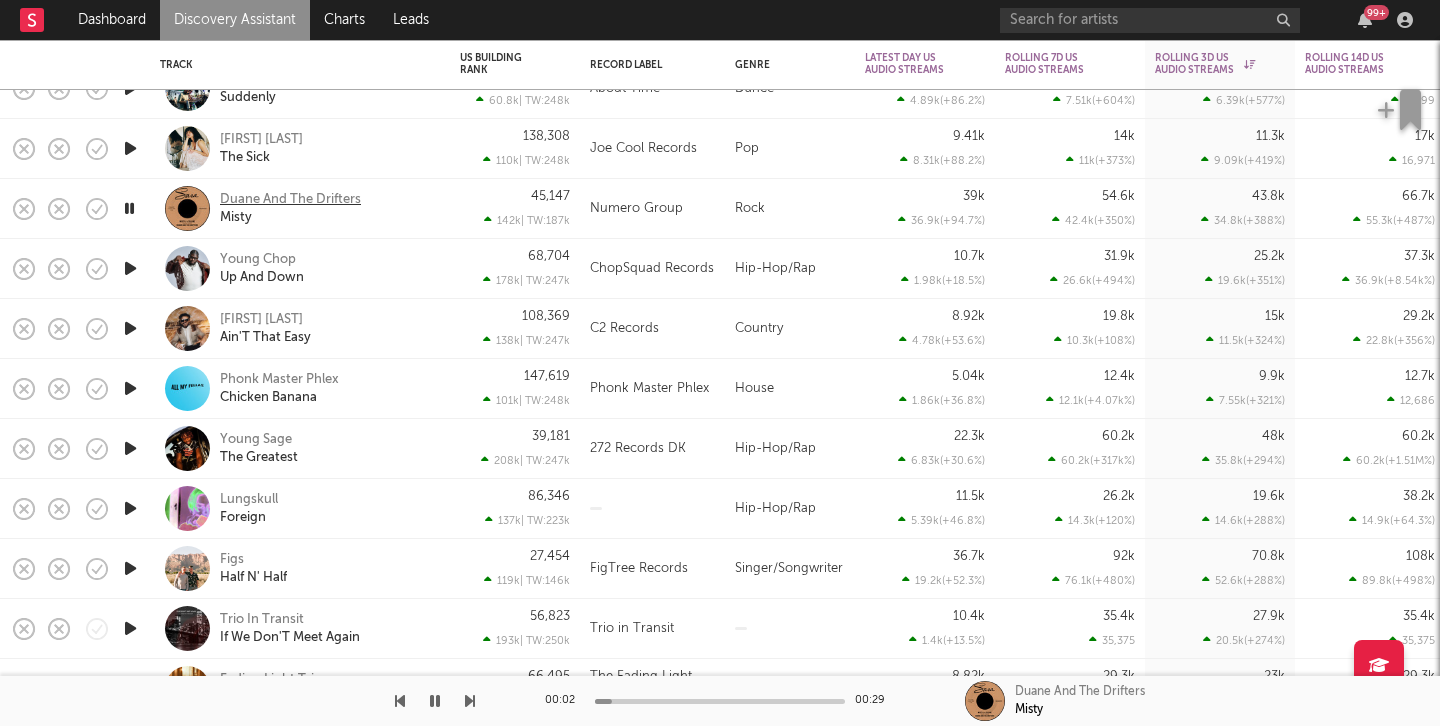 click on "Duane And The Drifters" at bounding box center [290, 200] 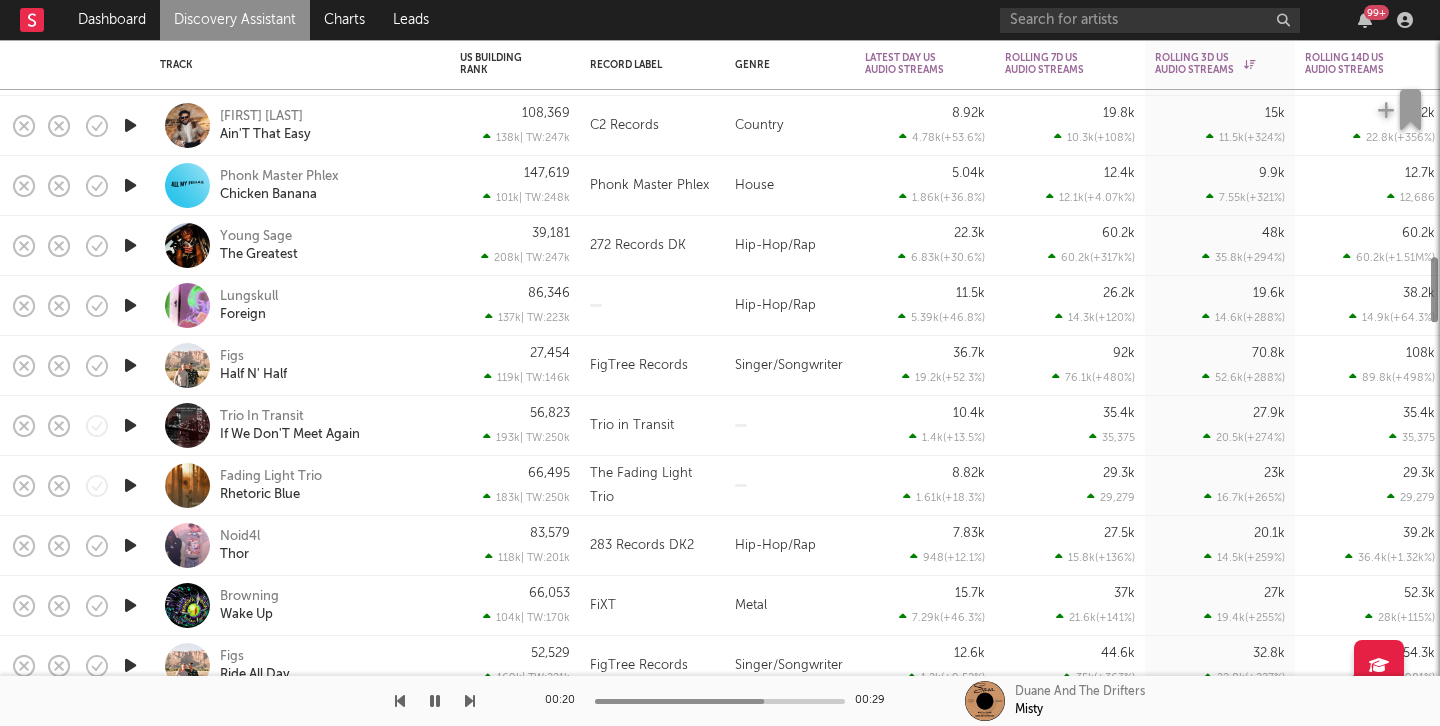 click at bounding box center (130, 246) 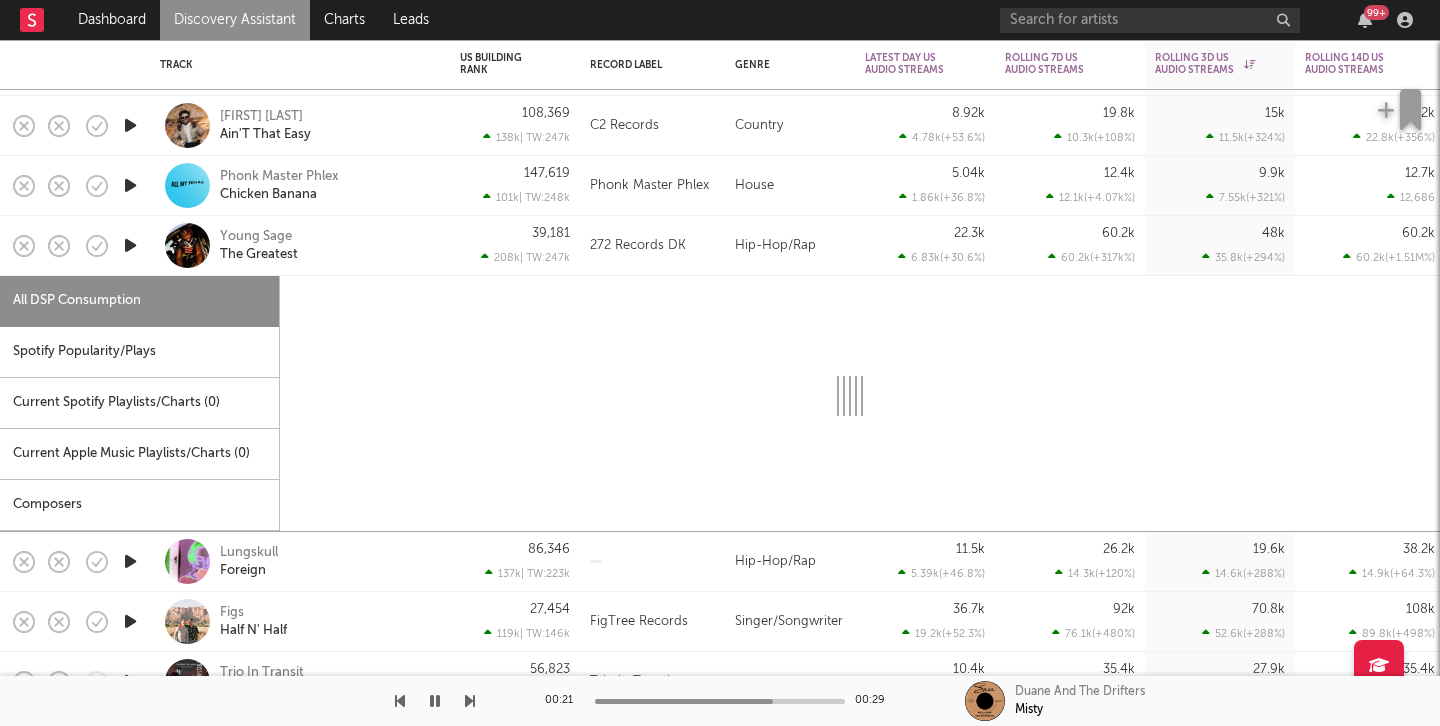 click at bounding box center (130, 245) 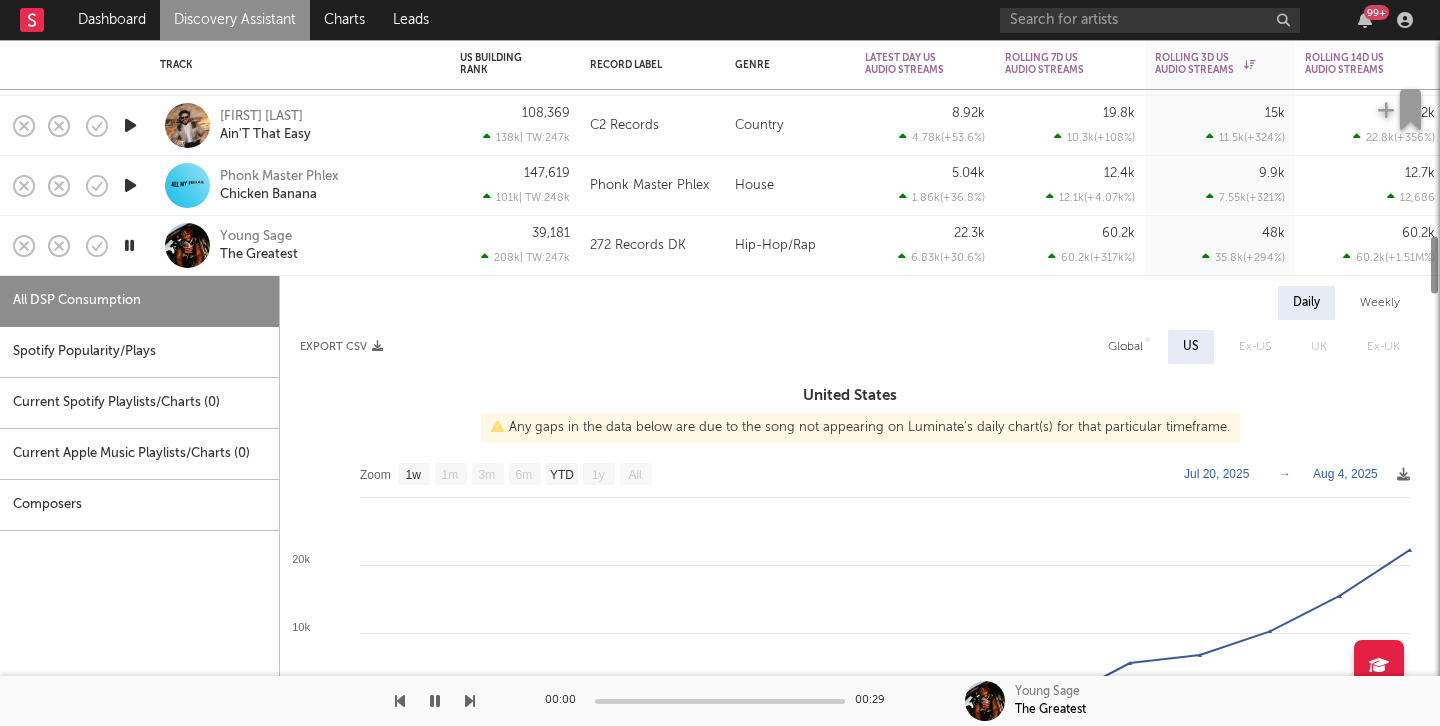 click at bounding box center [130, 246] 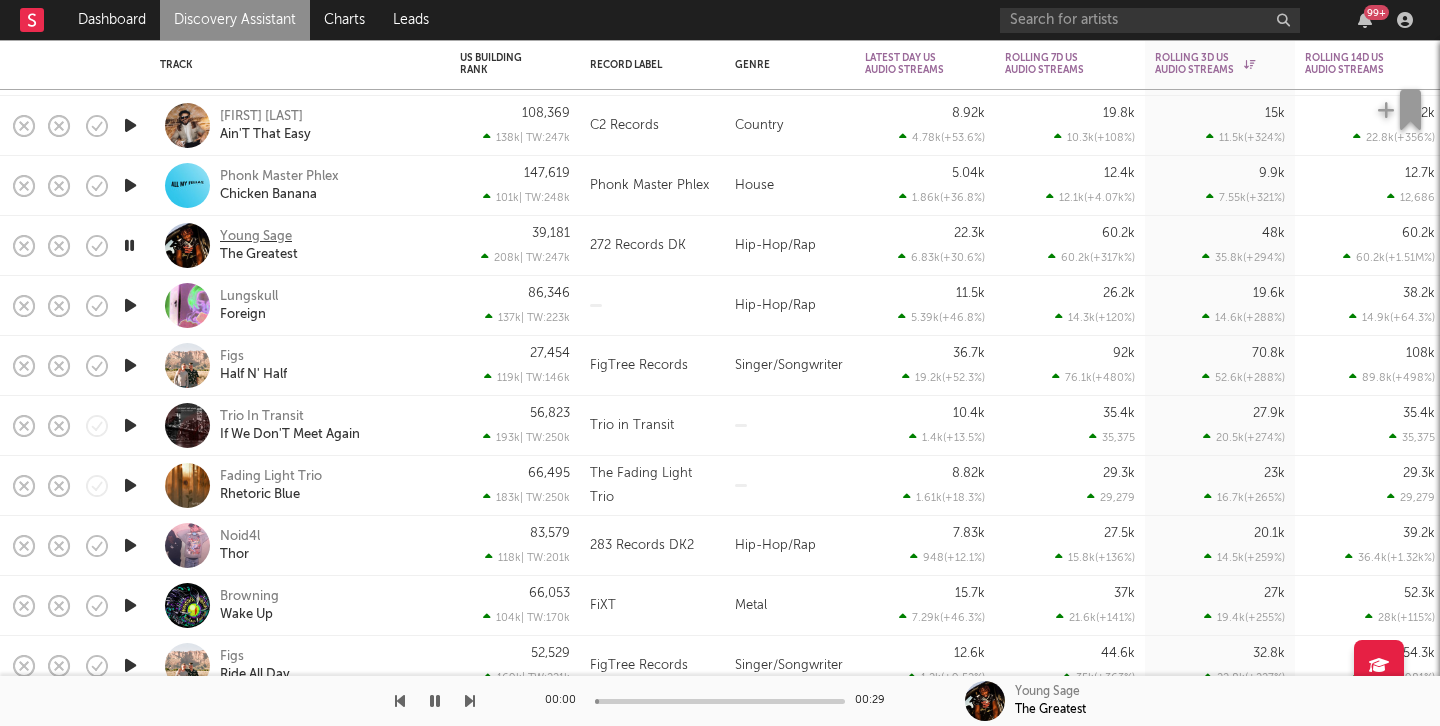 click on "Young Sage" at bounding box center [256, 237] 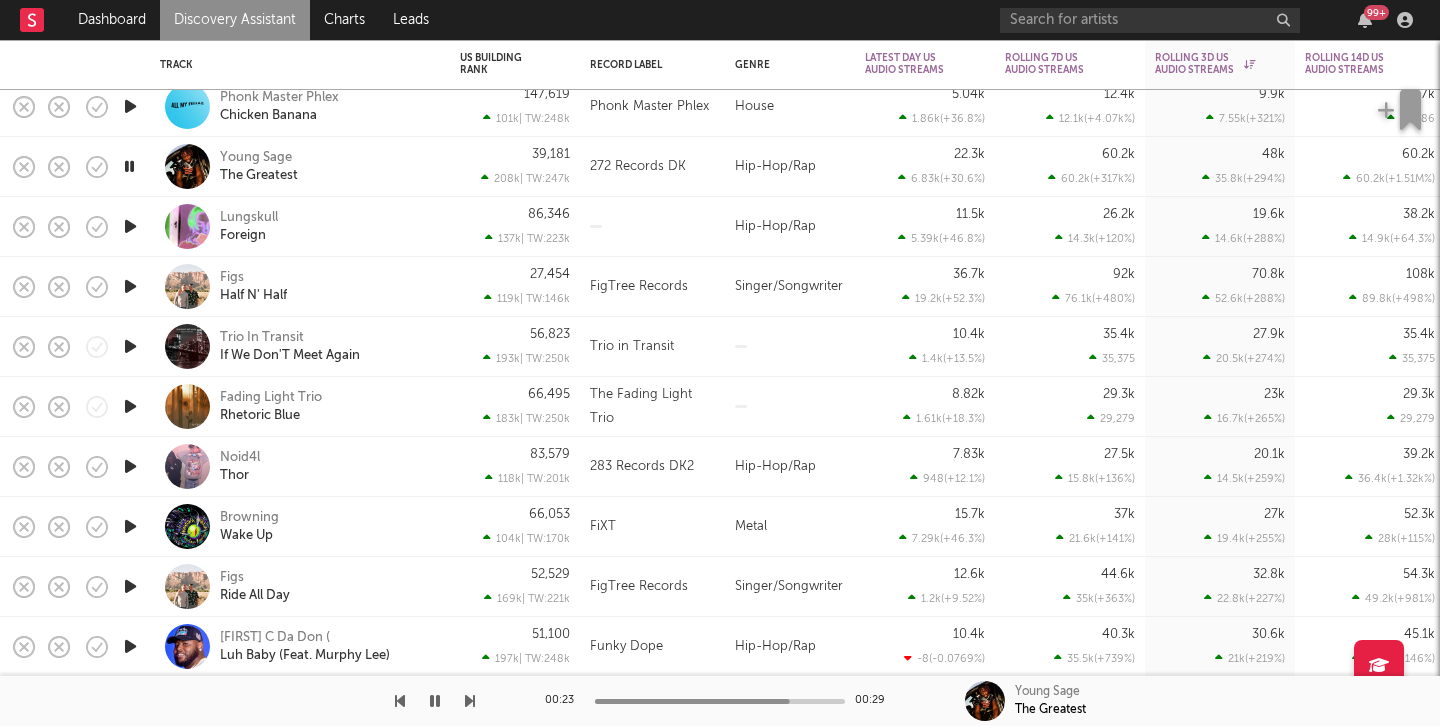 click at bounding box center [130, 226] 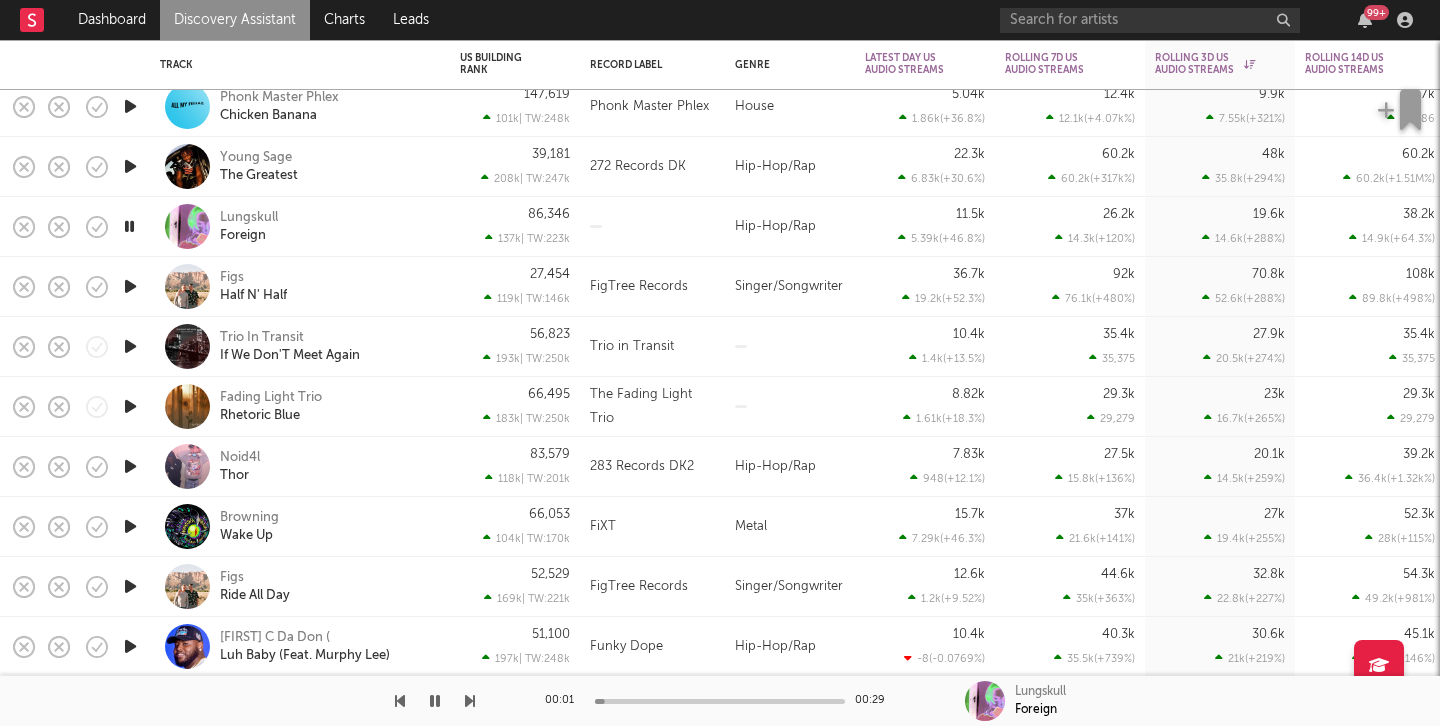 click at bounding box center (130, 286) 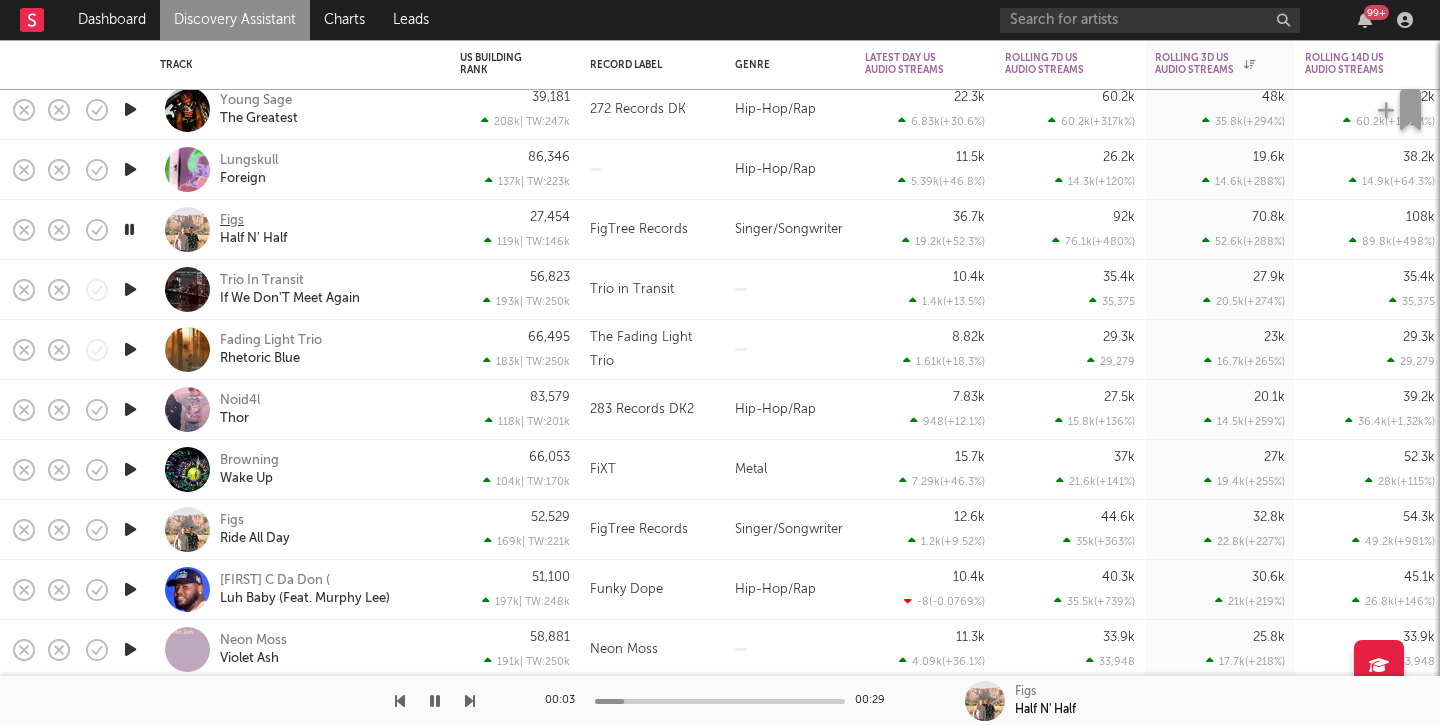click on "Figs" at bounding box center (232, 221) 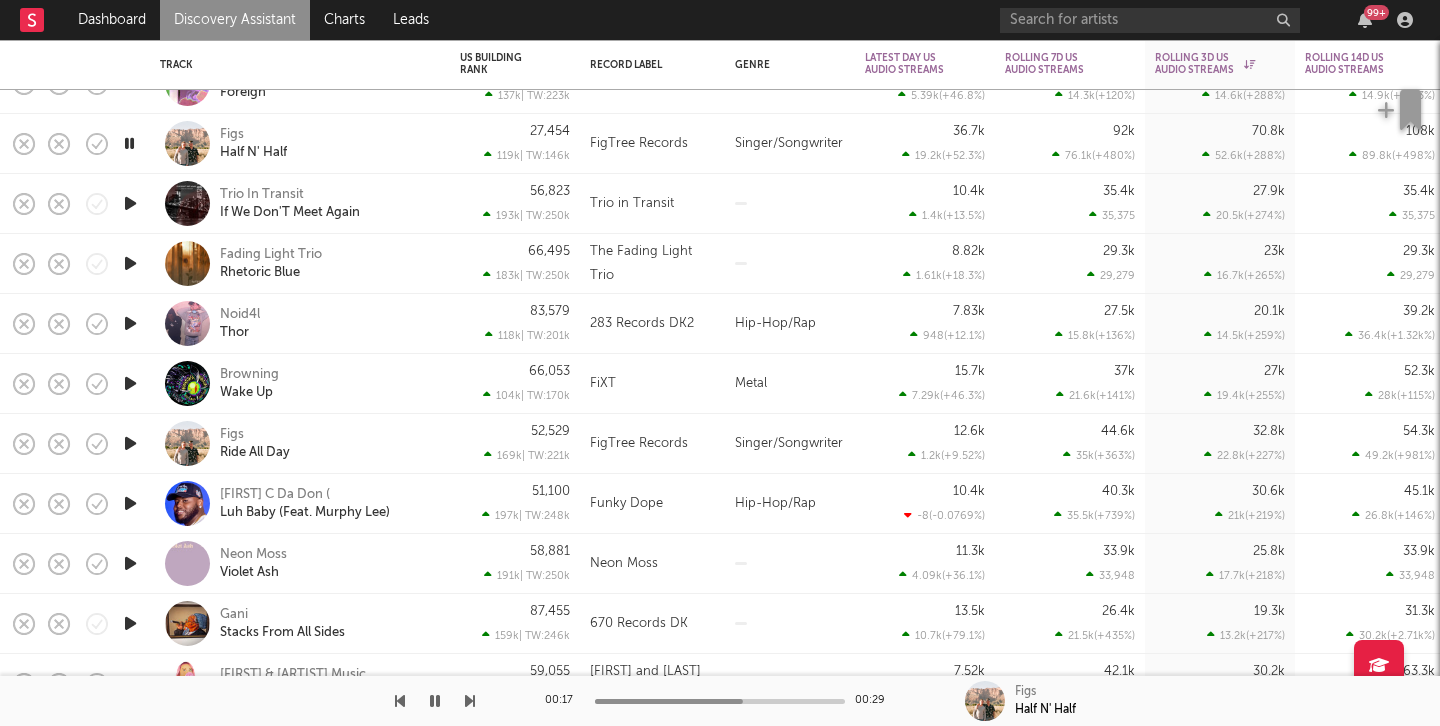 click at bounding box center [130, 203] 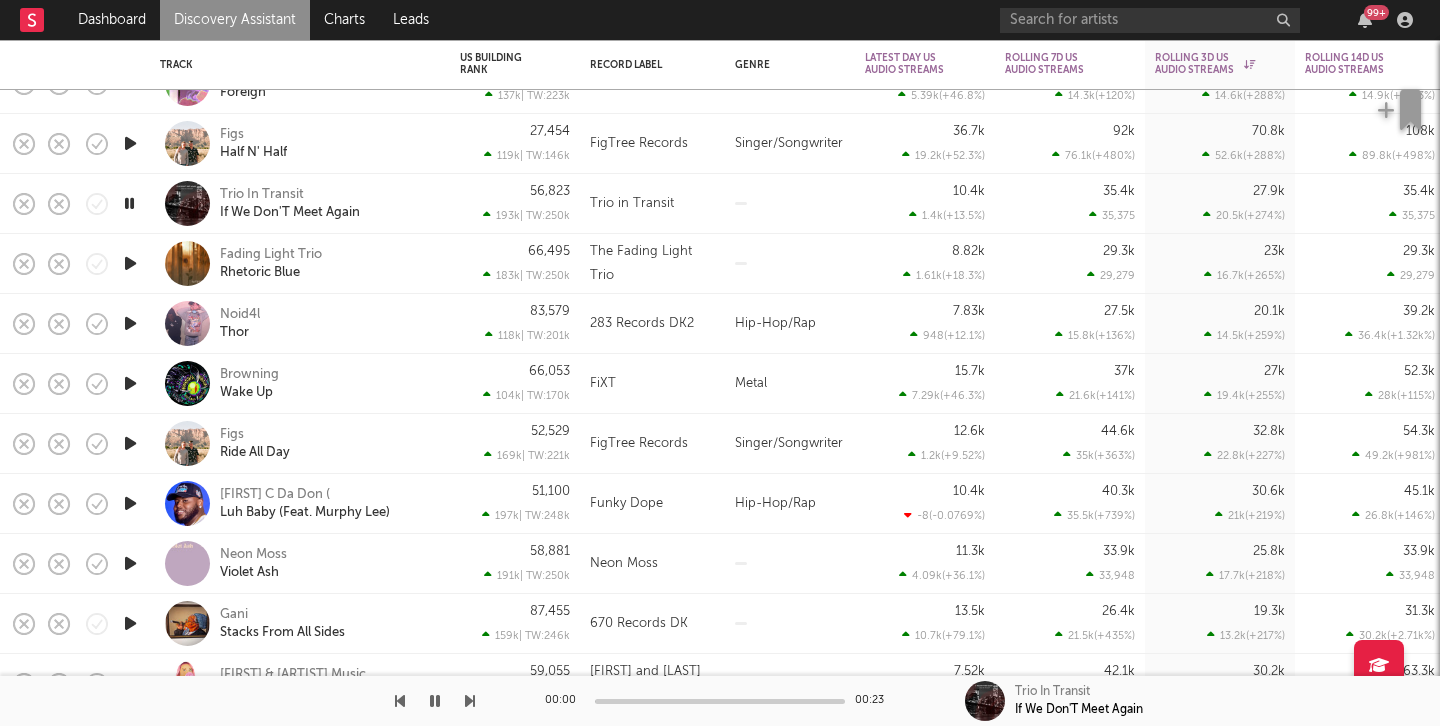 click at bounding box center (130, 144) 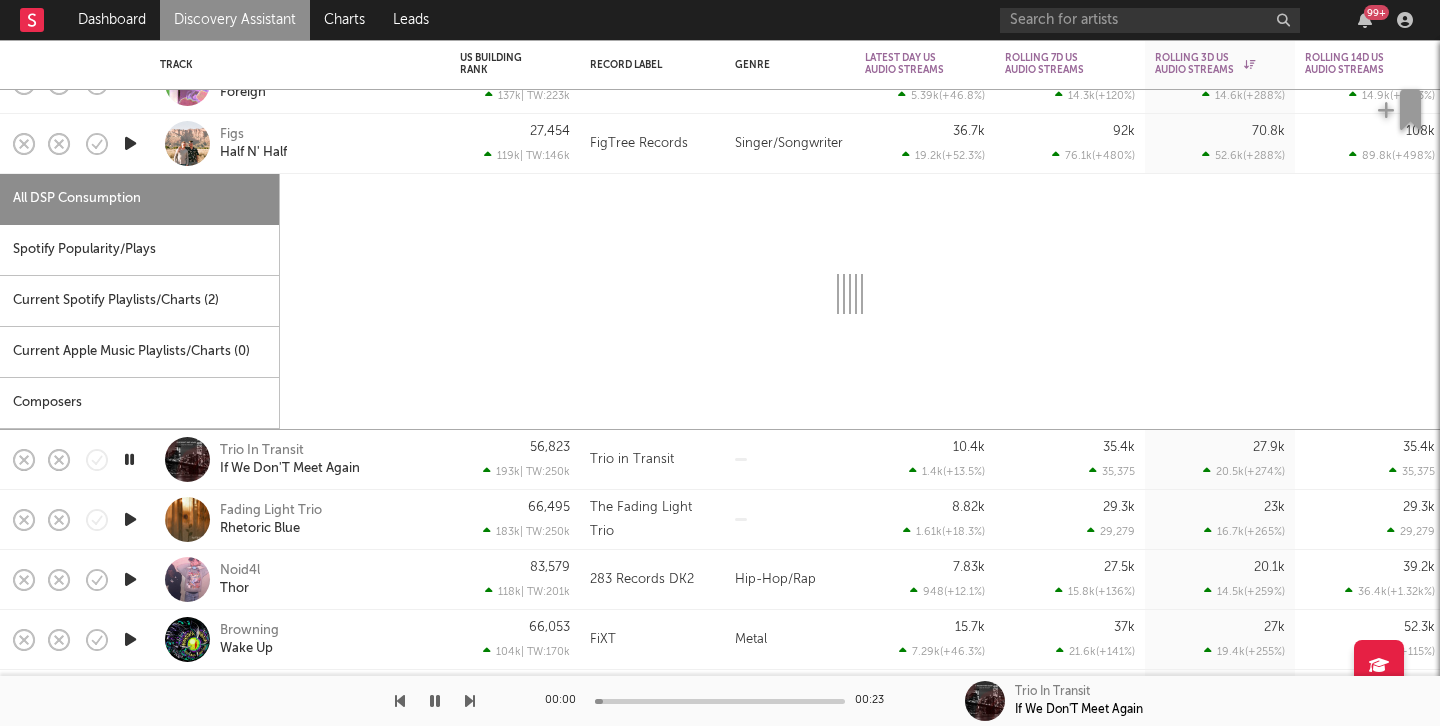 click on "Figs Half N' Half" at bounding box center (300, 144) 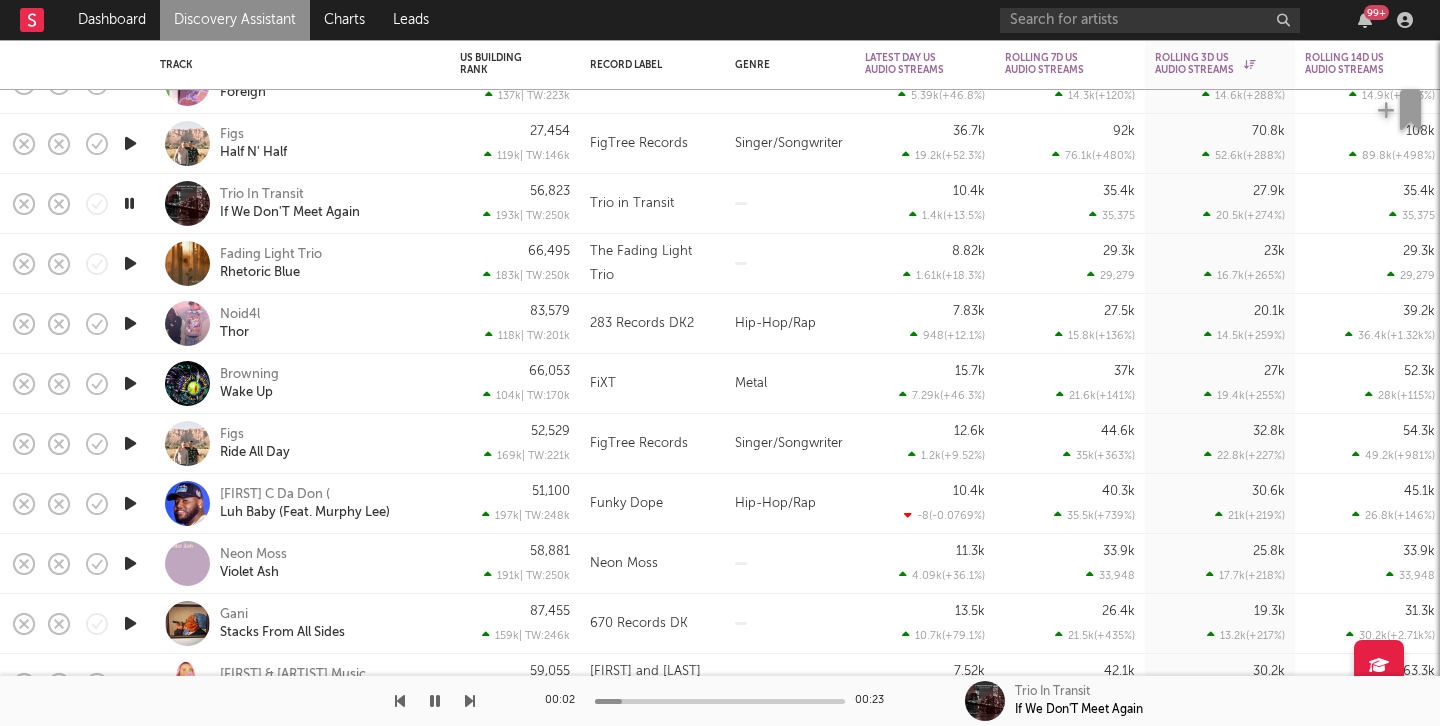 click at bounding box center (129, 203) 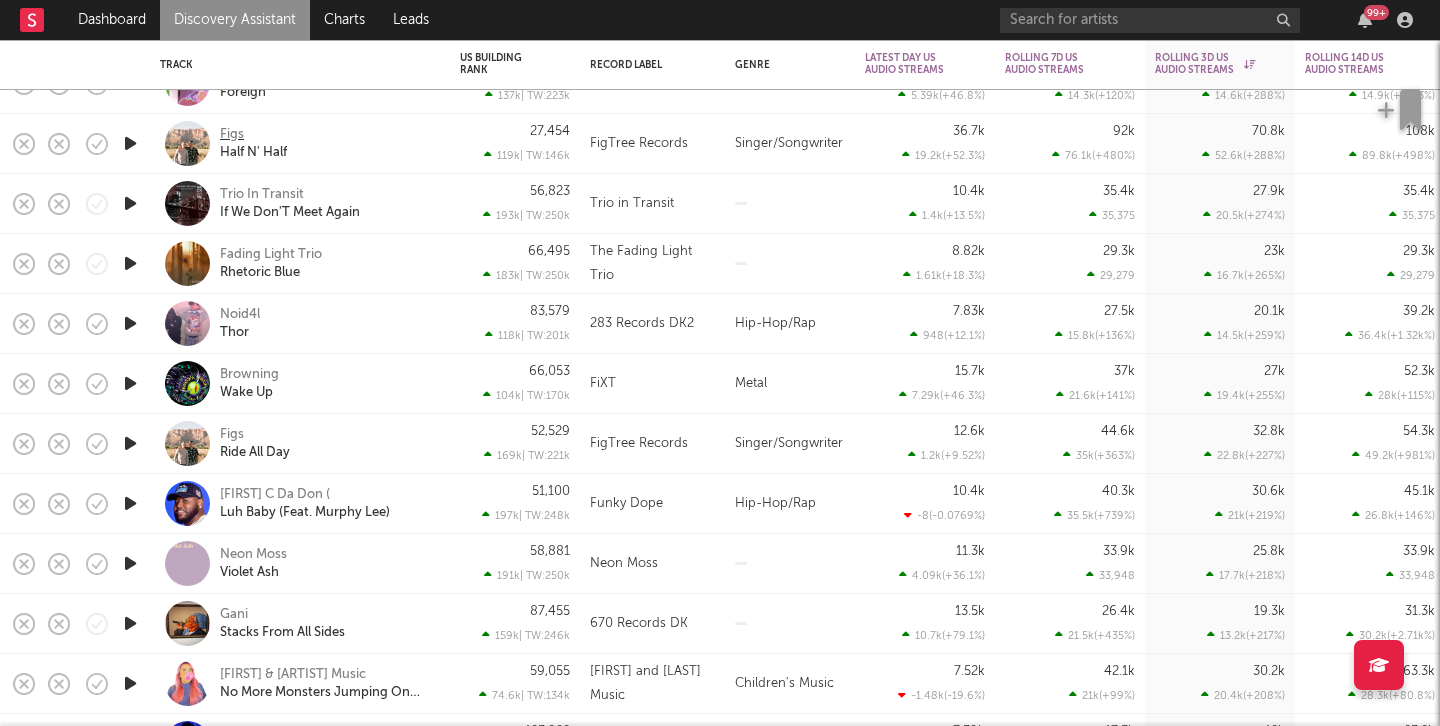 click on "Figs" at bounding box center [232, 135] 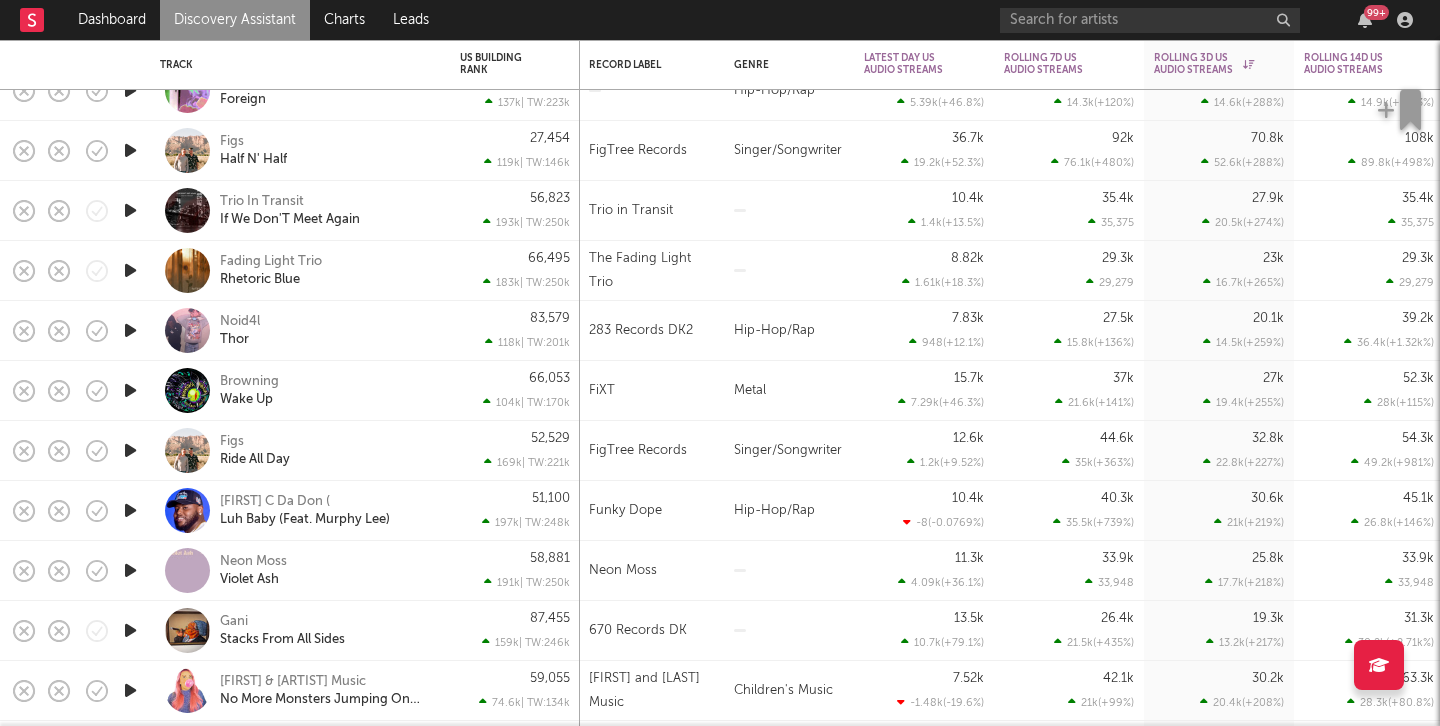 click at bounding box center (130, 210) 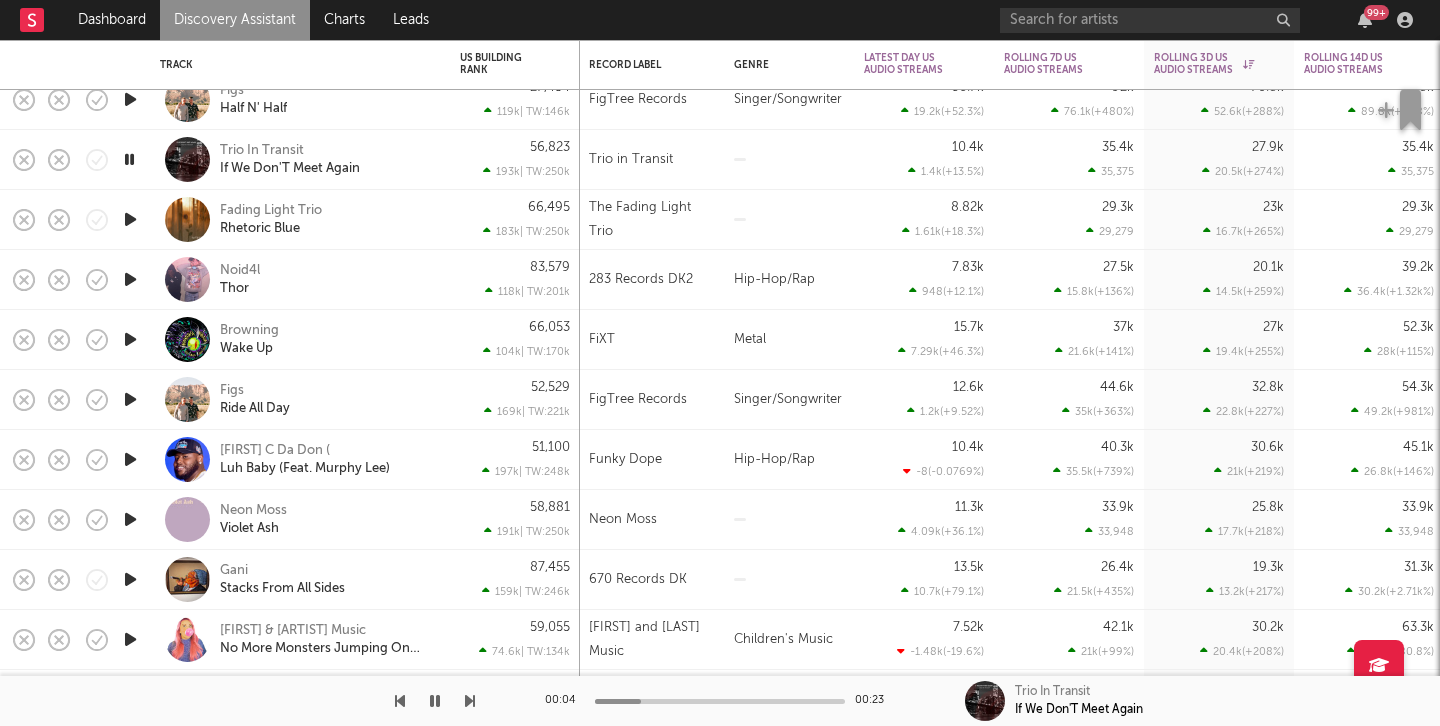 click at bounding box center (130, 219) 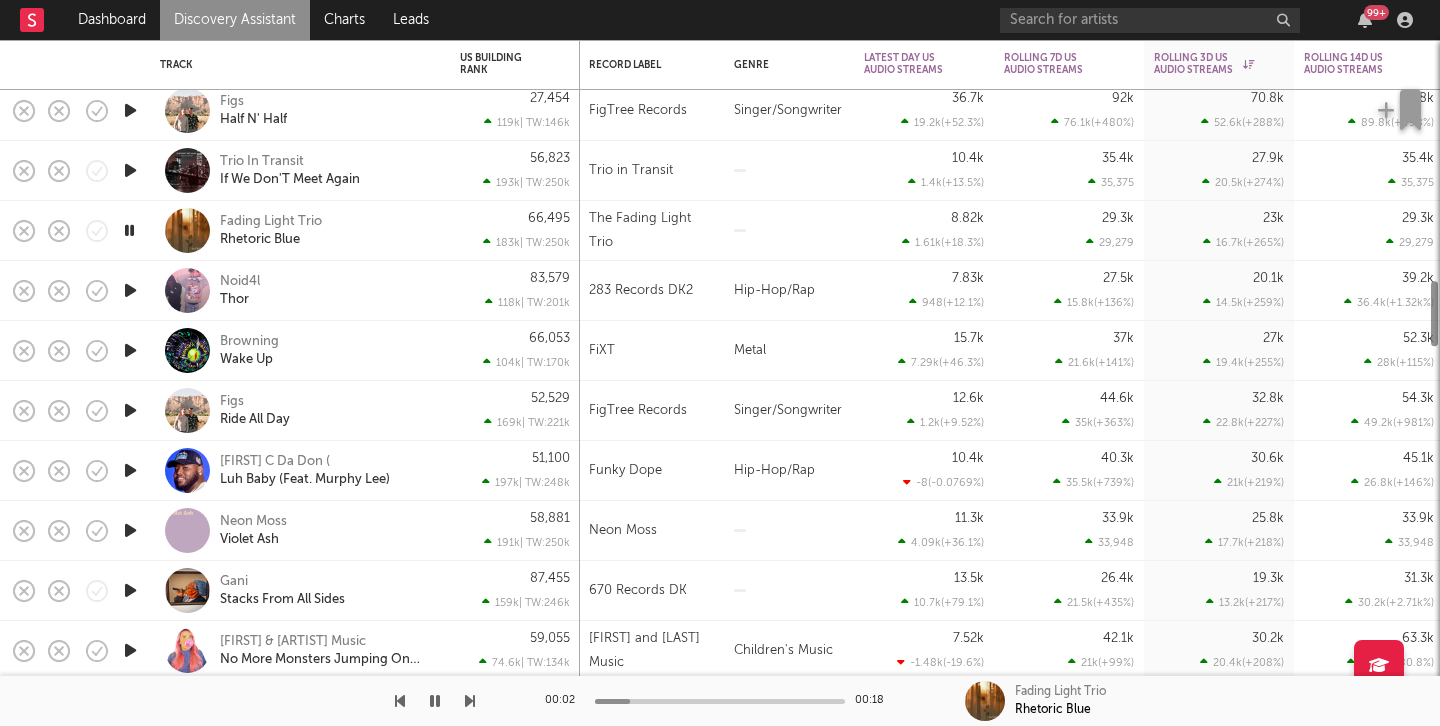 click at bounding box center [129, 230] 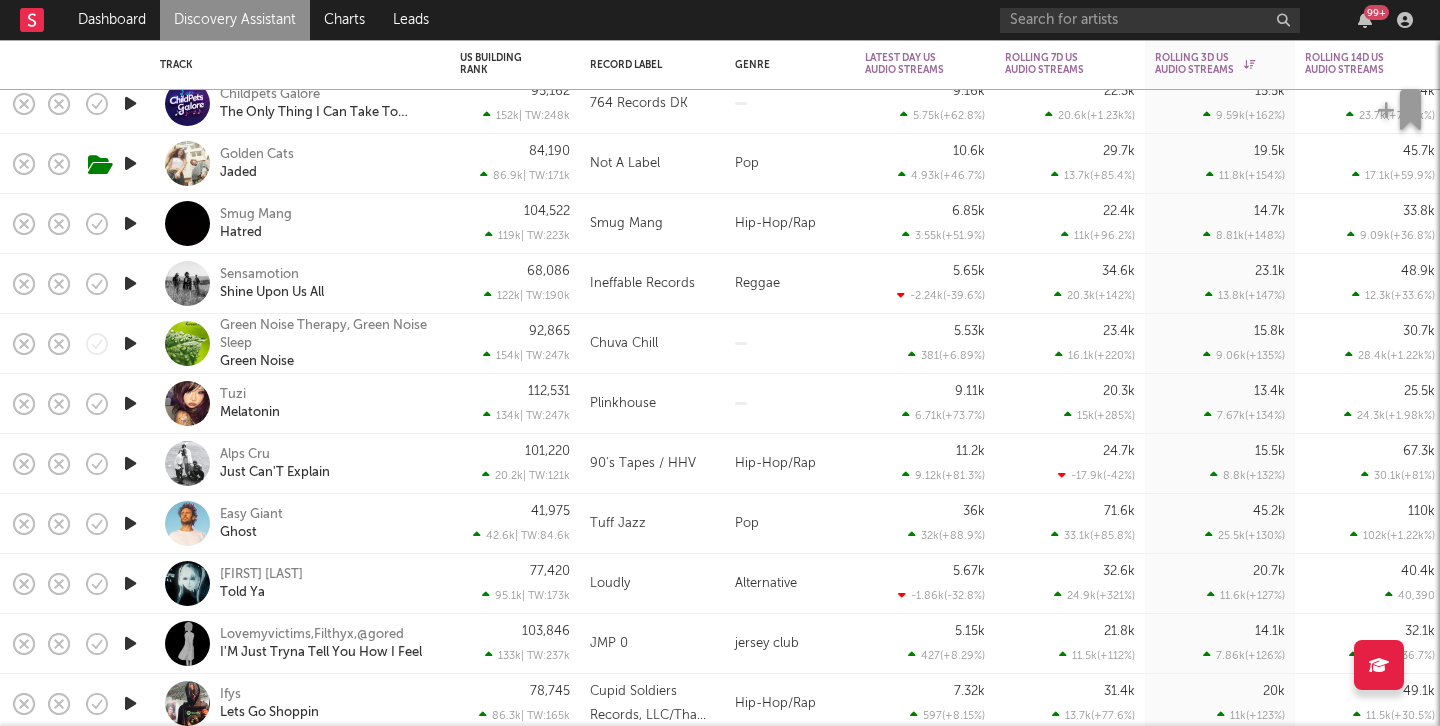 click at bounding box center (130, 163) 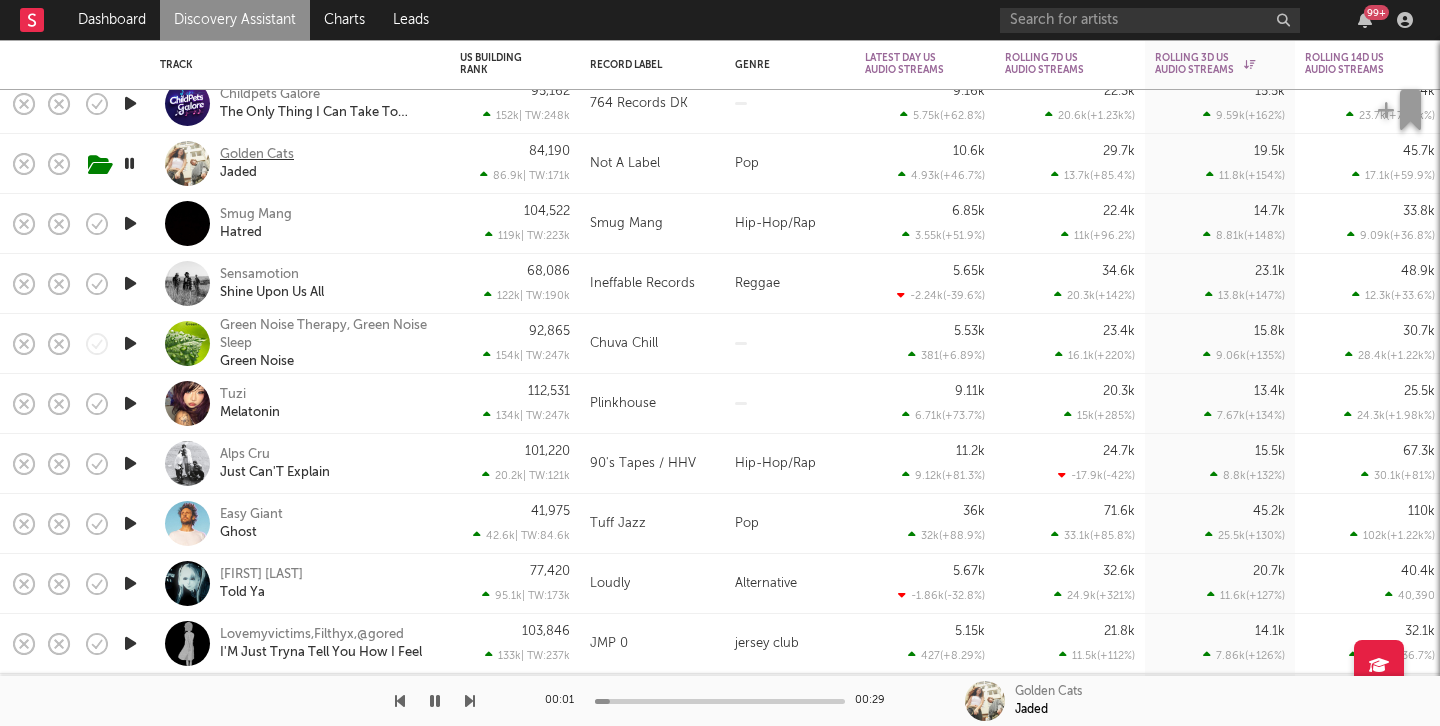 click on "Golden Cats" at bounding box center (257, 155) 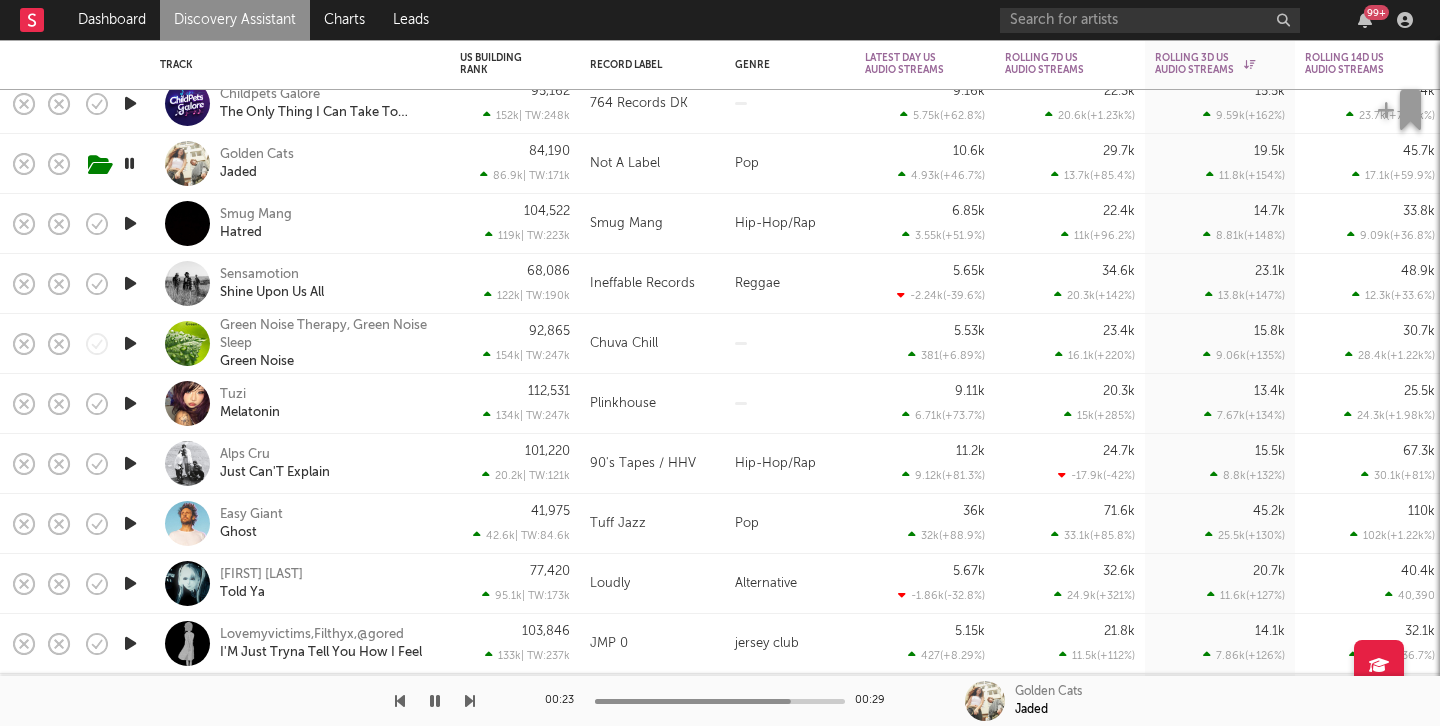 click at bounding box center [130, 223] 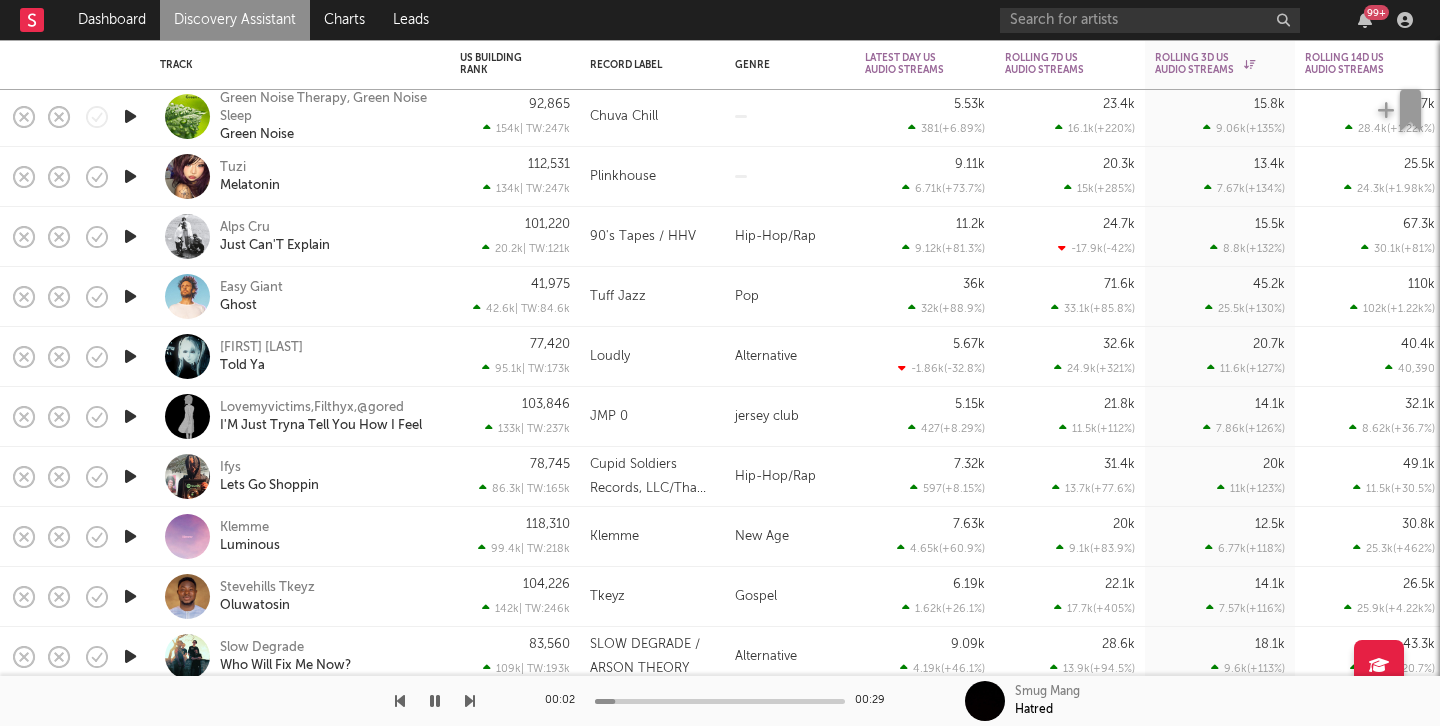 click at bounding box center (130, 296) 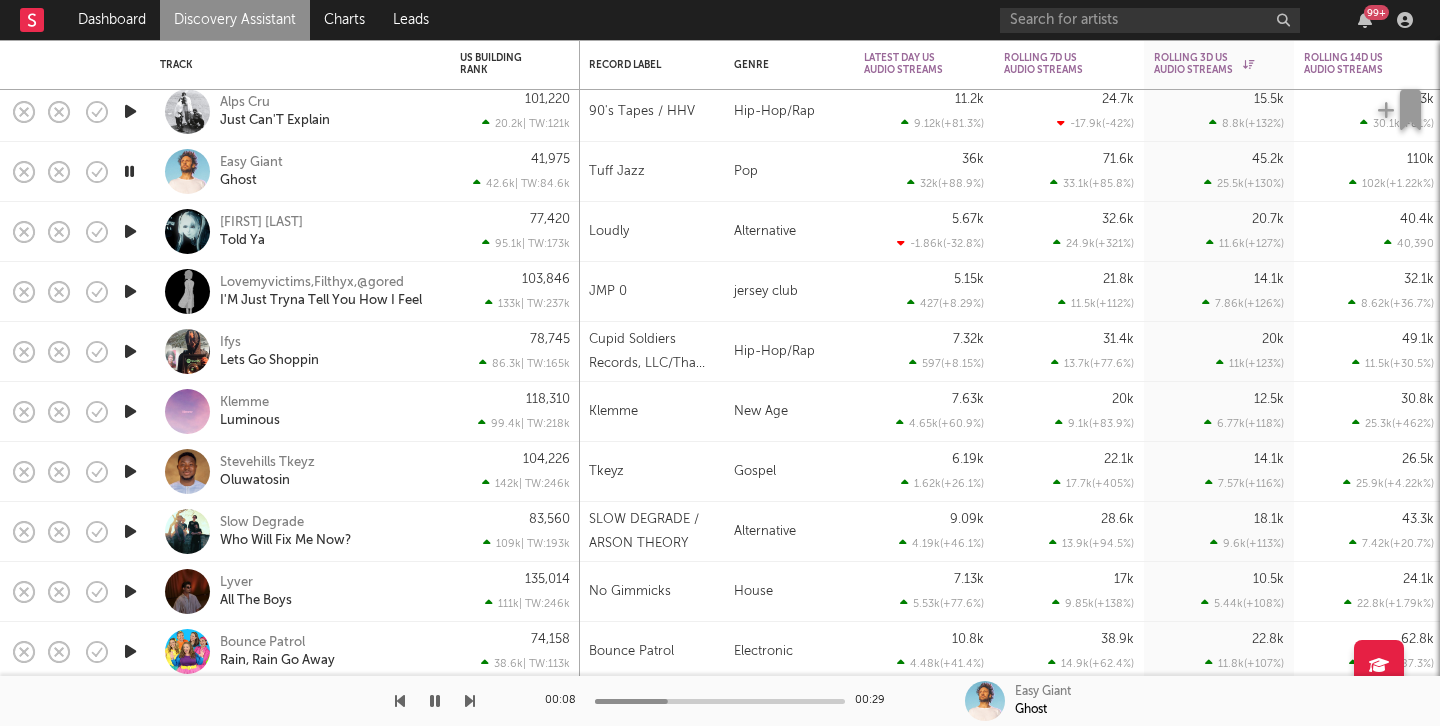 click at bounding box center [130, 231] 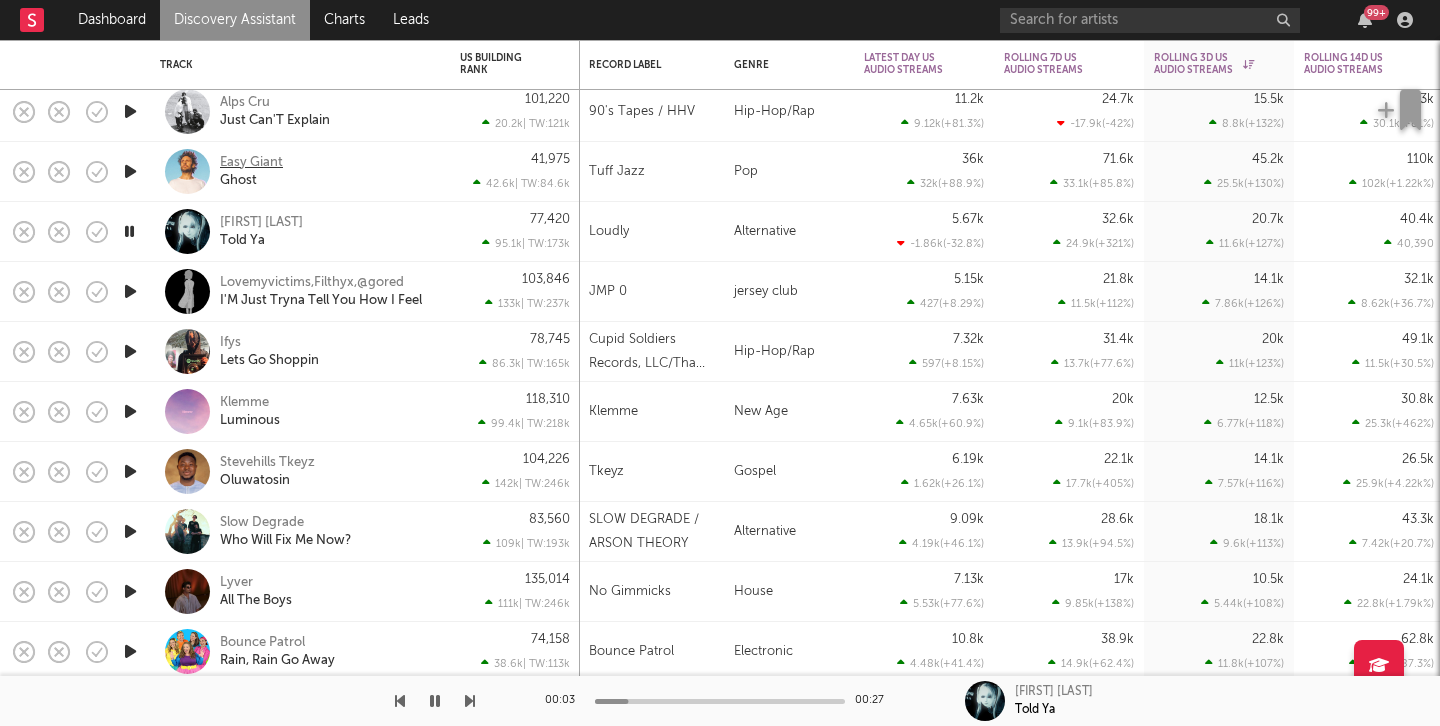 click on "Easy Giant" at bounding box center (251, 163) 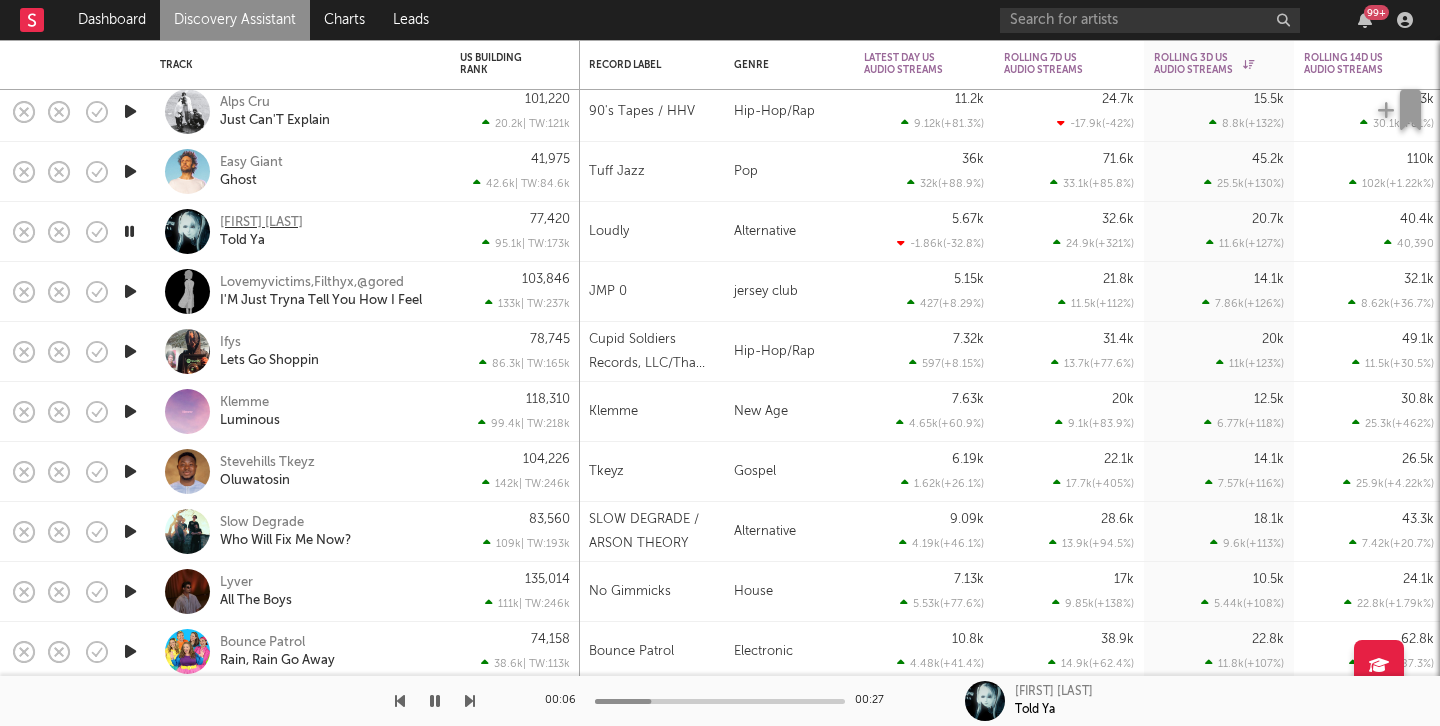 click on "Verana Michi" at bounding box center [261, 223] 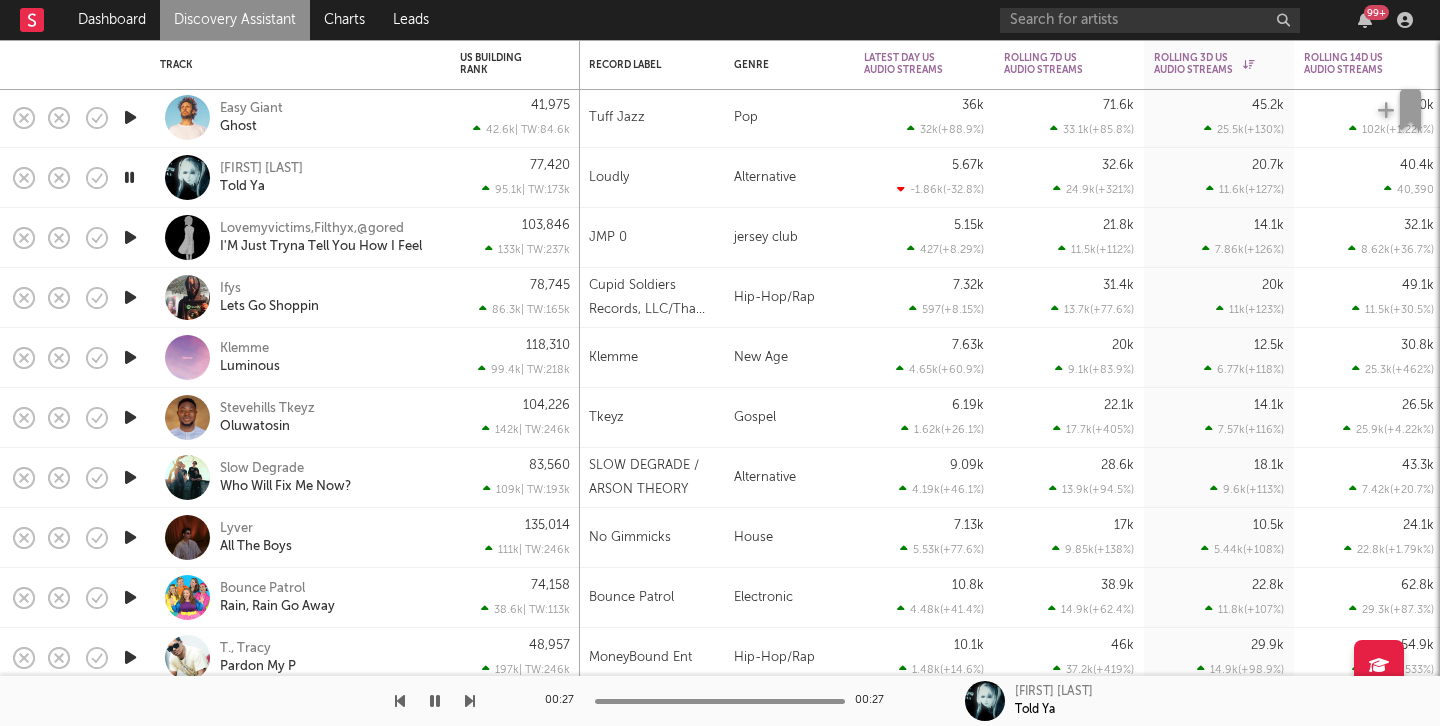 click at bounding box center (129, 177) 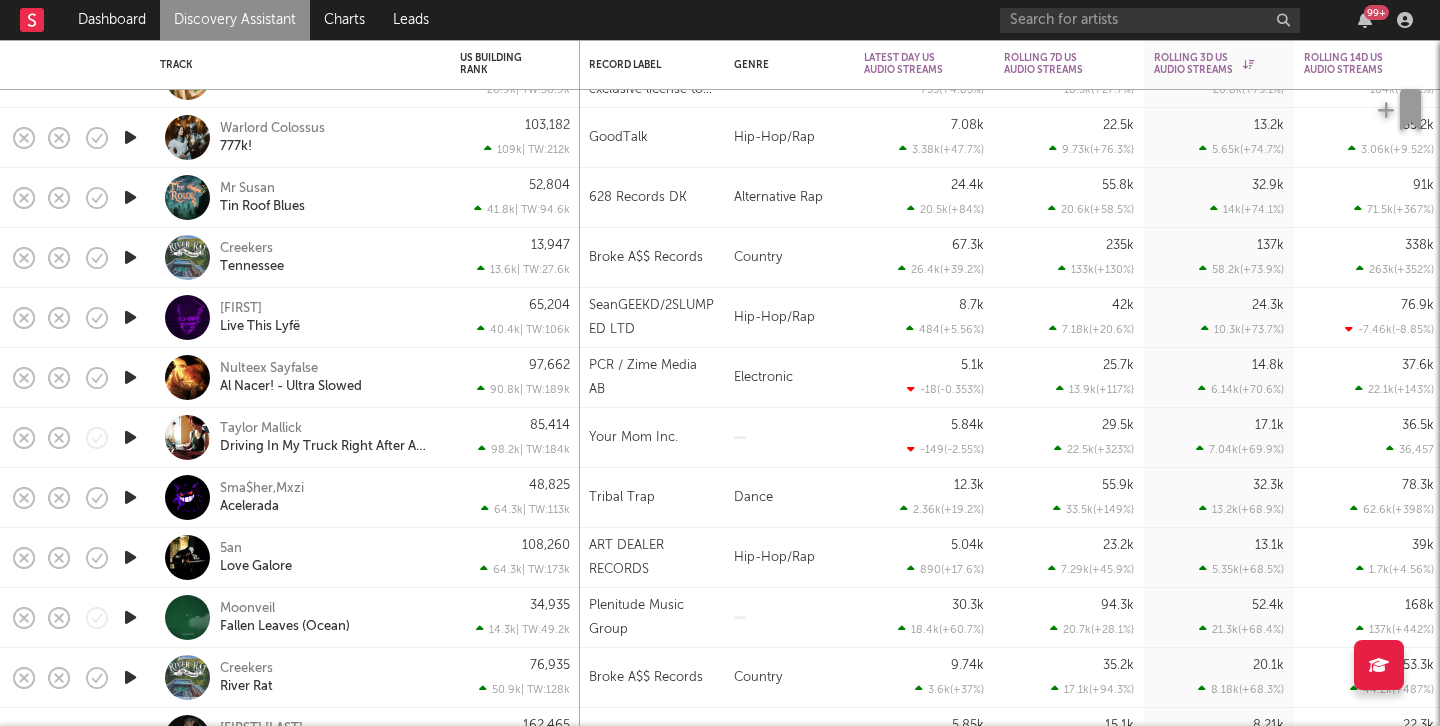 click at bounding box center (130, 257) 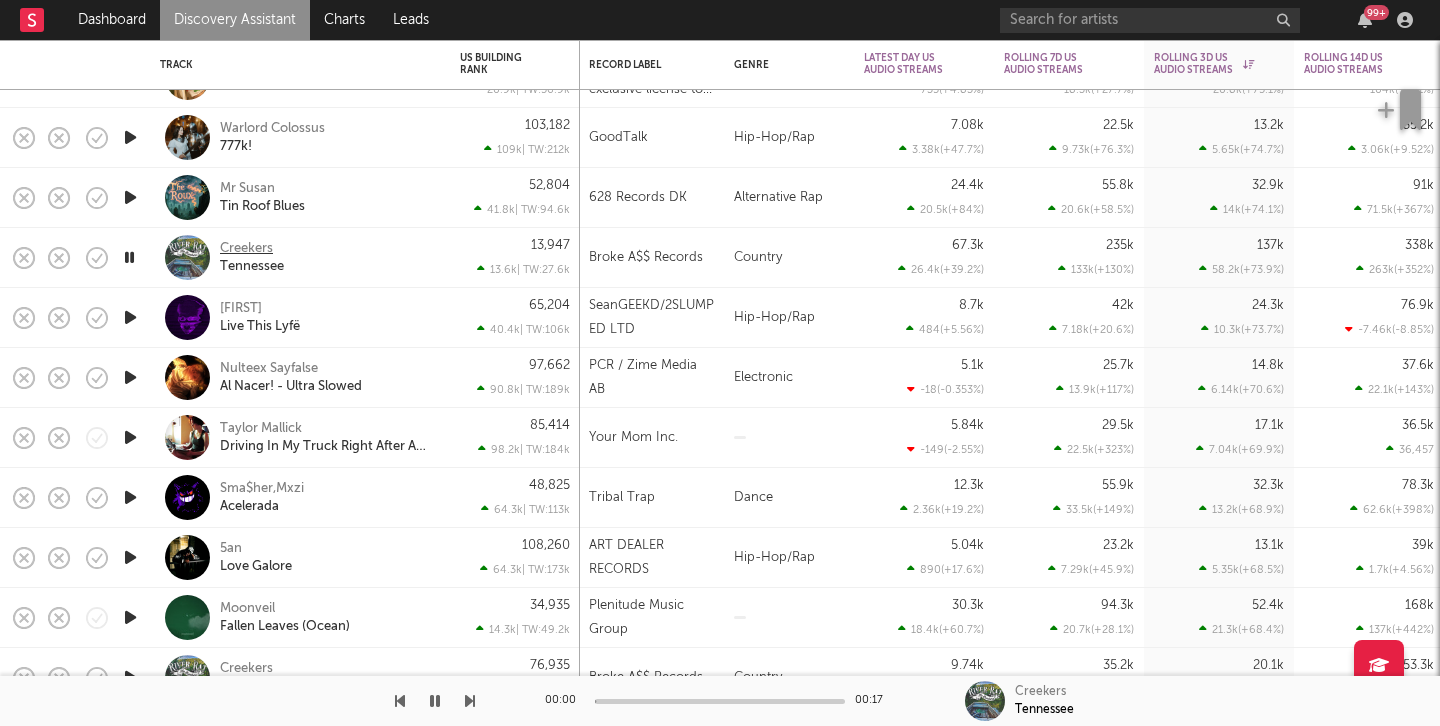 click on "Creekers" at bounding box center [246, 249] 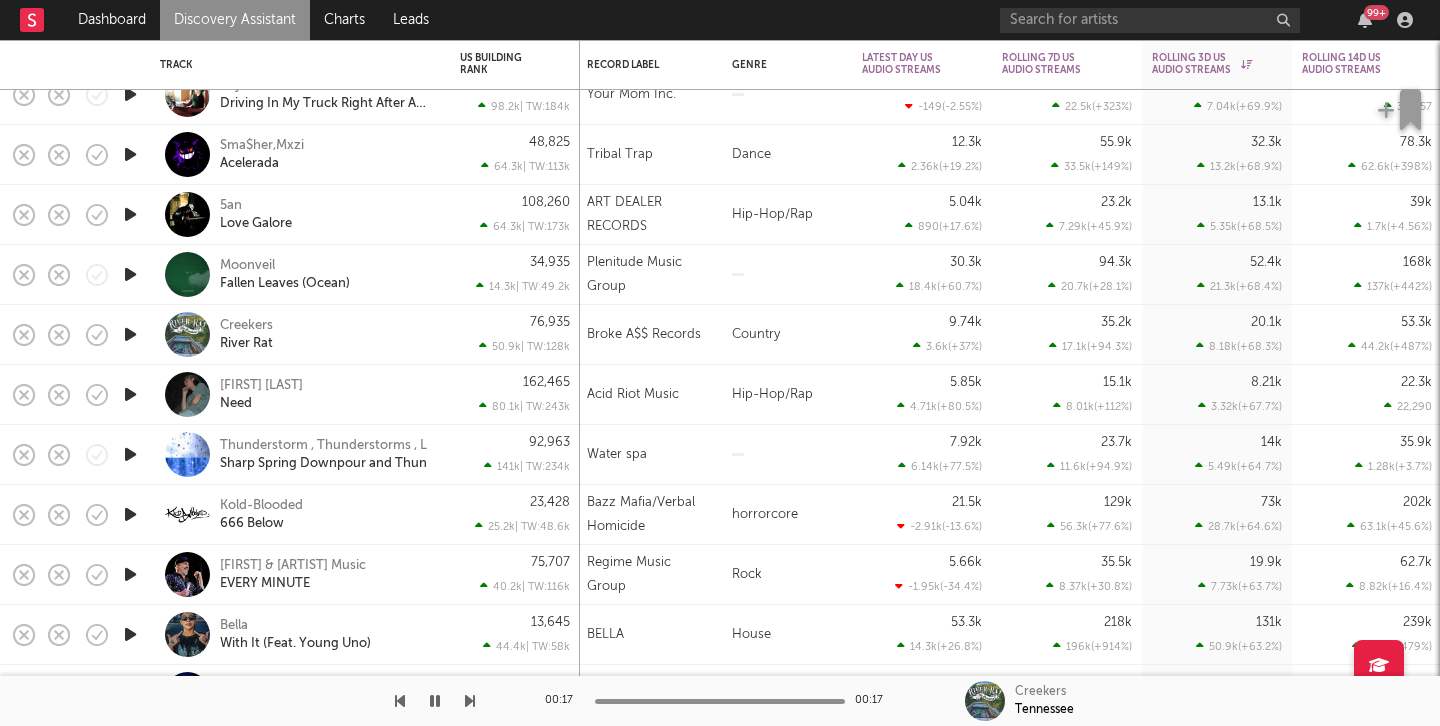 click at bounding box center (130, 214) 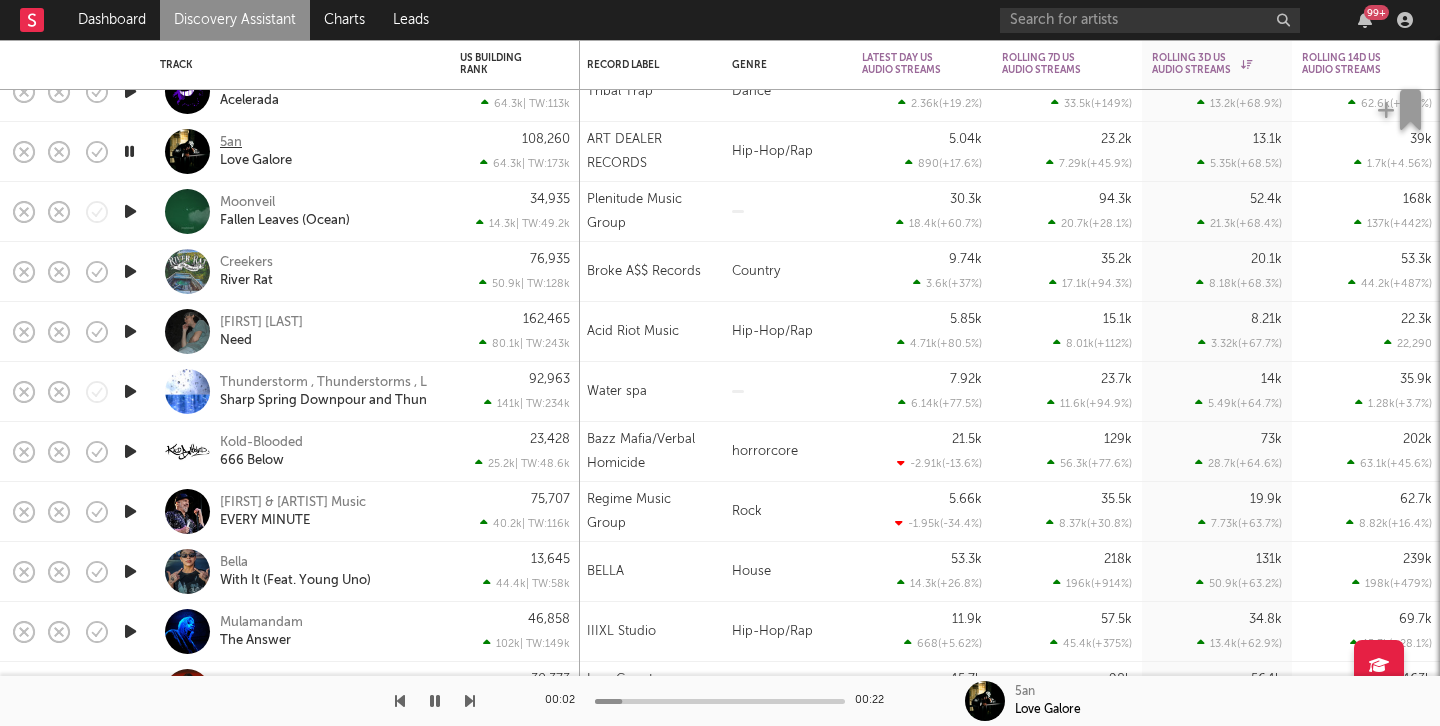 click on "5an" at bounding box center (231, 143) 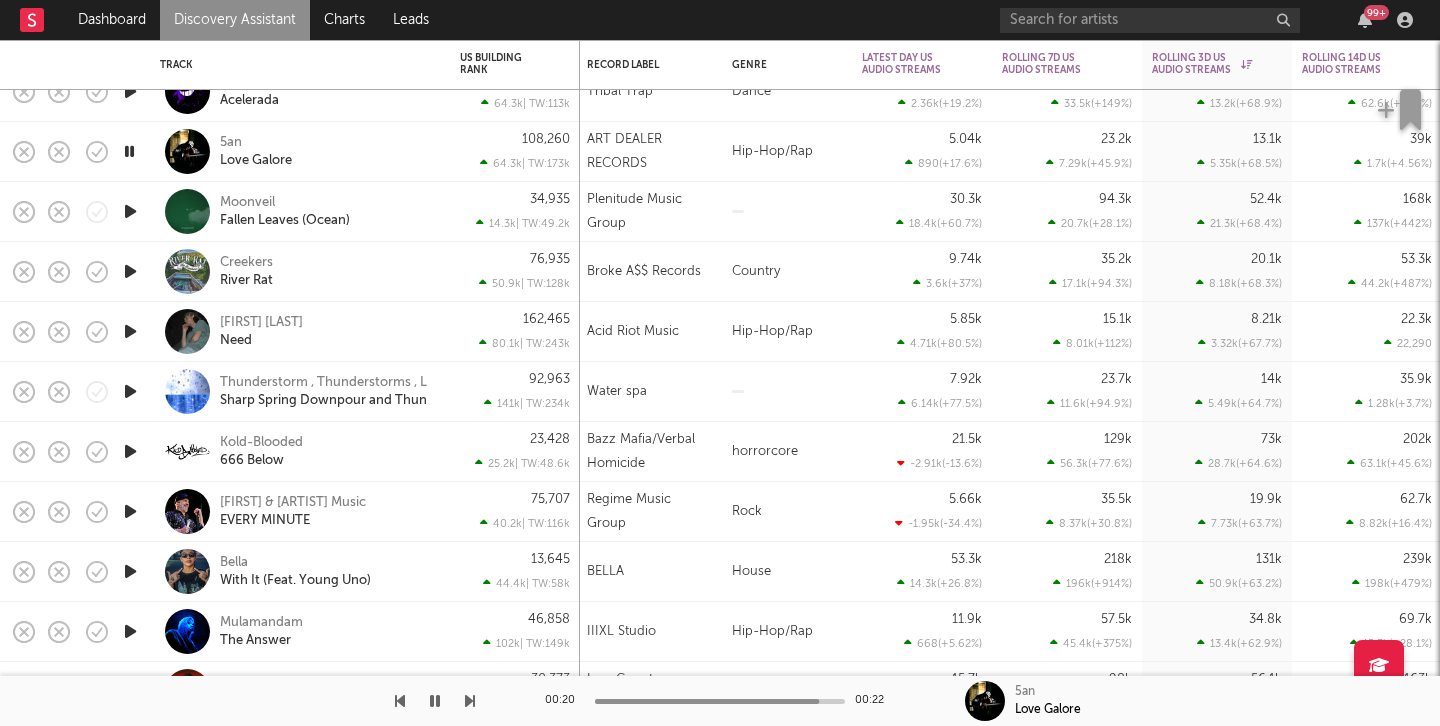 click at bounding box center (129, 151) 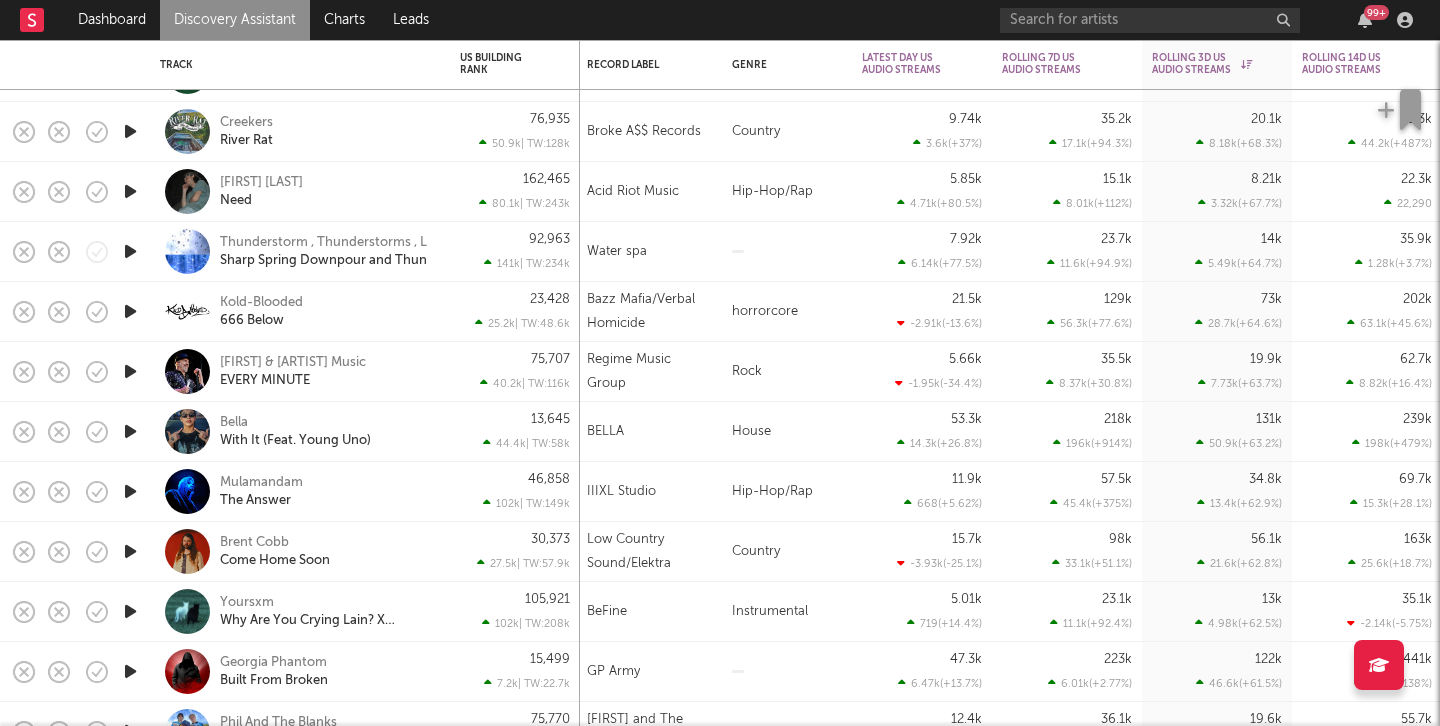 click at bounding box center (130, 191) 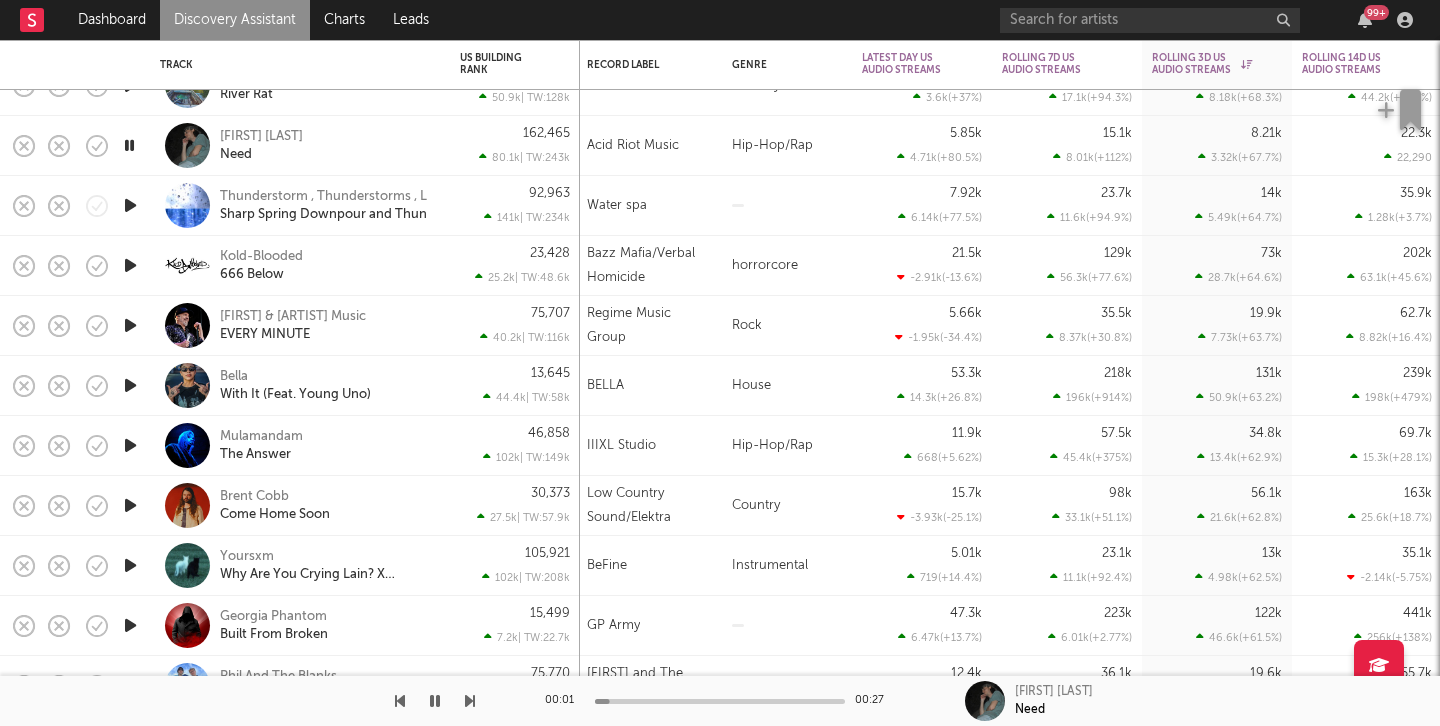 click at bounding box center (129, 145) 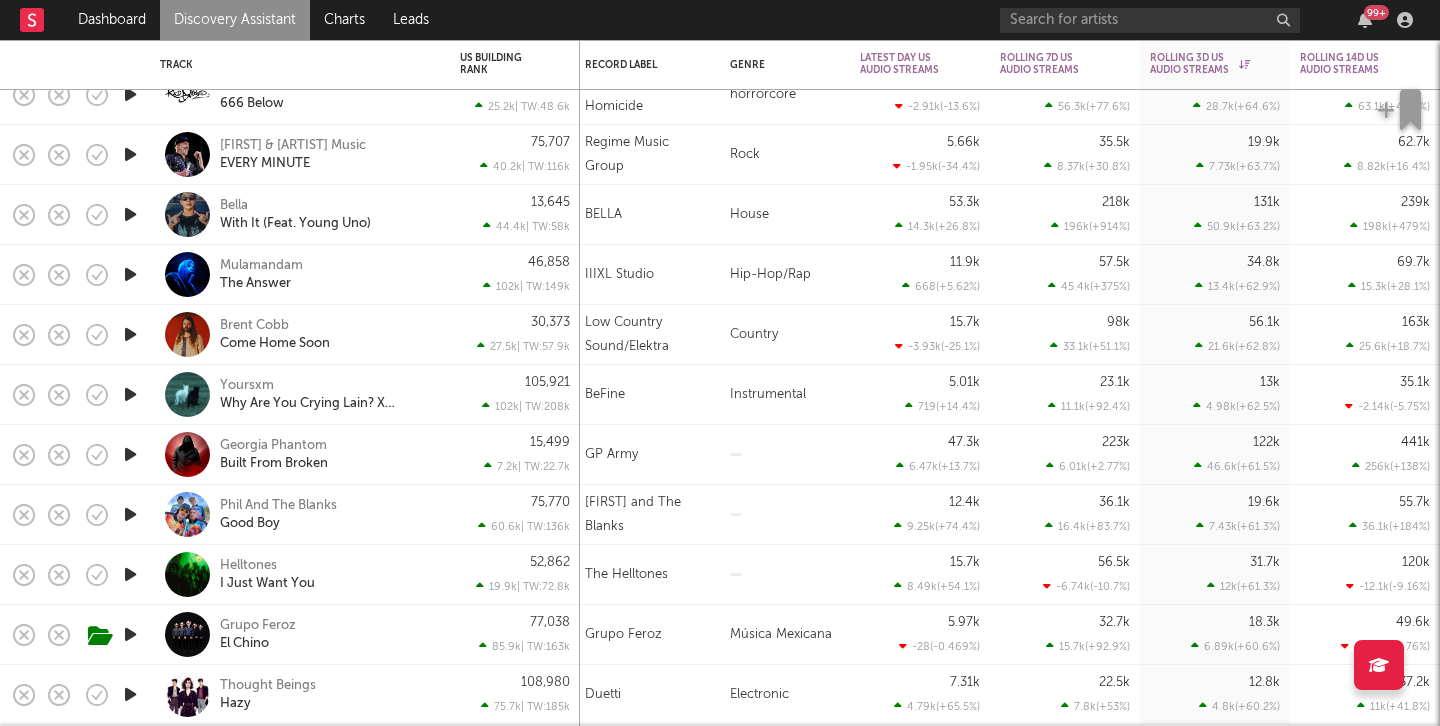 drag, startPoint x: 528, startPoint y: 237, endPoint x: 514, endPoint y: 288, distance: 52.886673 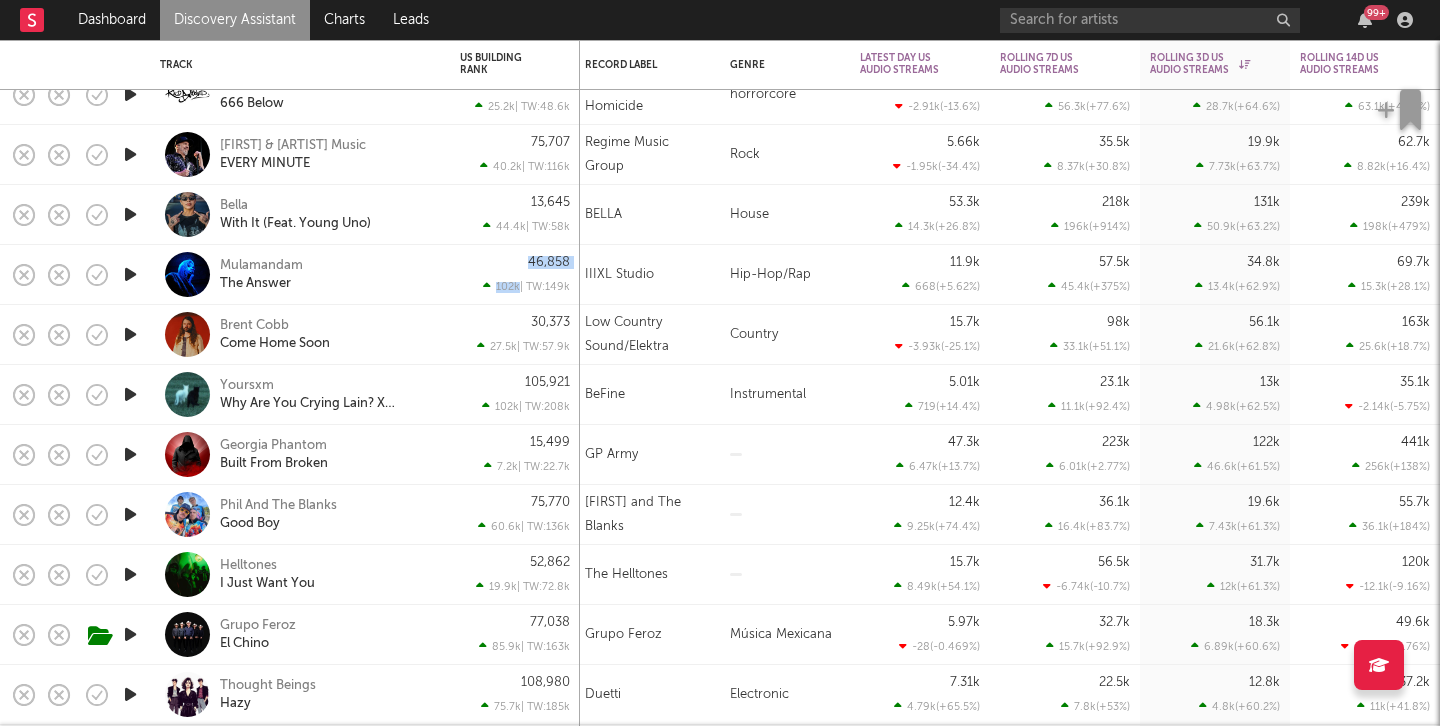click on "46,858 102k  | TW:  149k" at bounding box center (515, 274) 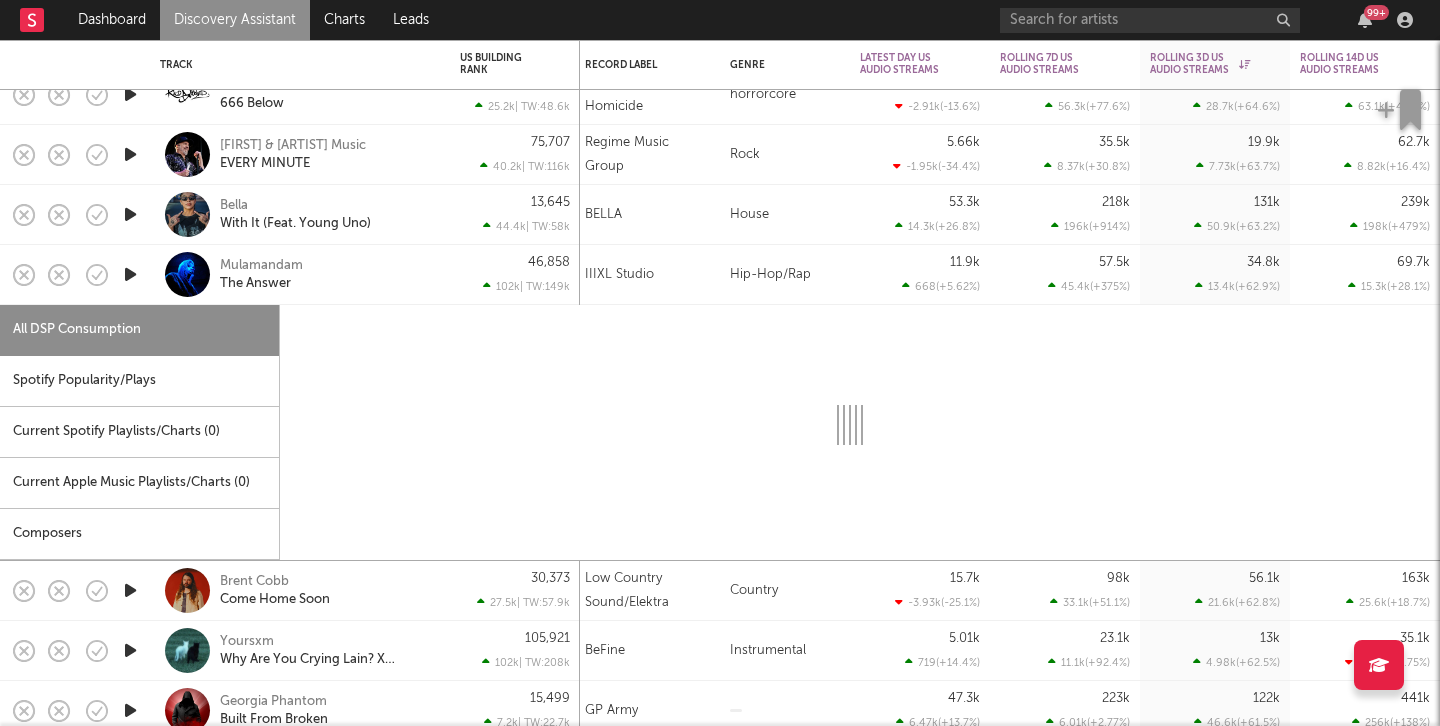 click on "46,858 102k  | TW:  149k" at bounding box center (515, 275) 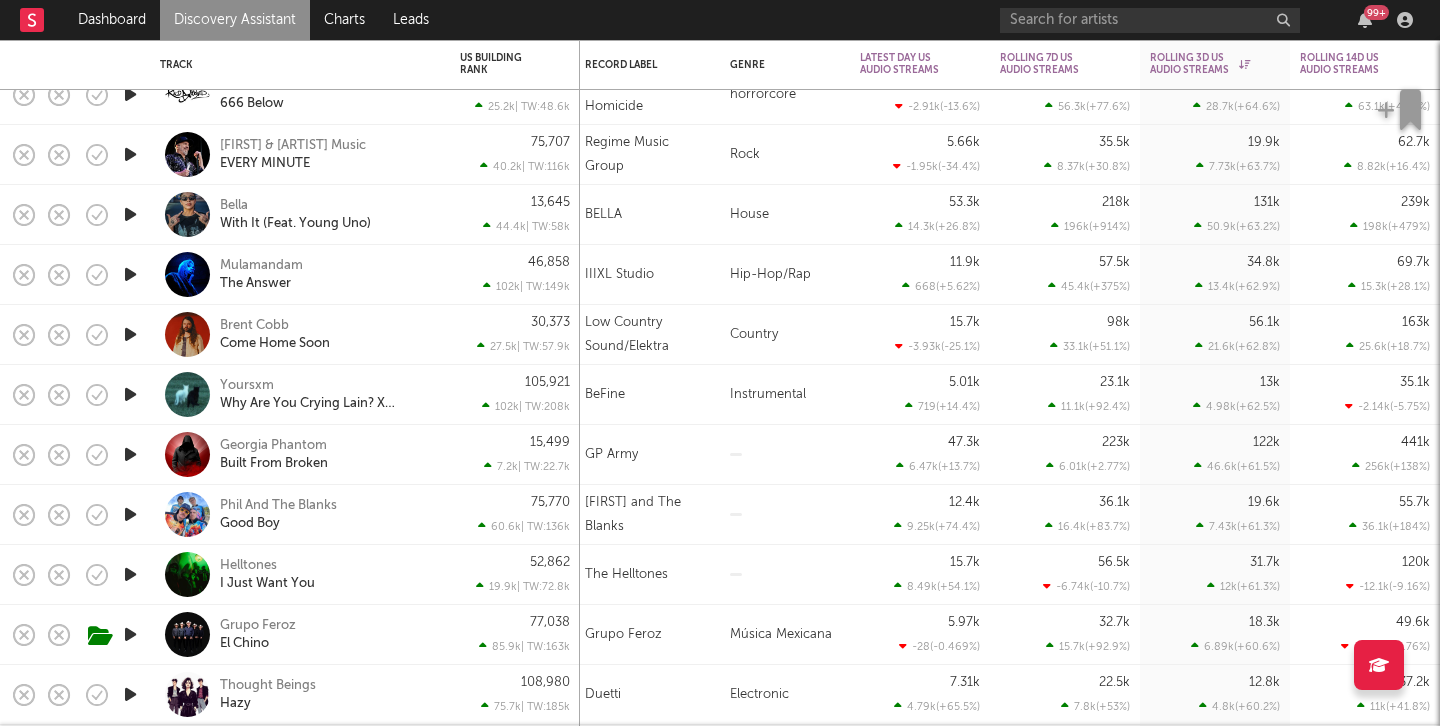 click at bounding box center [130, 274] 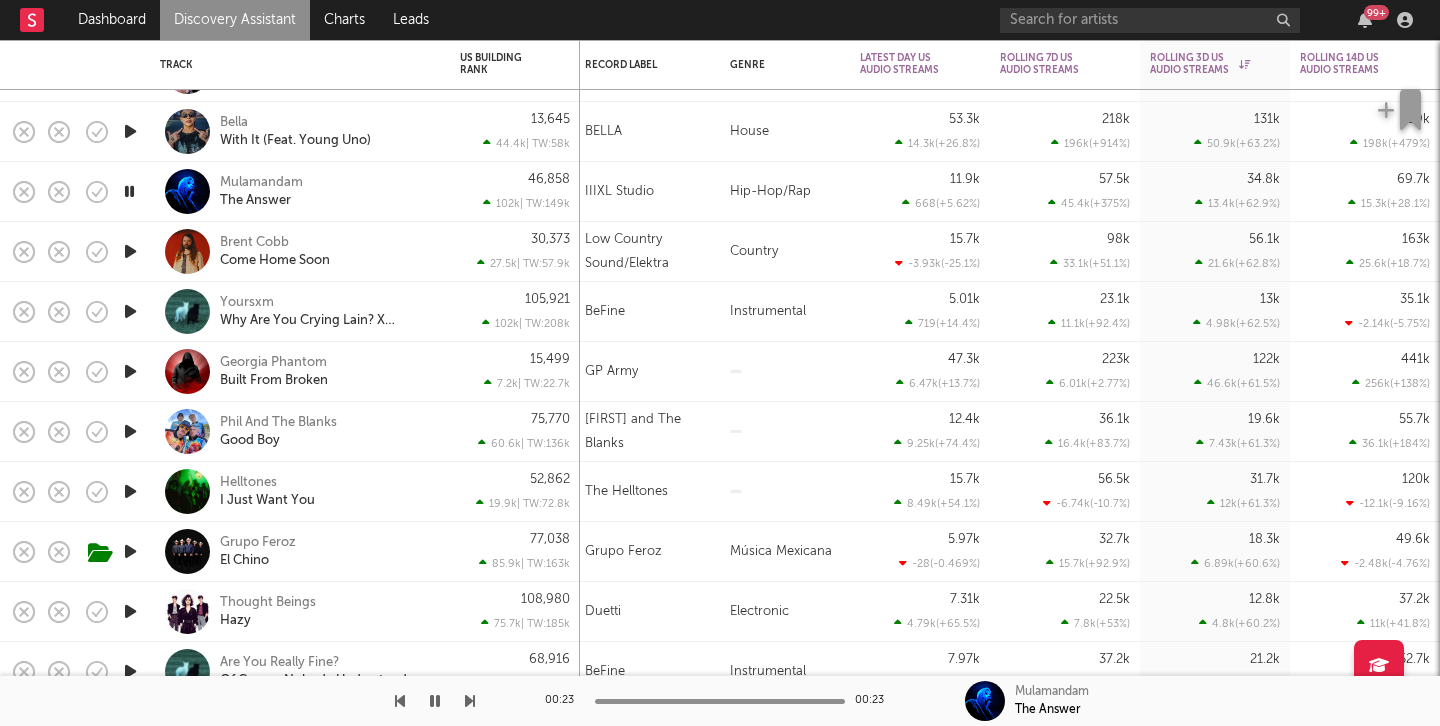 click at bounding box center (129, 191) 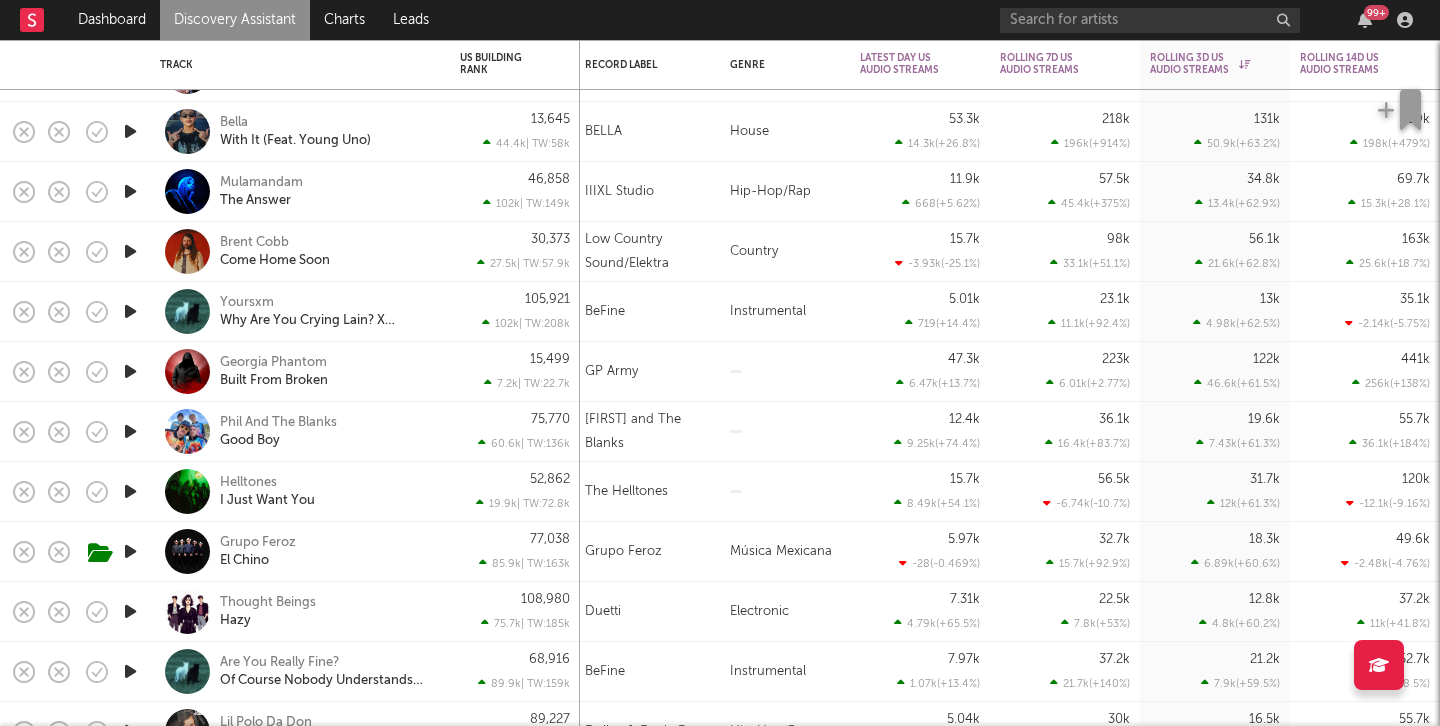 click at bounding box center [130, 191] 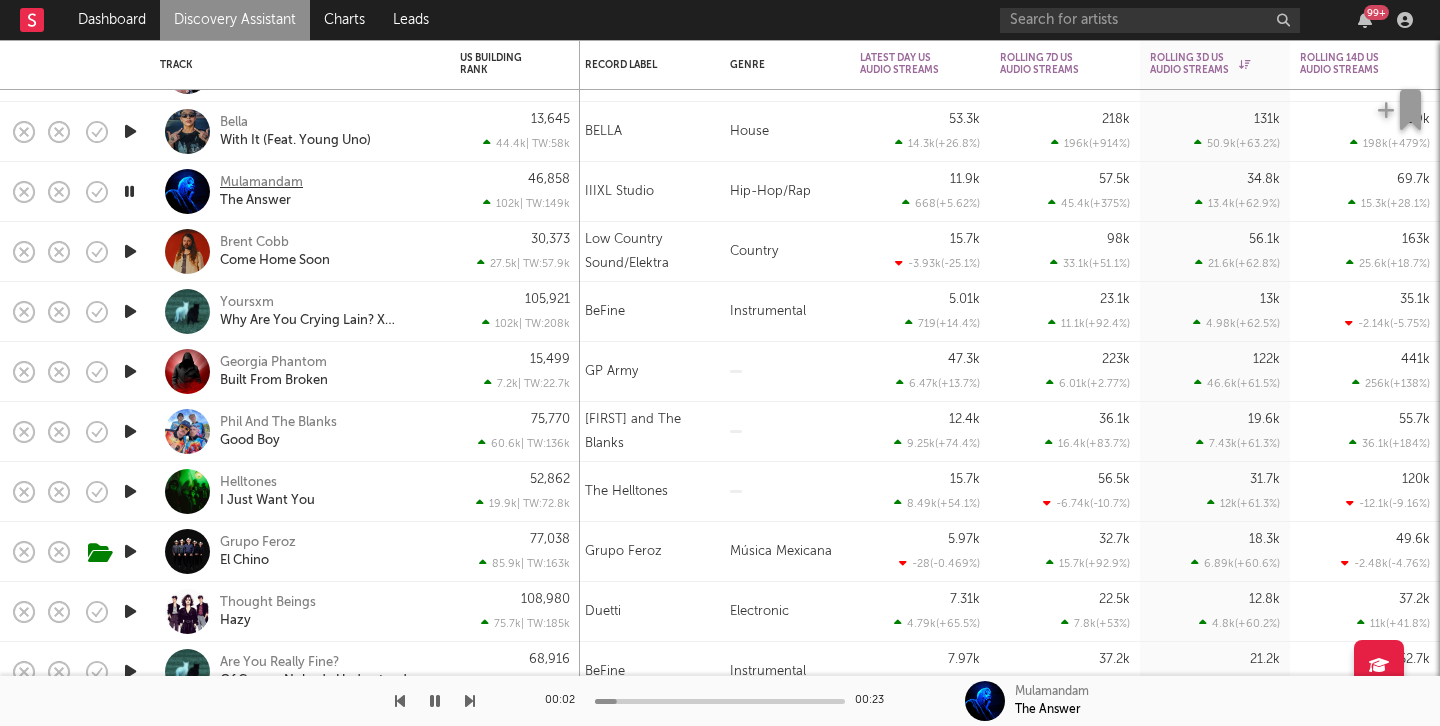 click on "Mulamandam" at bounding box center (261, 183) 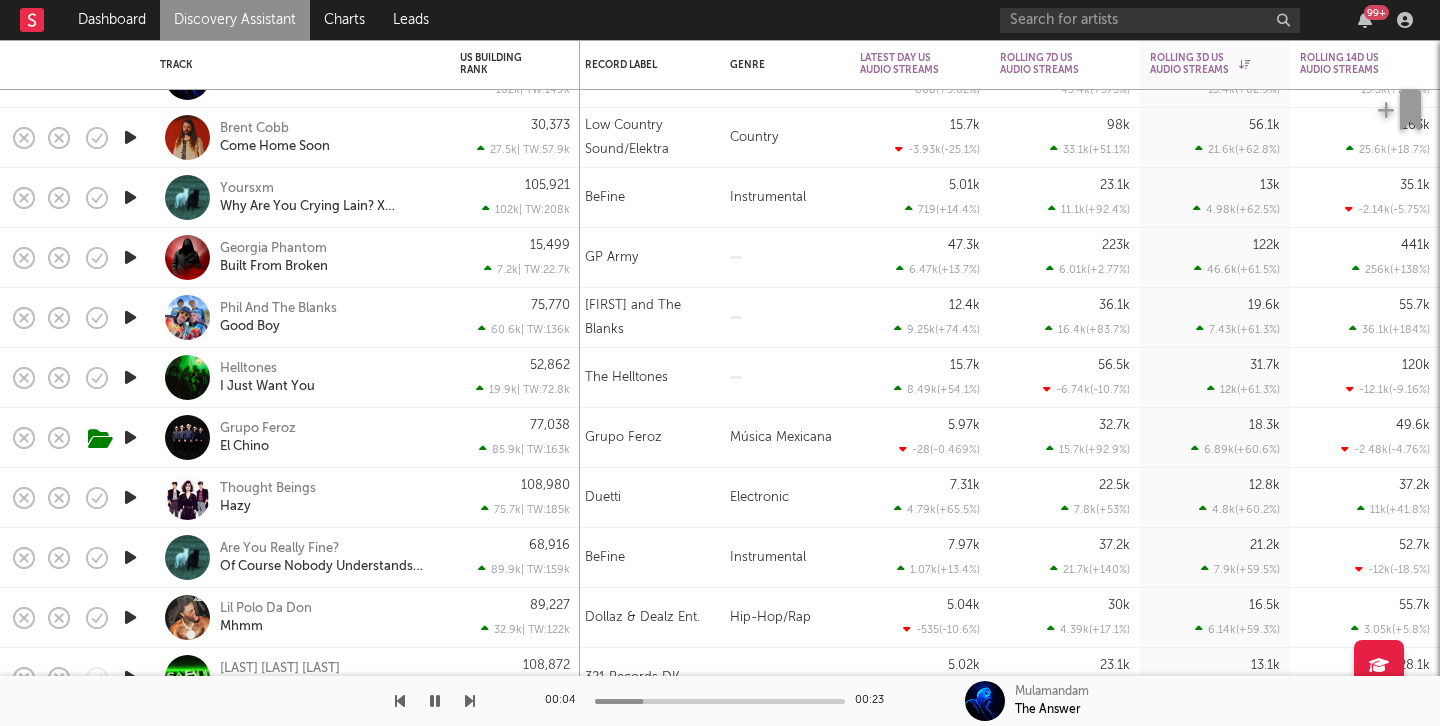 click at bounding box center (130, 257) 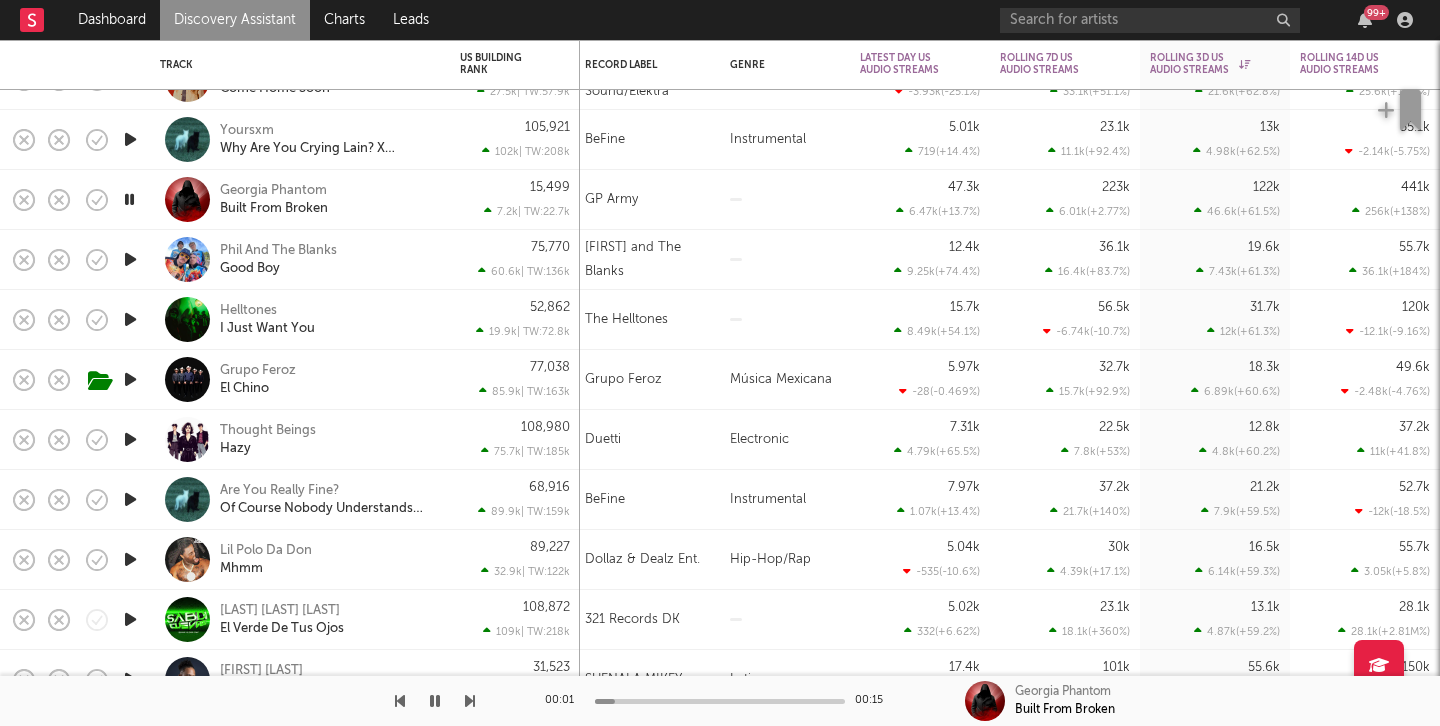 click at bounding box center [130, 259] 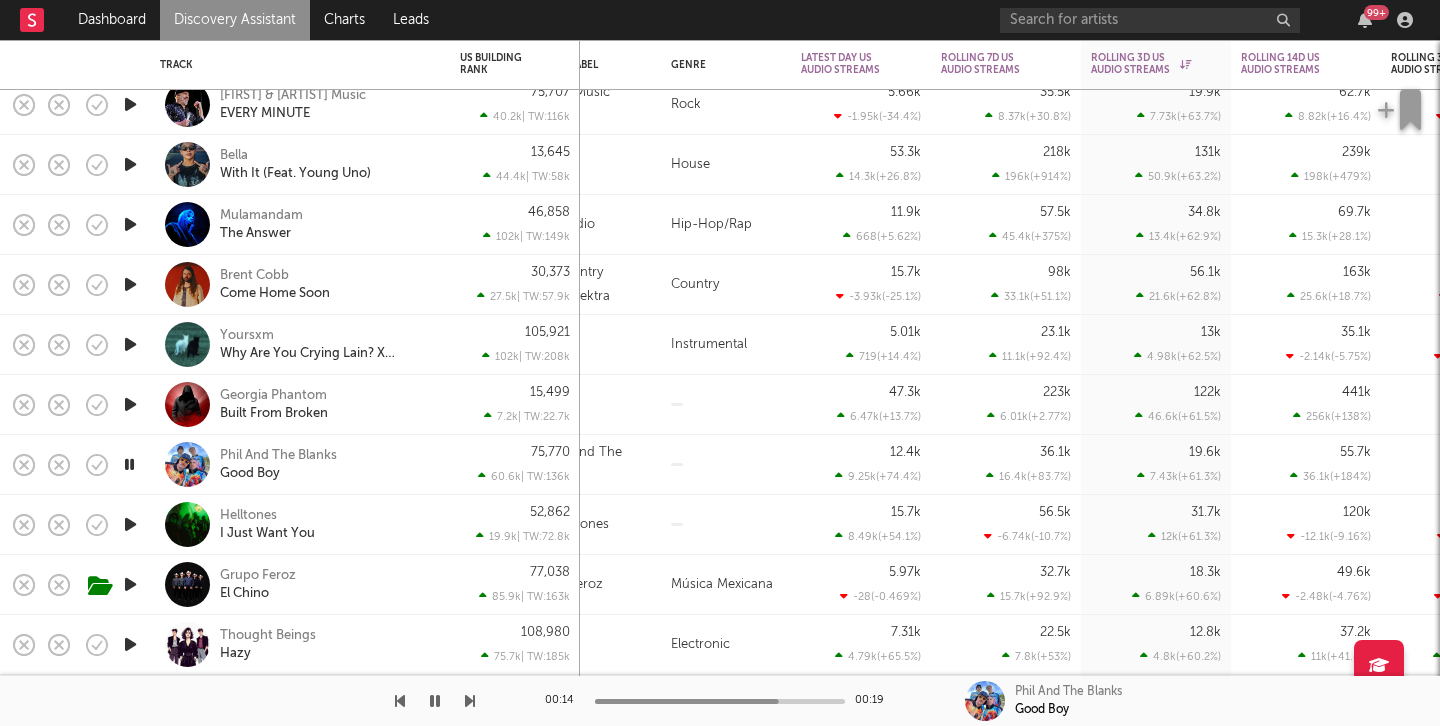 click at bounding box center [130, 284] 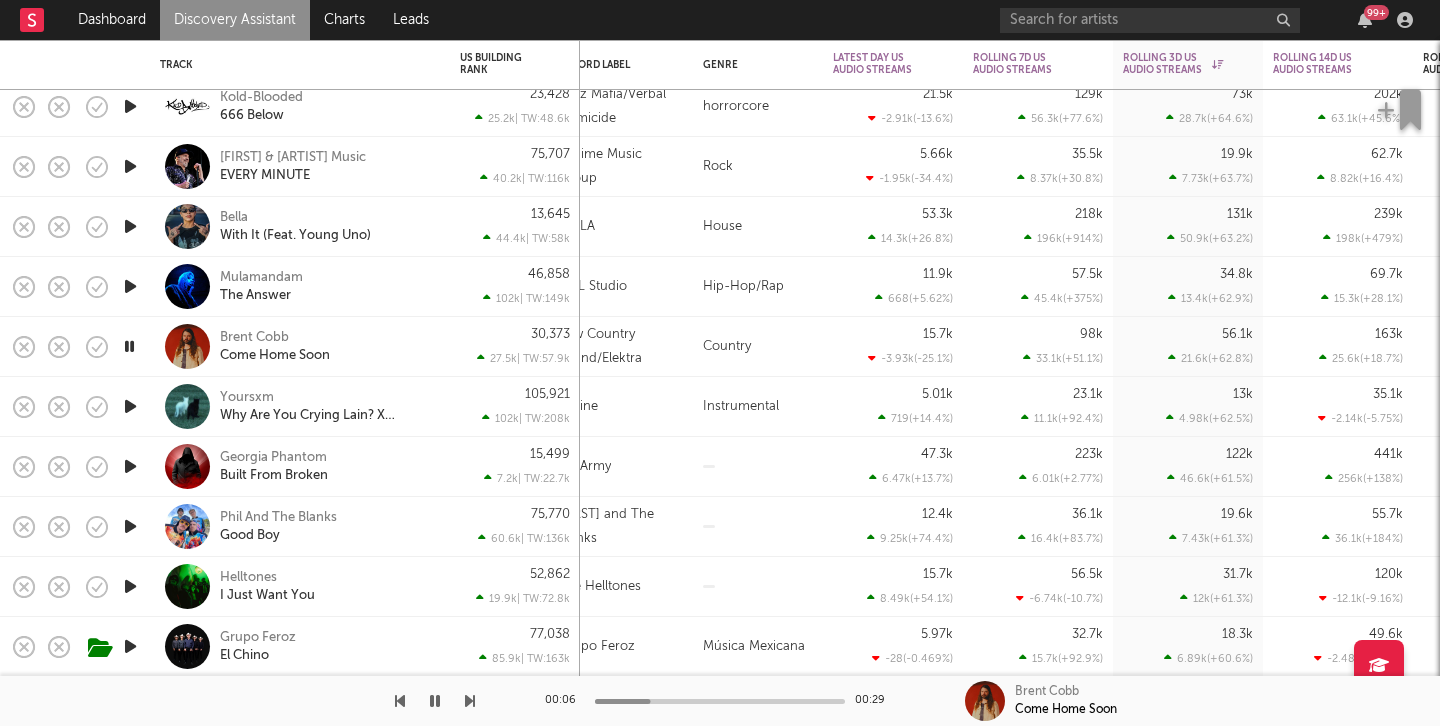 click at bounding box center (130, 226) 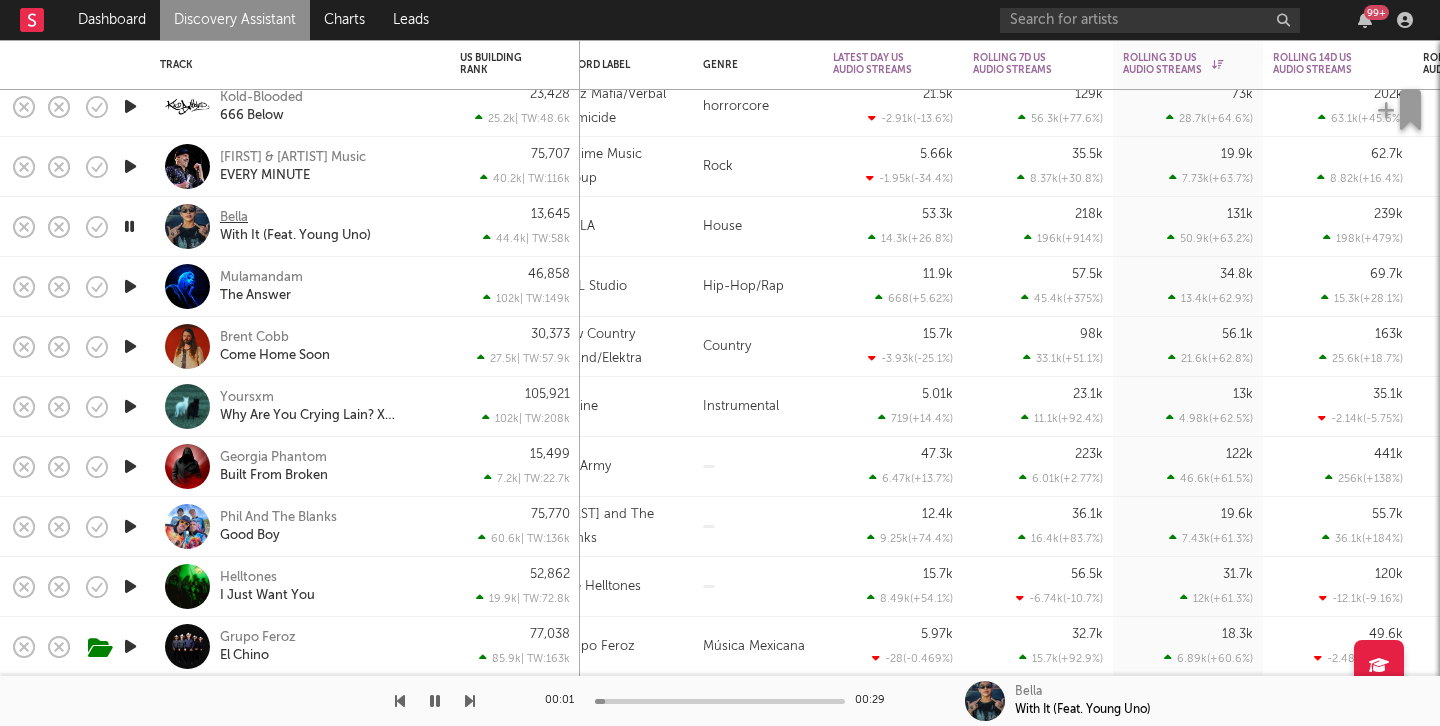 click on "Bella" at bounding box center (234, 218) 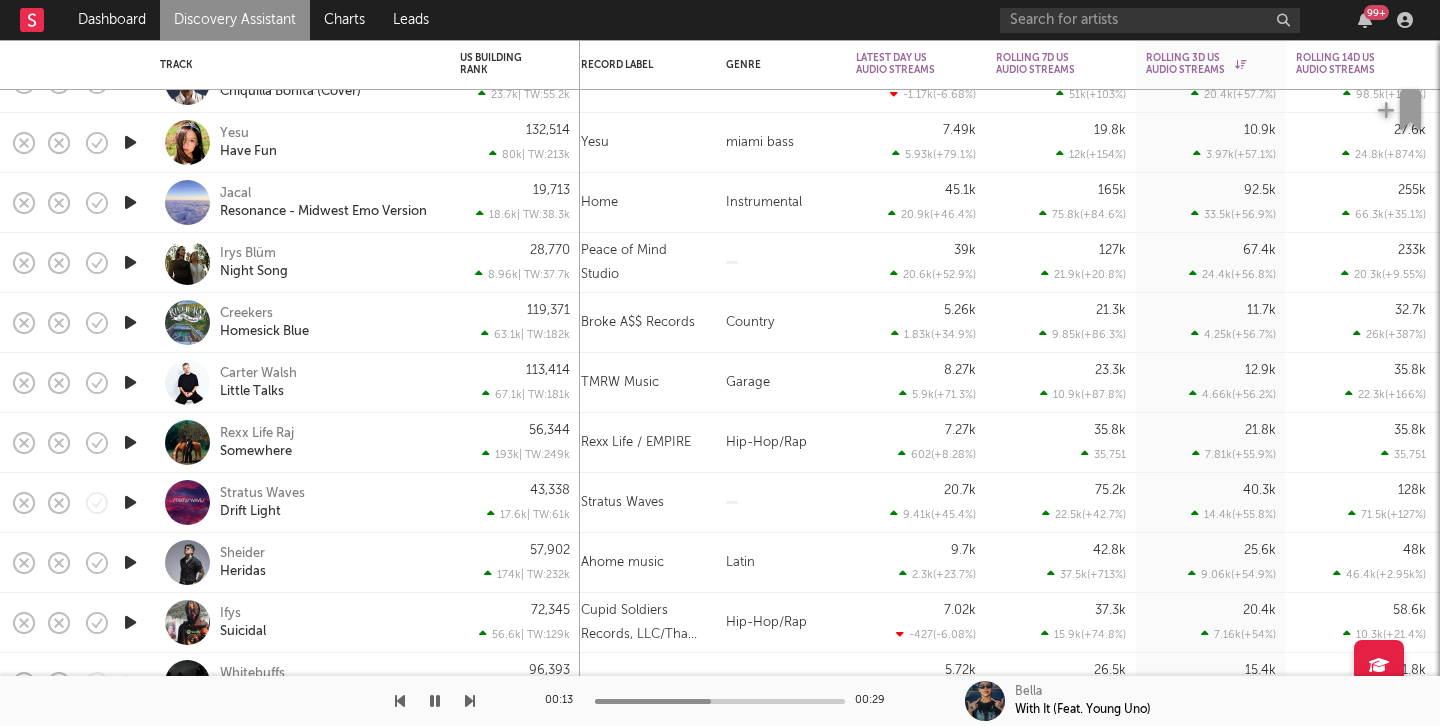 click at bounding box center [130, 262] 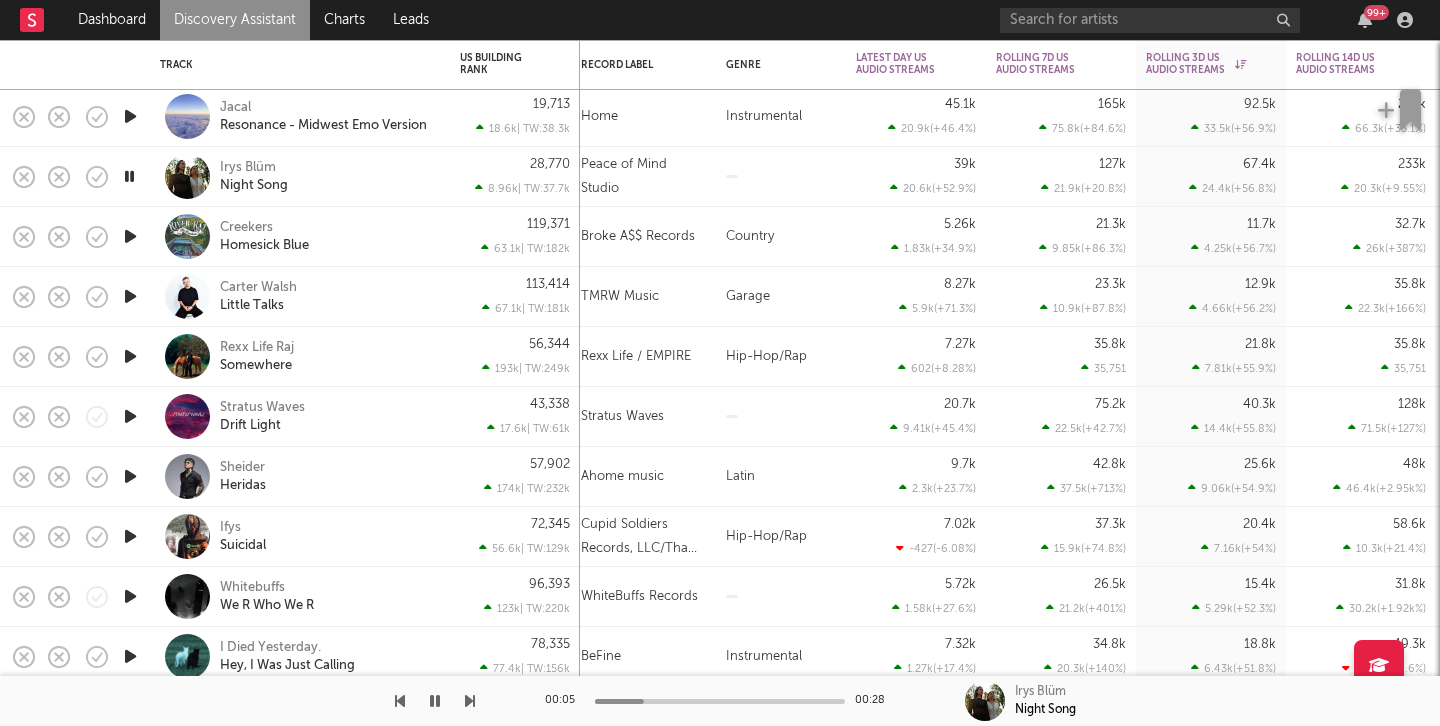click at bounding box center (130, 236) 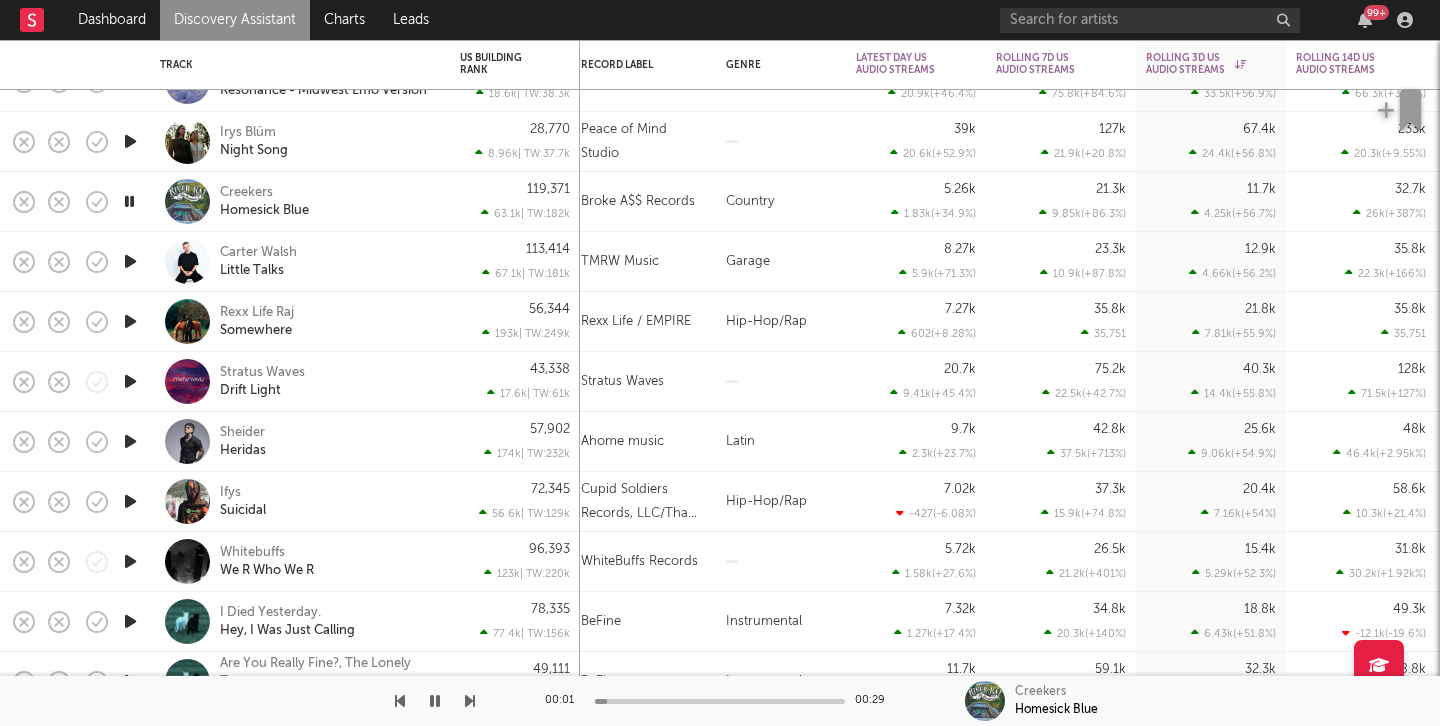 click at bounding box center (130, 261) 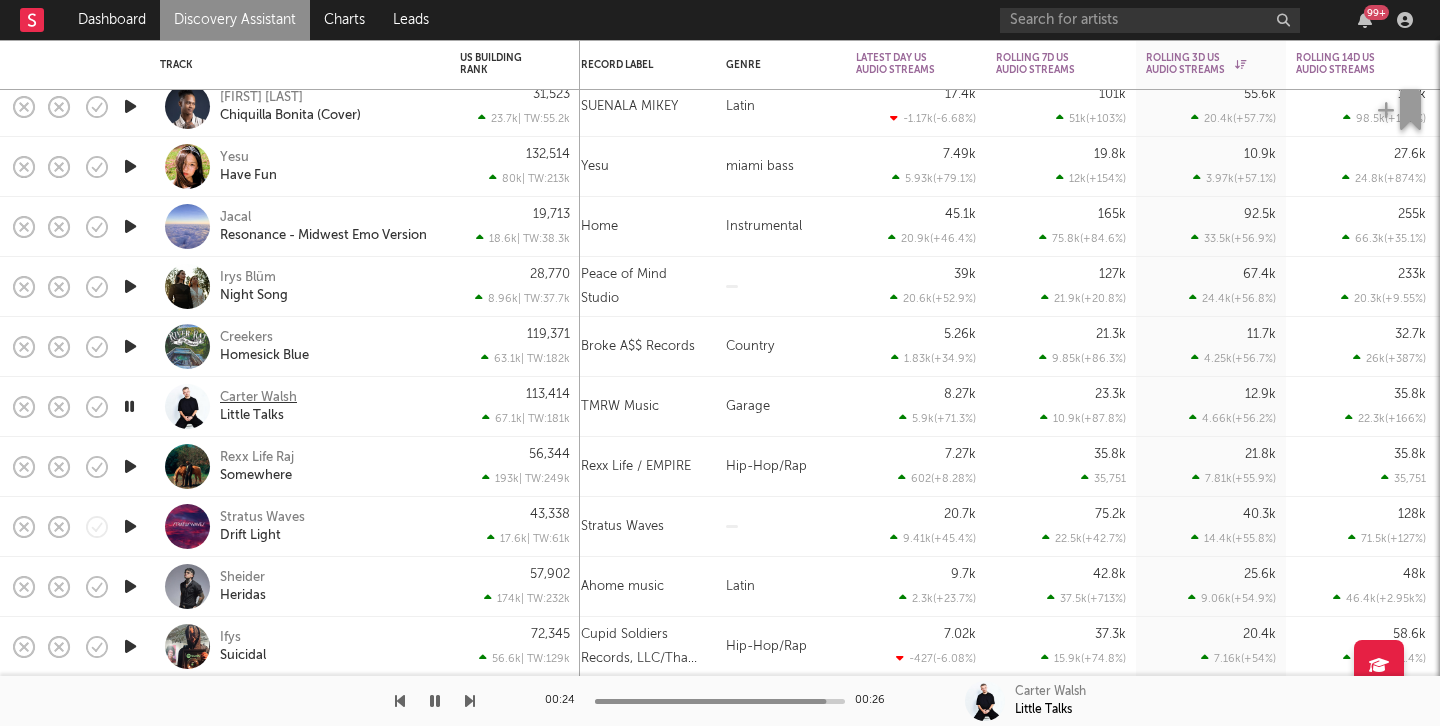 click on "Carter Walsh" at bounding box center (258, 398) 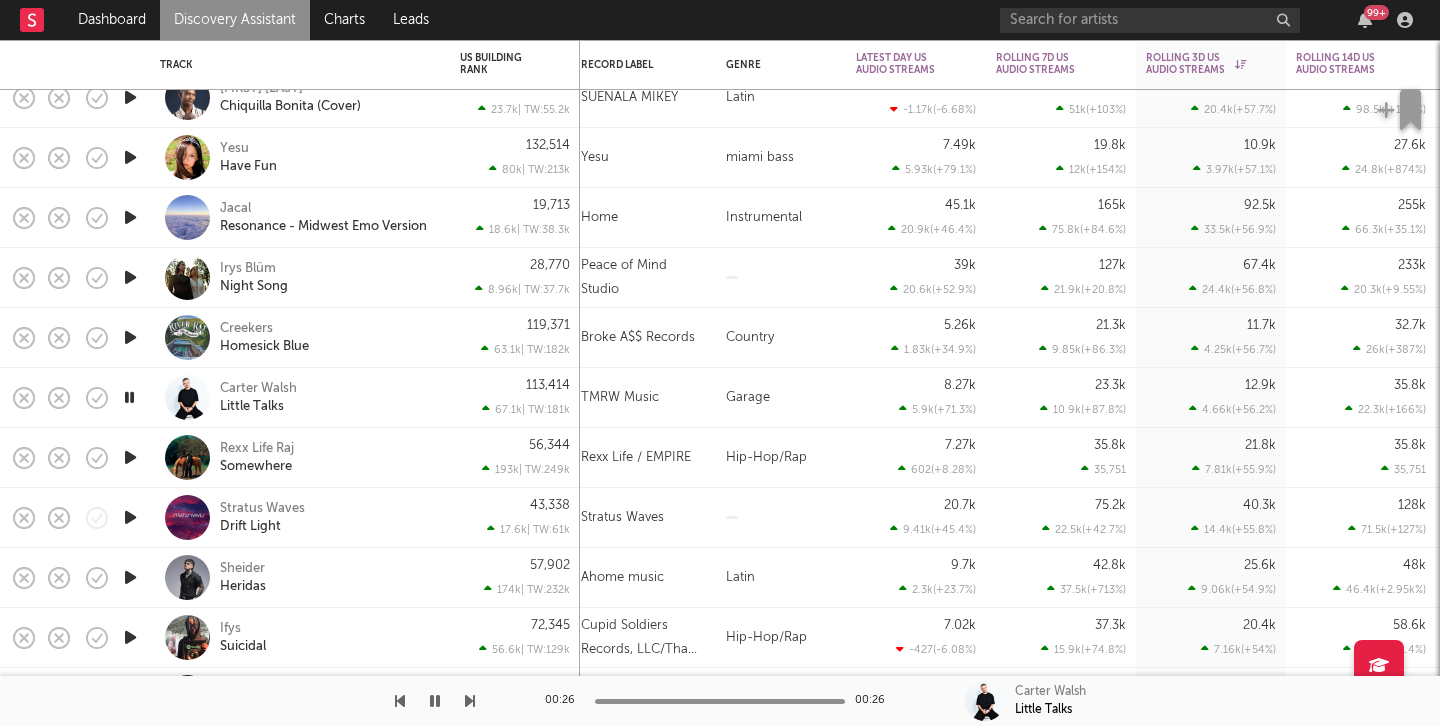 click at bounding box center [129, 397] 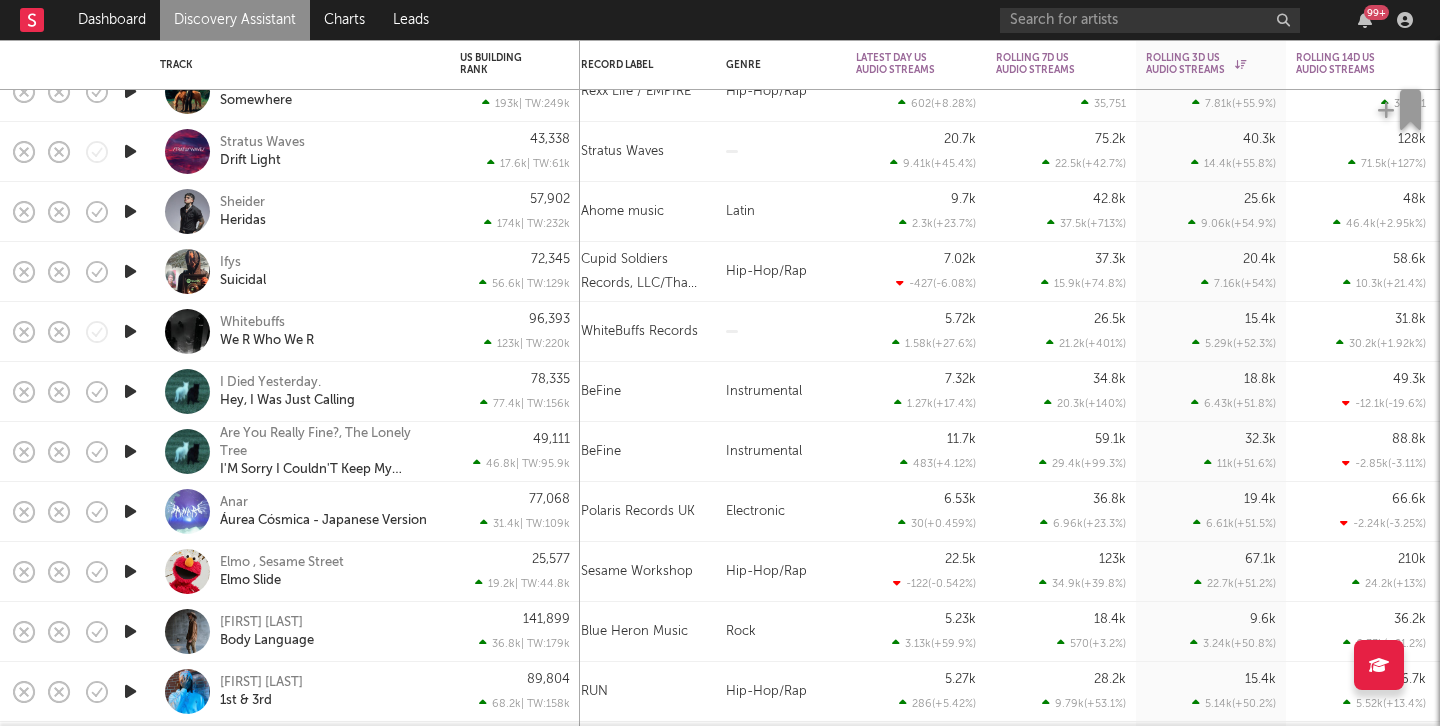 click at bounding box center [130, 211] 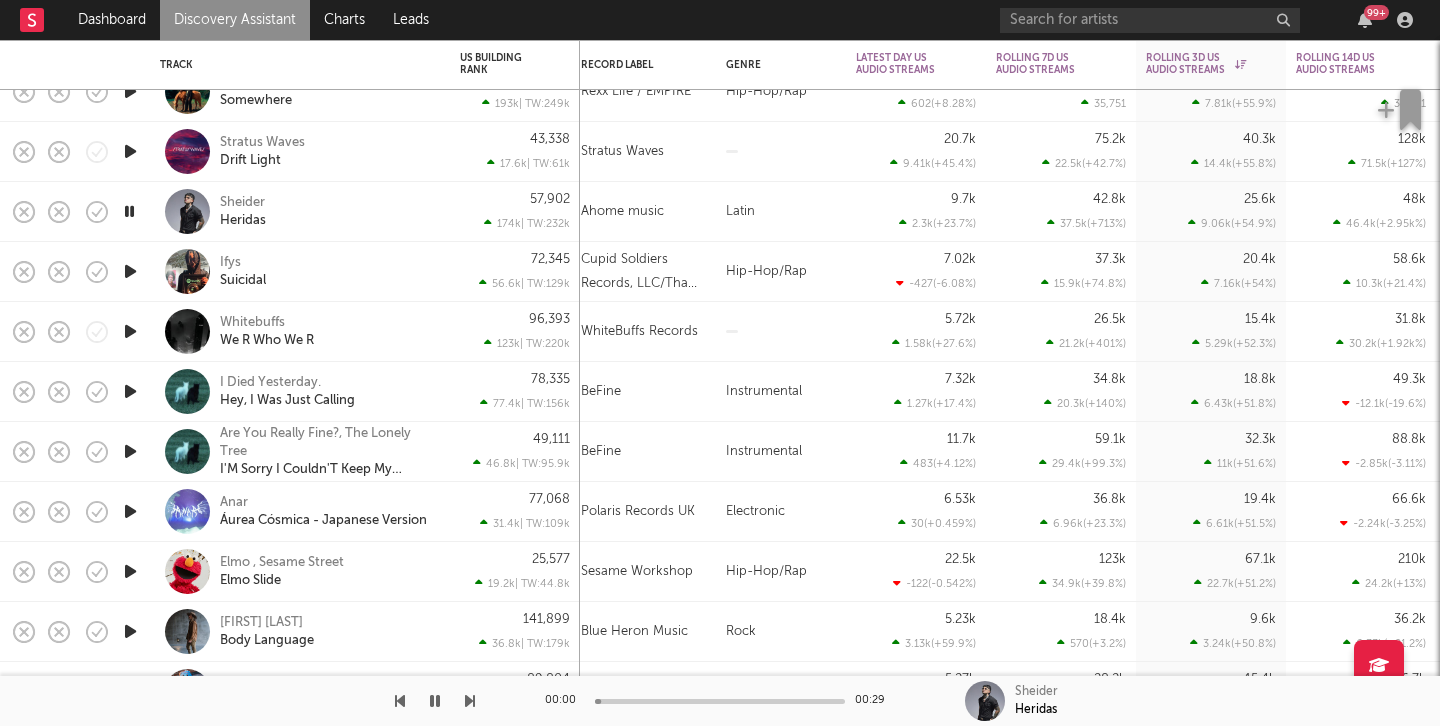 click at bounding box center [129, 211] 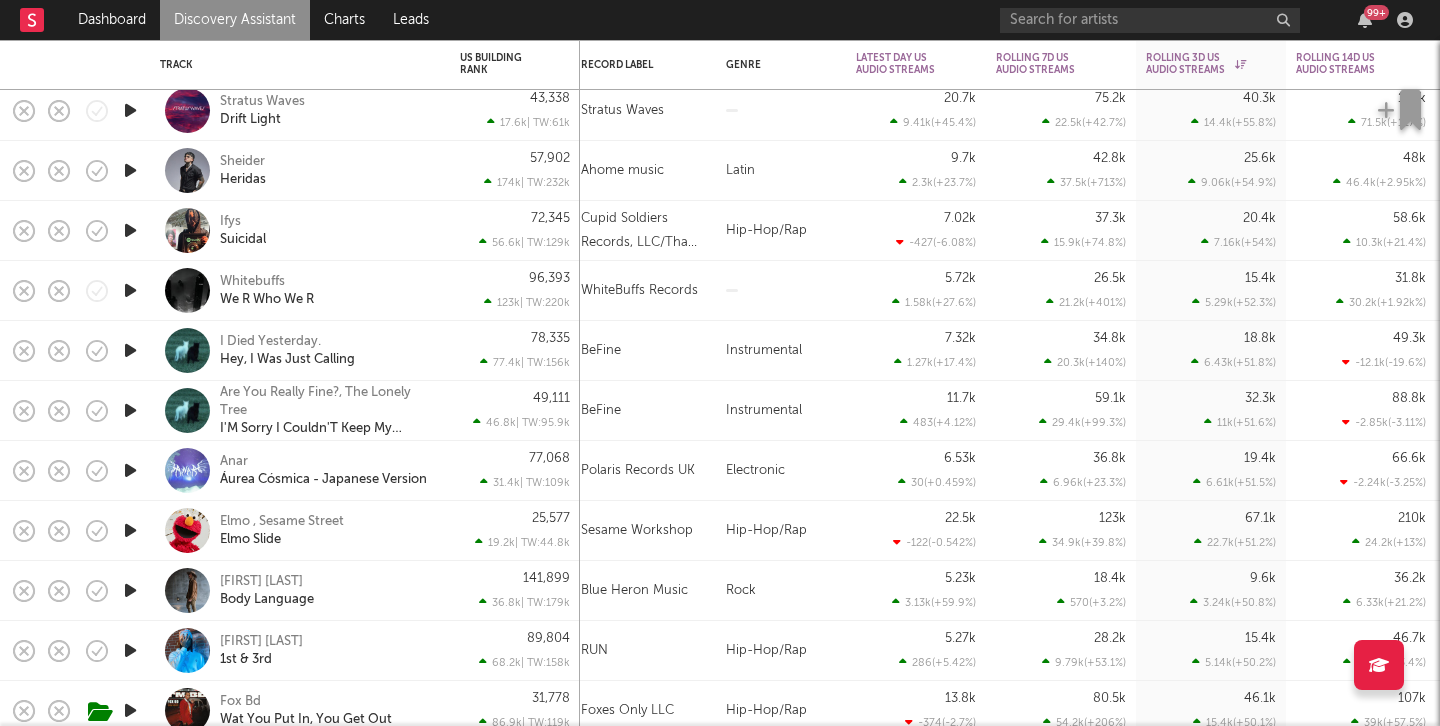 click at bounding box center [130, 230] 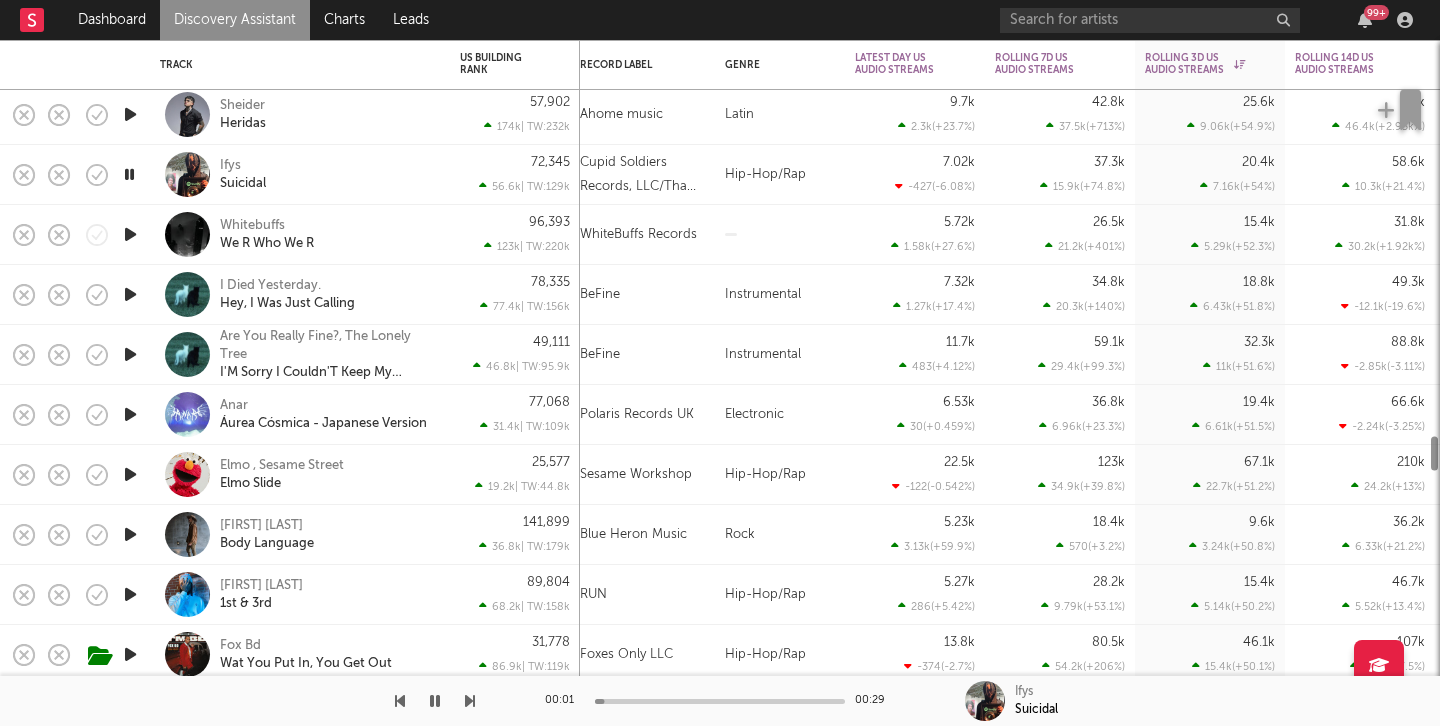 click at bounding box center (130, 234) 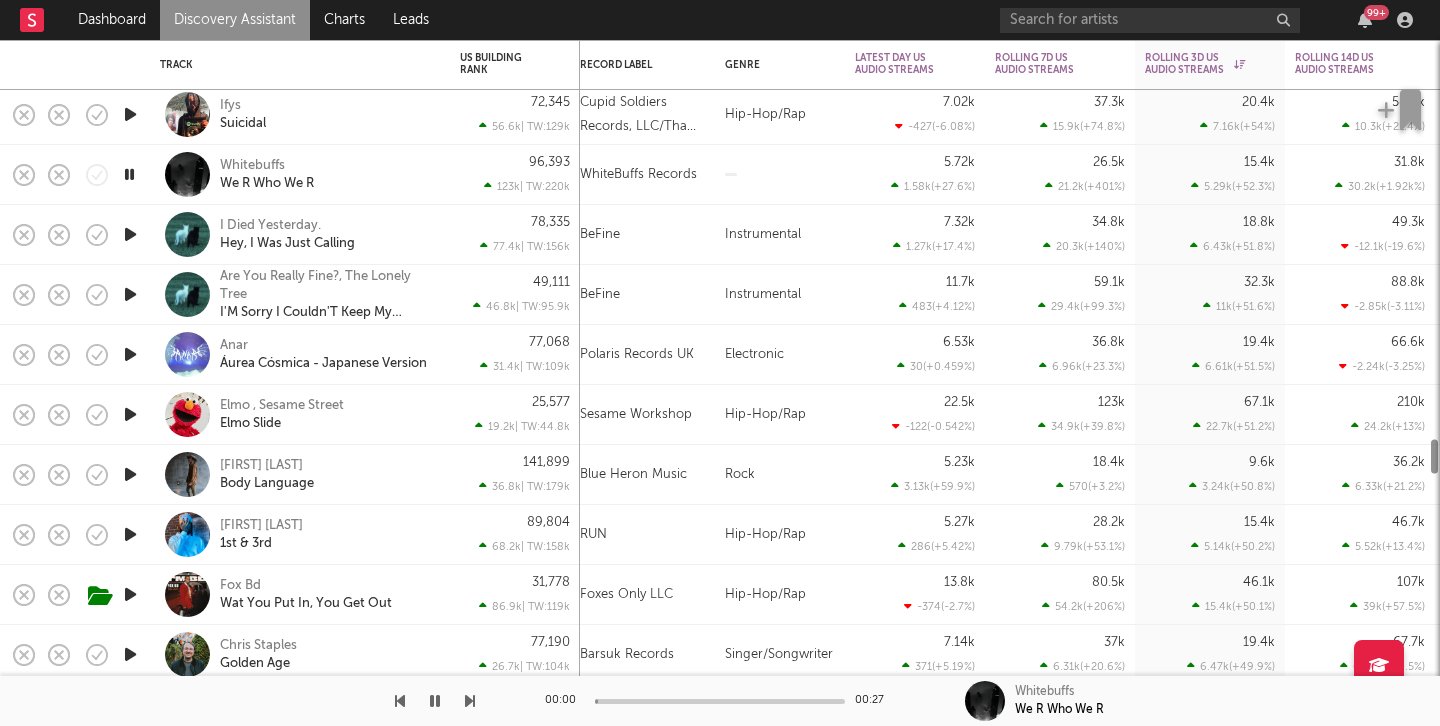 click at bounding box center [130, 234] 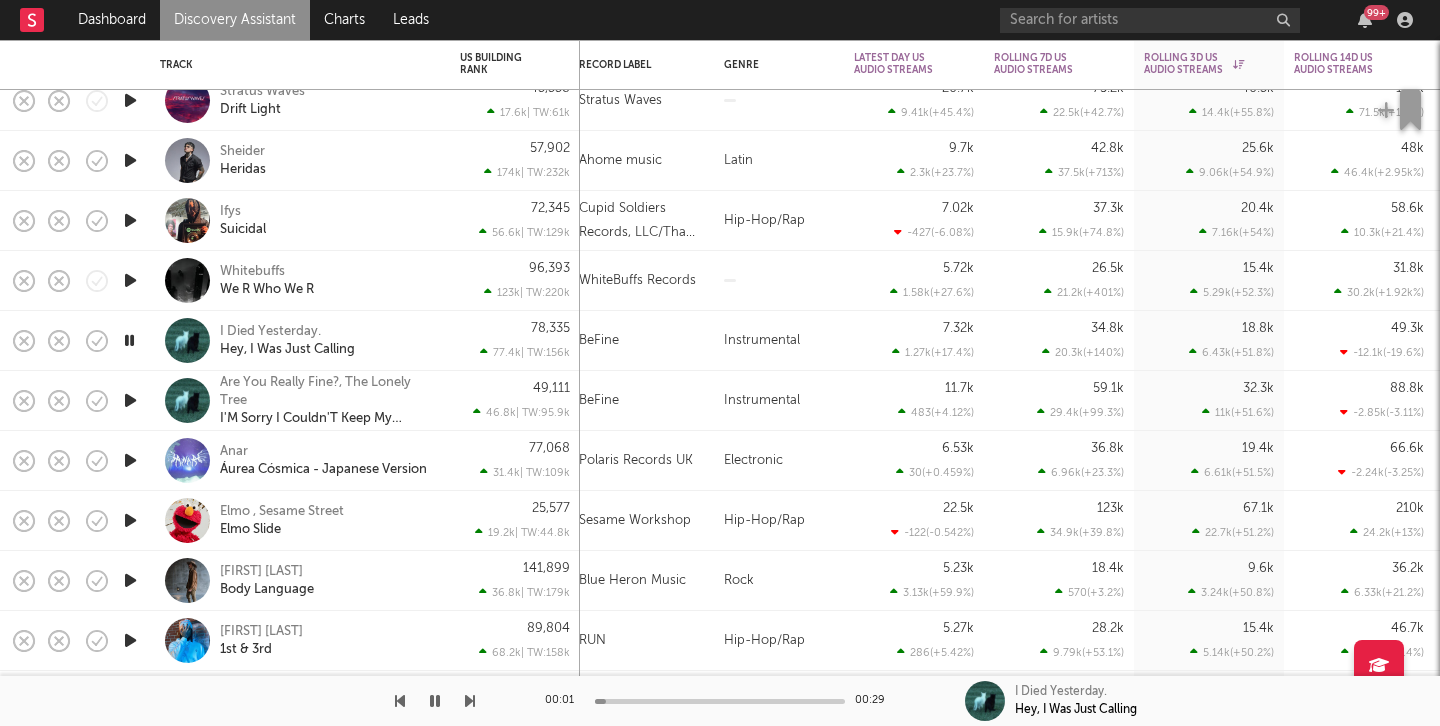 click at bounding box center (130, 280) 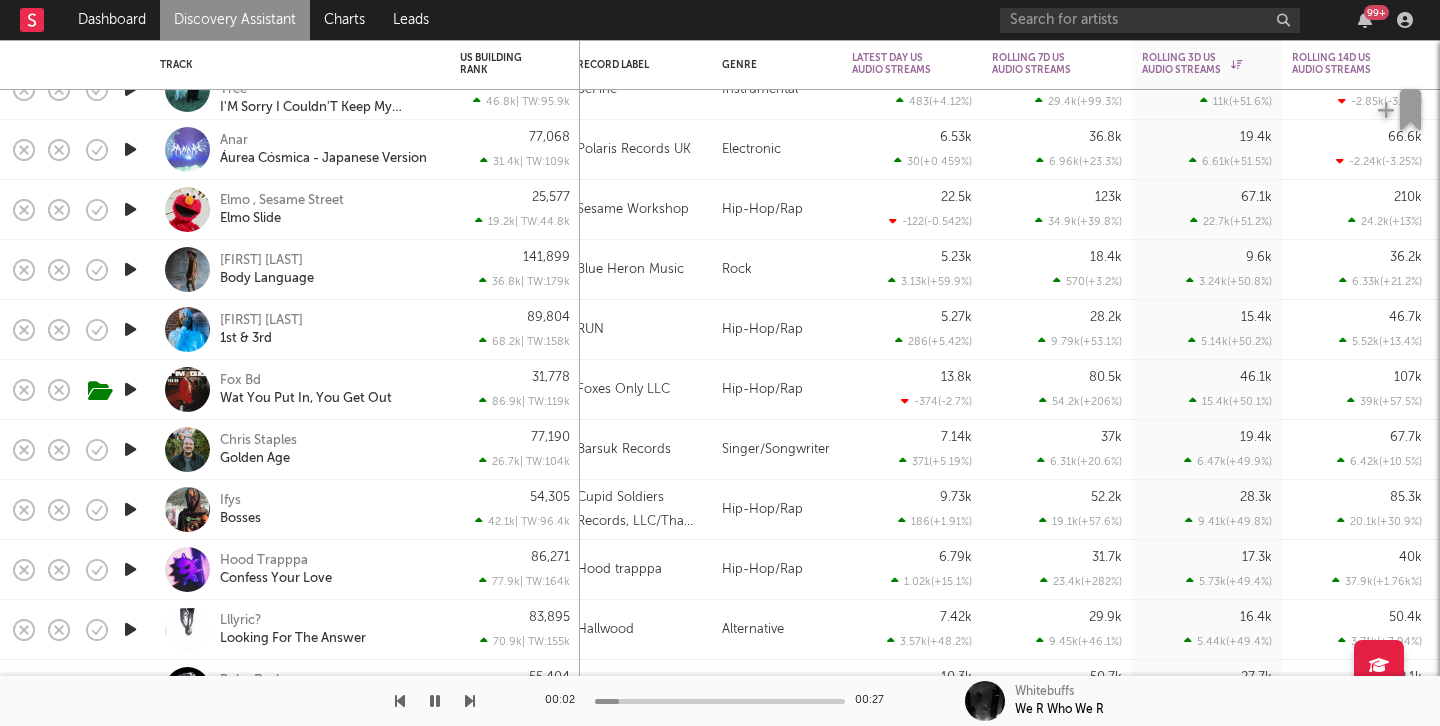 click at bounding box center (130, 269) 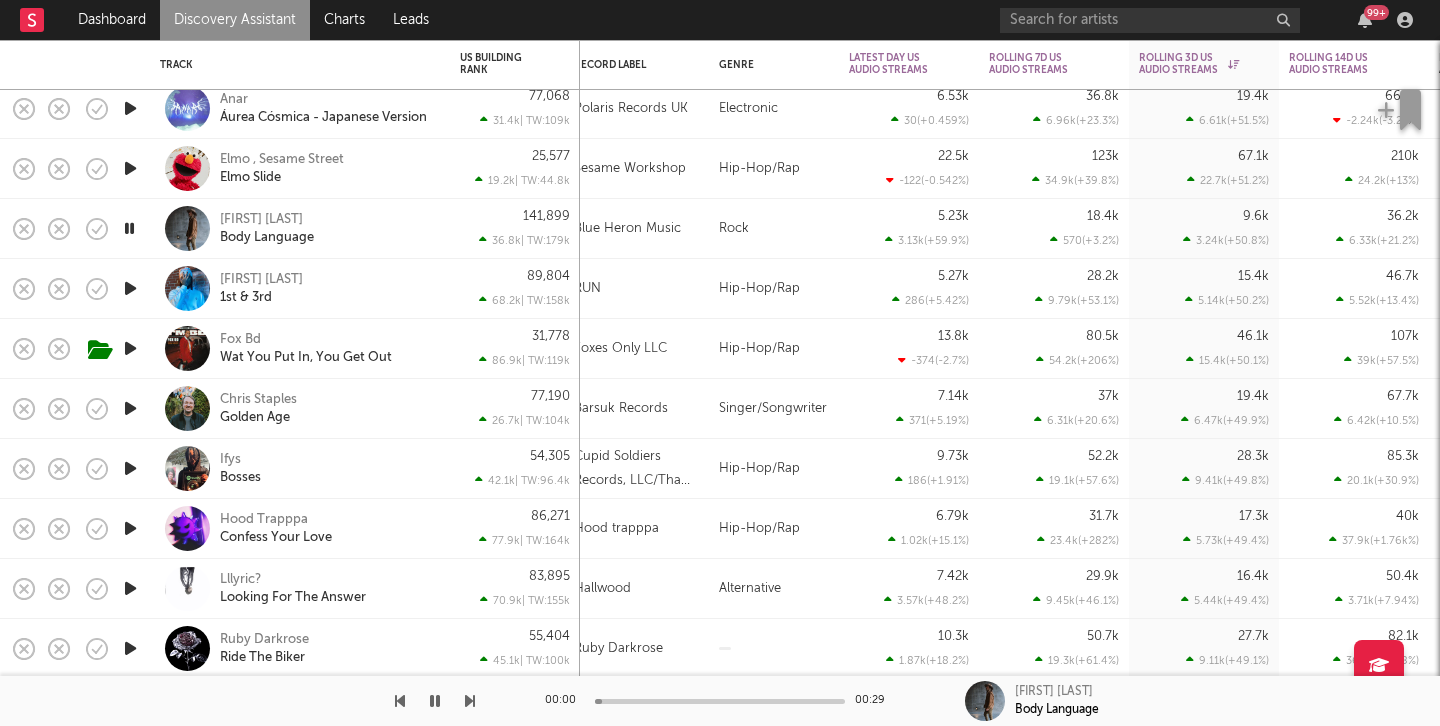 click at bounding box center [130, 288] 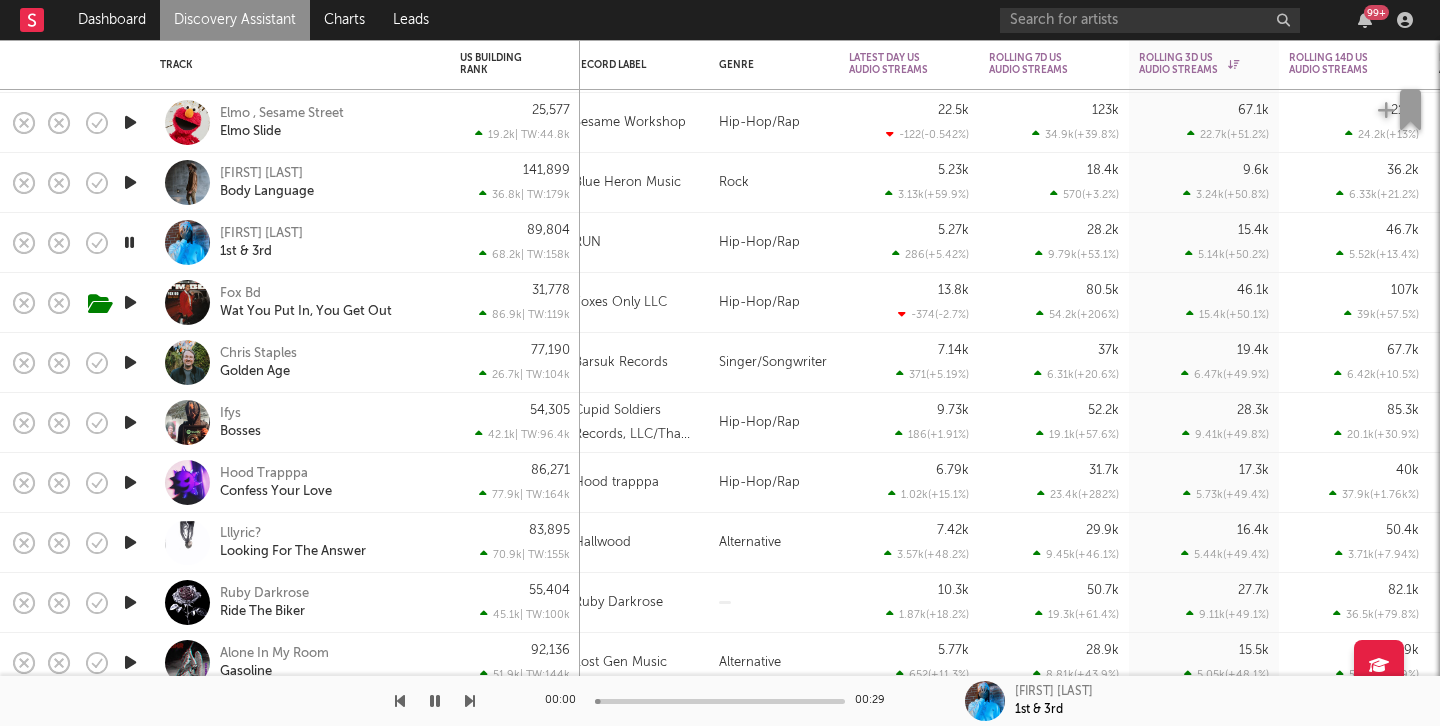 click at bounding box center (130, 302) 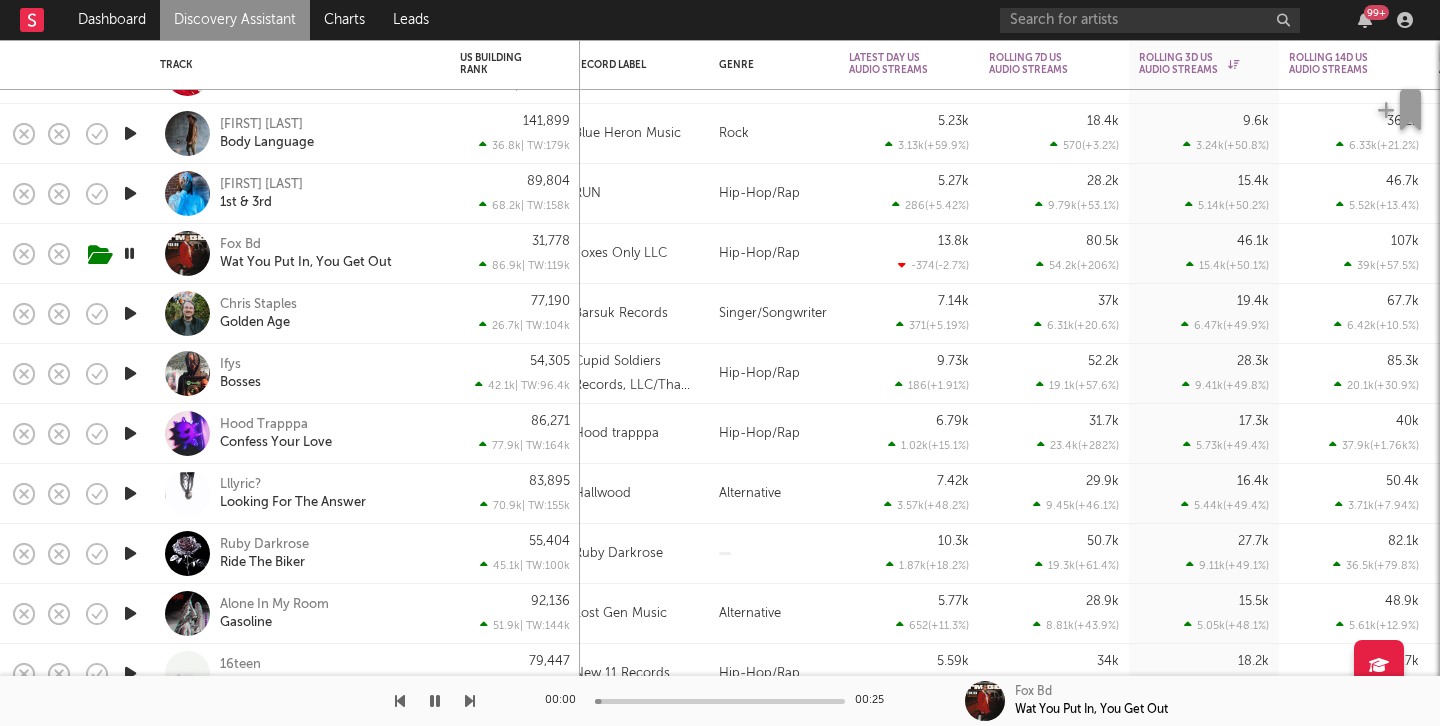 click at bounding box center [130, 313] 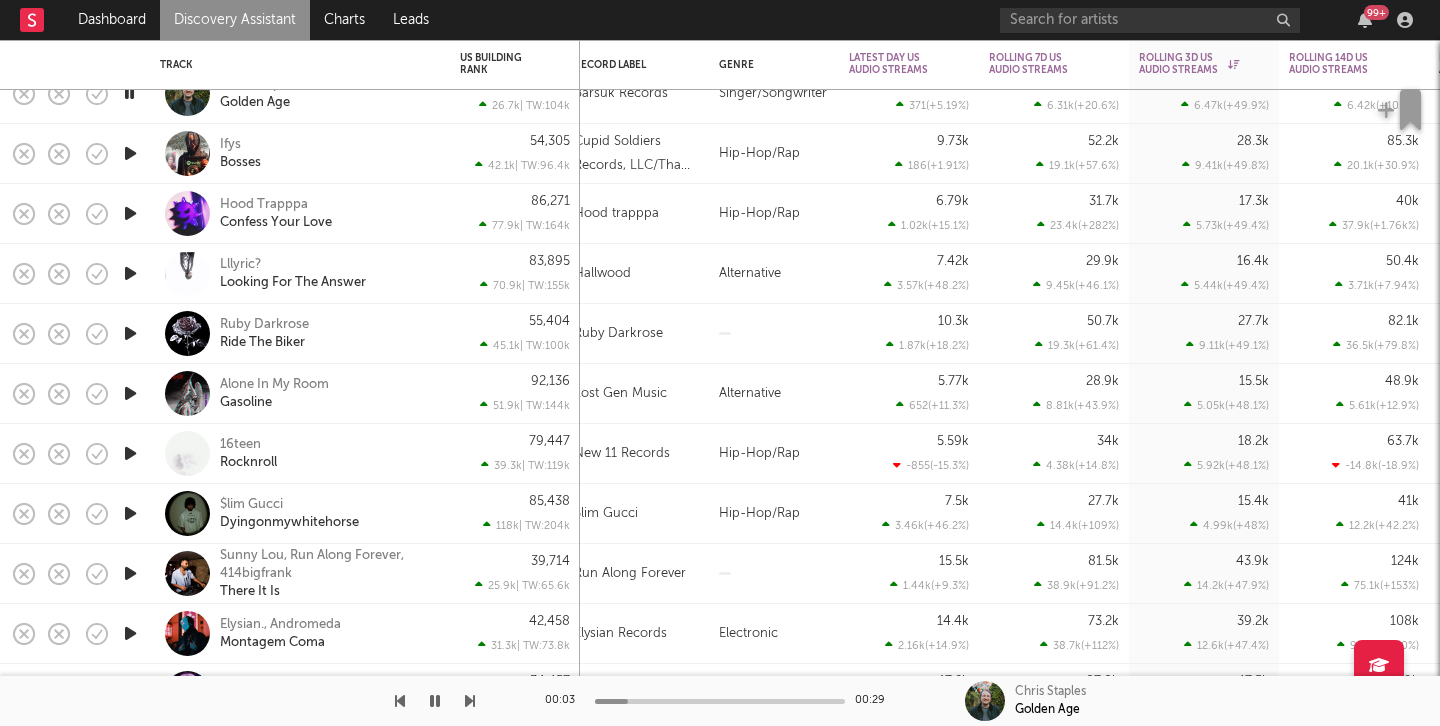 click at bounding box center [130, 333] 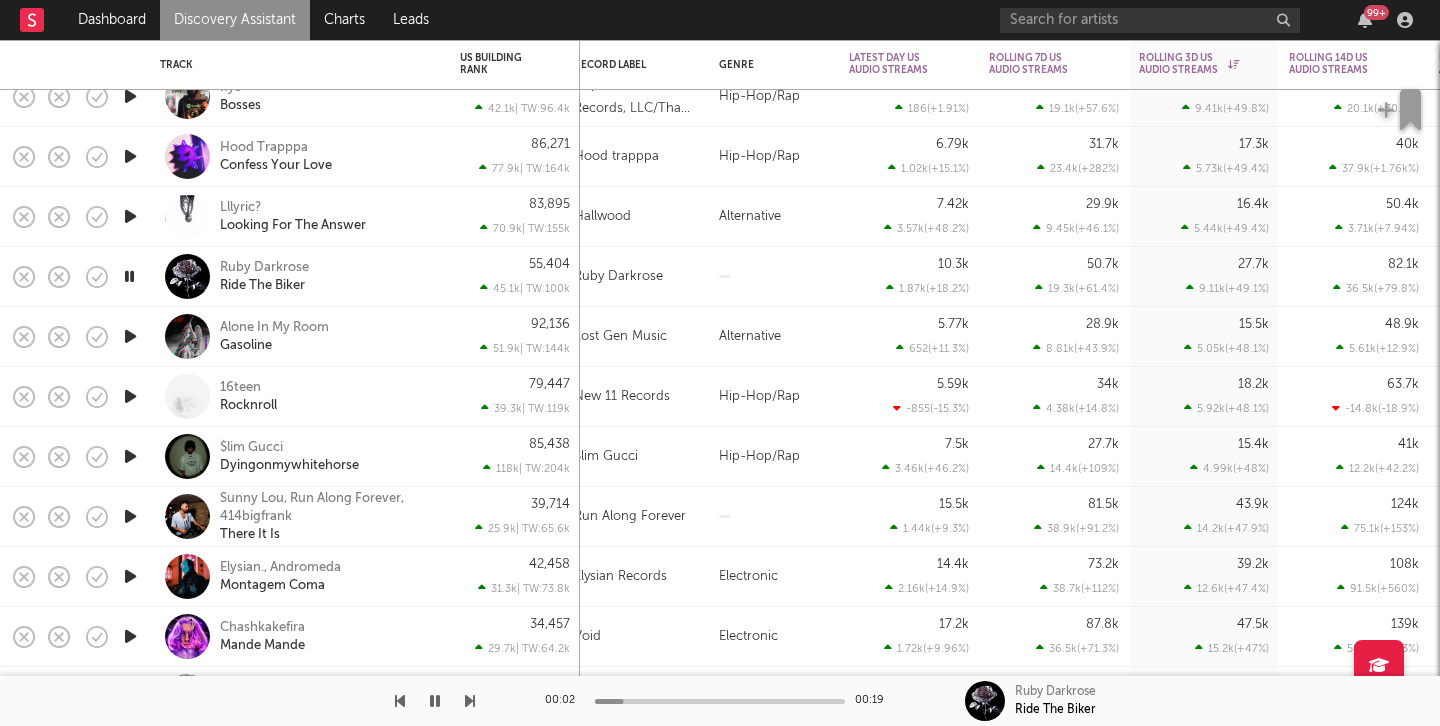 click at bounding box center [130, 336] 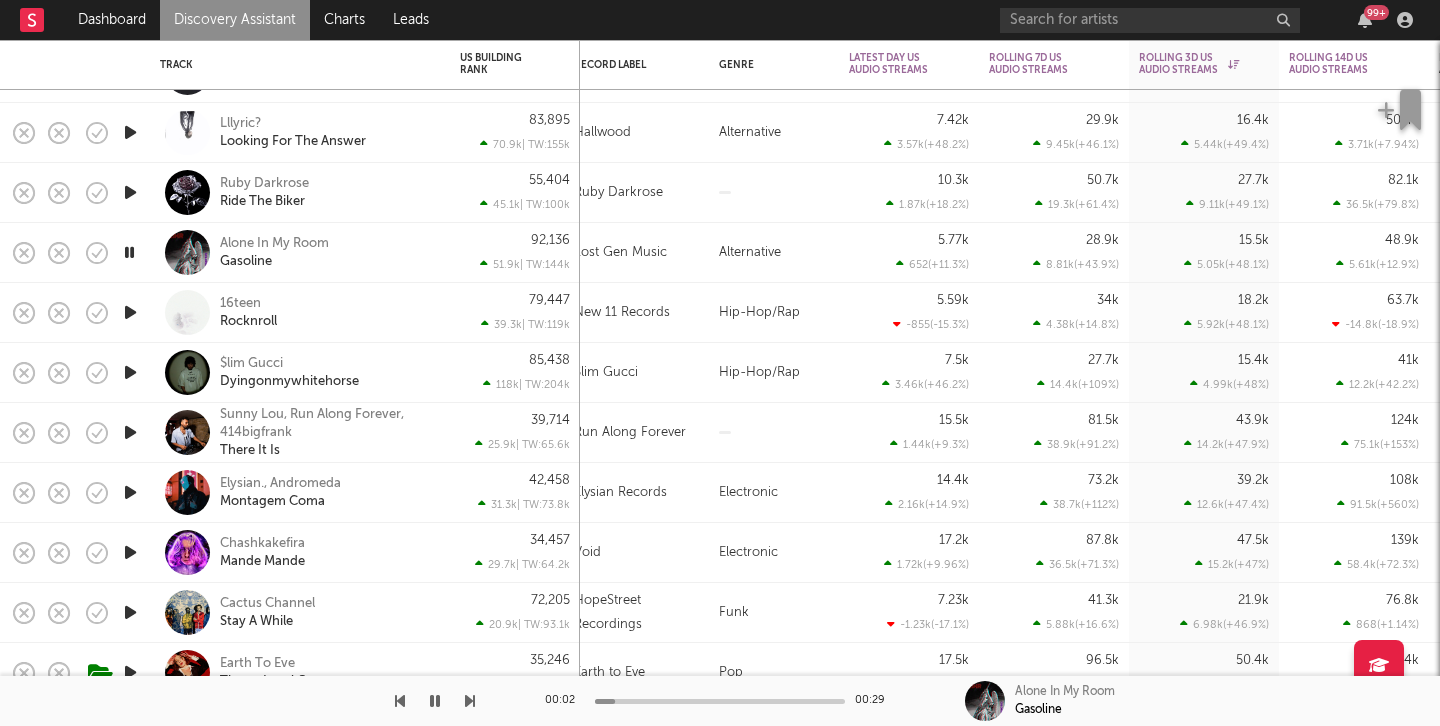 click at bounding box center (130, 312) 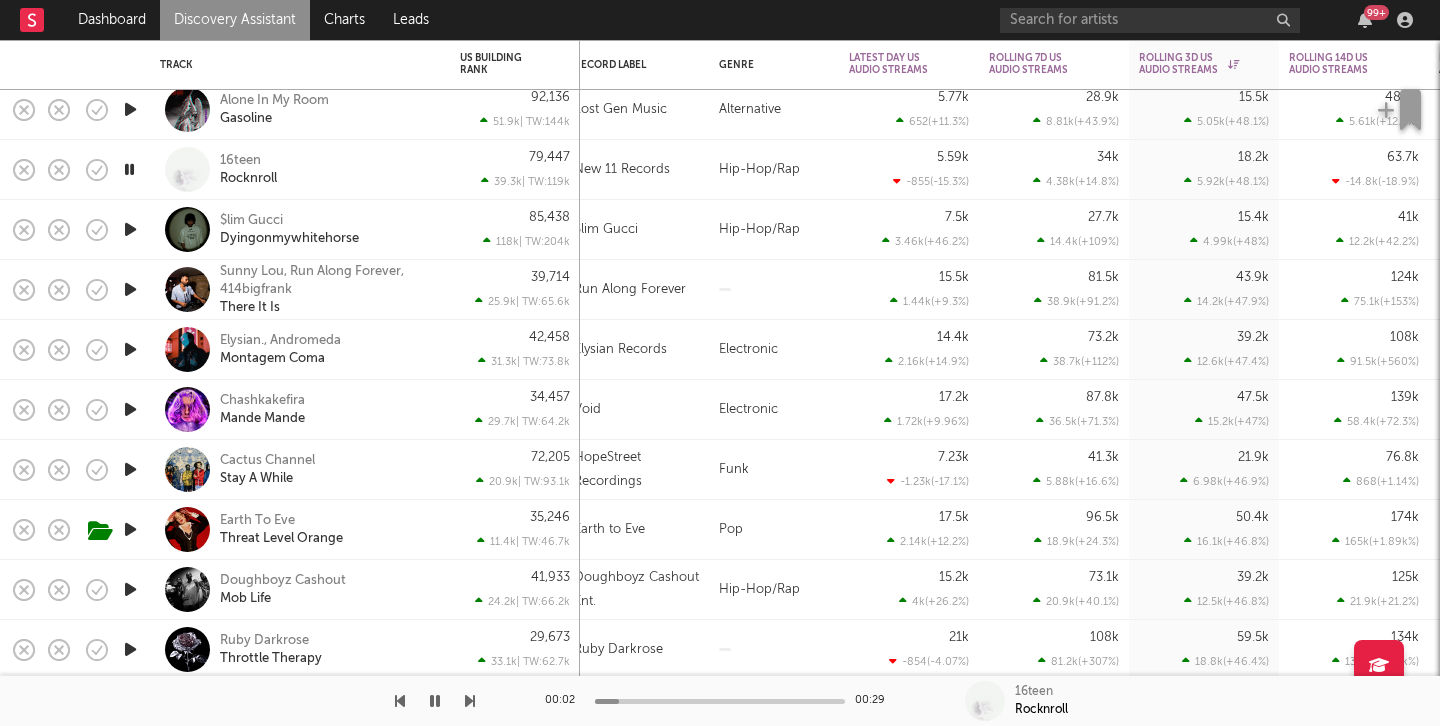 click at bounding box center [130, 289] 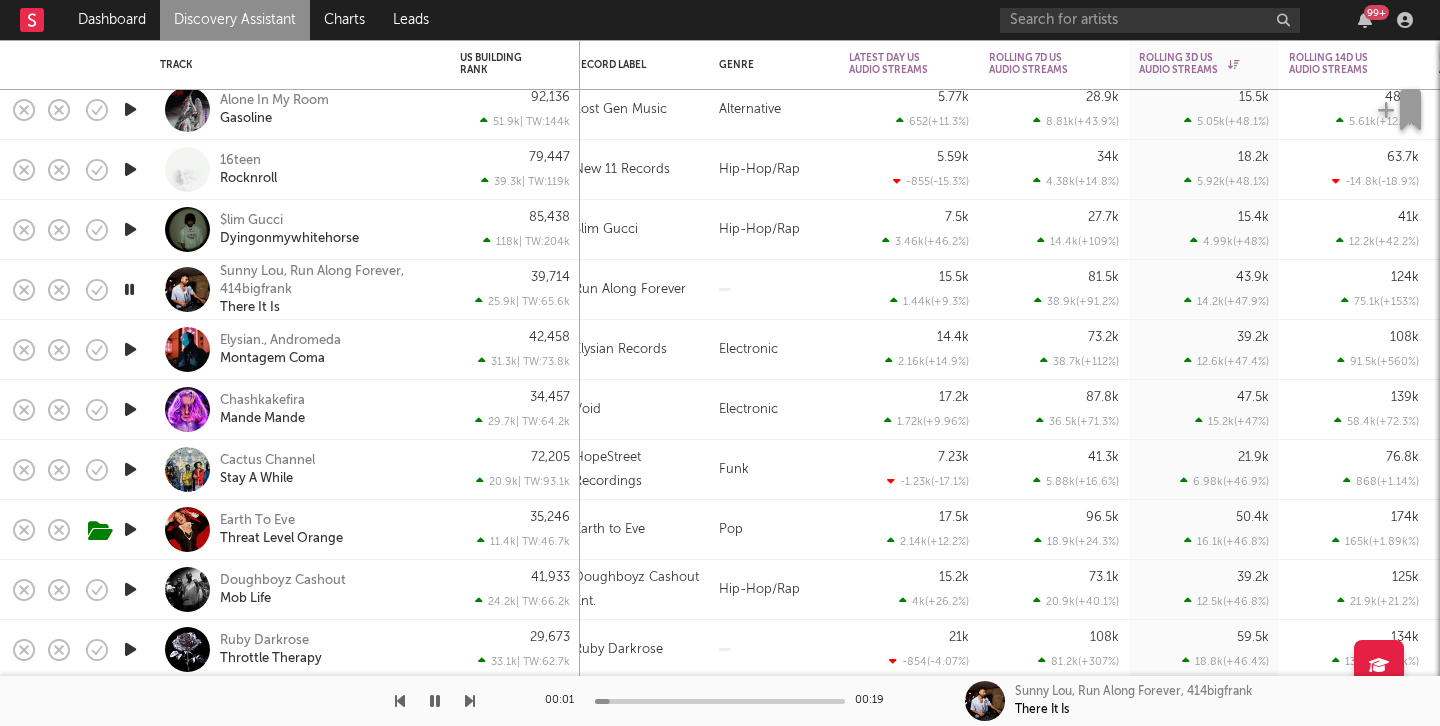 click at bounding box center (130, 229) 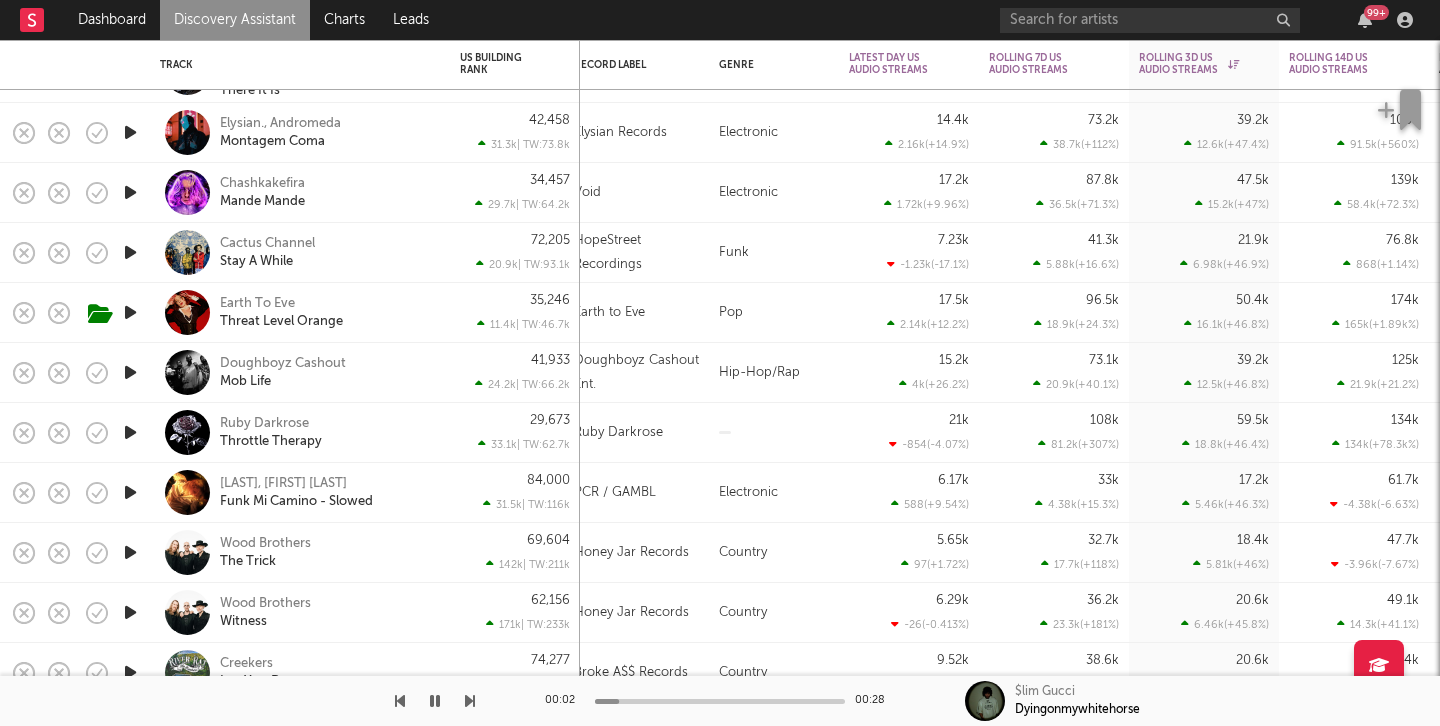 click at bounding box center [130, 252] 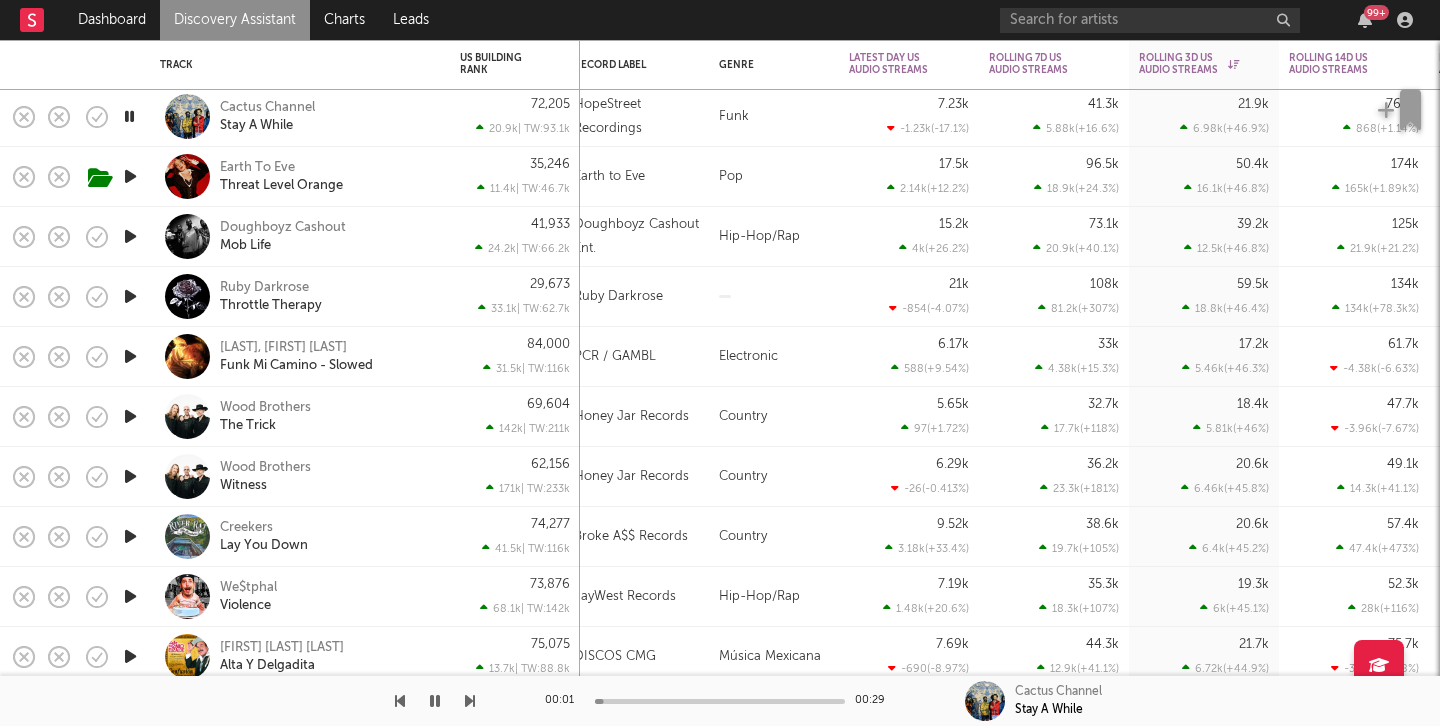 click at bounding box center [130, 236] 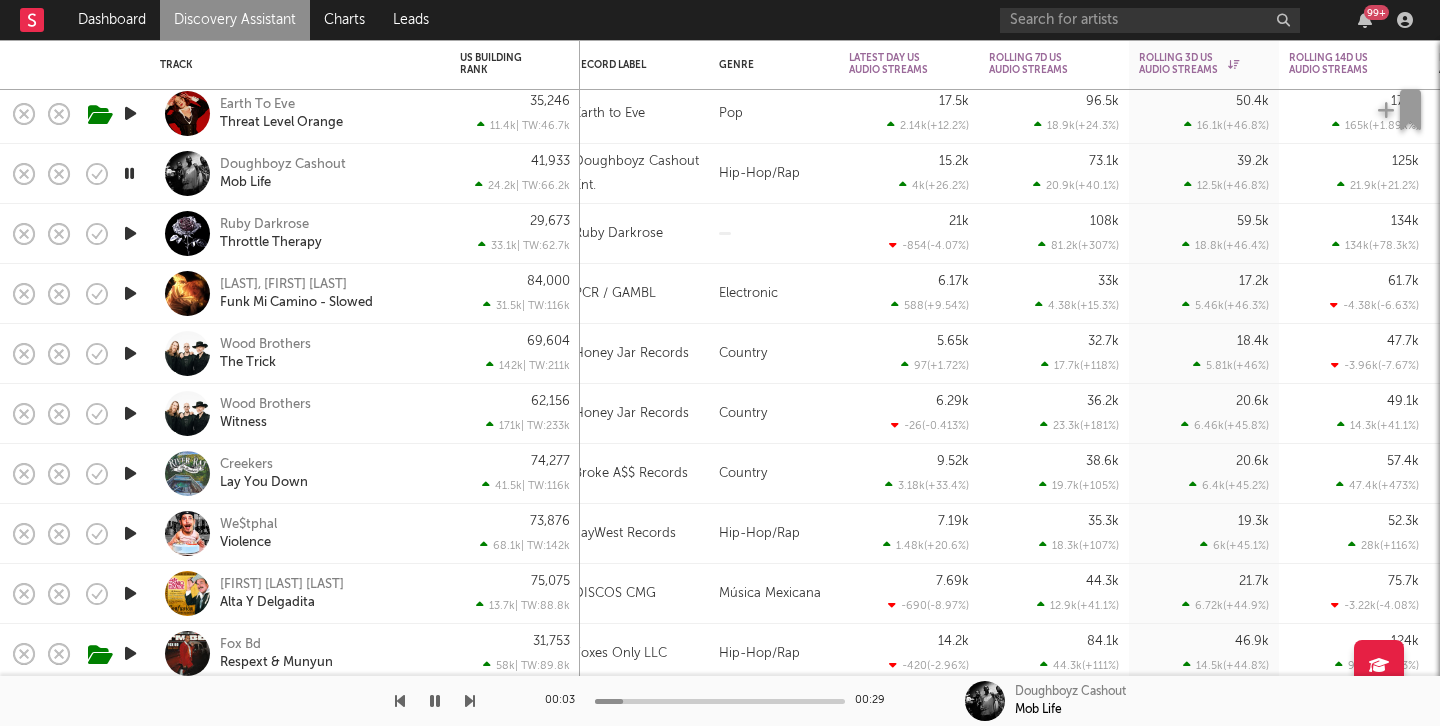 click at bounding box center [130, 233] 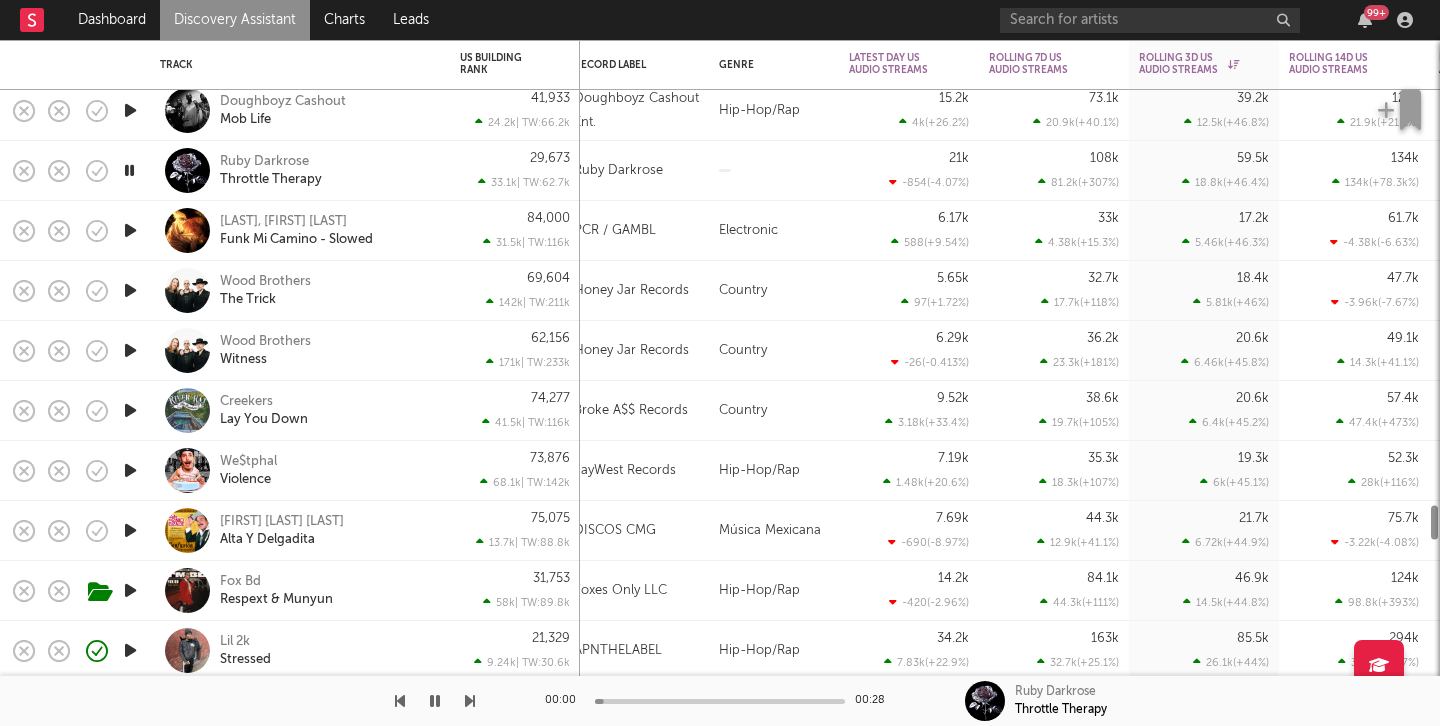 click at bounding box center [130, 230] 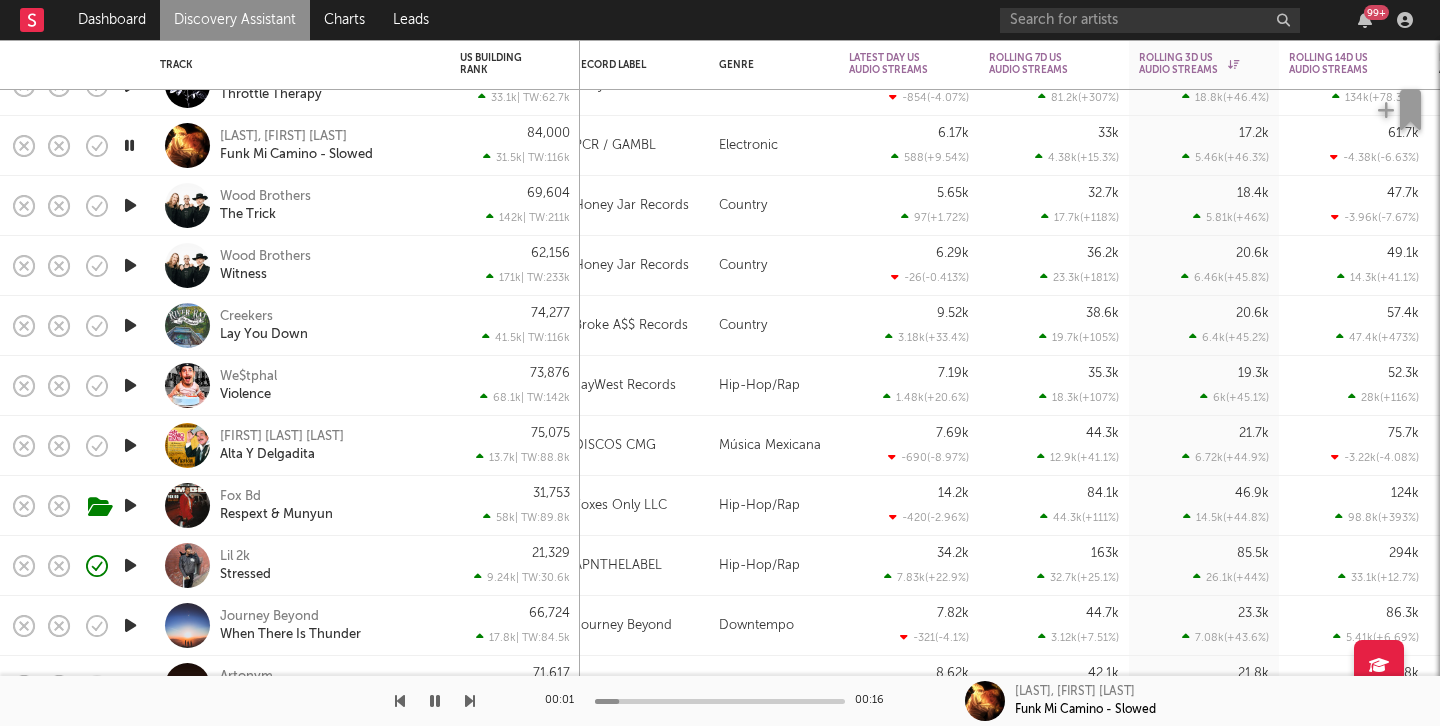click at bounding box center [130, 205] 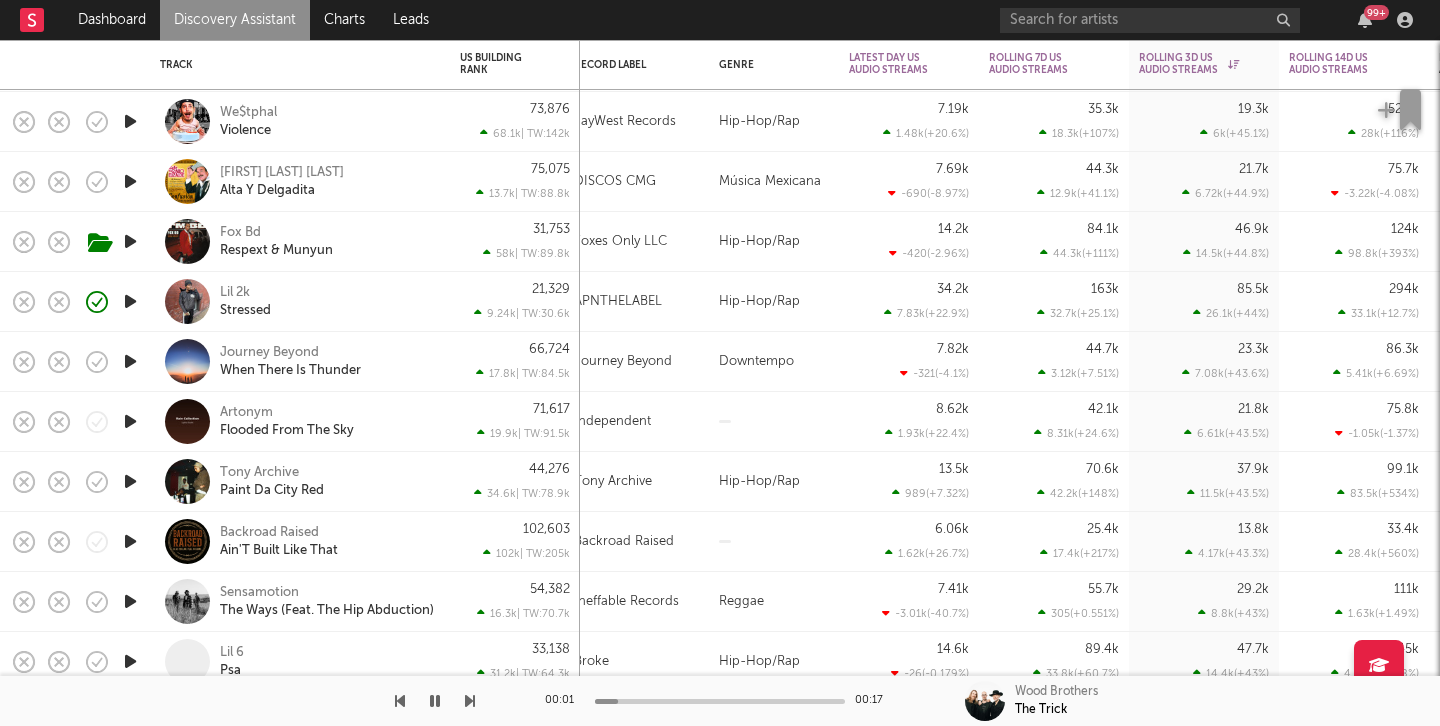 click at bounding box center [130, 241] 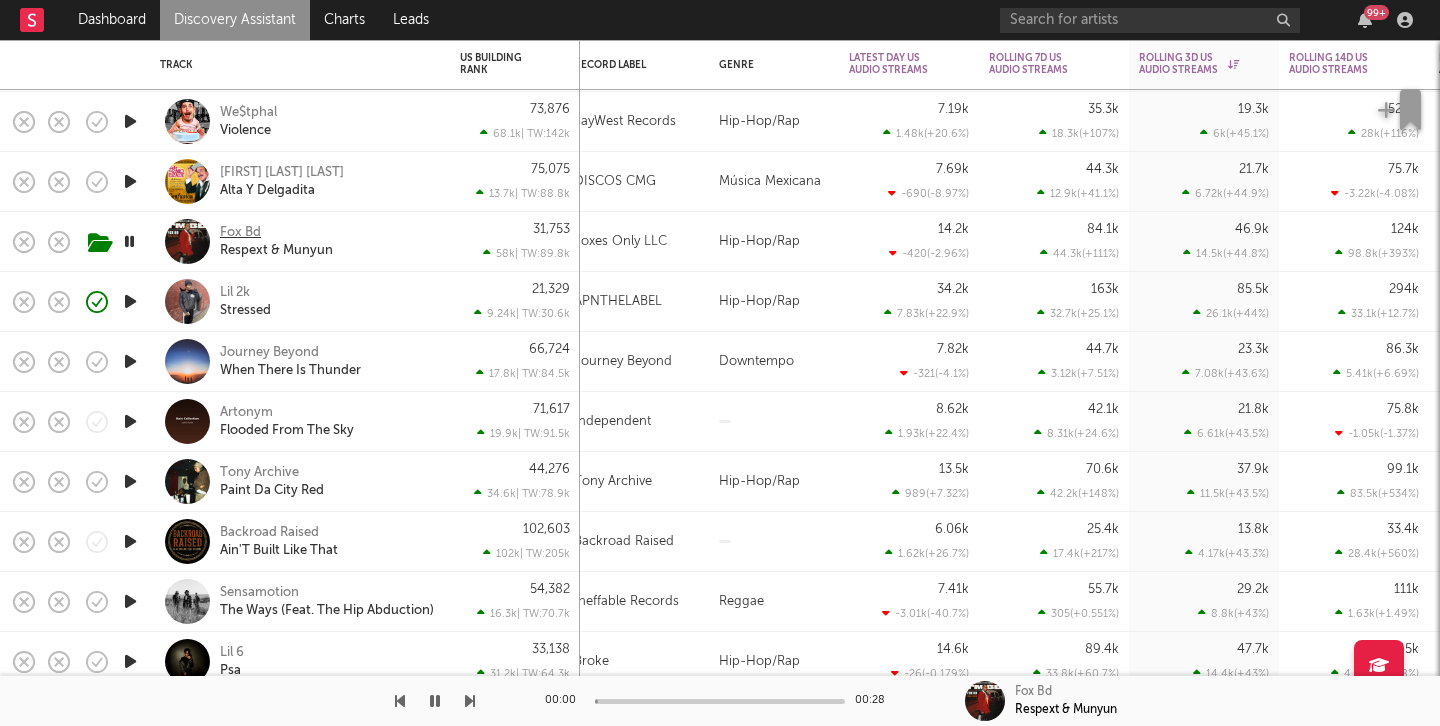 click on "Fox Bd" at bounding box center [240, 233] 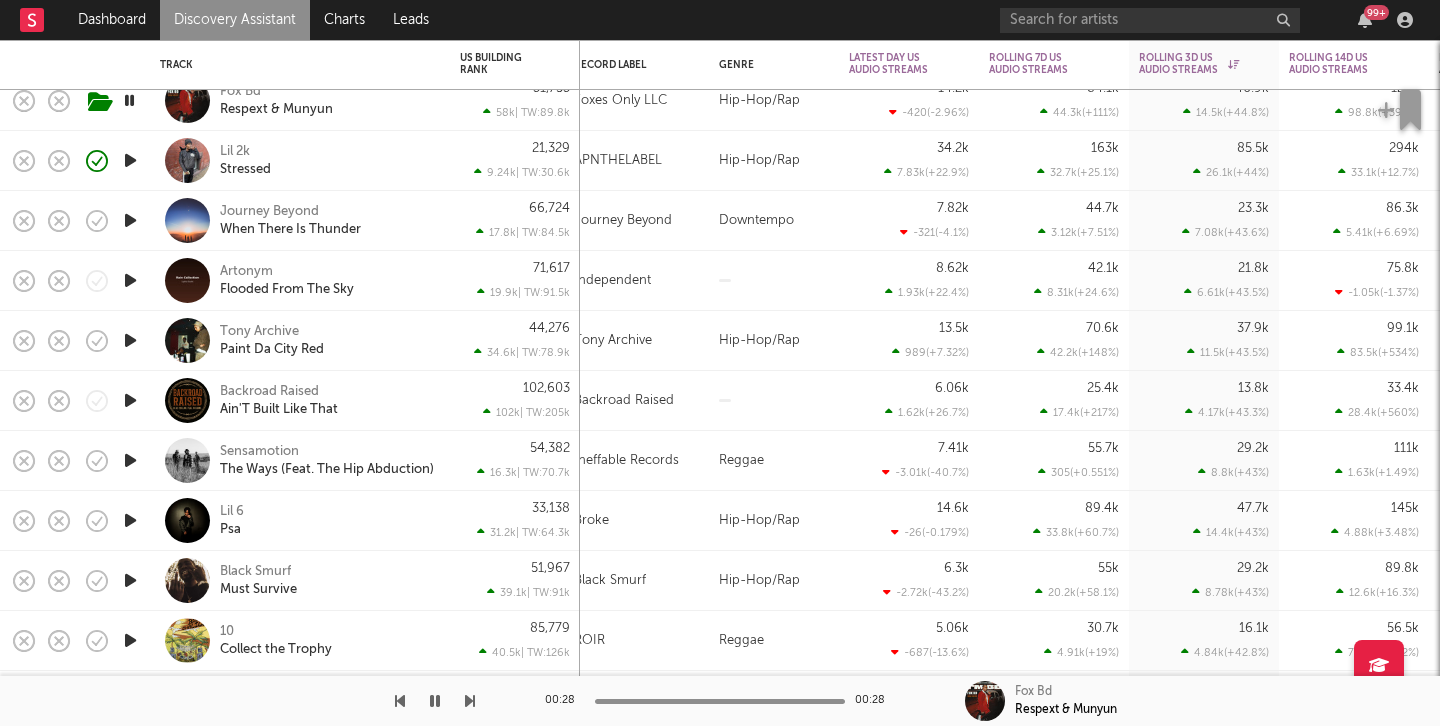 click at bounding box center [130, 160] 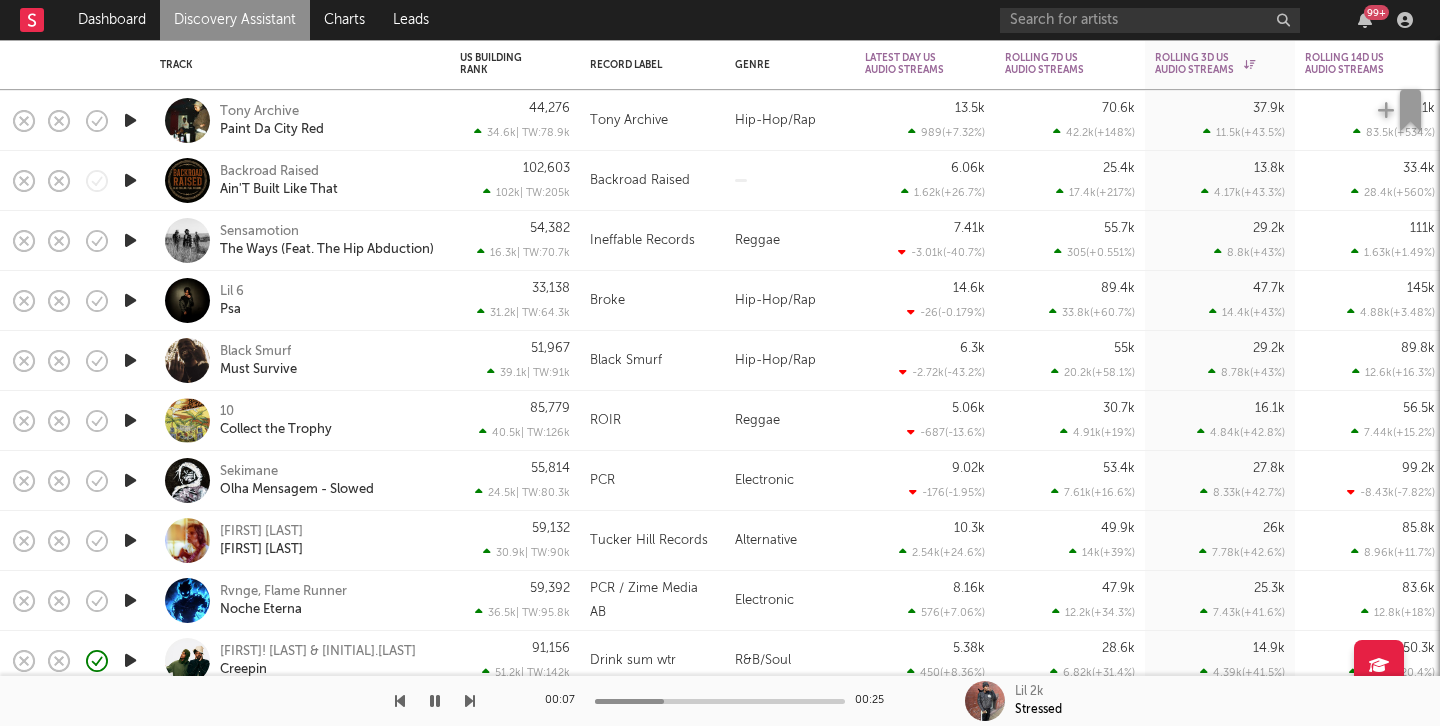 click at bounding box center [130, 120] 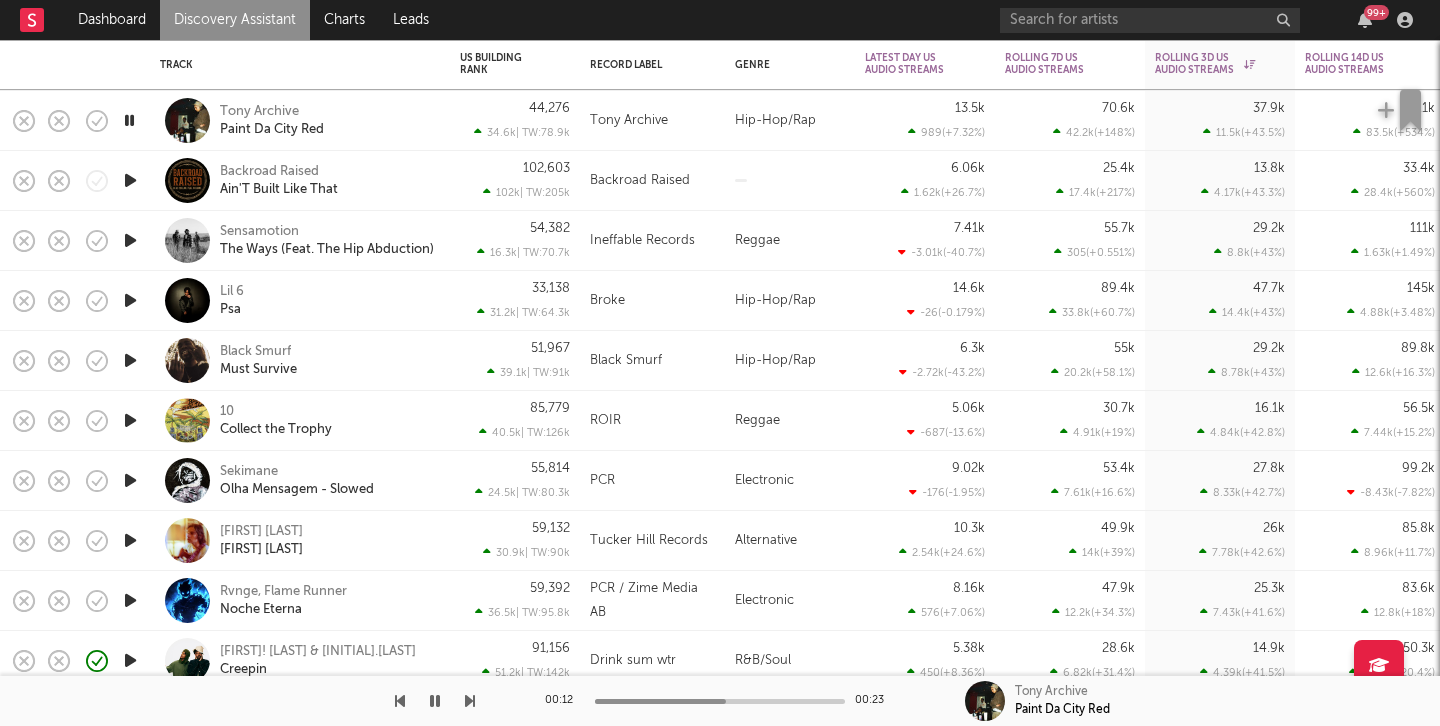 click at bounding box center [129, 120] 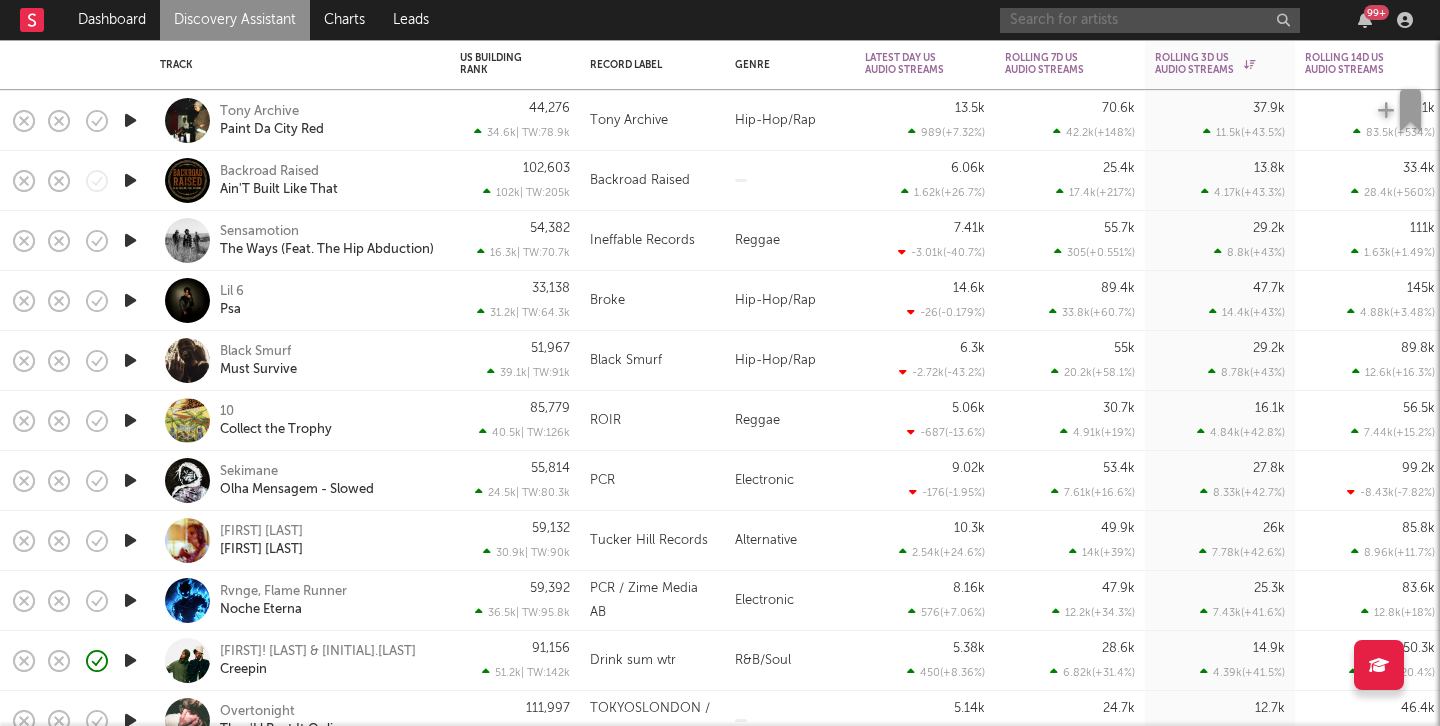 click at bounding box center (1150, 20) 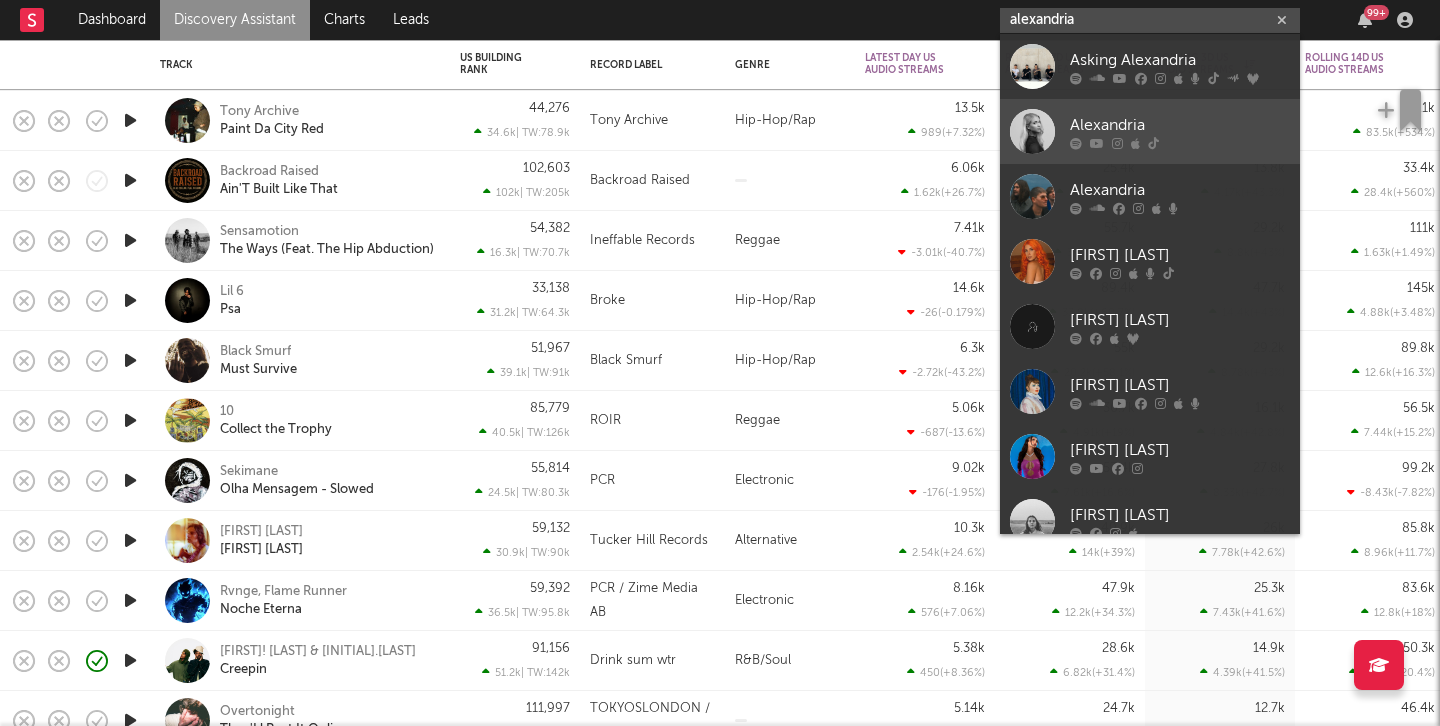 type on "alexandria" 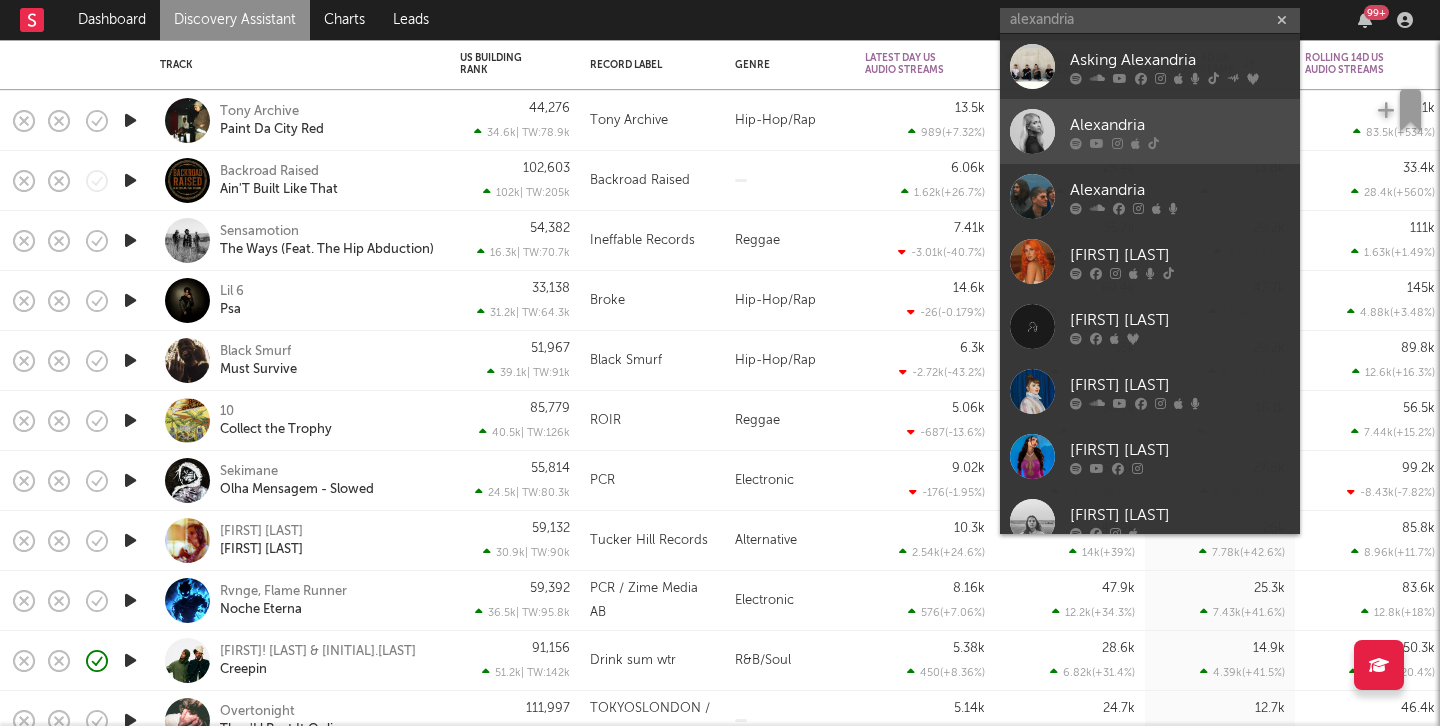 click at bounding box center (1032, 131) 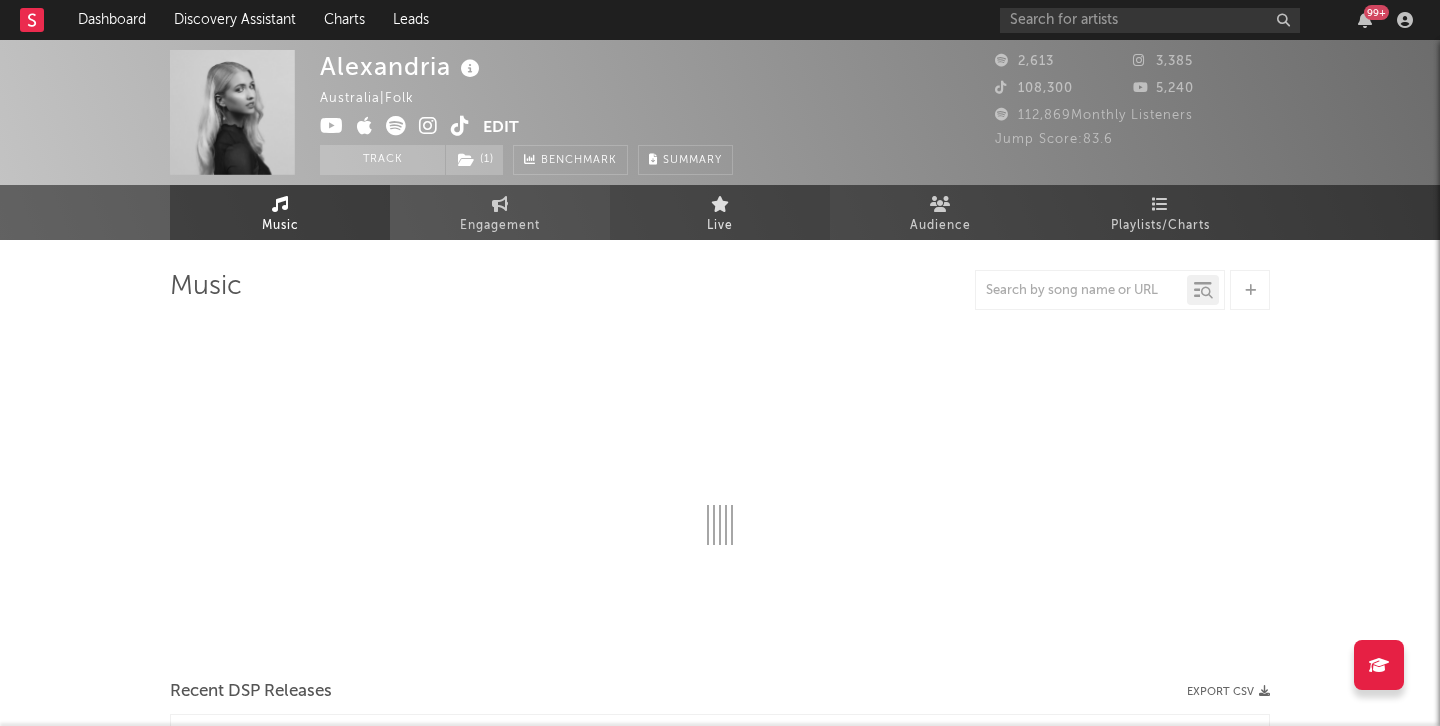 select on "1w" 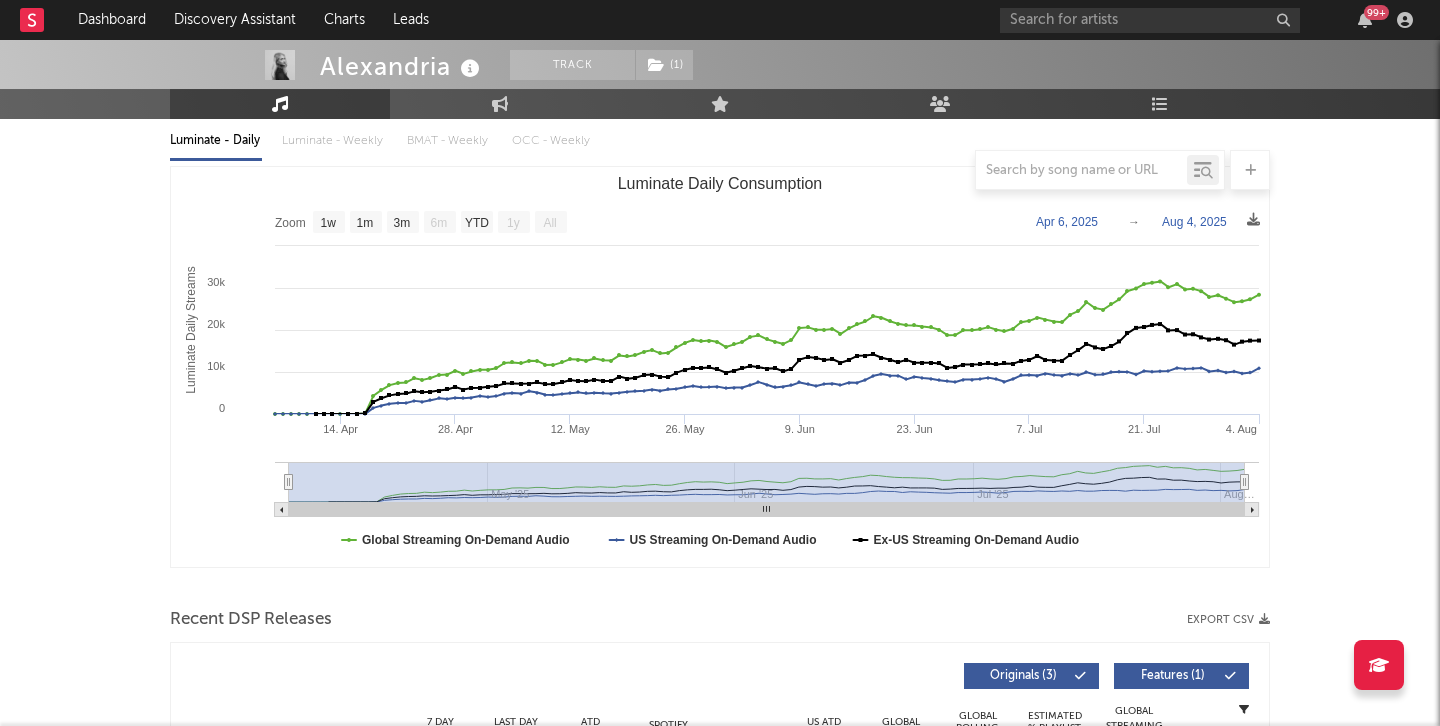scroll, scrollTop: 0, scrollLeft: 0, axis: both 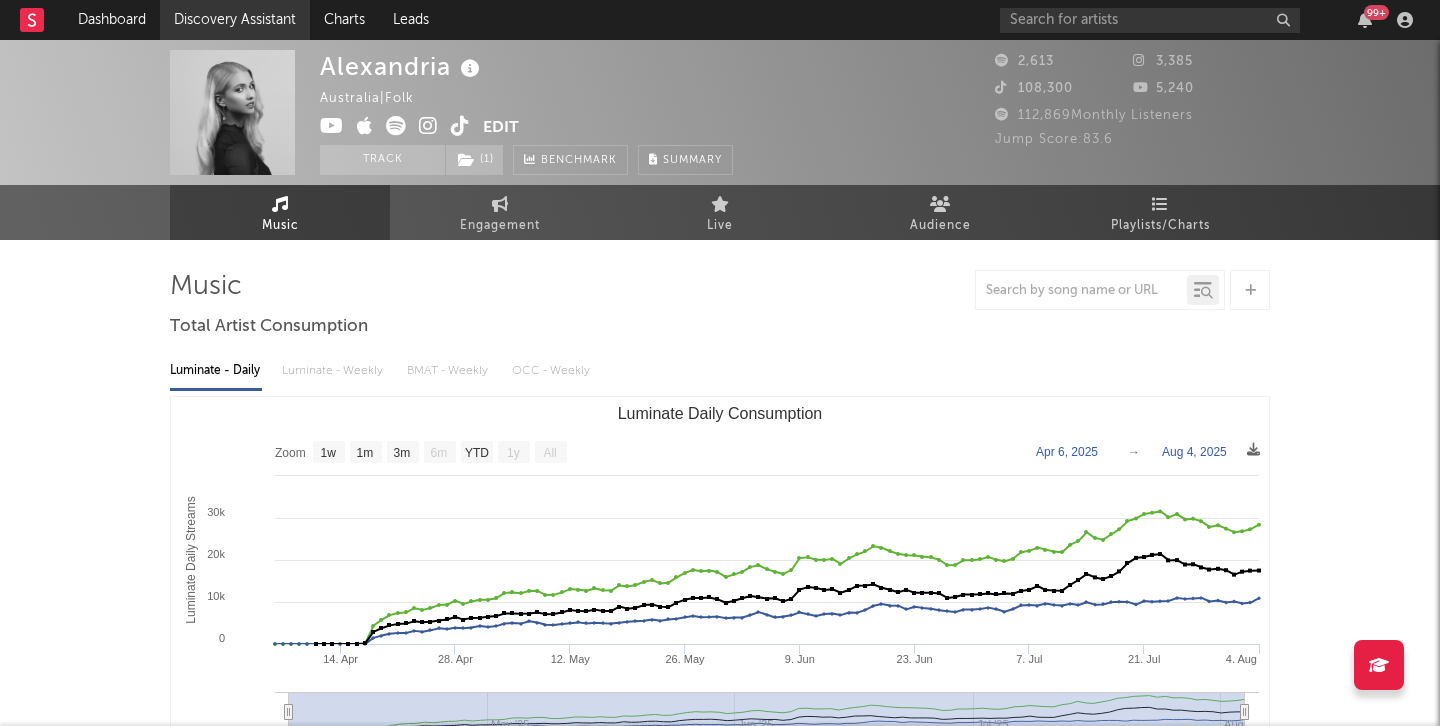 click on "Discovery Assistant" at bounding box center [235, 20] 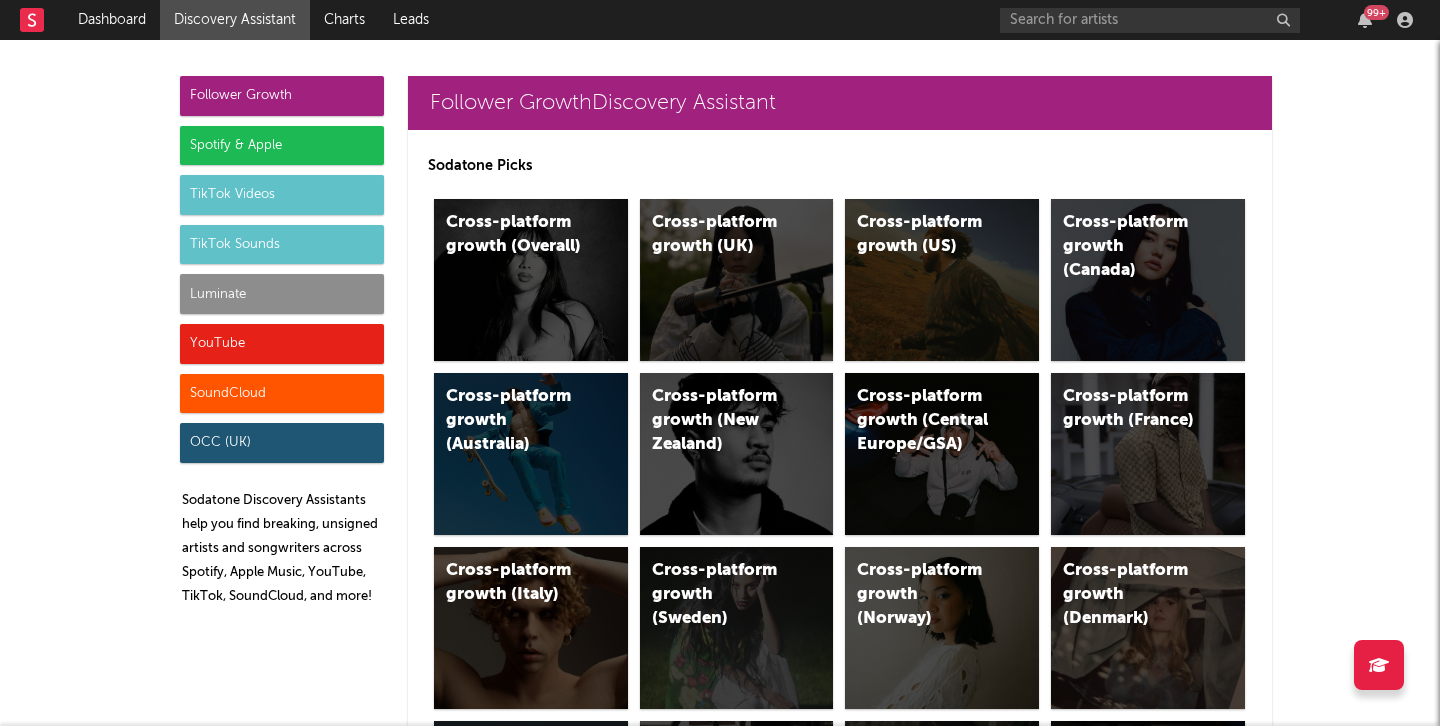 click on "Follower Growth" at bounding box center (282, 96) 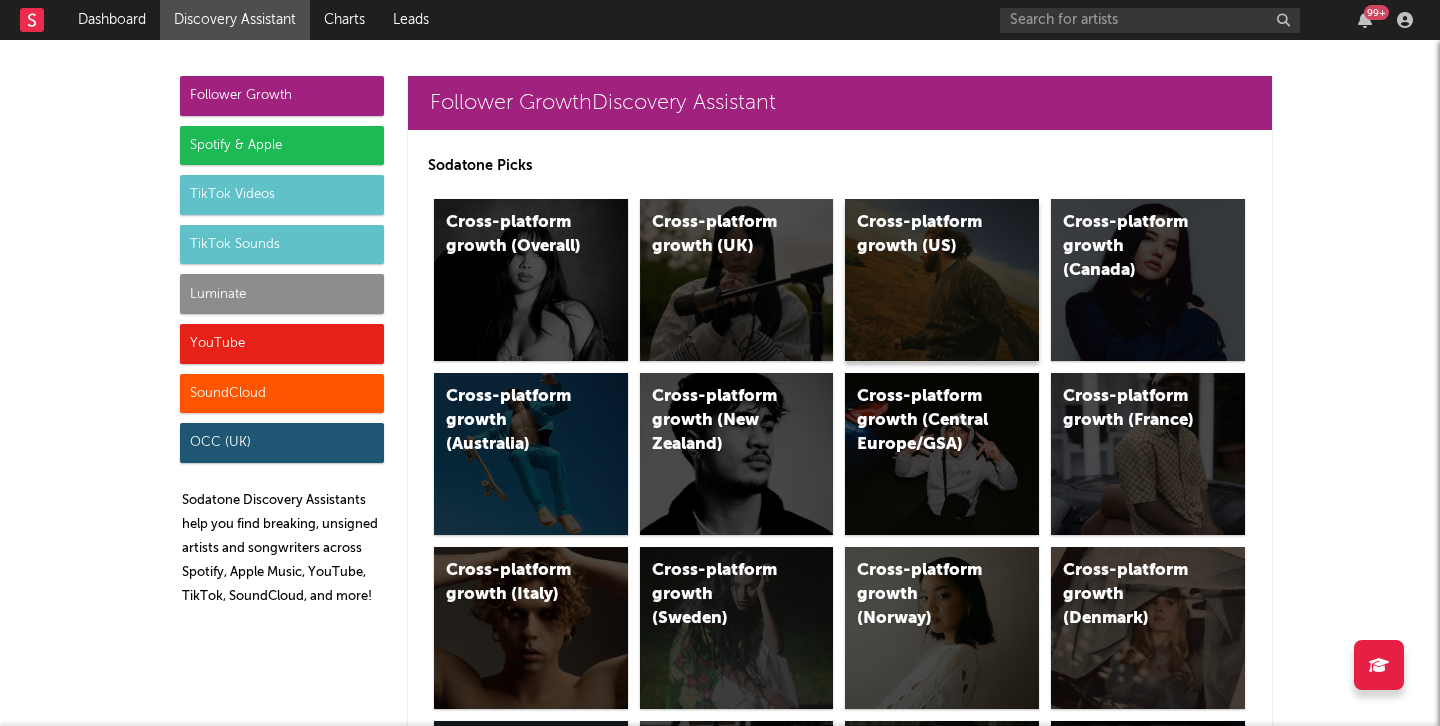 click on "Cross-platform growth (US)" at bounding box center (942, 280) 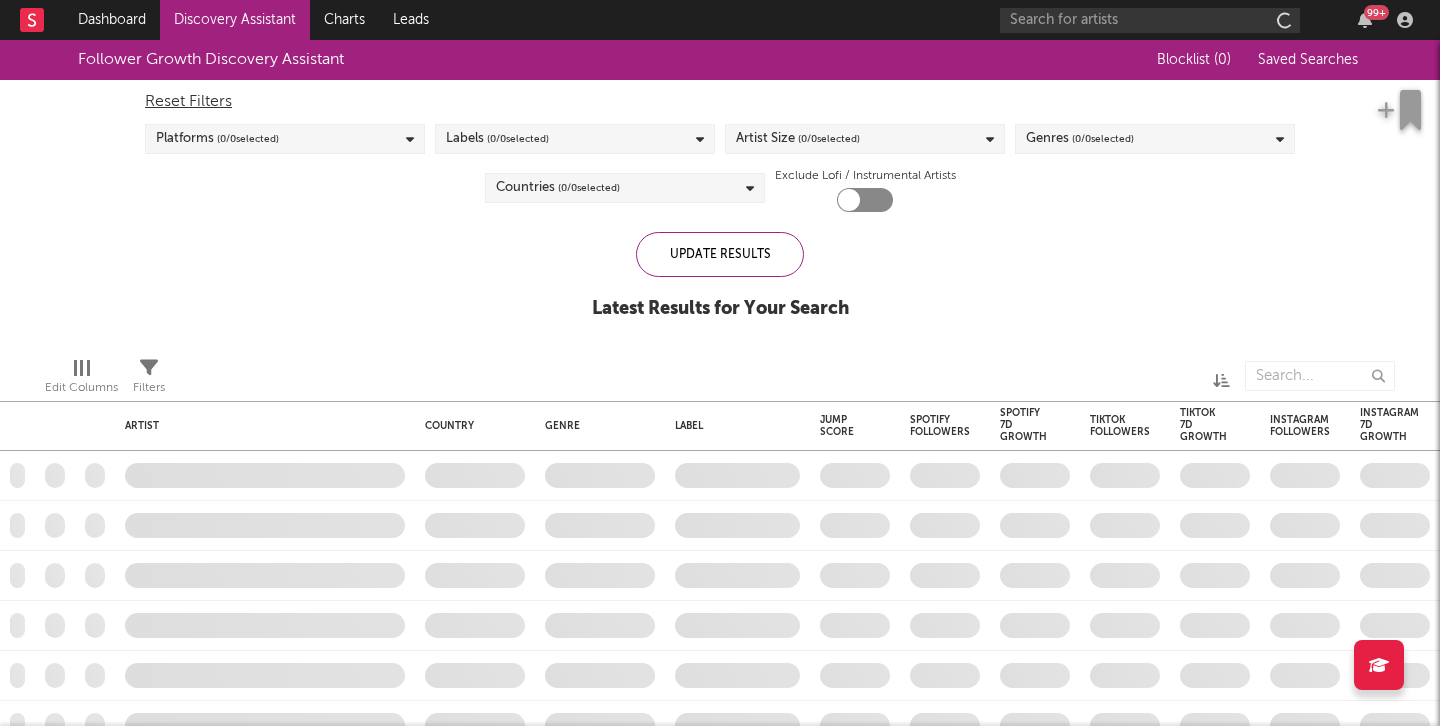checkbox on "true" 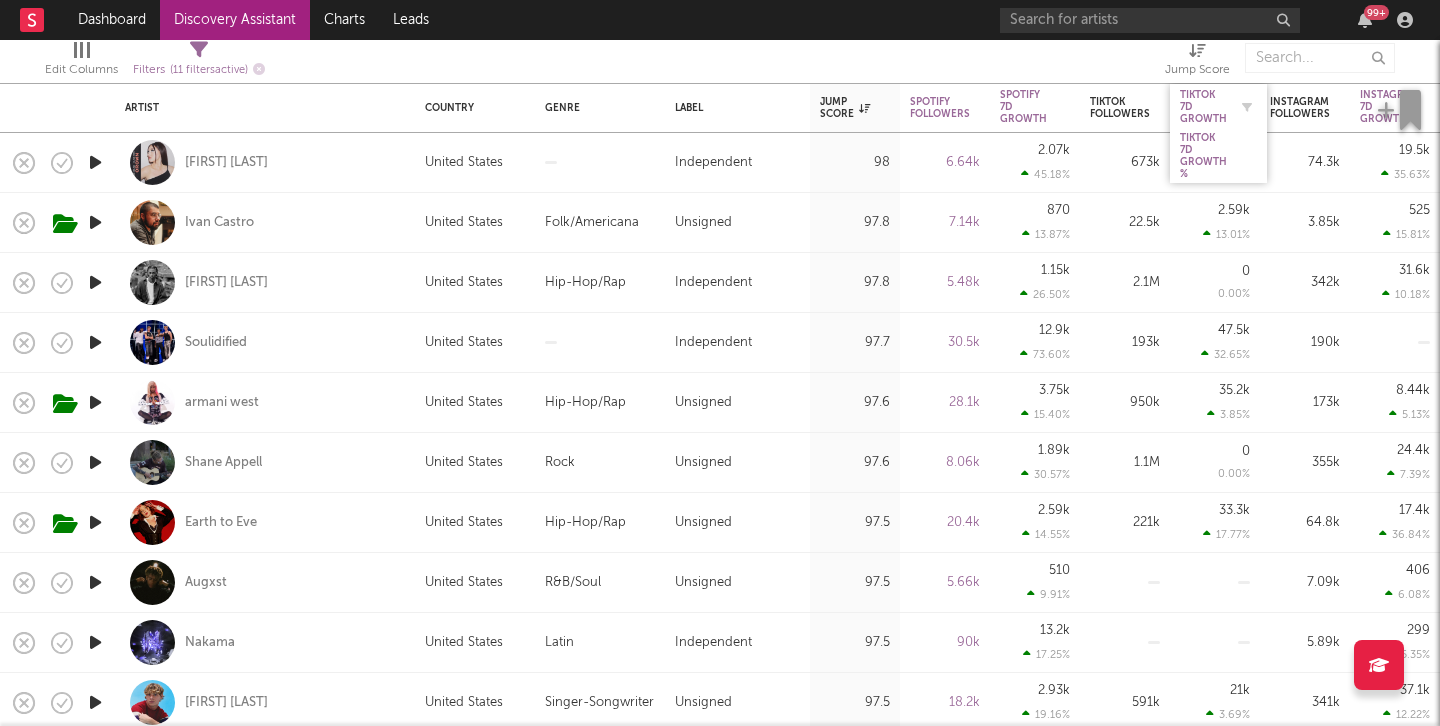 click on "Tiktok 7D Growth" at bounding box center (1203, 107) 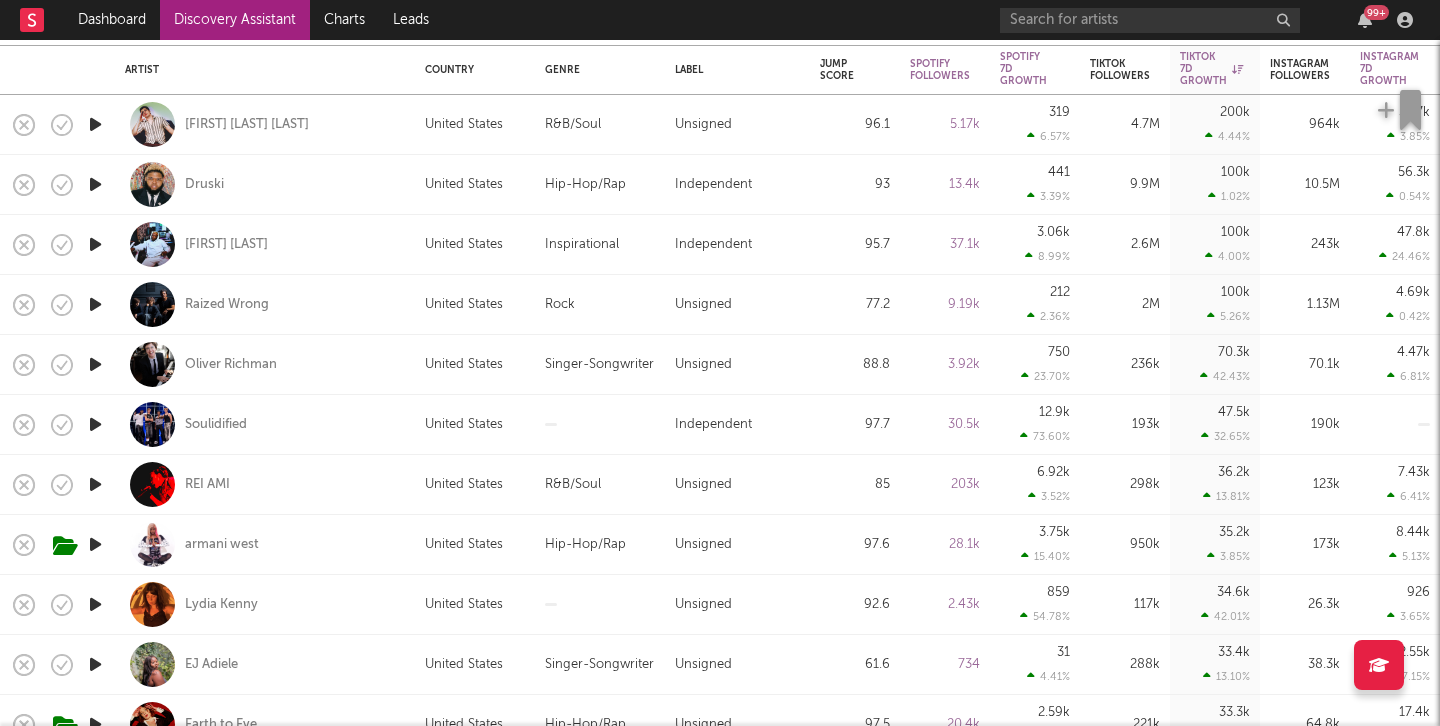 click at bounding box center [95, 304] 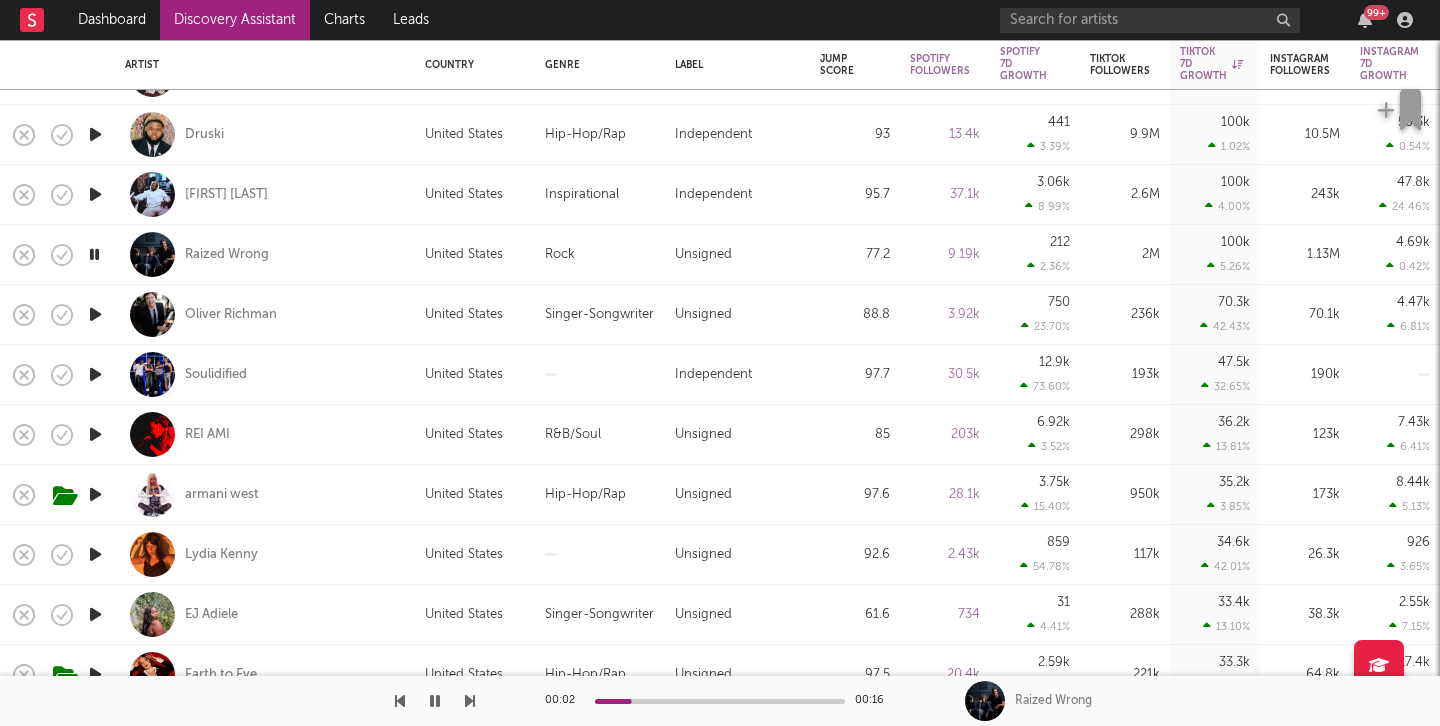click at bounding box center [95, 314] 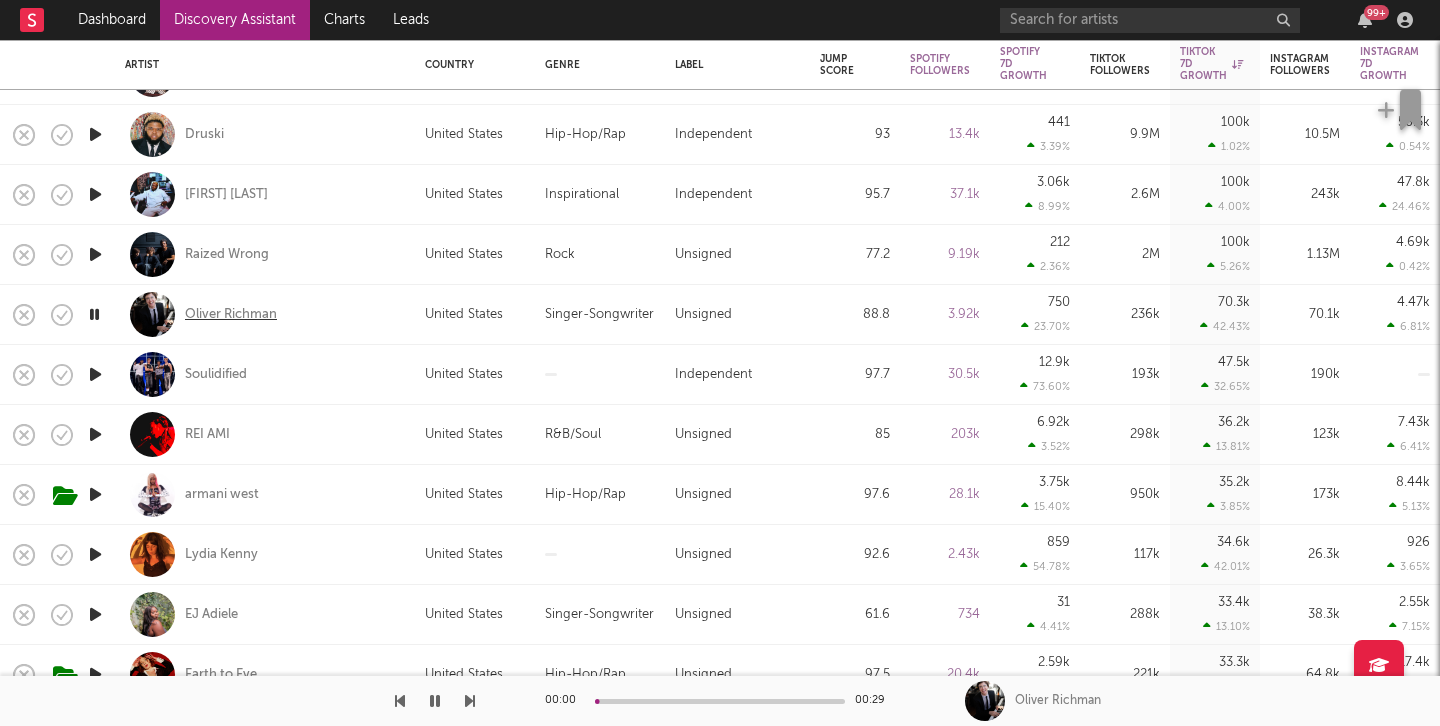 click on "Oliver Richman" at bounding box center (231, 315) 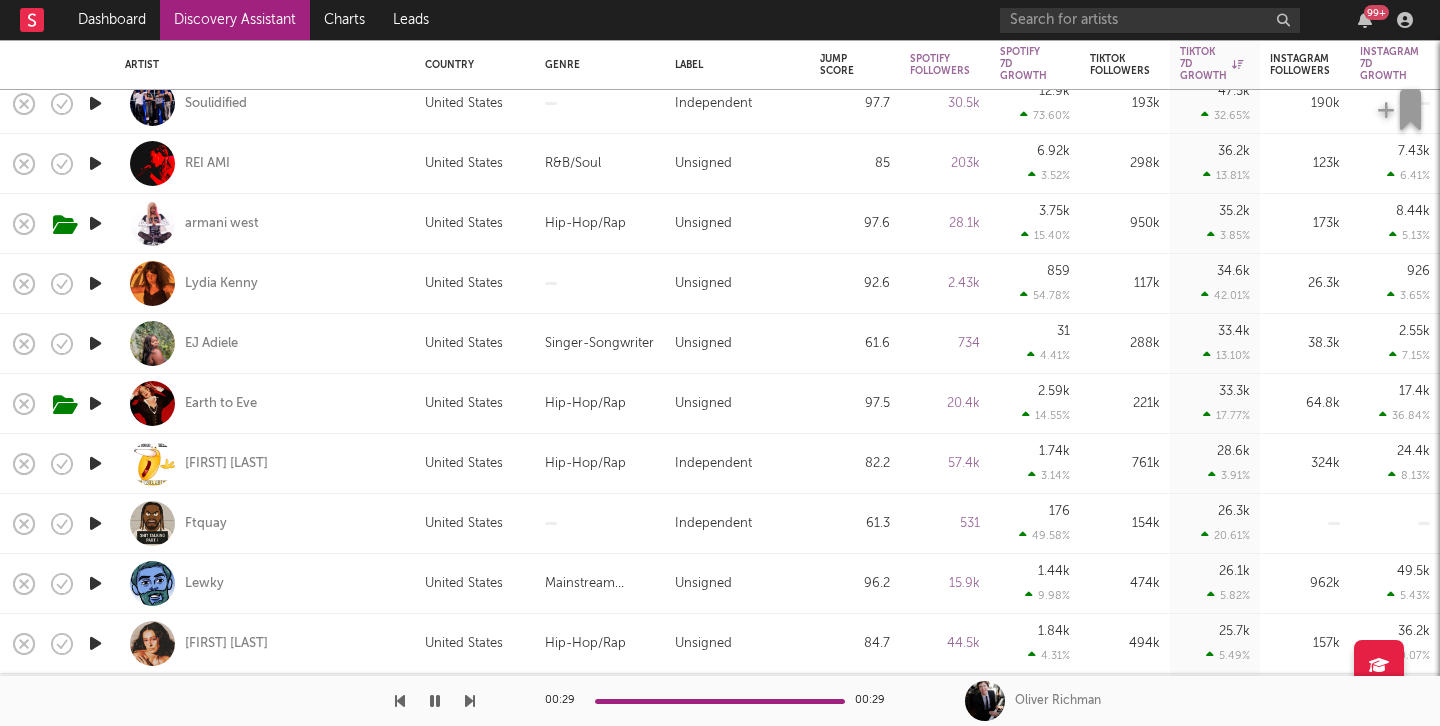 click at bounding box center [95, 283] 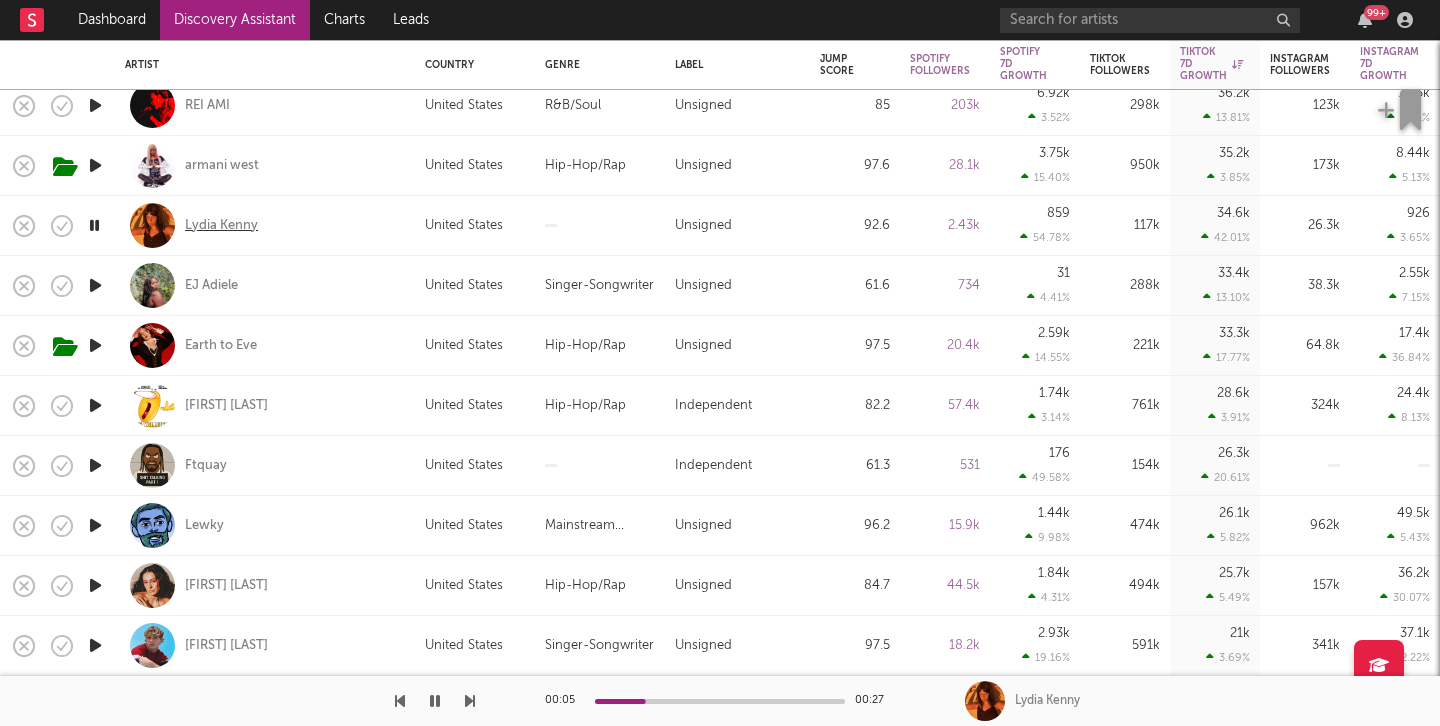 click on "Lydia Kenny" at bounding box center (221, 226) 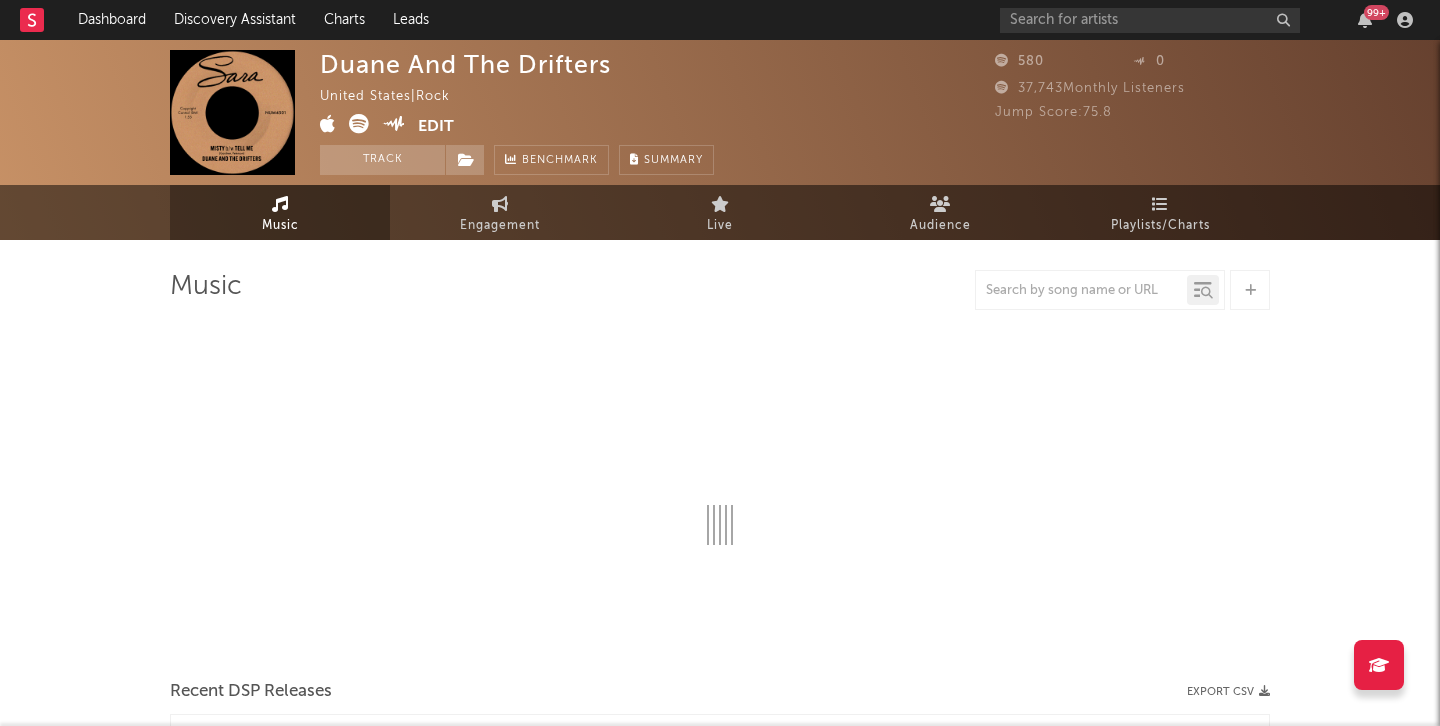 select on "1w" 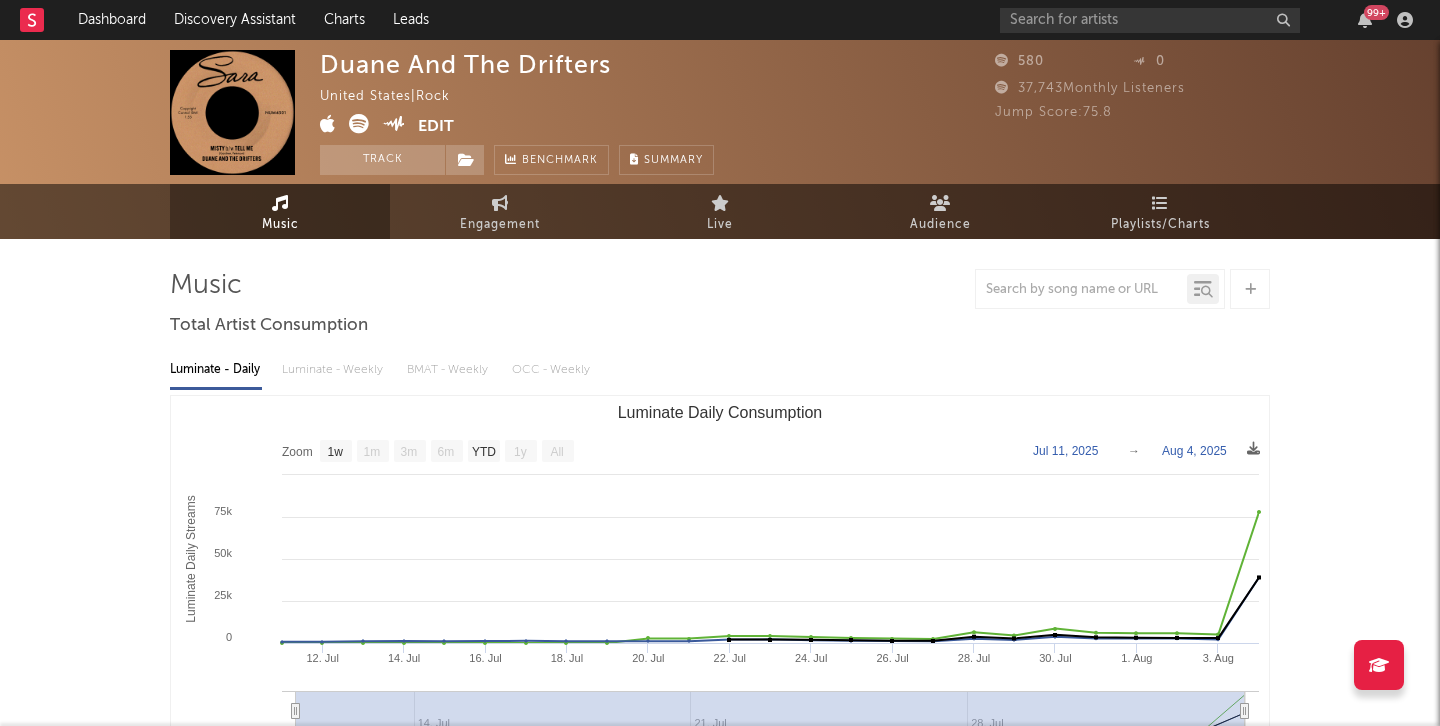 scroll, scrollTop: 0, scrollLeft: 0, axis: both 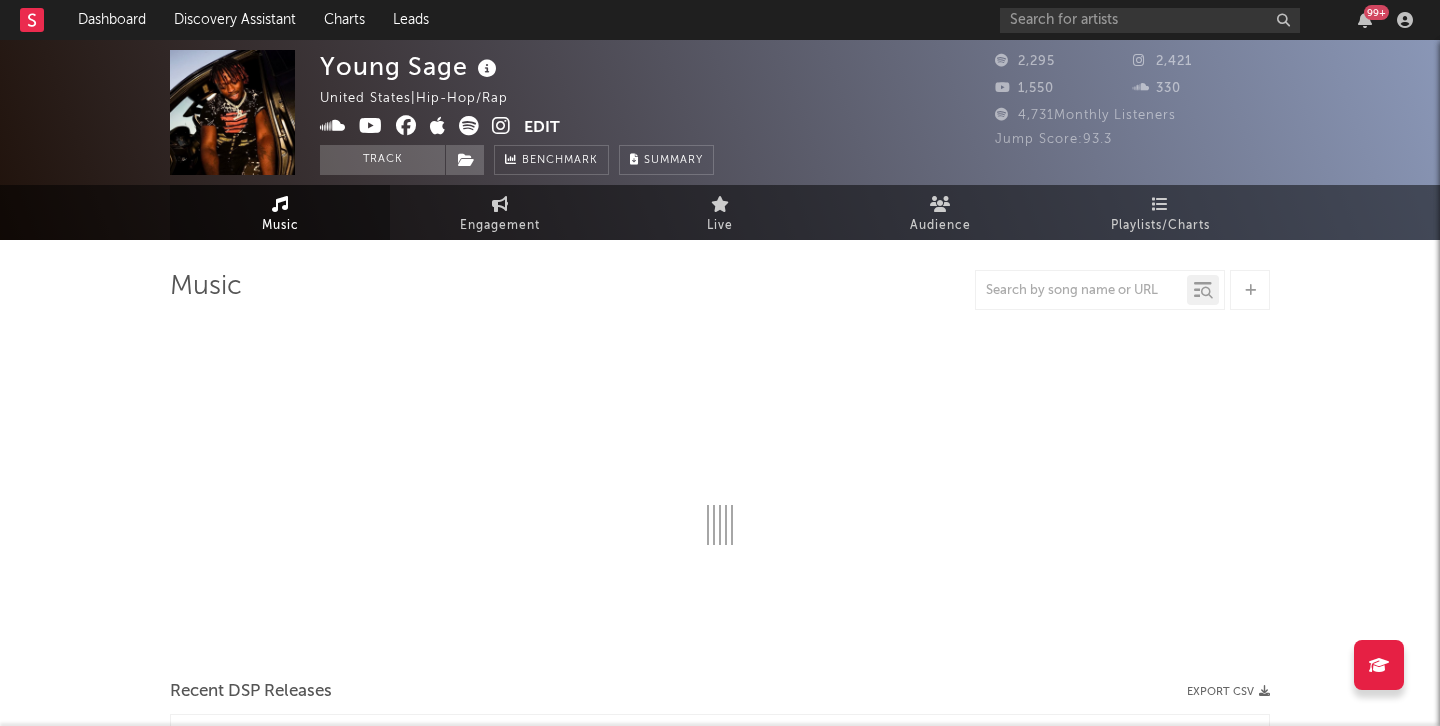 select on "1w" 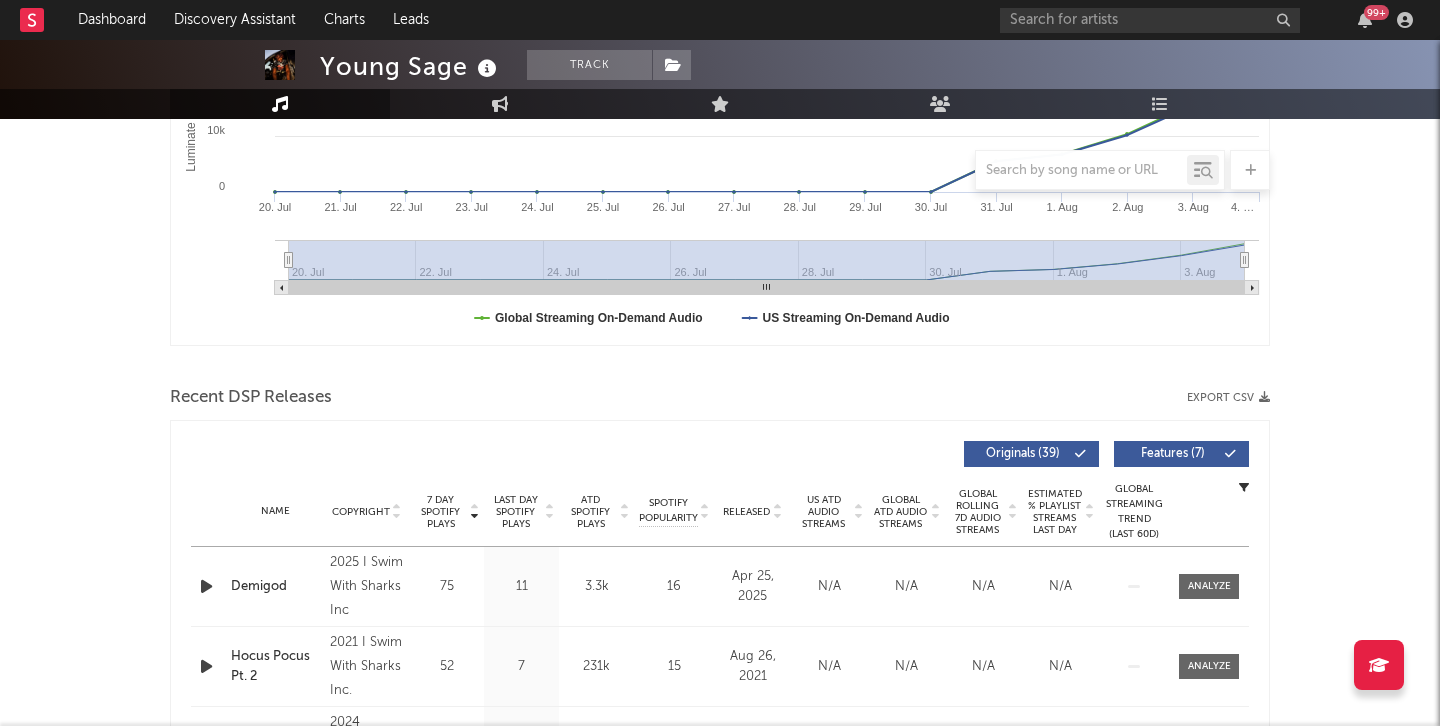 scroll, scrollTop: 0, scrollLeft: 0, axis: both 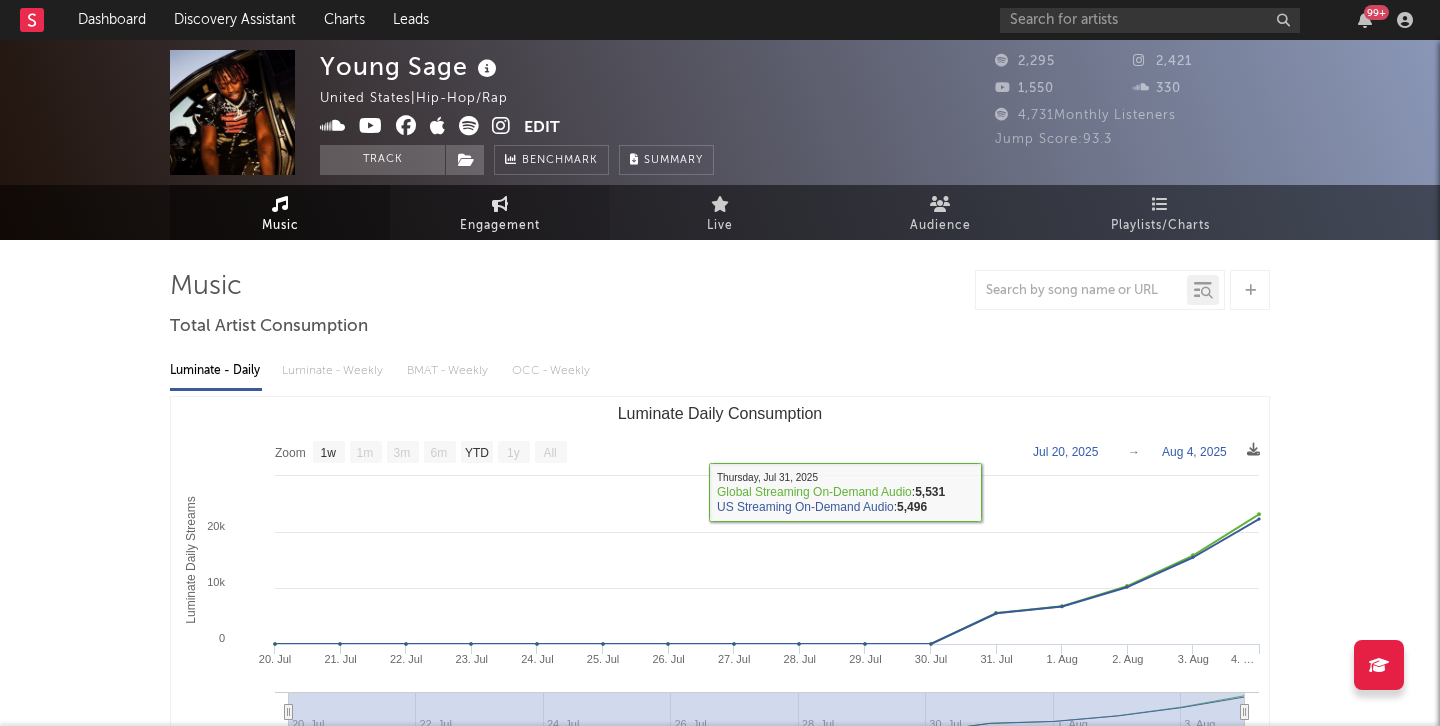 click on "Engagement" at bounding box center (500, 226) 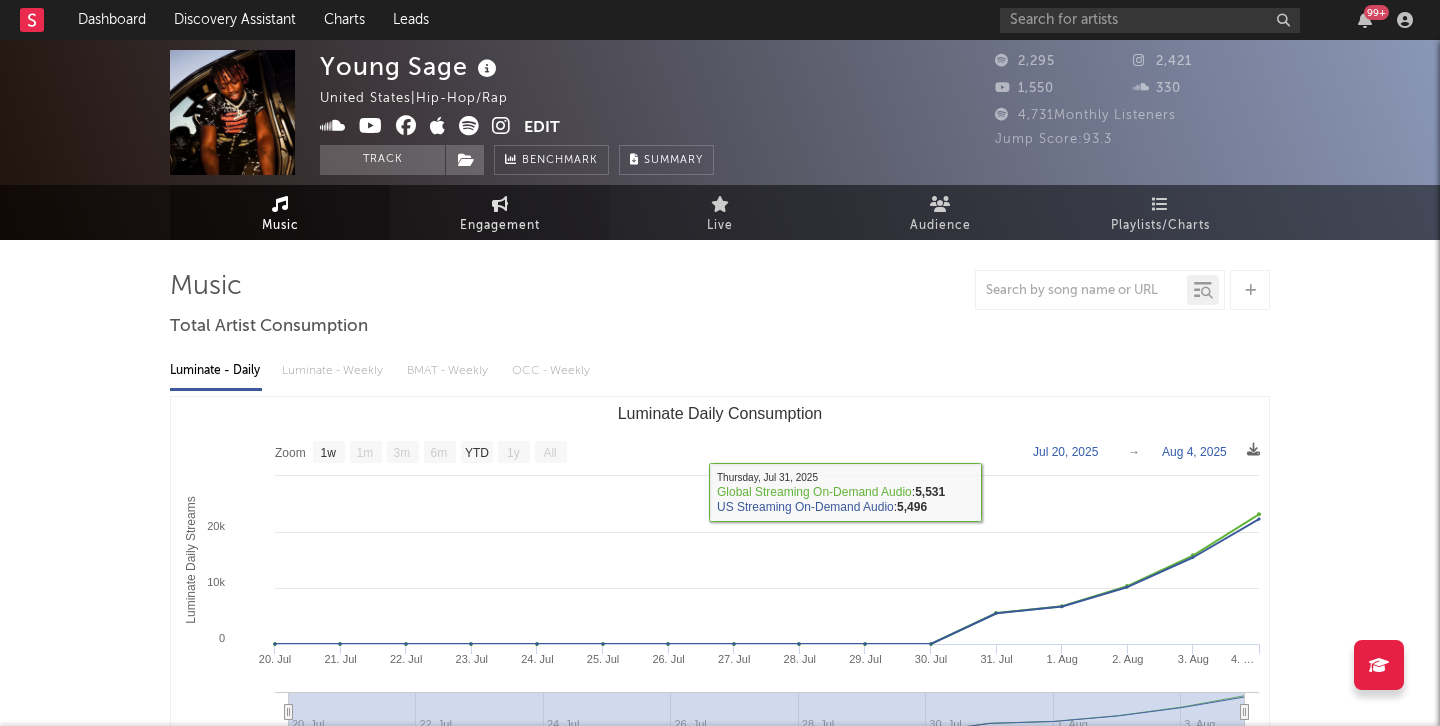 select on "1w" 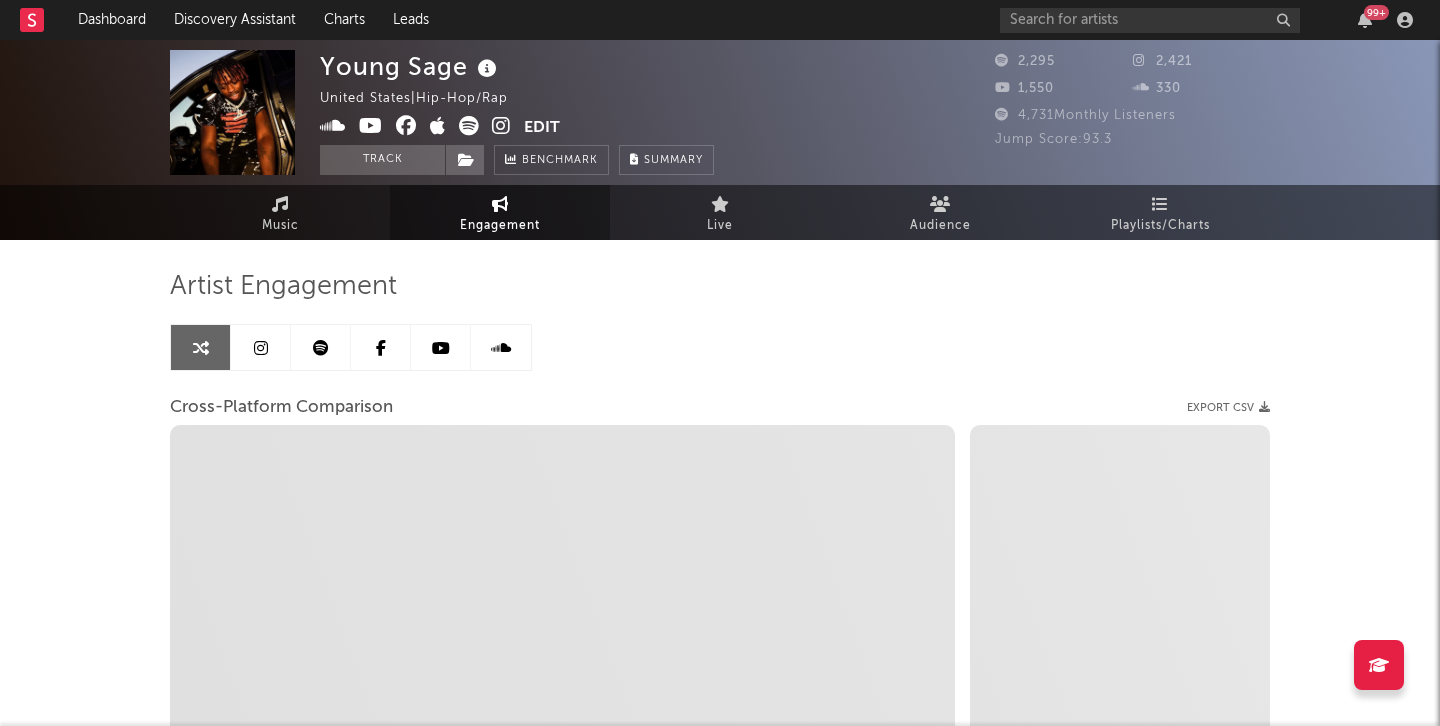 click at bounding box center (501, 126) 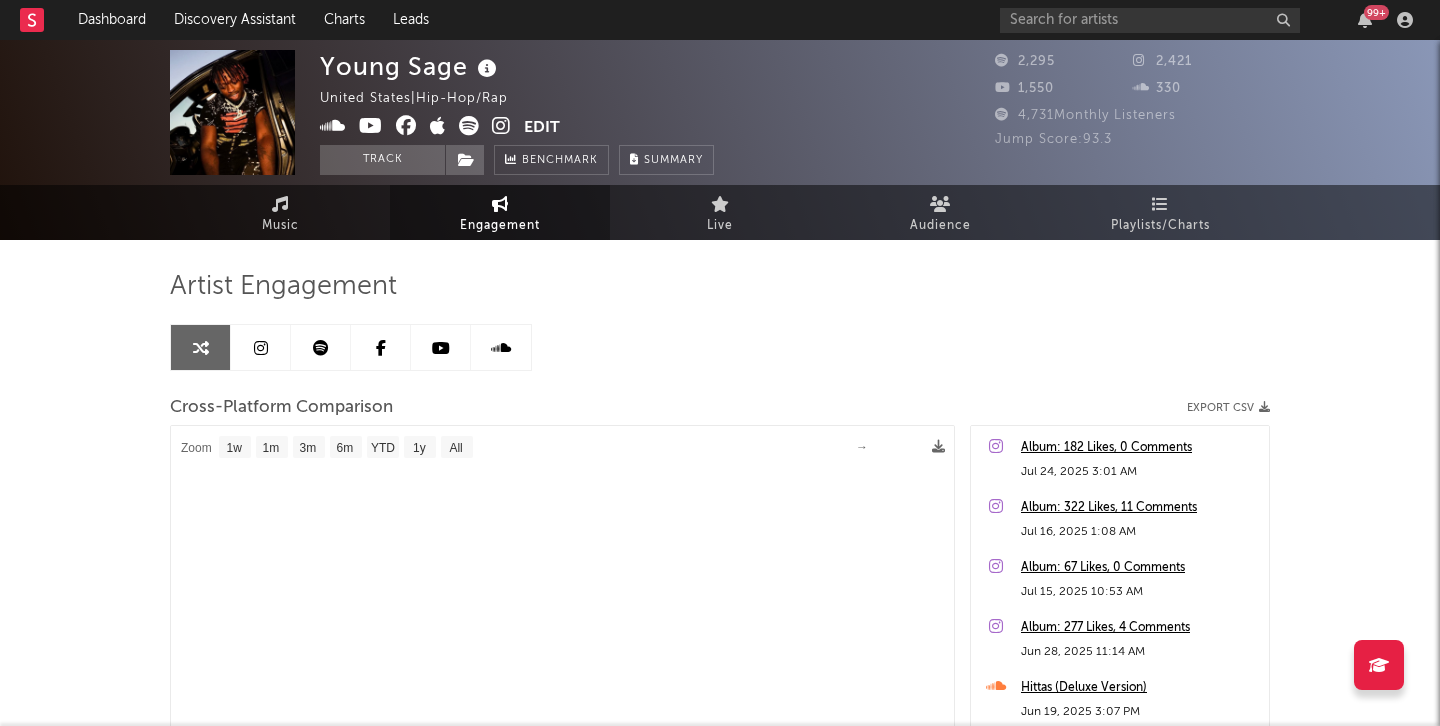 select on "1m" 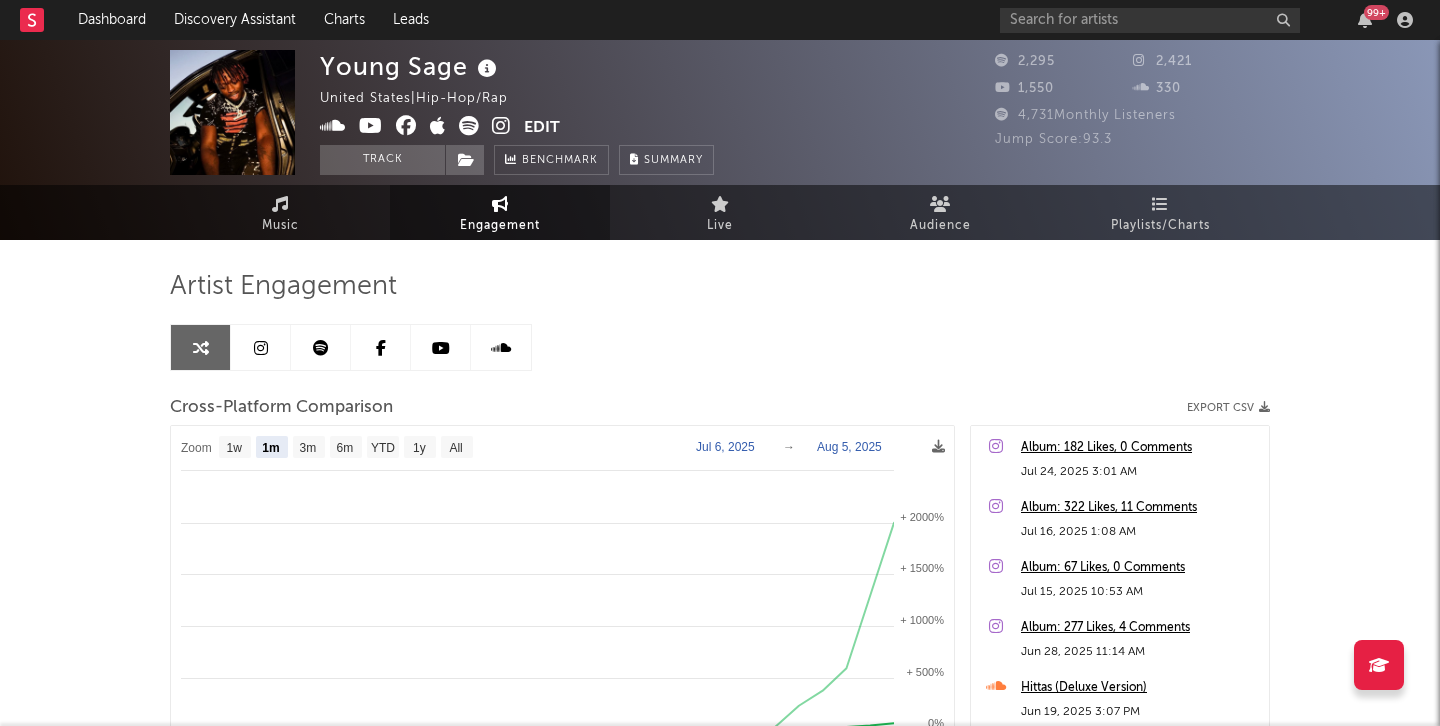 click on "Edit" at bounding box center [542, 128] 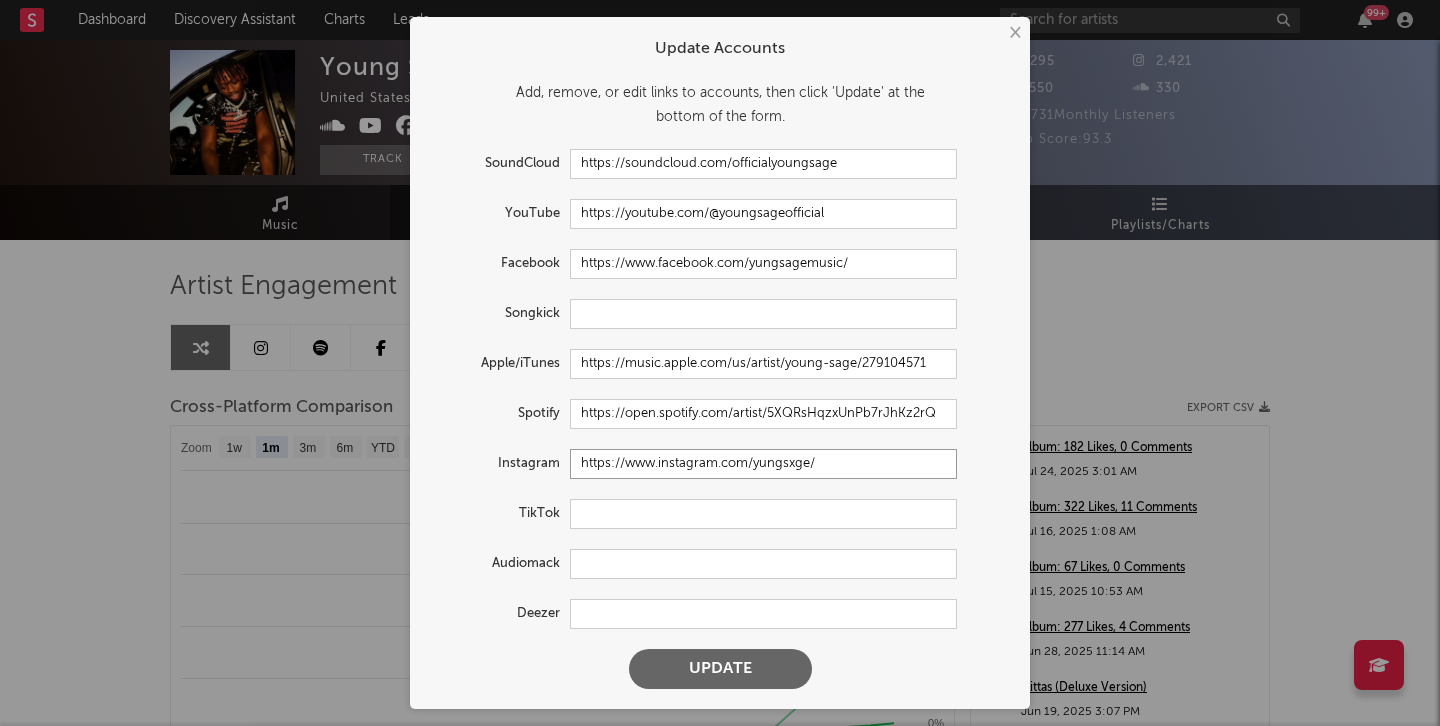 drag, startPoint x: 859, startPoint y: 464, endPoint x: 547, endPoint y: 468, distance: 312.02563 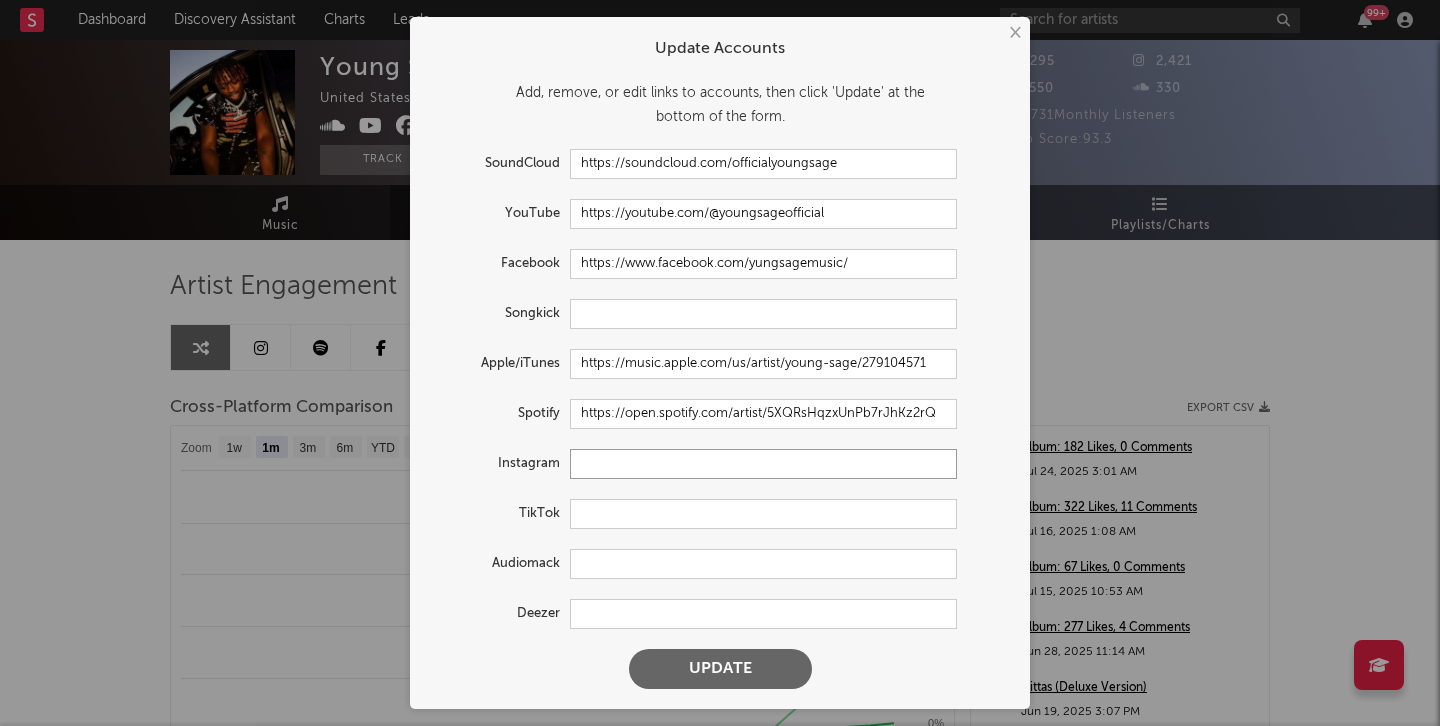 paste on "https://www.instagram.com/youngsage_official/" 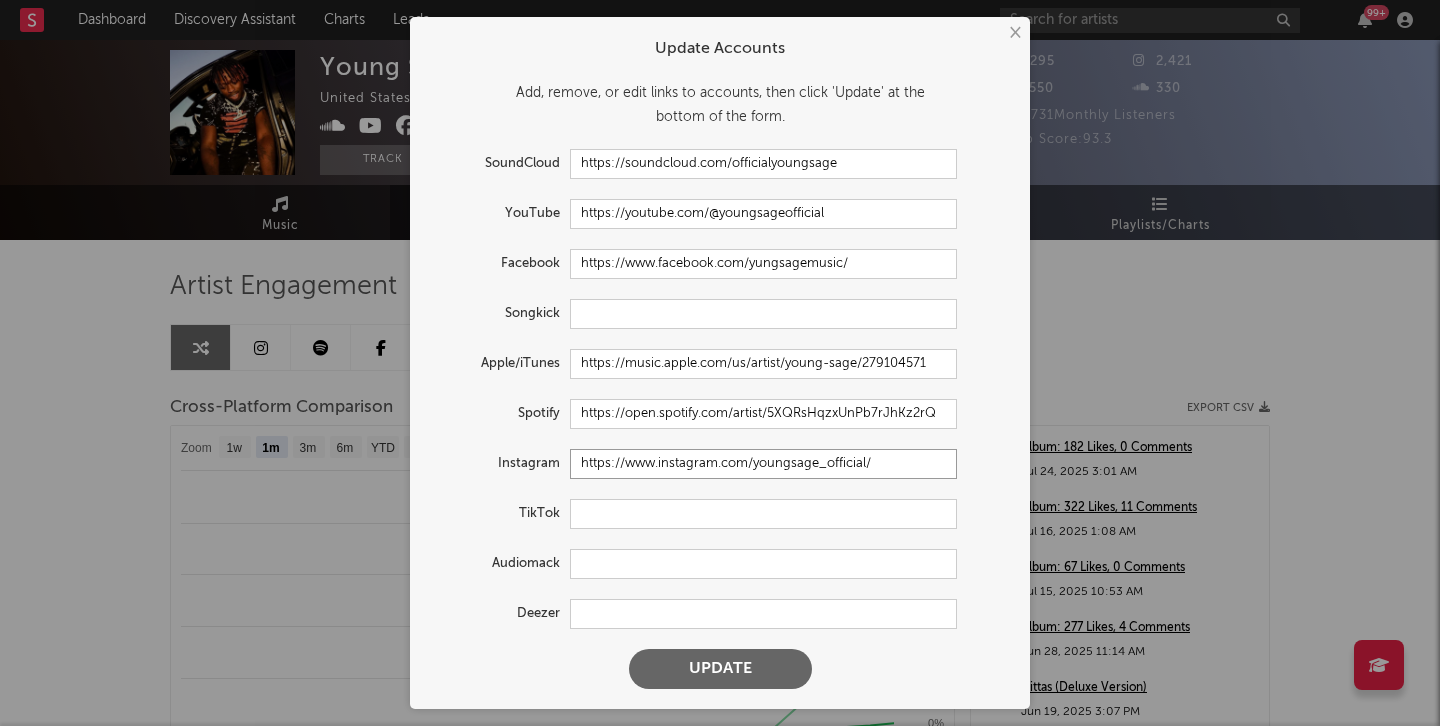 type on "https://www.instagram.com/youngsage_official/" 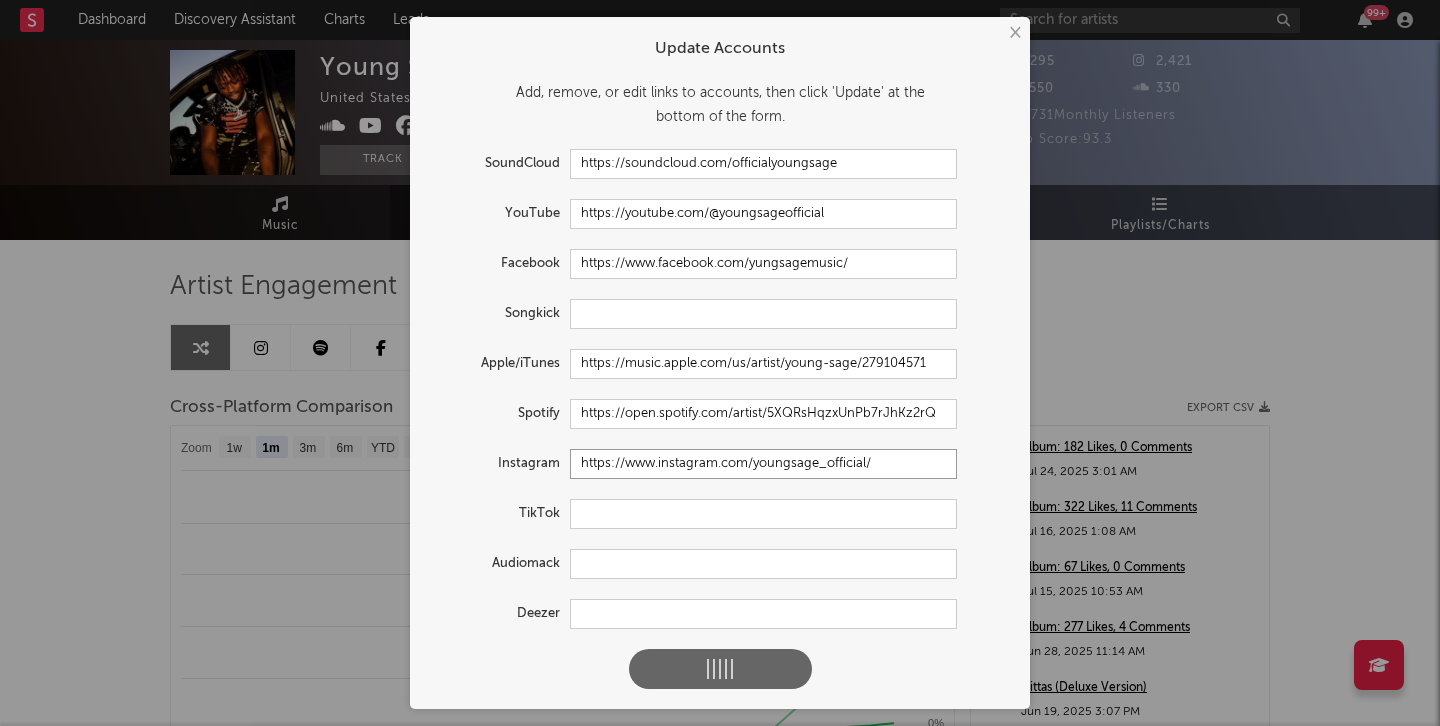 select on "1w" 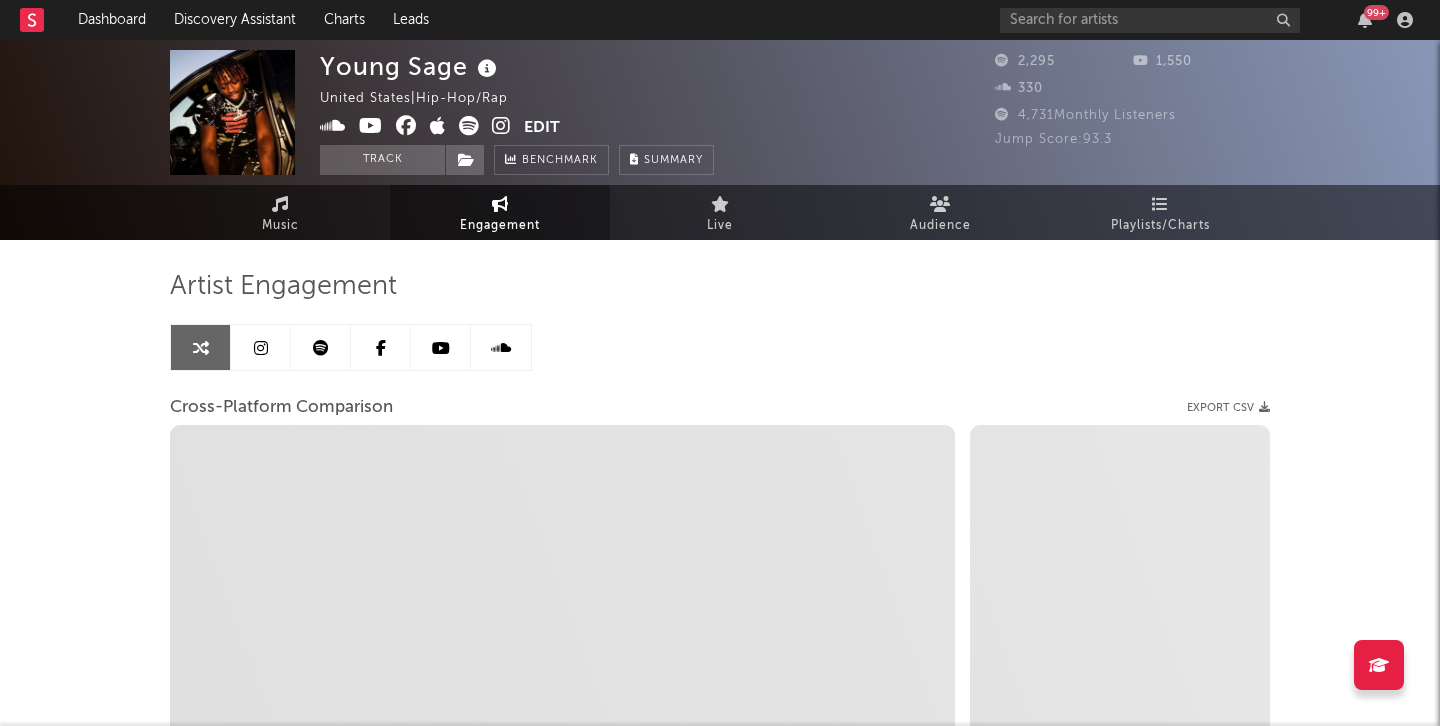 click at bounding box center (261, 348) 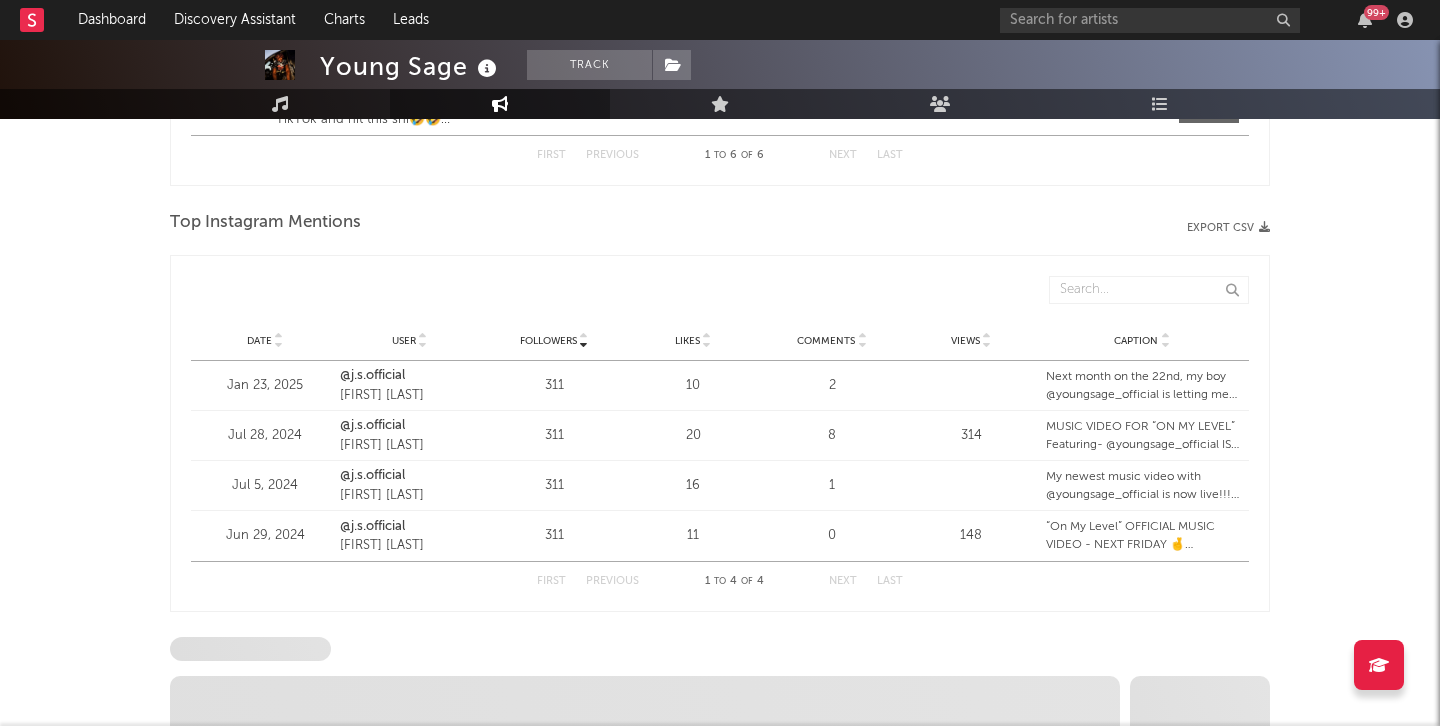 select on "1w" 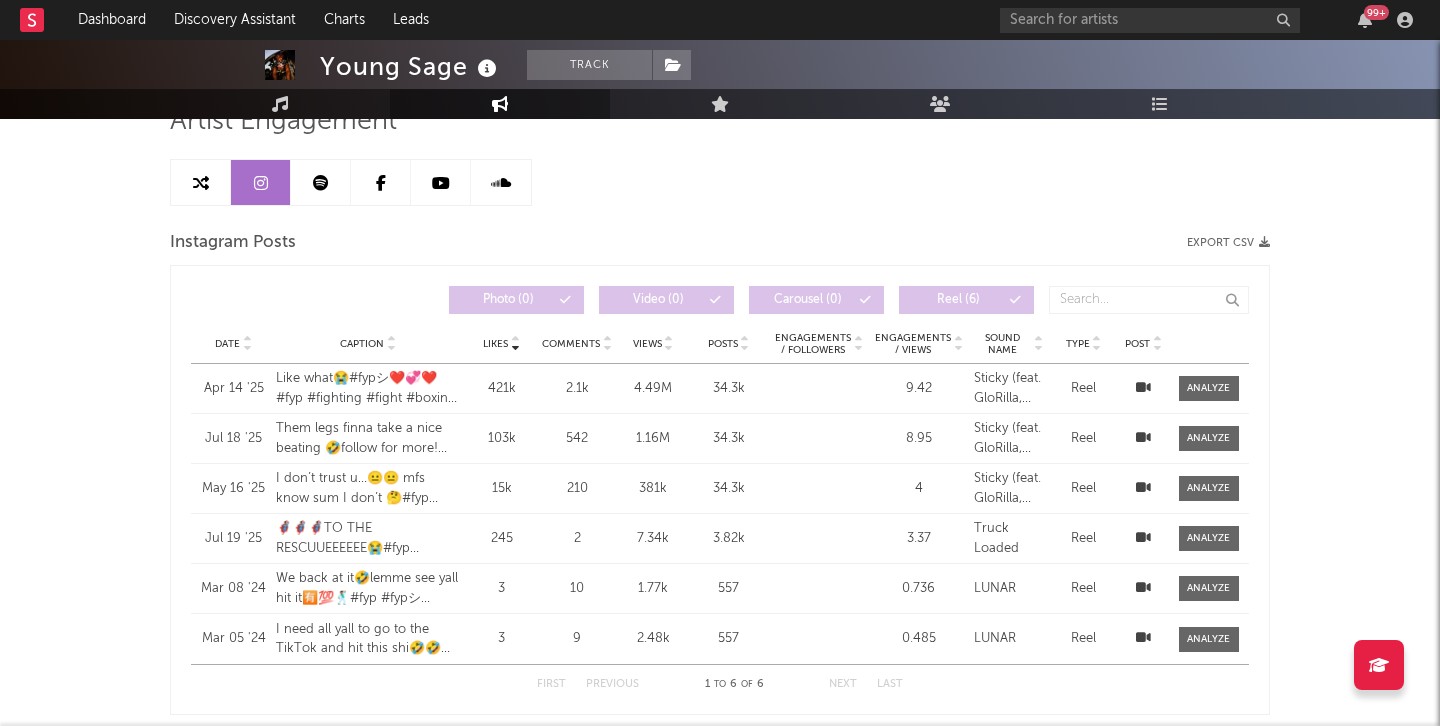 scroll, scrollTop: 0, scrollLeft: 0, axis: both 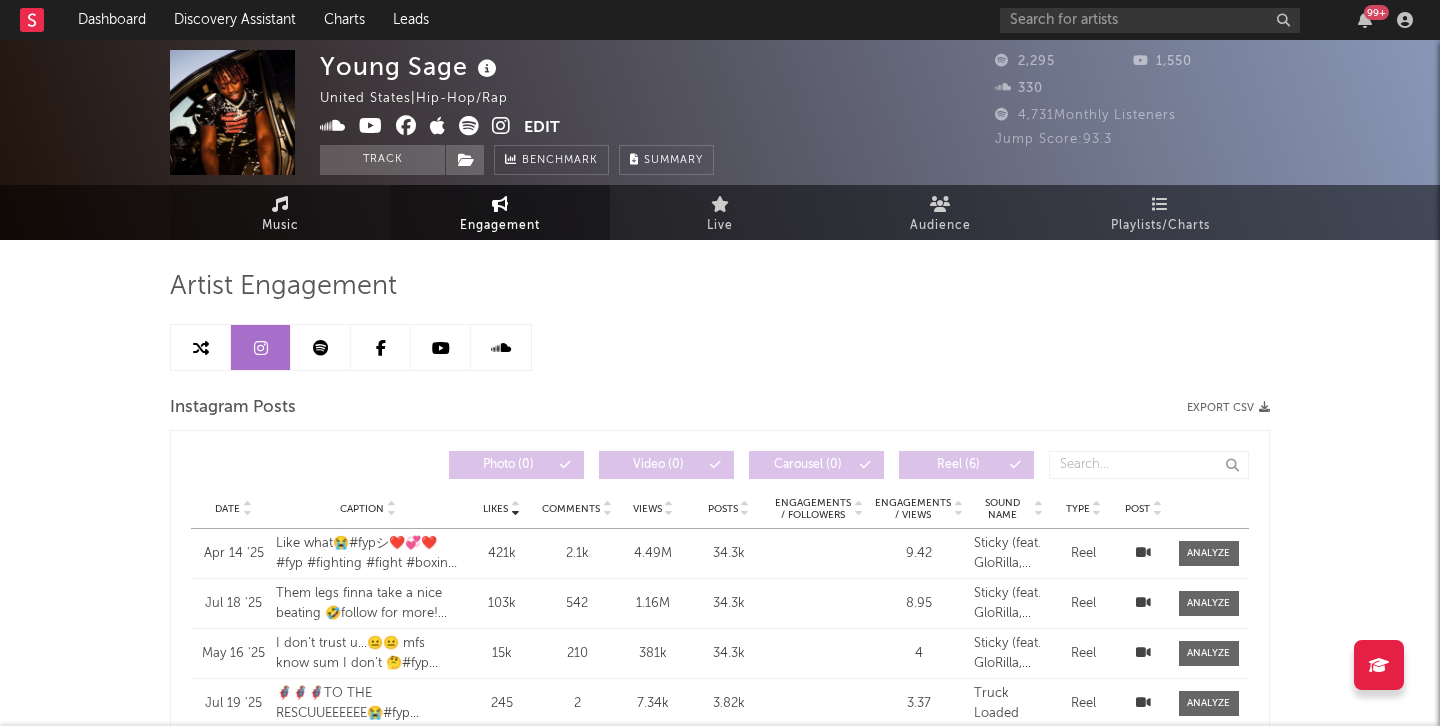 click on "Music" at bounding box center (280, 212) 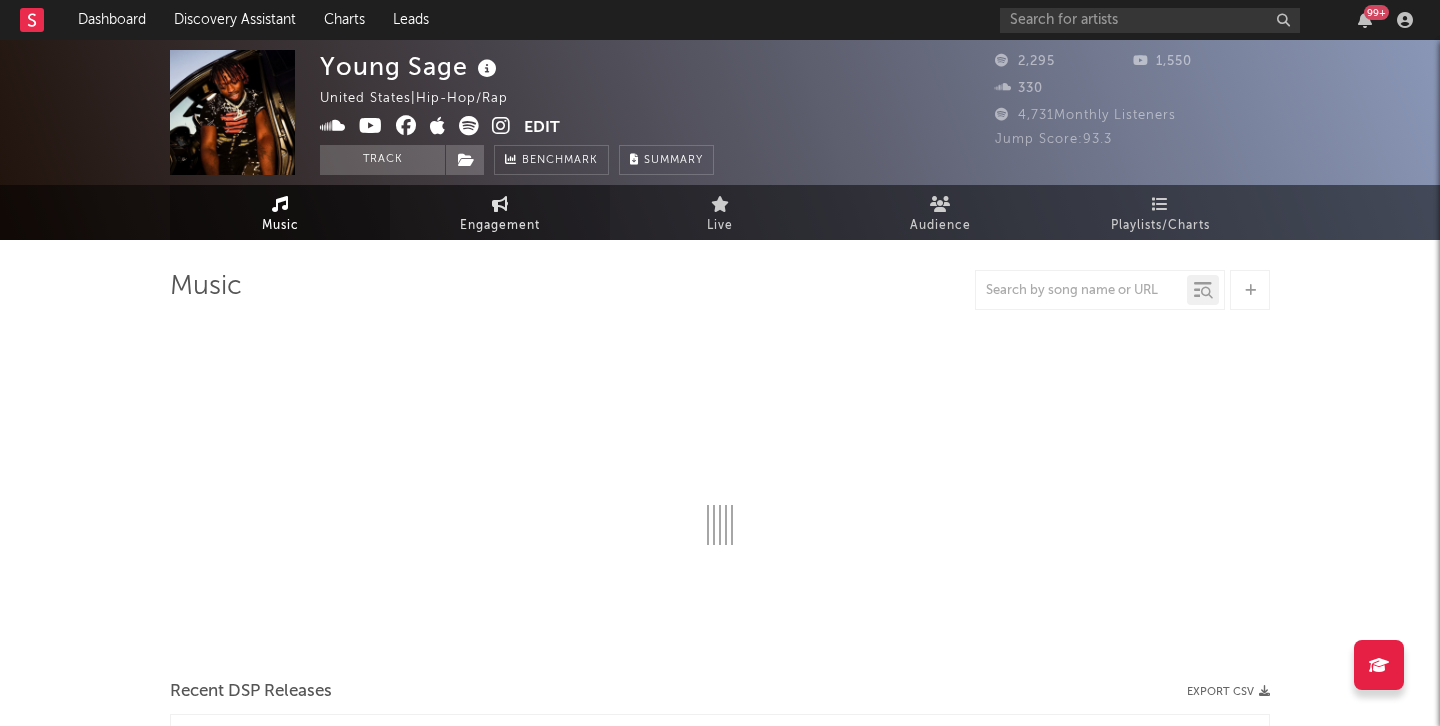 select on "1w" 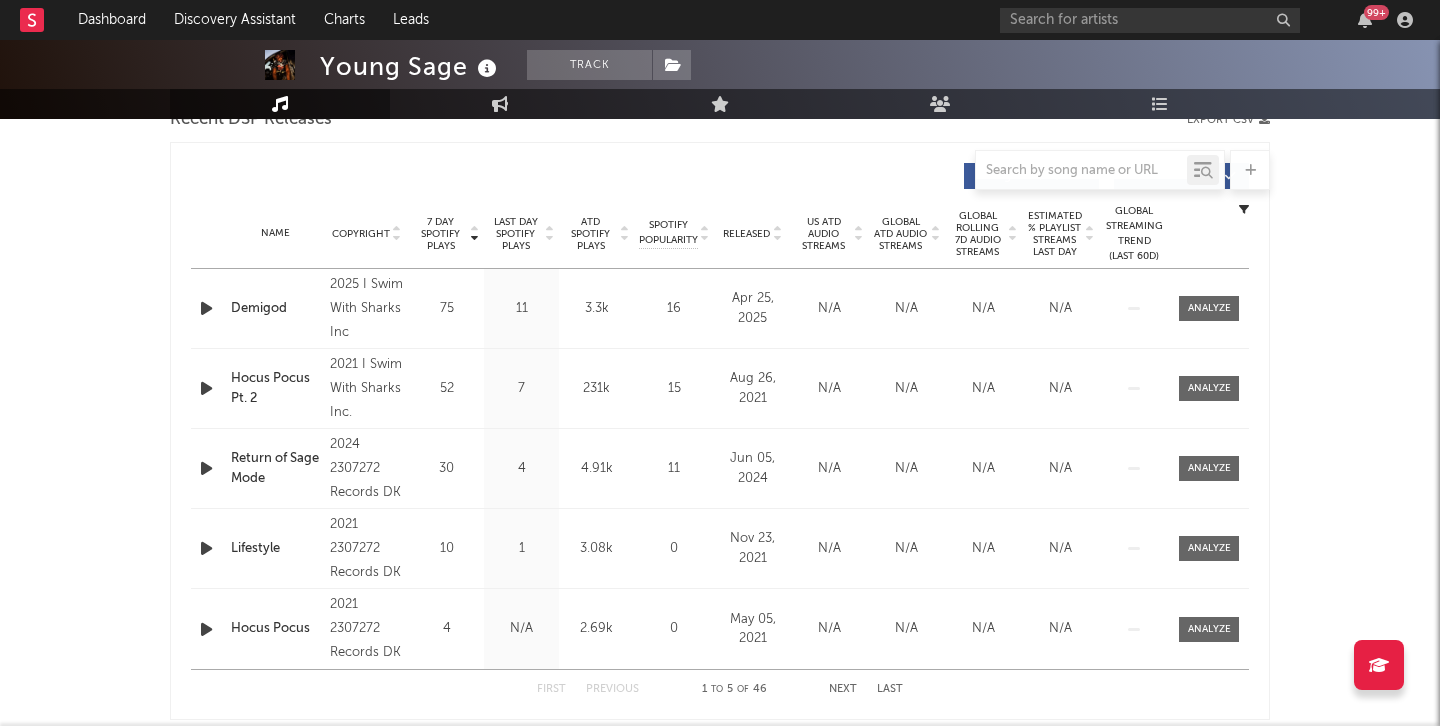 scroll, scrollTop: 761, scrollLeft: 0, axis: vertical 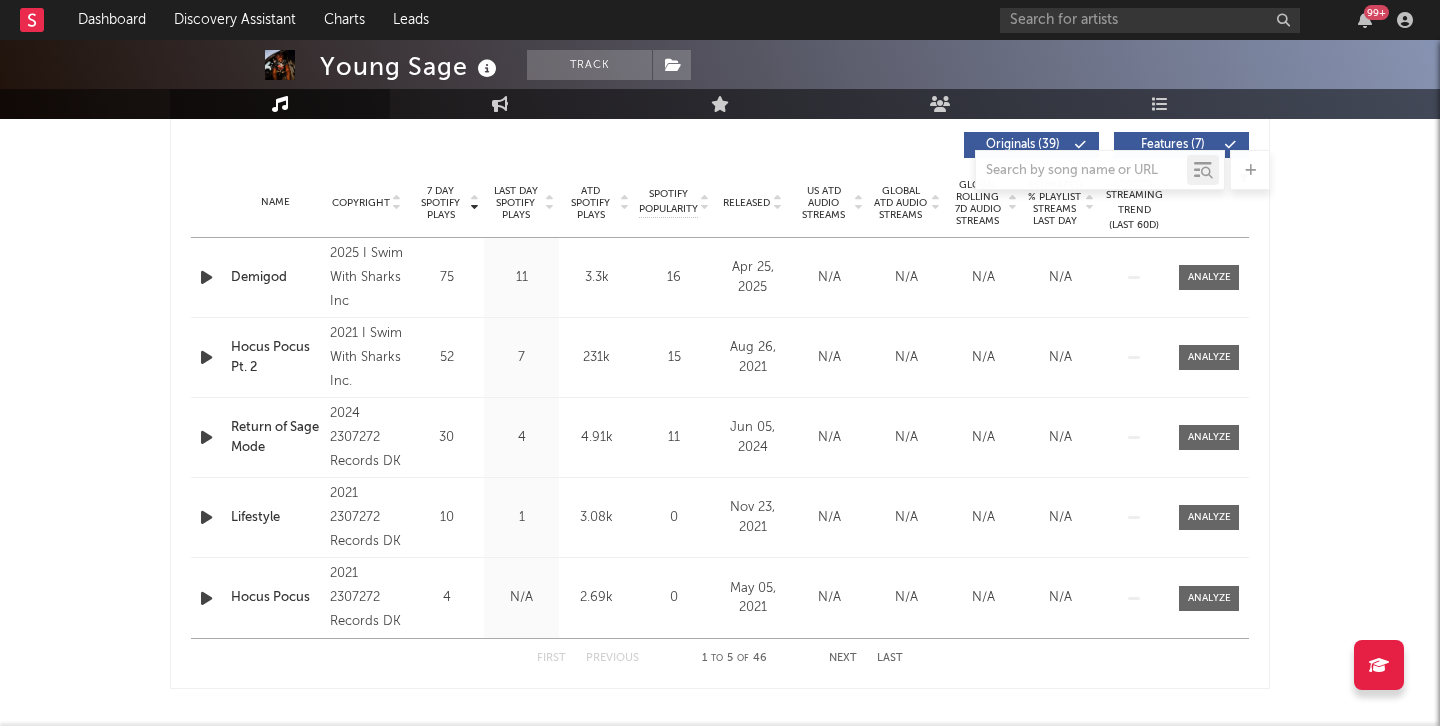click at bounding box center (206, 277) 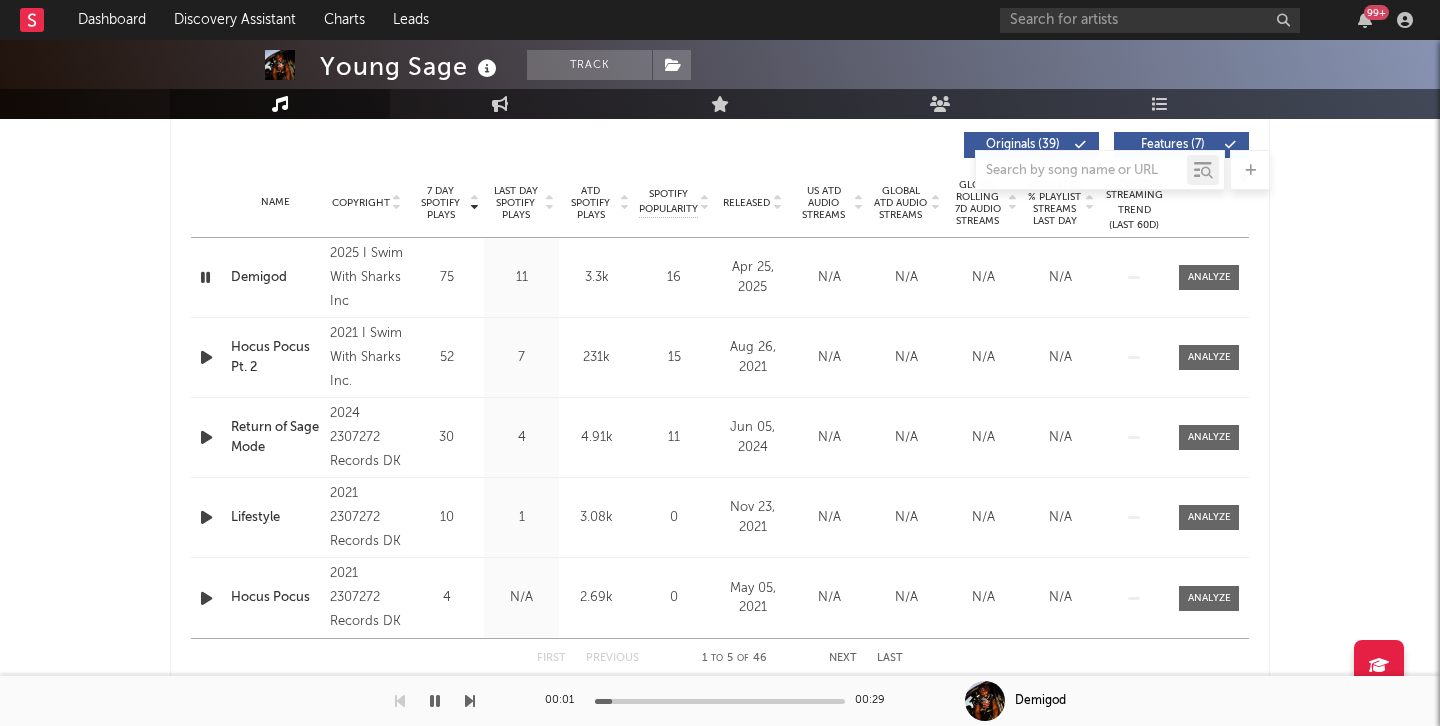 click at bounding box center (206, 357) 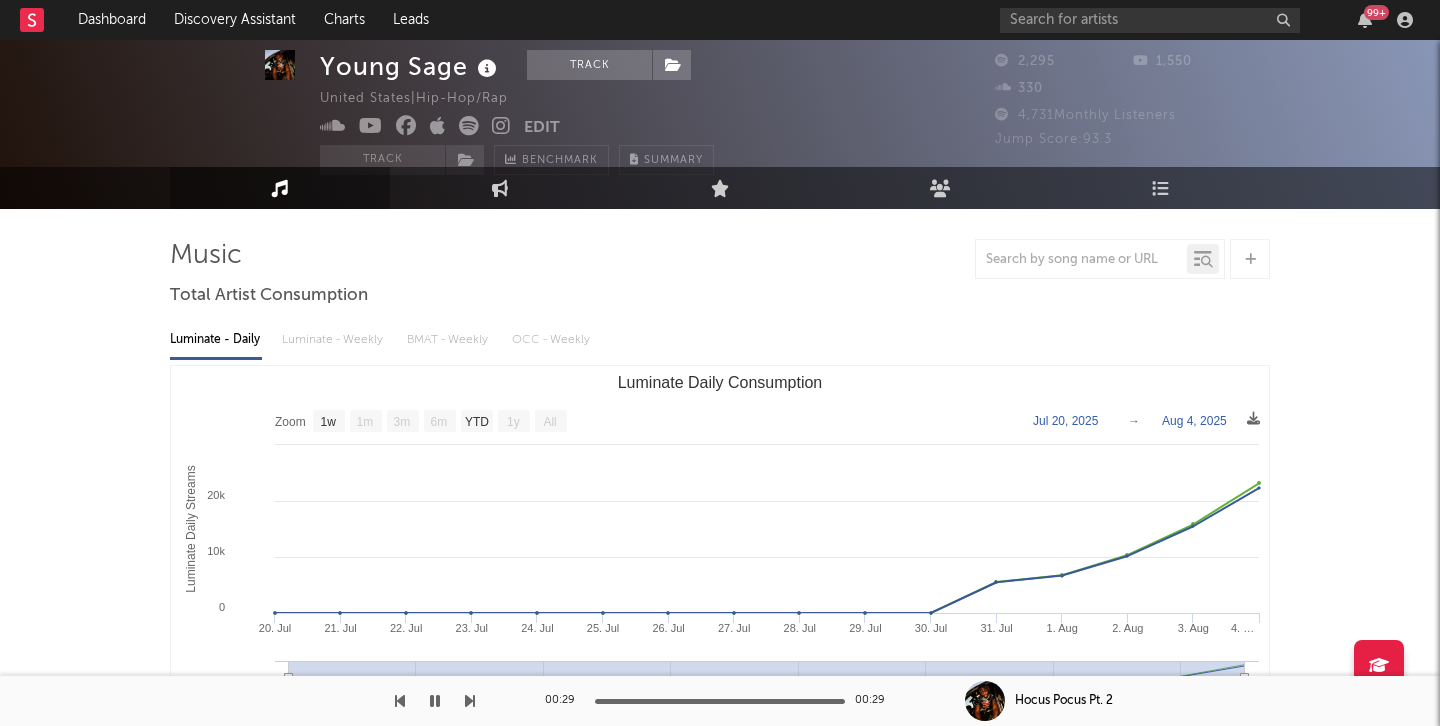 scroll, scrollTop: 0, scrollLeft: 0, axis: both 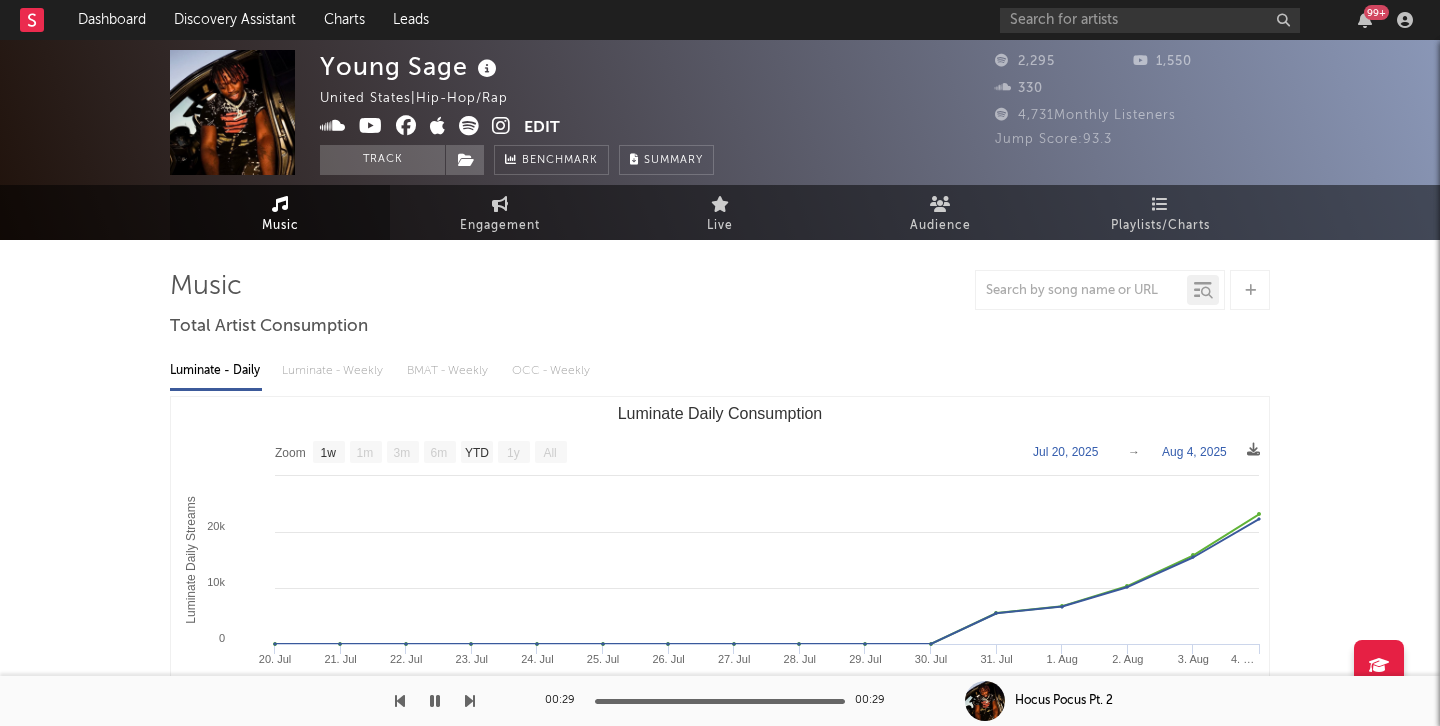 click on "Edit" at bounding box center (542, 128) 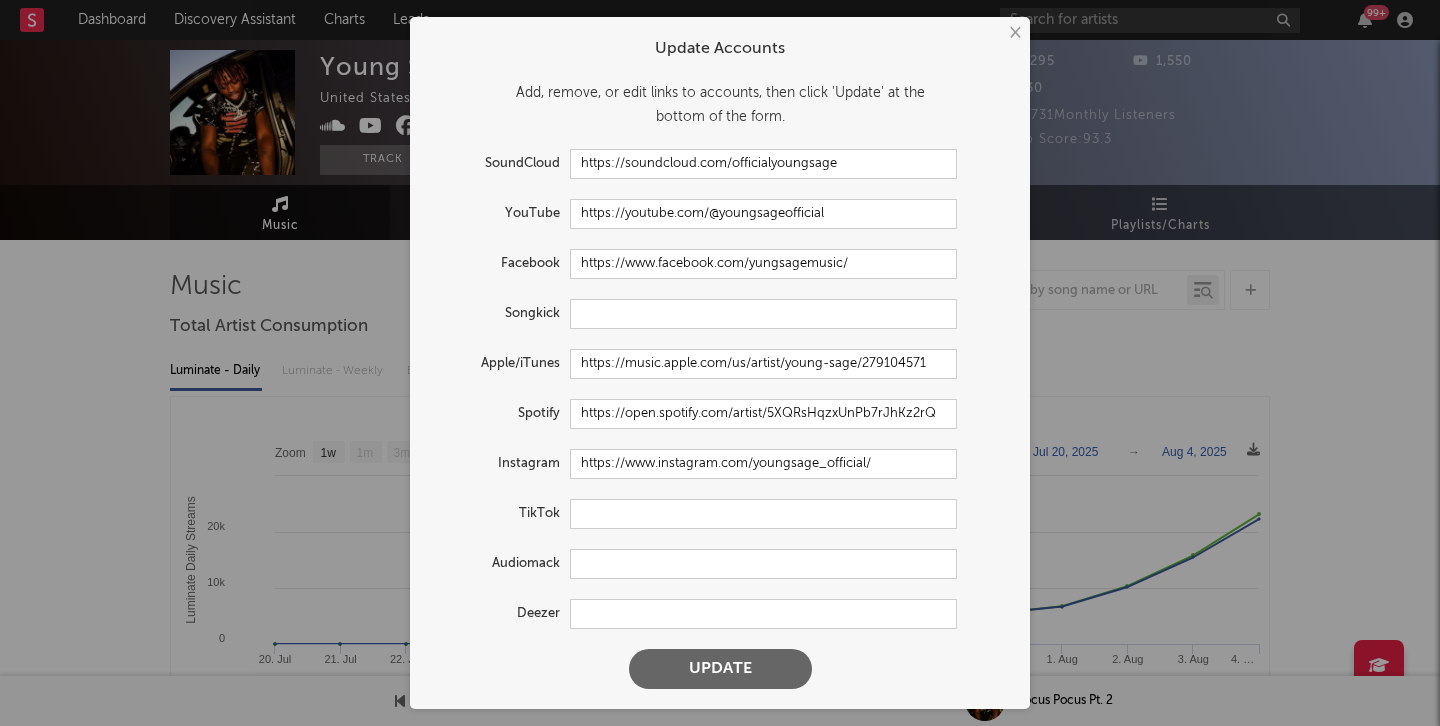 click on "Update Accounts Add, remove, or edit links to accounts, then click 'Update' at the bottom of the form. SoundCloud https://soundcloud.com/officialyoungsage YouTube https://youtube.com/@youngsageofficial Facebook https://www.facebook.com/yungsagemusic/ Songkick Apple/iTunes https://music.apple.com/us/artist/young-sage/279104571 Spotify https://open.spotify.com/artist/5XQRsHqzxUnPb7rJhKz2rQ Instagram https://www.instagram.com/youngsage_official/ TikTok Audiomack Deezer Update" at bounding box center (720, 363) 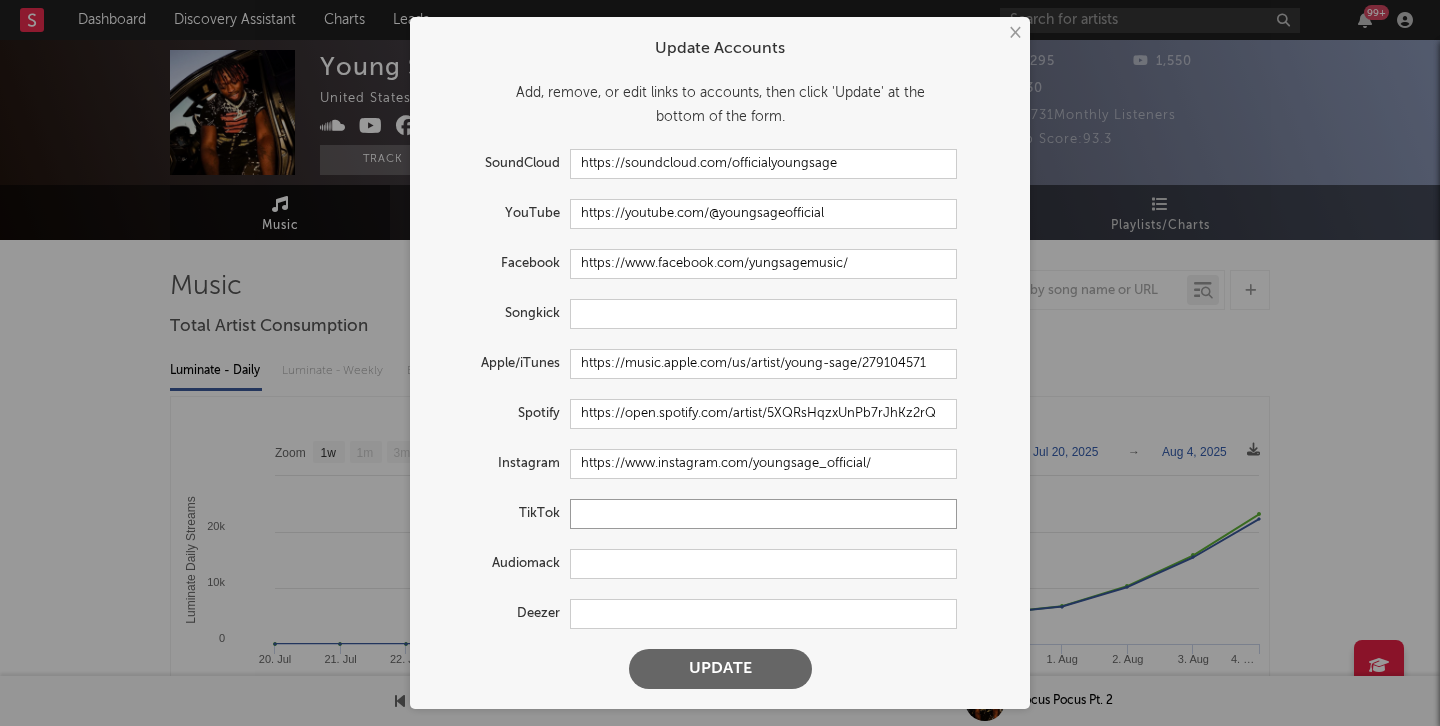 click at bounding box center [763, 514] 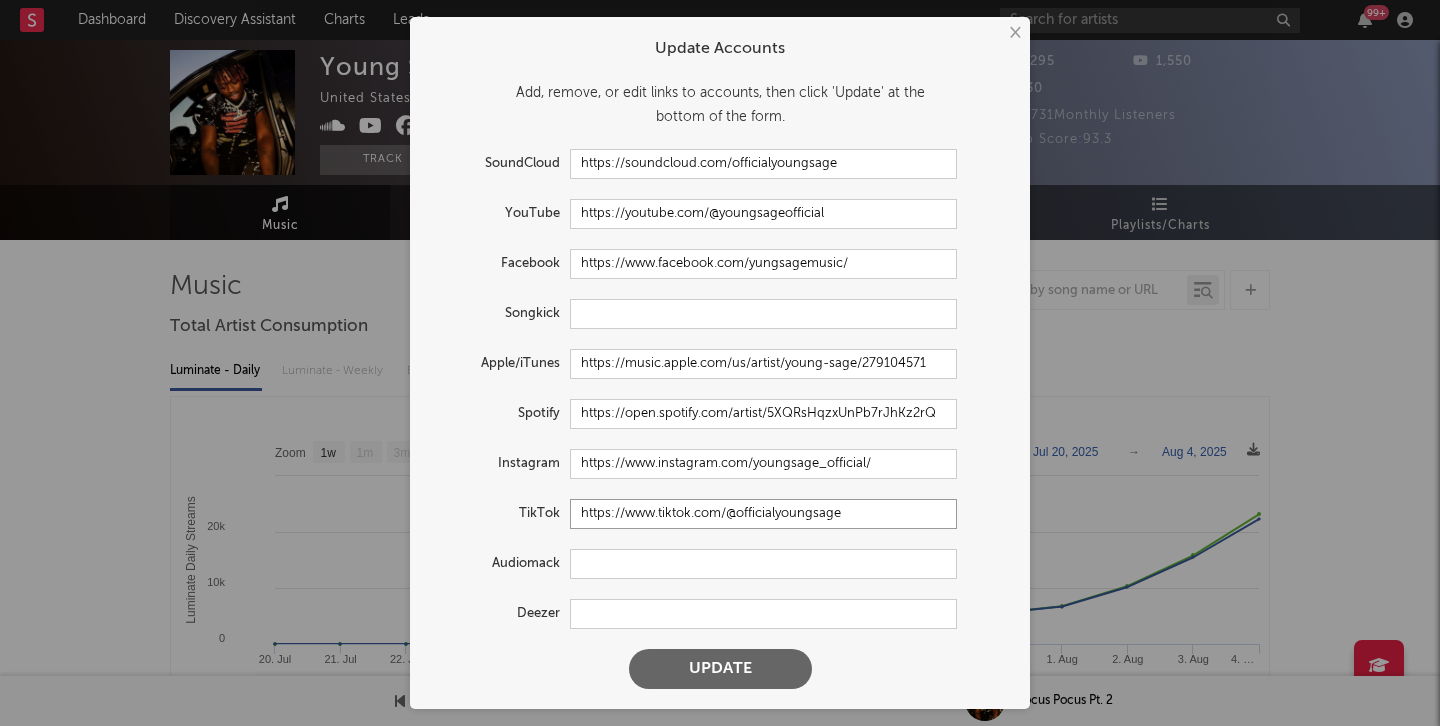 type on "https://www.tiktok.com/@officialyoungsage" 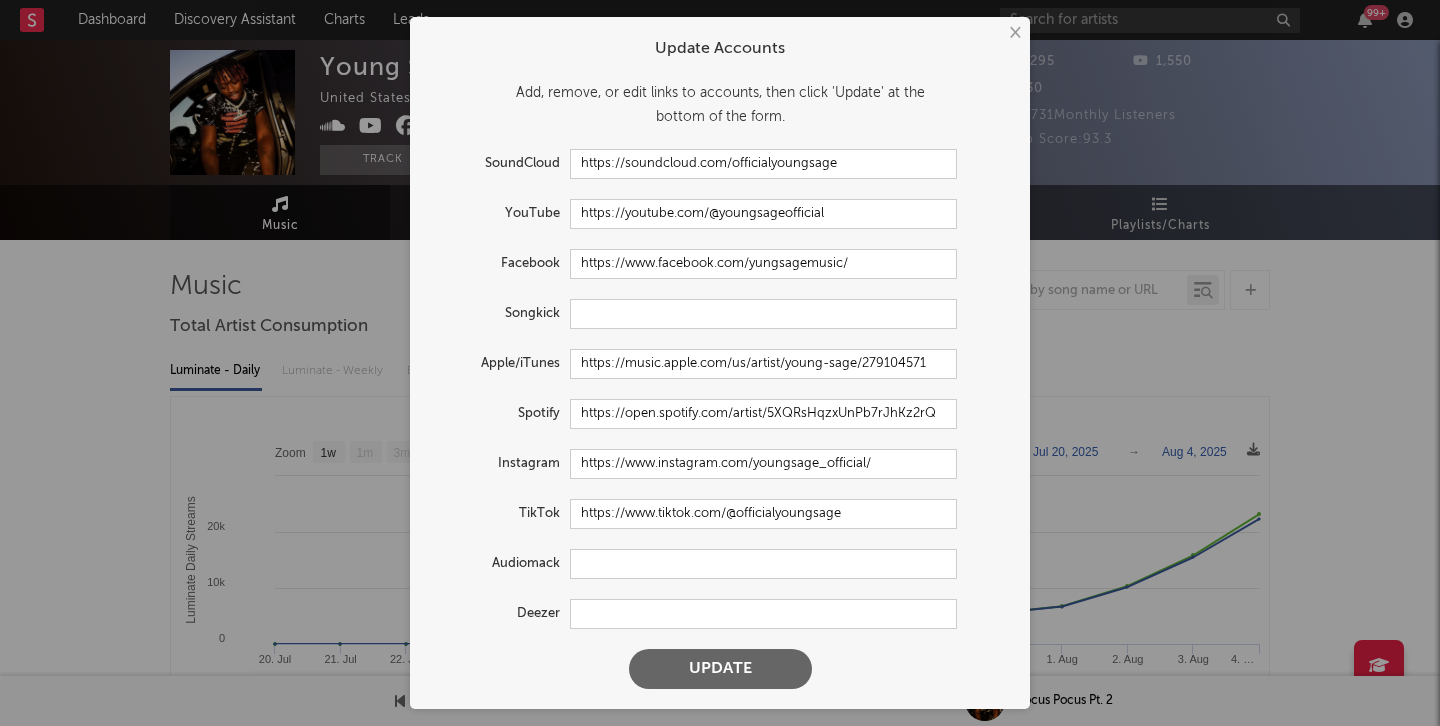 click on "Update" at bounding box center (720, 669) 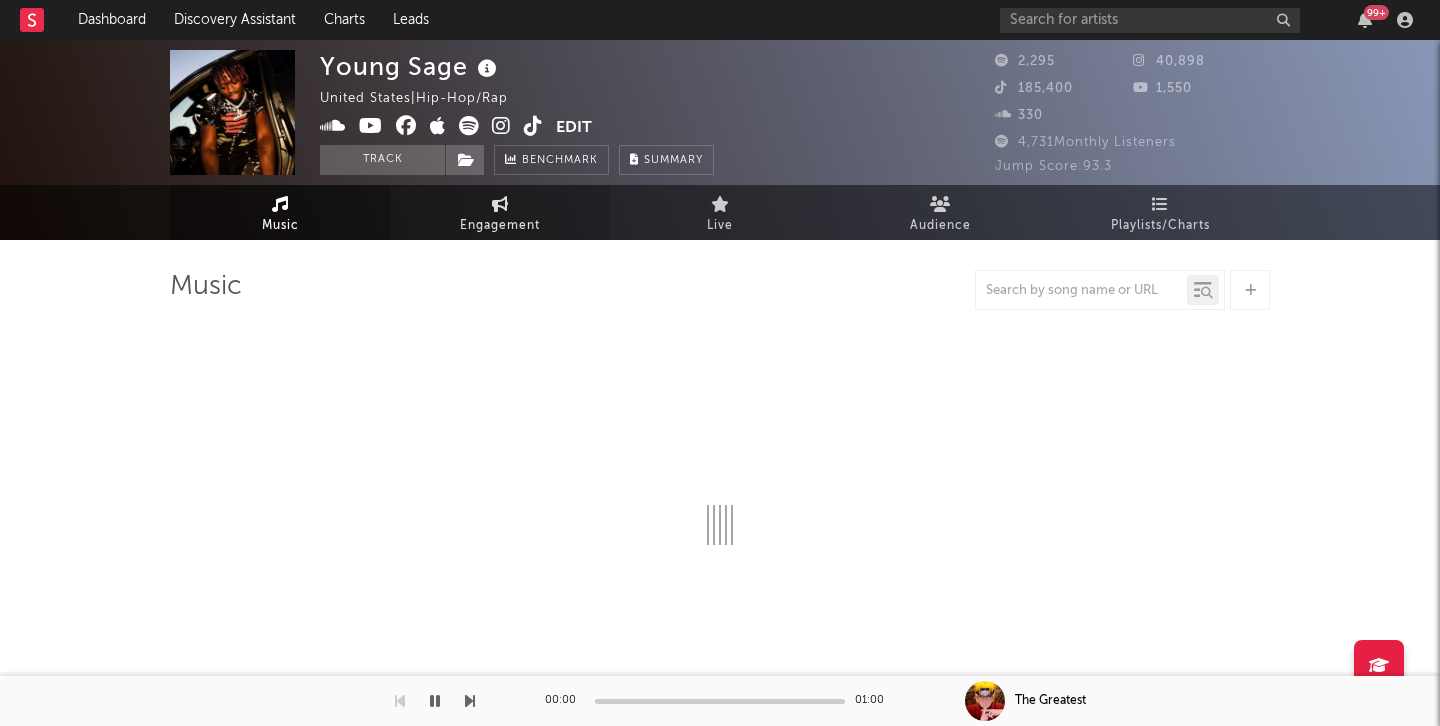 select on "1w" 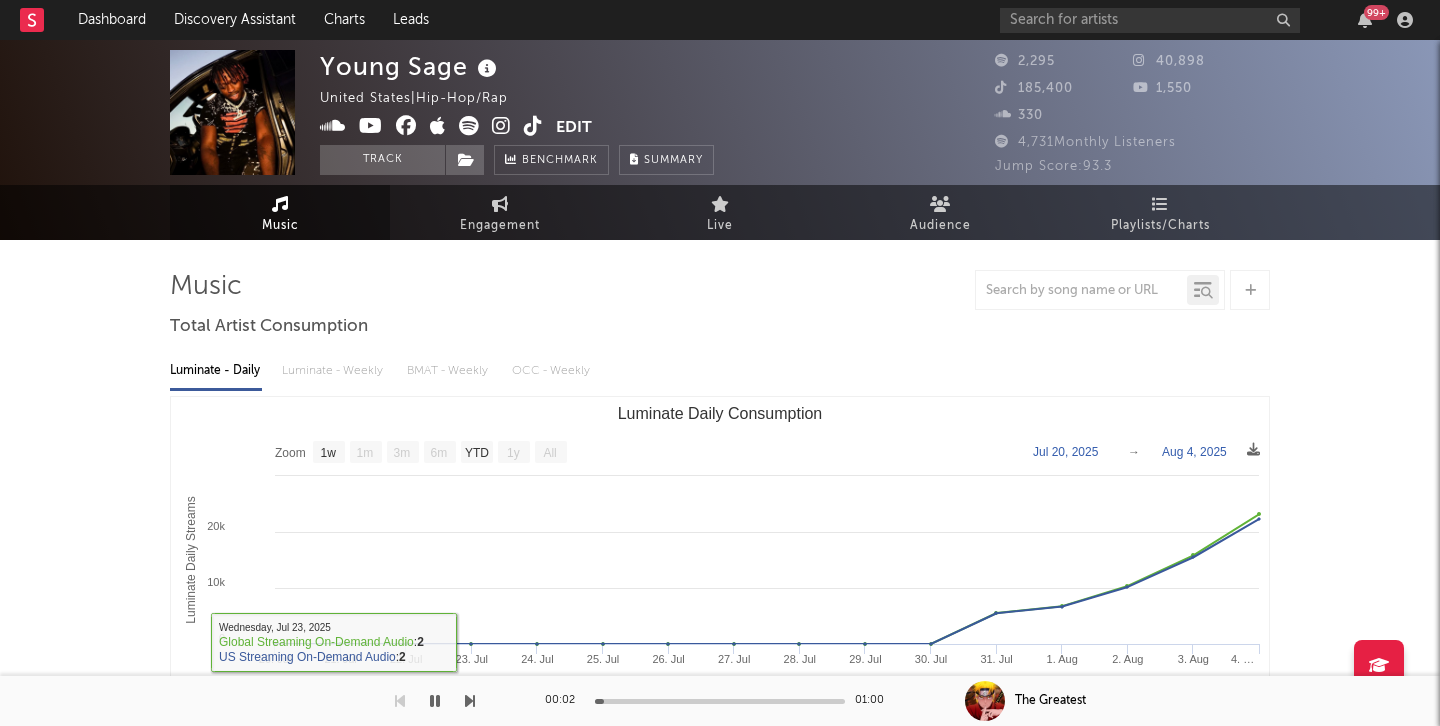 click at bounding box center (435, 701) 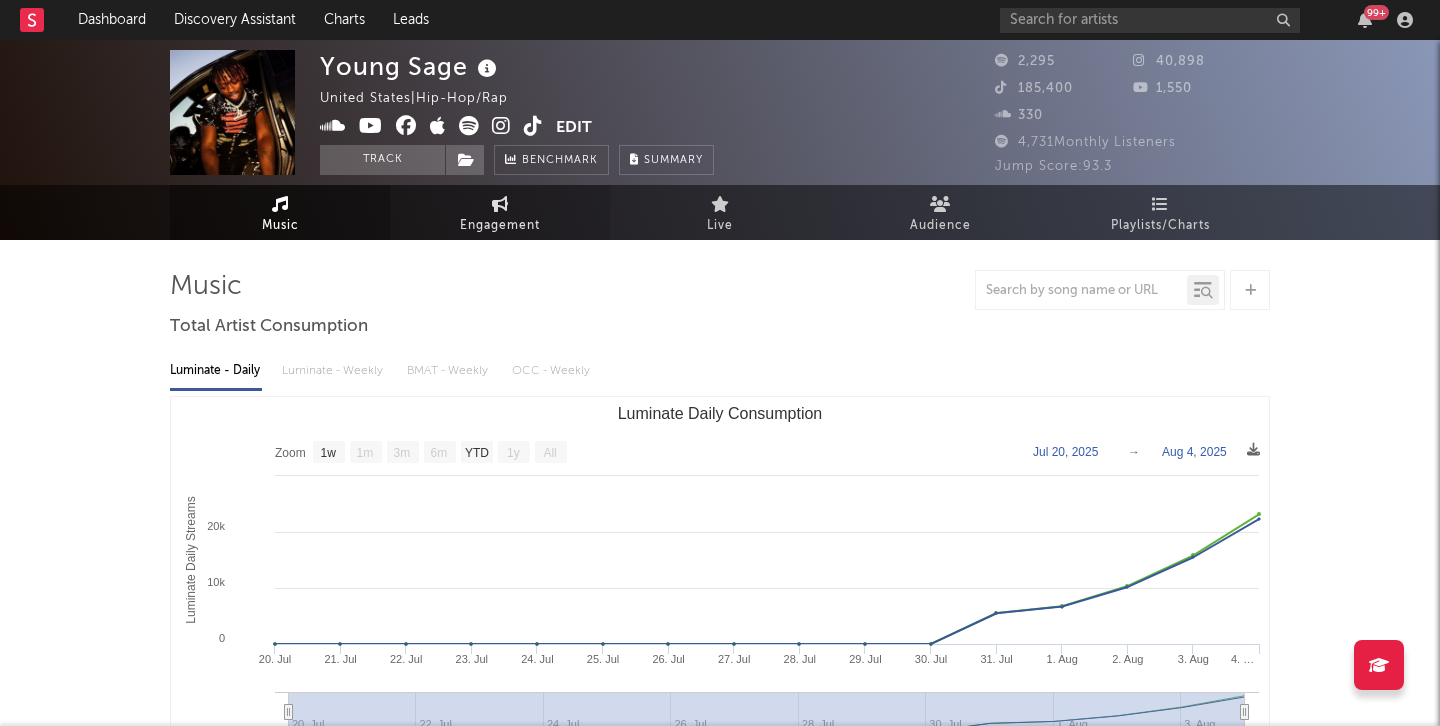 click at bounding box center [500, 204] 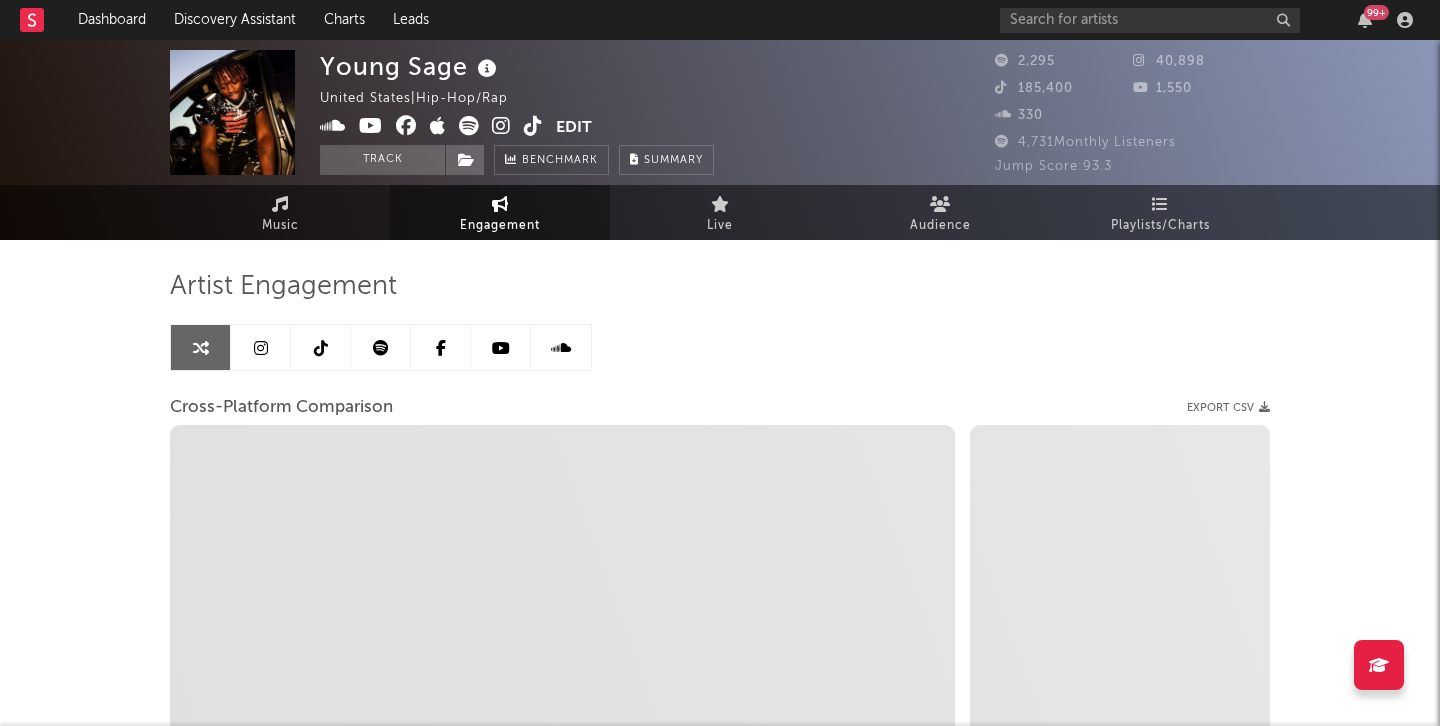 click at bounding box center [321, 348] 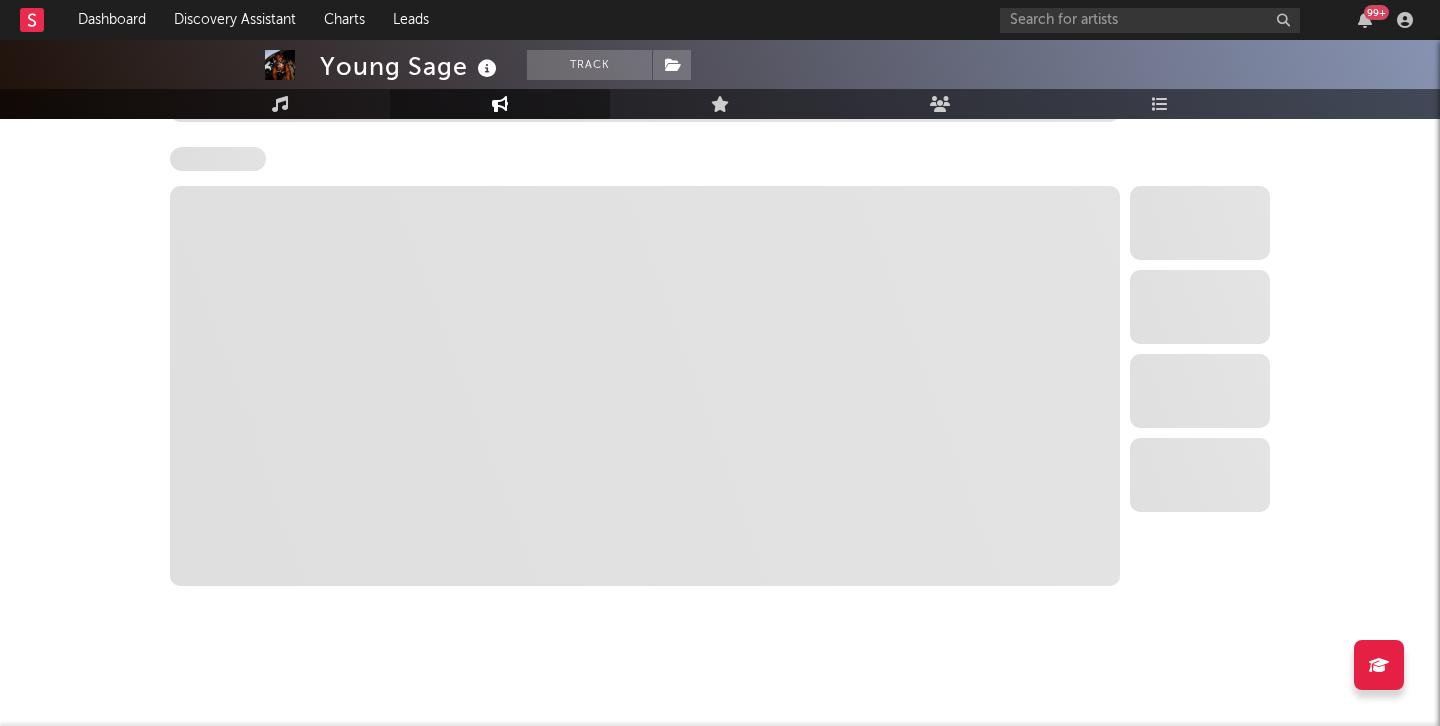 select on "6m" 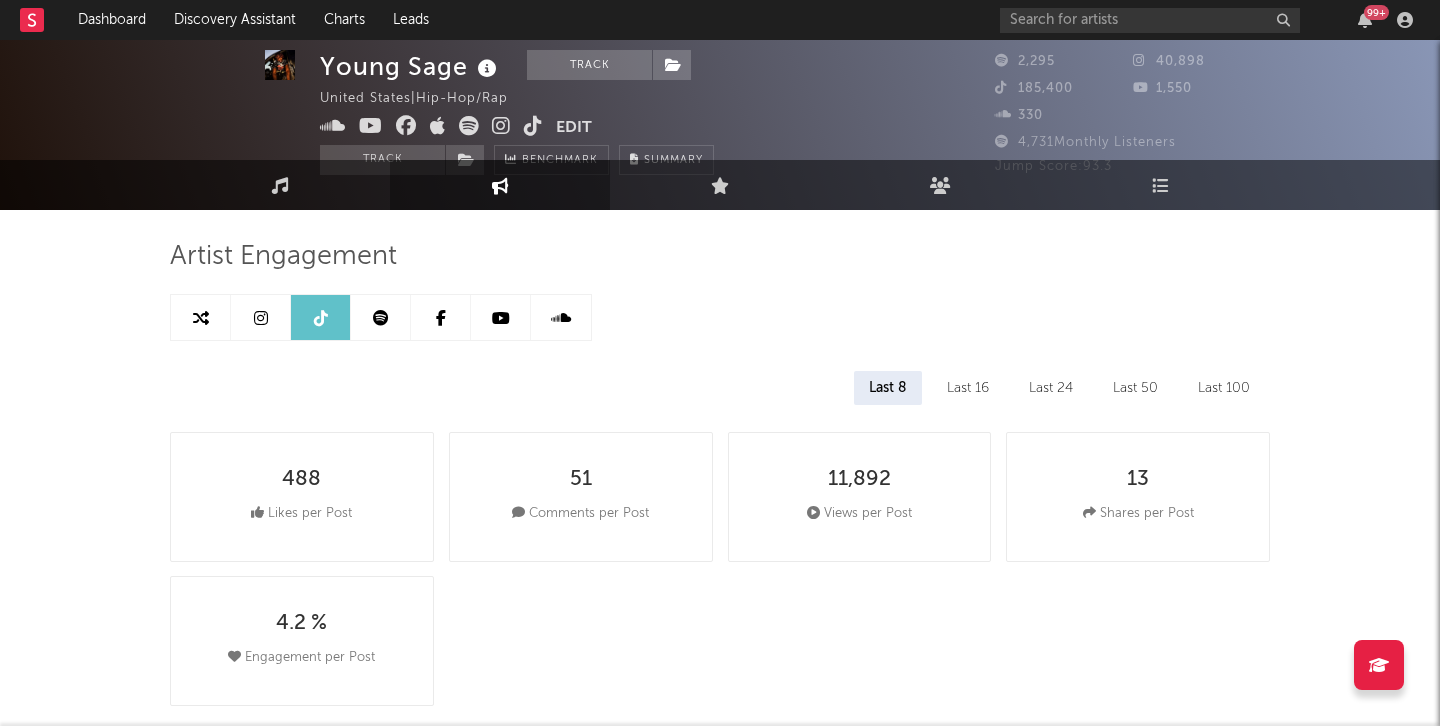 scroll, scrollTop: 11, scrollLeft: 0, axis: vertical 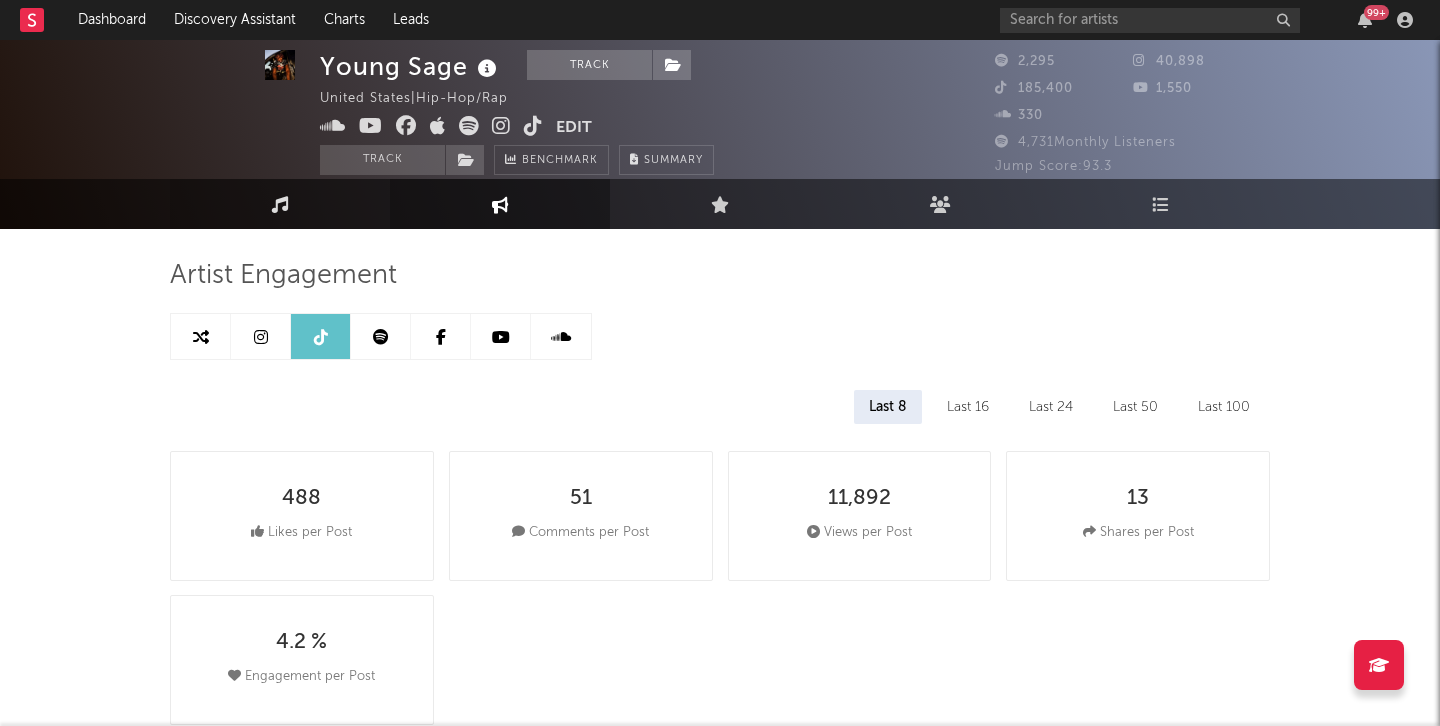 click on "Music" at bounding box center (280, 204) 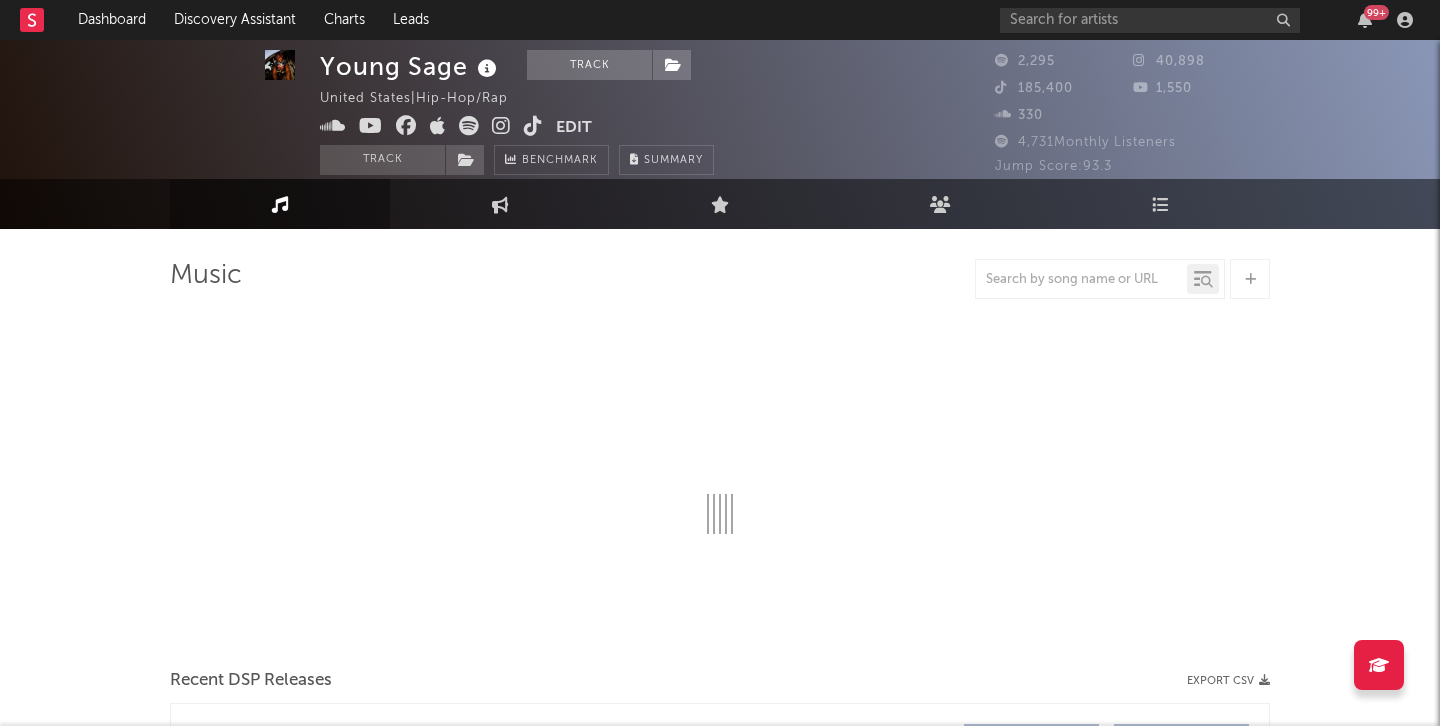 select on "1w" 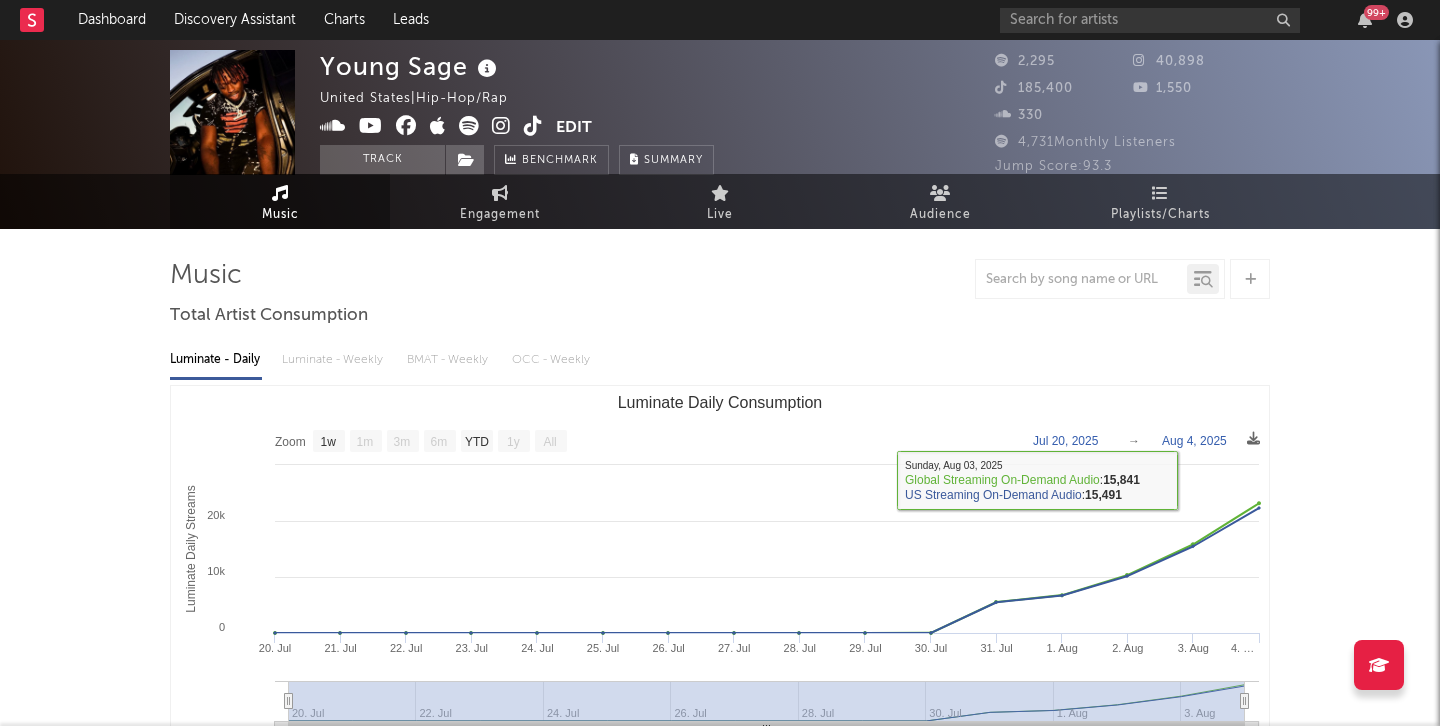 scroll, scrollTop: 0, scrollLeft: 0, axis: both 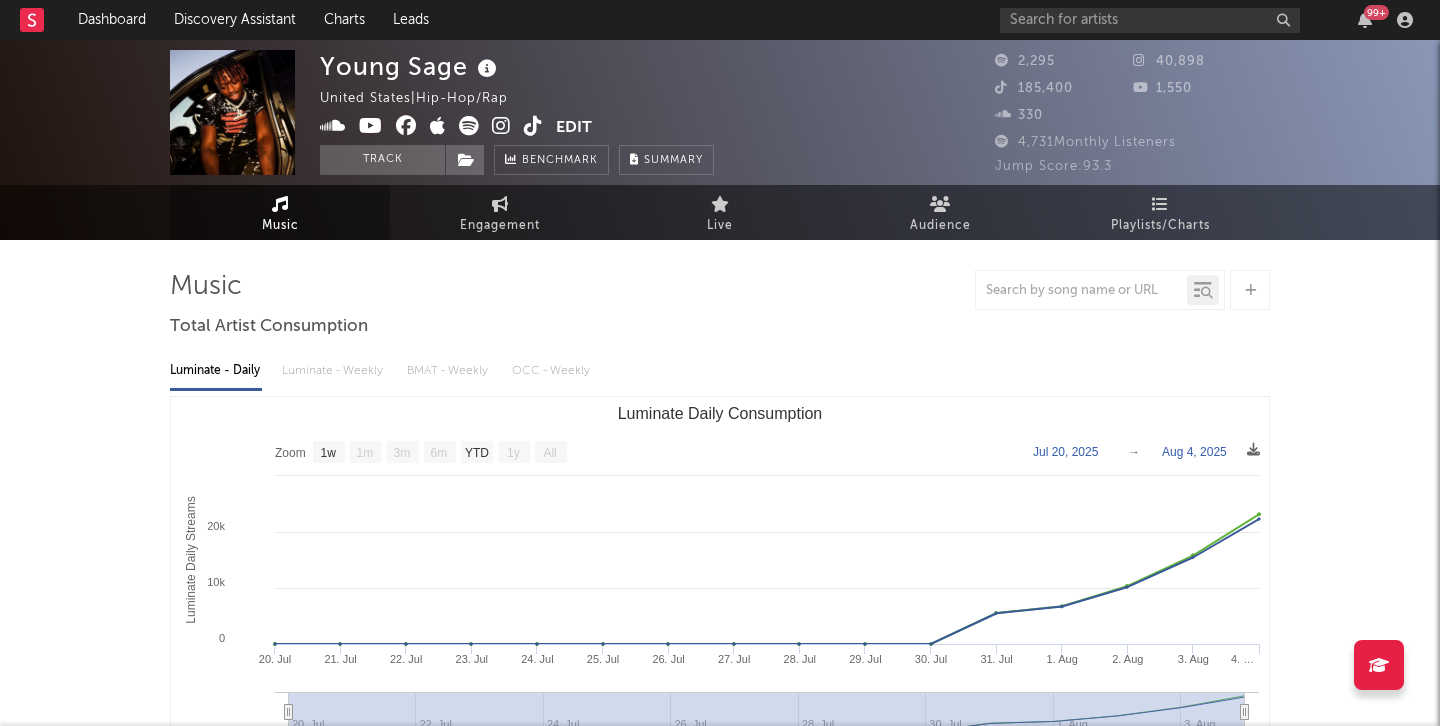 click at bounding box center (533, 126) 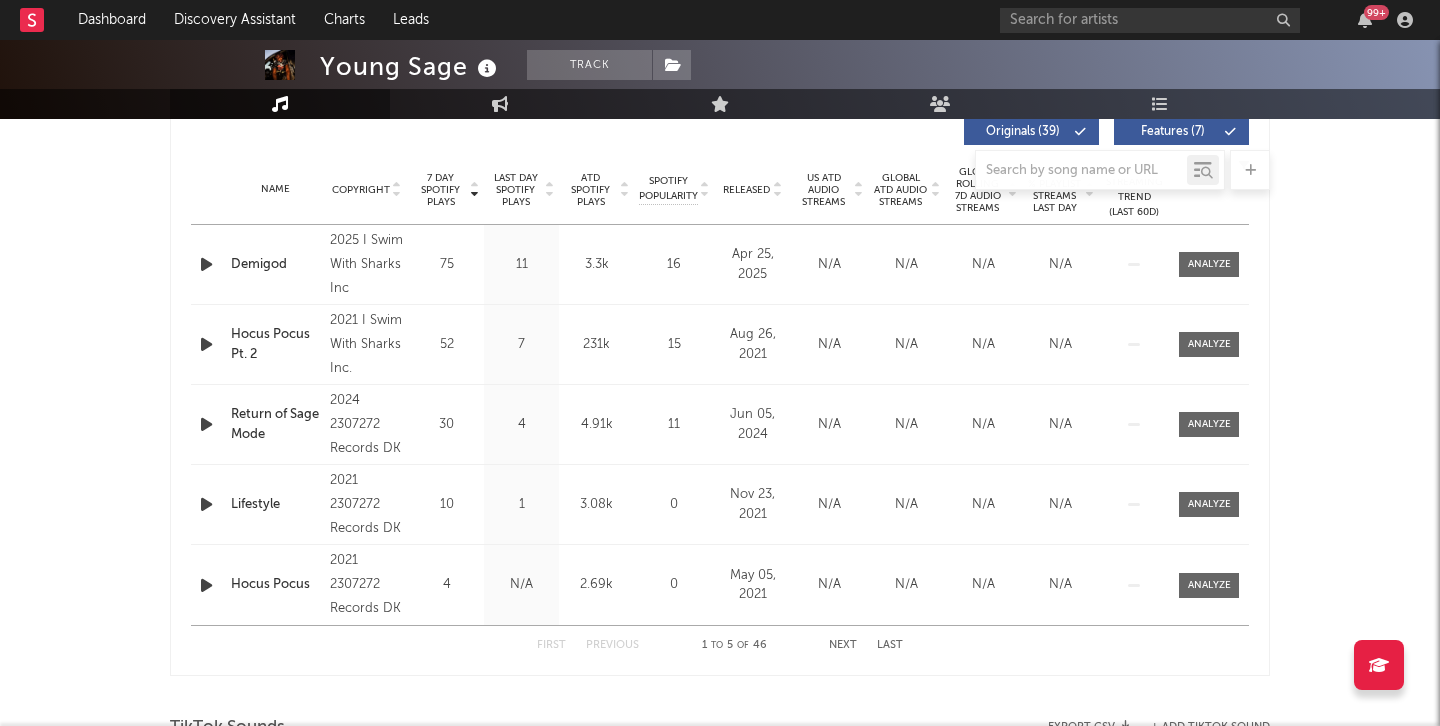 scroll, scrollTop: 898, scrollLeft: 0, axis: vertical 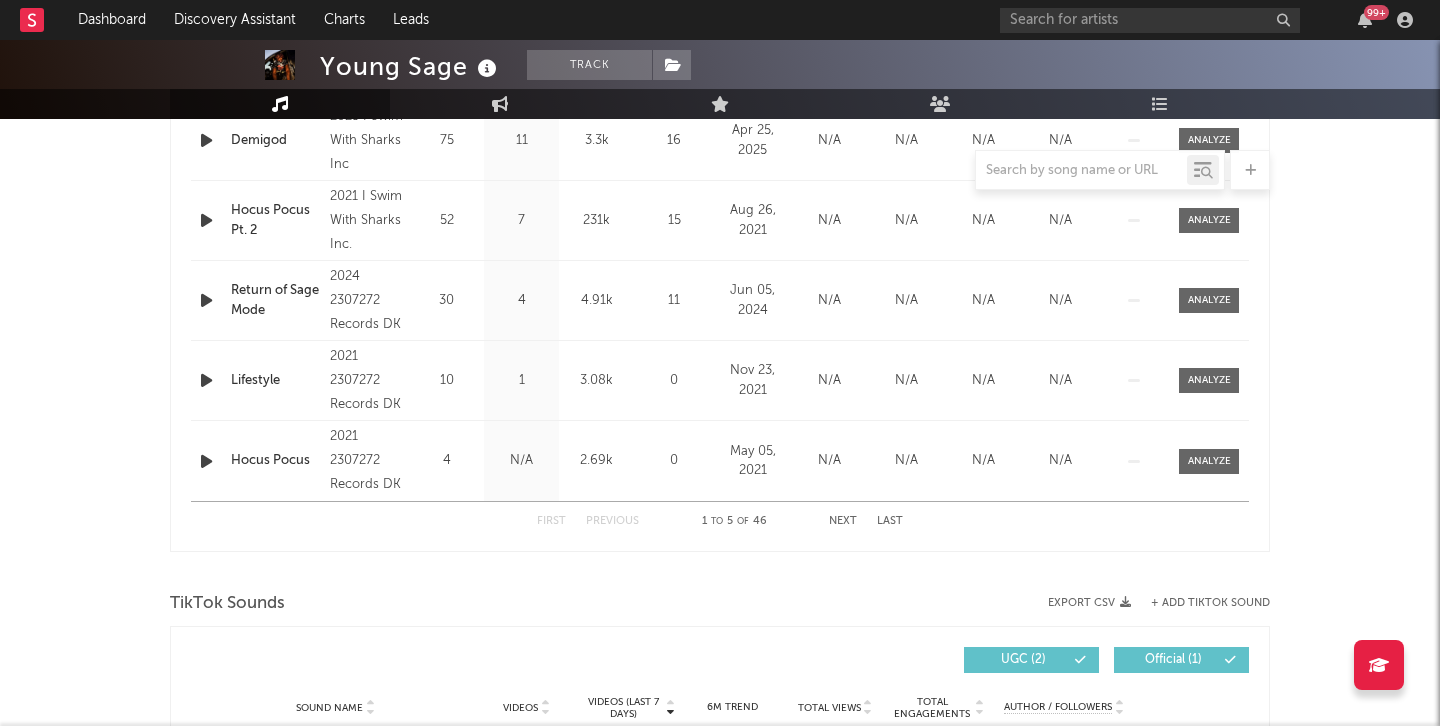 click on "Next" at bounding box center (843, 521) 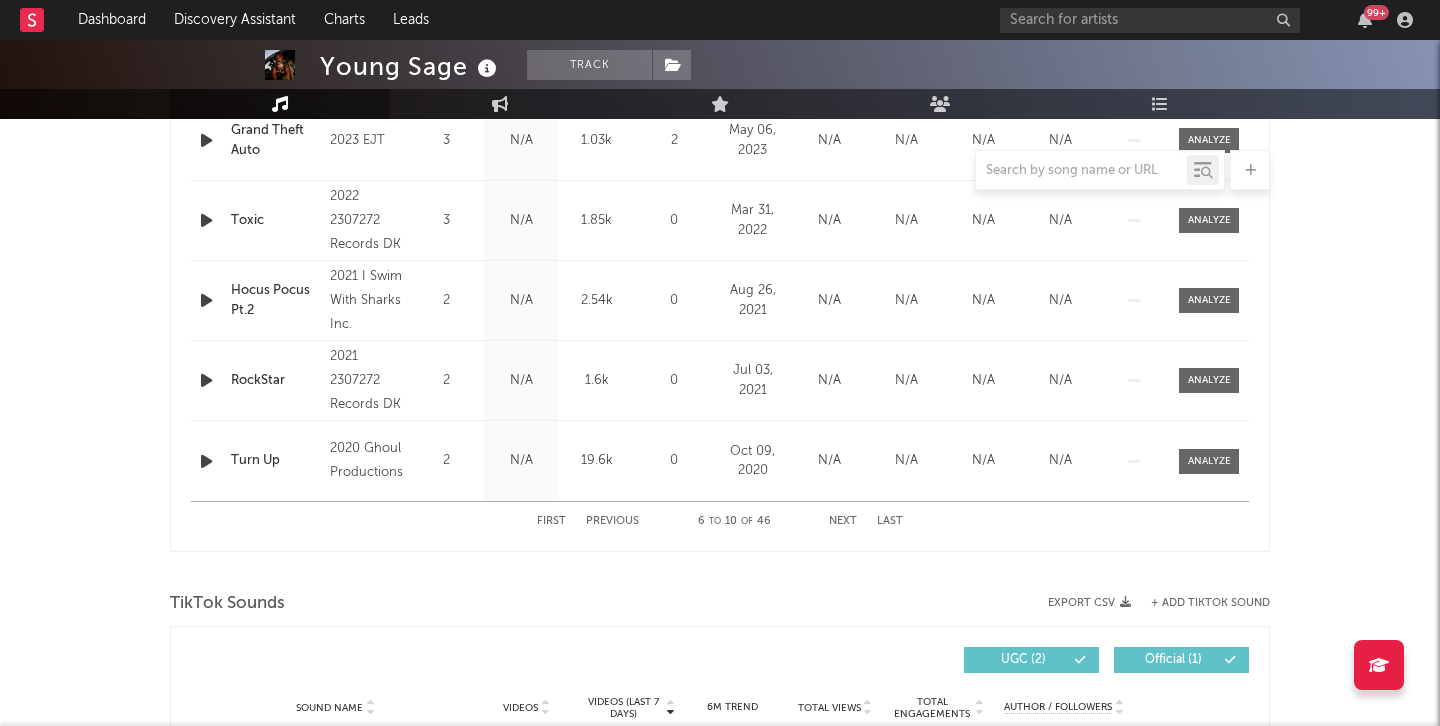 click on "Next" at bounding box center (843, 521) 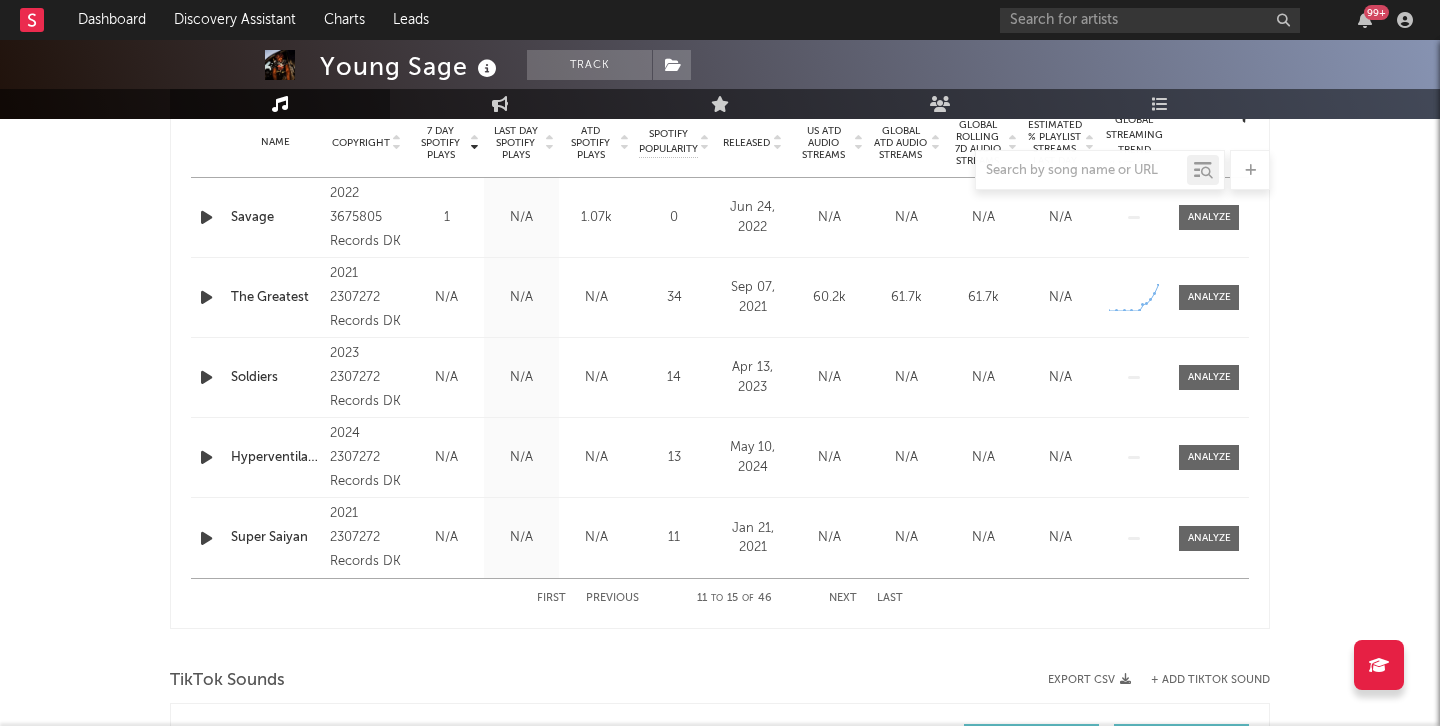 scroll, scrollTop: 765, scrollLeft: 0, axis: vertical 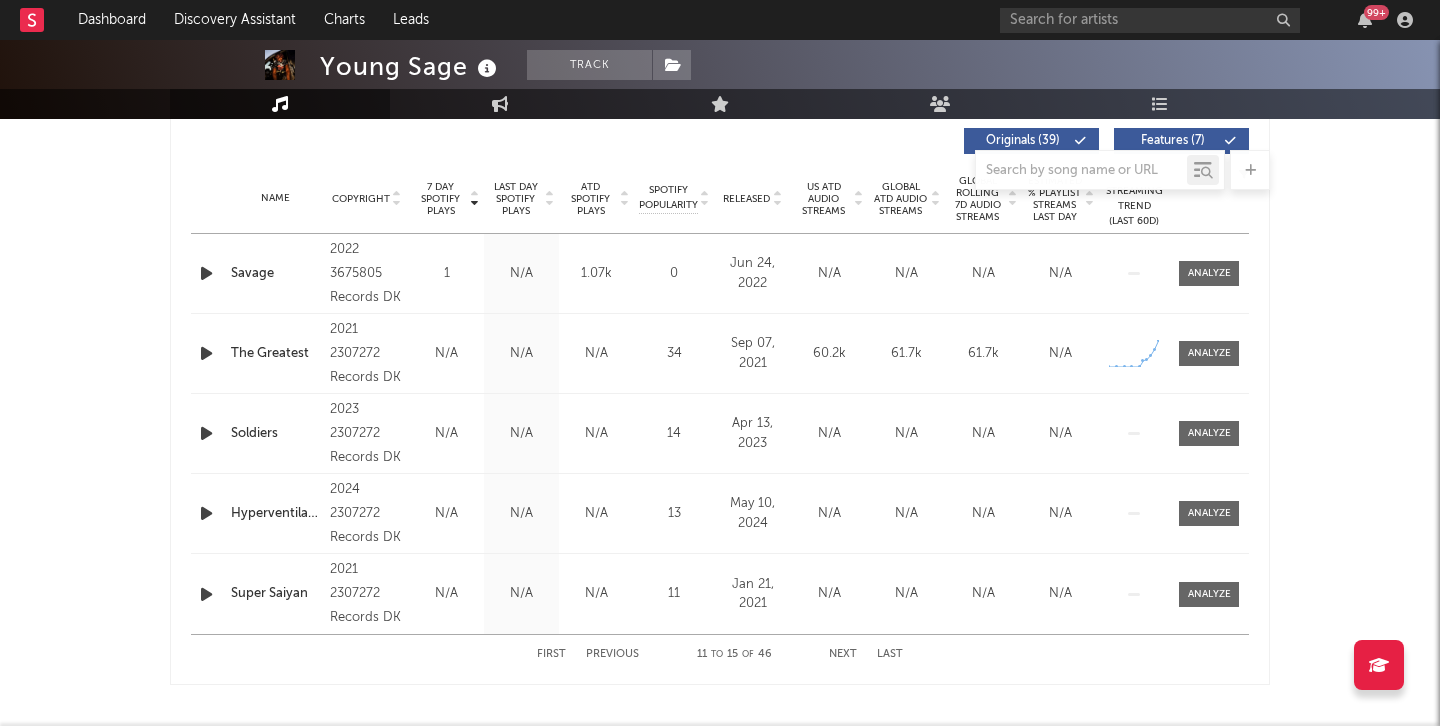 click at bounding box center [206, 353] 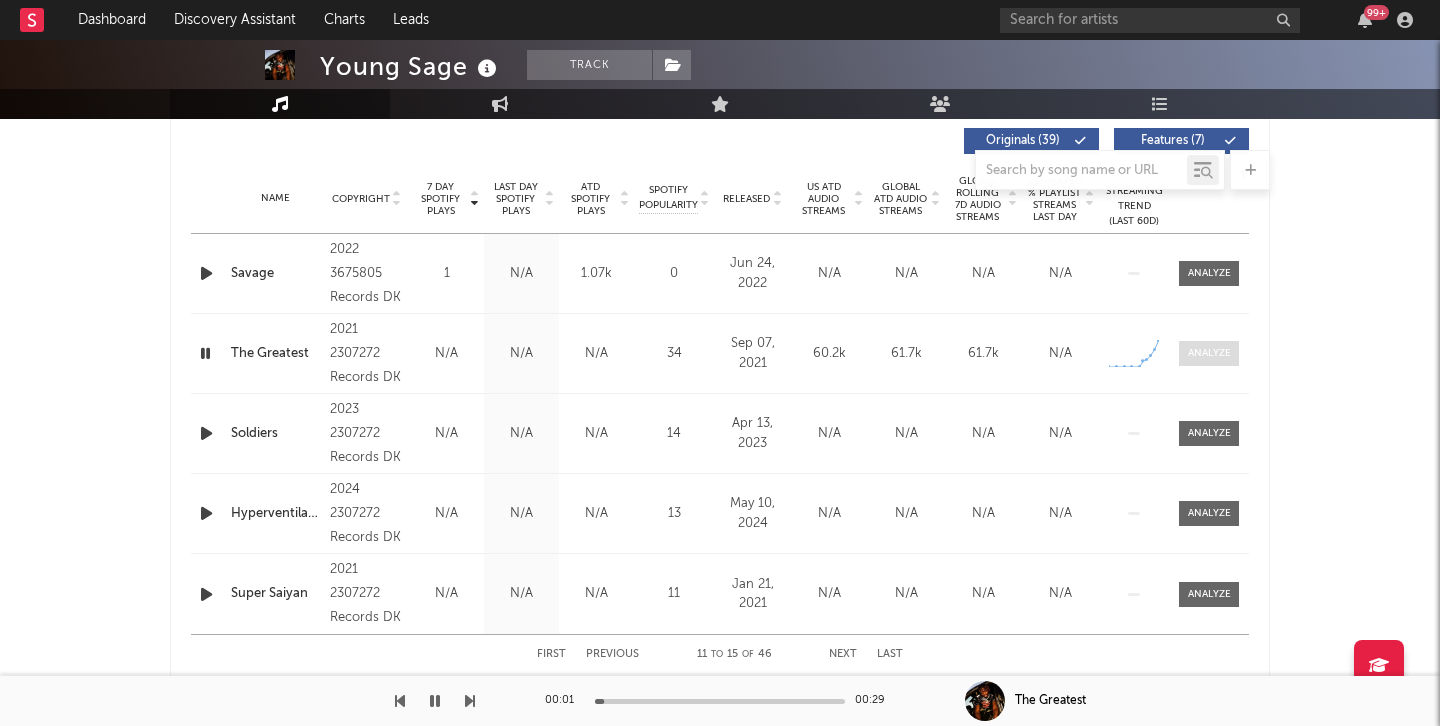 click at bounding box center (1209, 353) 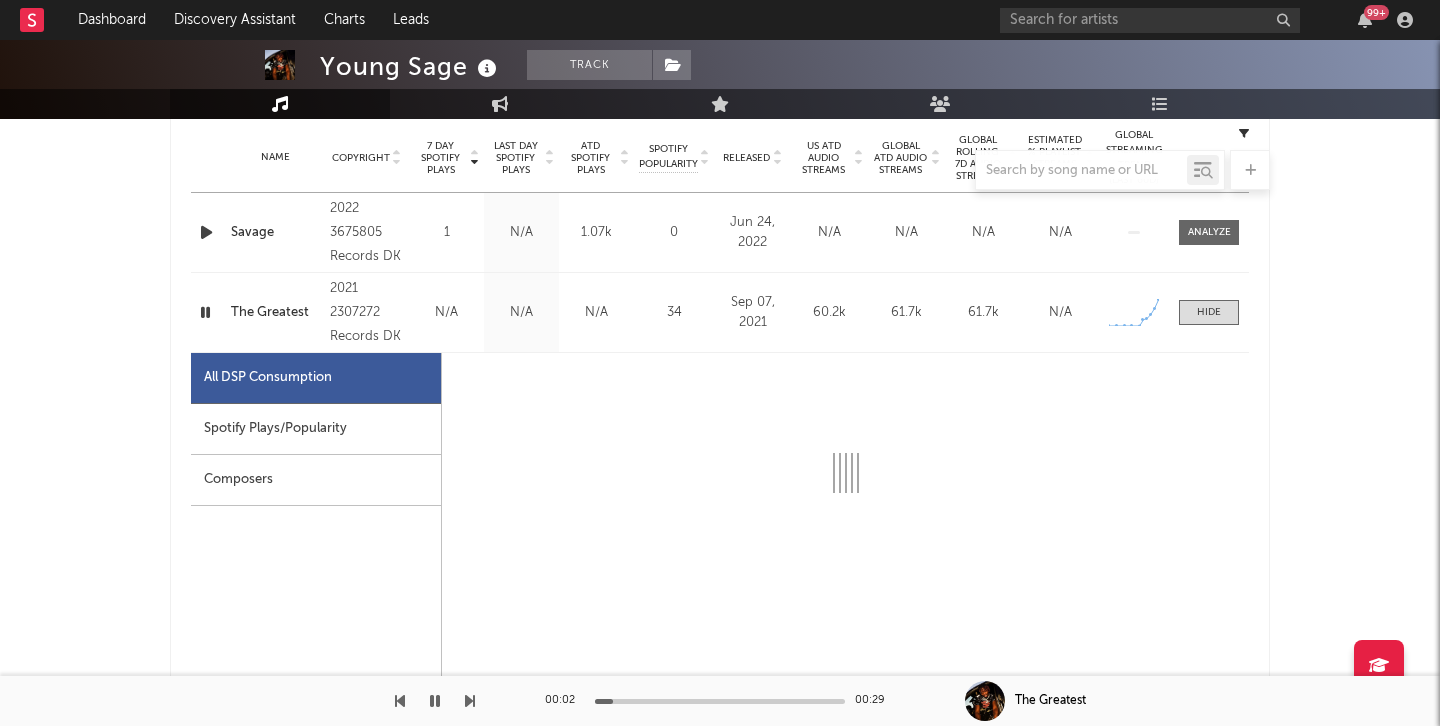select on "1w" 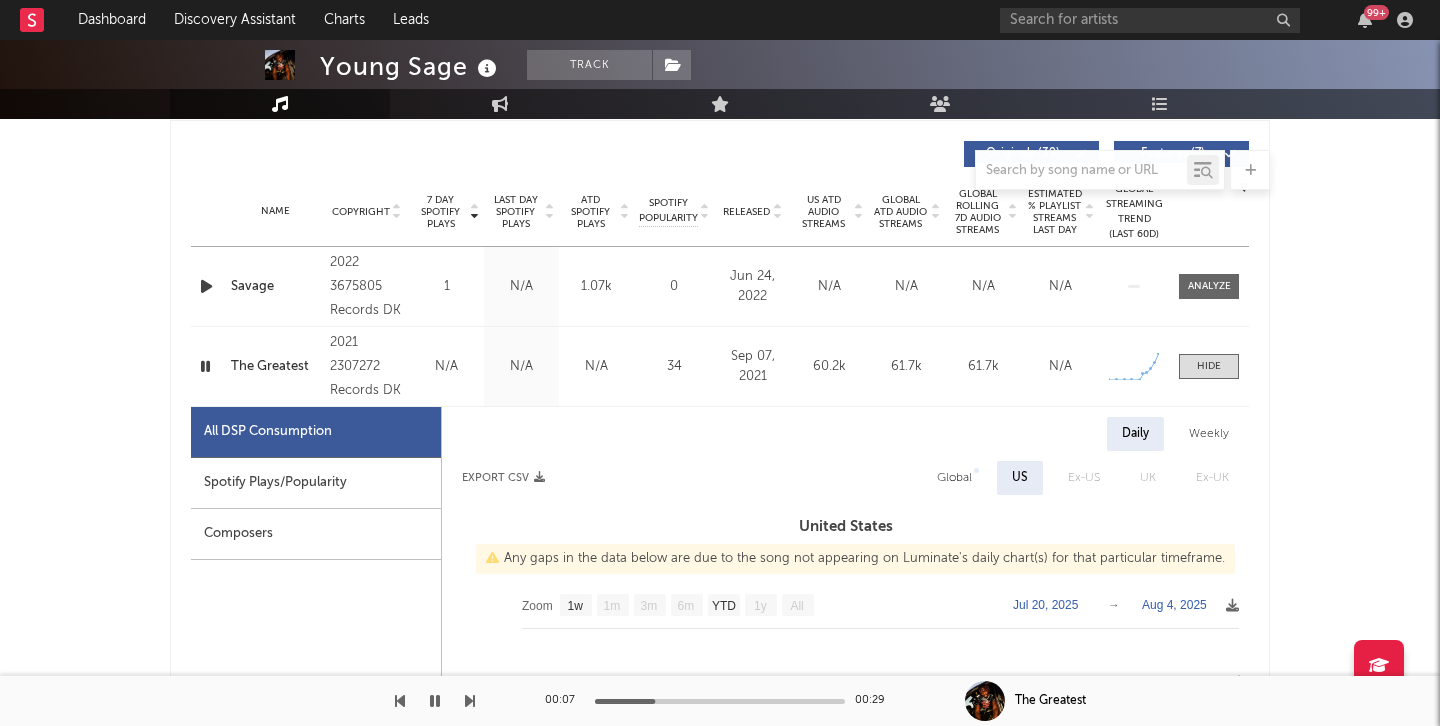 scroll, scrollTop: 722, scrollLeft: 0, axis: vertical 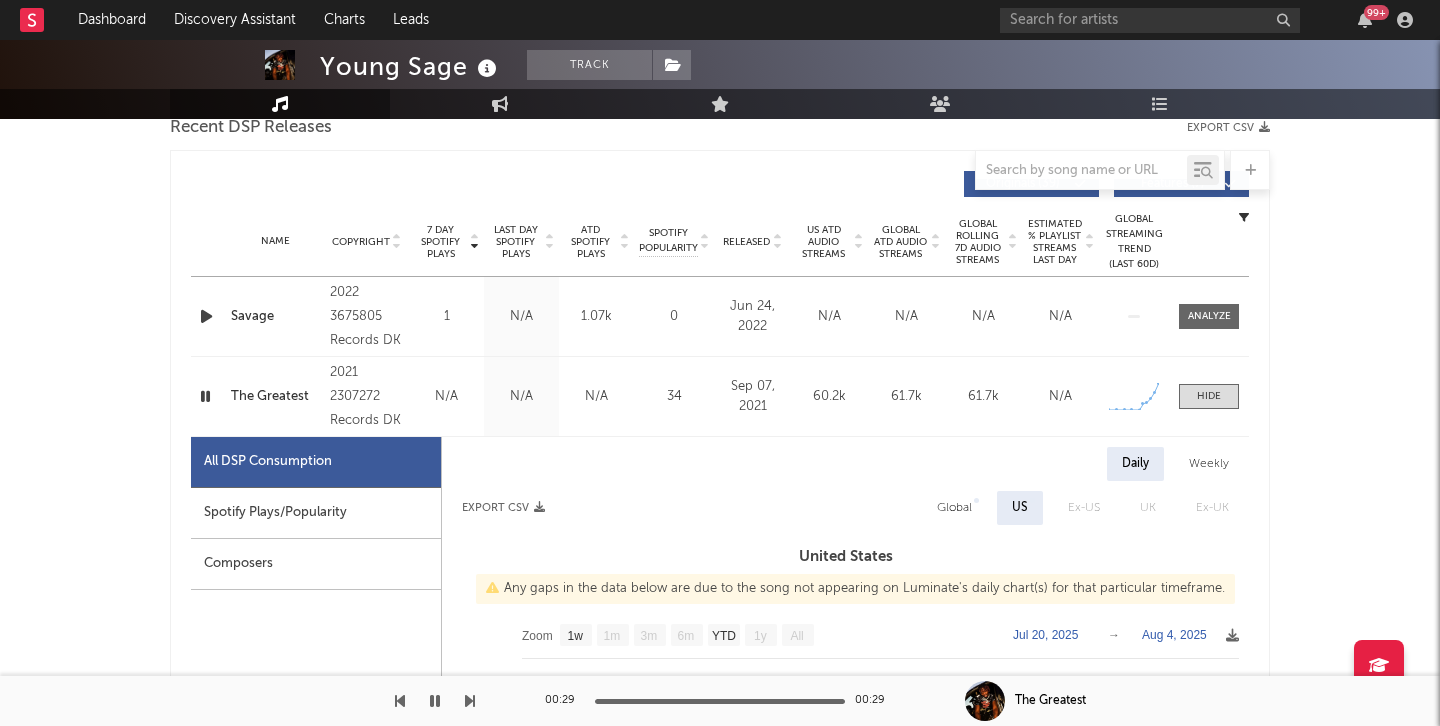 click at bounding box center [205, 396] 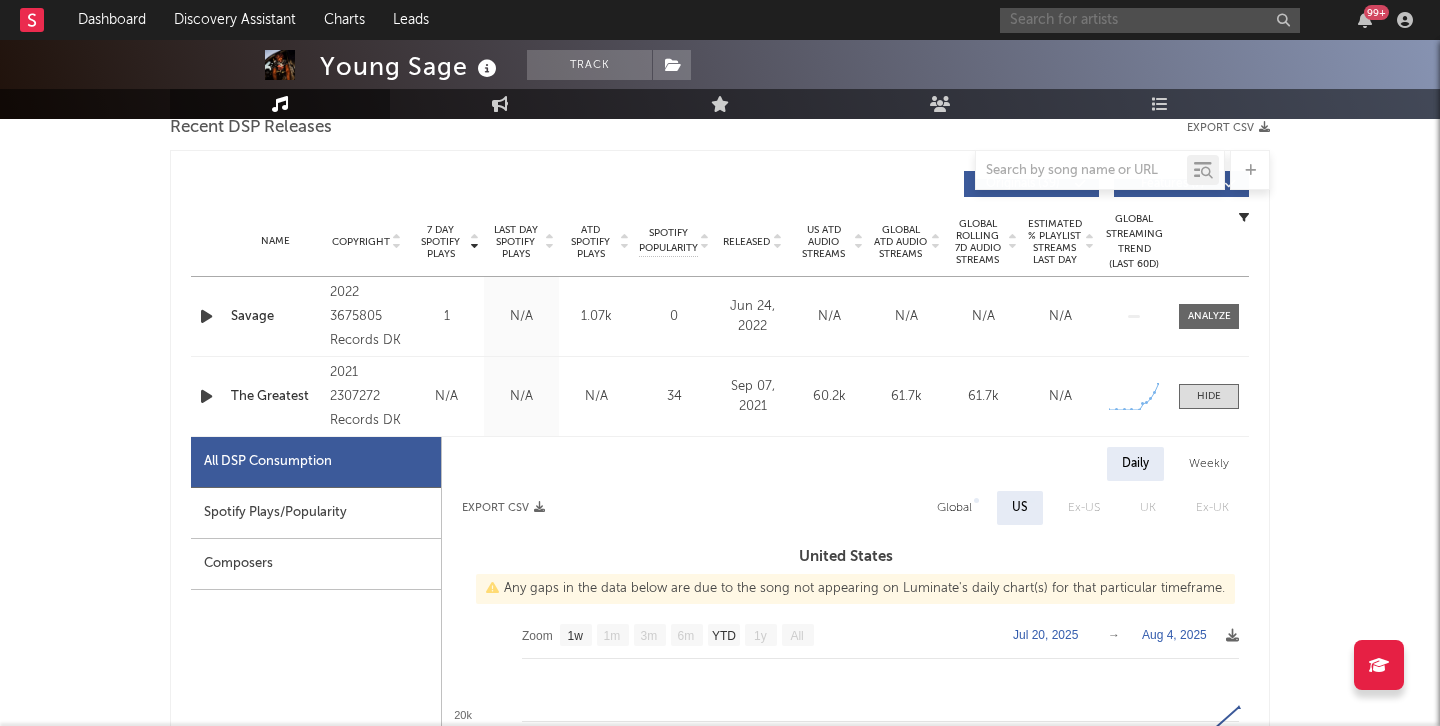 click at bounding box center (1150, 20) 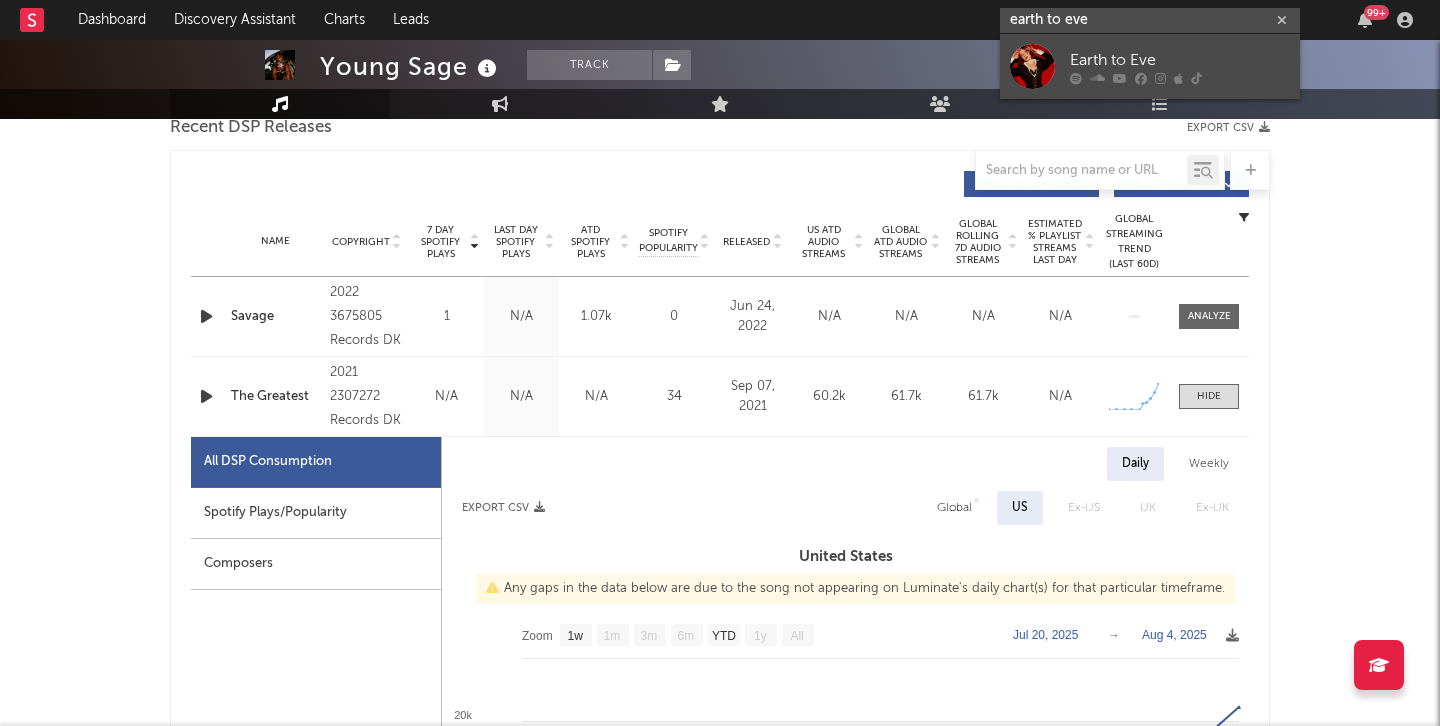 type on "earth to eve" 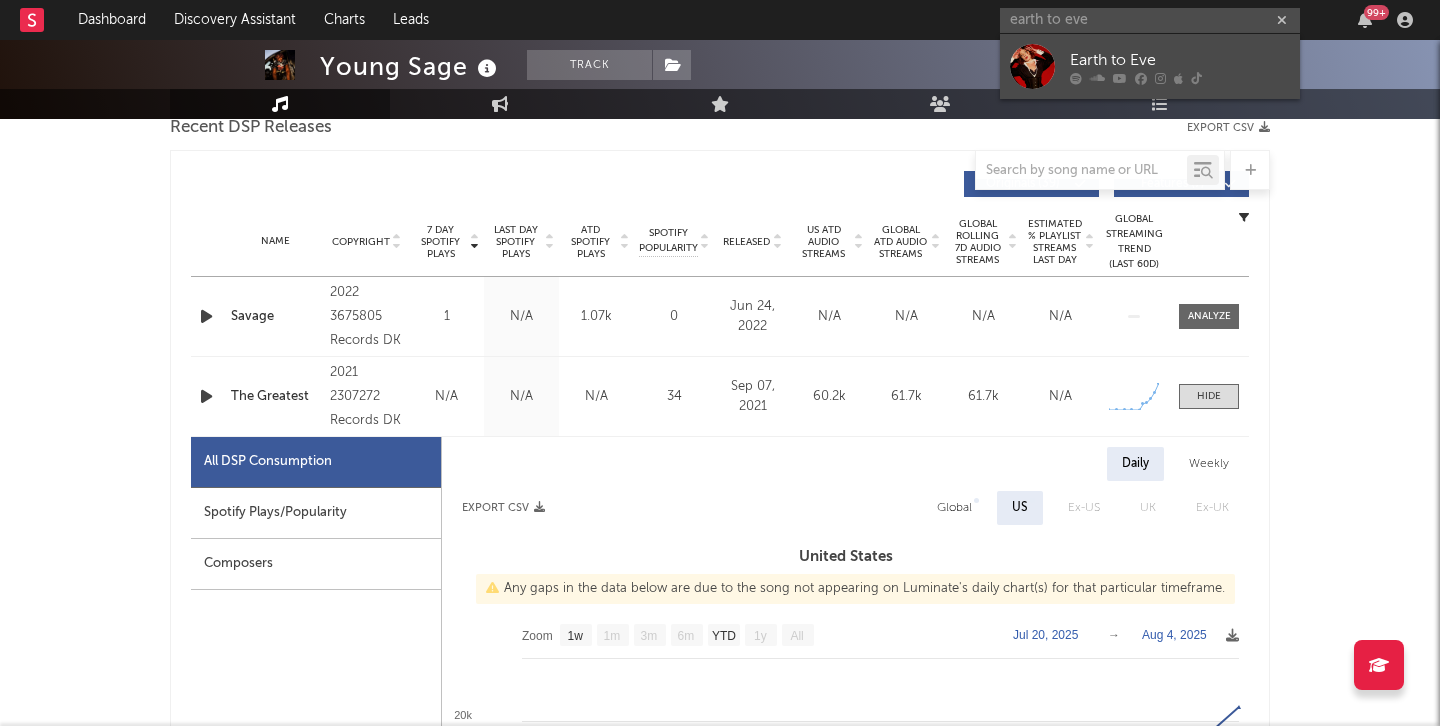 click on "Earth to Eve" at bounding box center (1180, 60) 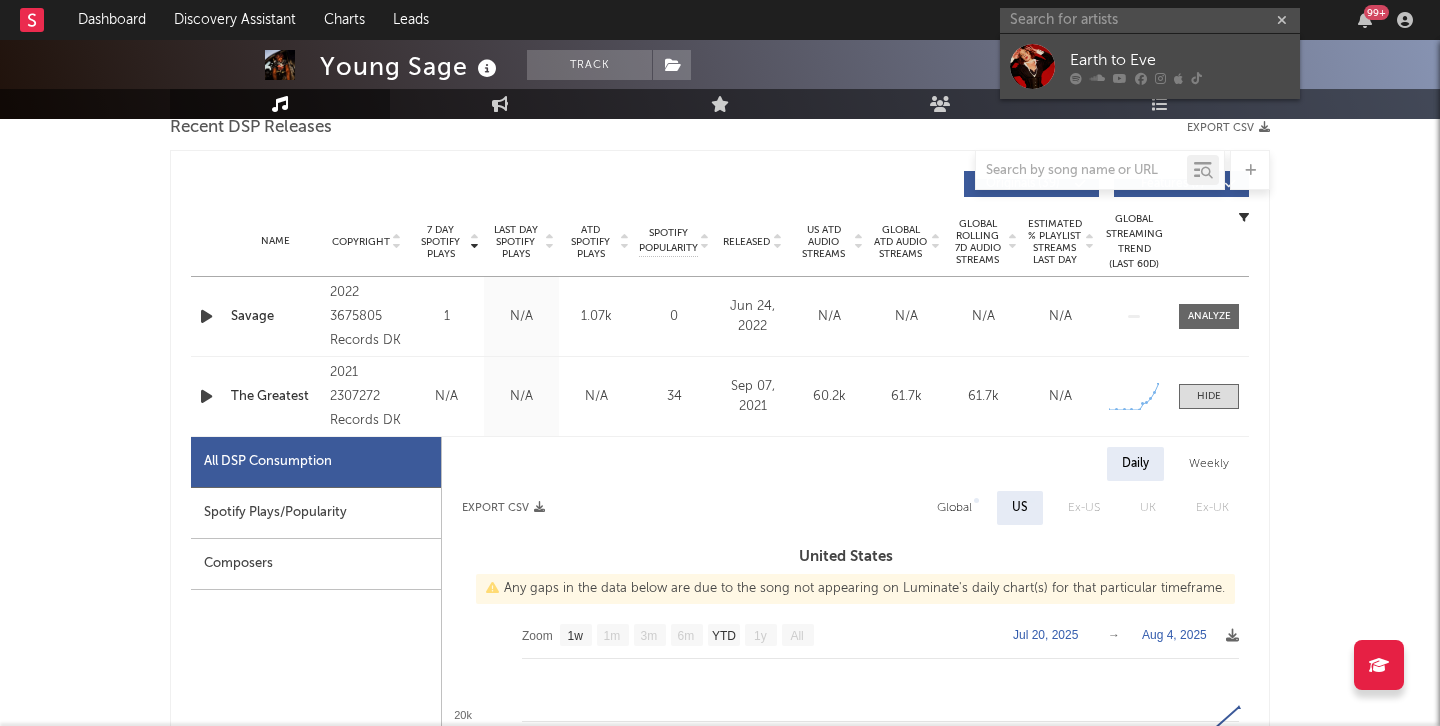 scroll, scrollTop: 0, scrollLeft: 0, axis: both 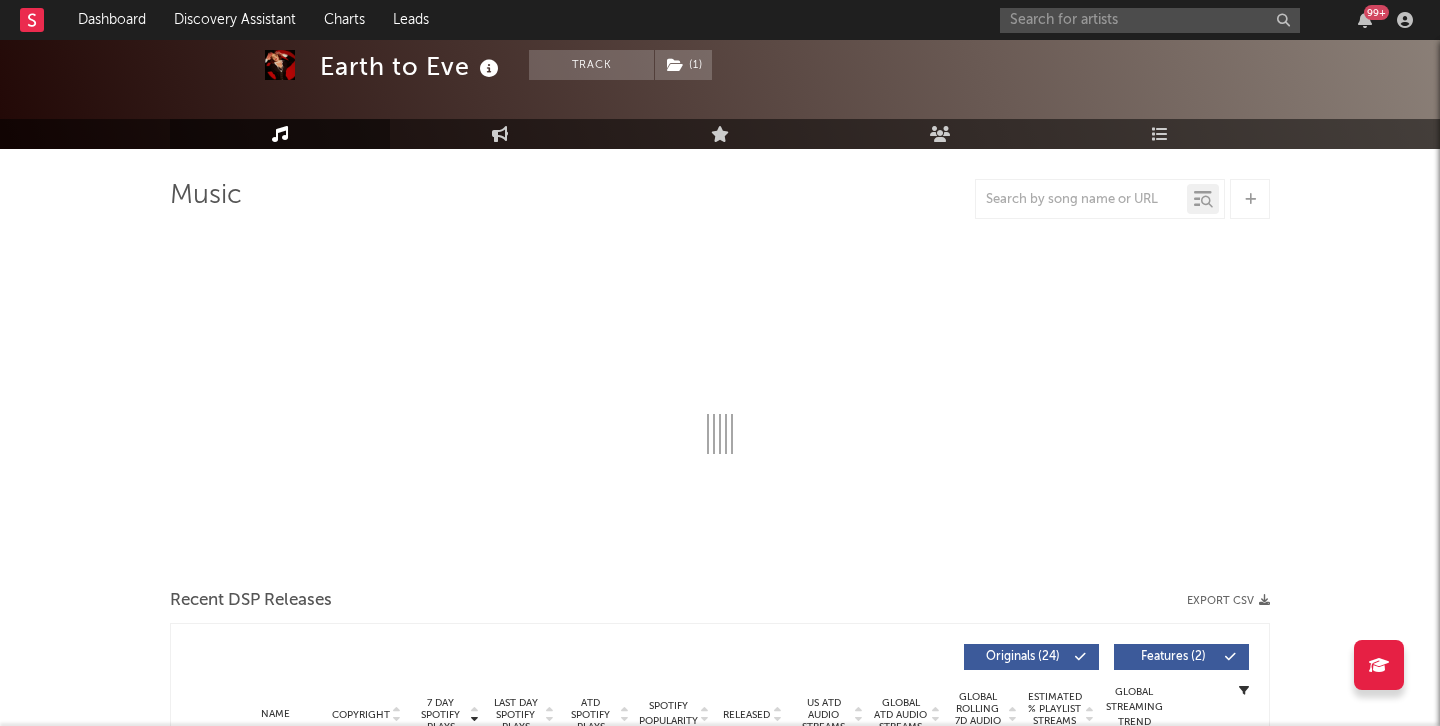 select on "6m" 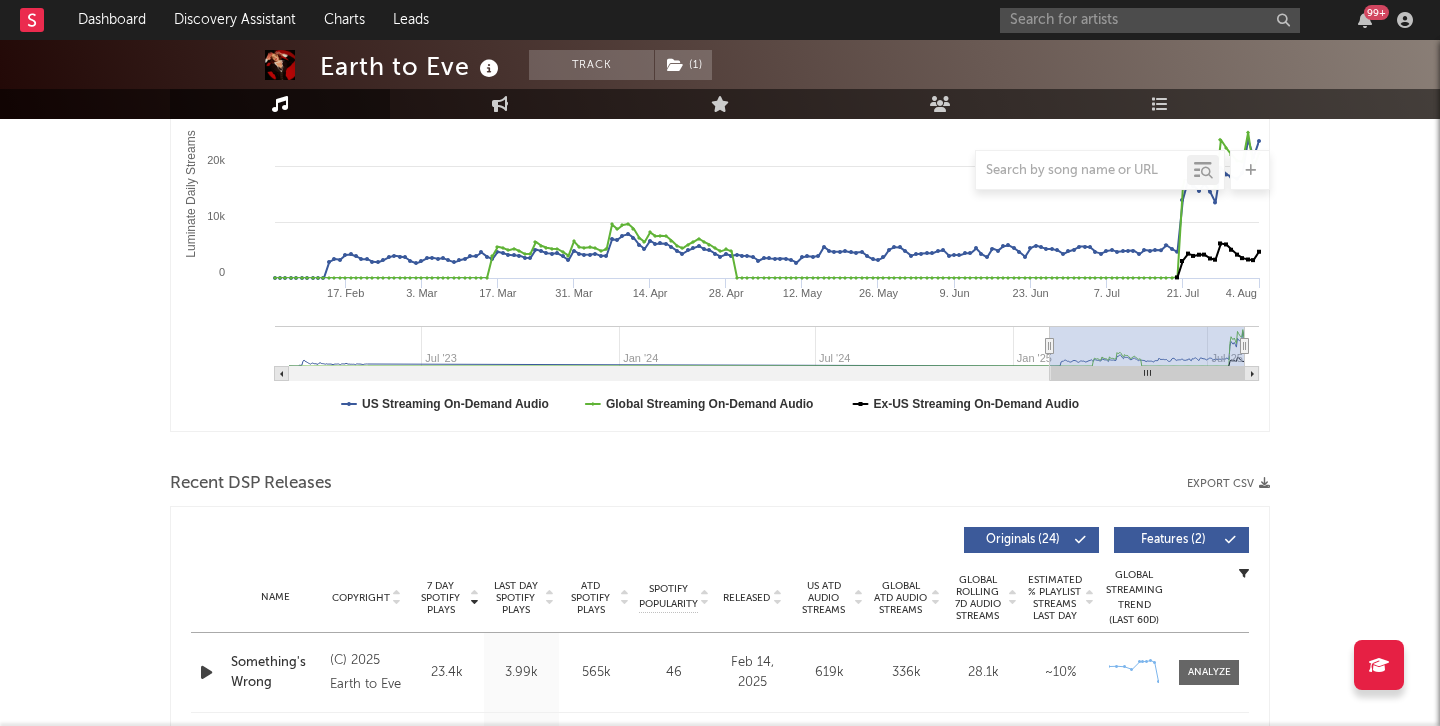 scroll, scrollTop: 0, scrollLeft: 0, axis: both 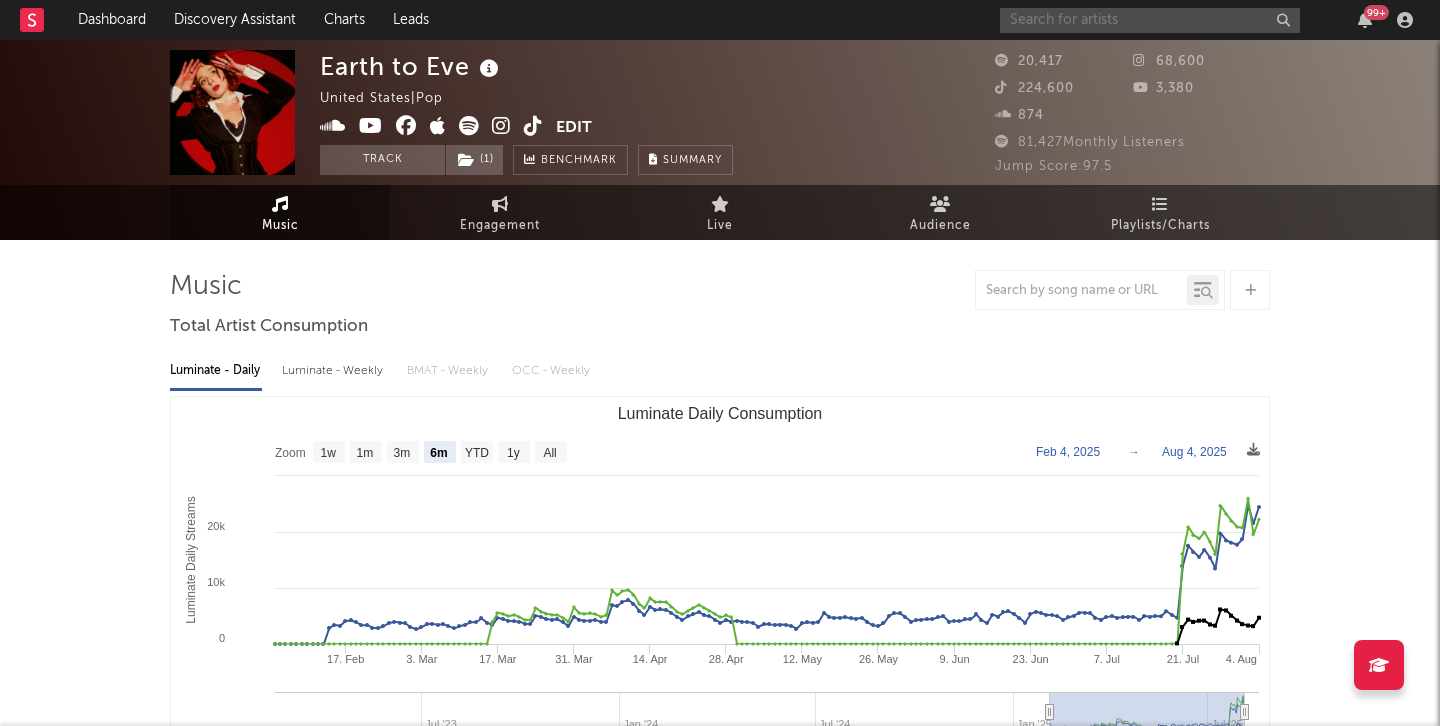 click at bounding box center [1150, 20] 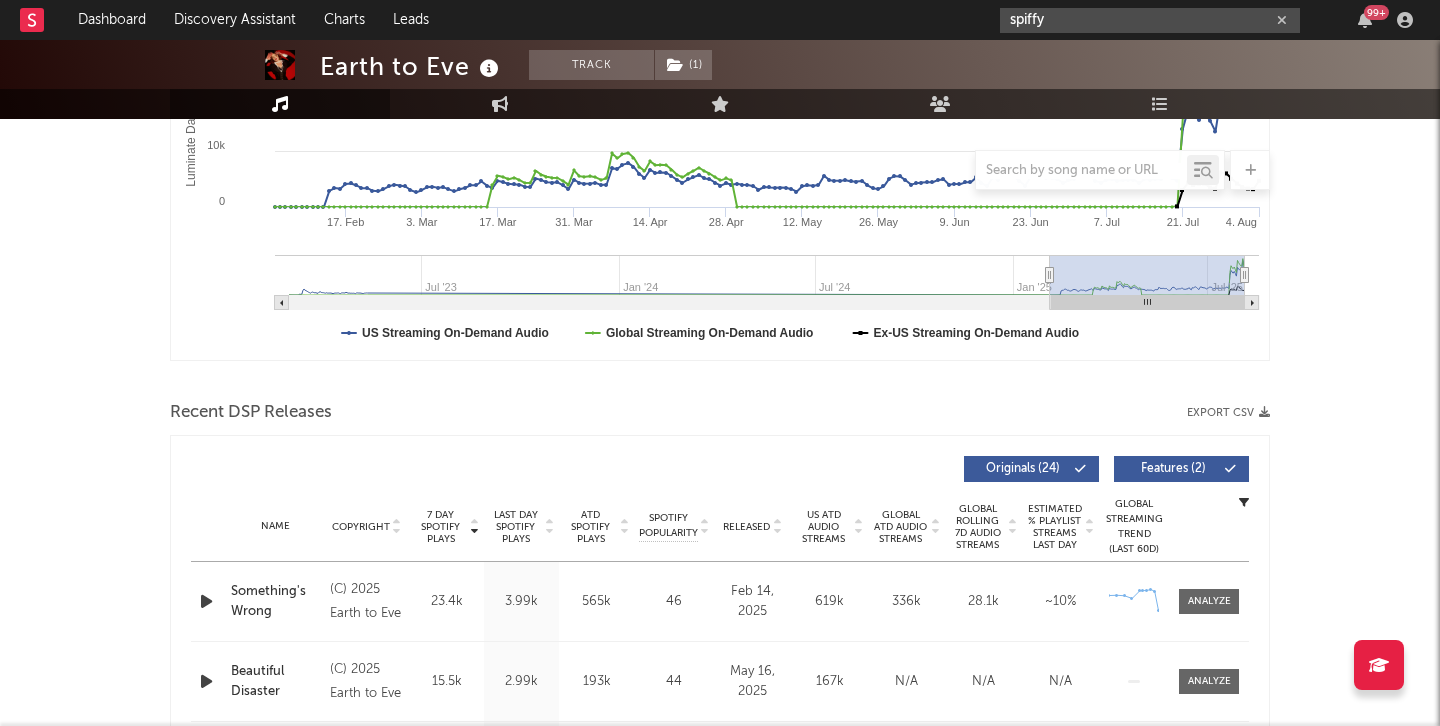 scroll, scrollTop: 0, scrollLeft: 0, axis: both 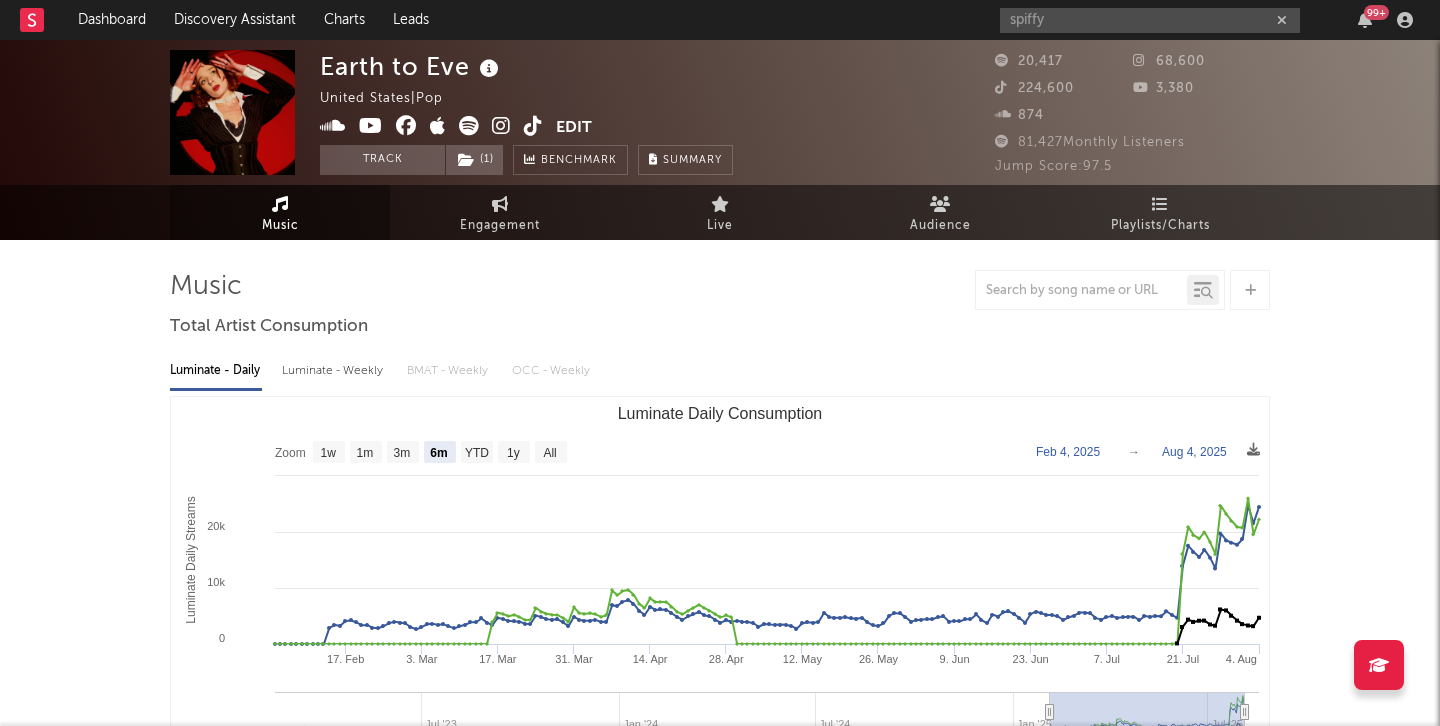 click at bounding box center (533, 126) 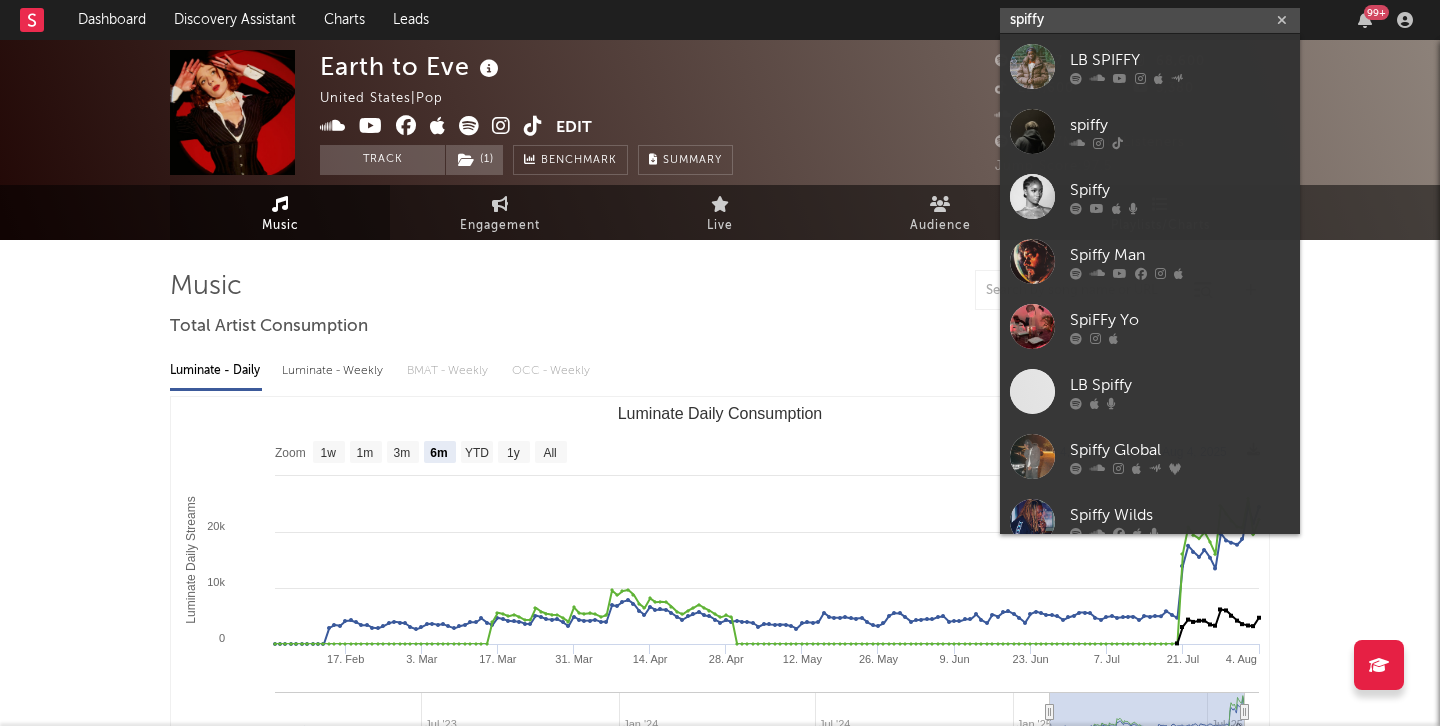 click on "spiffy" at bounding box center [1150, 20] 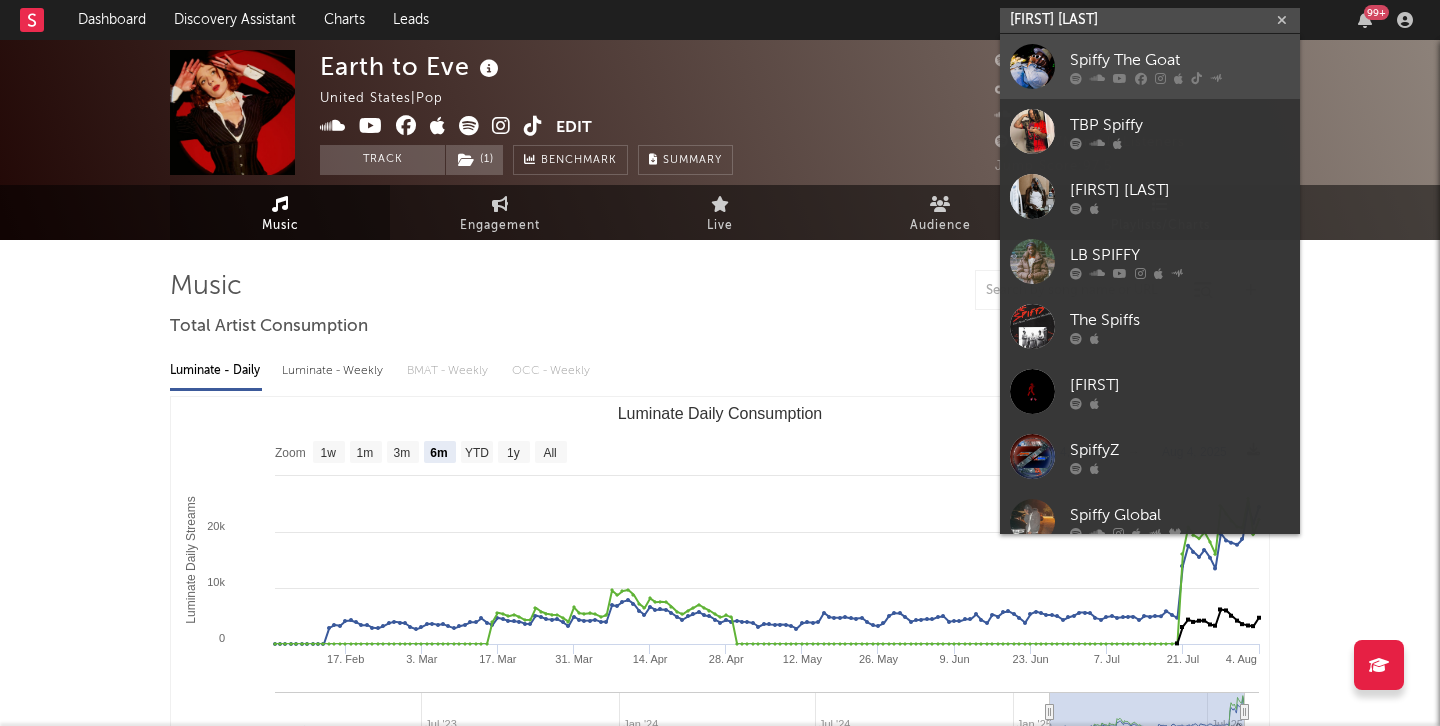 type on "spiffy t" 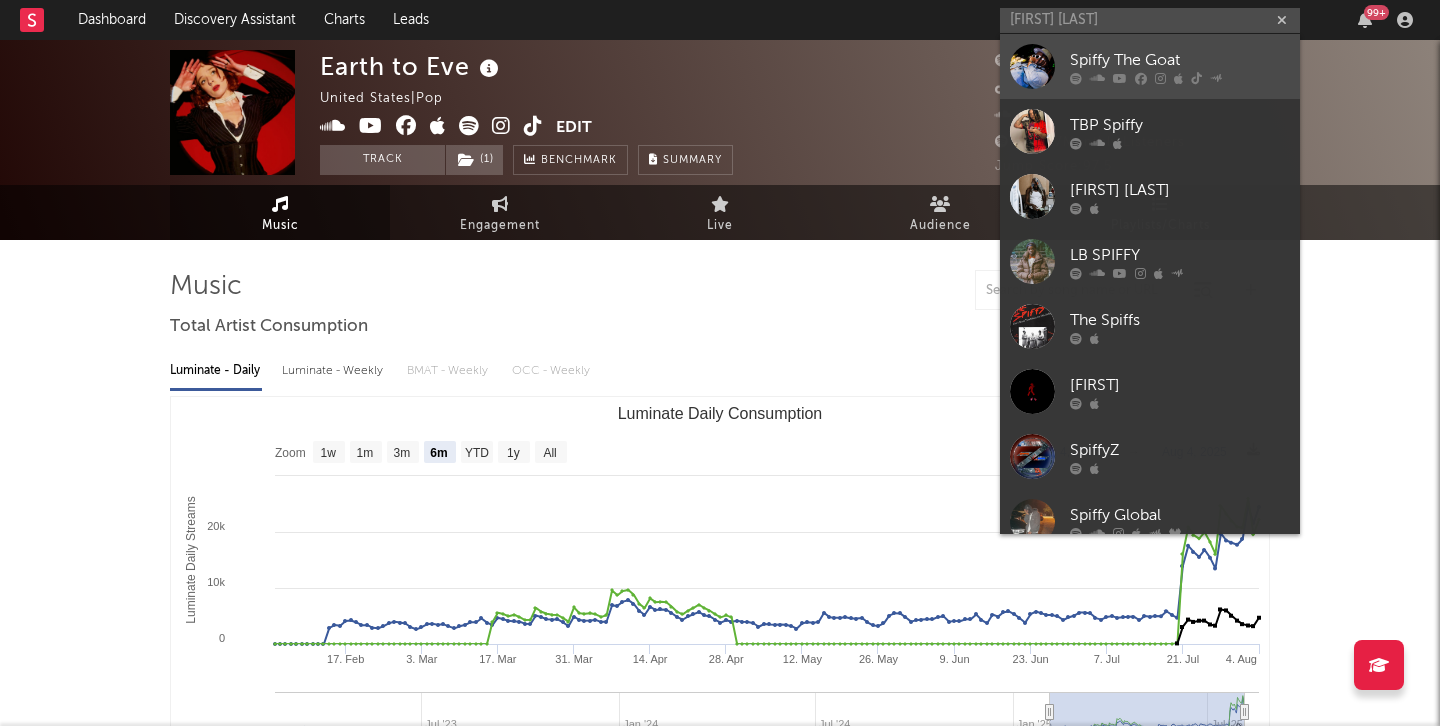 click on "Spiffy The Goat" at bounding box center (1180, 60) 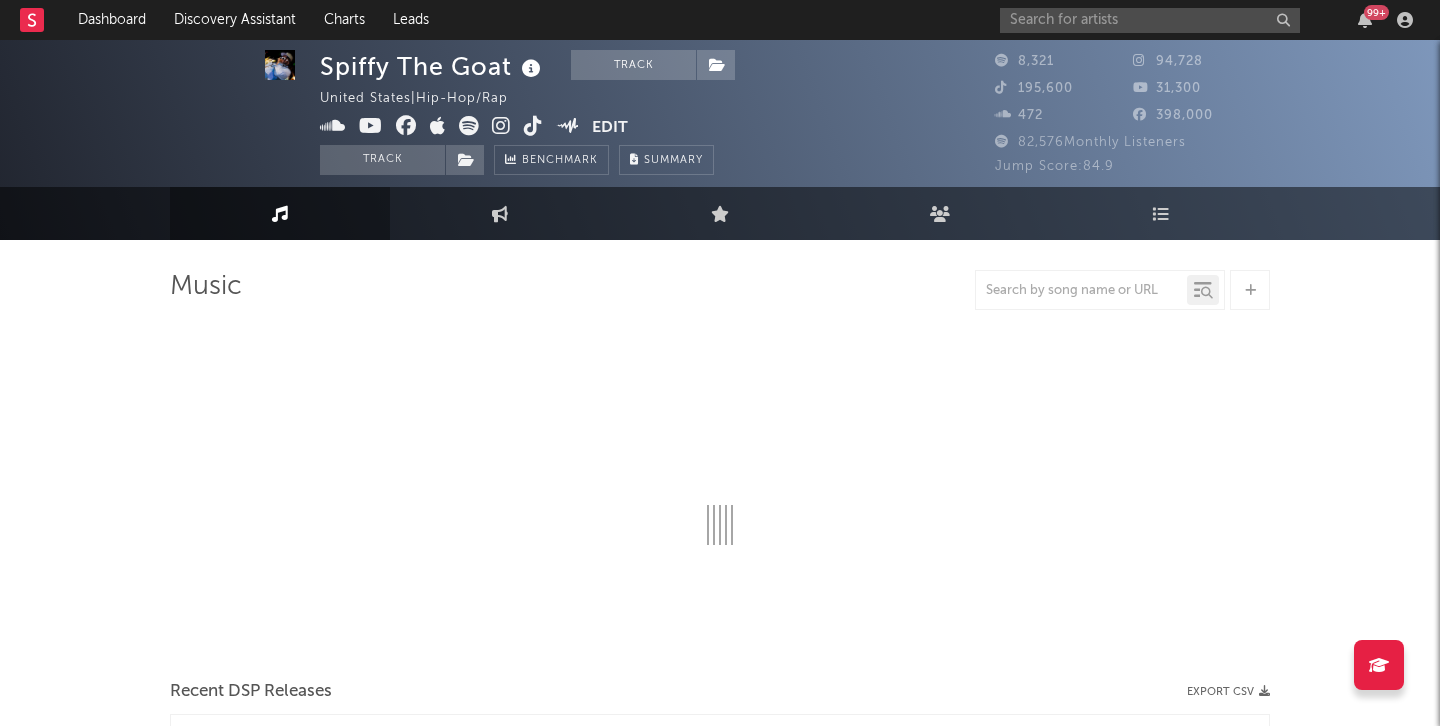 scroll, scrollTop: 50, scrollLeft: 0, axis: vertical 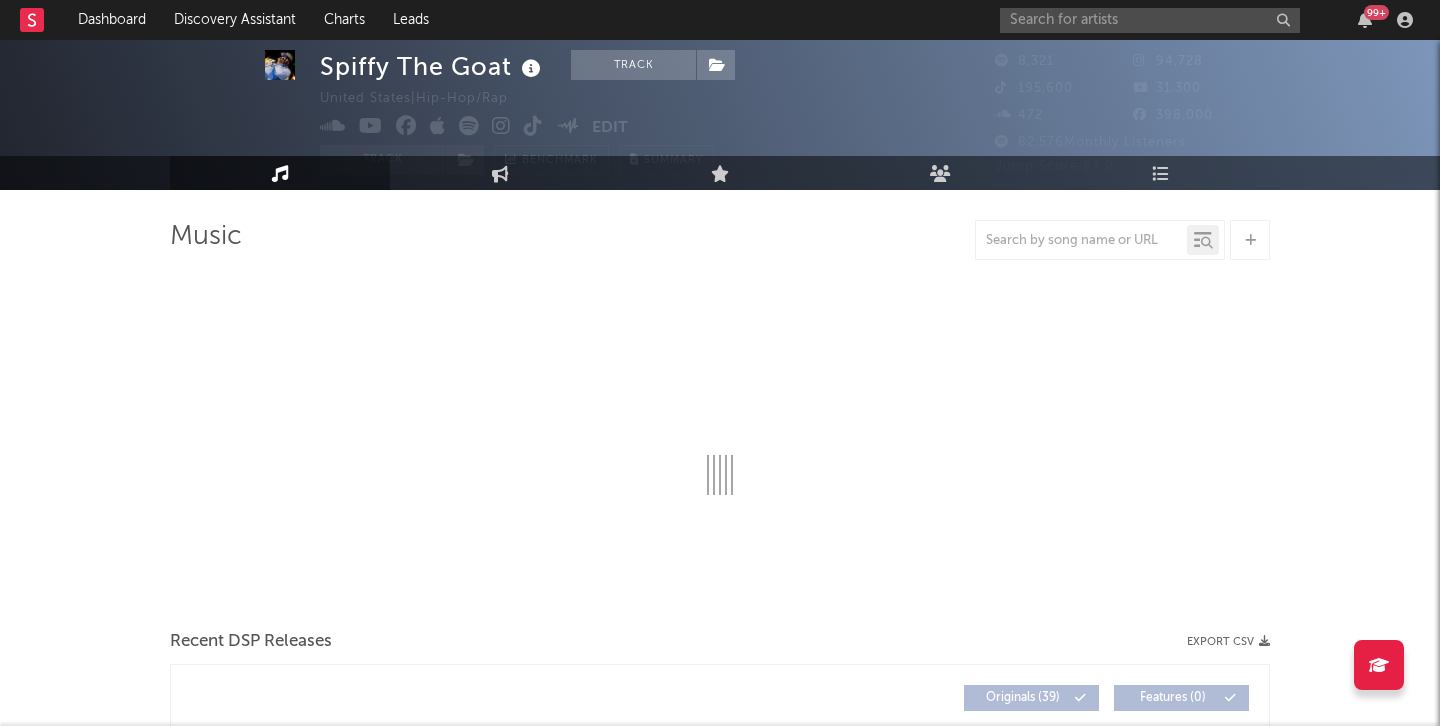 select on "6m" 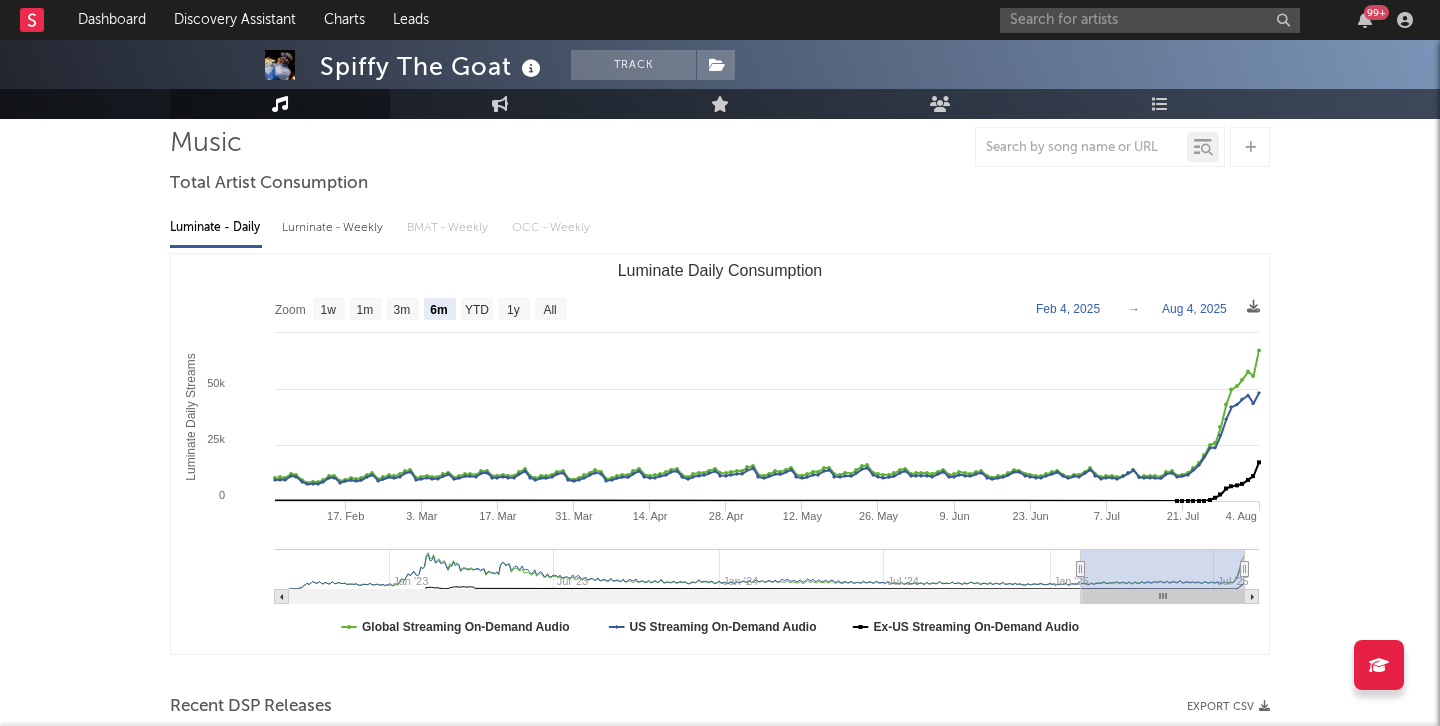 scroll, scrollTop: 0, scrollLeft: 0, axis: both 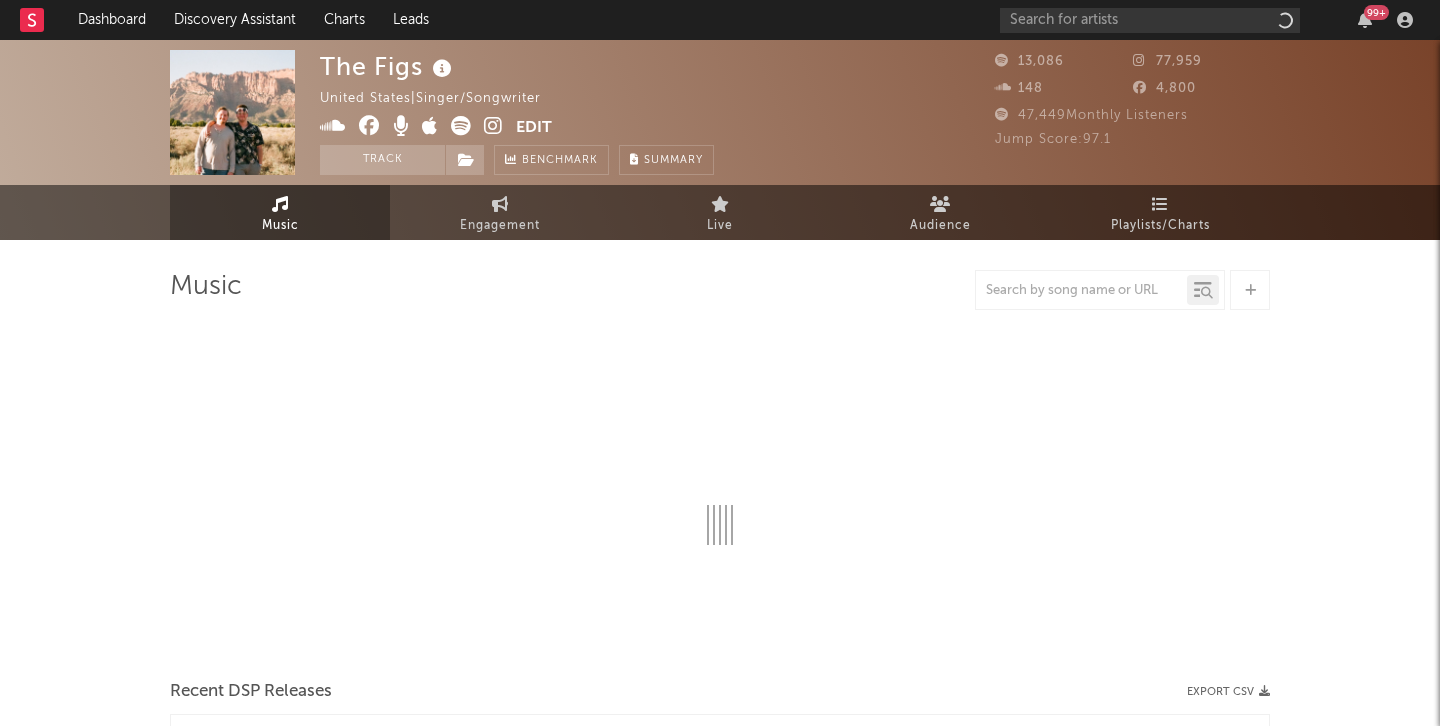 select on "6m" 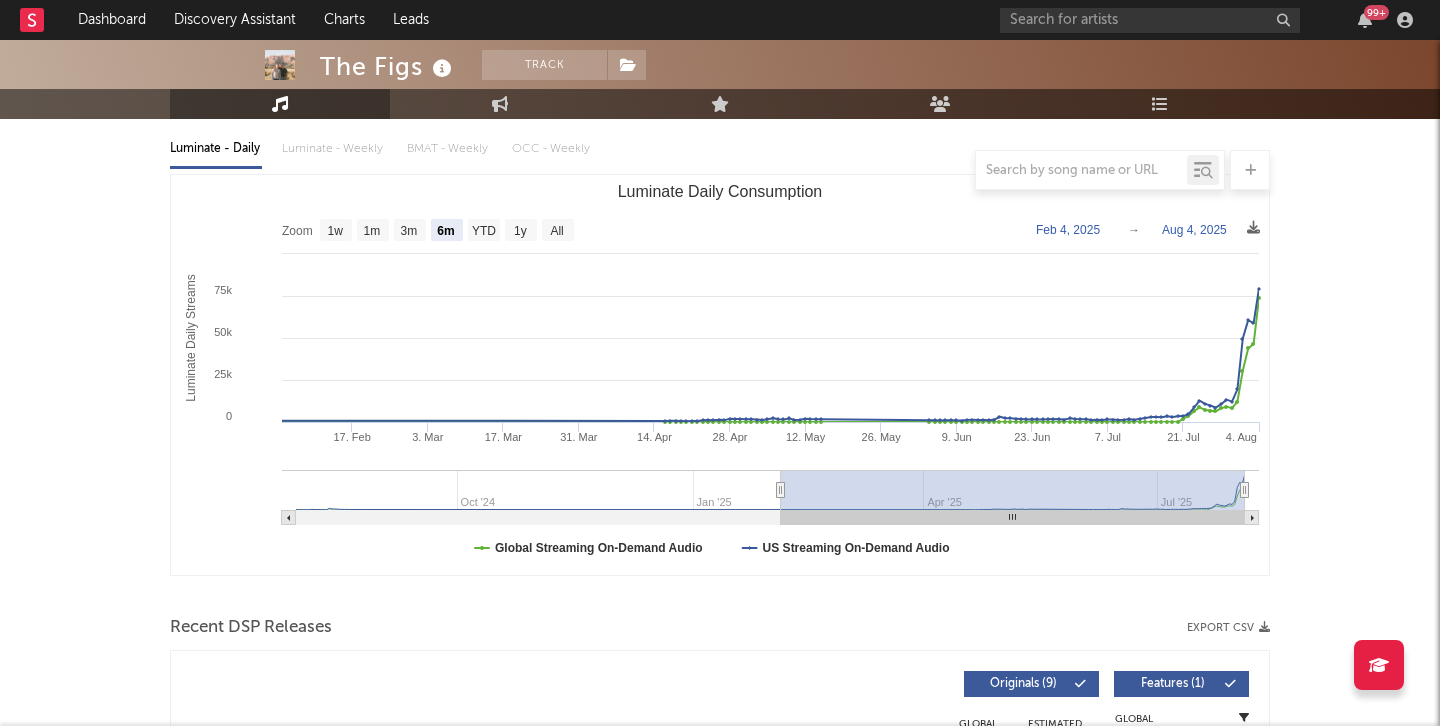 scroll, scrollTop: 0, scrollLeft: 0, axis: both 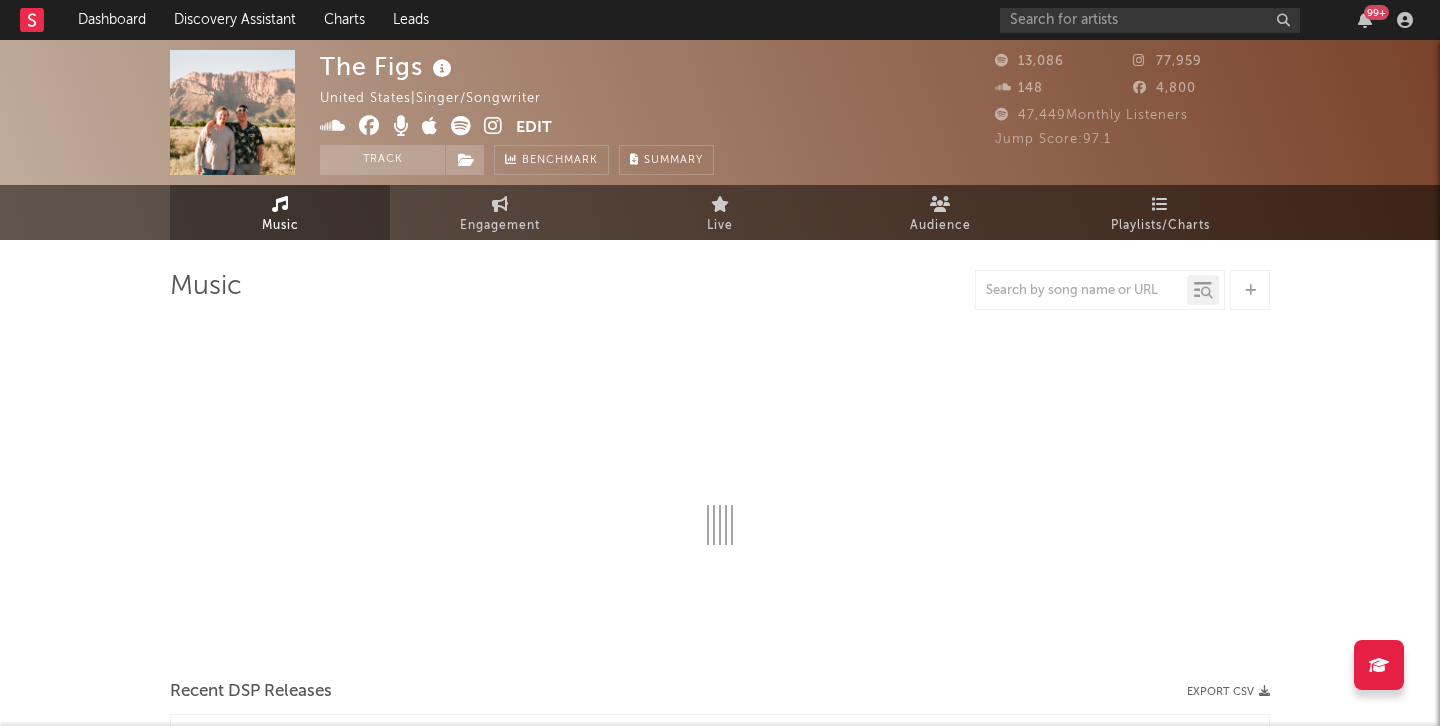 select on "6m" 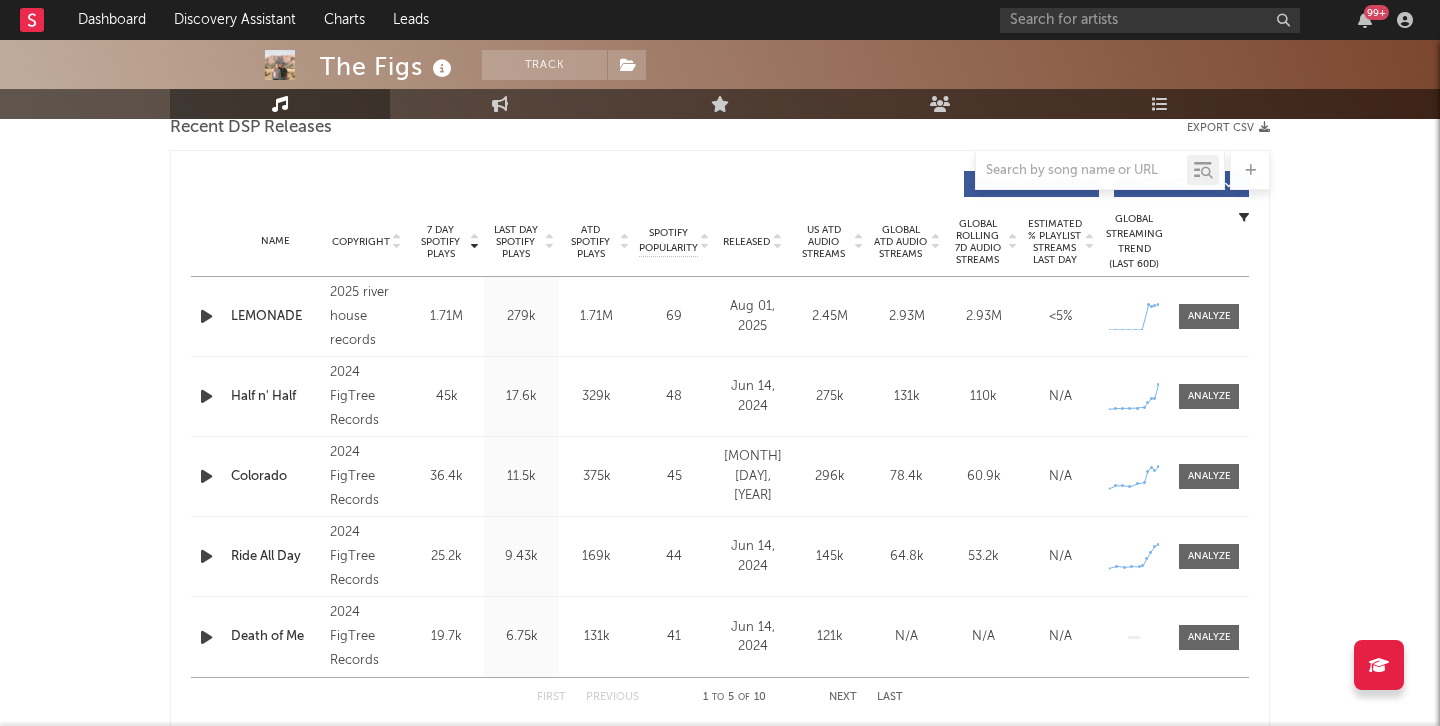 scroll, scrollTop: 728, scrollLeft: 0, axis: vertical 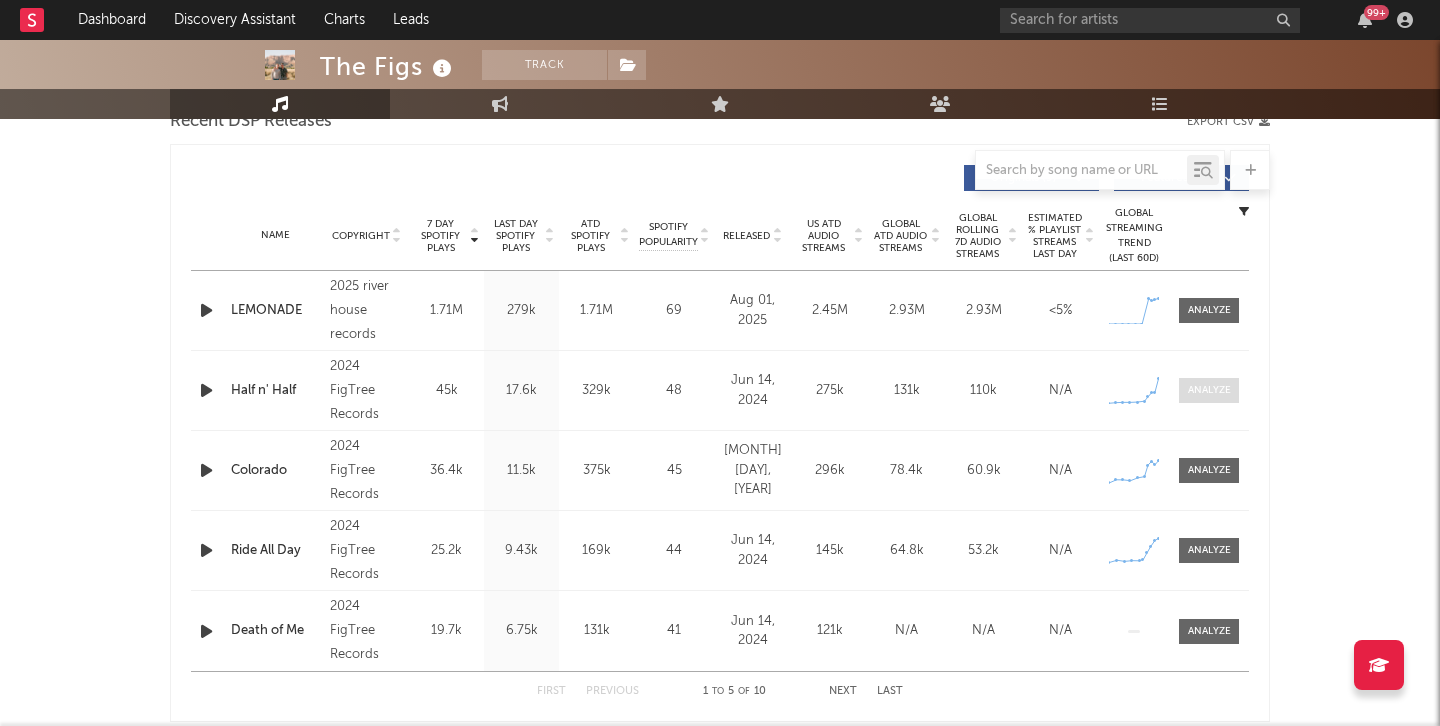 click at bounding box center (1209, 390) 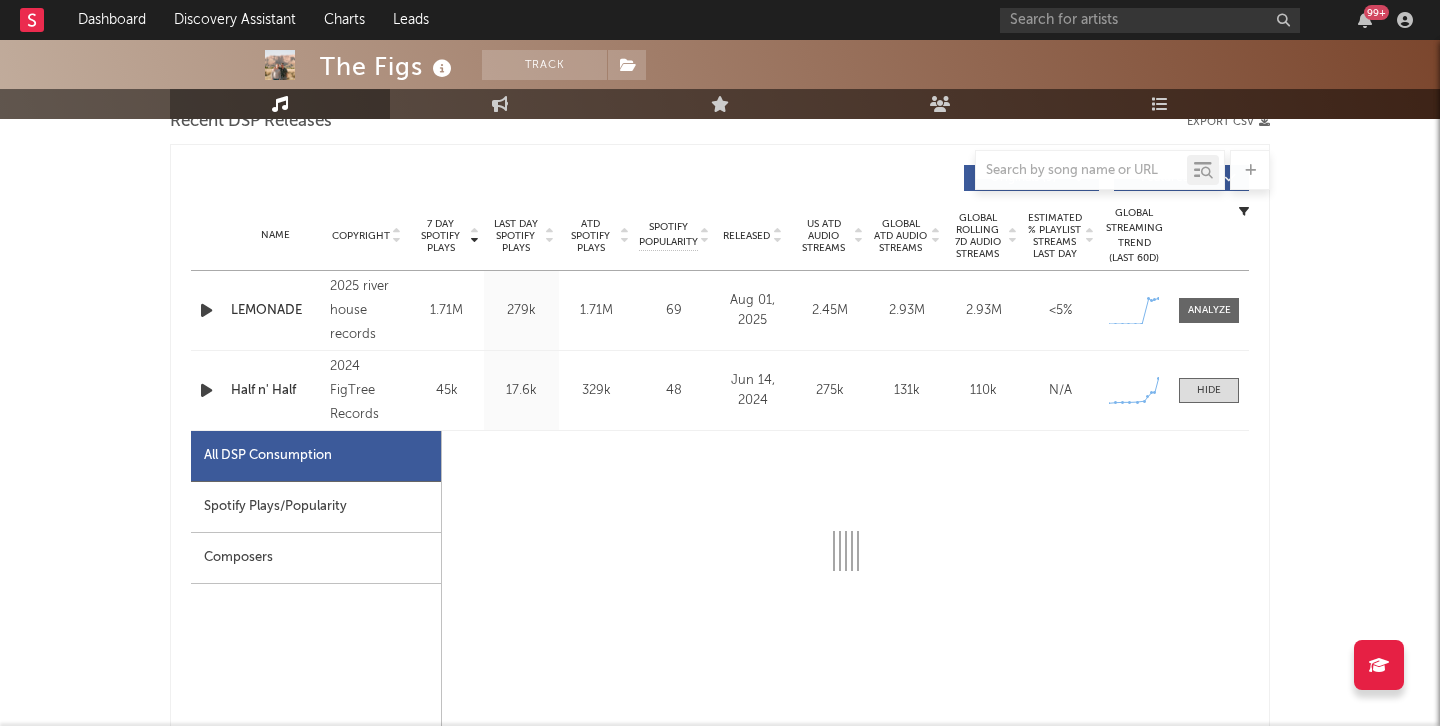 select on "1w" 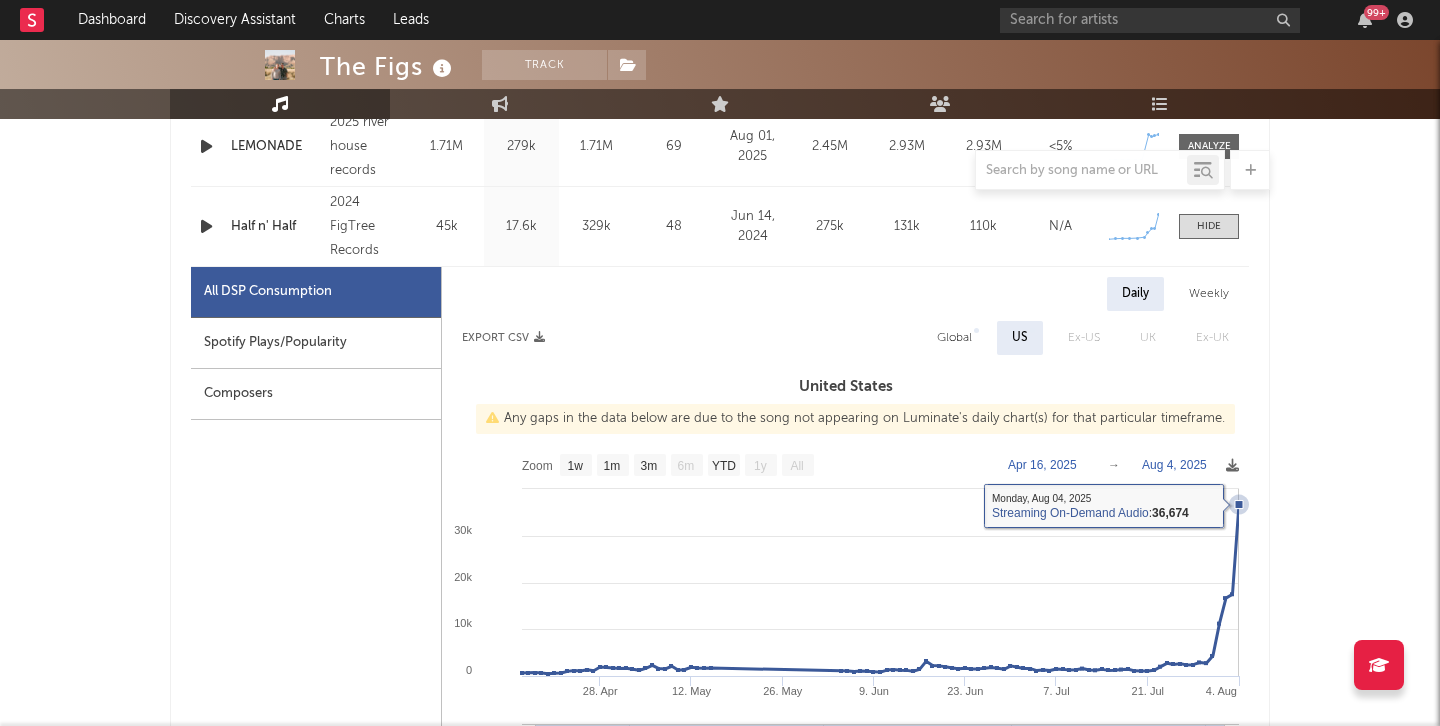 scroll, scrollTop: 788, scrollLeft: 0, axis: vertical 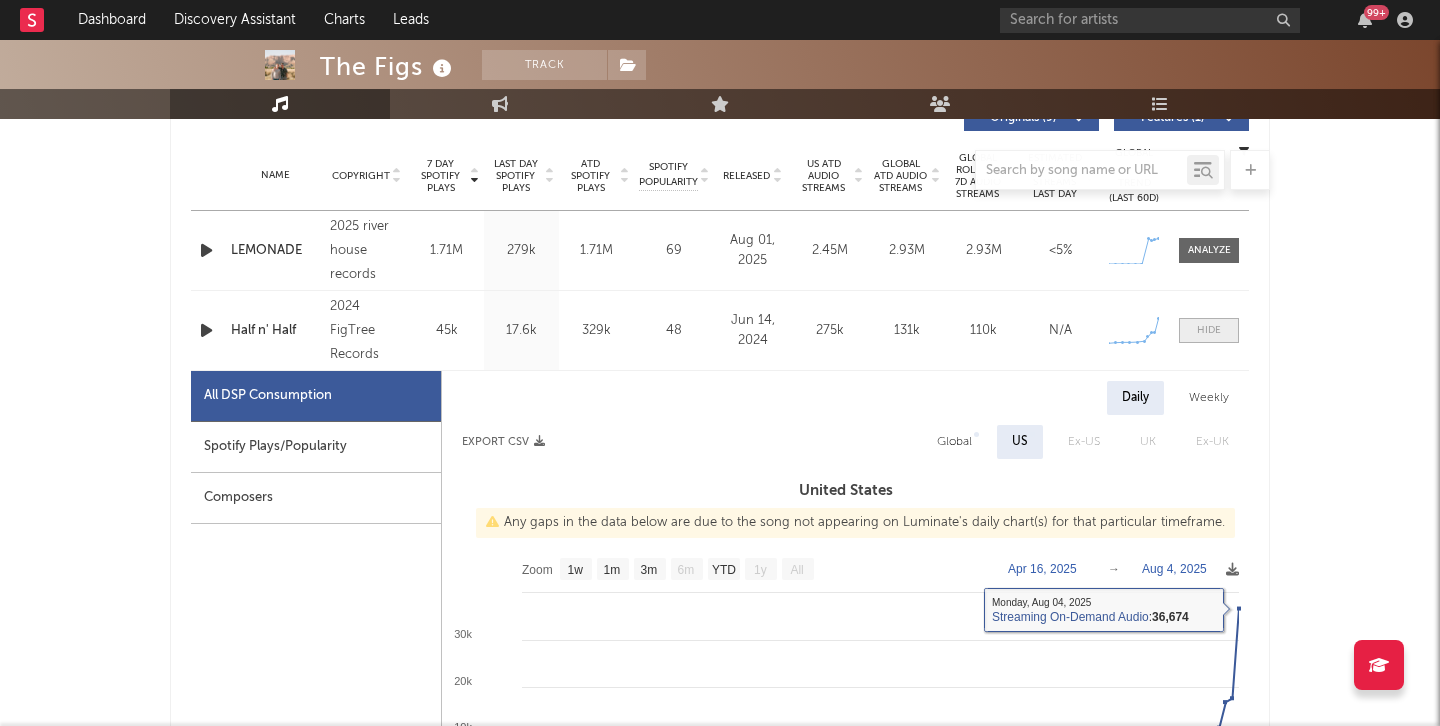 click at bounding box center [1209, 330] 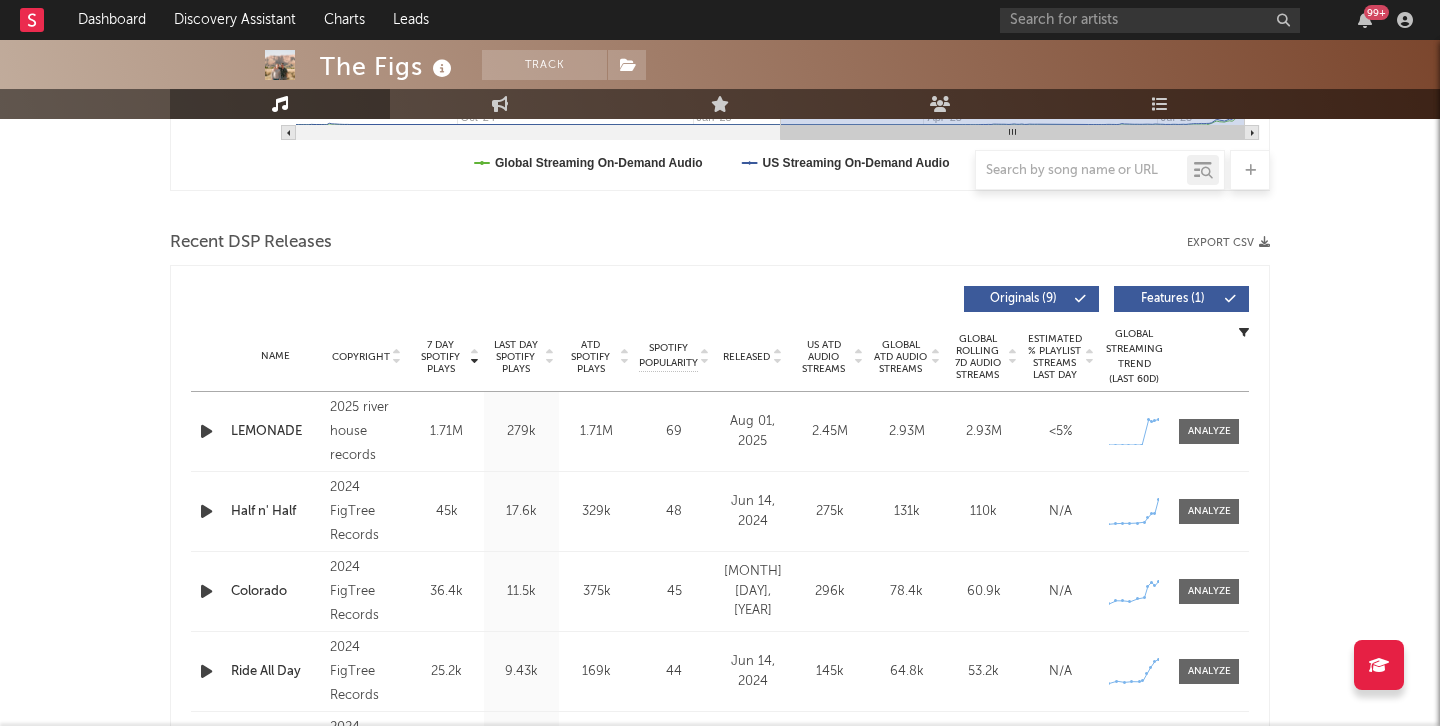 scroll, scrollTop: 620, scrollLeft: 0, axis: vertical 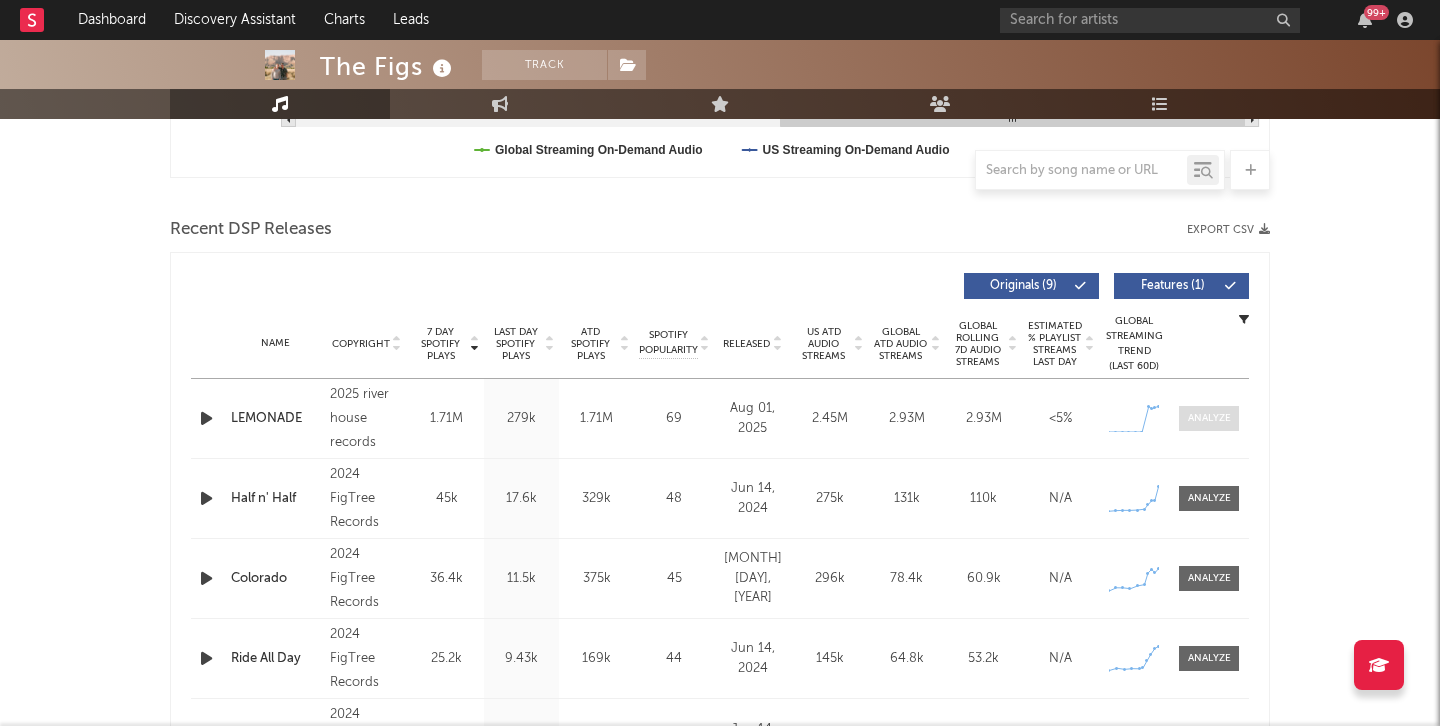 click at bounding box center [1209, 418] 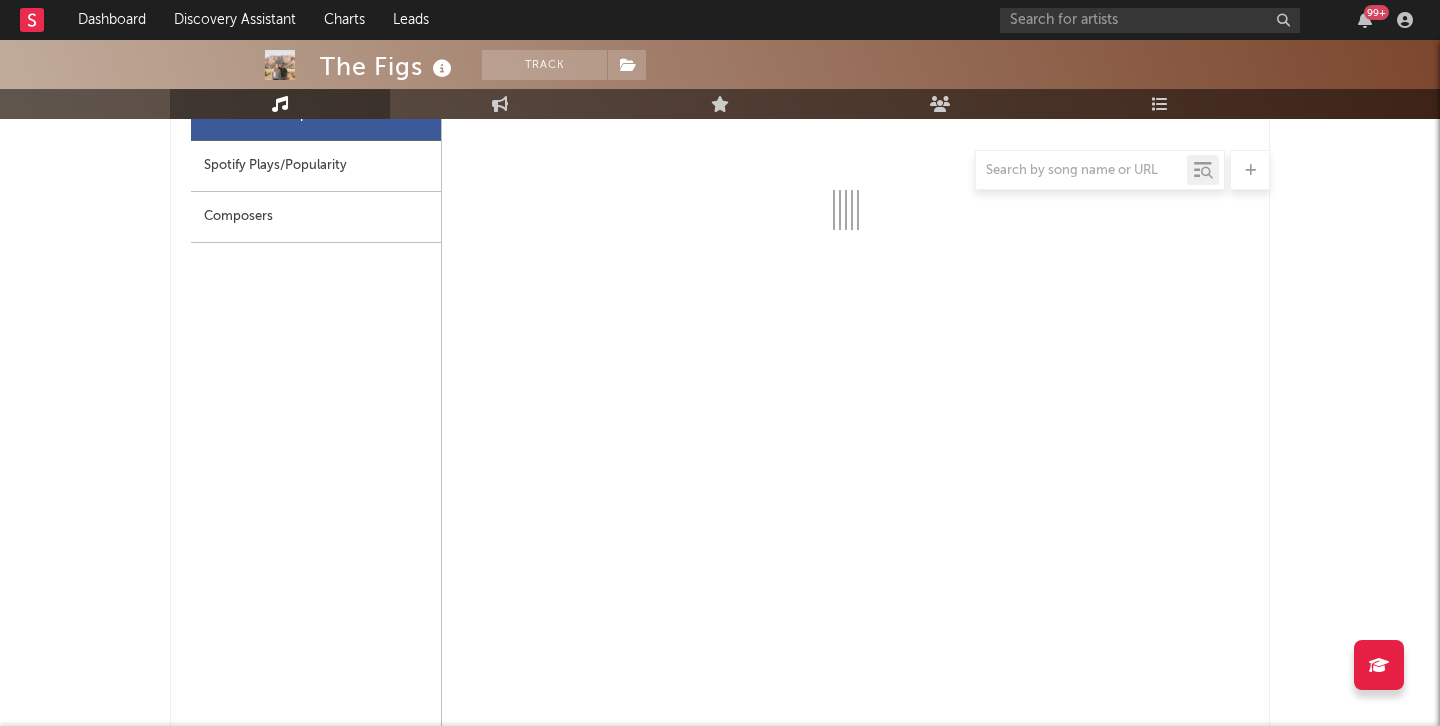 select on "1w" 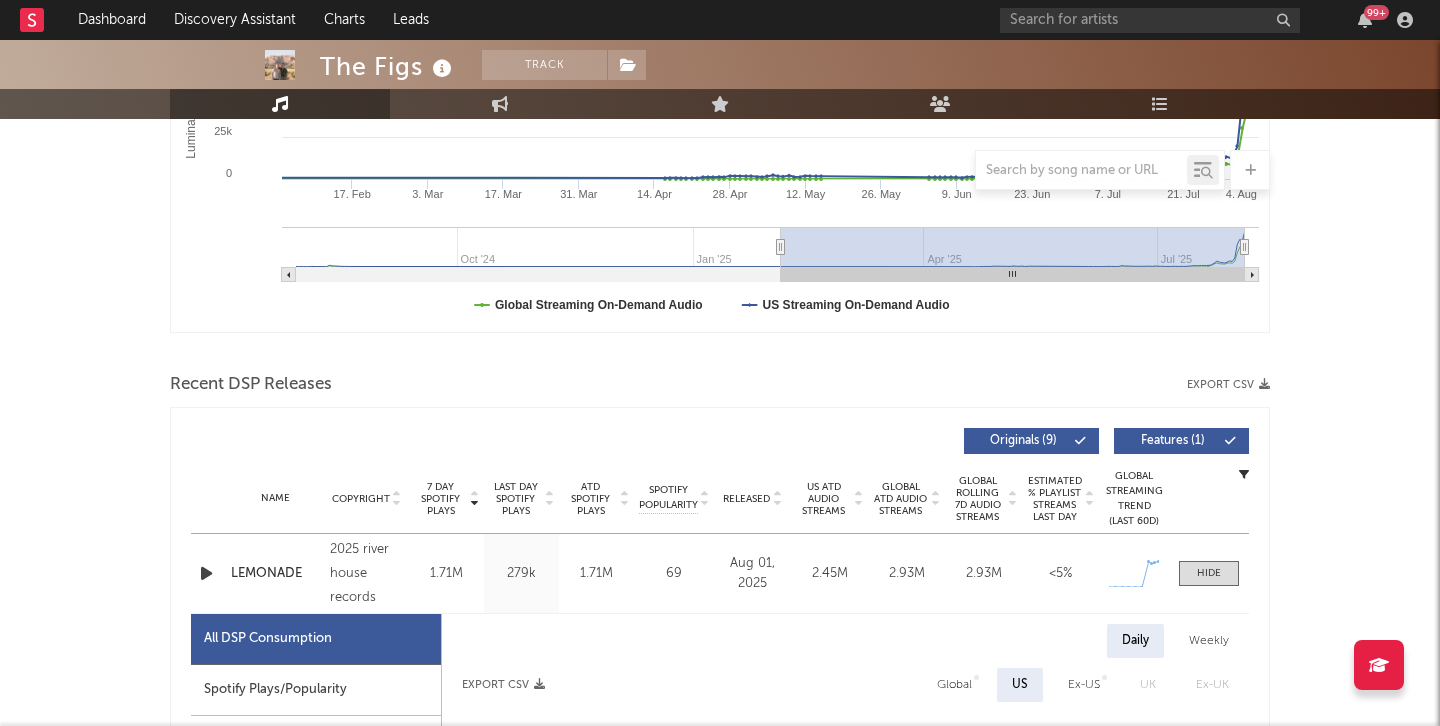 scroll, scrollTop: 596, scrollLeft: 0, axis: vertical 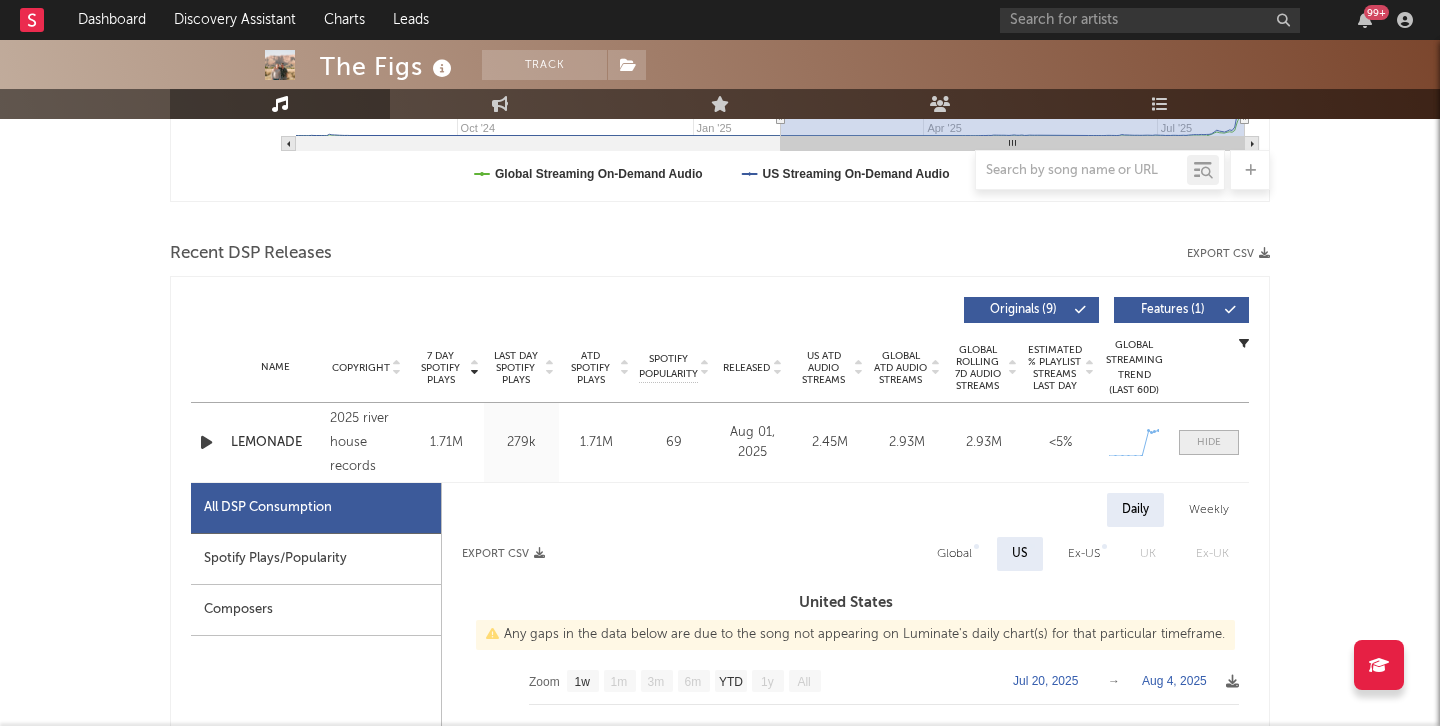 click at bounding box center [1209, 442] 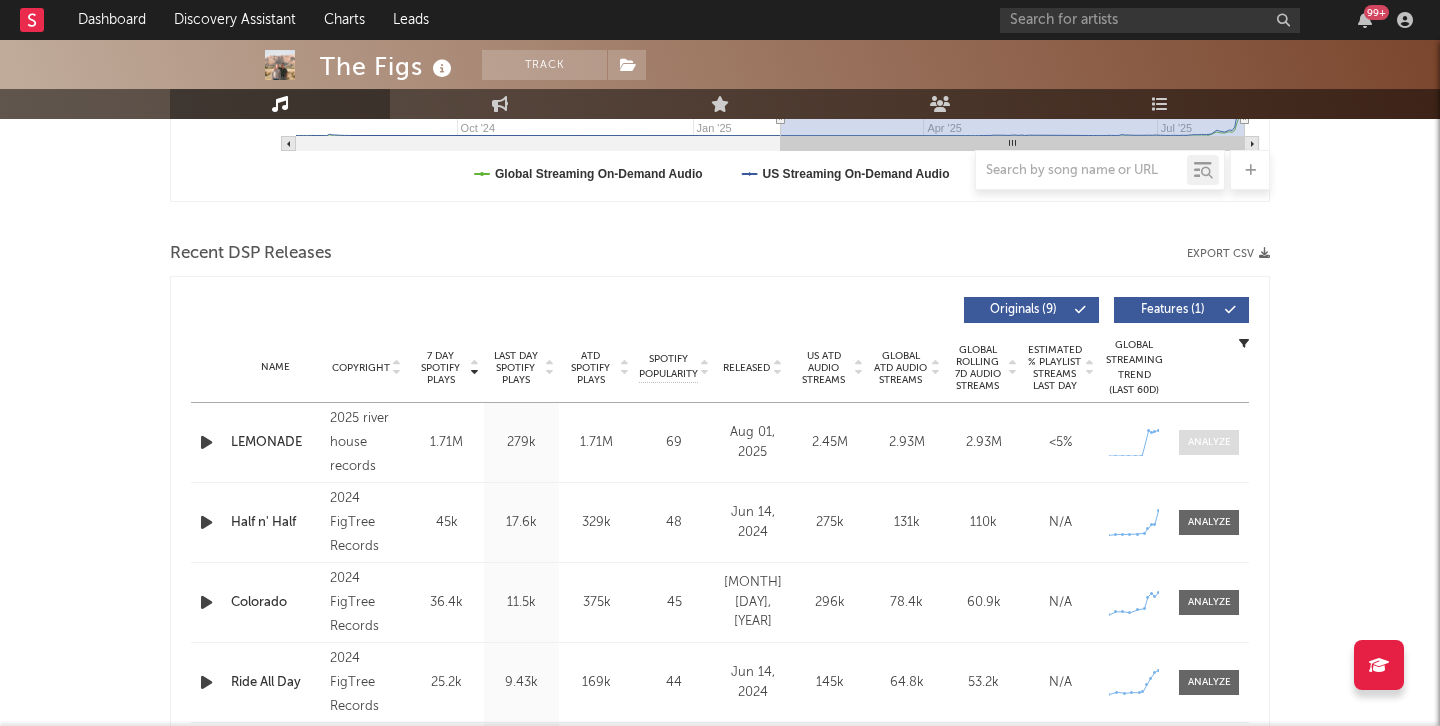 click at bounding box center (1209, 442) 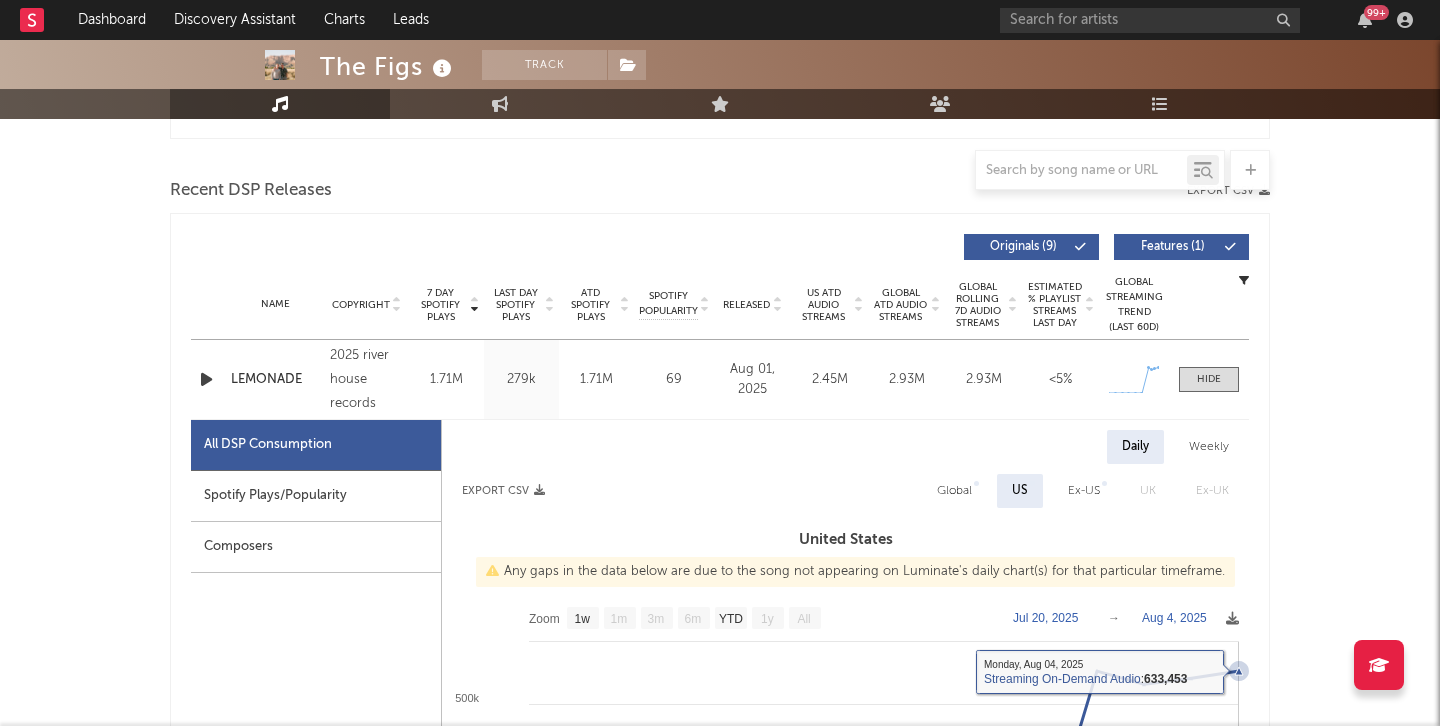 scroll, scrollTop: 612, scrollLeft: 0, axis: vertical 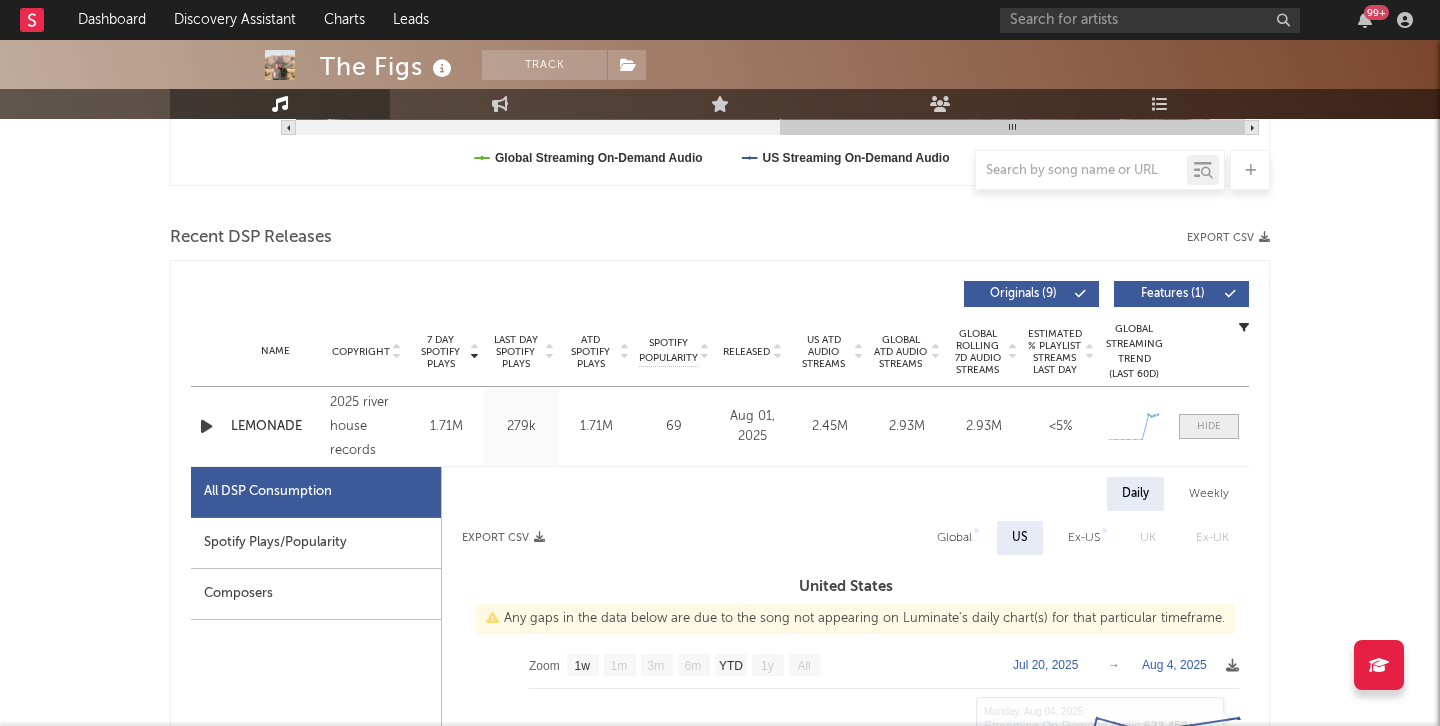 click at bounding box center (1209, 426) 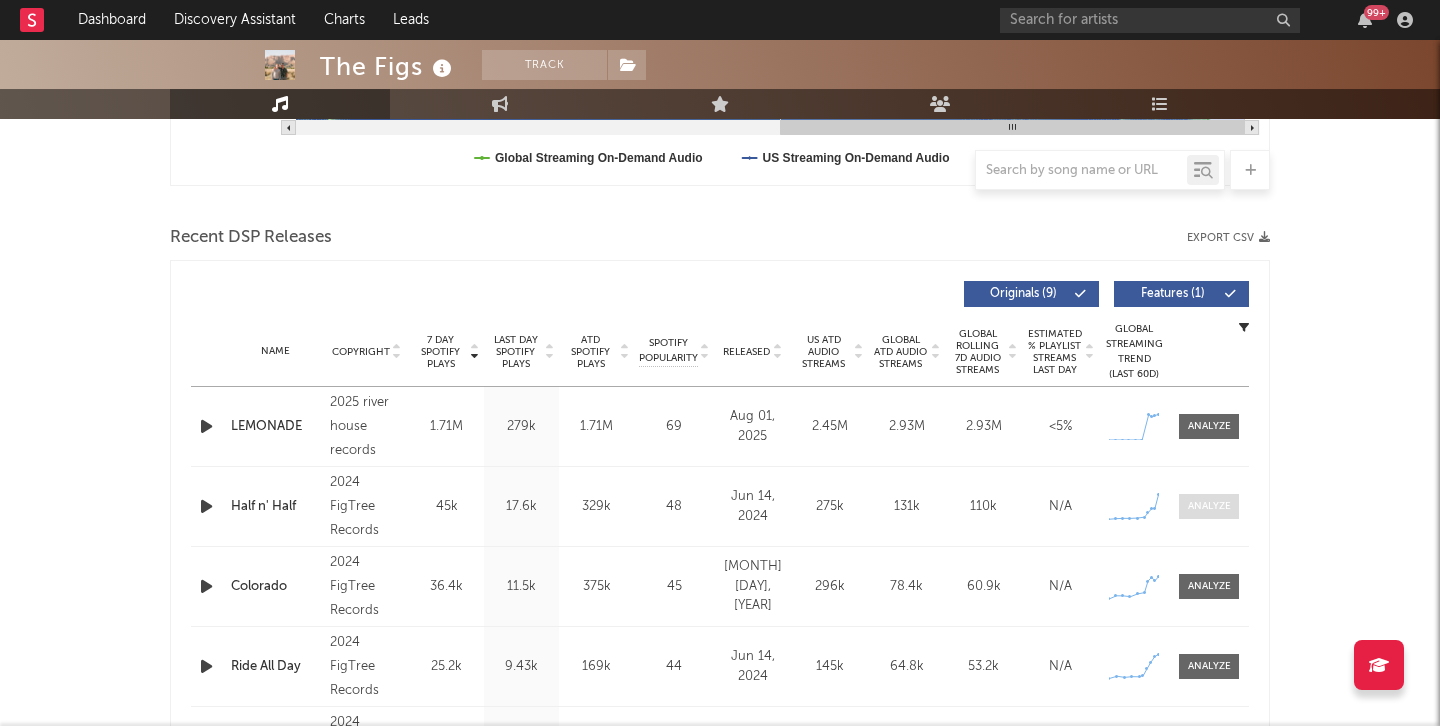 click at bounding box center [1209, 506] 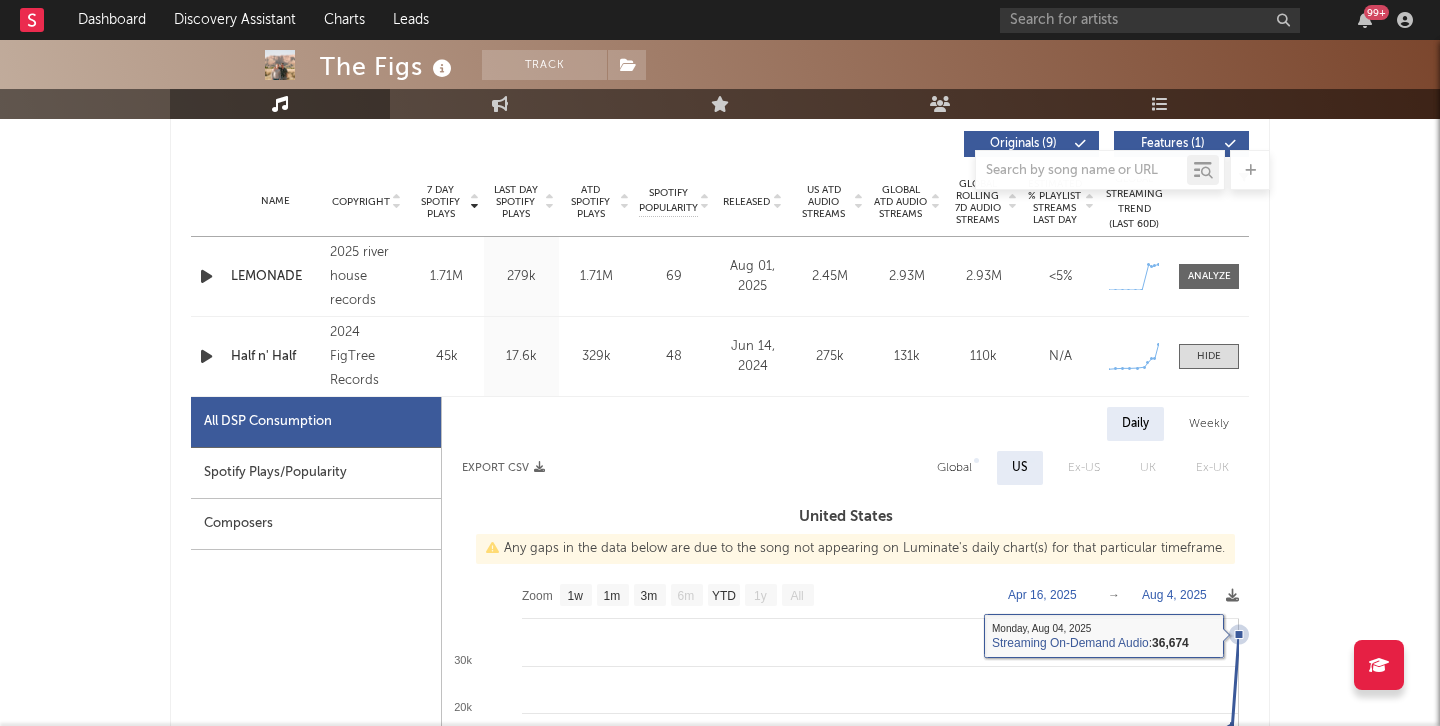scroll, scrollTop: 711, scrollLeft: 0, axis: vertical 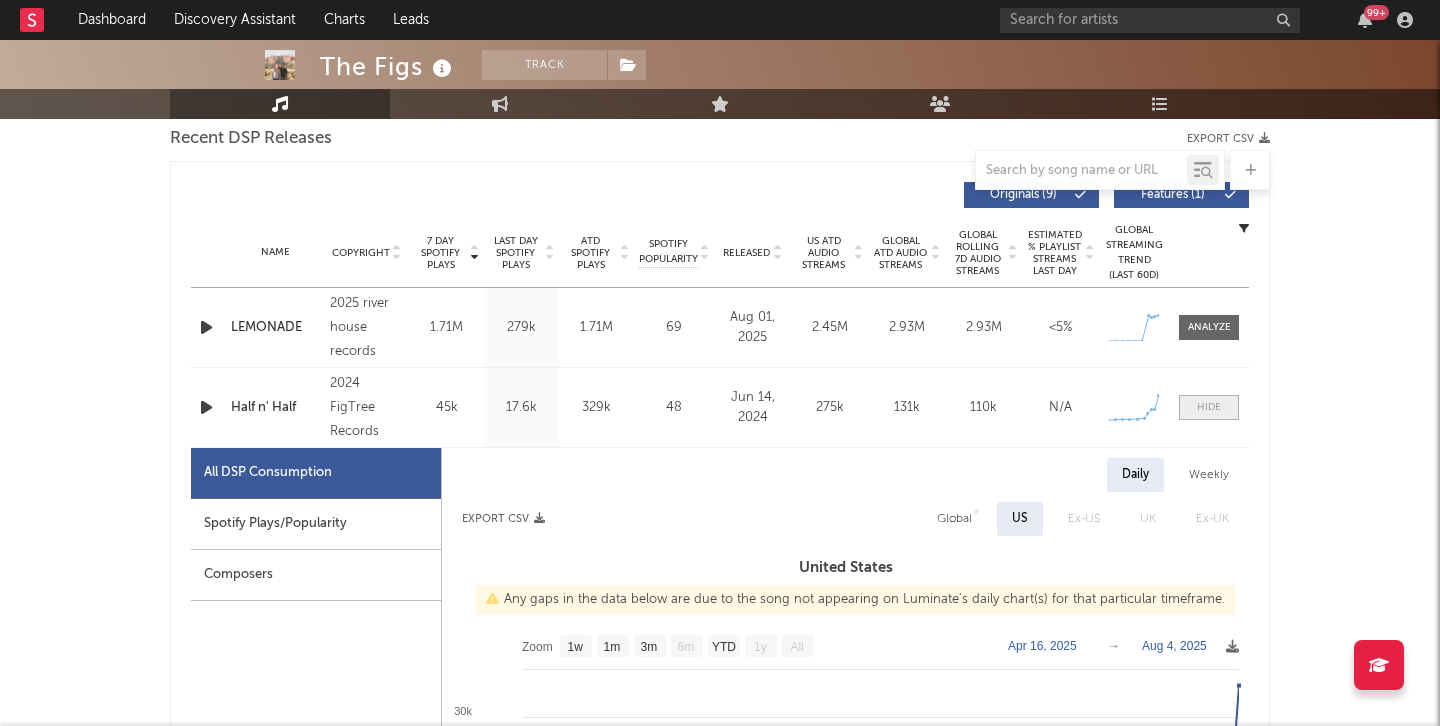 click at bounding box center (1209, 407) 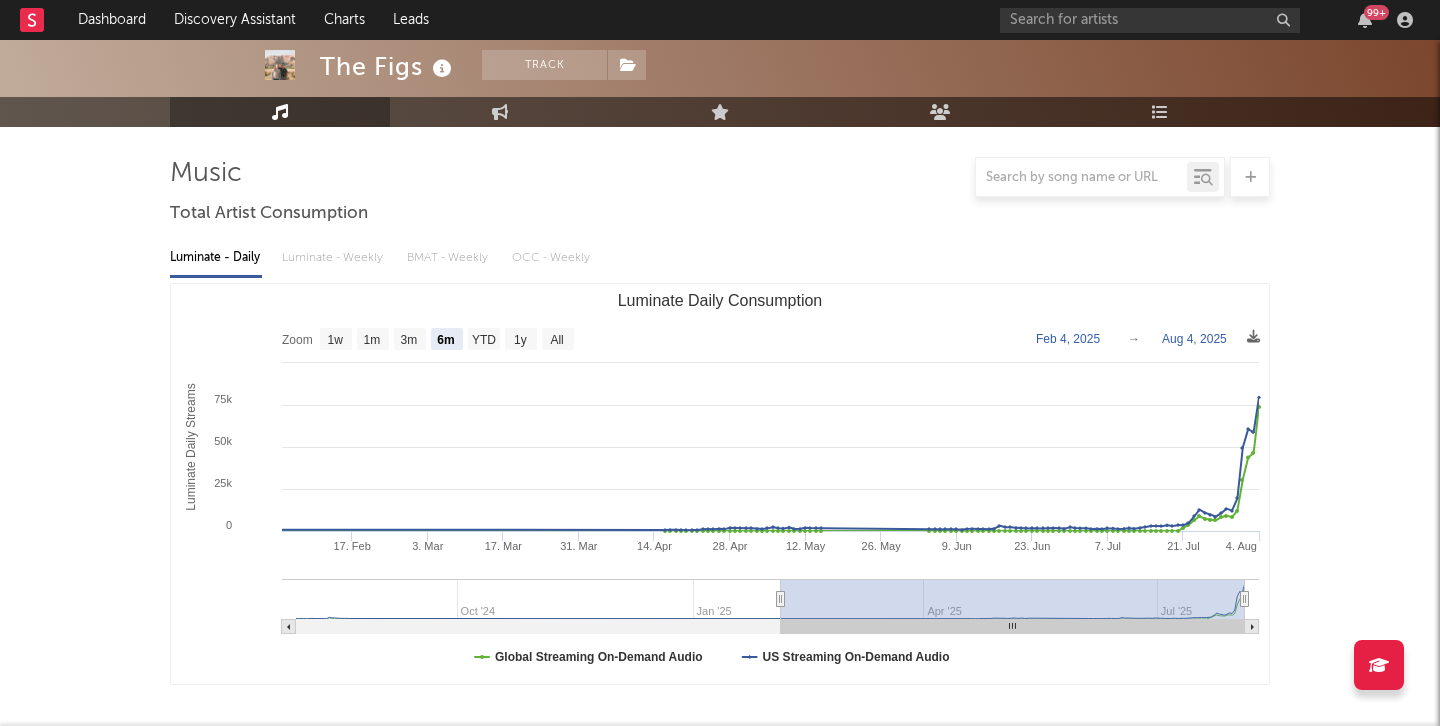 scroll, scrollTop: 0, scrollLeft: 0, axis: both 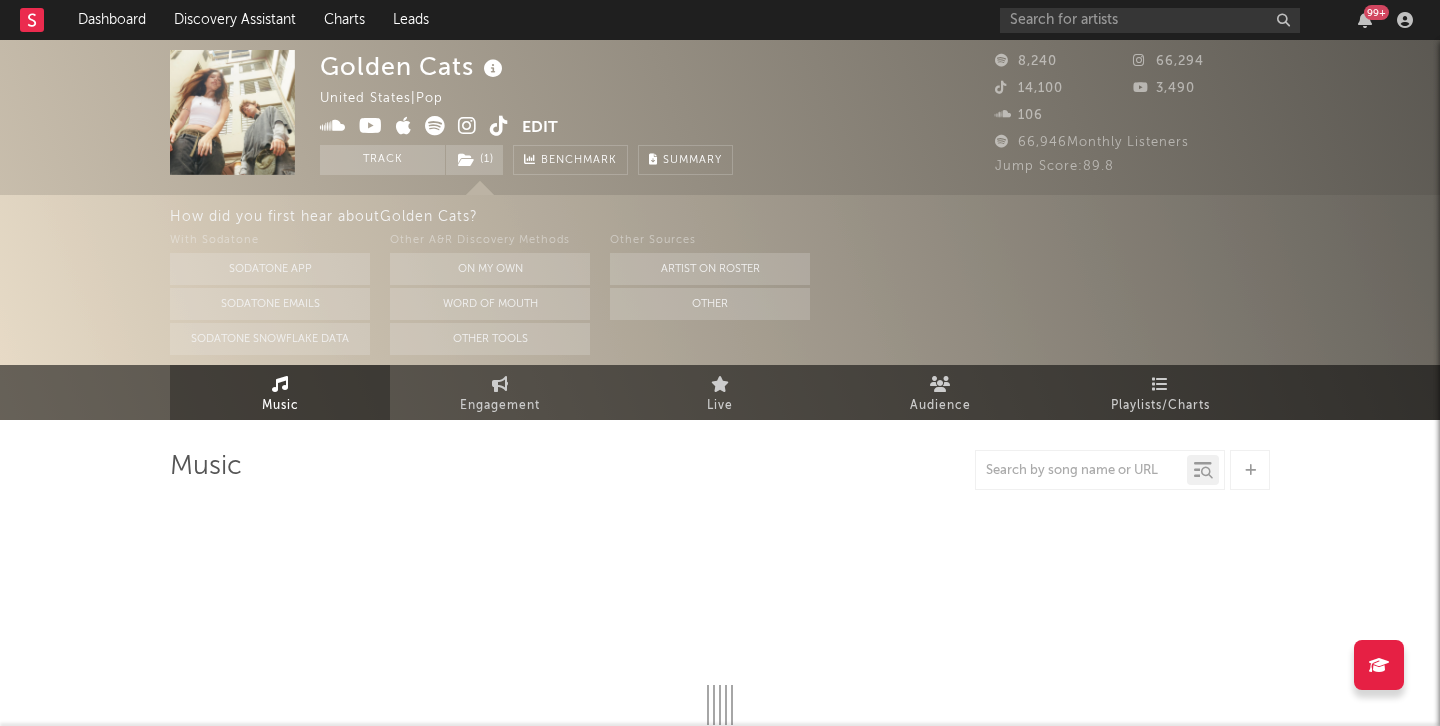 select on "6m" 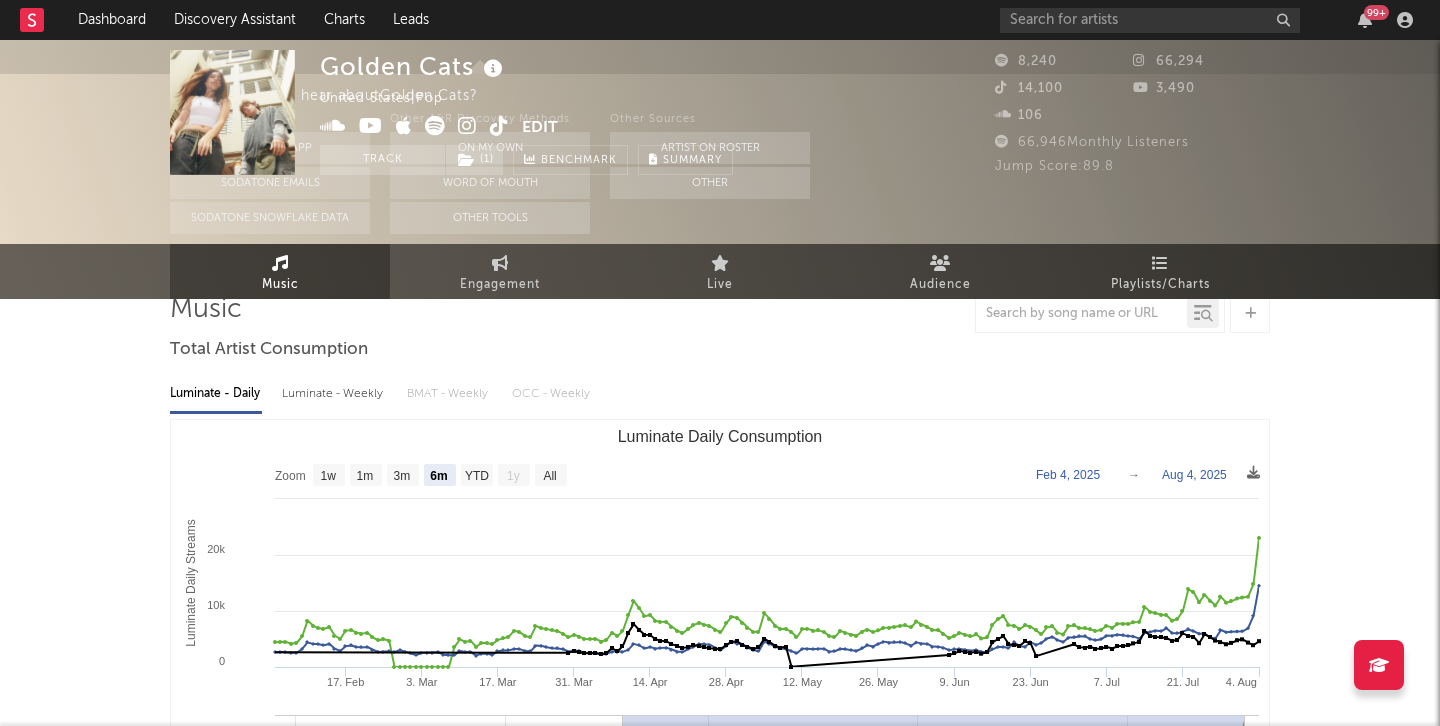 scroll, scrollTop: 0, scrollLeft: 0, axis: both 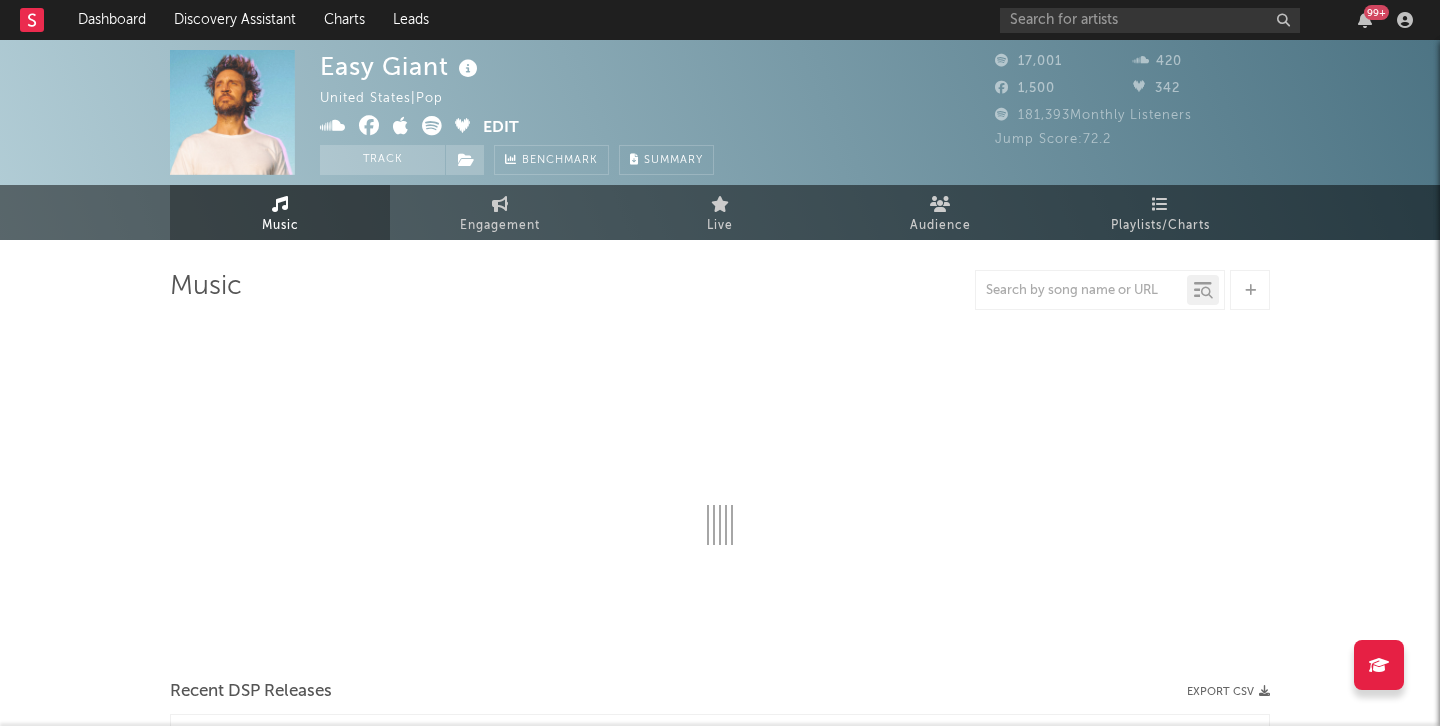 select on "6m" 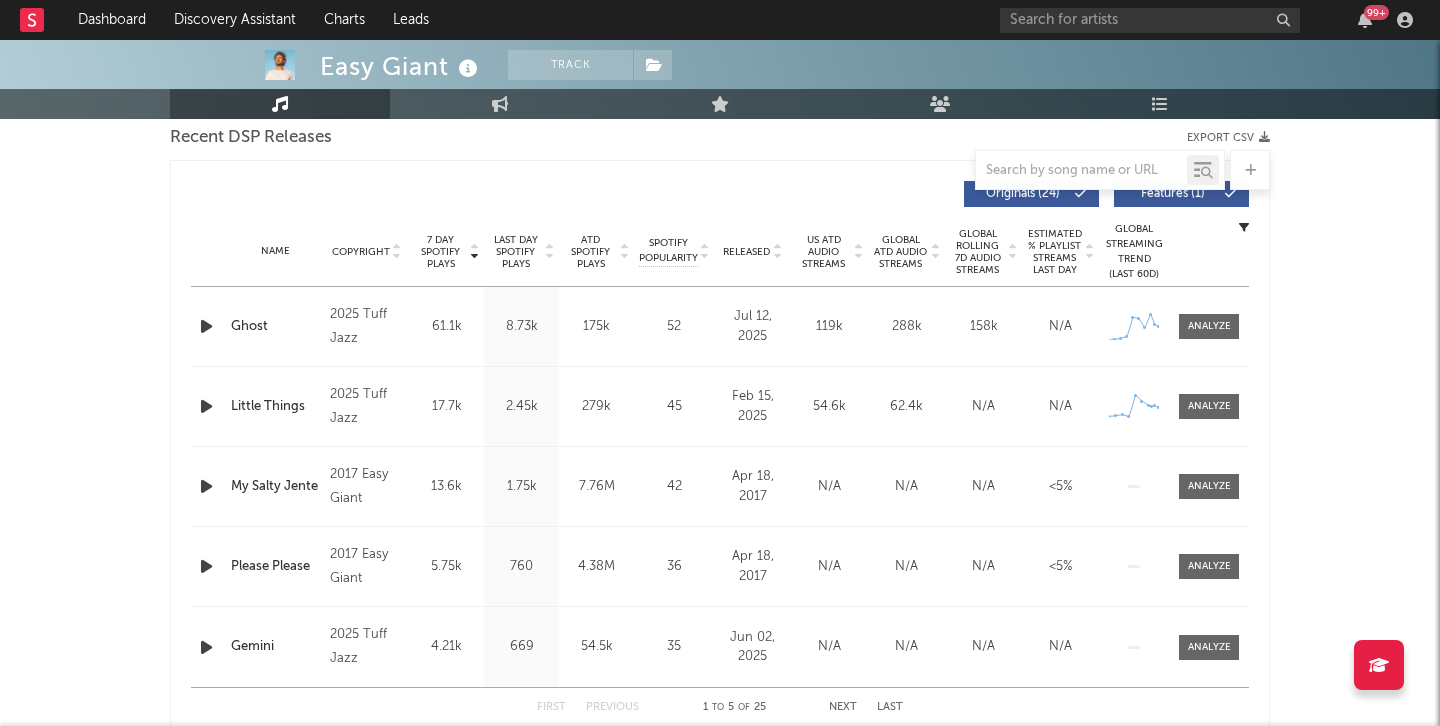 scroll, scrollTop: 711, scrollLeft: 0, axis: vertical 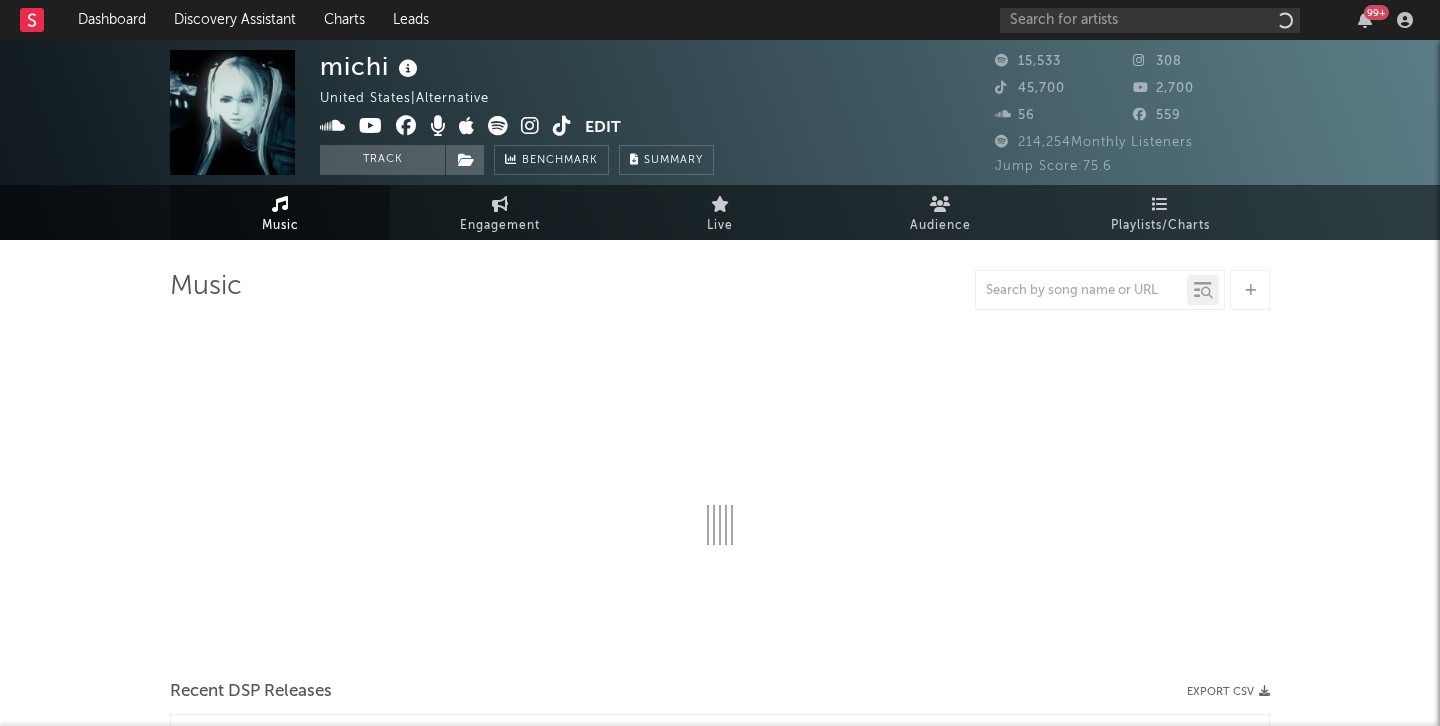 select on "6m" 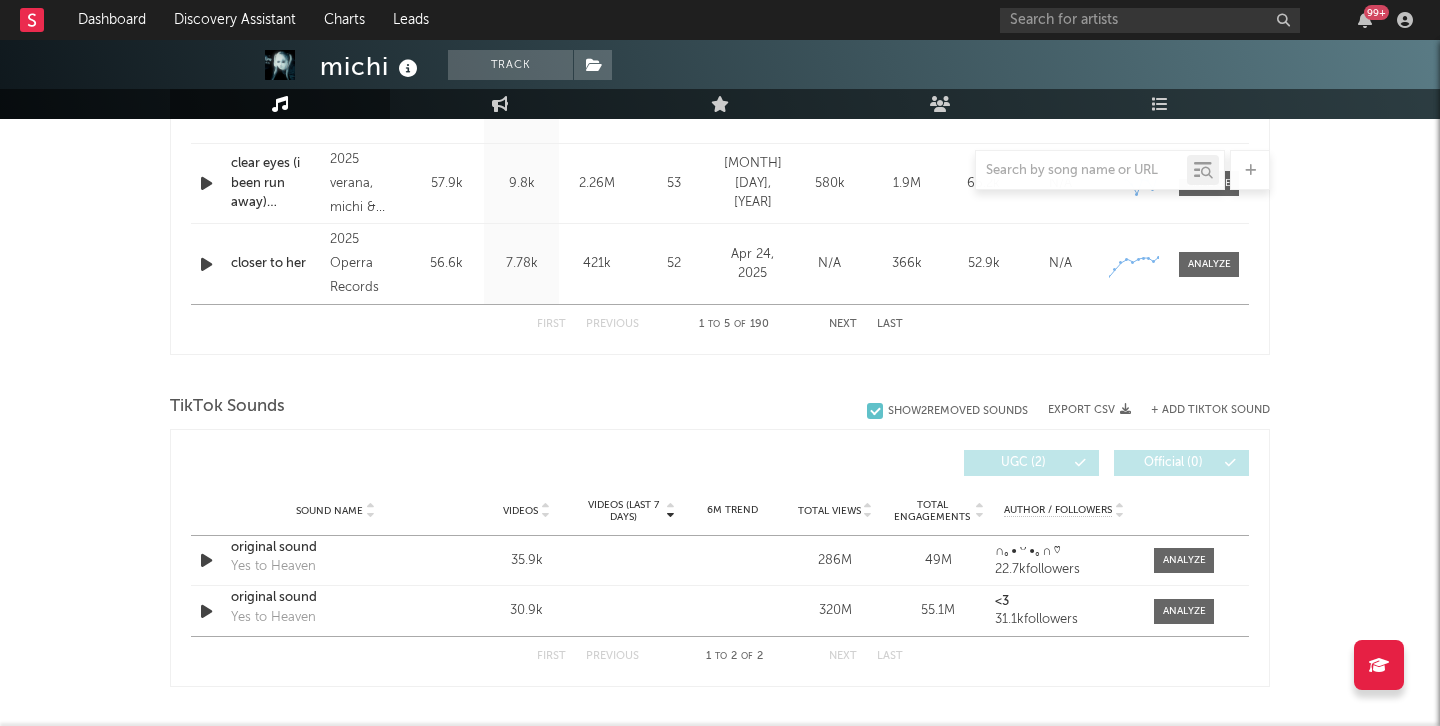 scroll, scrollTop: 1100, scrollLeft: 0, axis: vertical 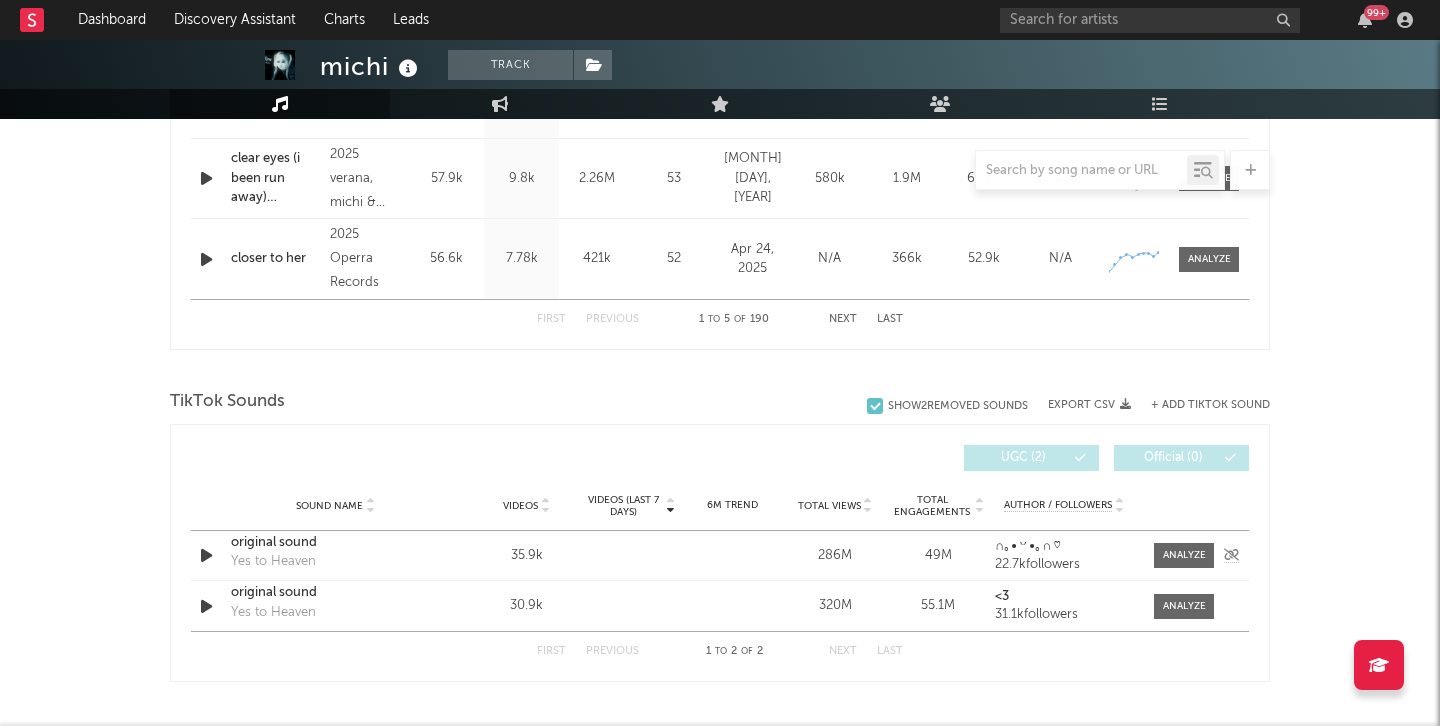 click at bounding box center (206, 555) 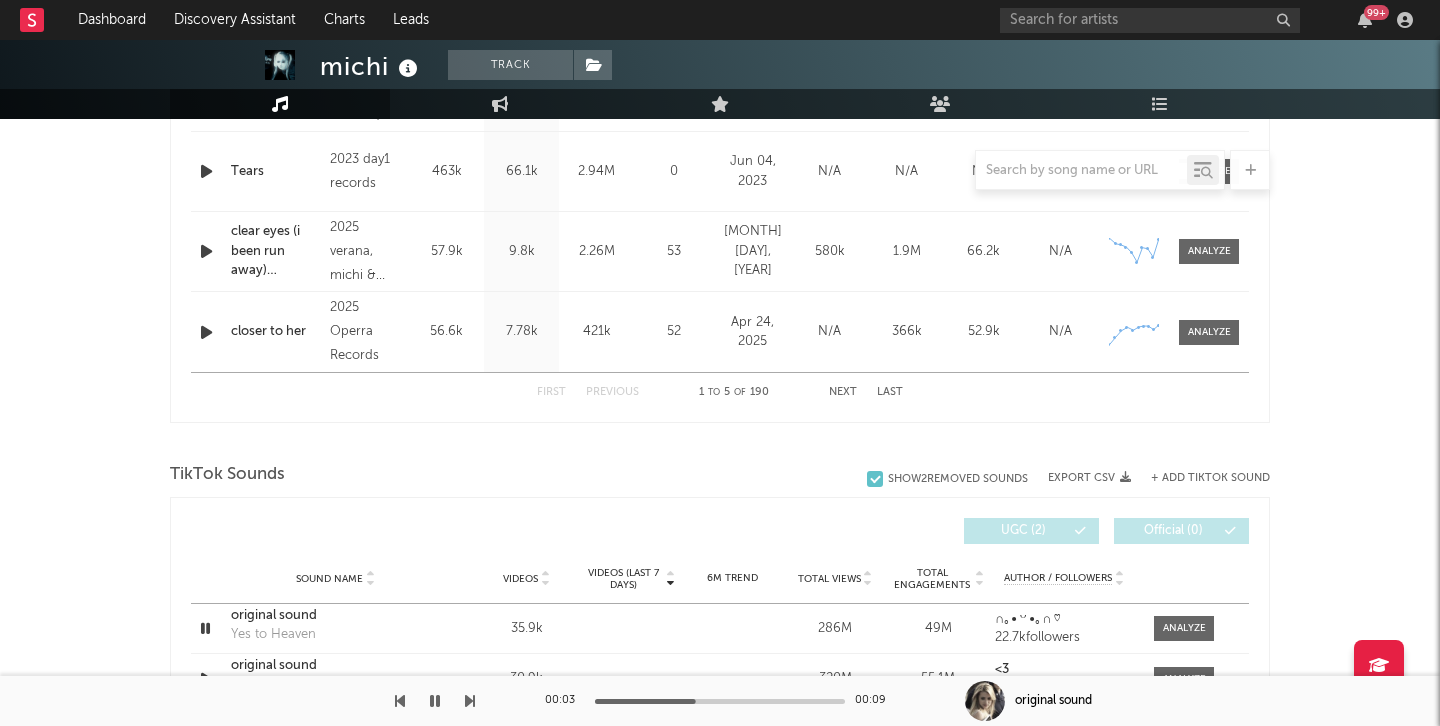 scroll, scrollTop: 1169, scrollLeft: 0, axis: vertical 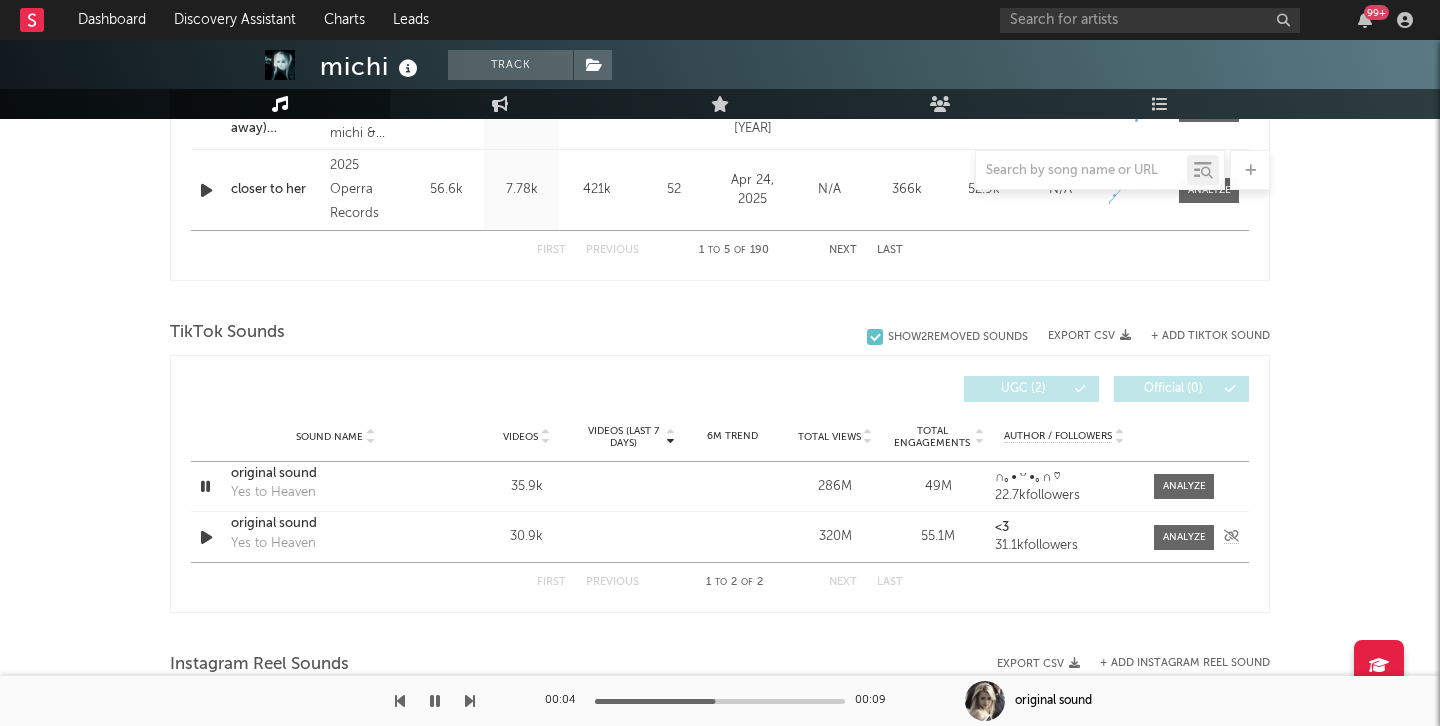 click at bounding box center [206, 537] 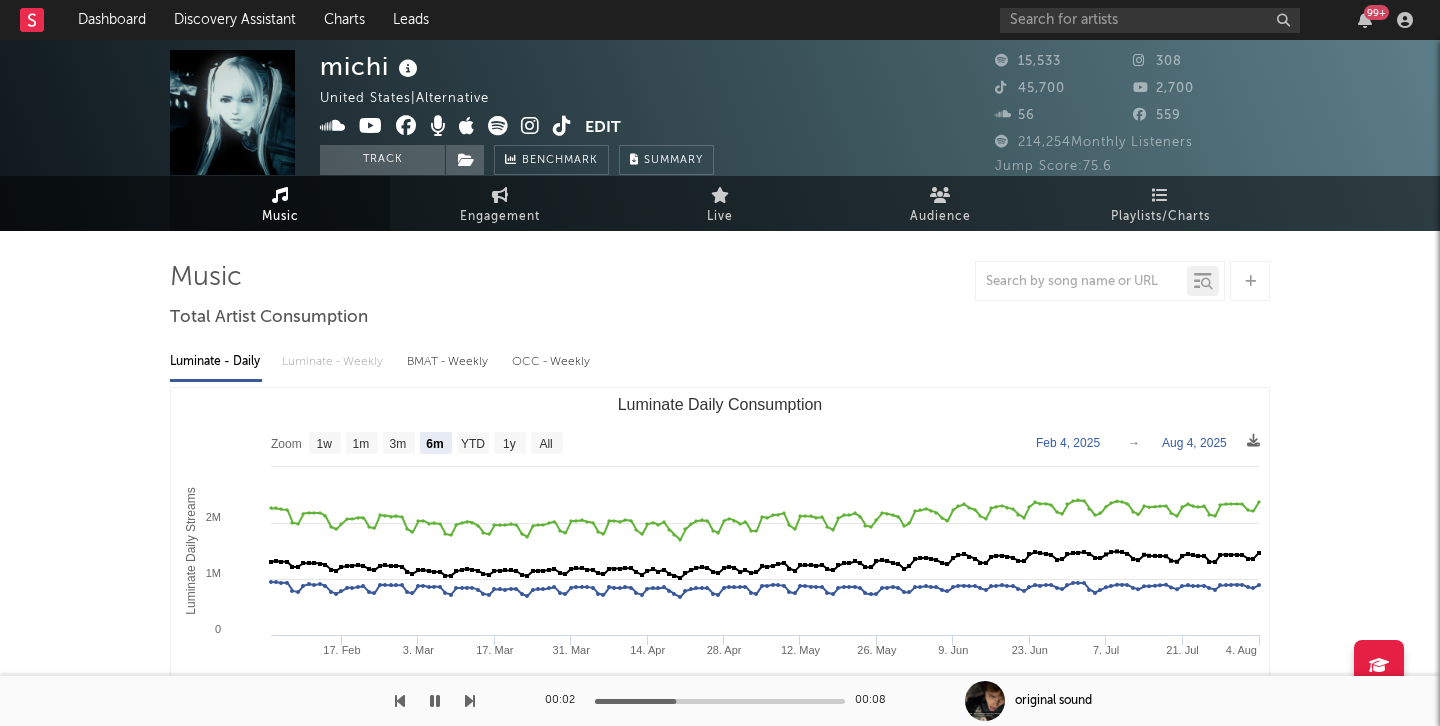 scroll, scrollTop: 0, scrollLeft: 0, axis: both 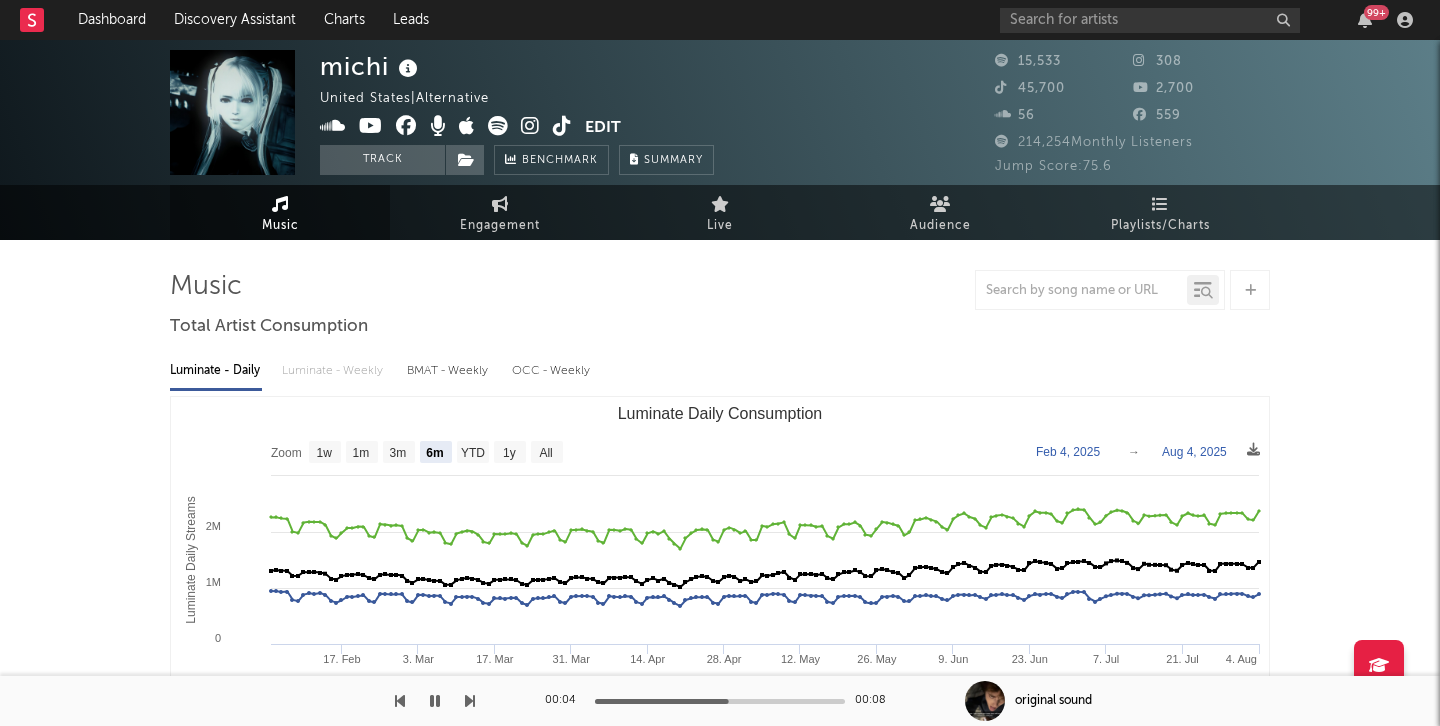 click at bounding box center (562, 126) 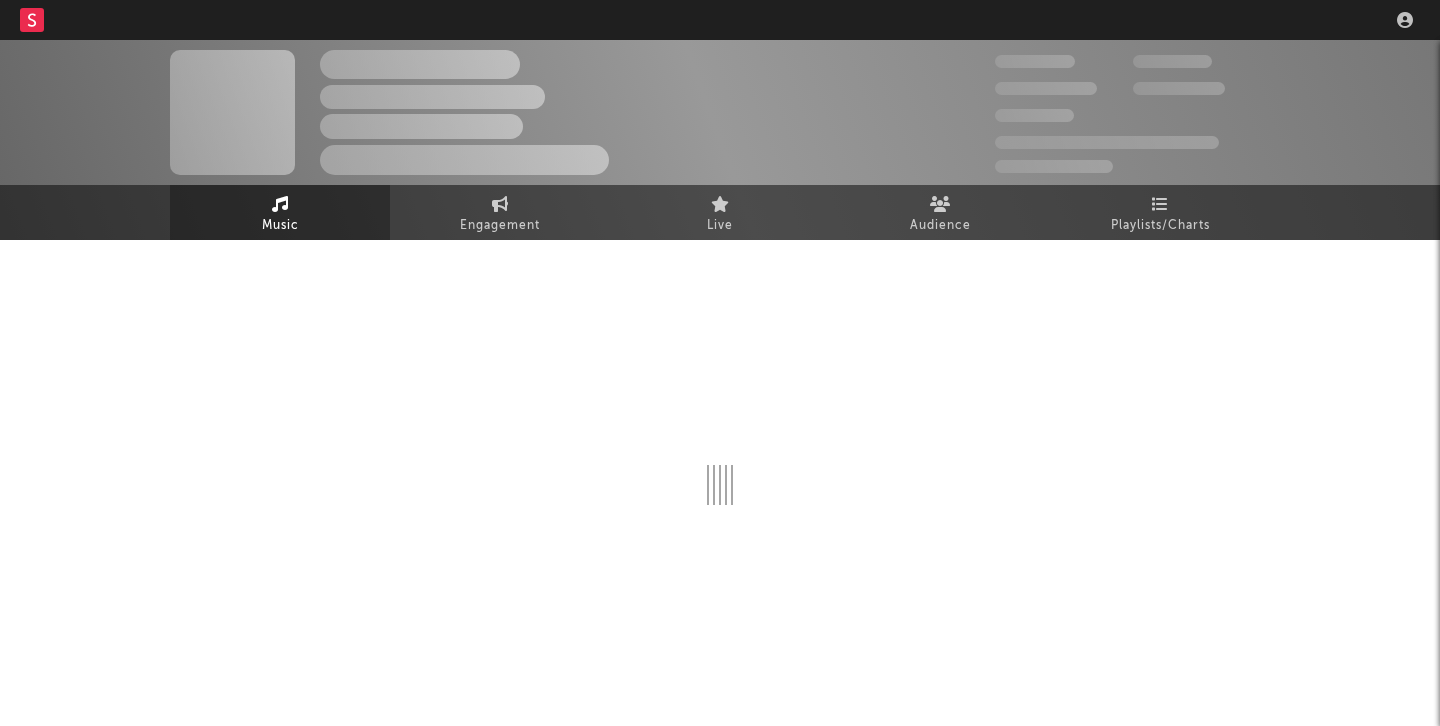 scroll, scrollTop: 0, scrollLeft: 0, axis: both 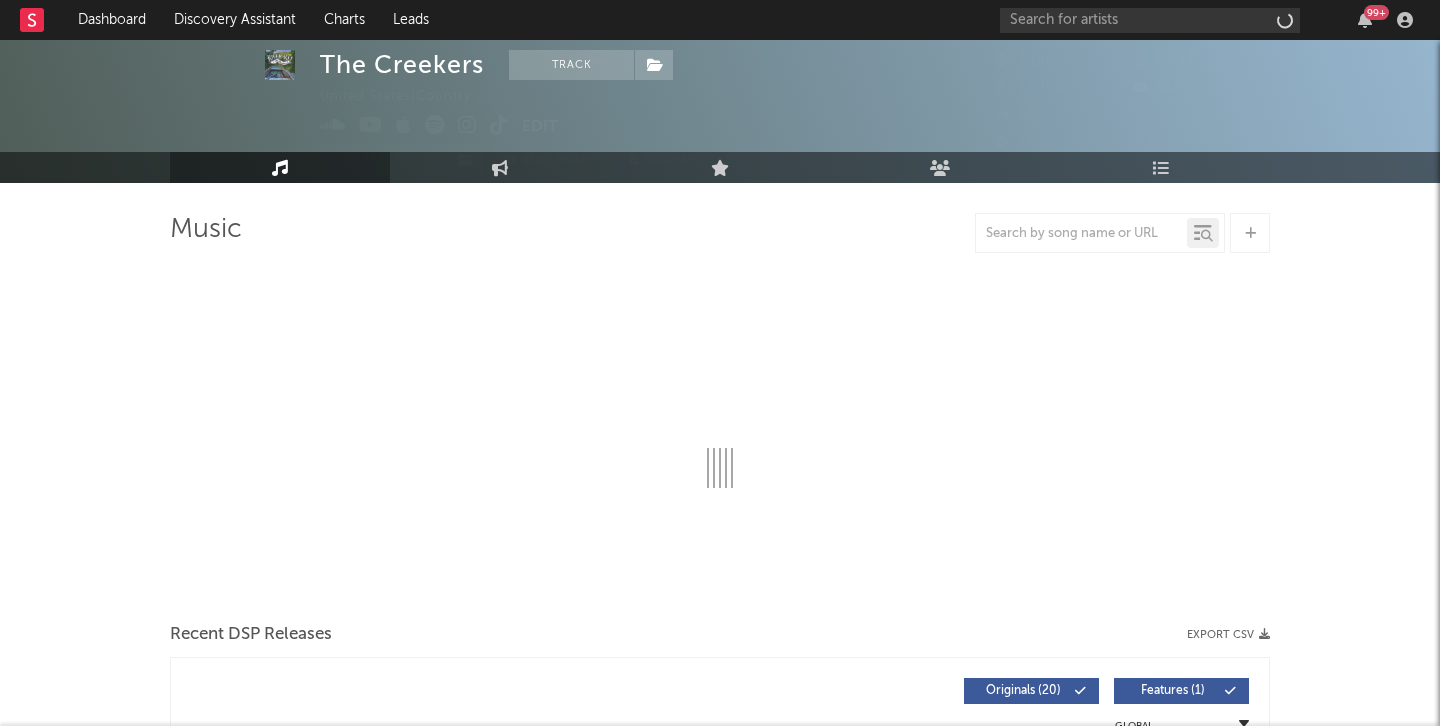 select on "6m" 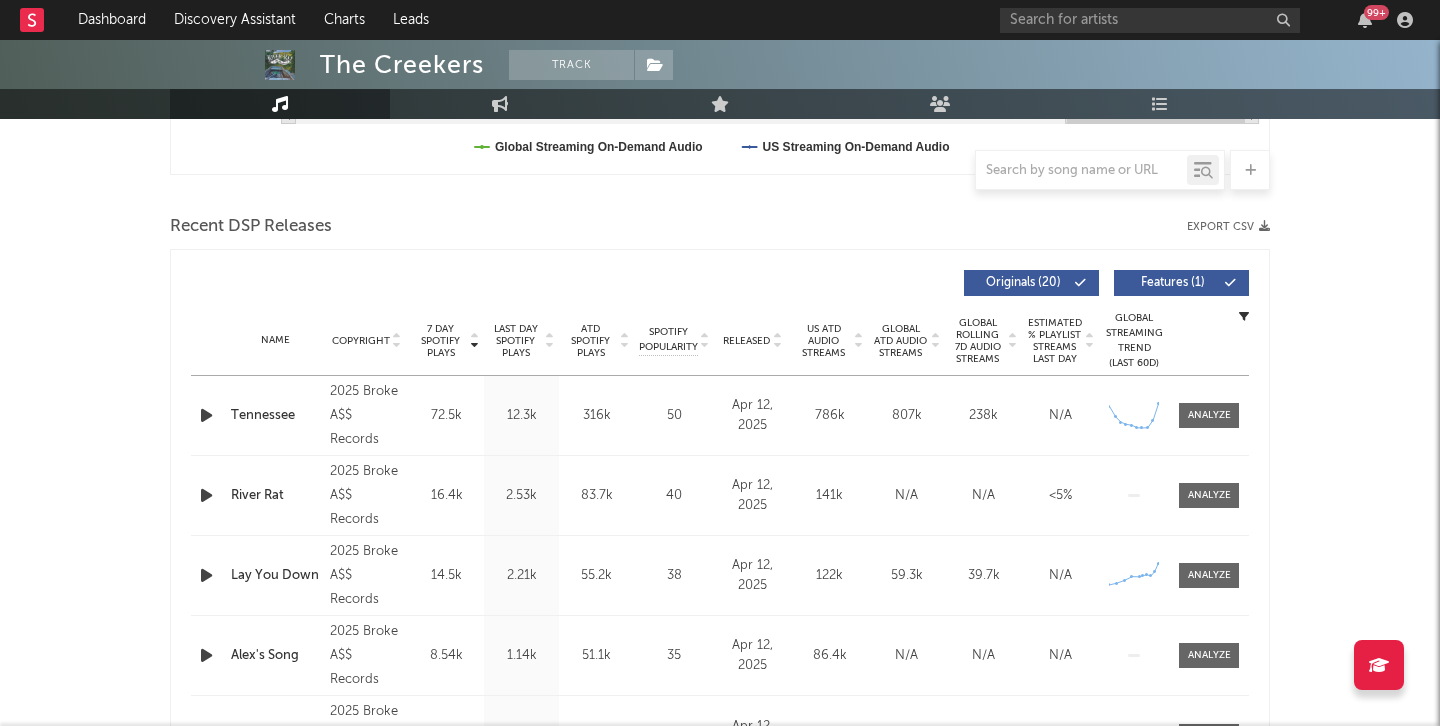 scroll, scrollTop: 0, scrollLeft: 0, axis: both 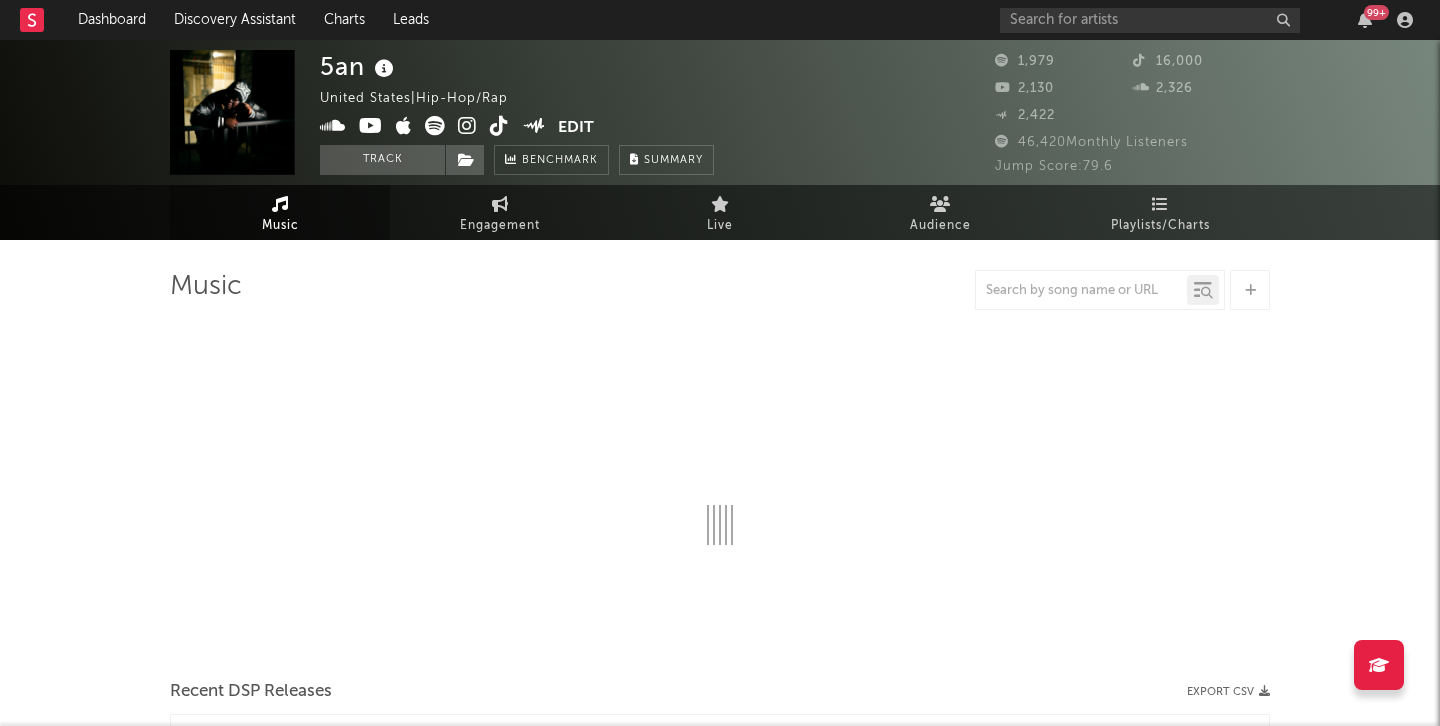 select on "6m" 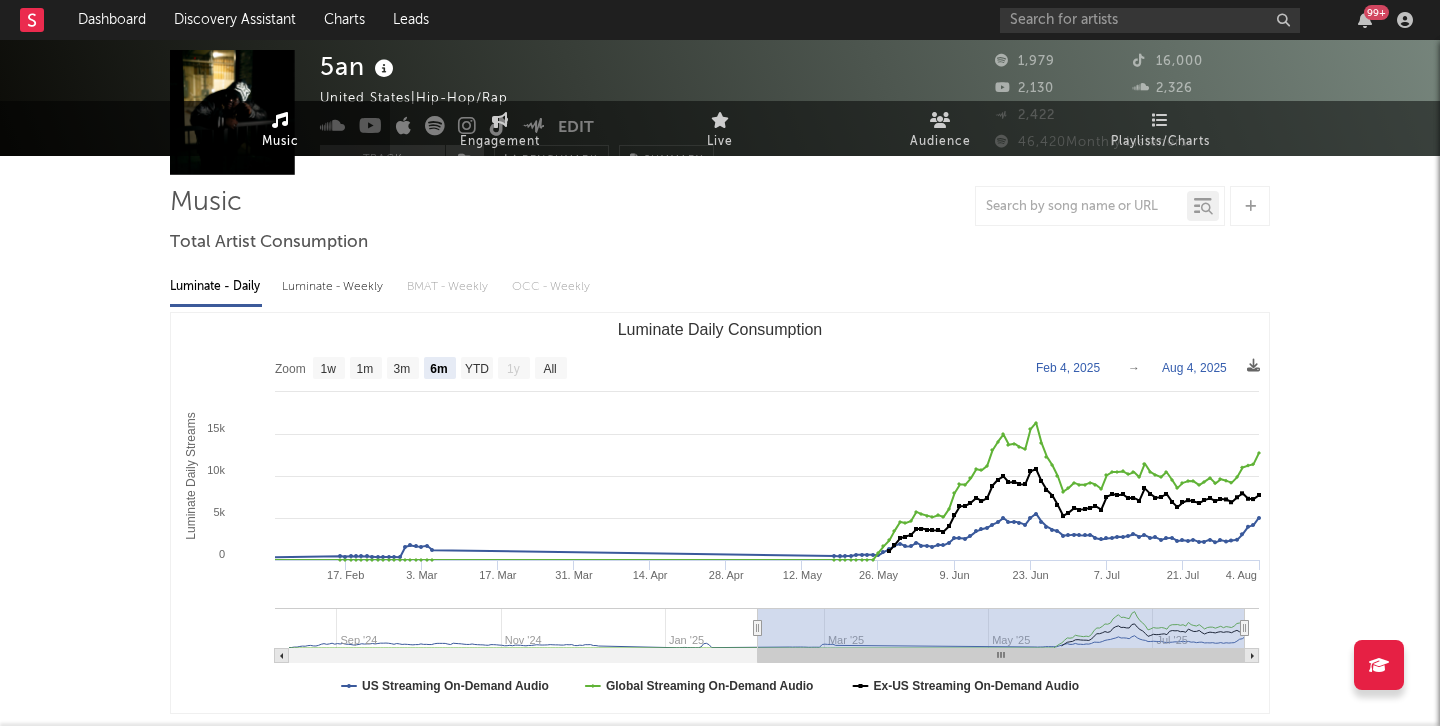 scroll, scrollTop: 0, scrollLeft: 0, axis: both 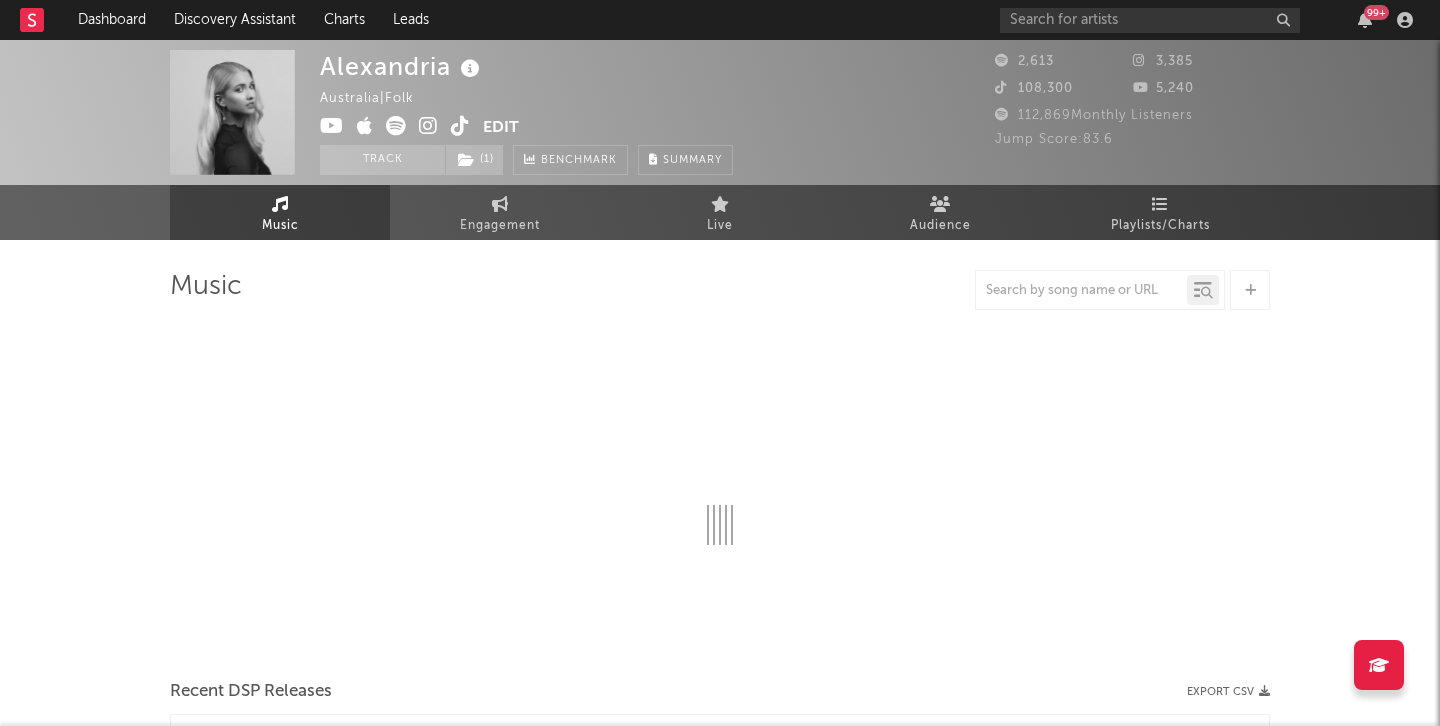 select on "1w" 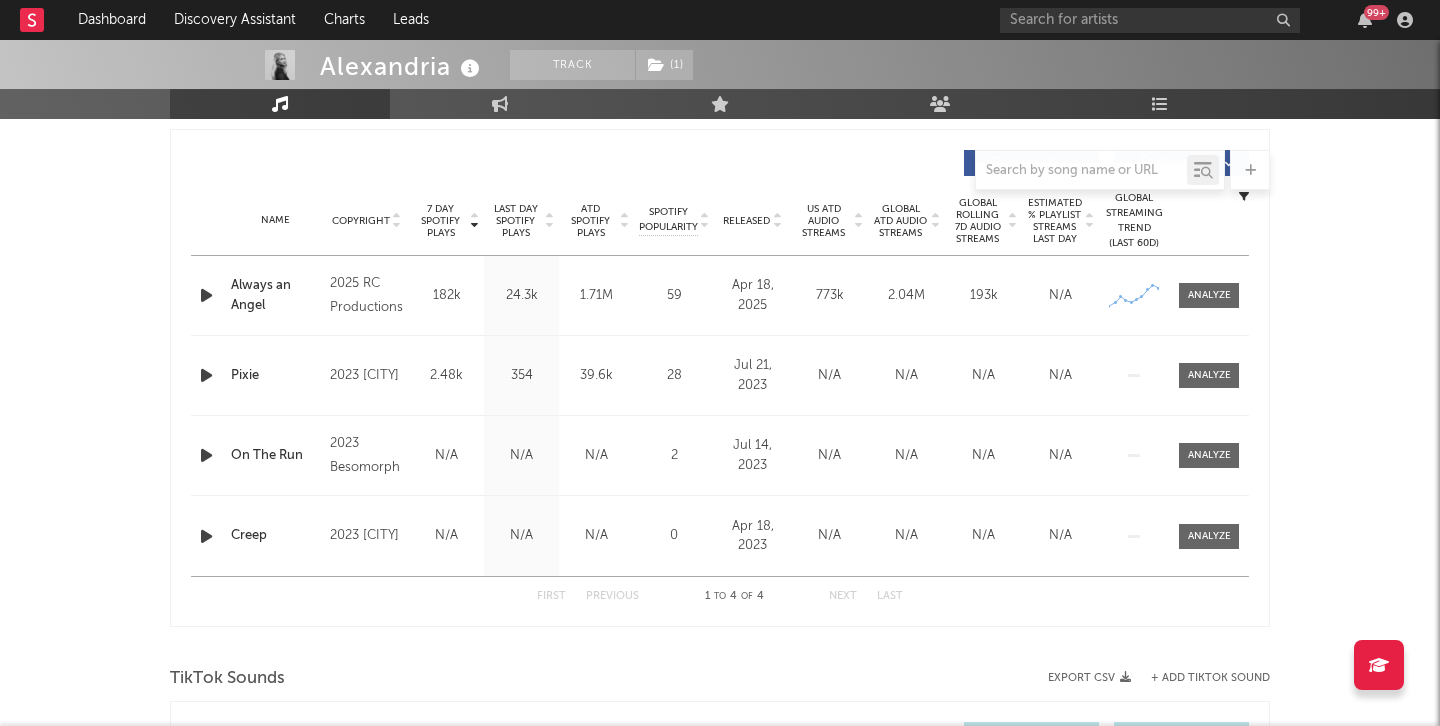 scroll, scrollTop: 0, scrollLeft: 0, axis: both 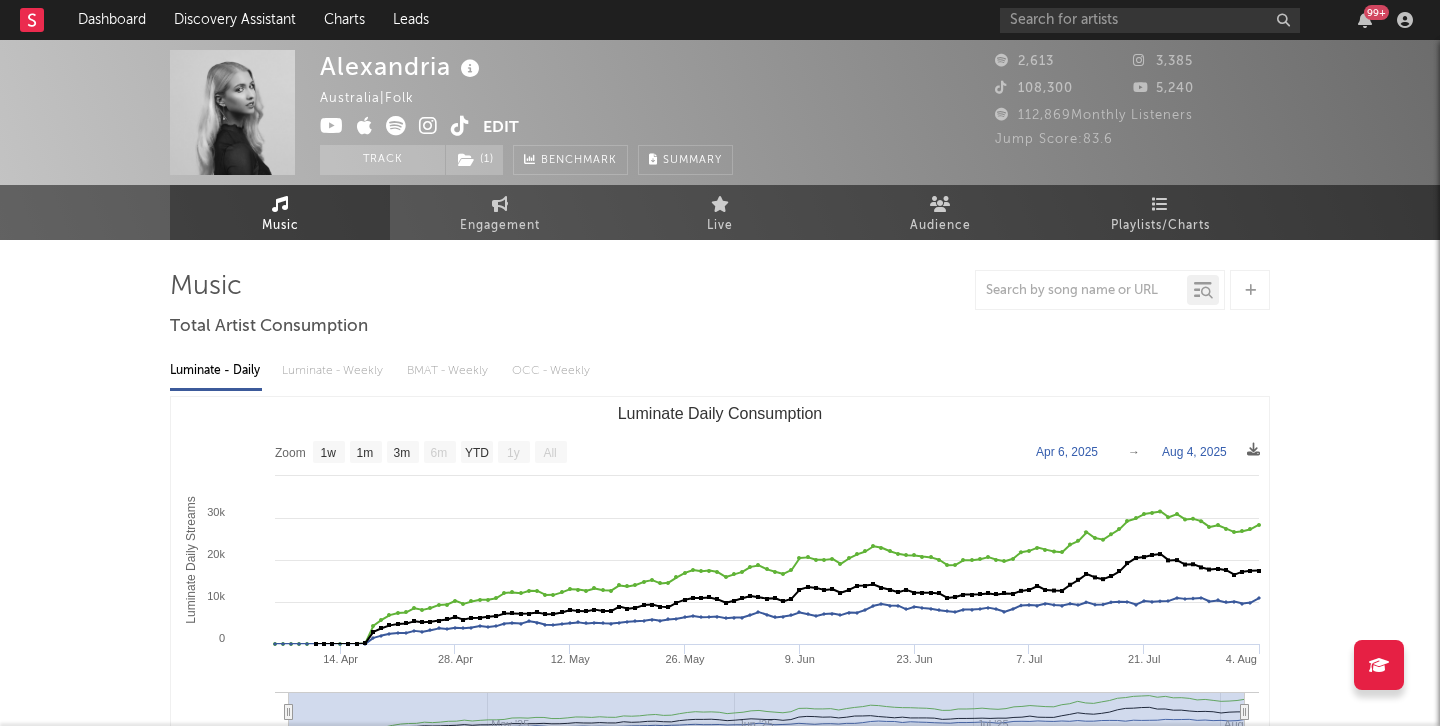 click at bounding box center [460, 126] 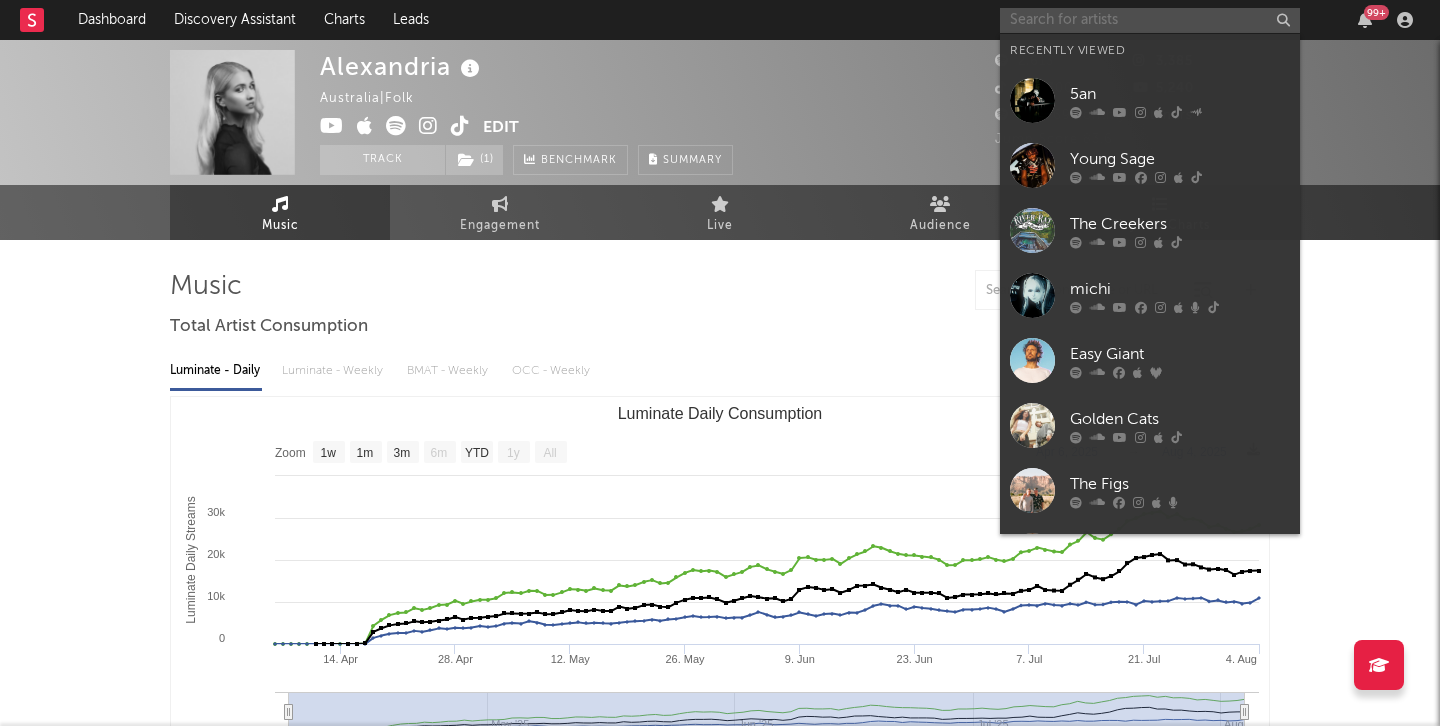 click at bounding box center [1150, 20] 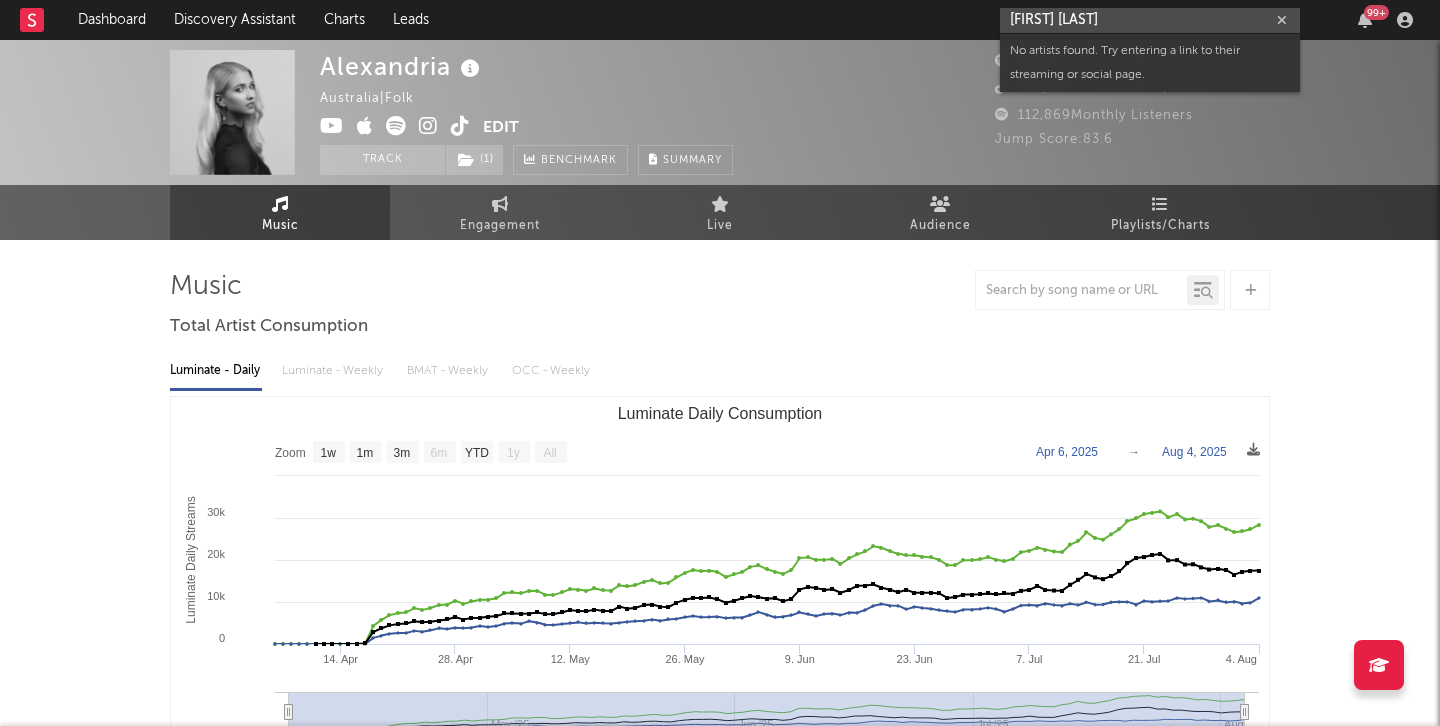 type on "ella slaughter" 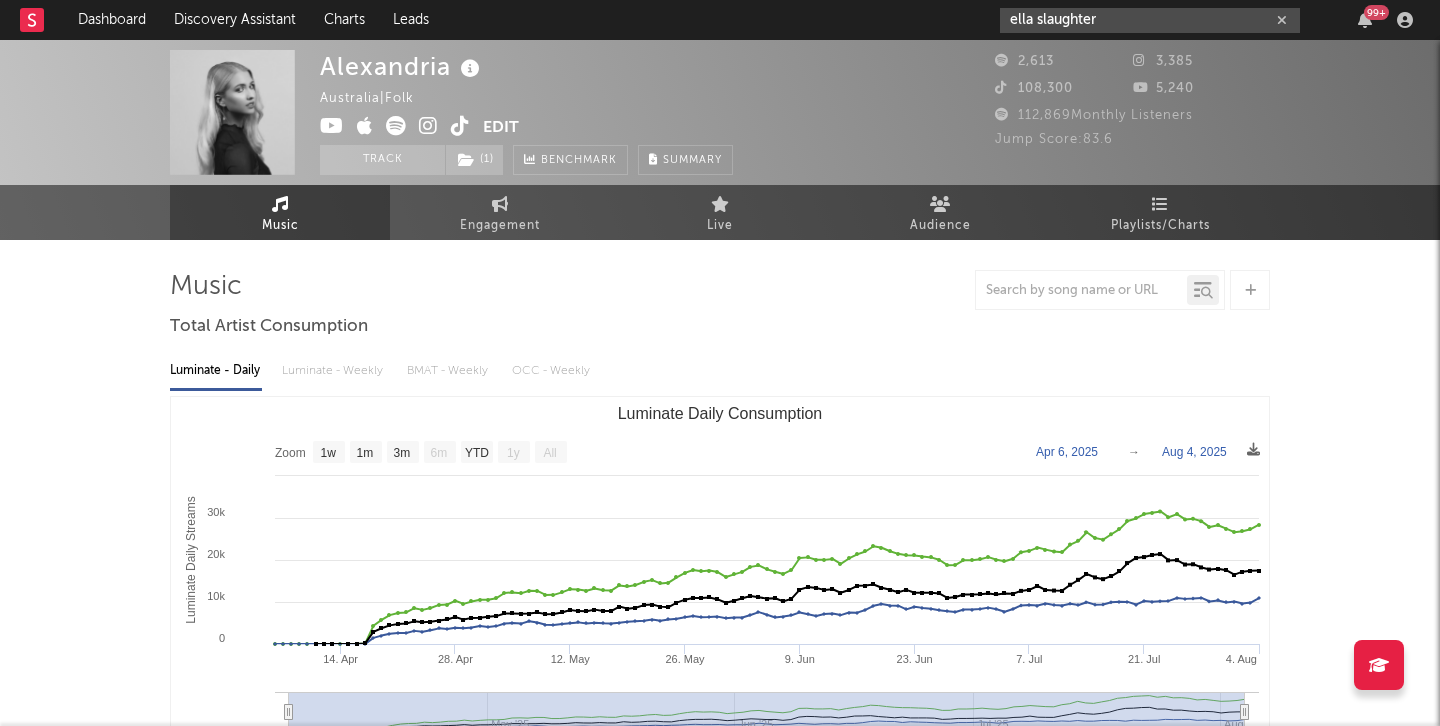 drag, startPoint x: 1120, startPoint y: 13, endPoint x: 961, endPoint y: 10, distance: 159.0283 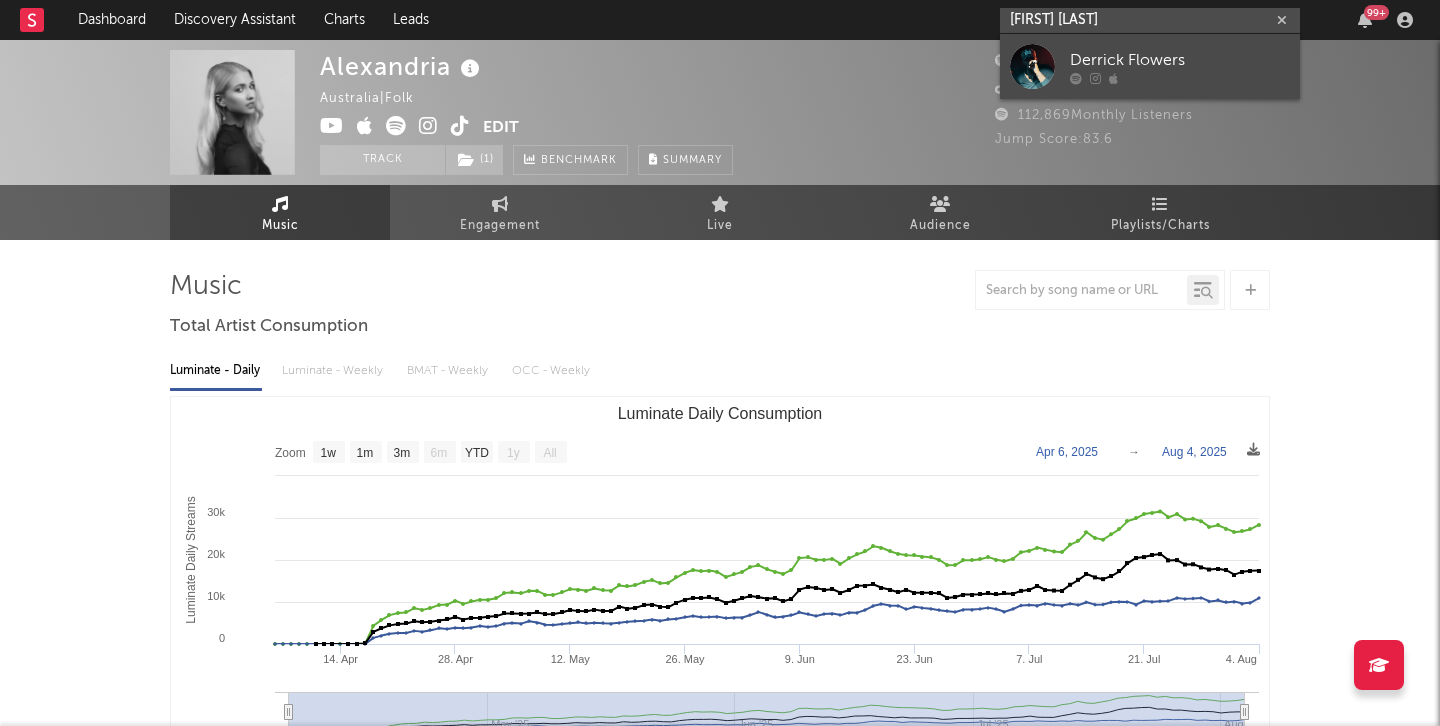 type on "derrick flowers" 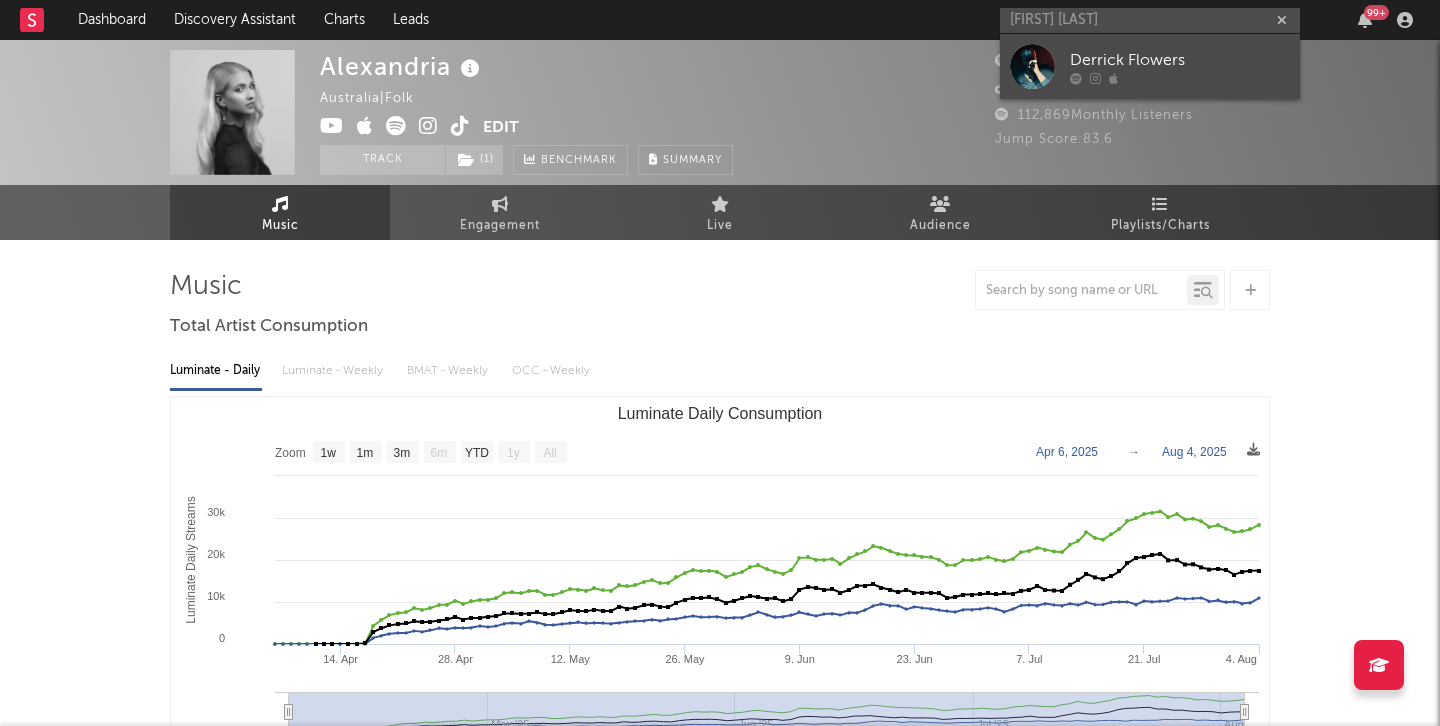 click at bounding box center (1032, 66) 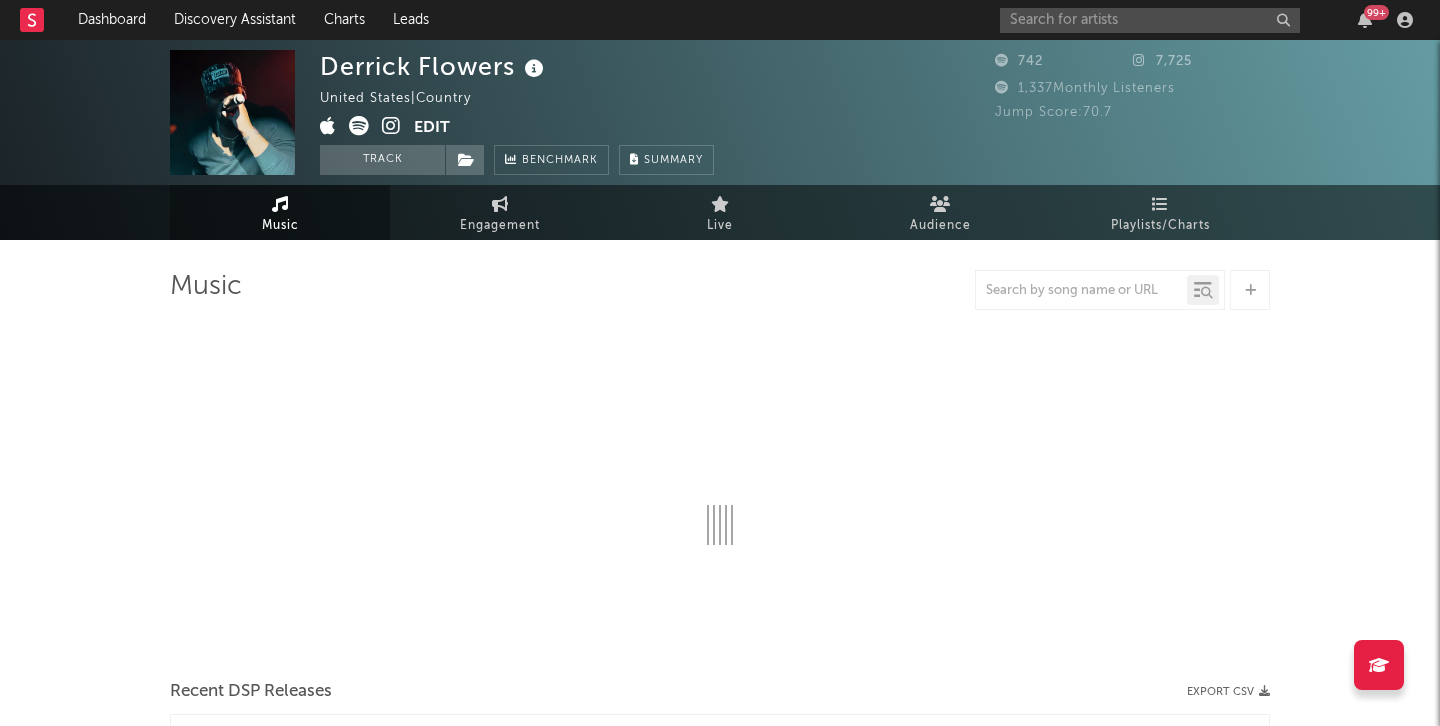 select on "1w" 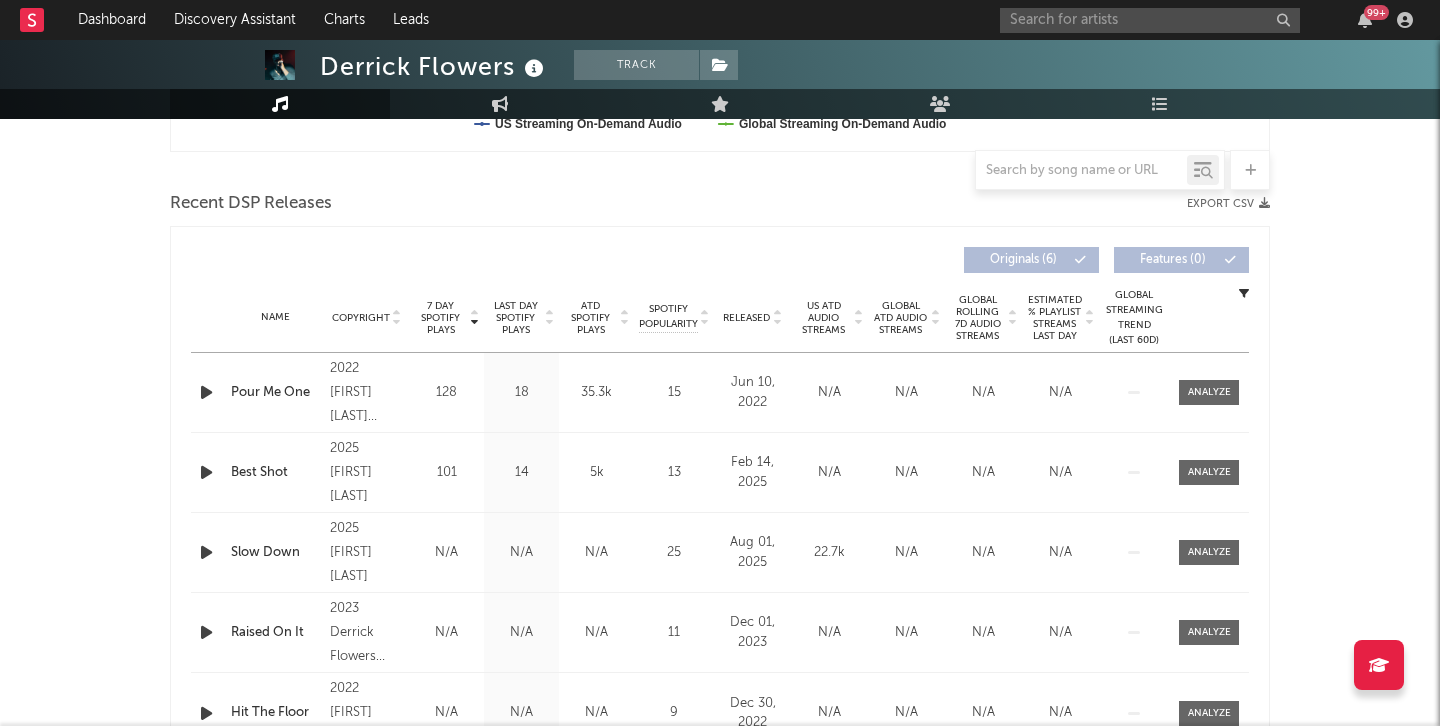 scroll, scrollTop: 691, scrollLeft: 0, axis: vertical 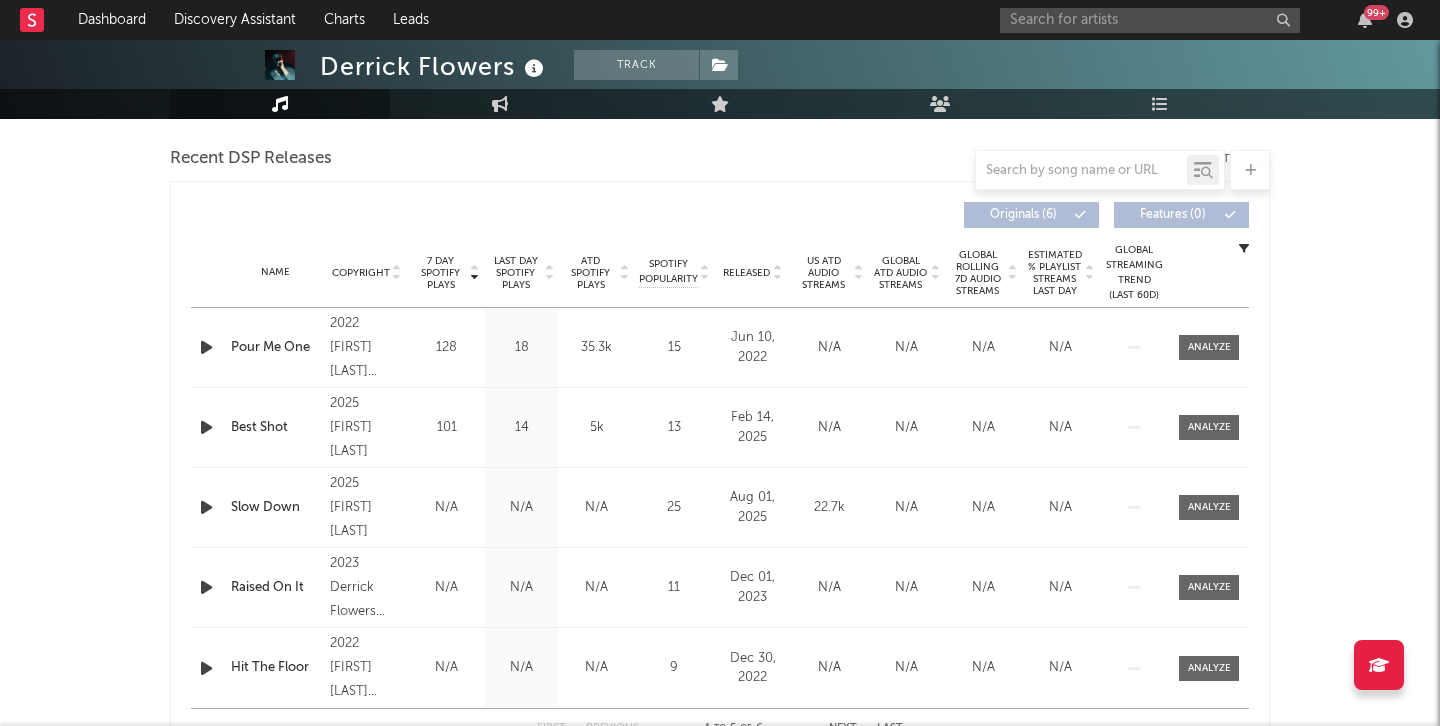 click on "Released" at bounding box center (752, 272) 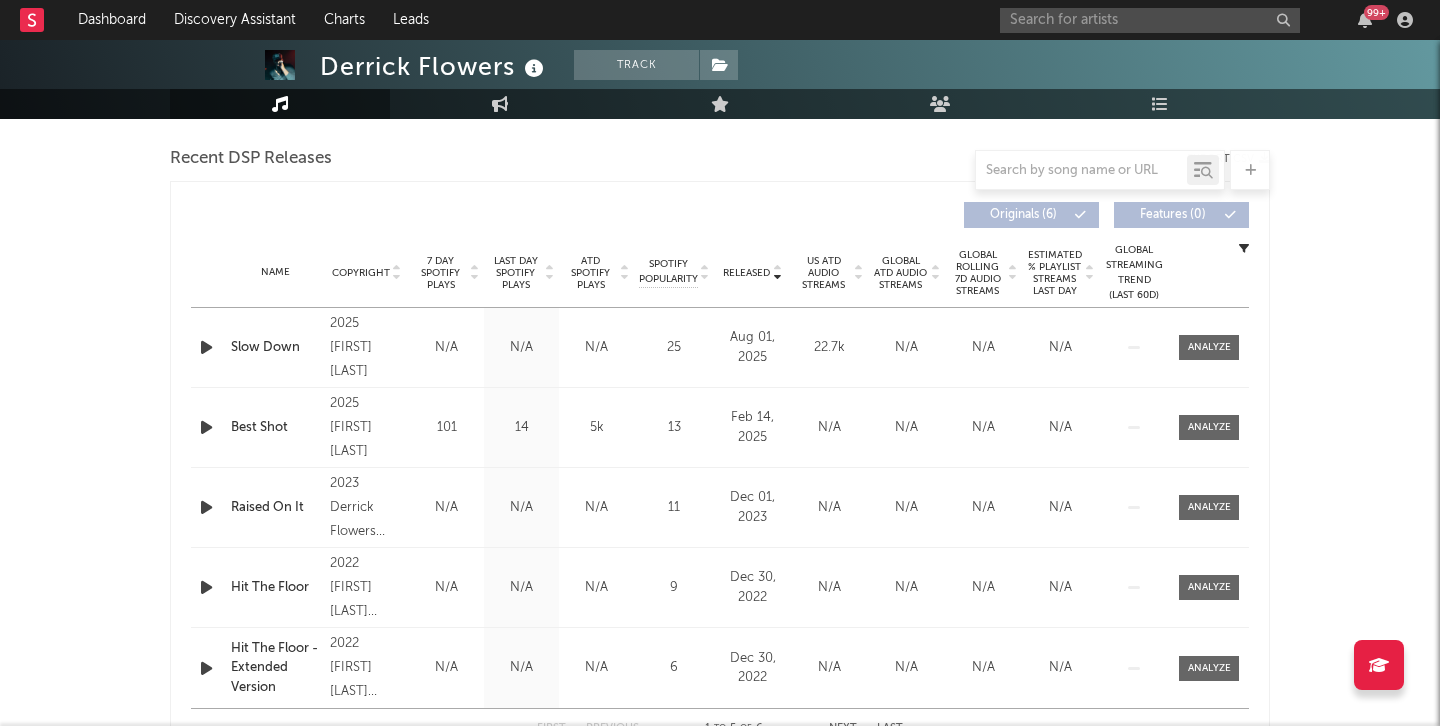 click on "99 +" at bounding box center [1210, 20] 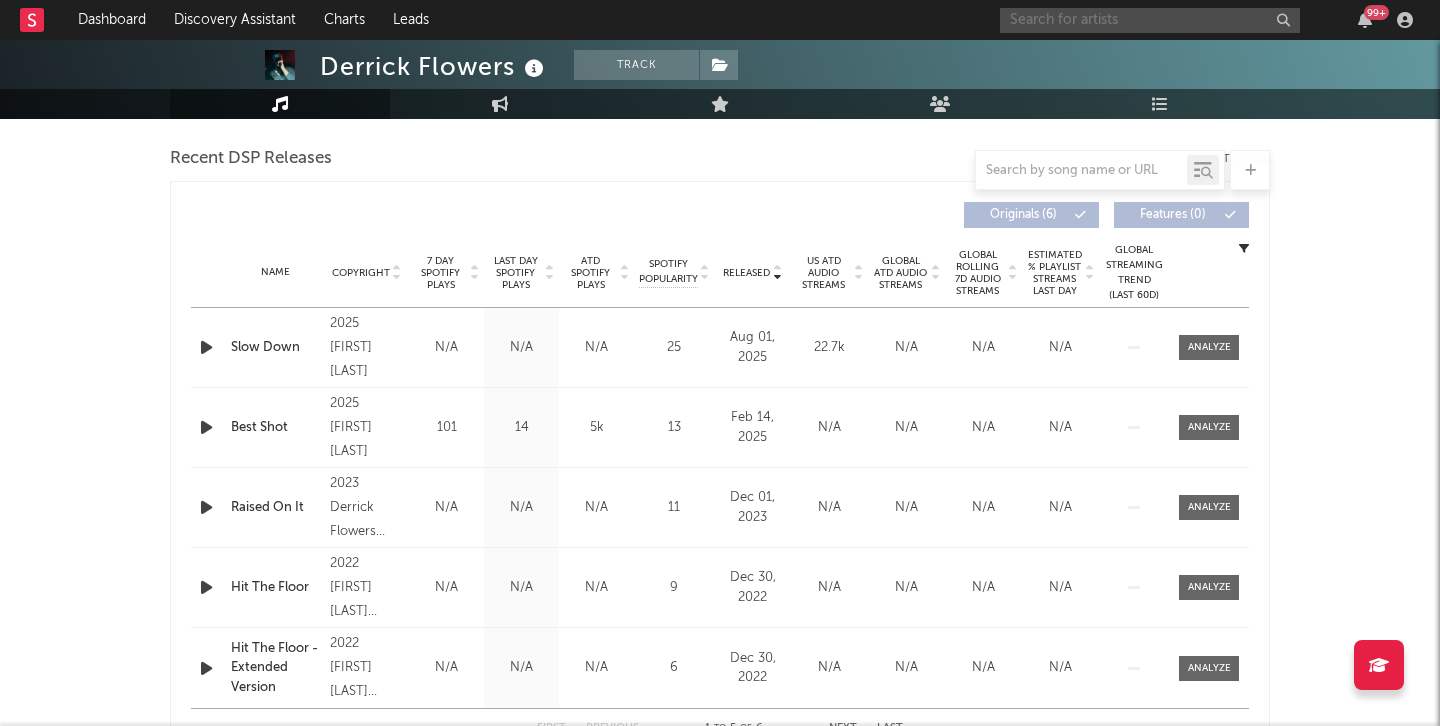 click at bounding box center [1150, 20] 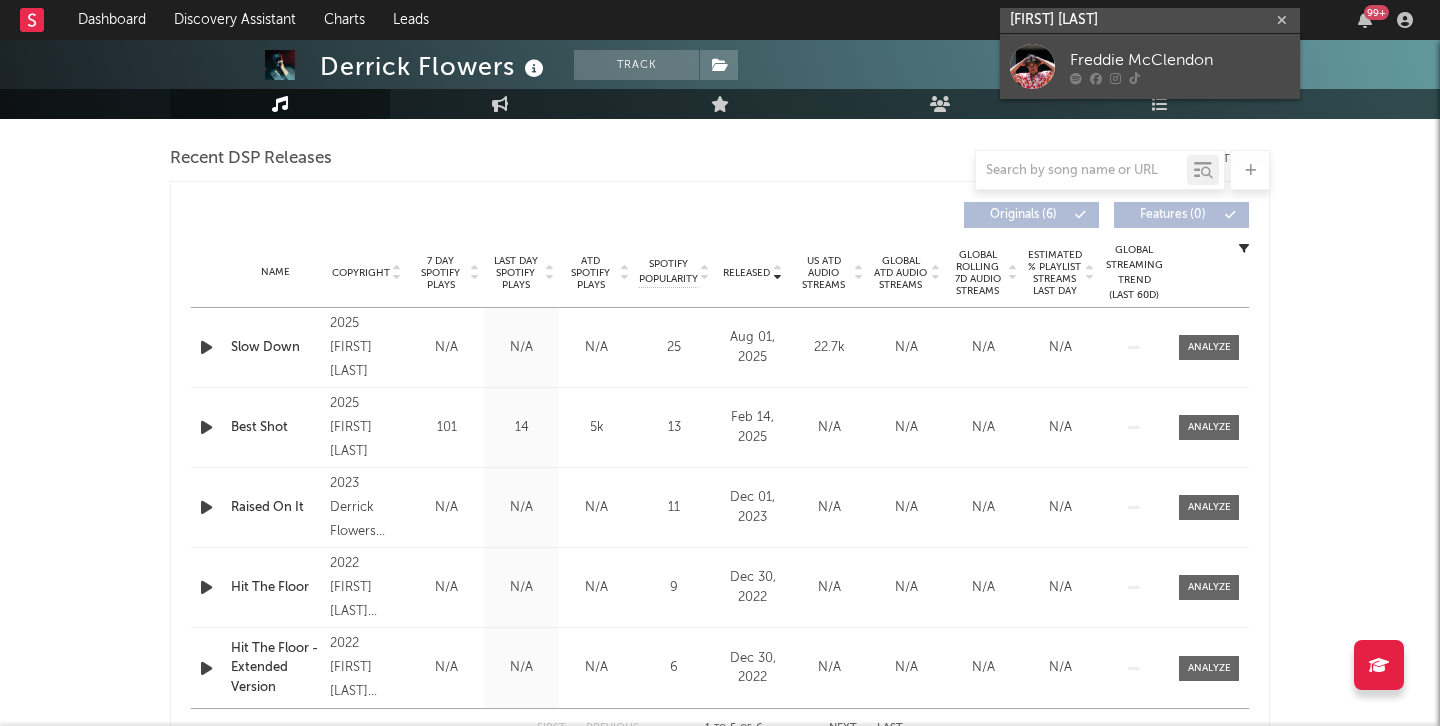 type on "freddie mcclendon" 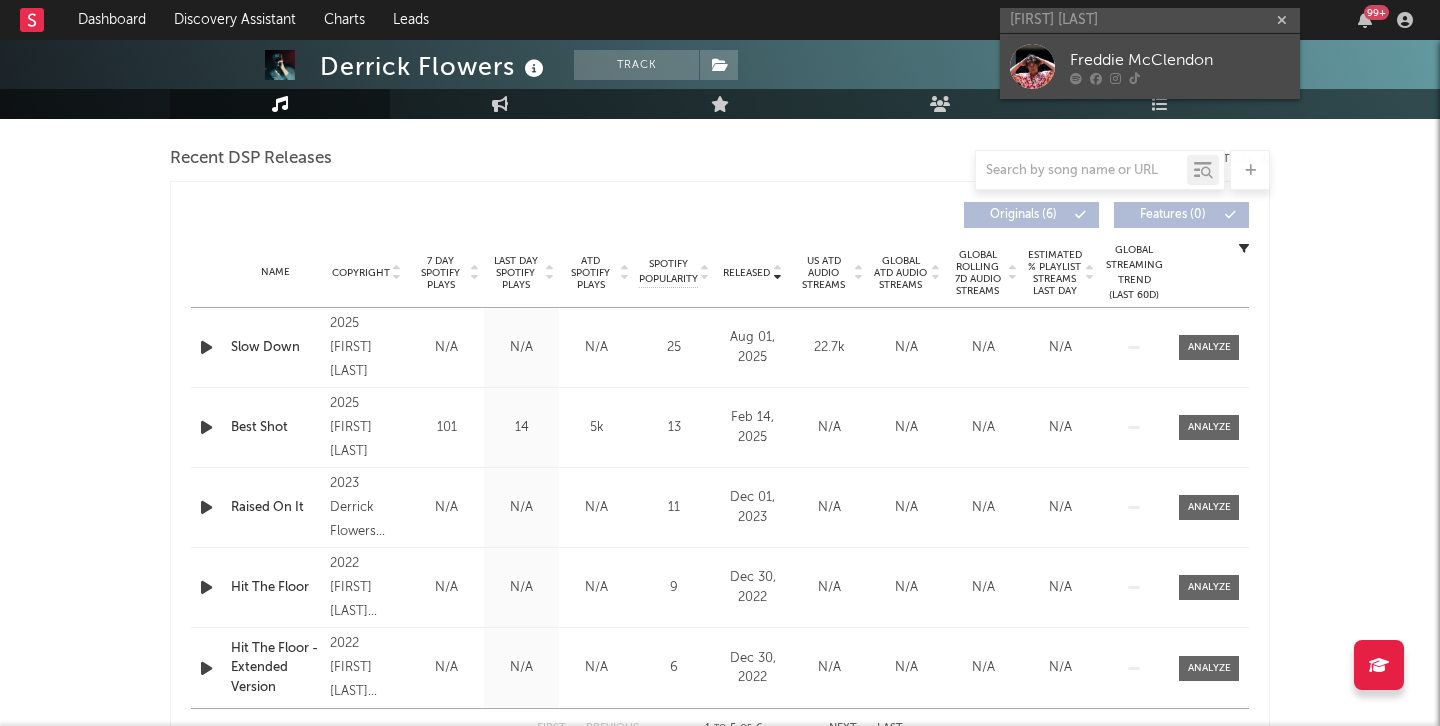 click at bounding box center (1032, 66) 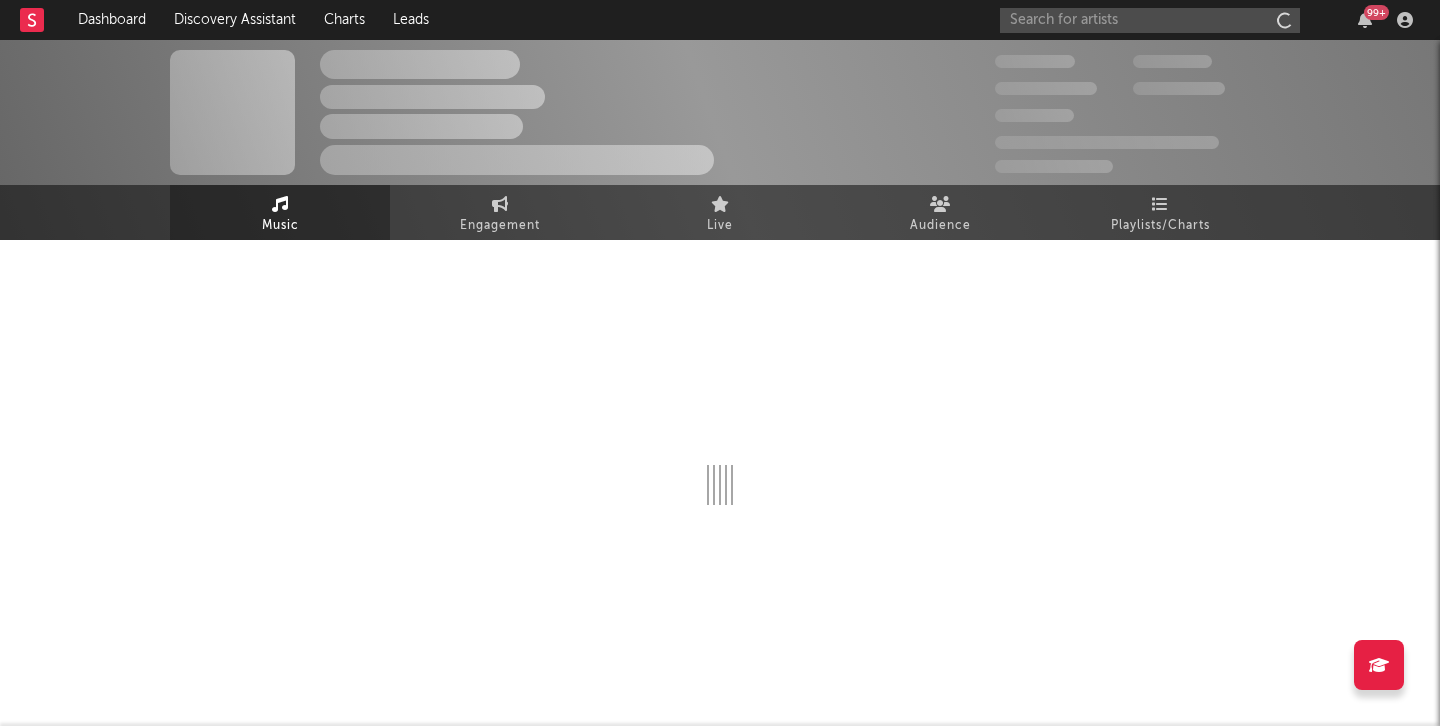 scroll, scrollTop: 0, scrollLeft: 0, axis: both 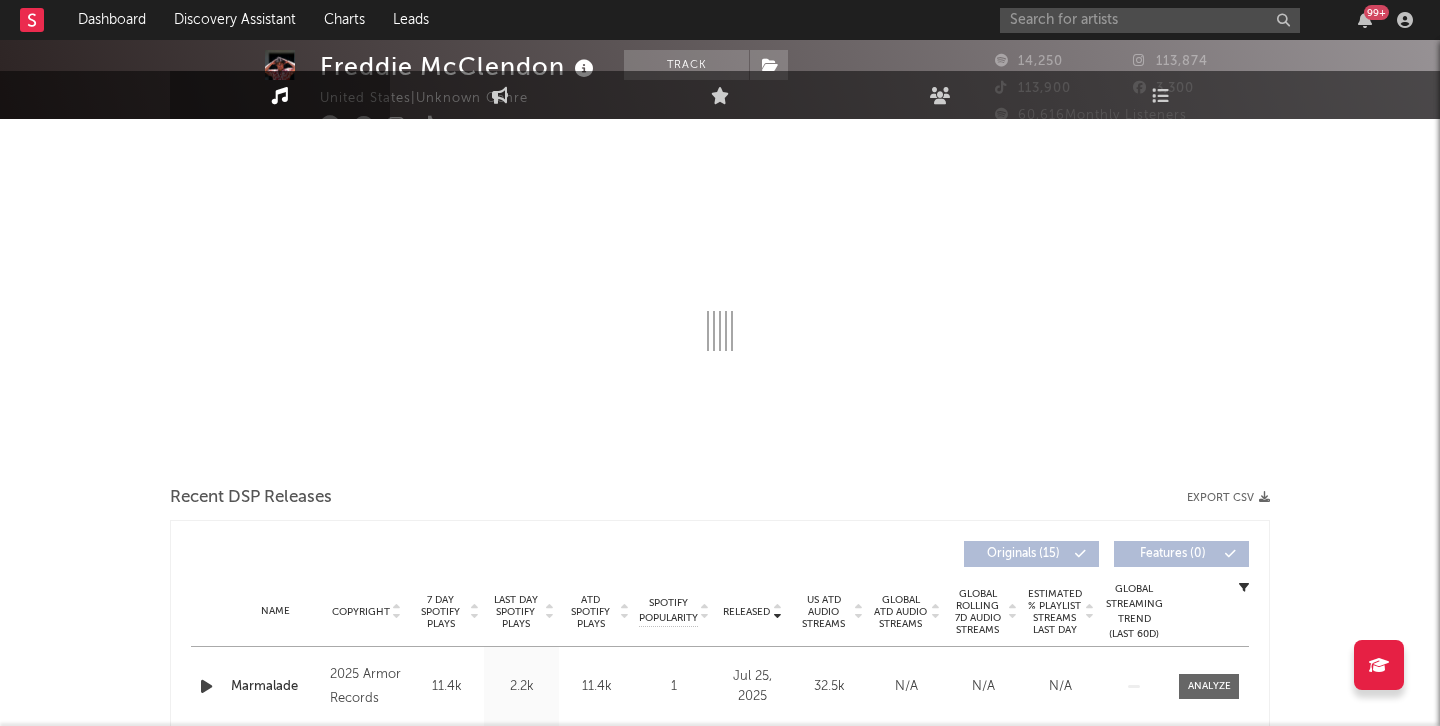 select on "1w" 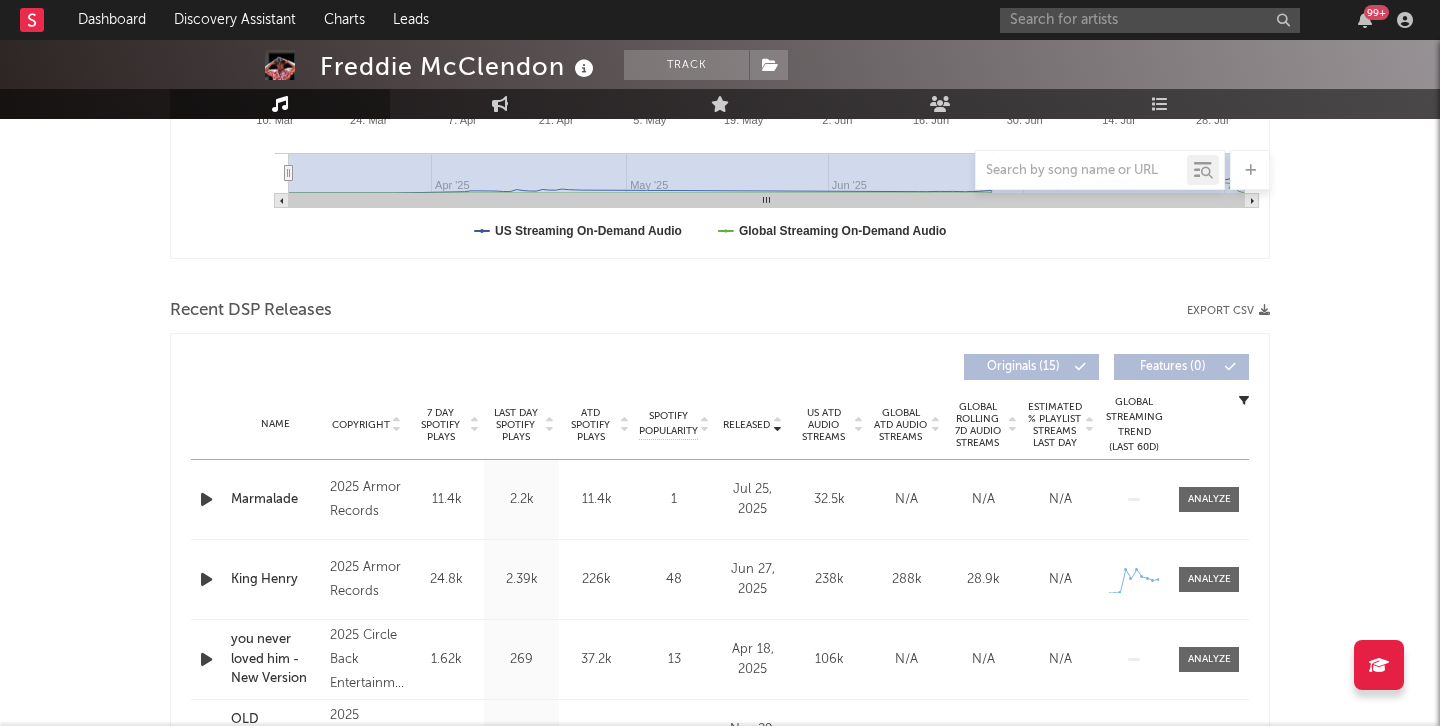 scroll, scrollTop: 291, scrollLeft: 0, axis: vertical 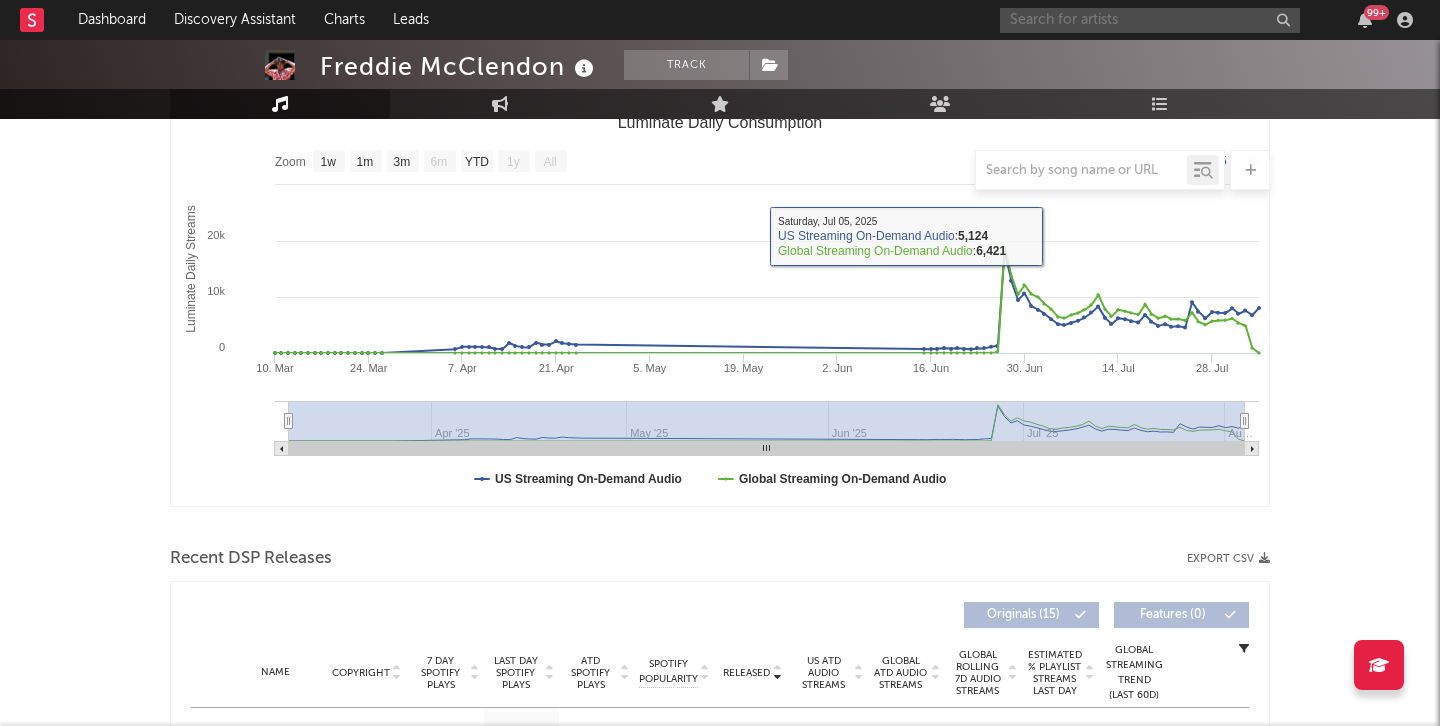 click at bounding box center (1150, 20) 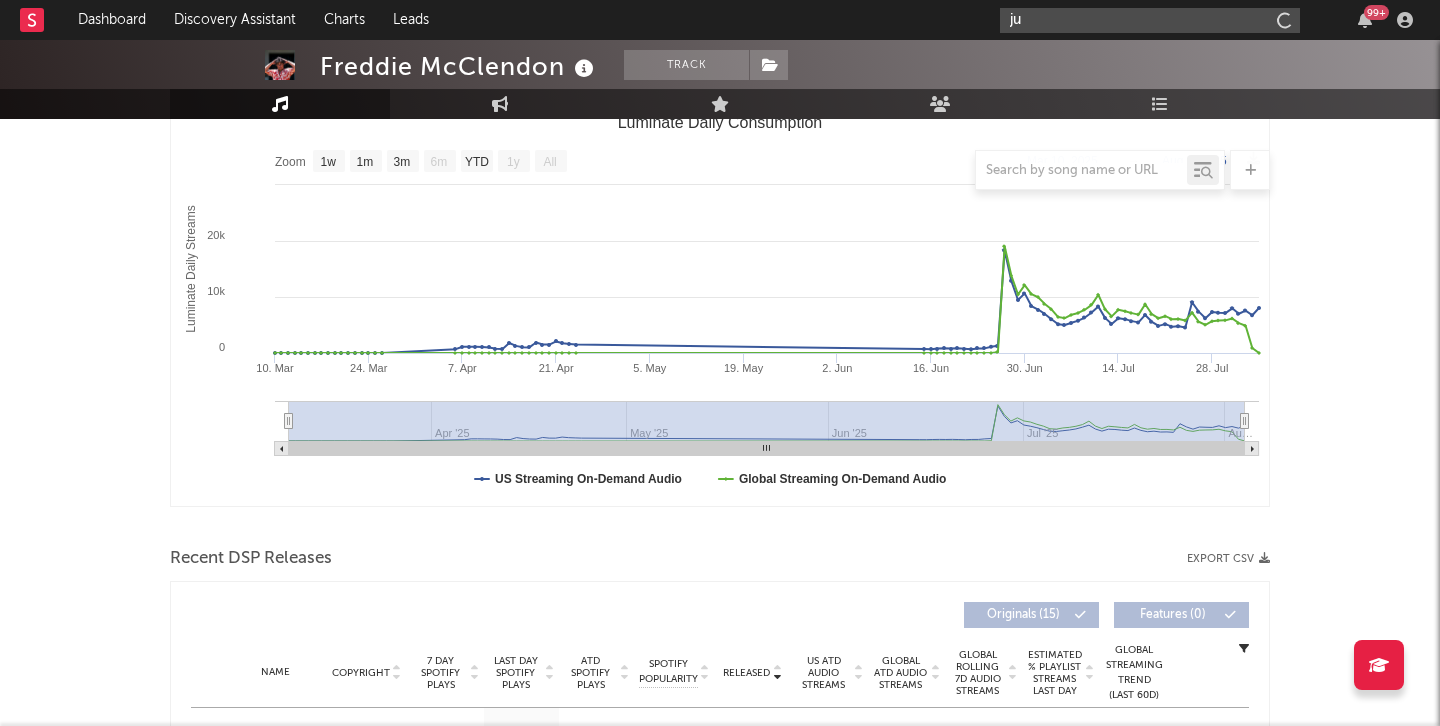 type on "j" 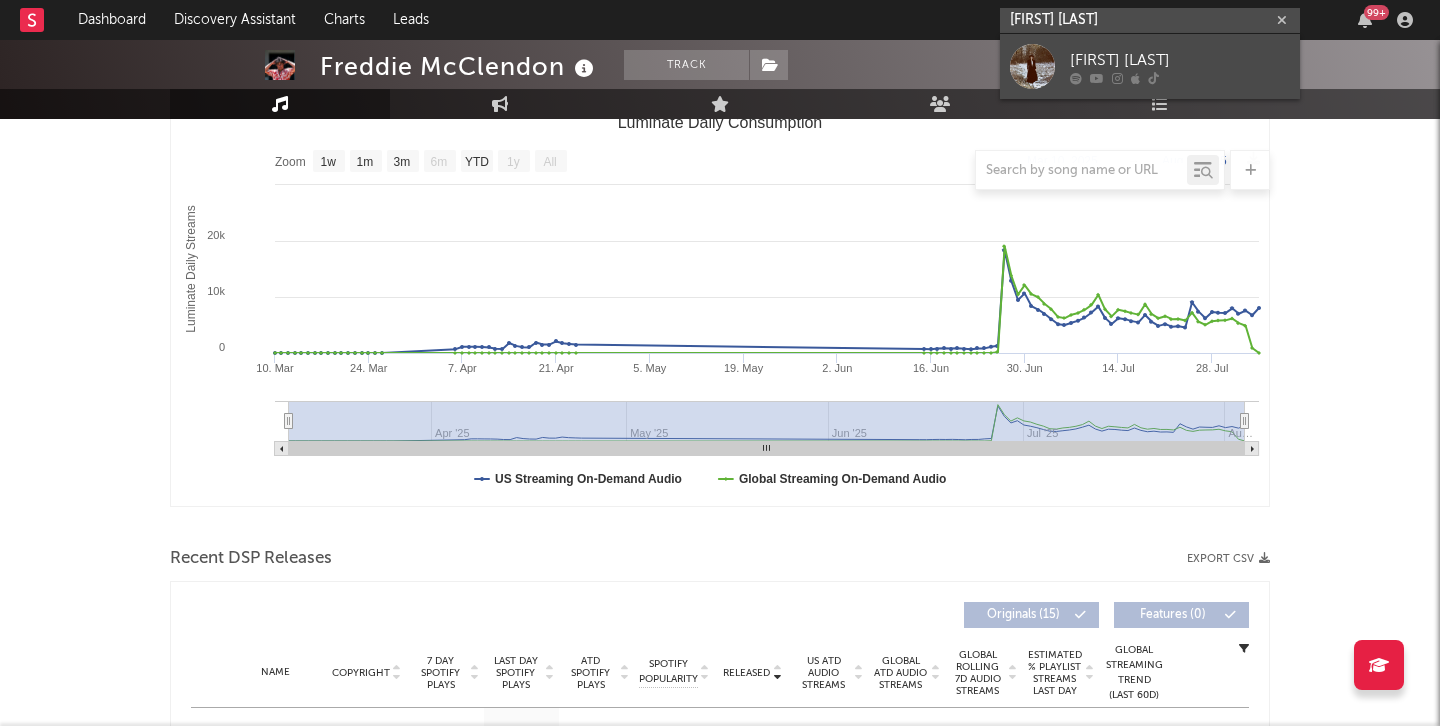 type on "jess woodland" 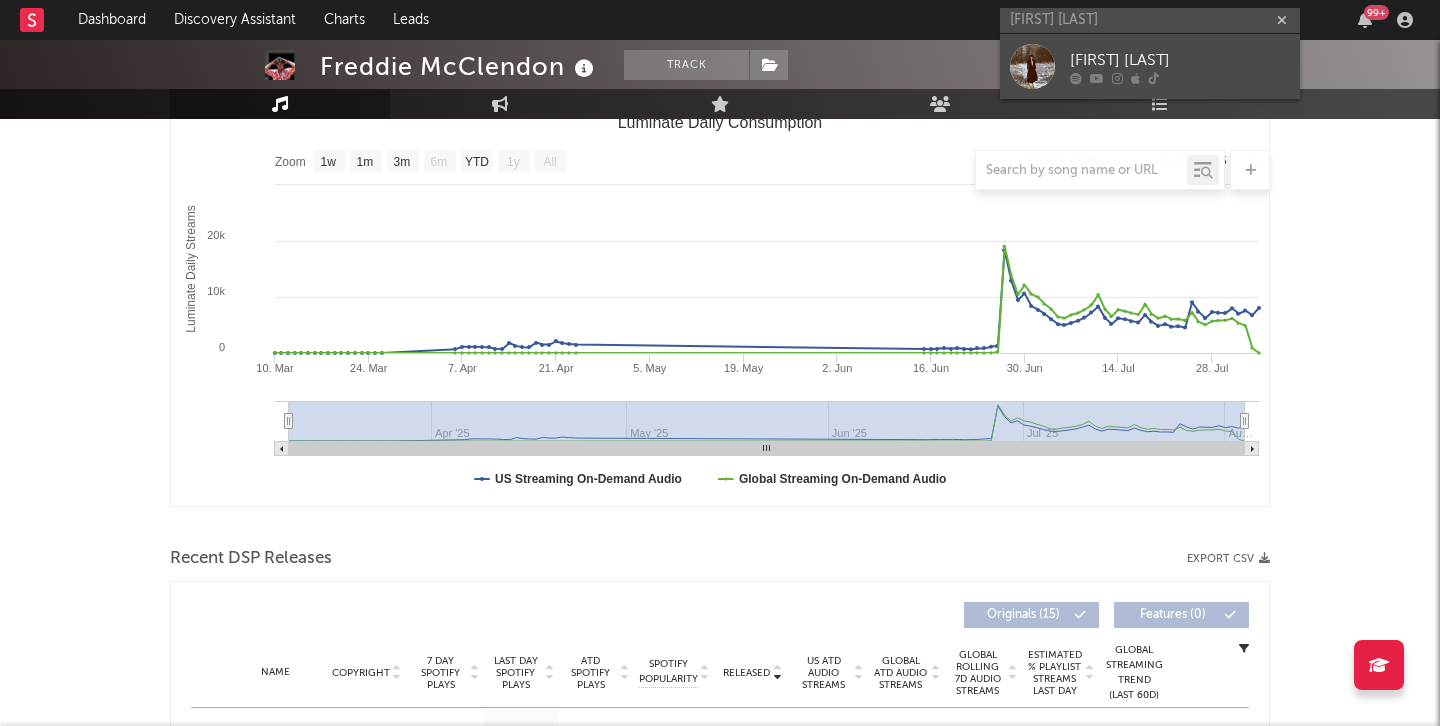 click at bounding box center (1032, 66) 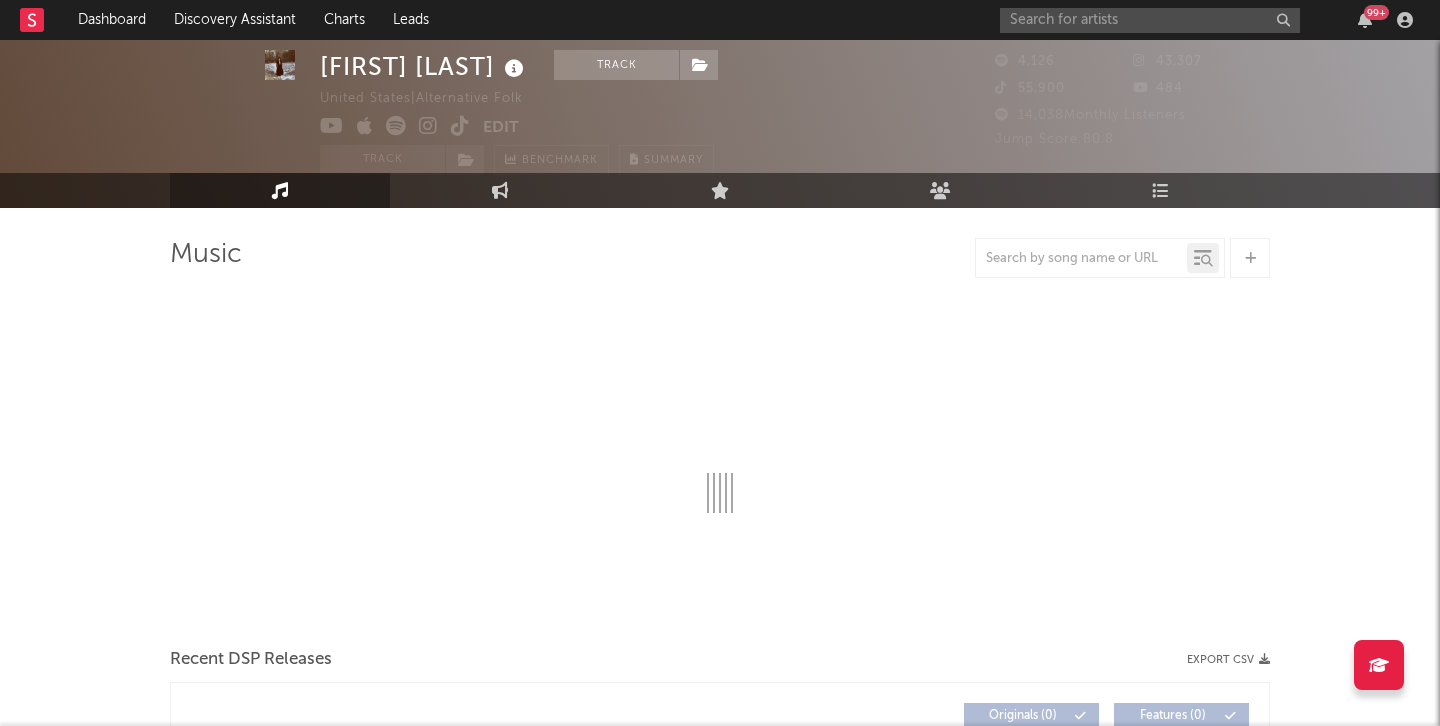 scroll, scrollTop: 50, scrollLeft: 0, axis: vertical 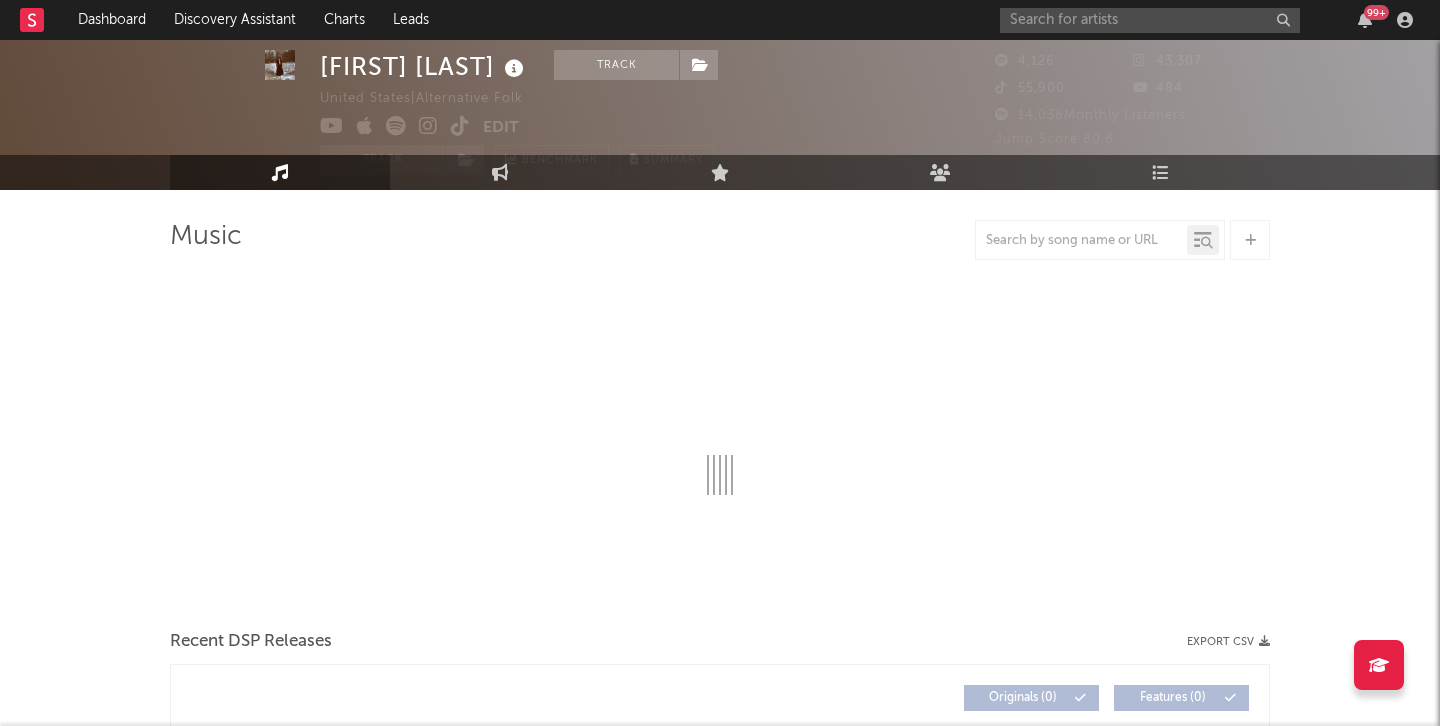 select on "1w" 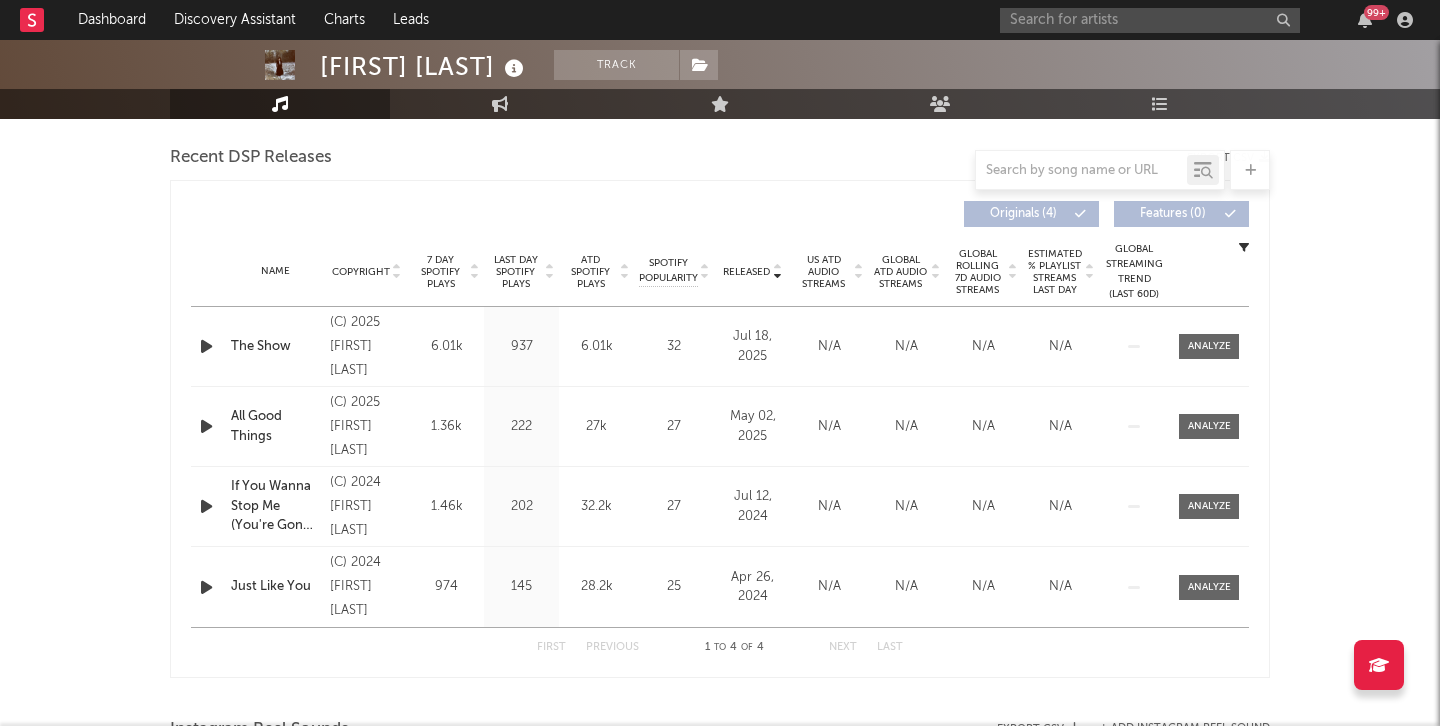 scroll, scrollTop: 690, scrollLeft: 0, axis: vertical 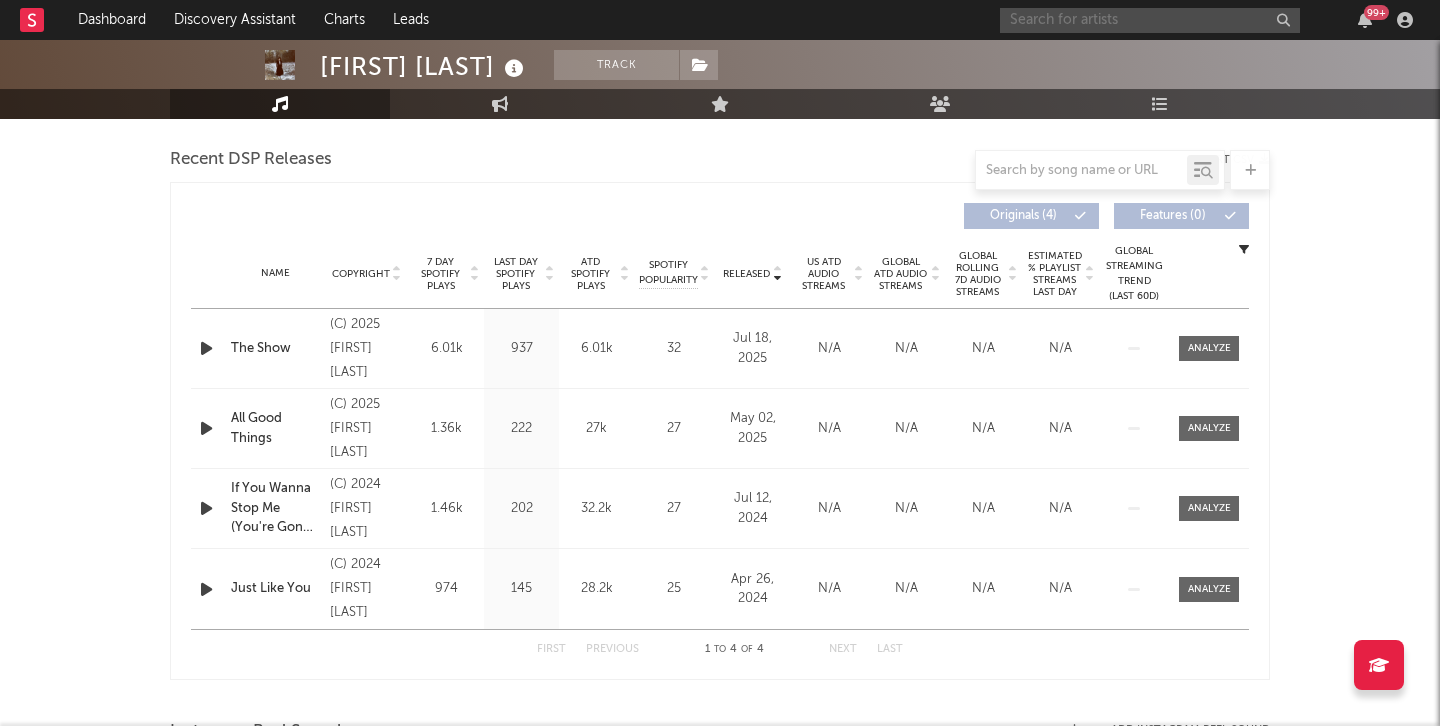 click at bounding box center [1150, 20] 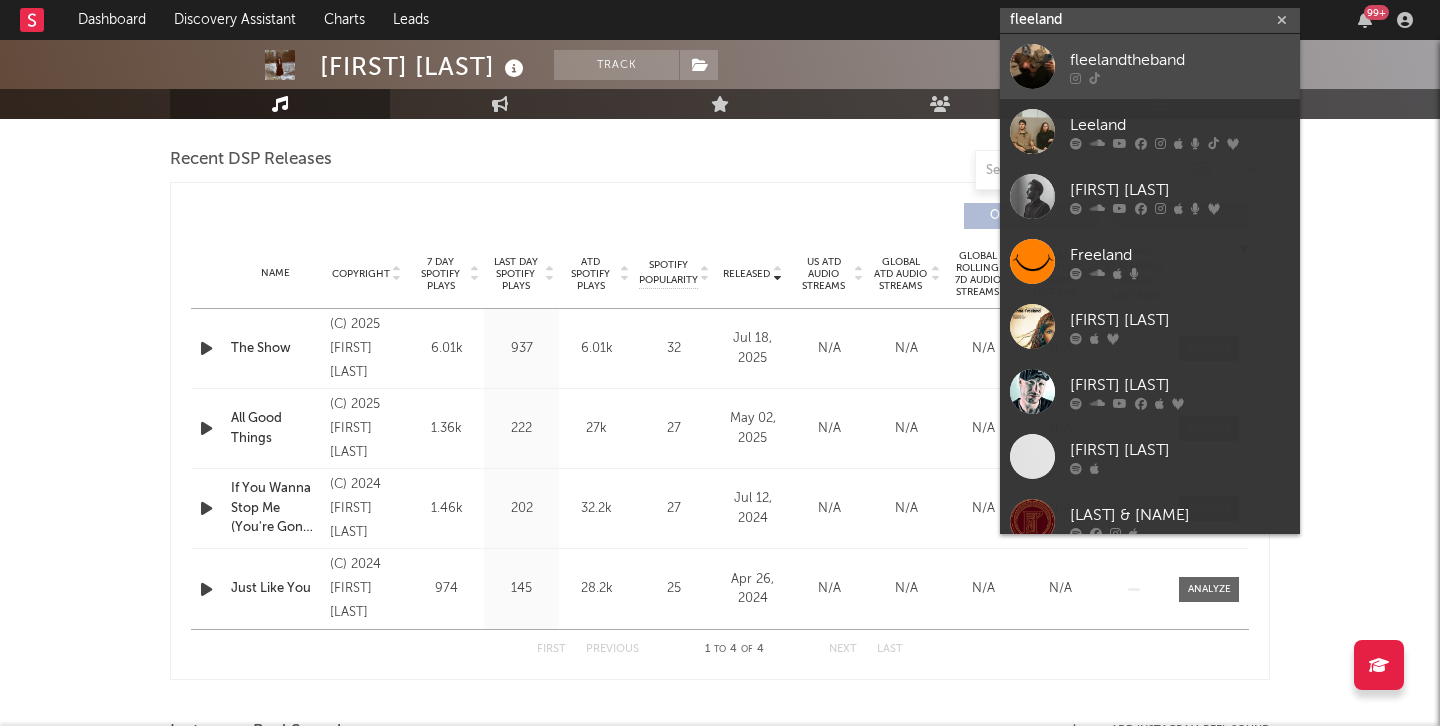 type on "fleeland" 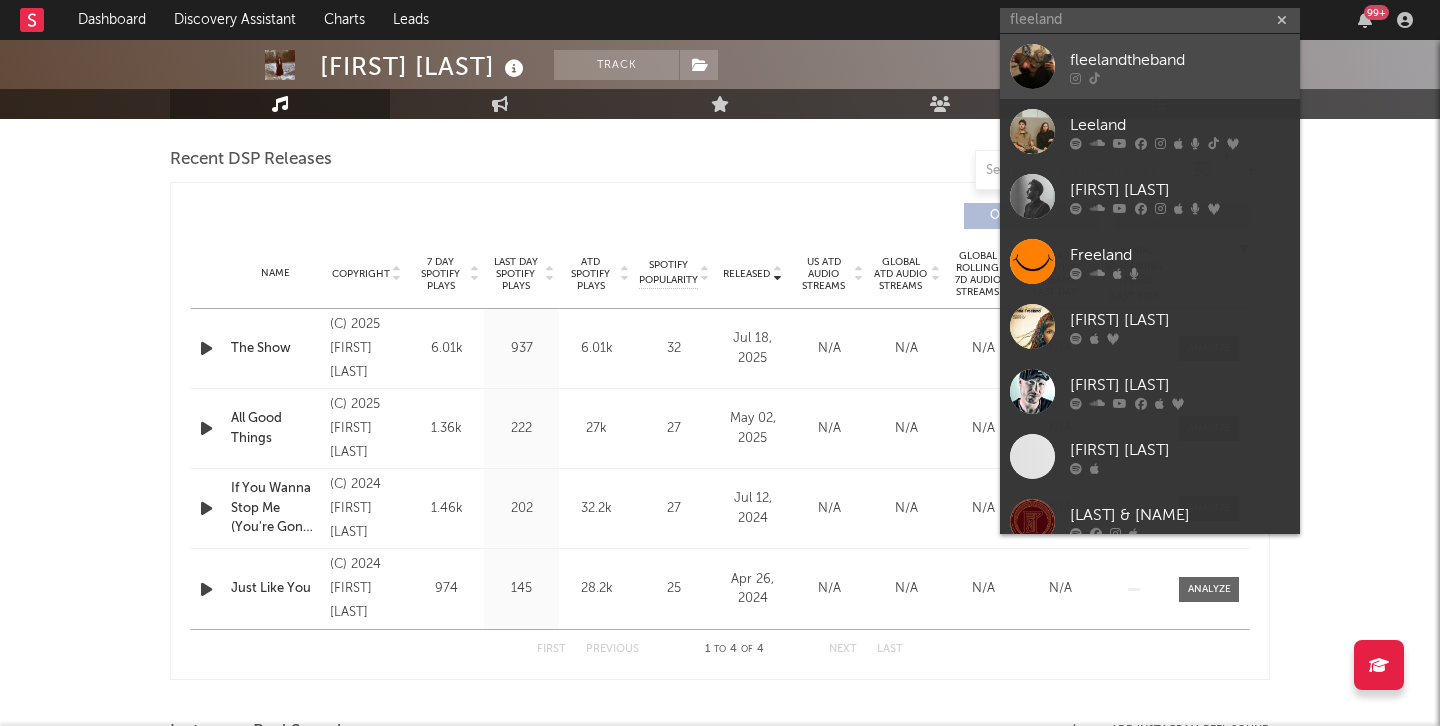 click at bounding box center (1180, 78) 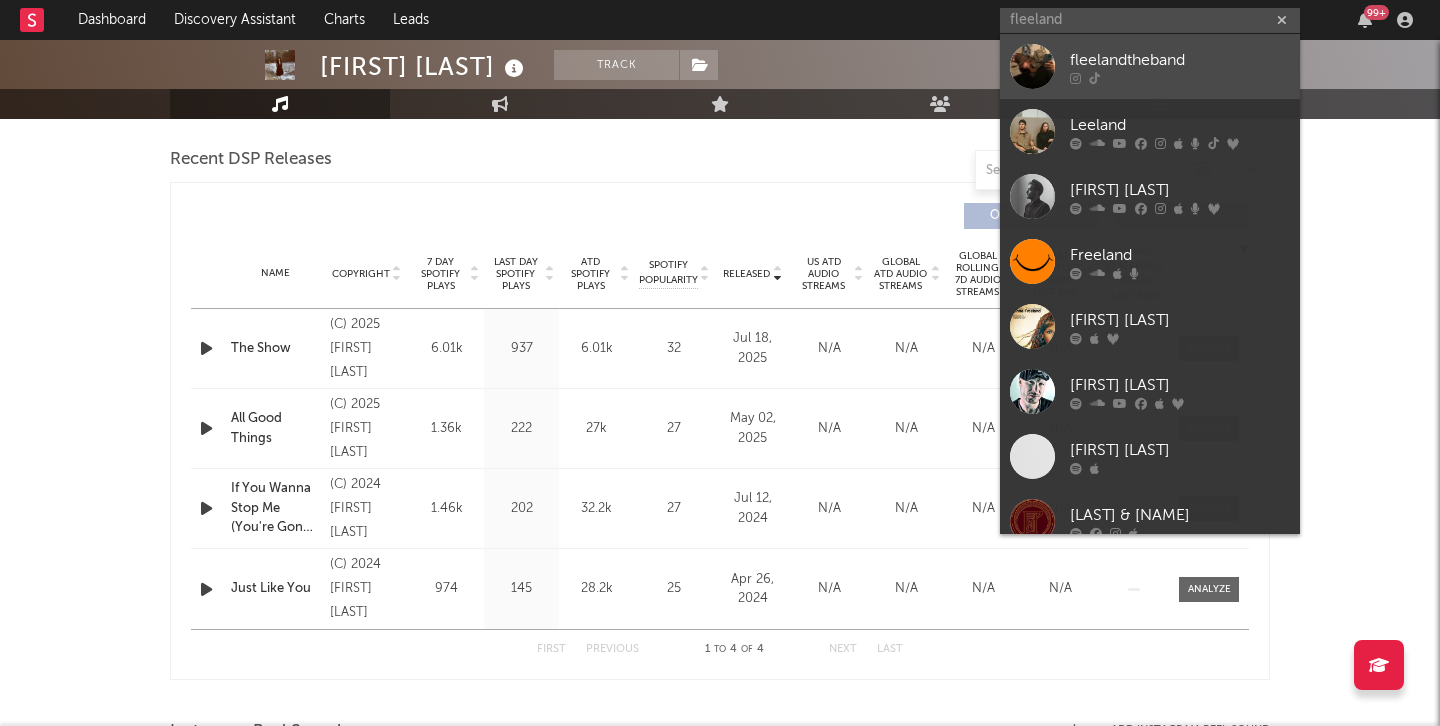 type 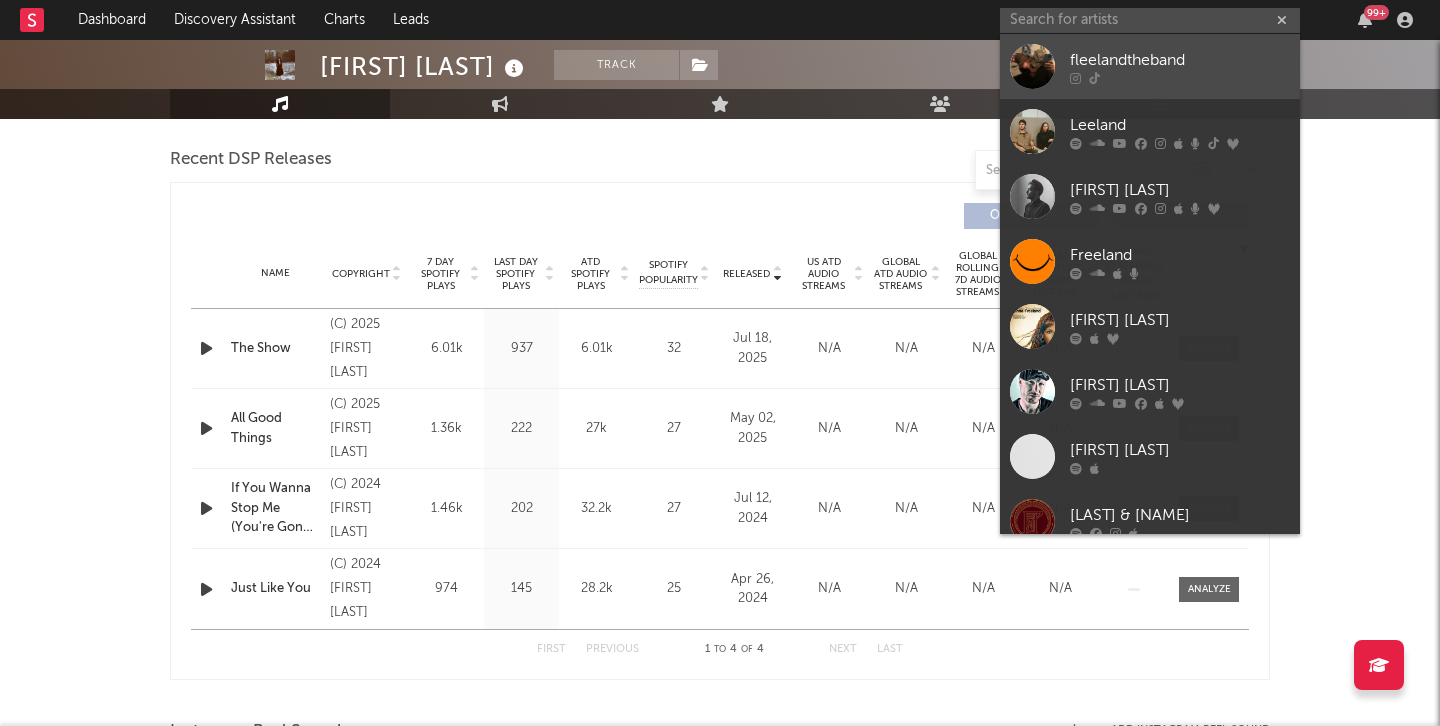 scroll, scrollTop: 0, scrollLeft: 0, axis: both 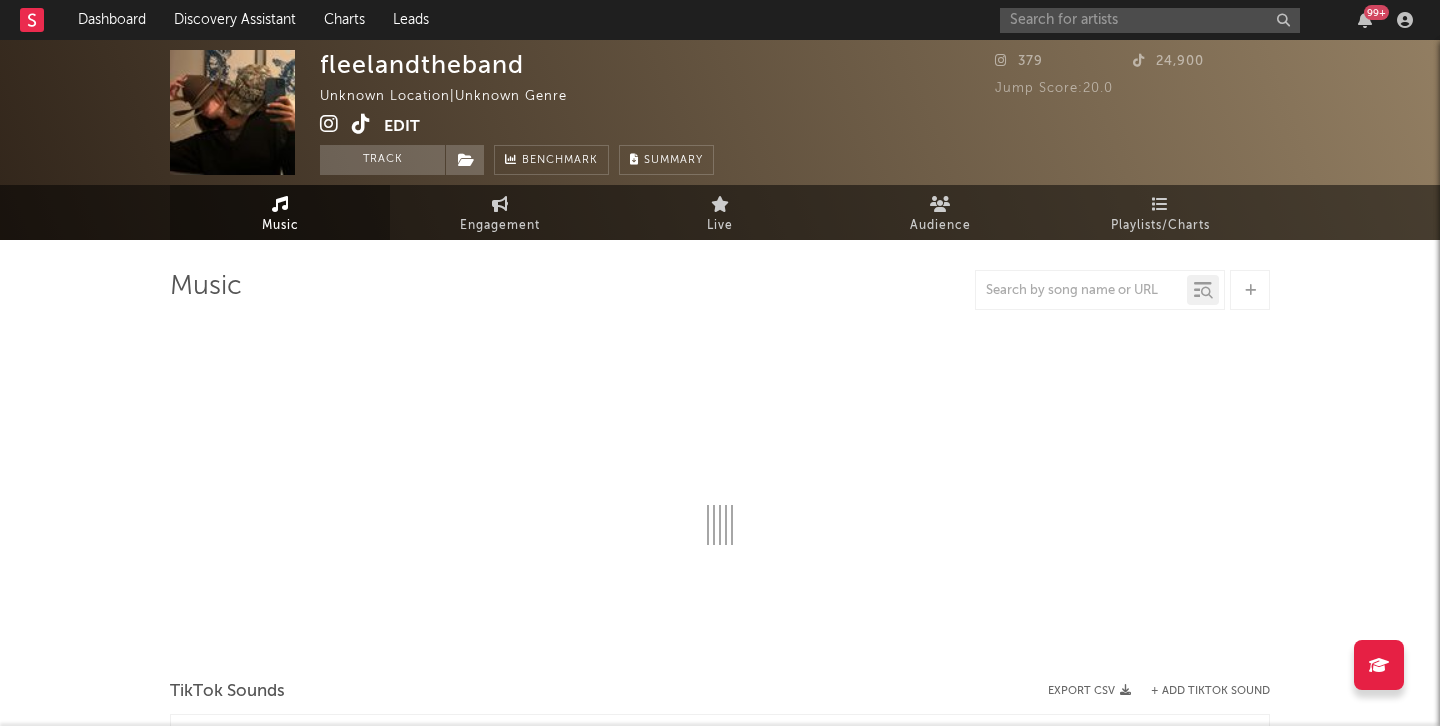 select on "1w" 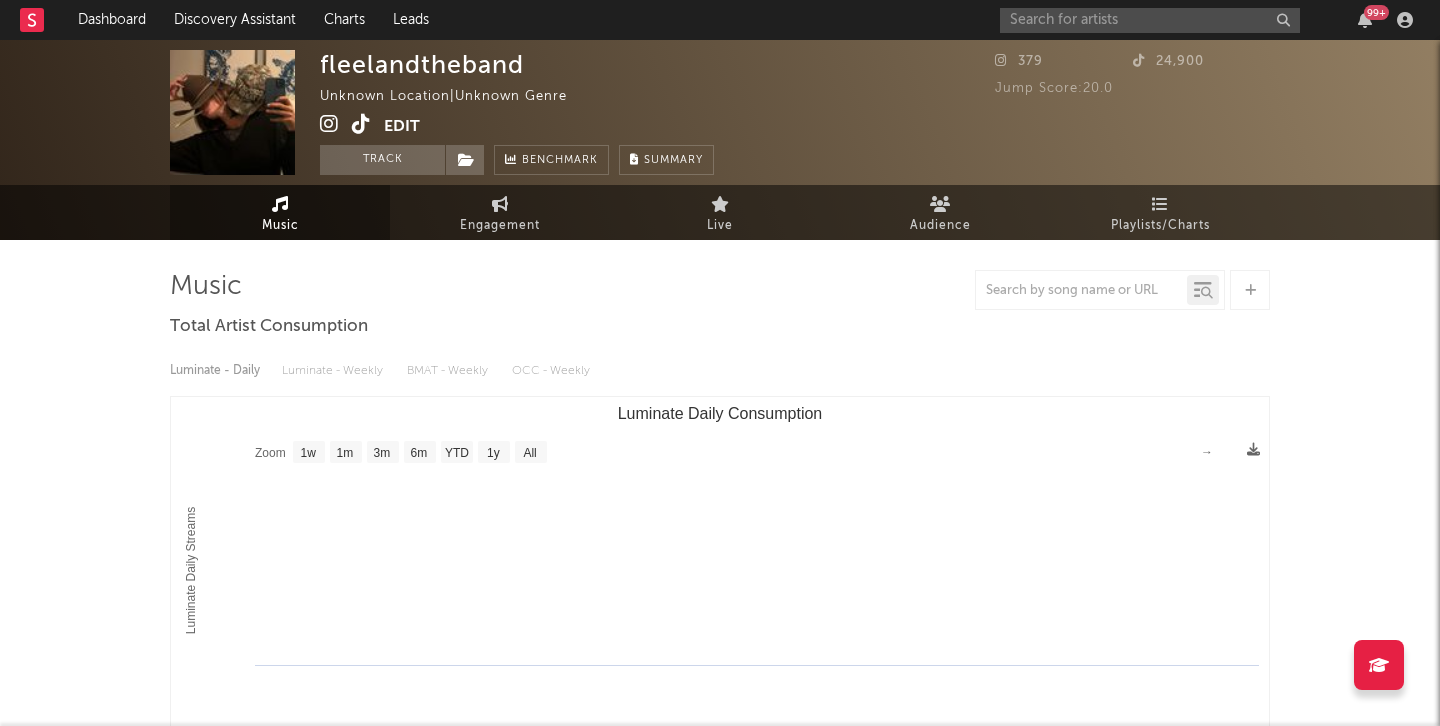 click on "Music Total Artist Consumption Luminate - Daily Luminate - Weekly BMAT - Weekly OCC - Weekly Zoom 1w 1m 3m 6m YTD 1y All Created with Highcharts 10.3.3 Luminate Daily Streams Luminate Daily Consumption Zoom 1w 1m 3m 6m YTD 1y All → TikTok Sounds Export CSV  + Add TikTok Sound Videos (last 7 days) Sound Name Videos Videos (last 7 days) Total Views Total Engagements Author / Followers Videos / 7d Growth Views / Engmts UGC   ( 1 ) Official   ( 0 ) Sound Name Videos Videos (last 7 days) Weekly Growth % 6M Trend Total Views Total Engagements Author / Followers Sound Name original sound Videos 40 Videos (last 7 days) Weekly Growth % 6M Trend Created with Highcharts 10.3.3 Total Views Total Engagements Author / Followers fleeland 24.9k  followers First Previous 1   to   1   of   1 Next Last" at bounding box center [720, 677] 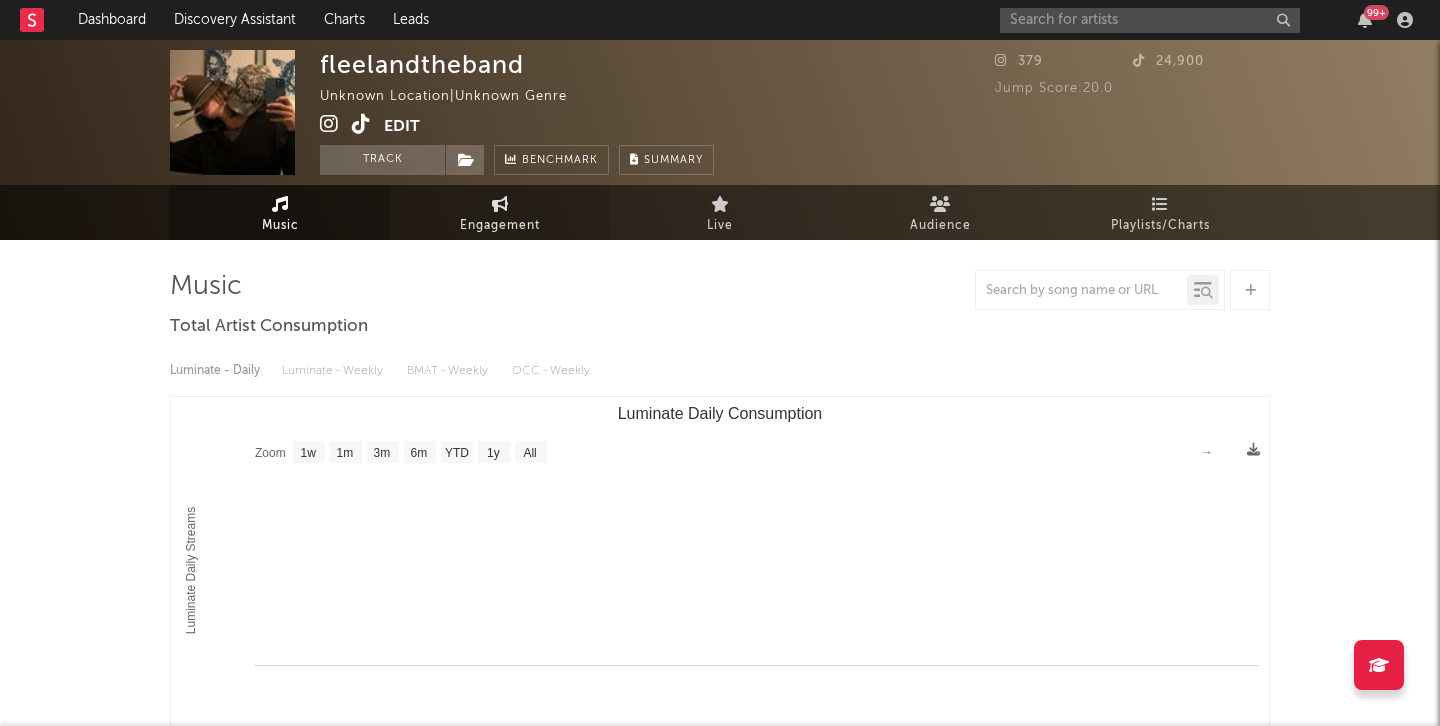 click on "Engagement" at bounding box center (500, 226) 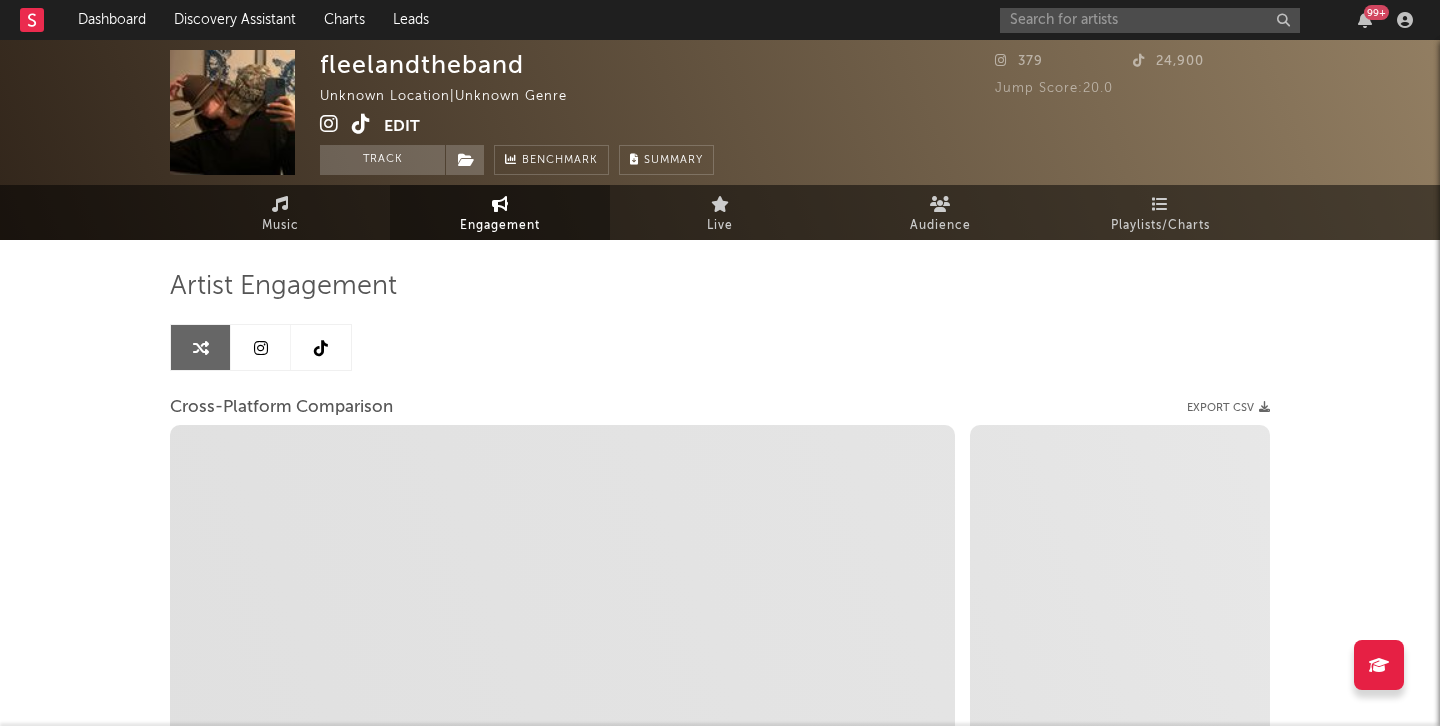 select on "1w" 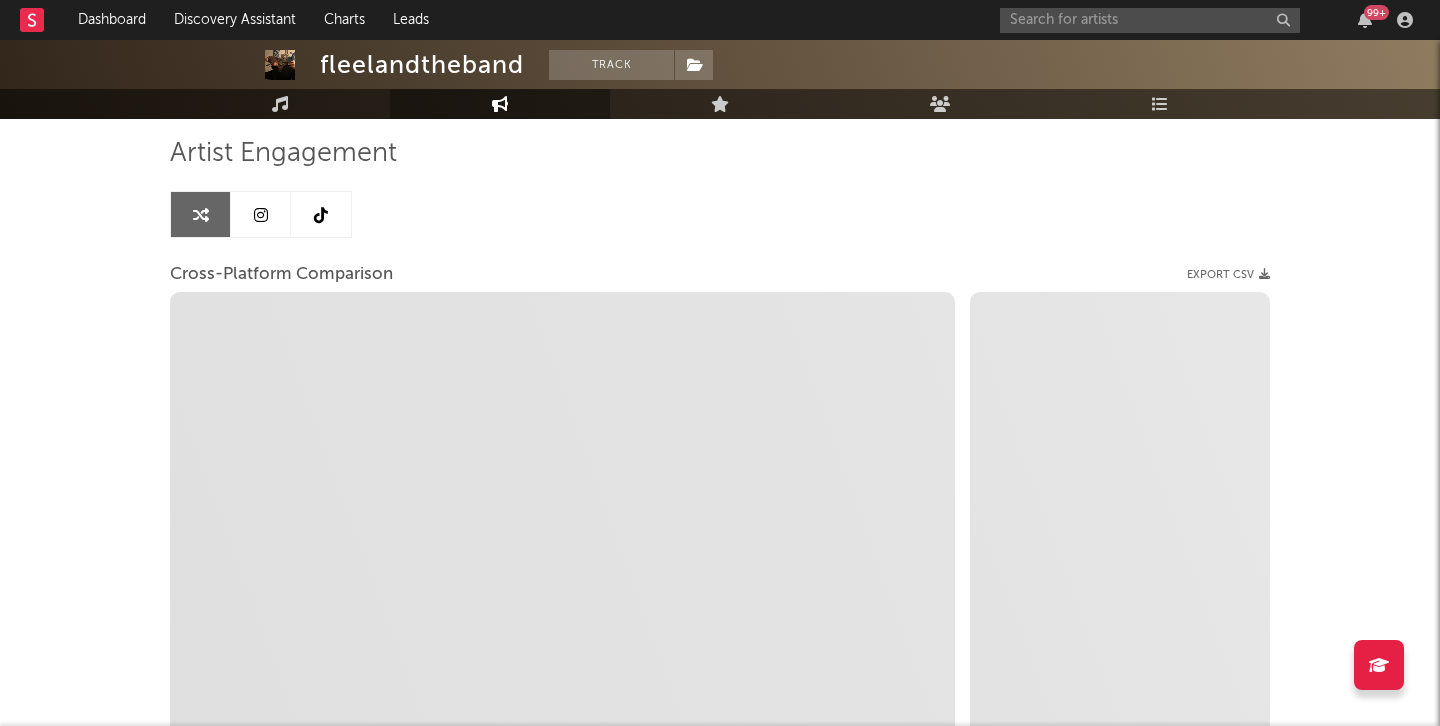 scroll, scrollTop: 91, scrollLeft: 0, axis: vertical 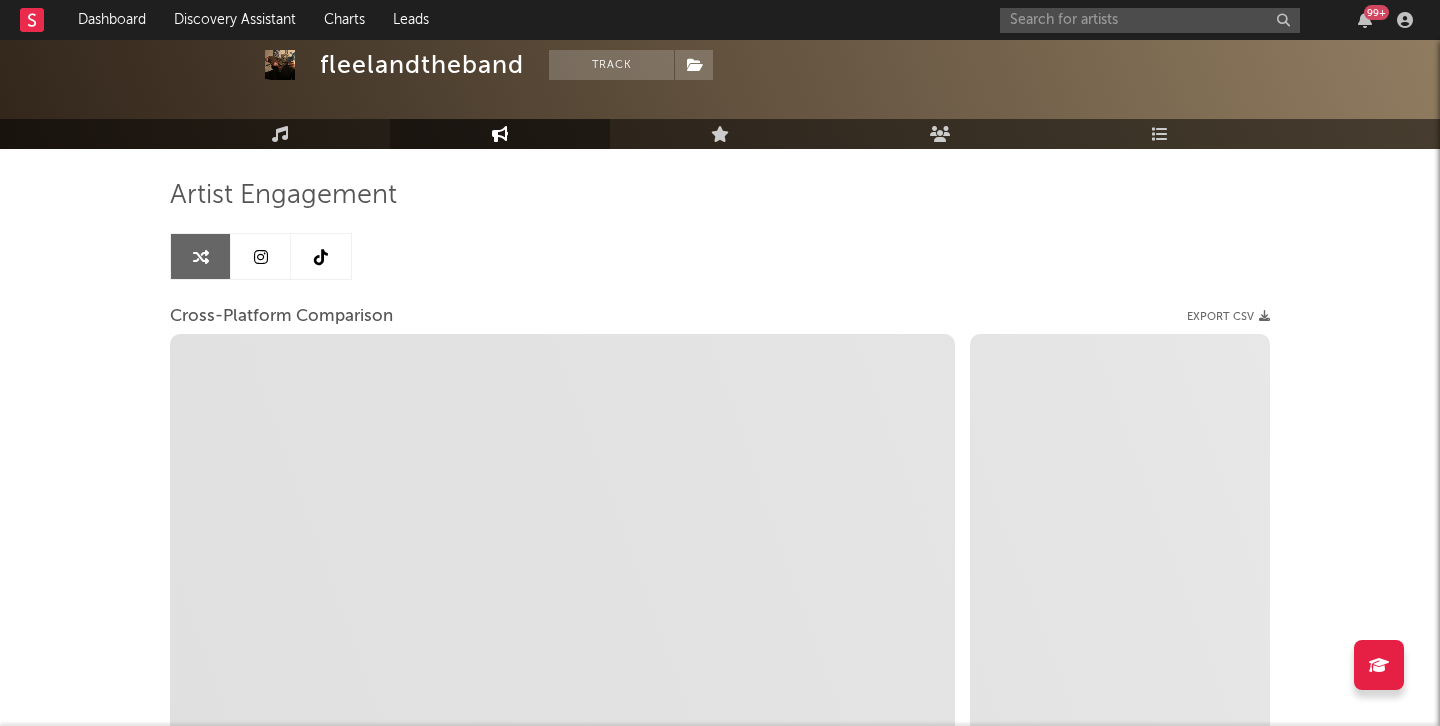 click at bounding box center [321, 257] 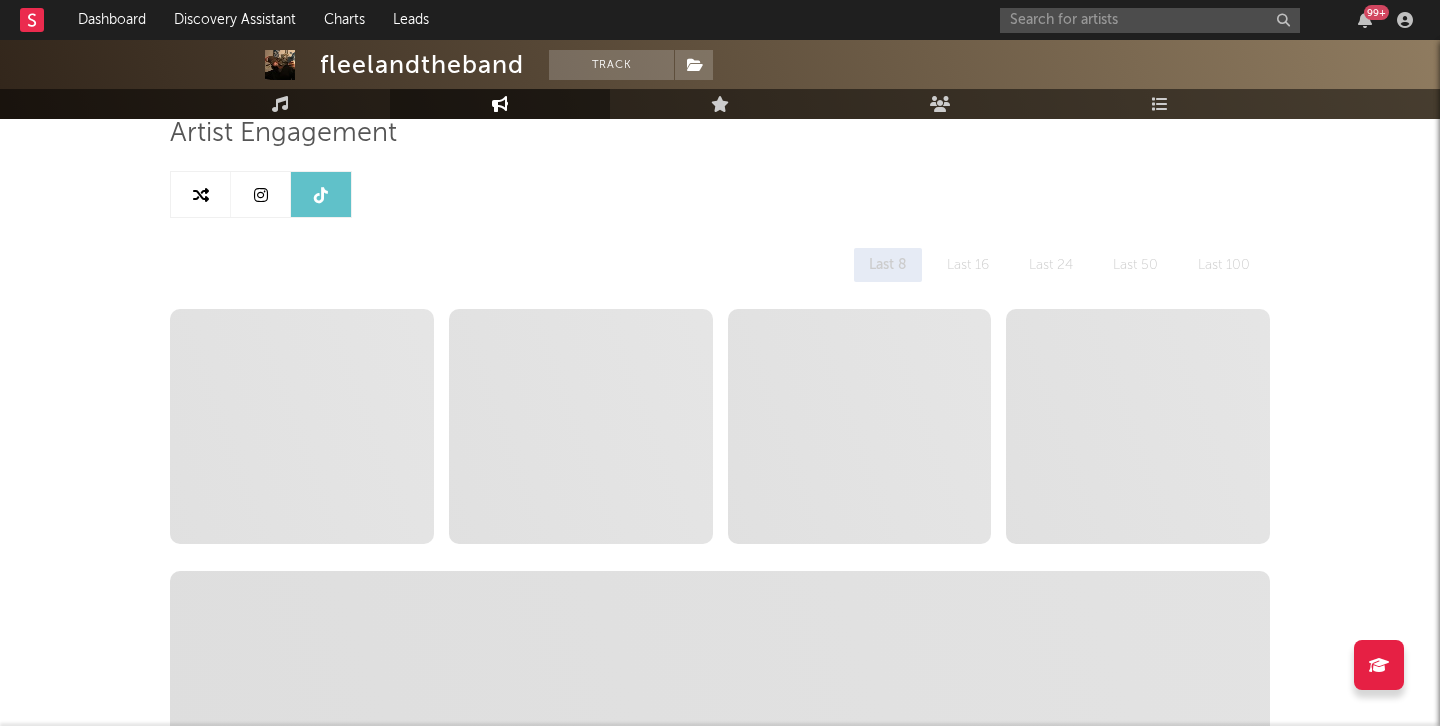 select on "1w" 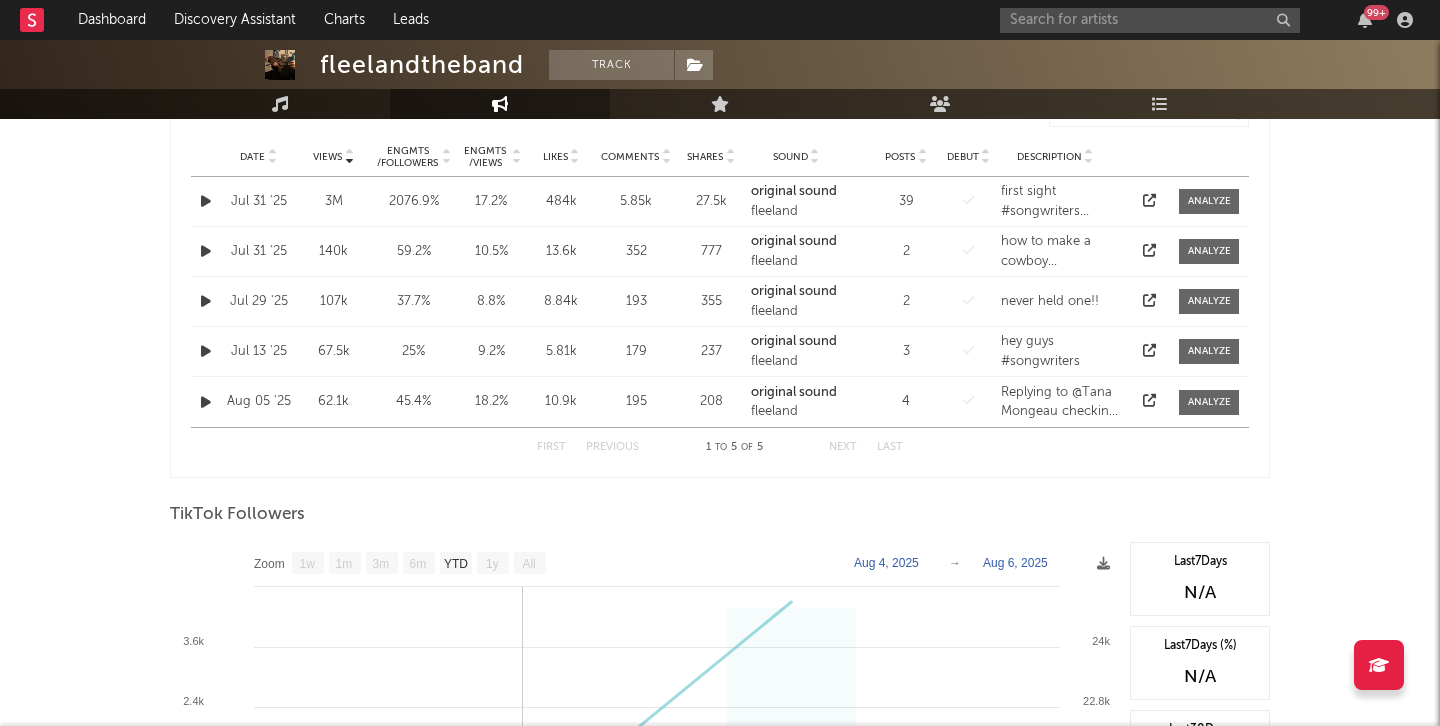 scroll, scrollTop: 0, scrollLeft: 0, axis: both 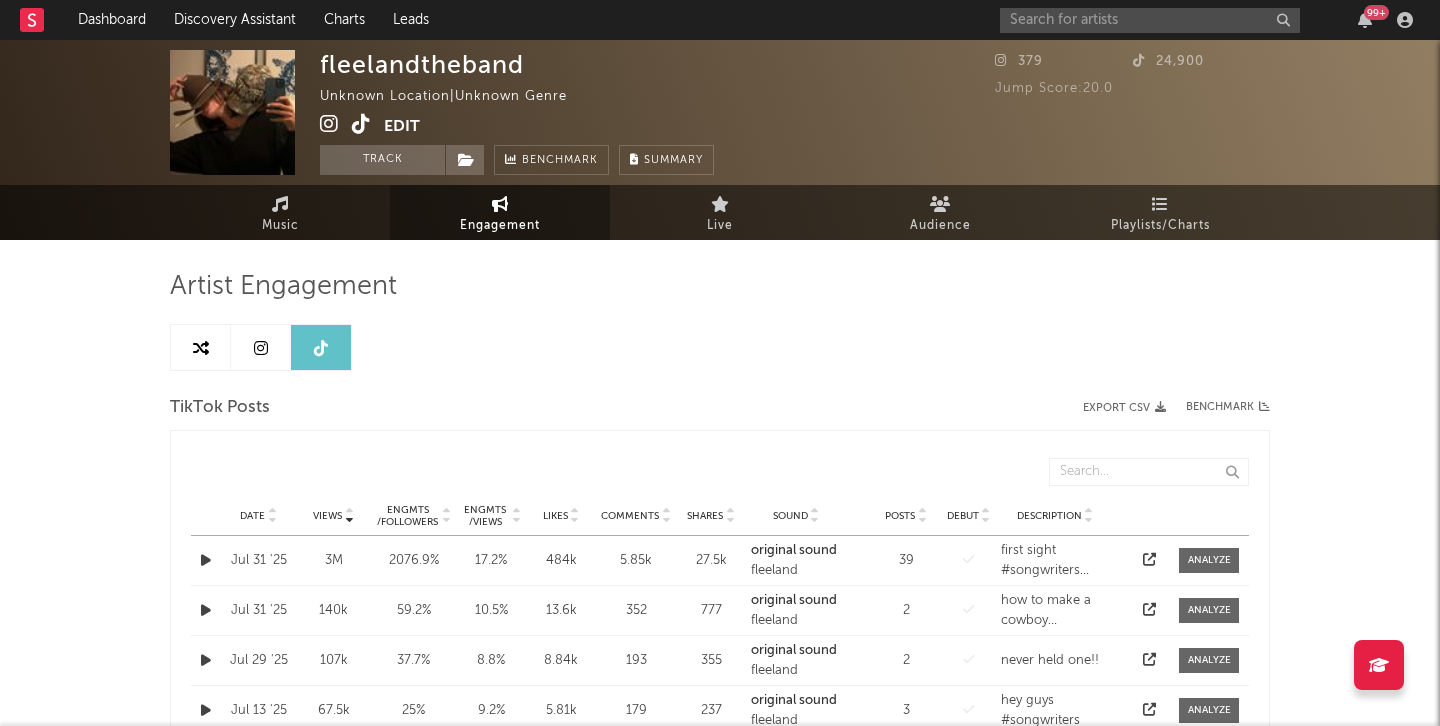 click at bounding box center (261, 347) 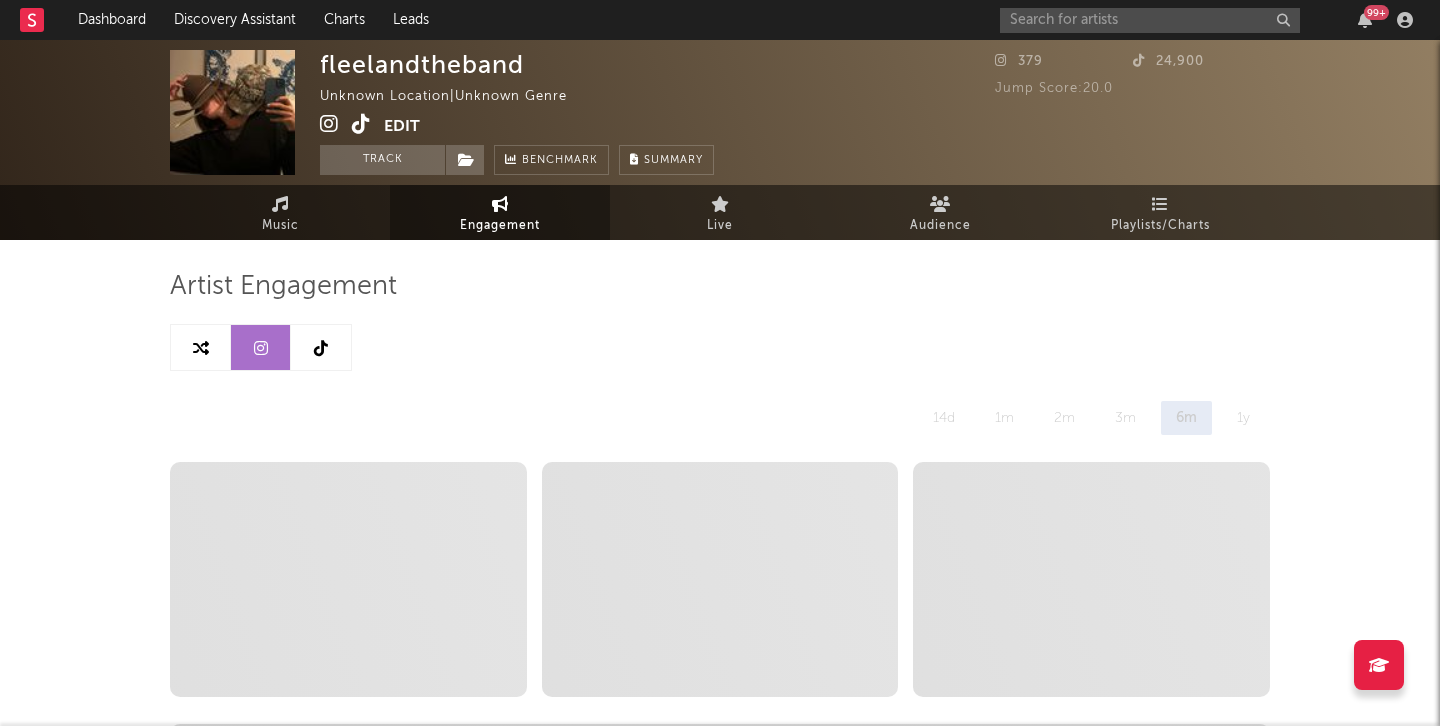 select on "1w" 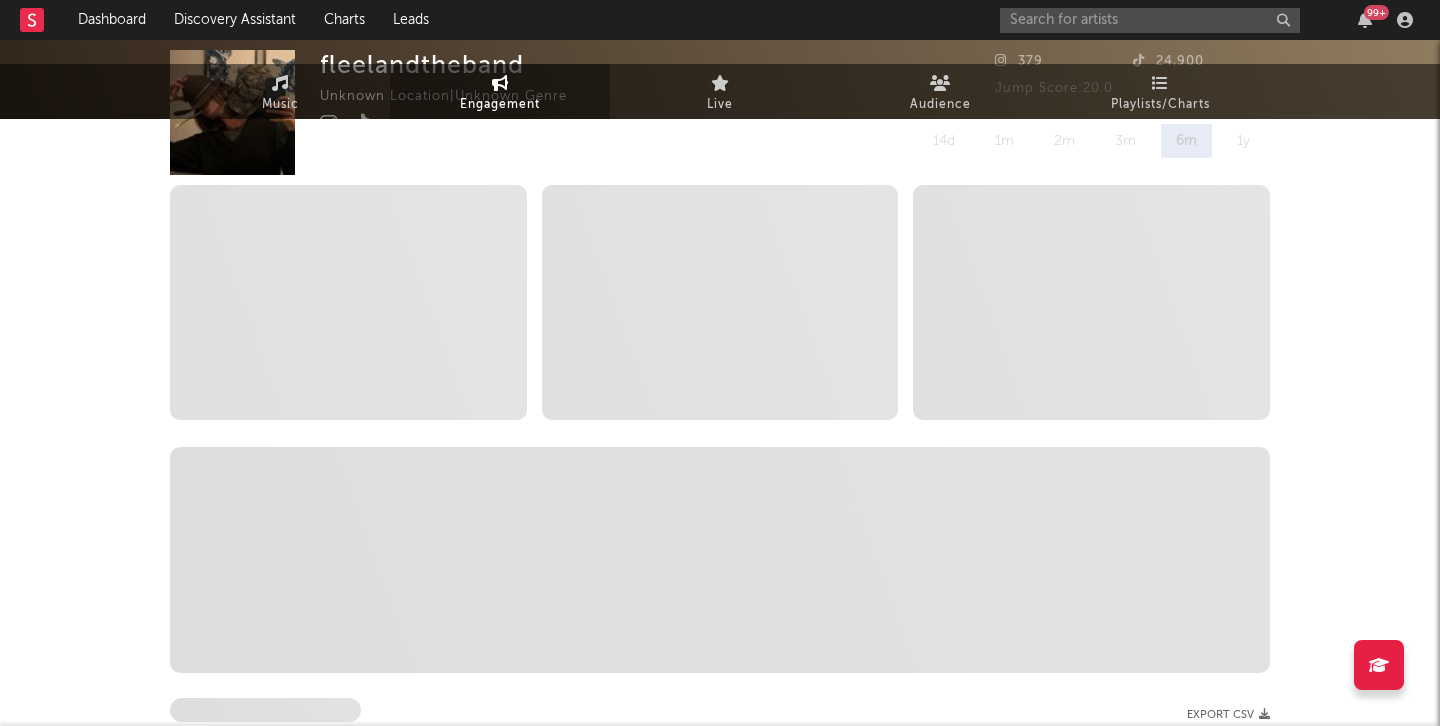 scroll, scrollTop: 0, scrollLeft: 0, axis: both 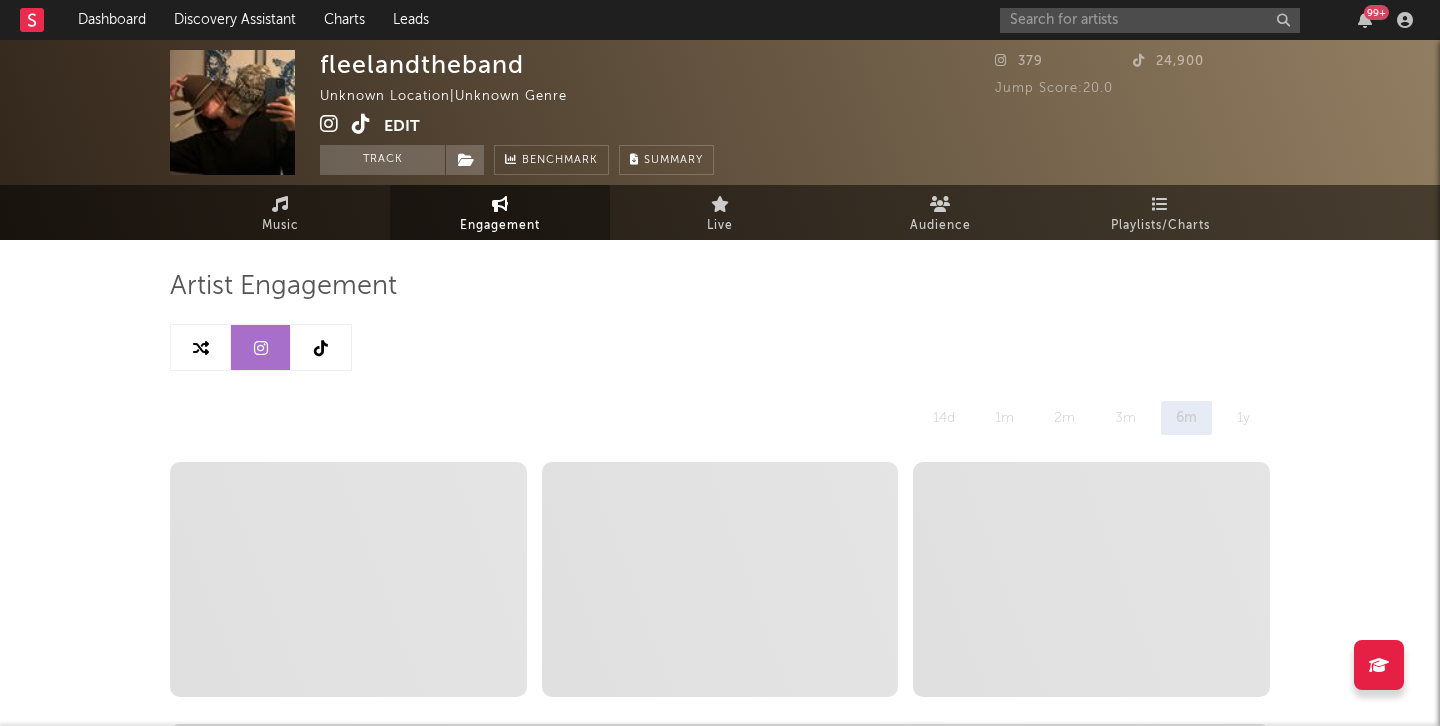 click at bounding box center [329, 124] 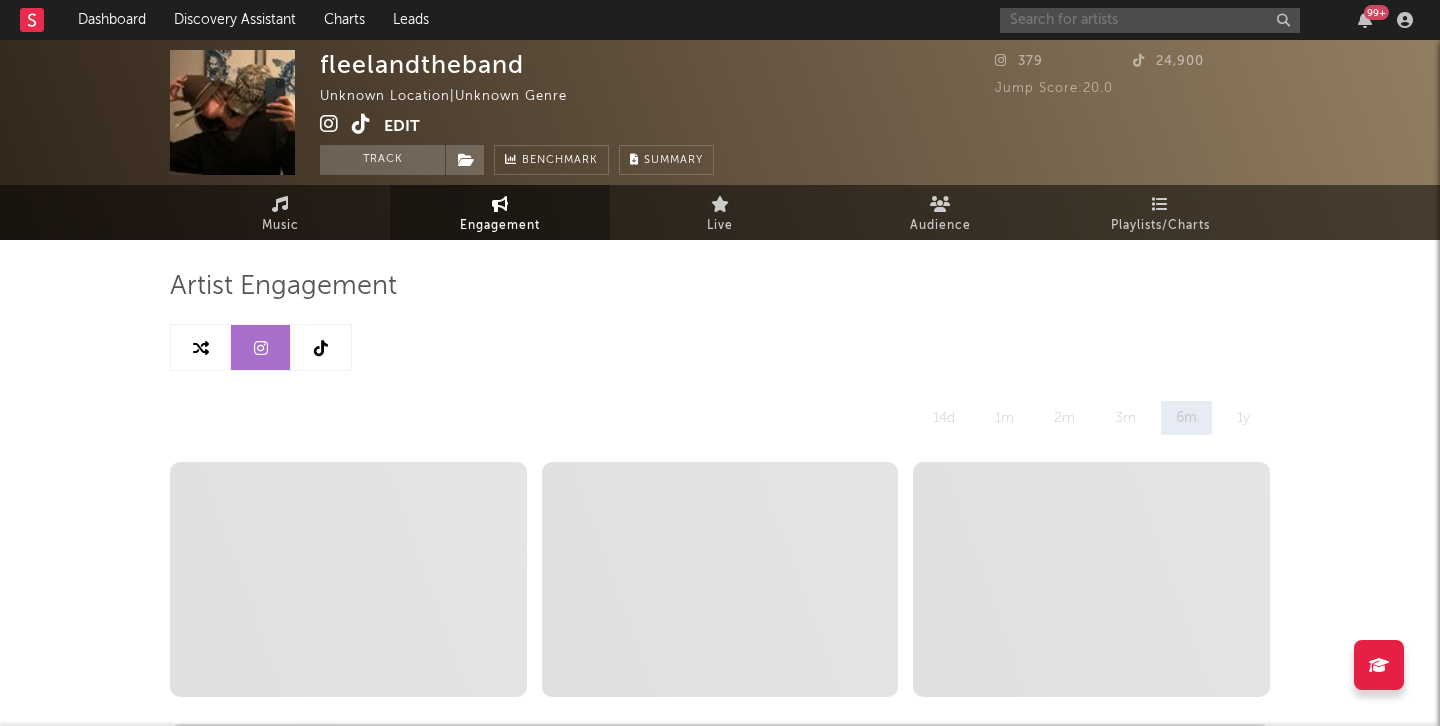 click at bounding box center (1150, 20) 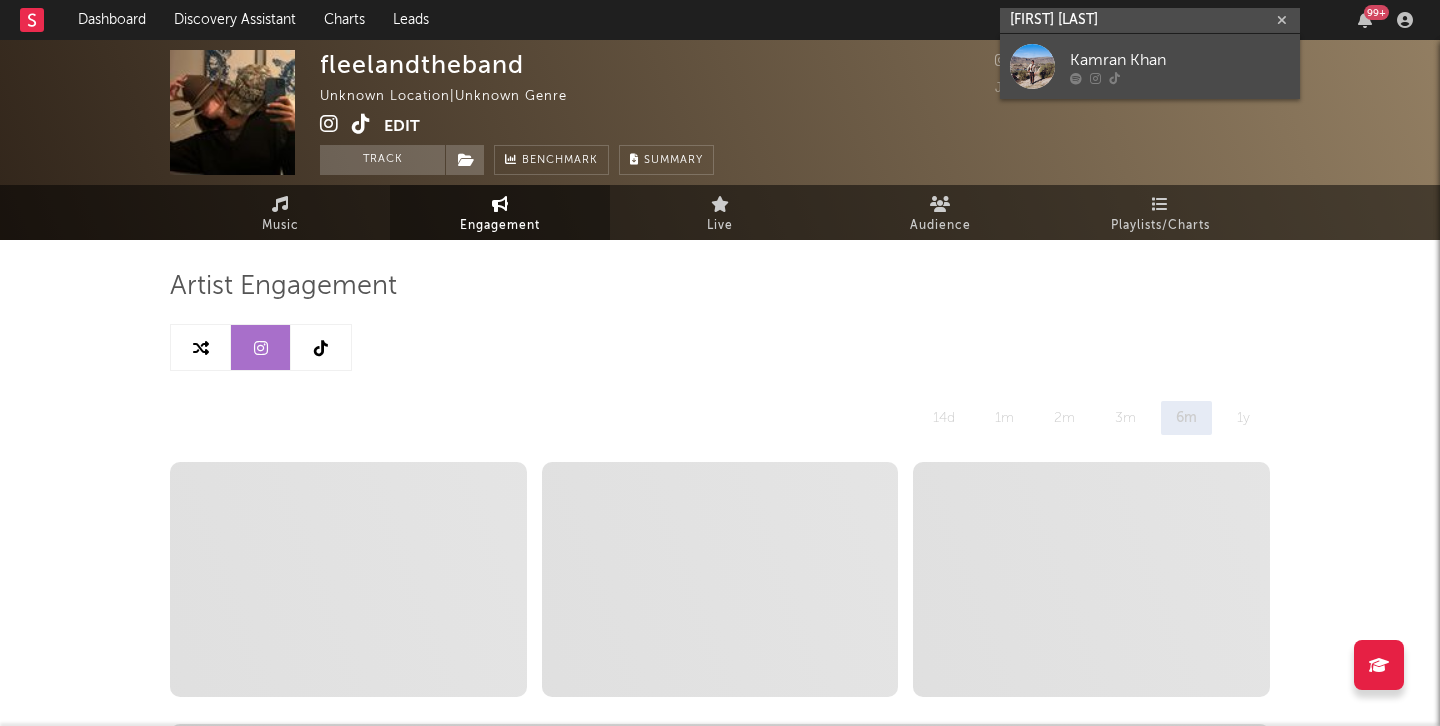 type on "kameran khan" 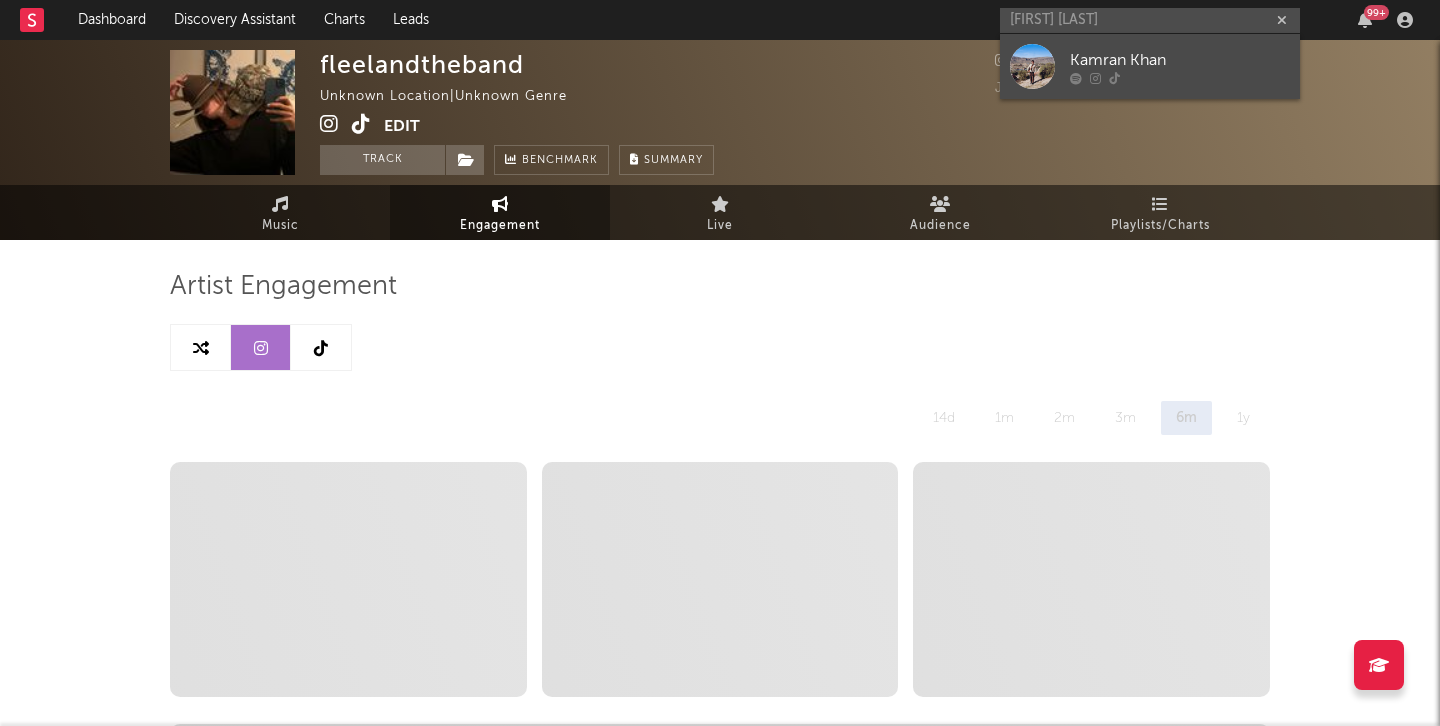 click at bounding box center [1032, 66] 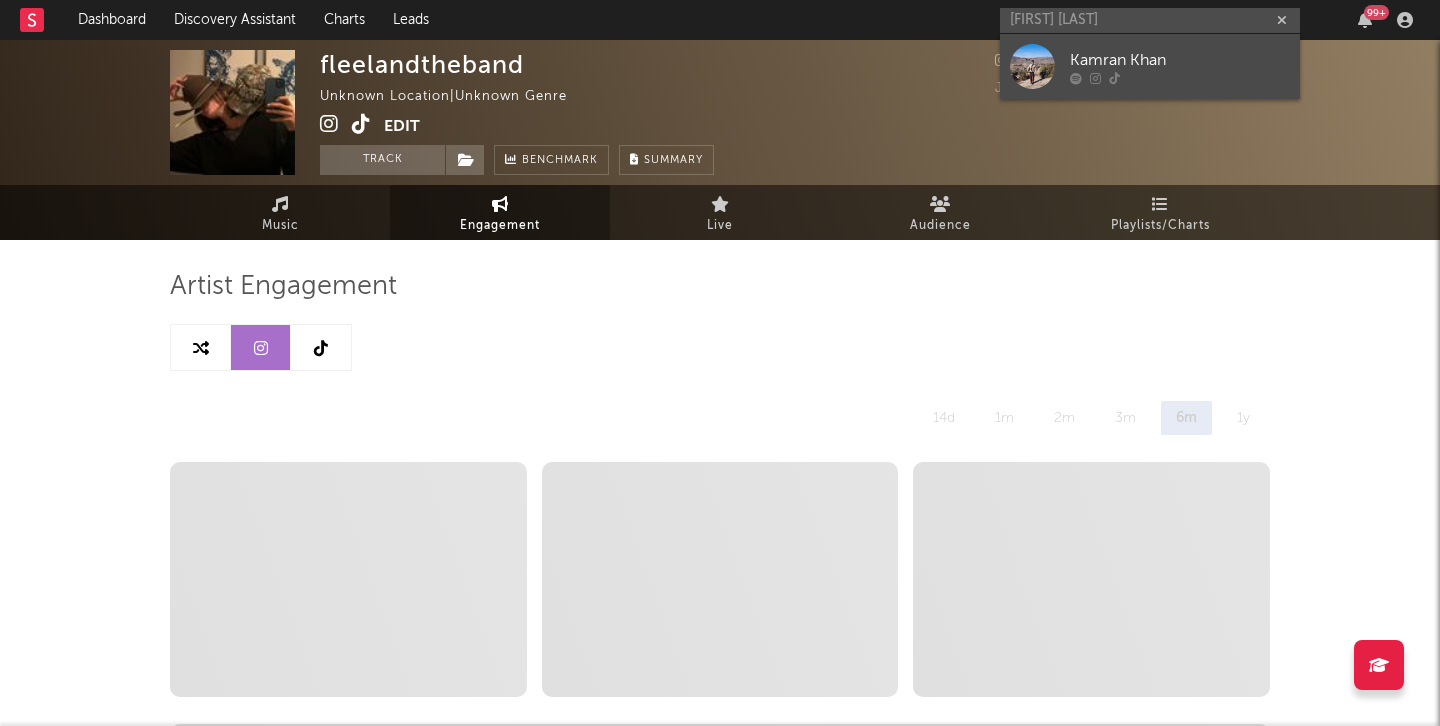 type 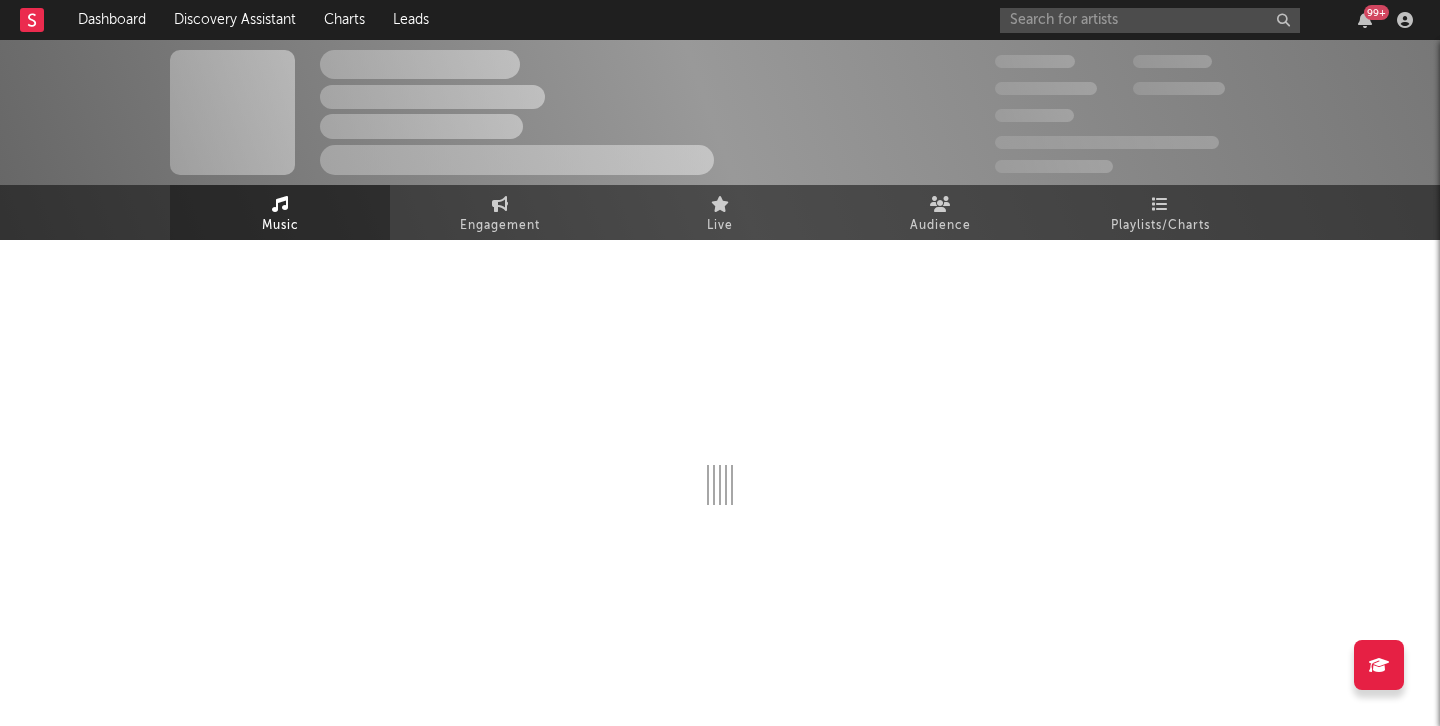 select on "1w" 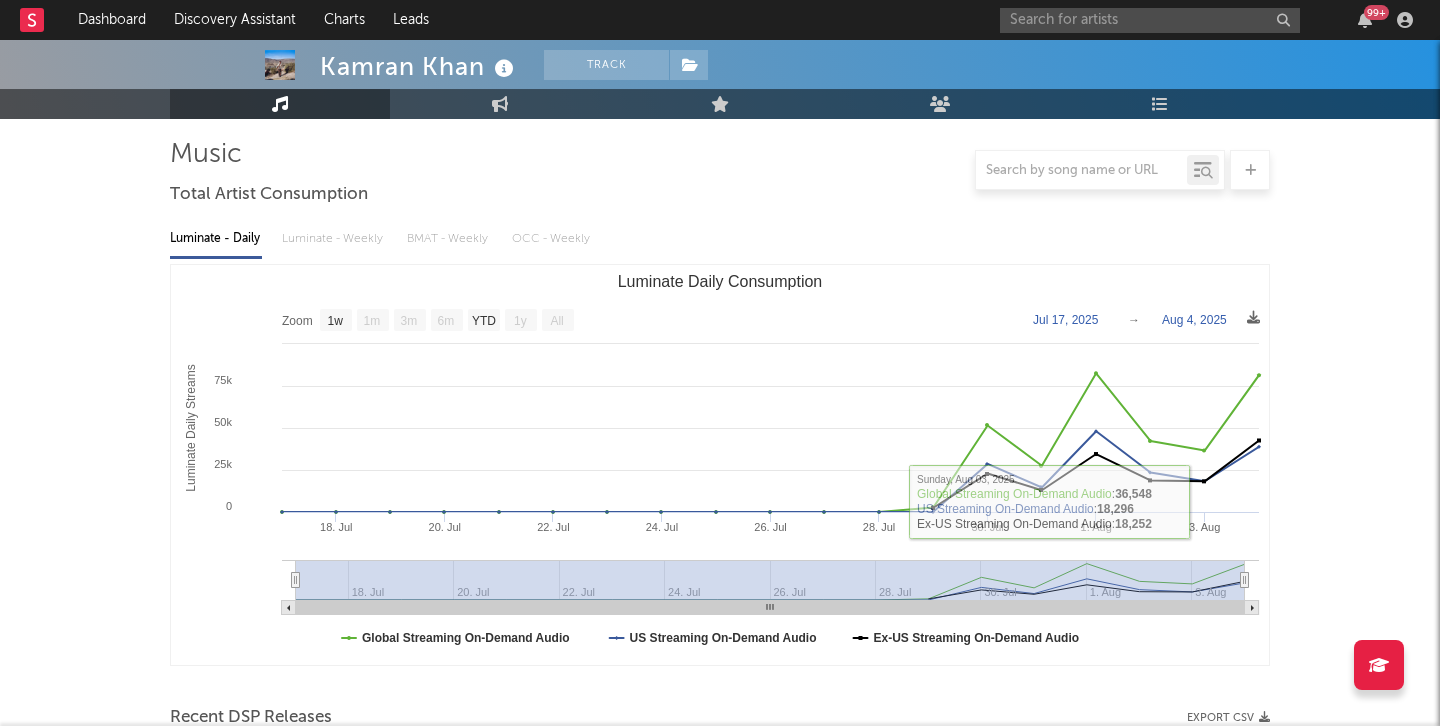 scroll, scrollTop: 135, scrollLeft: 0, axis: vertical 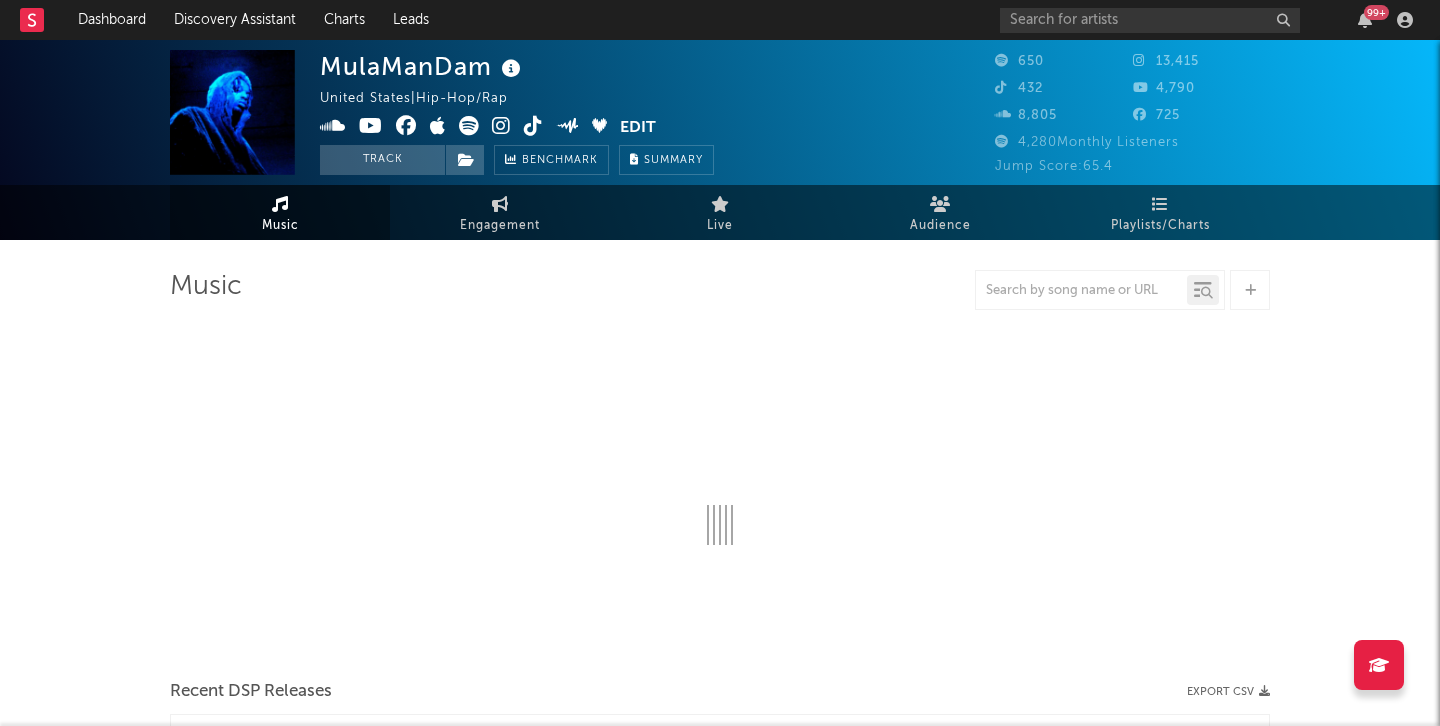 select on "6m" 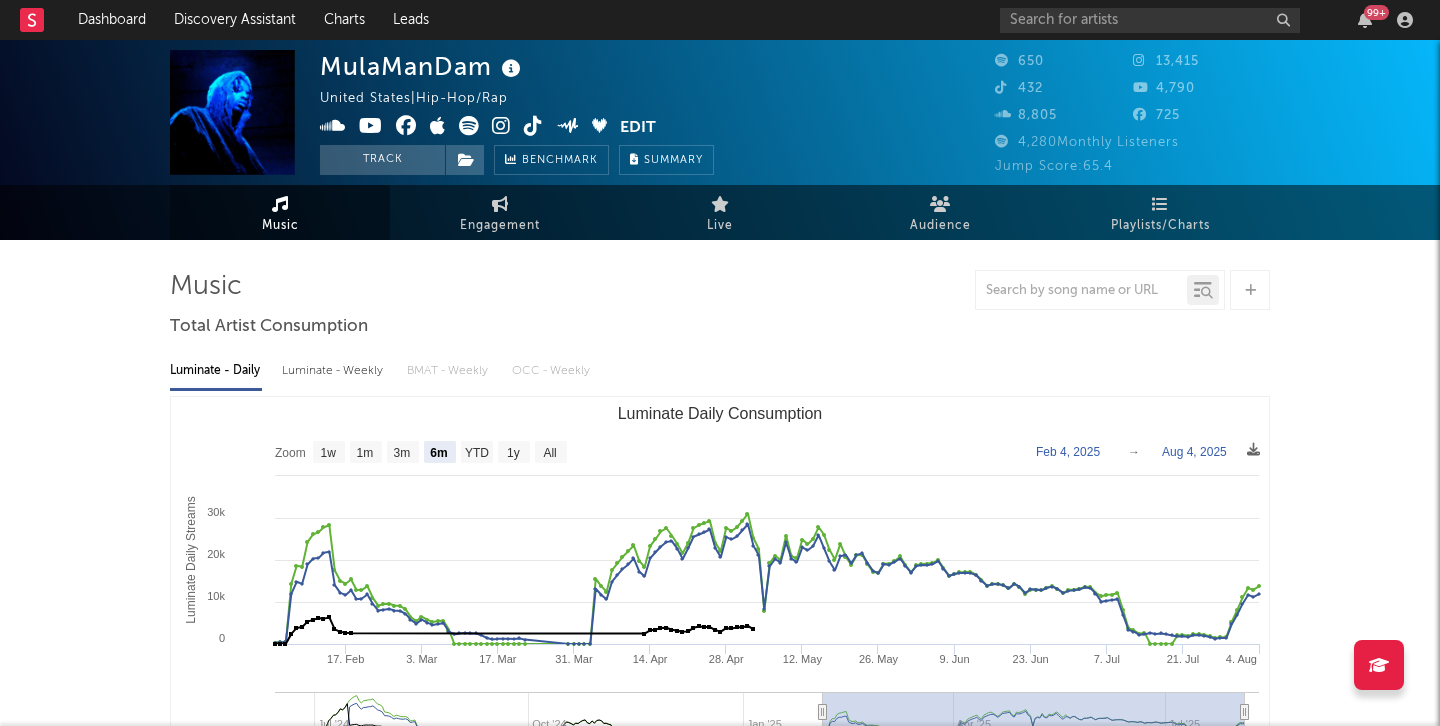 scroll, scrollTop: 0, scrollLeft: 0, axis: both 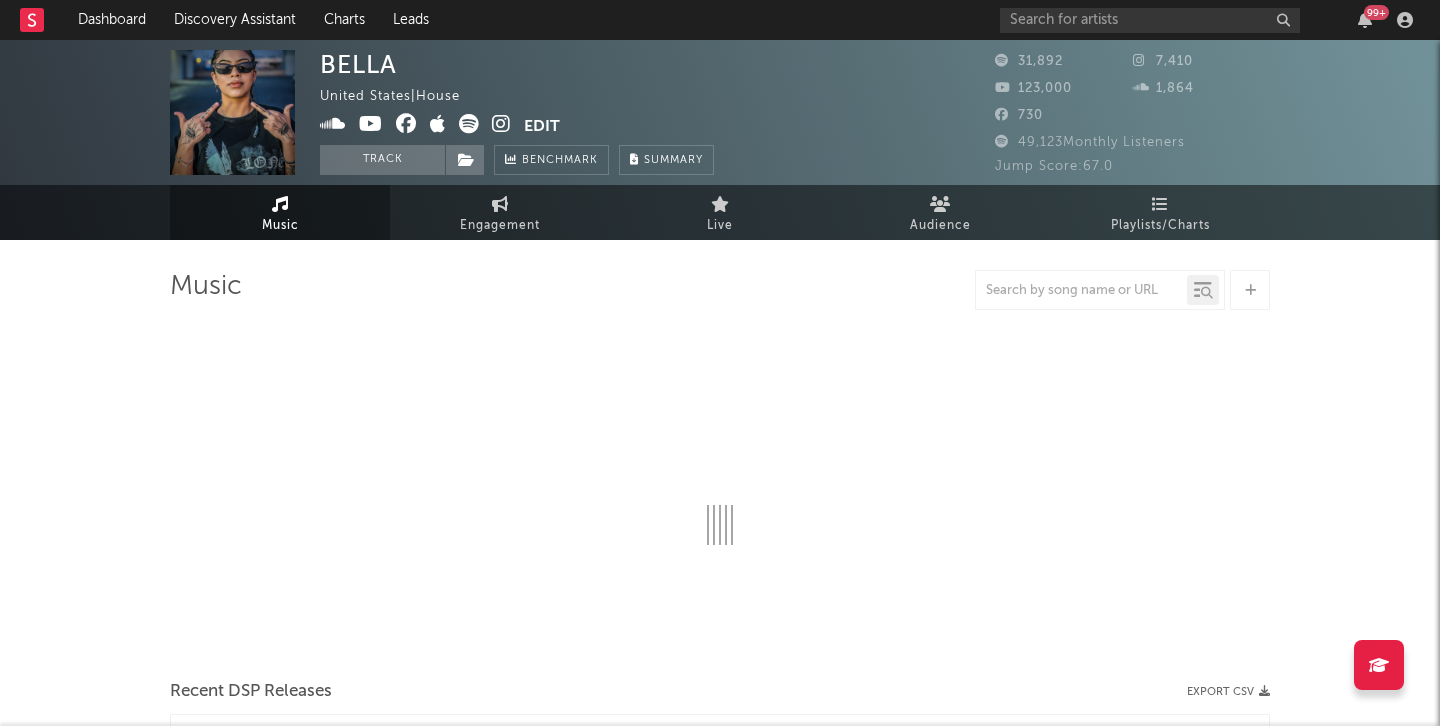 select on "6m" 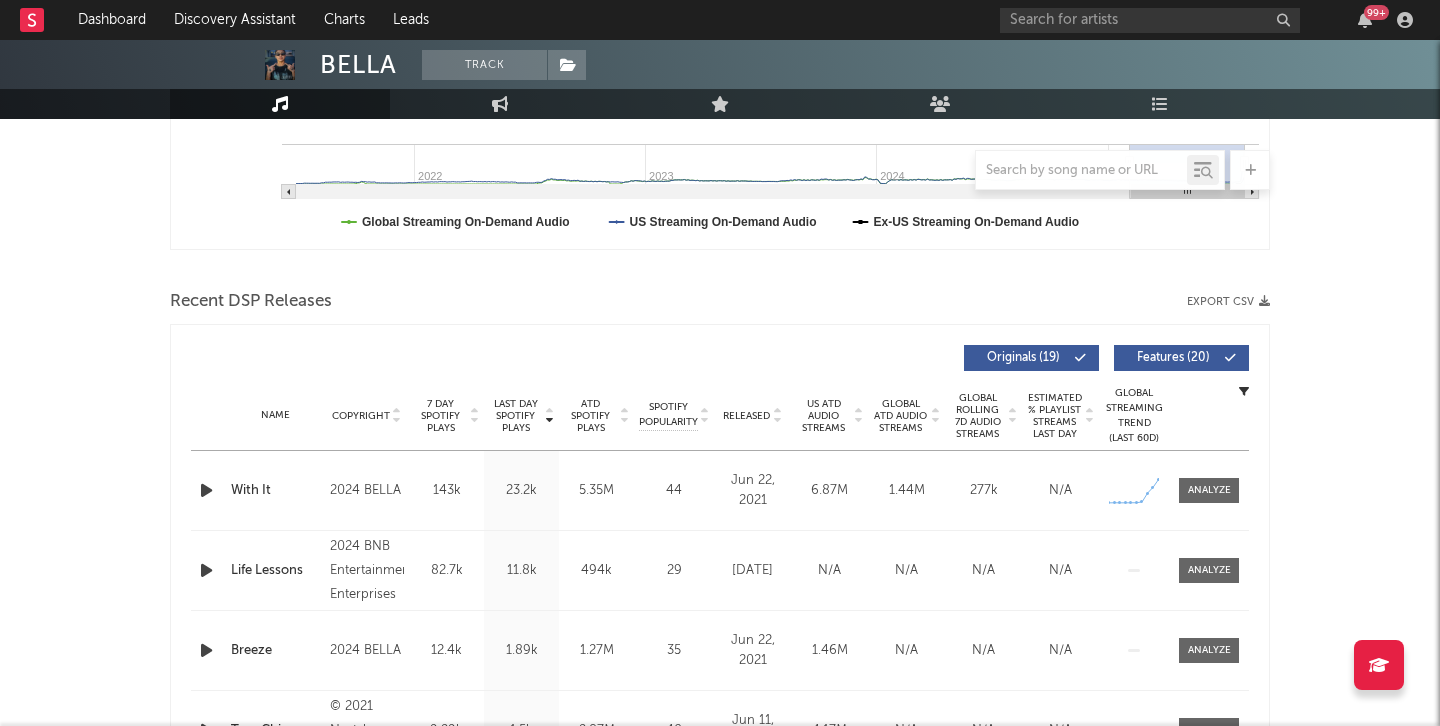 scroll, scrollTop: 595, scrollLeft: 0, axis: vertical 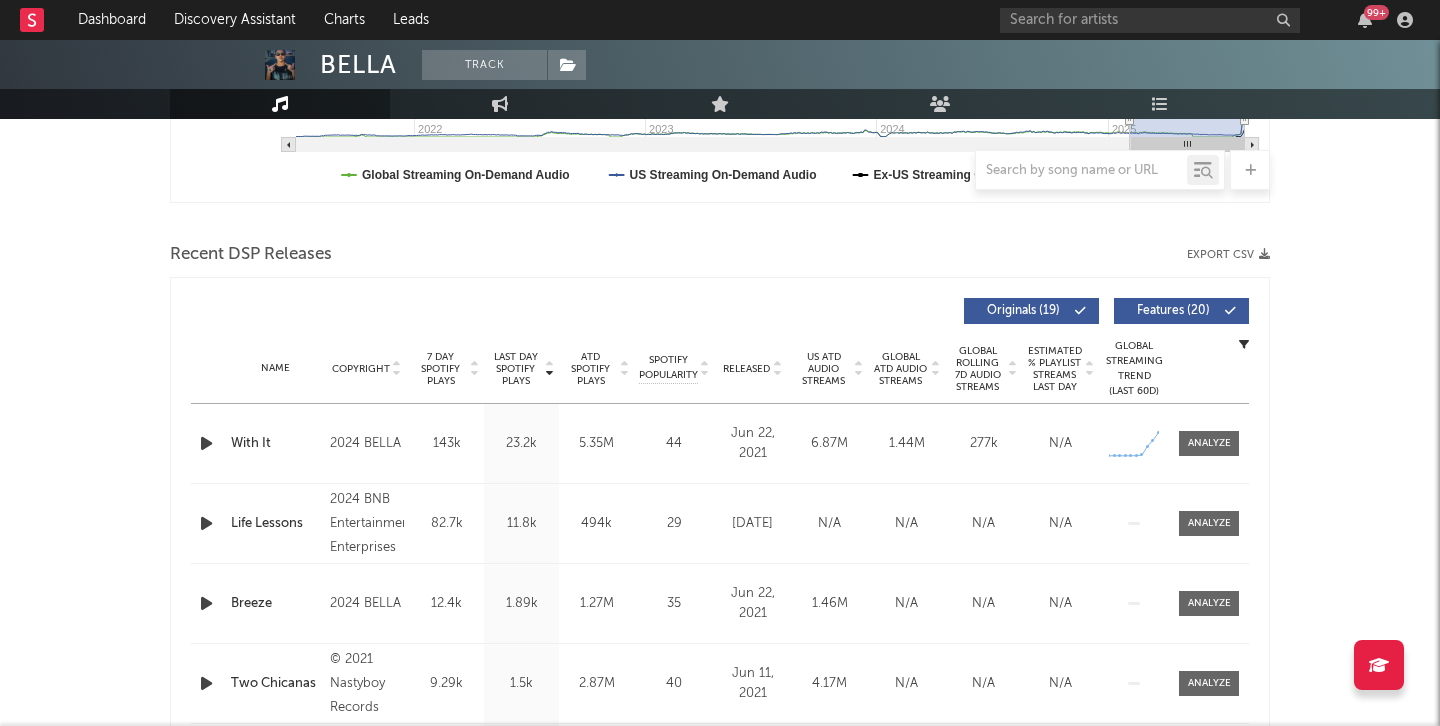 click at bounding box center (206, 443) 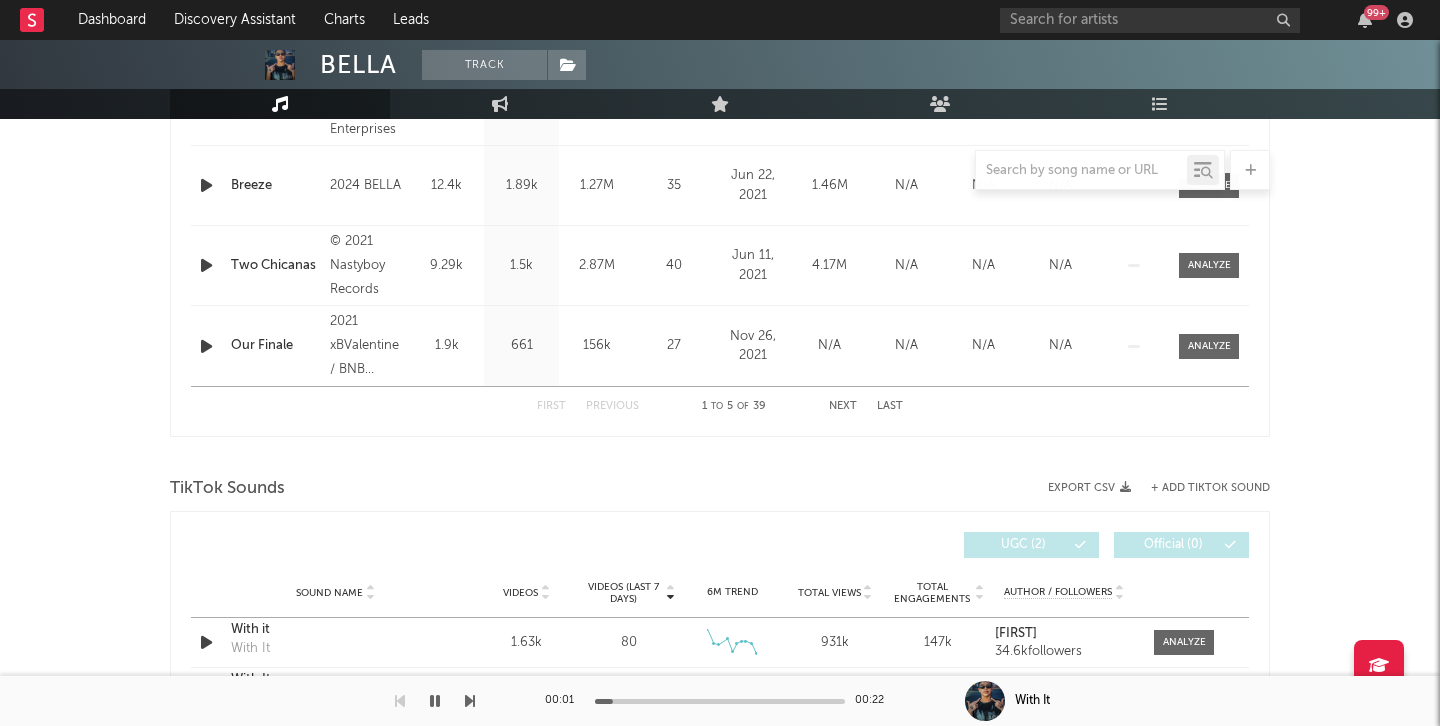 scroll, scrollTop: 1165, scrollLeft: 0, axis: vertical 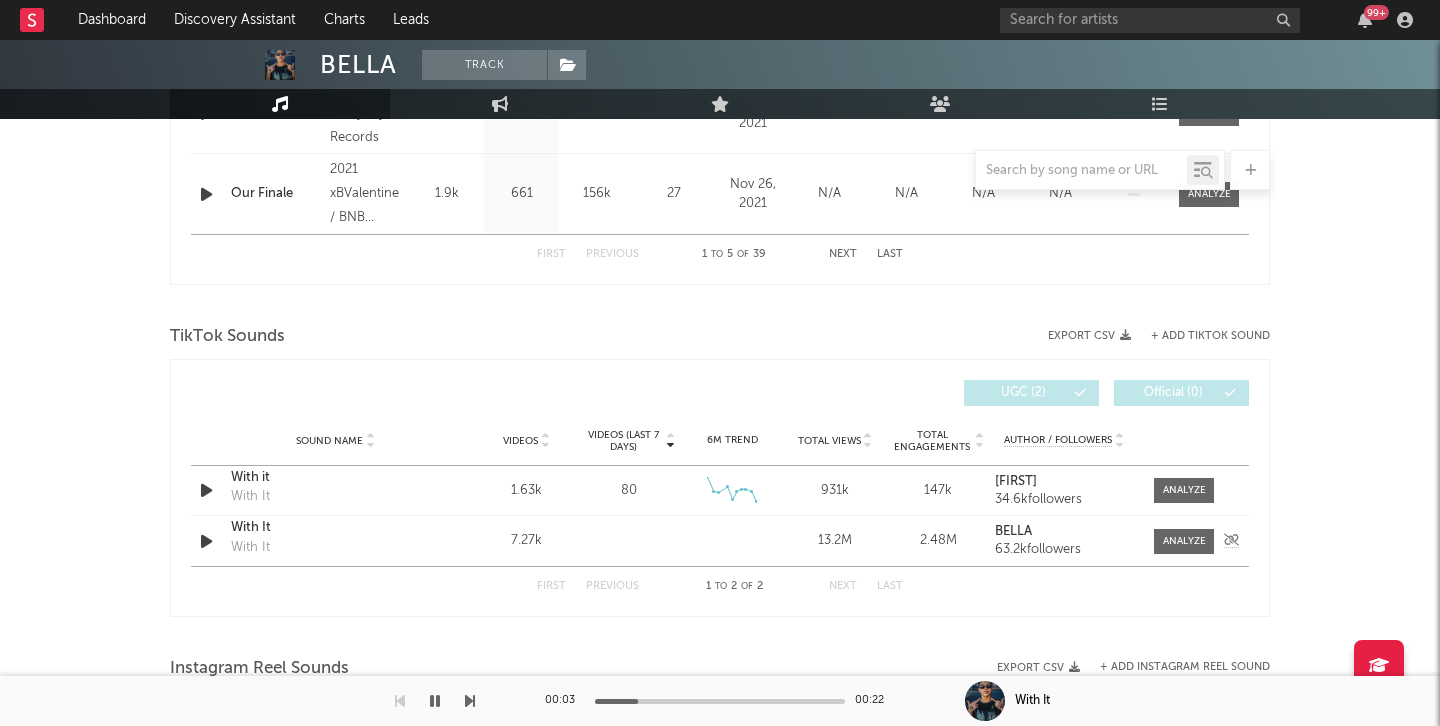 click at bounding box center (206, 541) 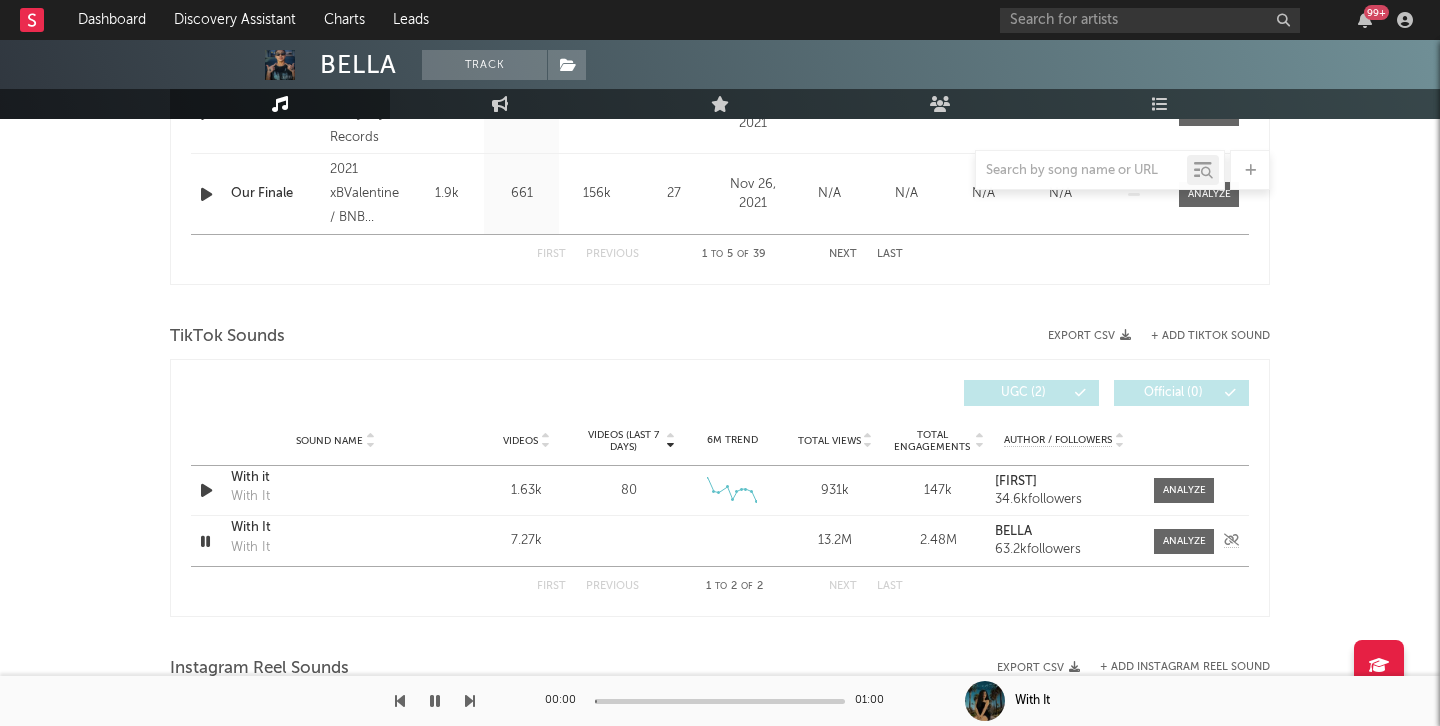 click on "With It" at bounding box center [335, 528] 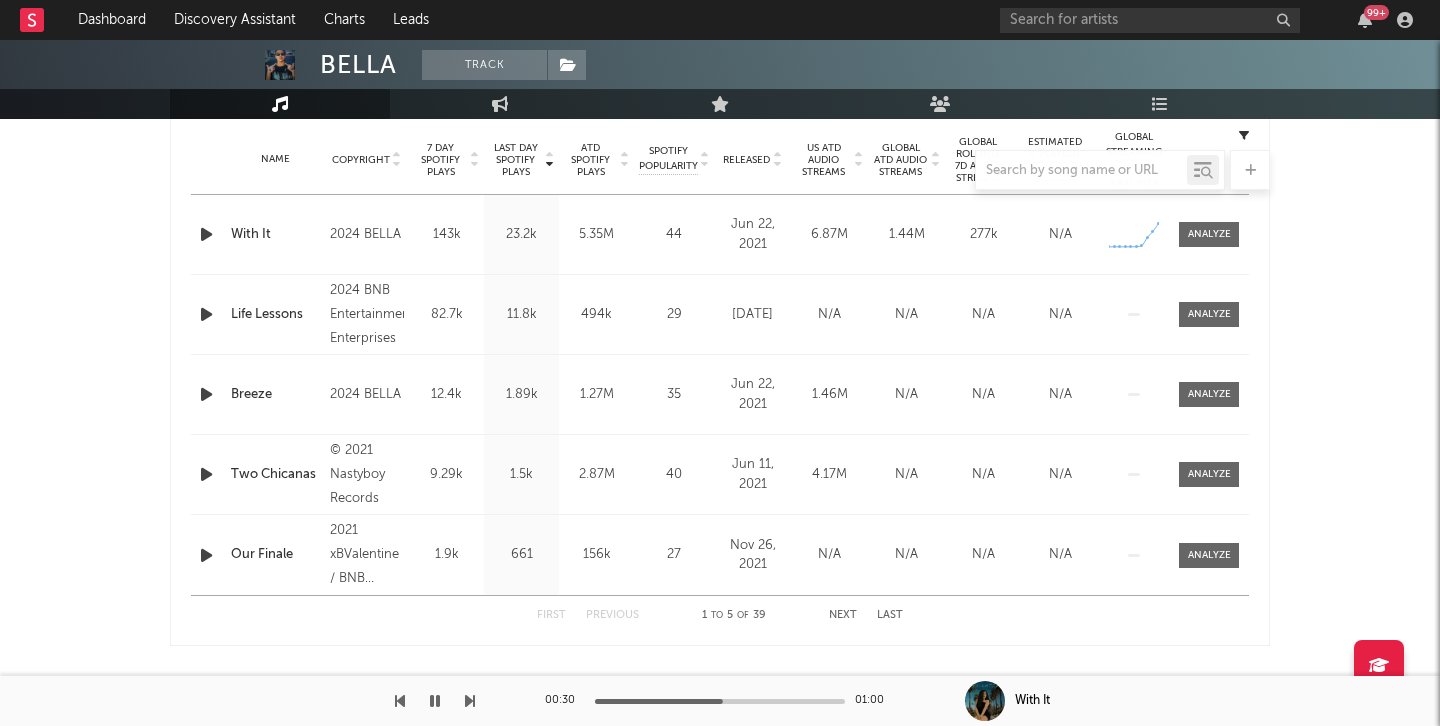 scroll, scrollTop: 789, scrollLeft: 0, axis: vertical 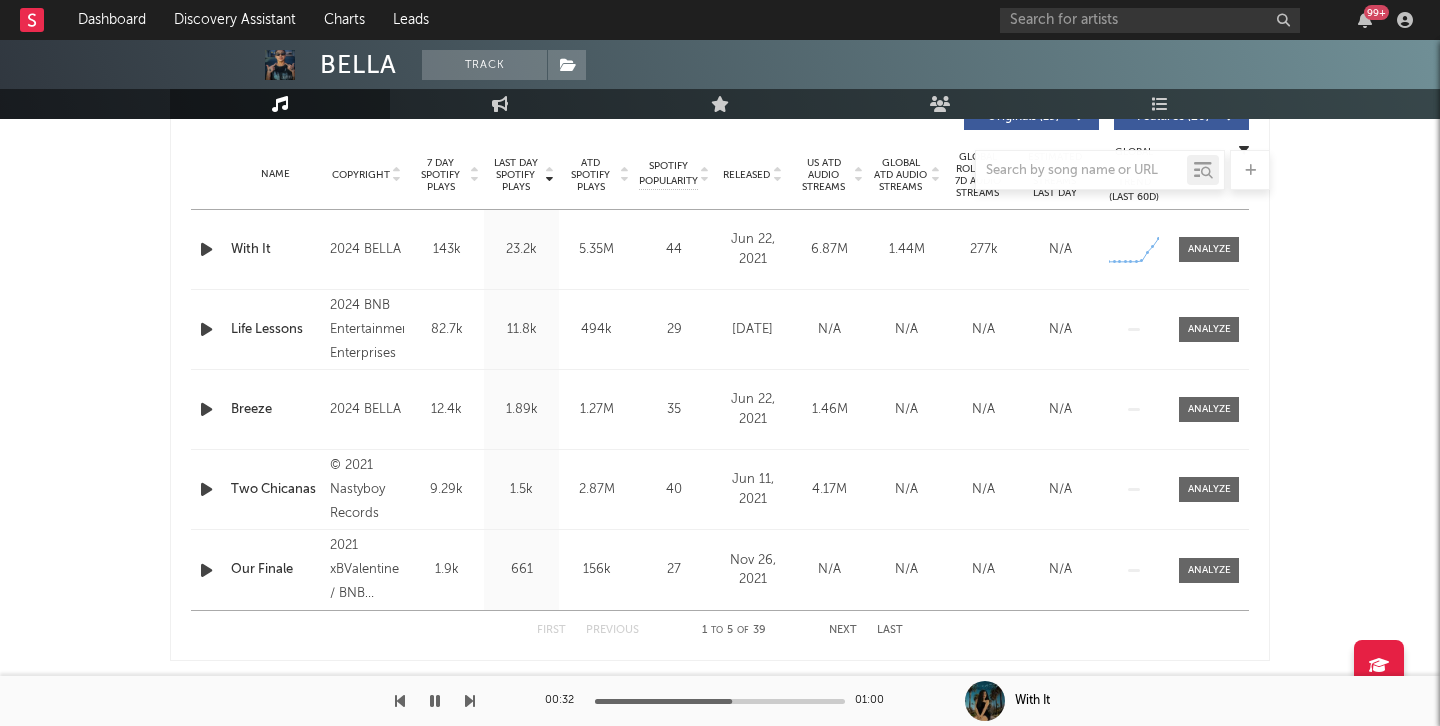 click at bounding box center (206, 329) 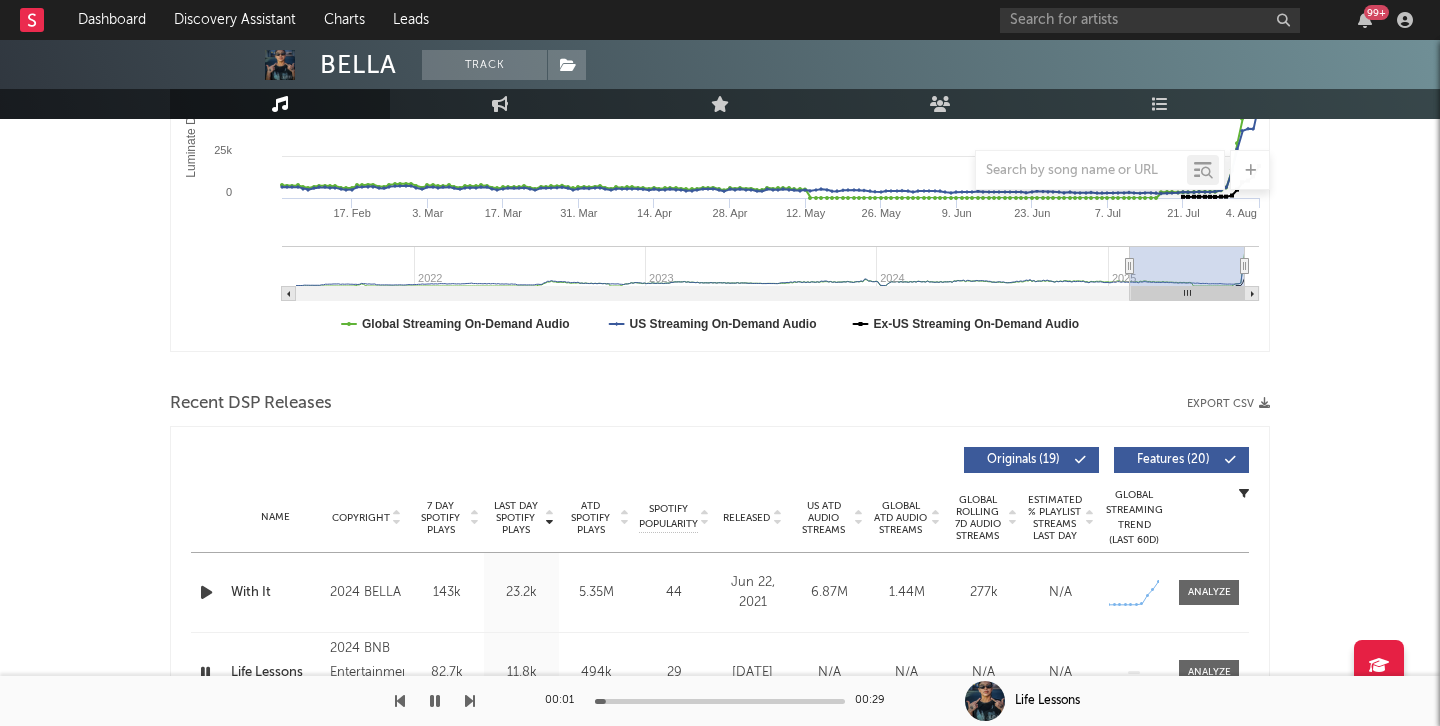 scroll, scrollTop: 0, scrollLeft: 0, axis: both 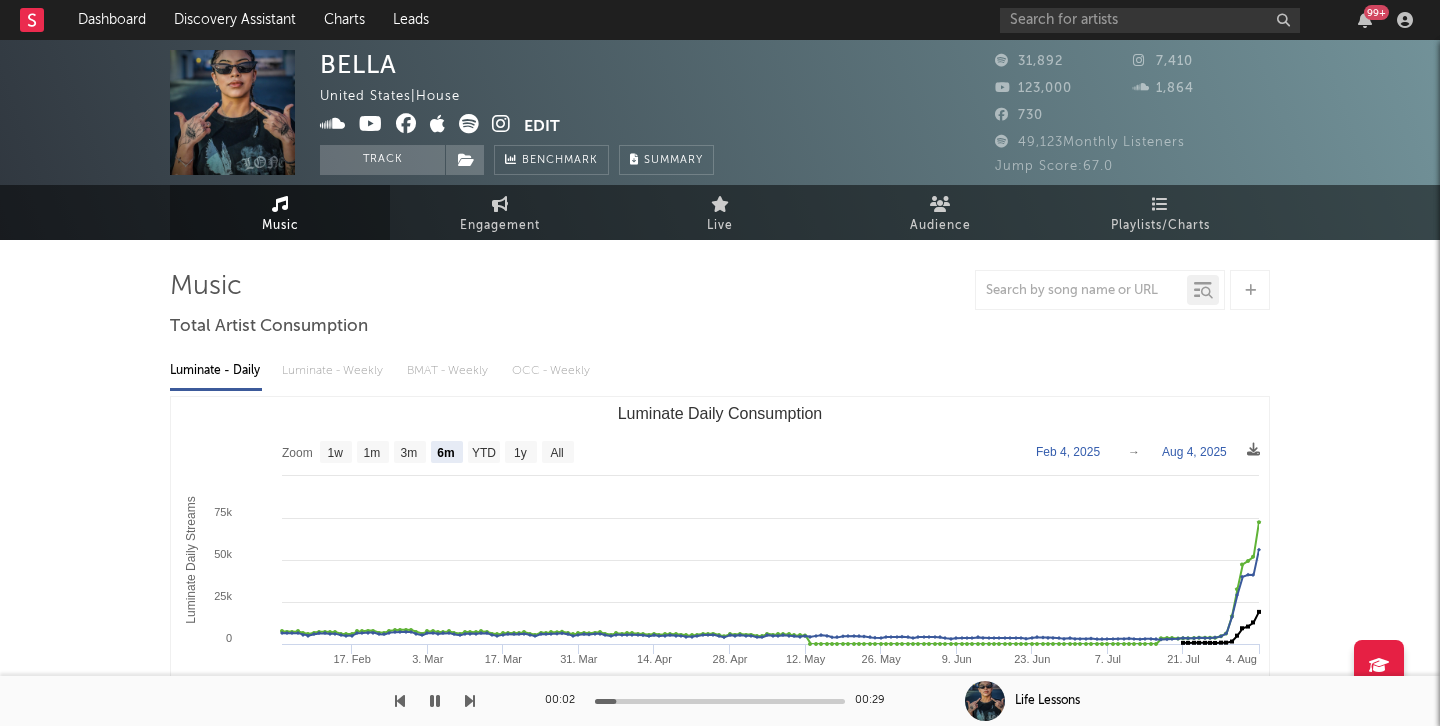 click at bounding box center (422, 126) 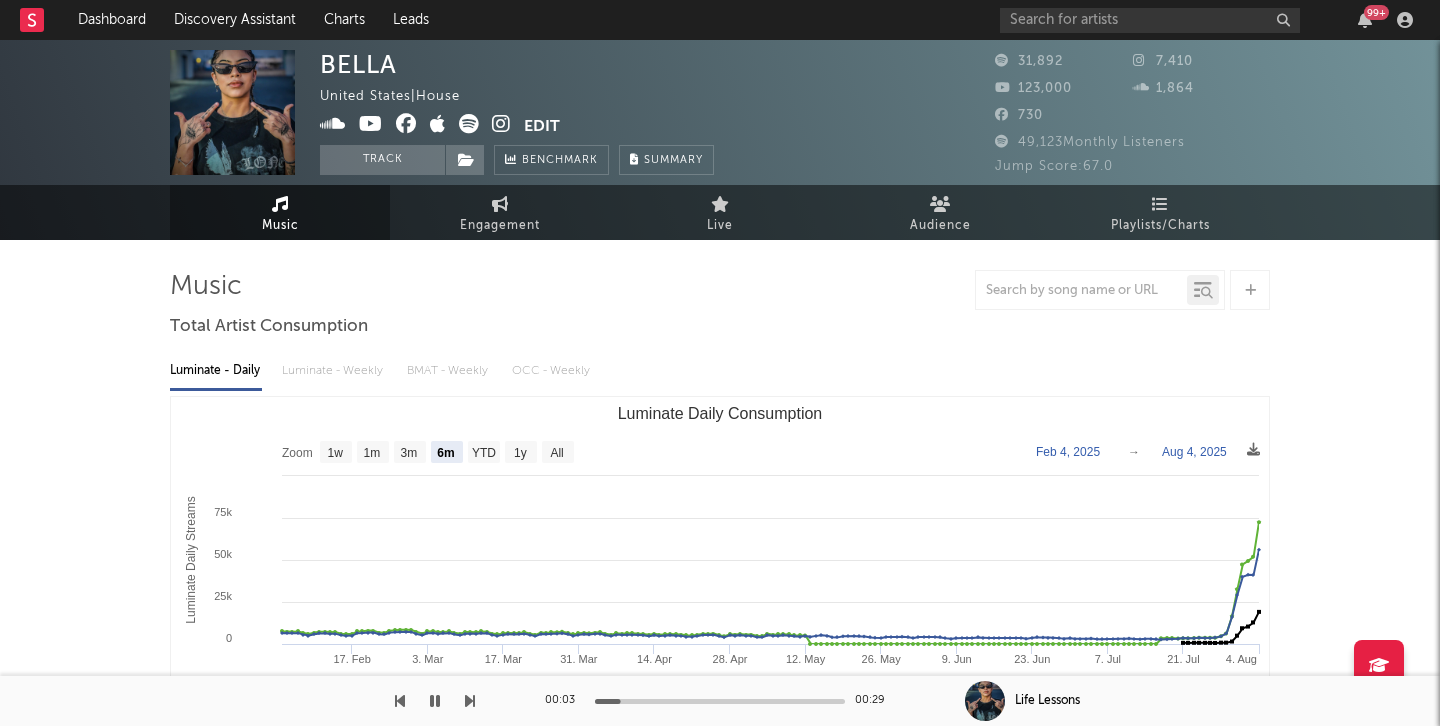 click at bounding box center (501, 124) 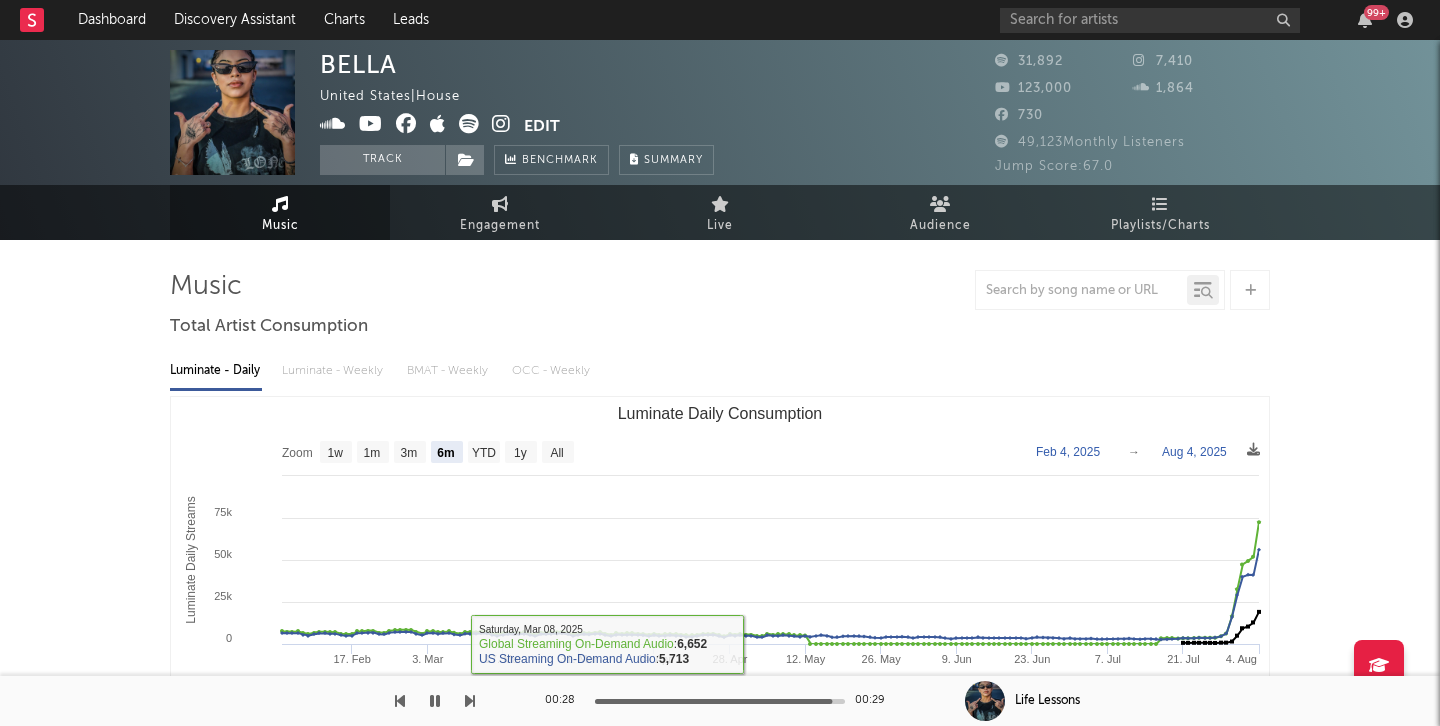 click at bounding box center [435, 701] 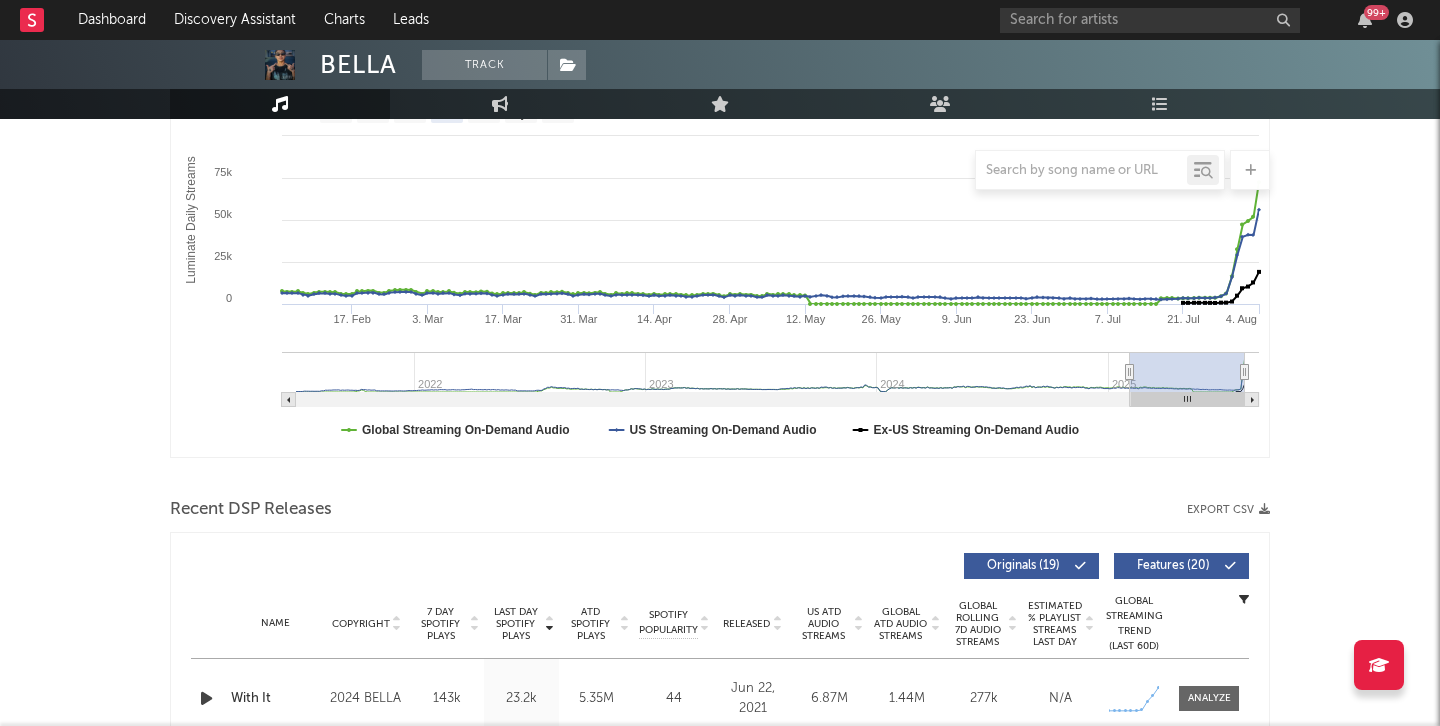 scroll, scrollTop: 0, scrollLeft: 0, axis: both 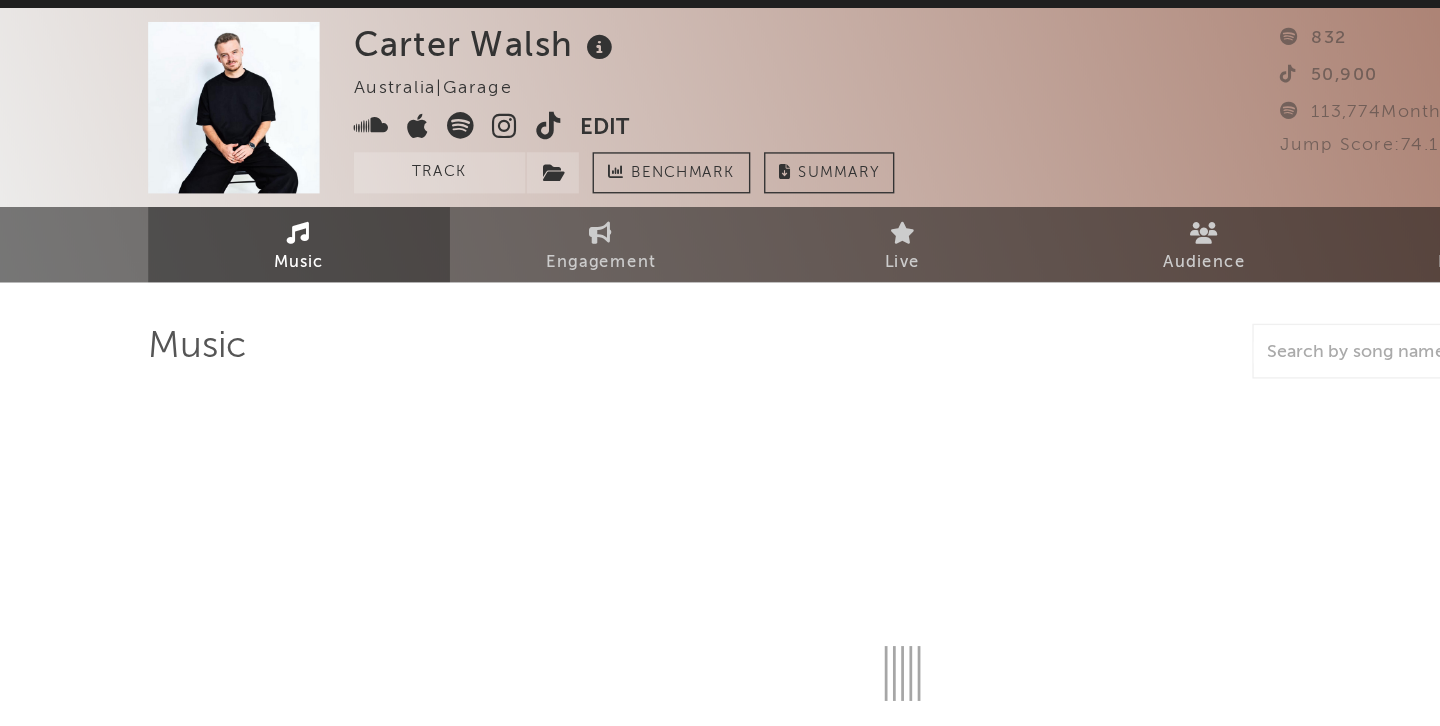 select on "1w" 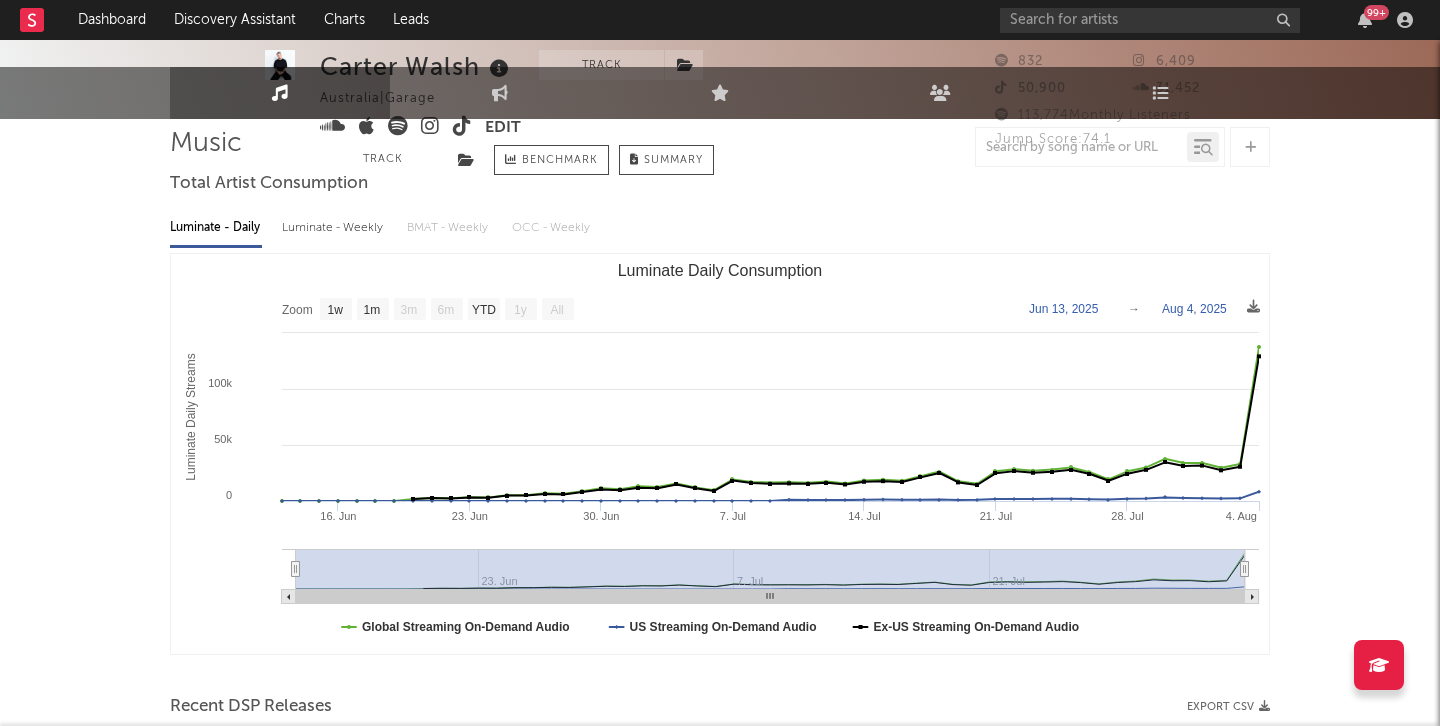scroll, scrollTop: 0, scrollLeft: 0, axis: both 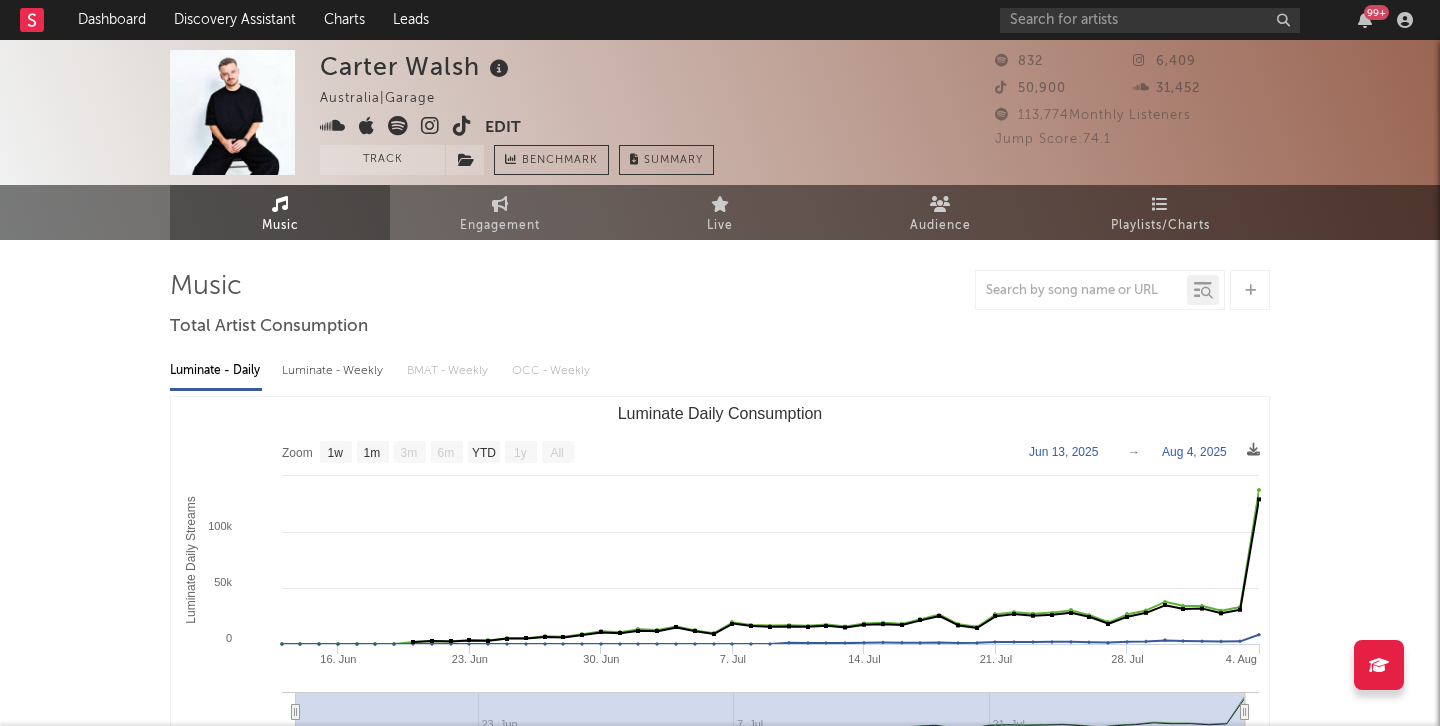 click at bounding box center (462, 126) 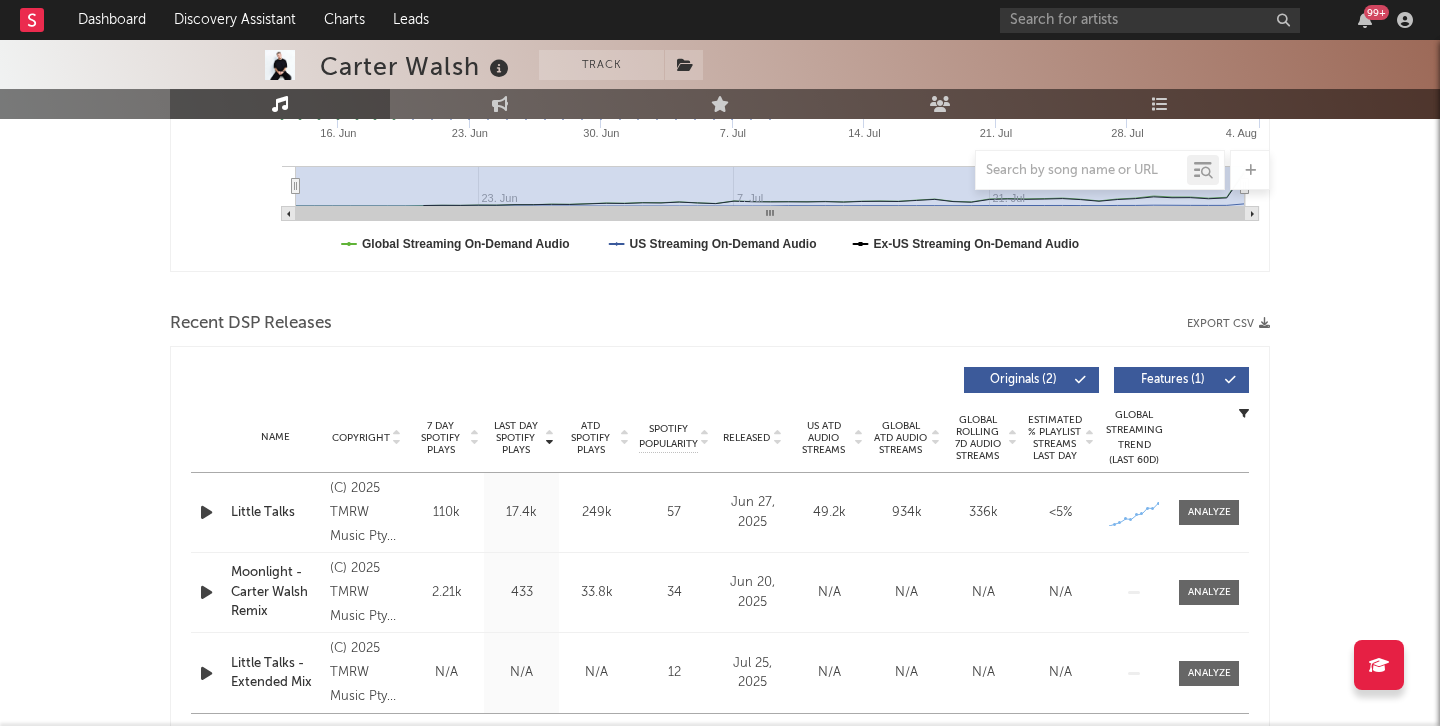 scroll, scrollTop: 0, scrollLeft: 0, axis: both 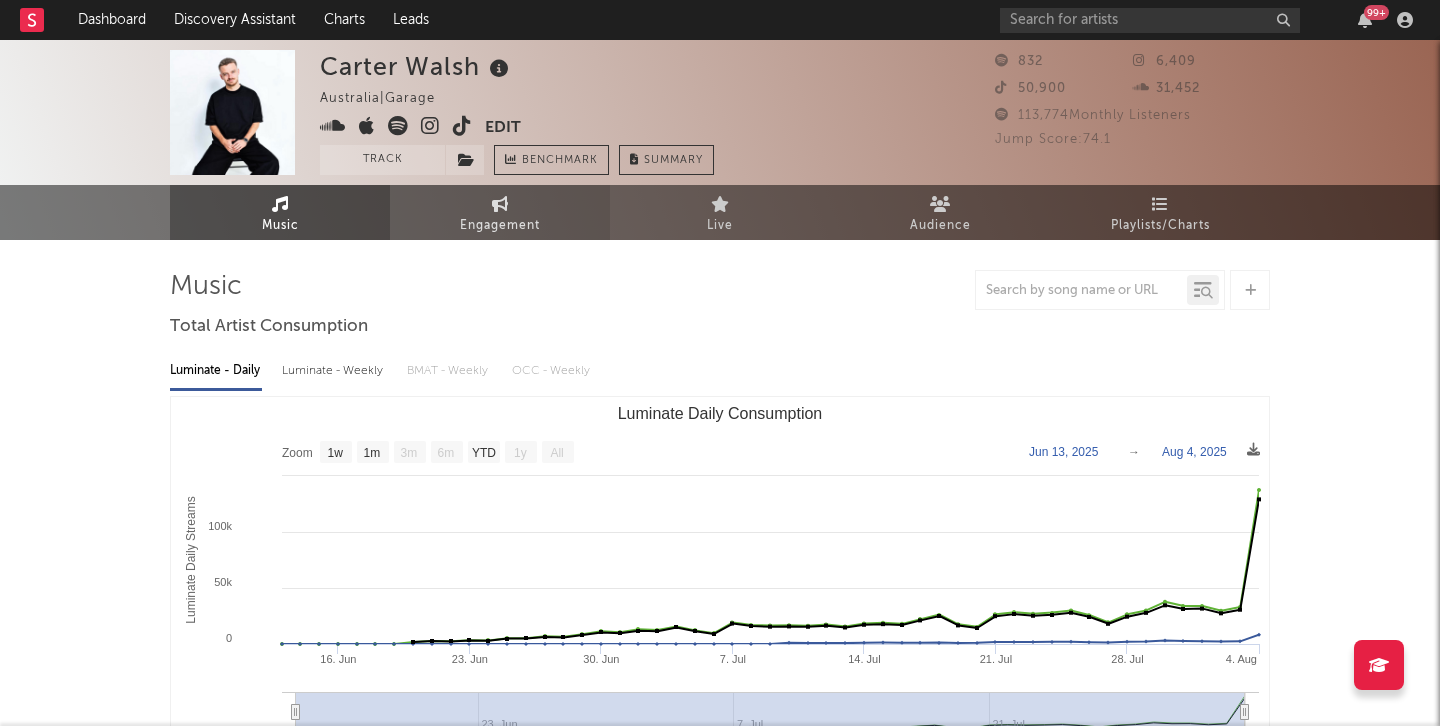 click on "Engagement" at bounding box center [500, 212] 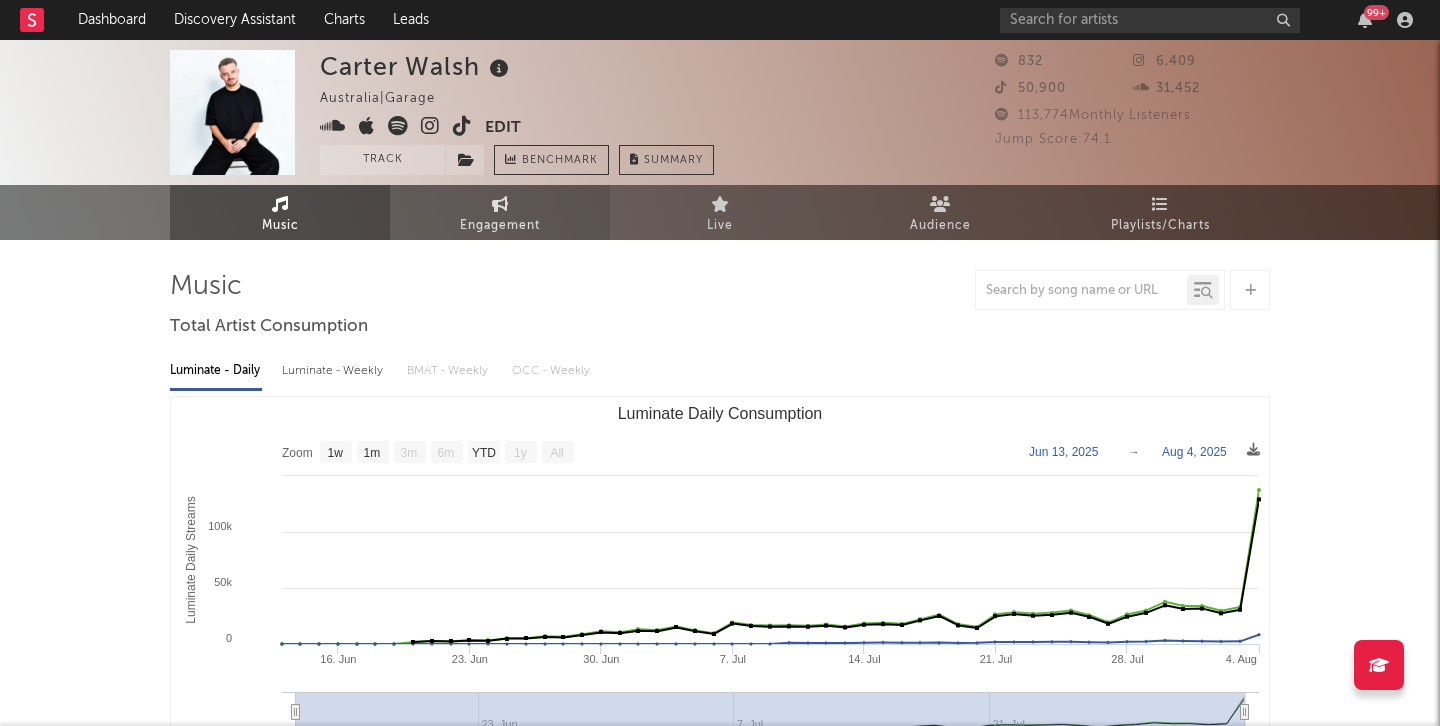 select on "1w" 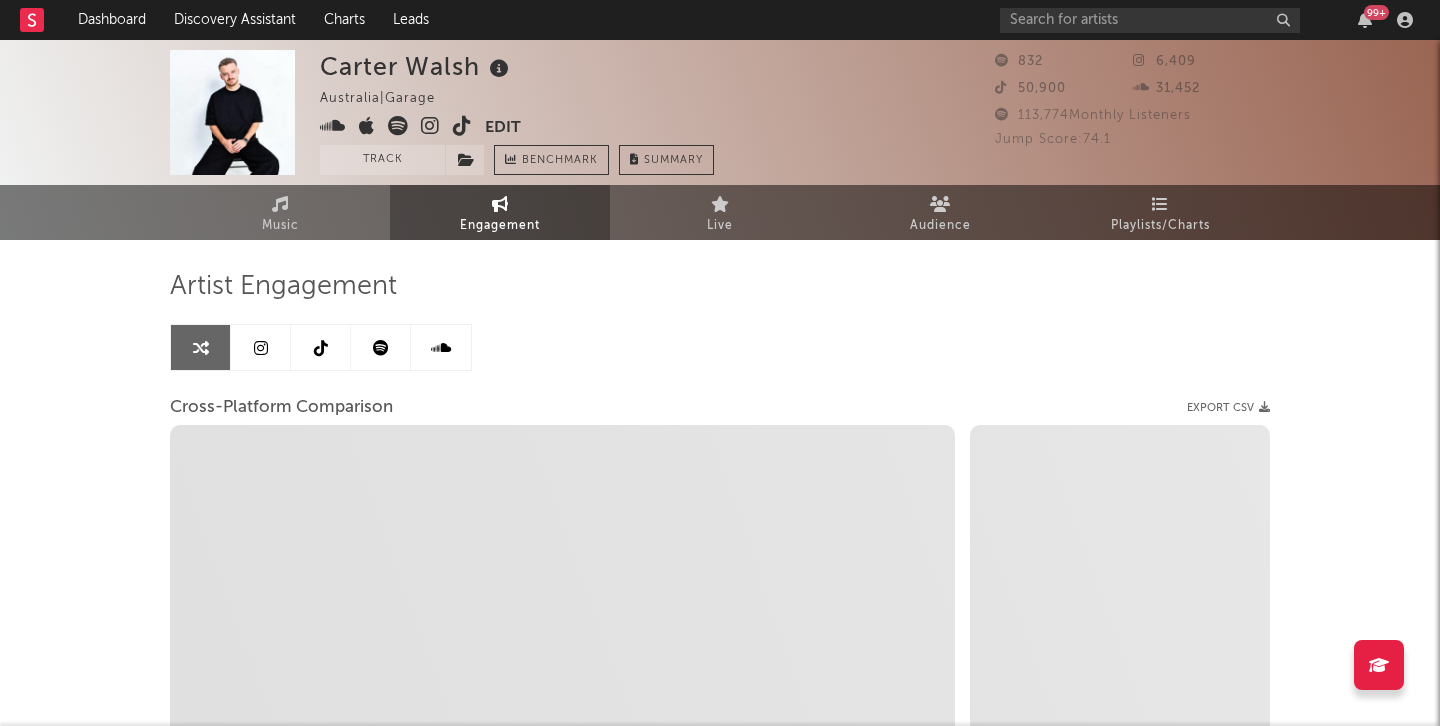 click at bounding box center (261, 347) 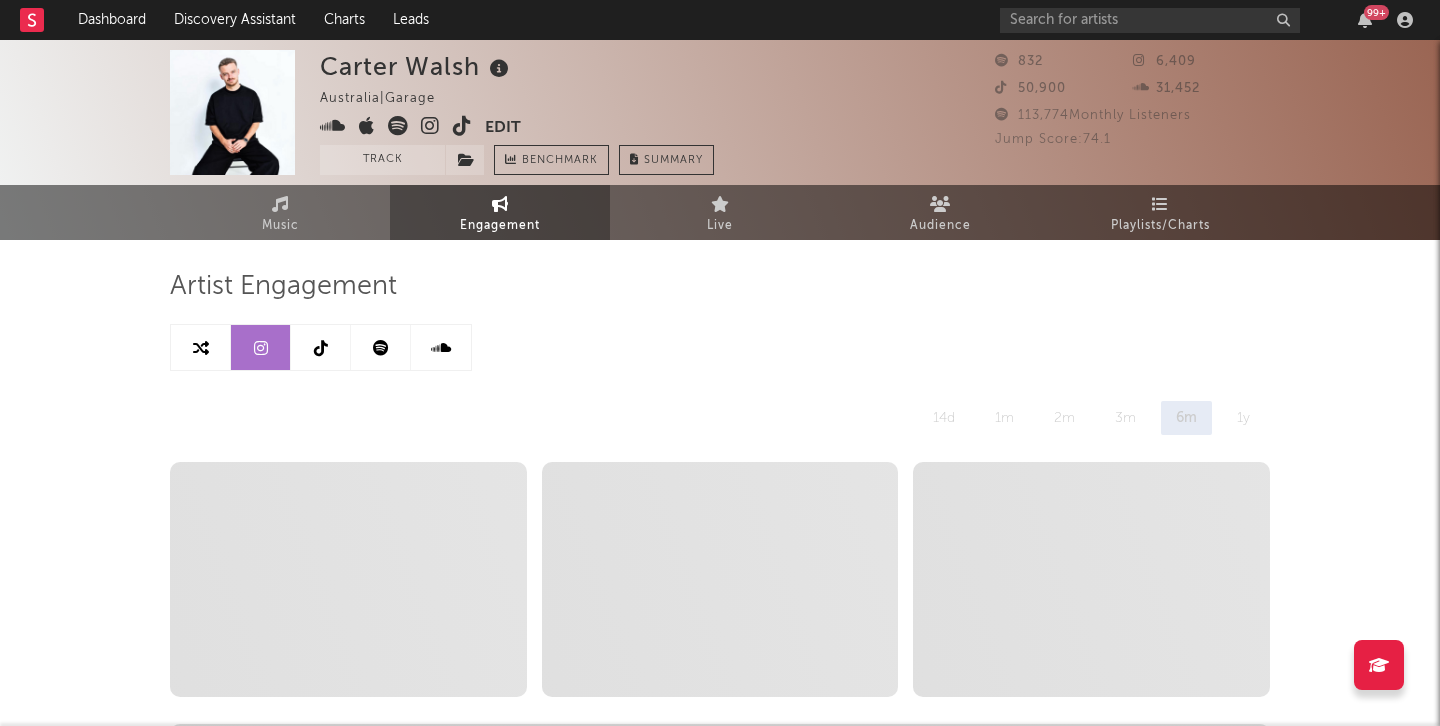 click at bounding box center (321, 347) 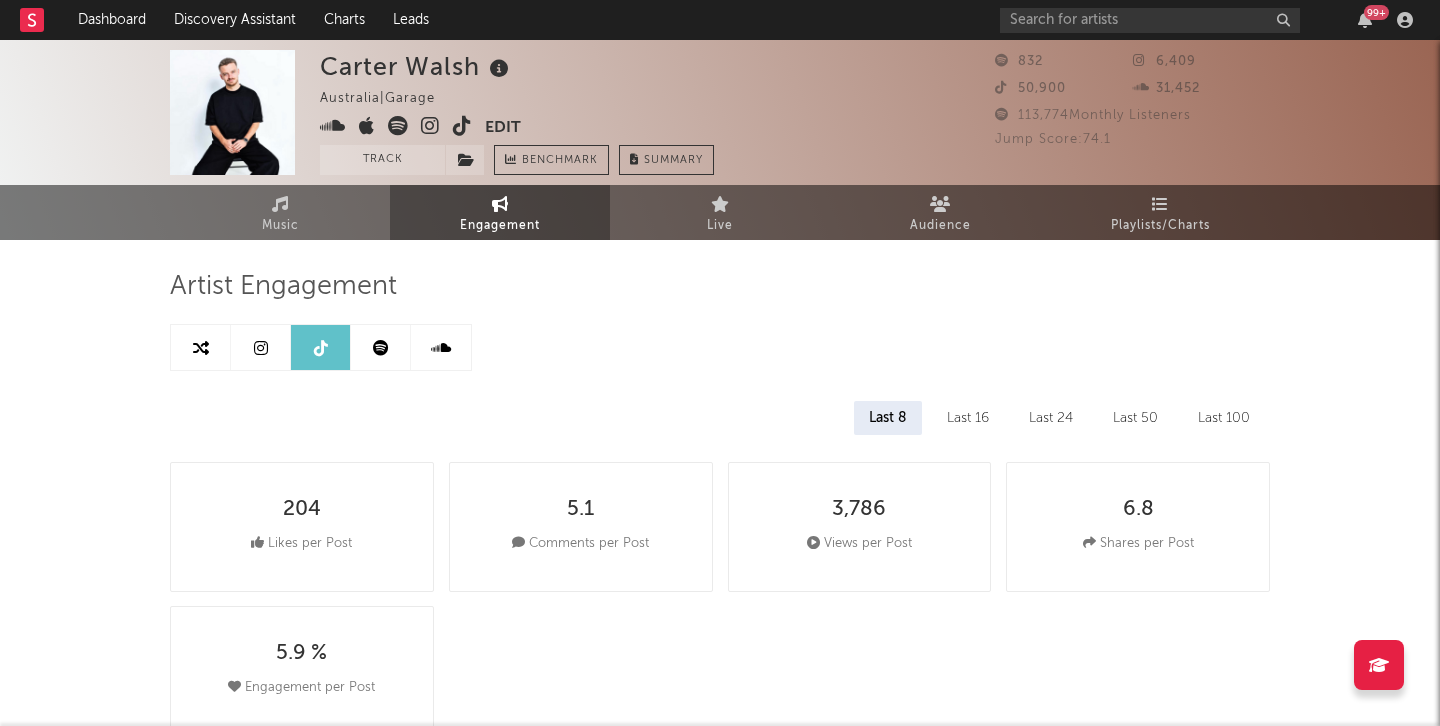 select on "6m" 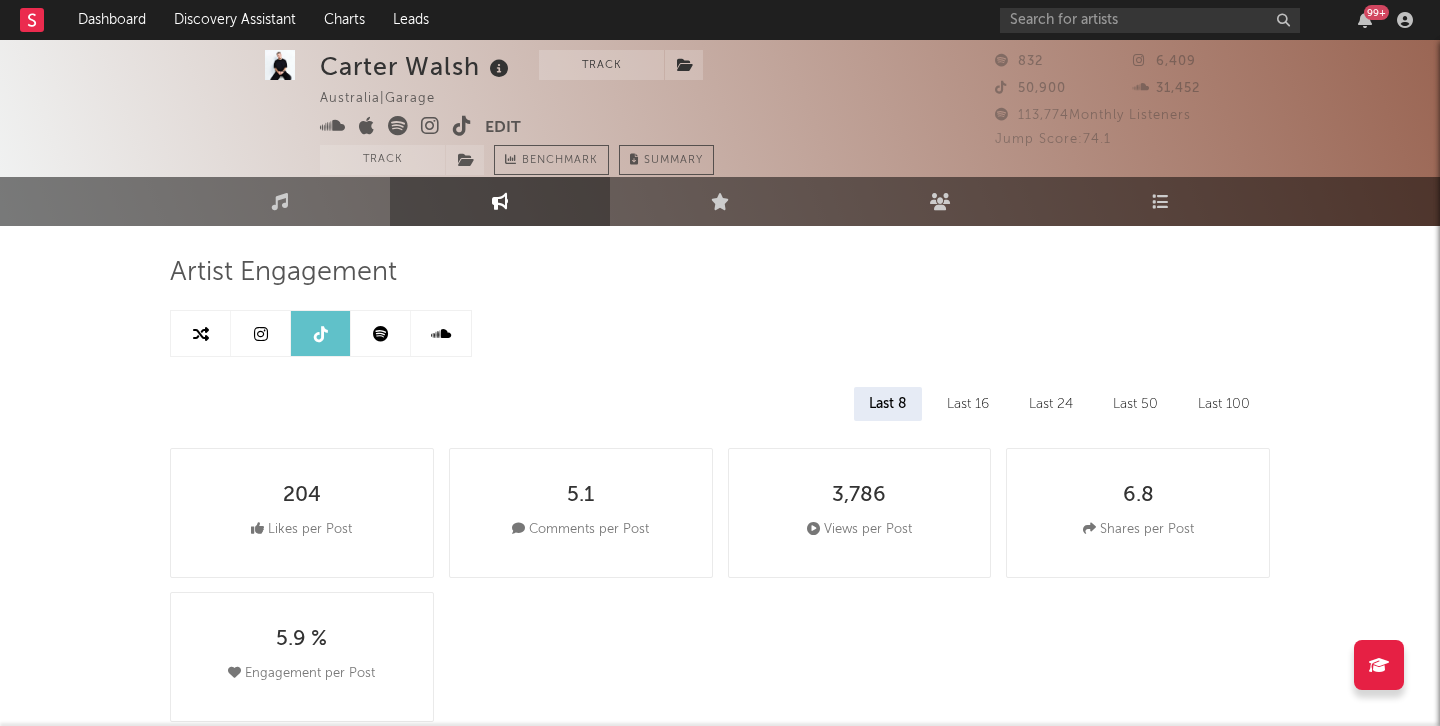 scroll, scrollTop: 0, scrollLeft: 0, axis: both 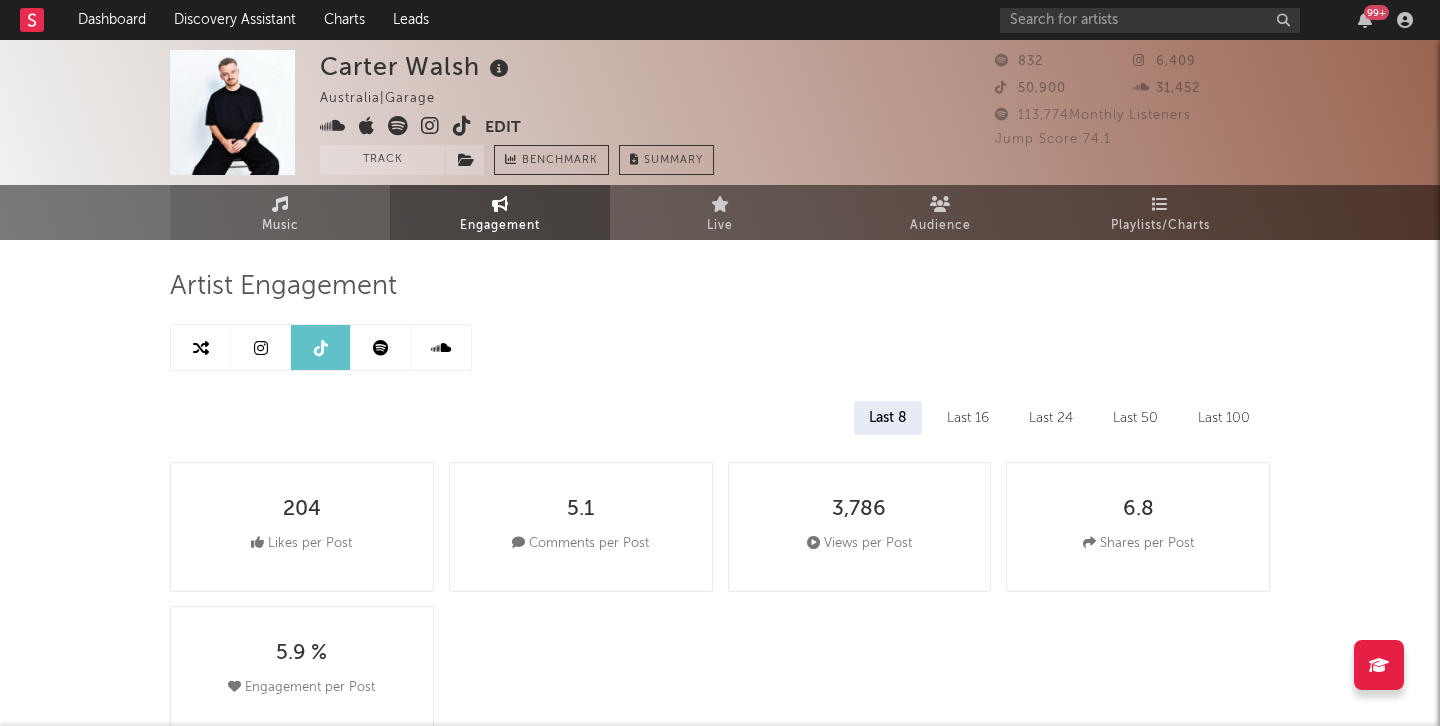 click on "Music" at bounding box center [280, 212] 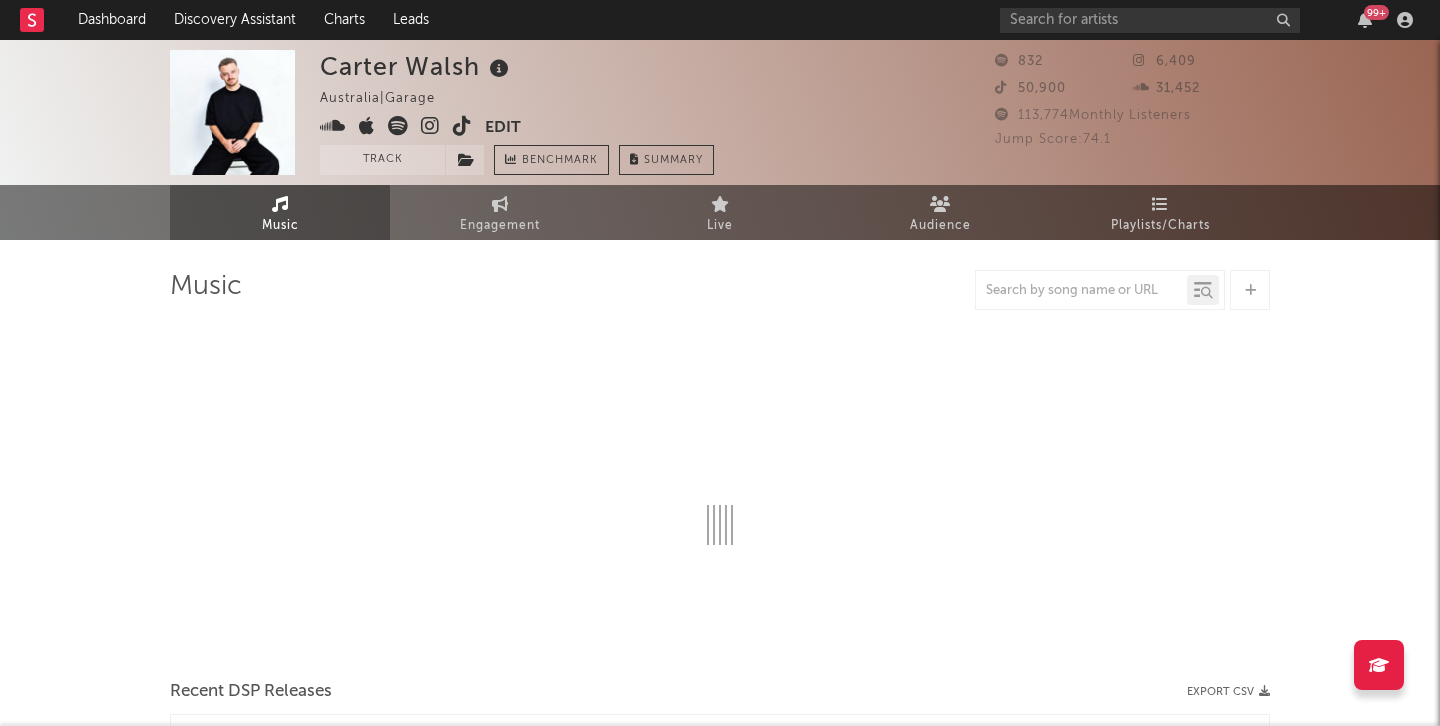 select on "1w" 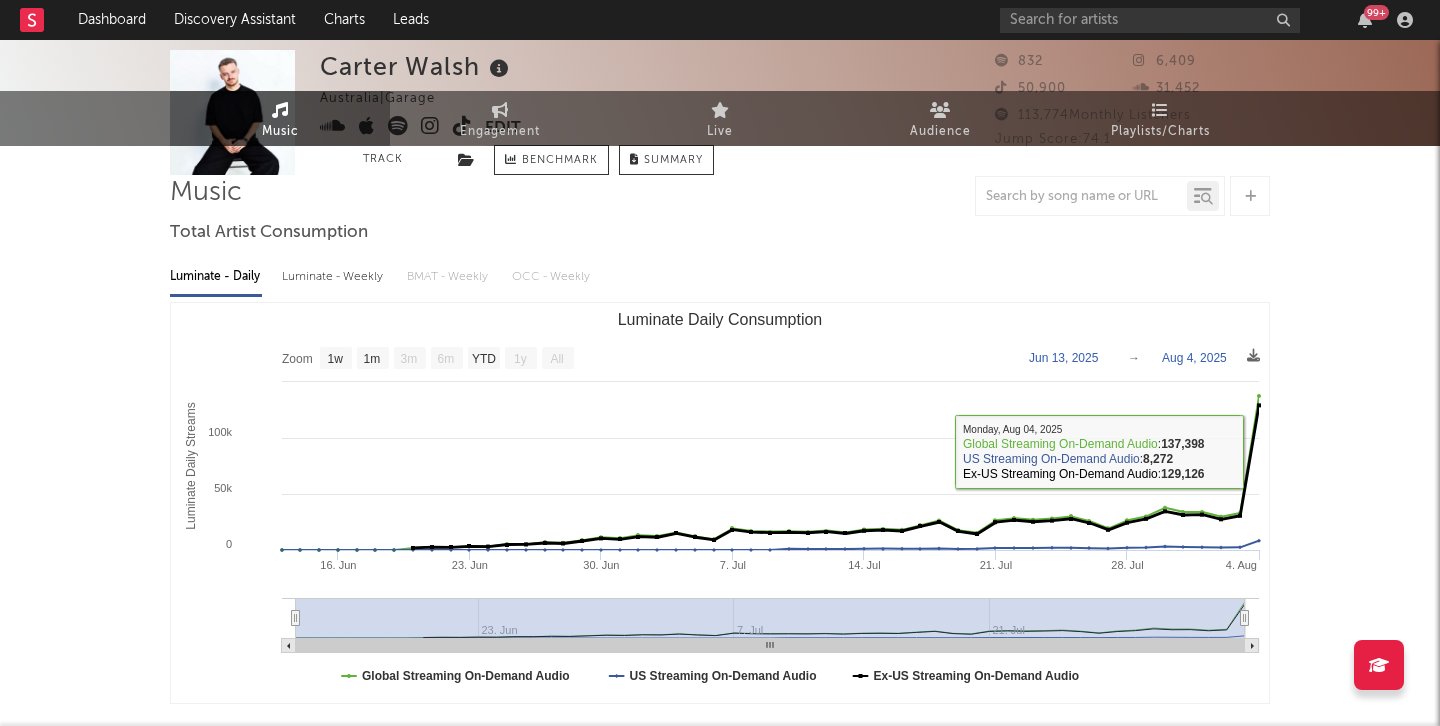 scroll, scrollTop: 0, scrollLeft: 0, axis: both 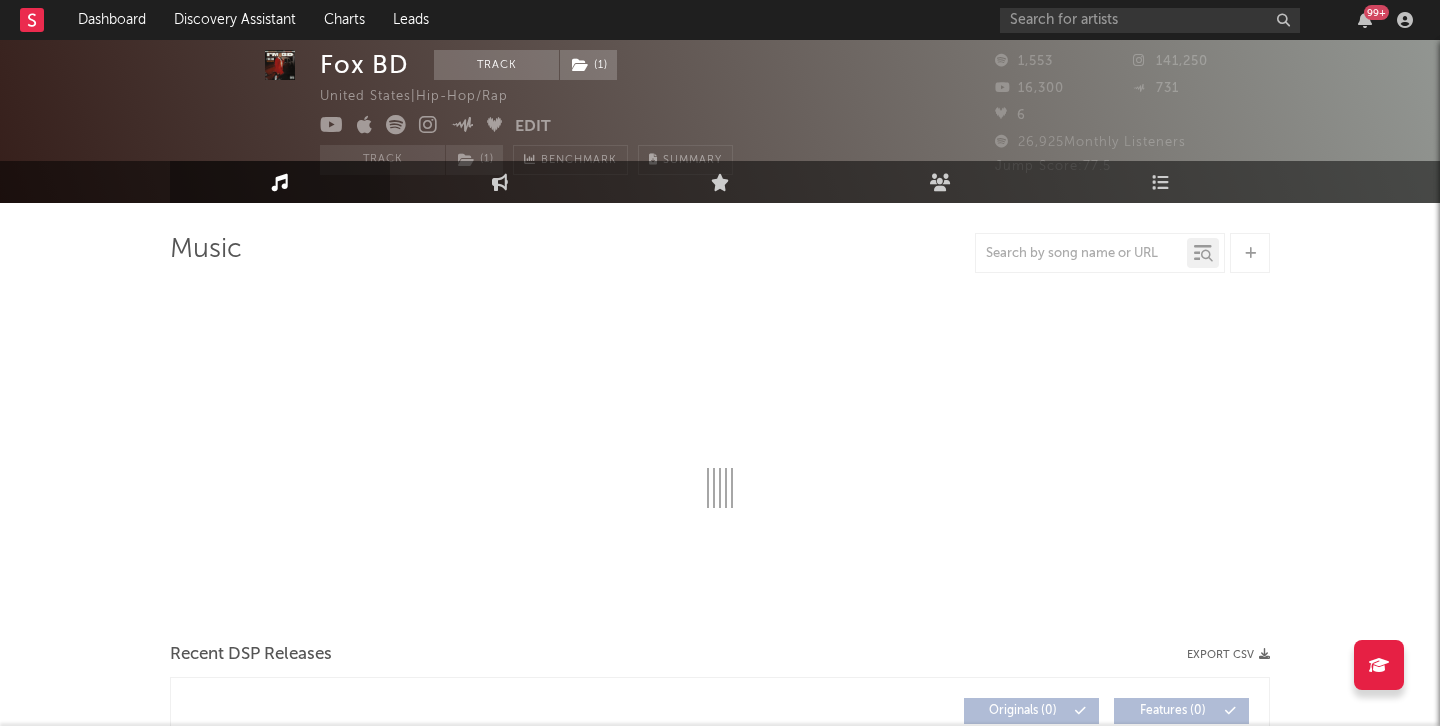 select on "6m" 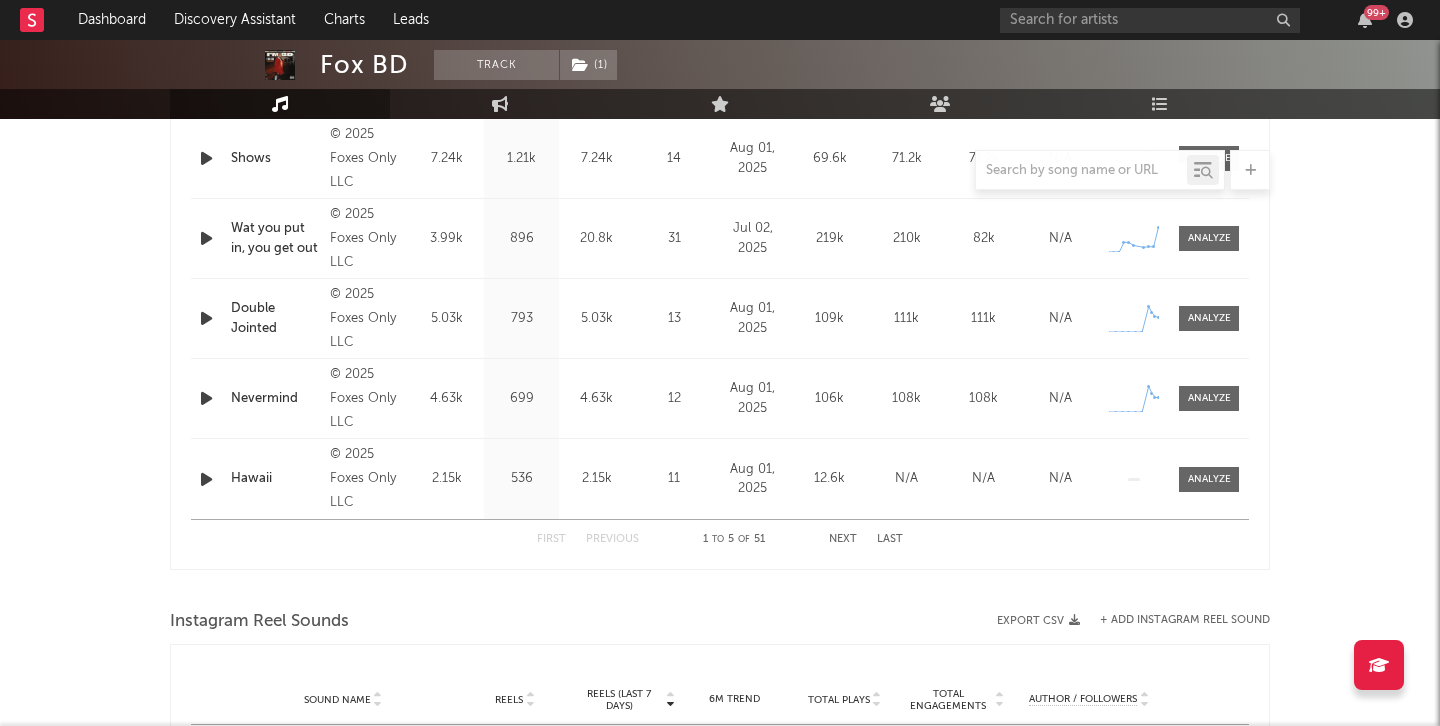 scroll, scrollTop: 831, scrollLeft: 0, axis: vertical 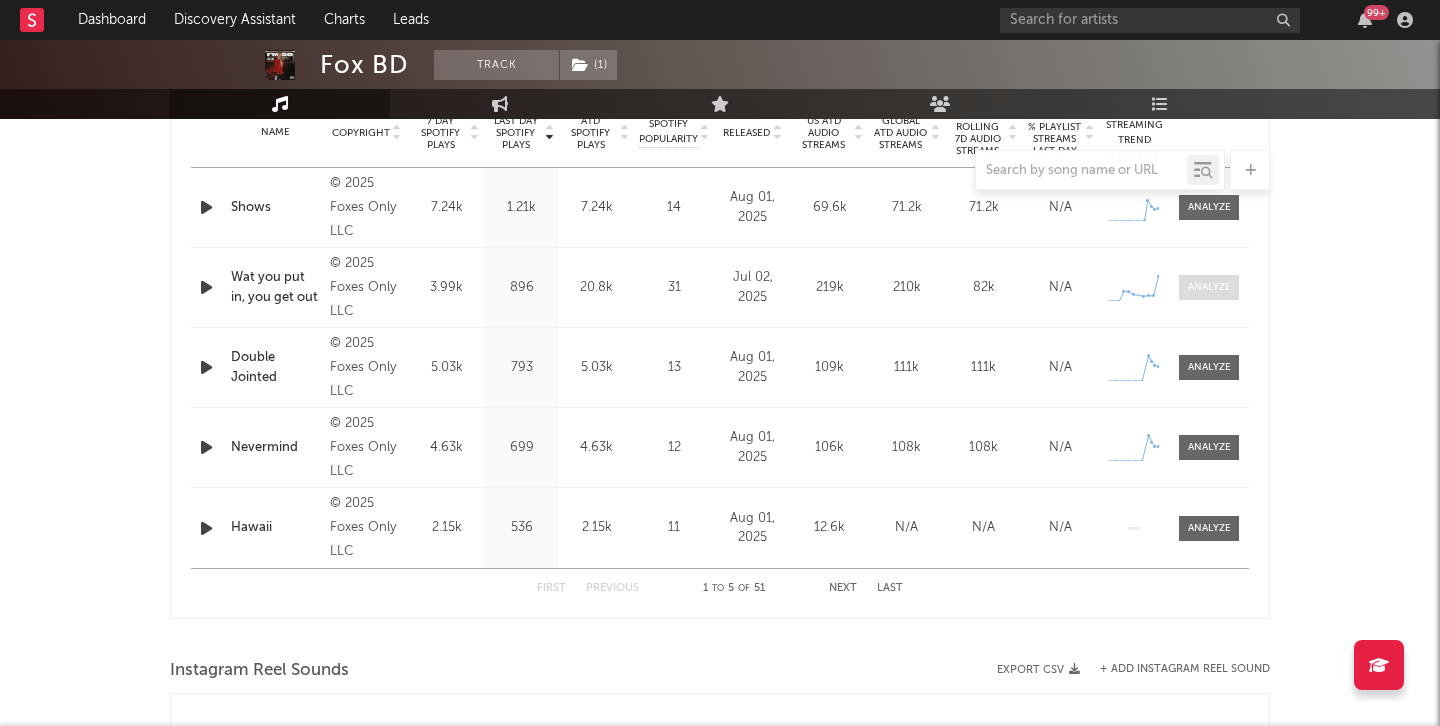 click at bounding box center [1209, 287] 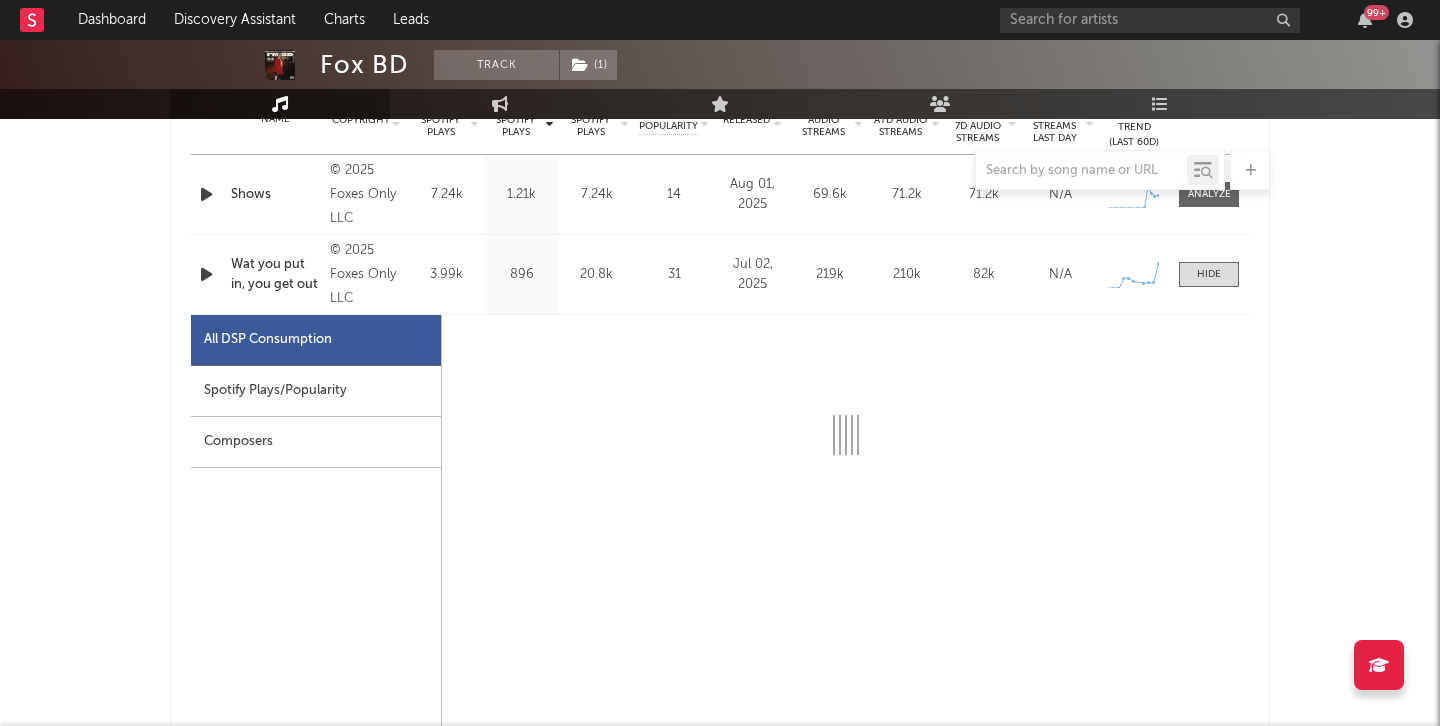 scroll, scrollTop: 845, scrollLeft: 0, axis: vertical 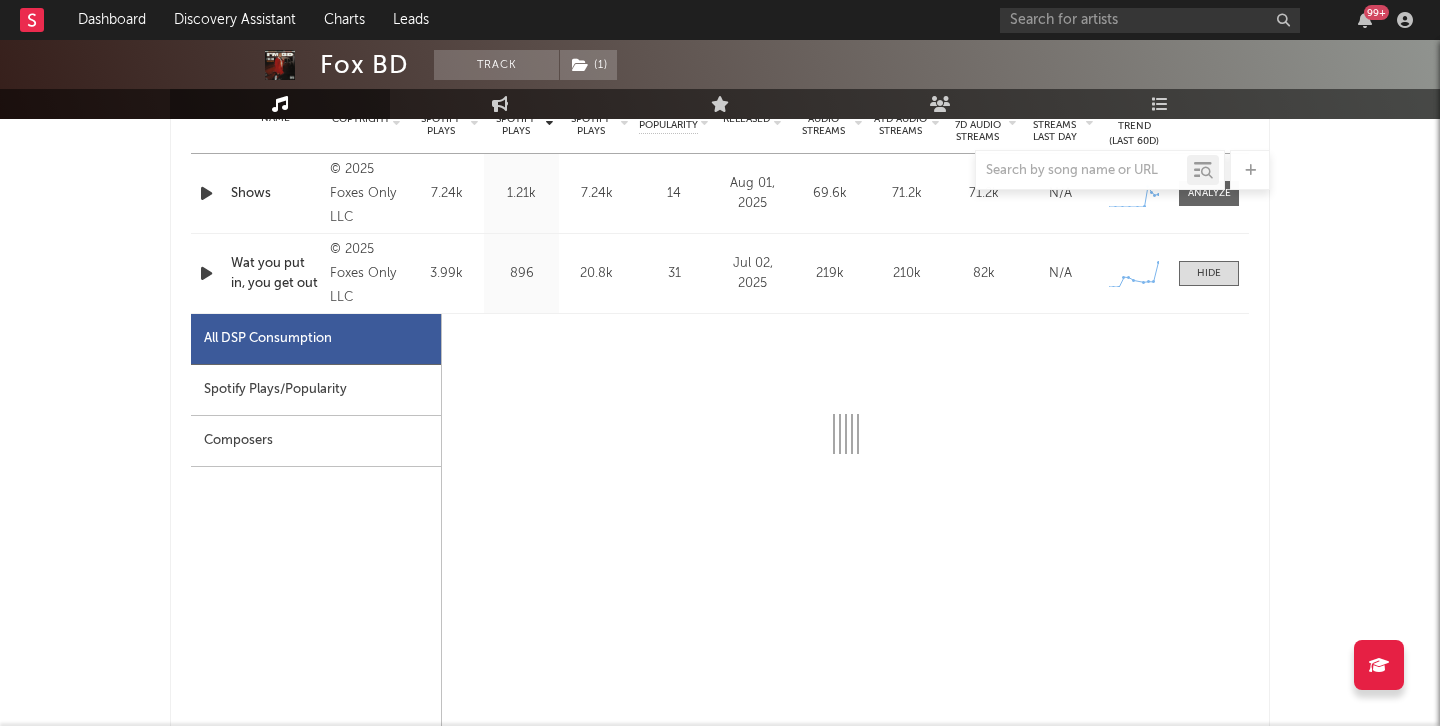 select on "1w" 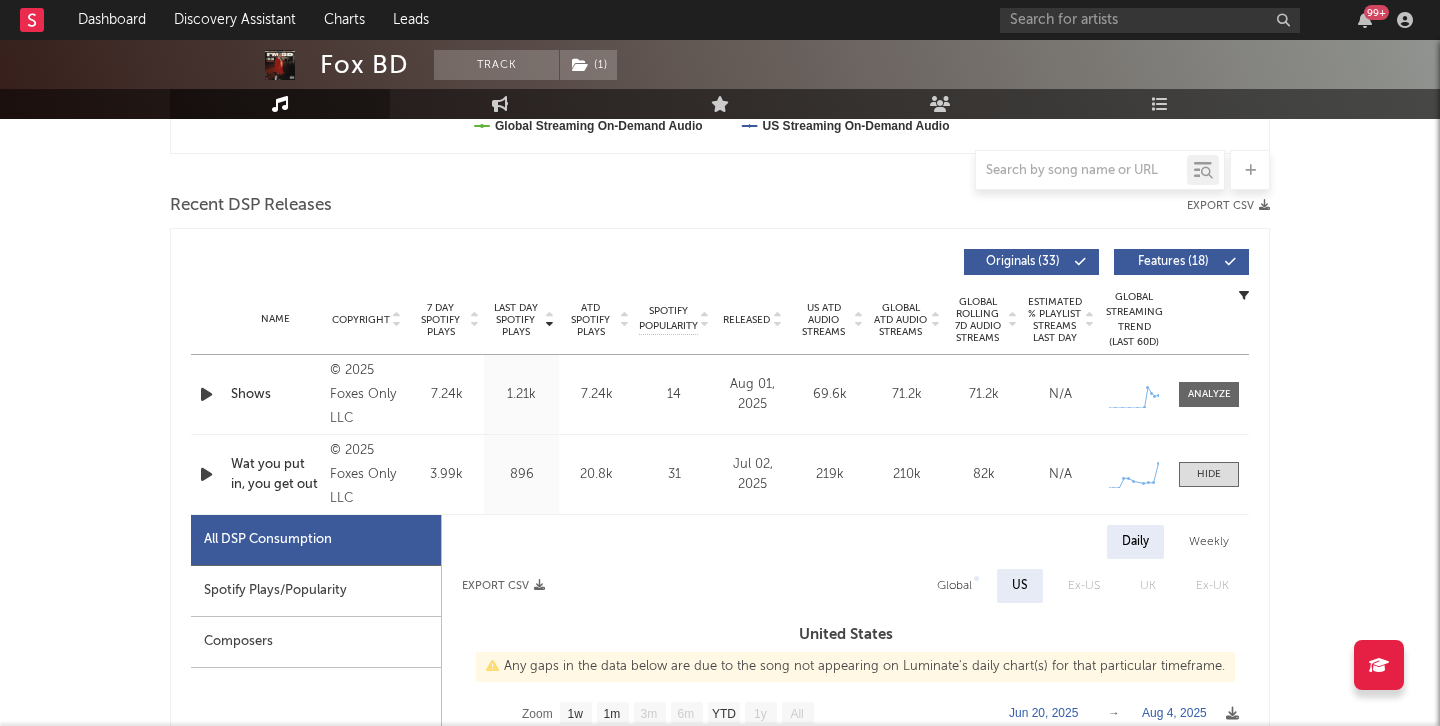 scroll, scrollTop: 0, scrollLeft: 0, axis: both 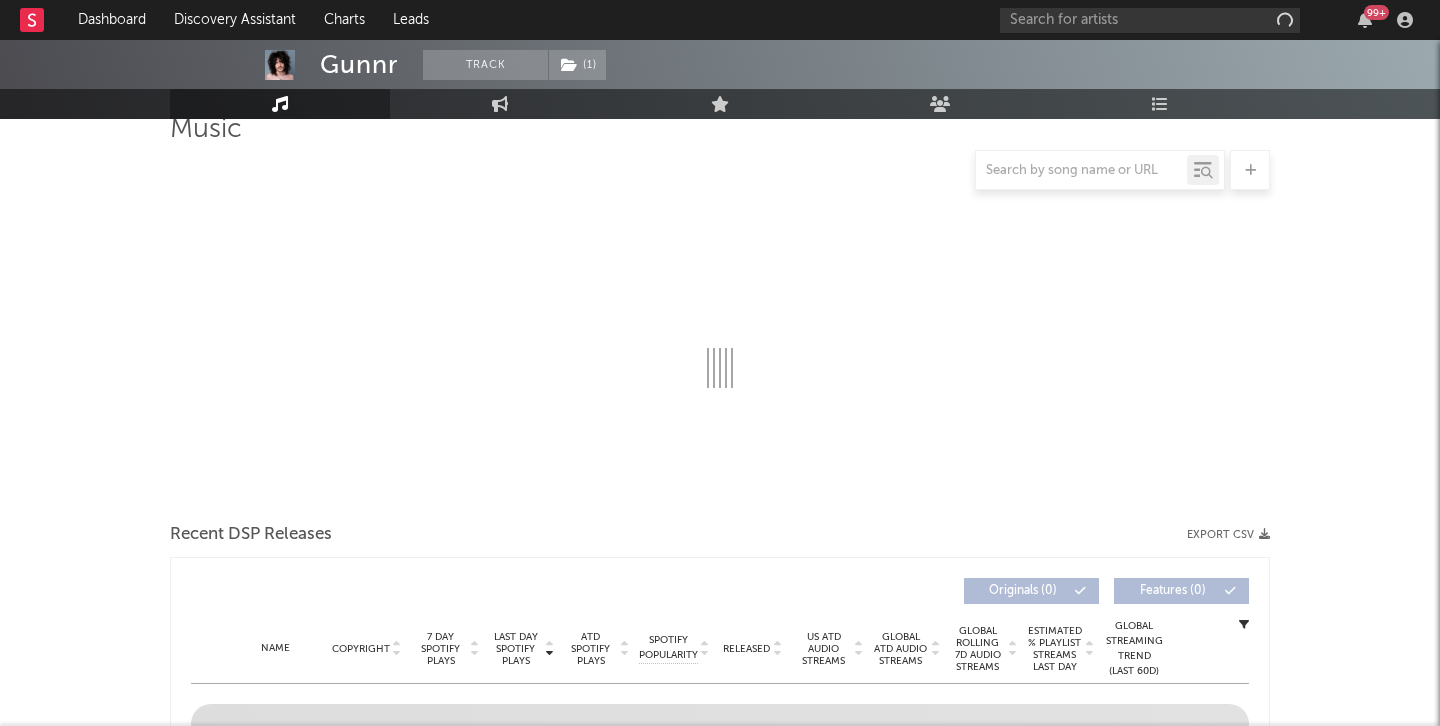 select on "6m" 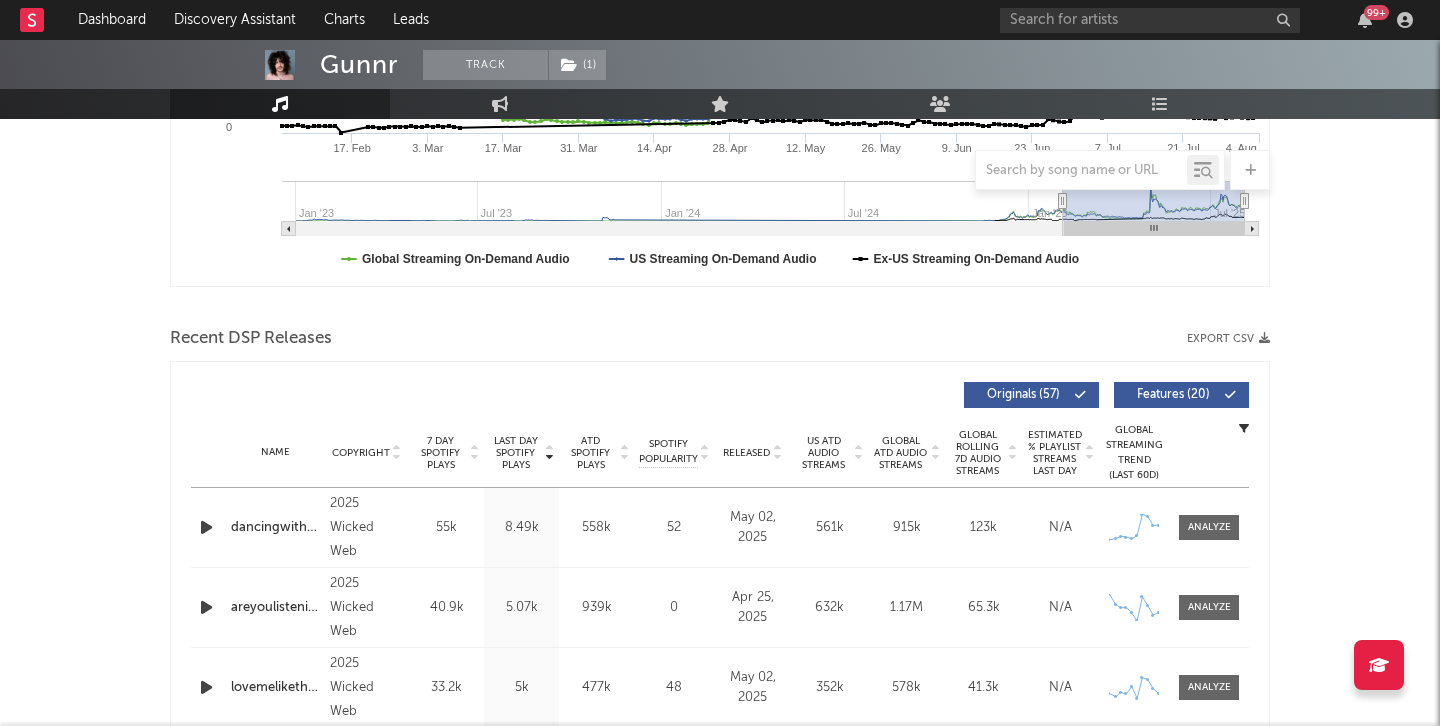 scroll, scrollTop: 499, scrollLeft: 0, axis: vertical 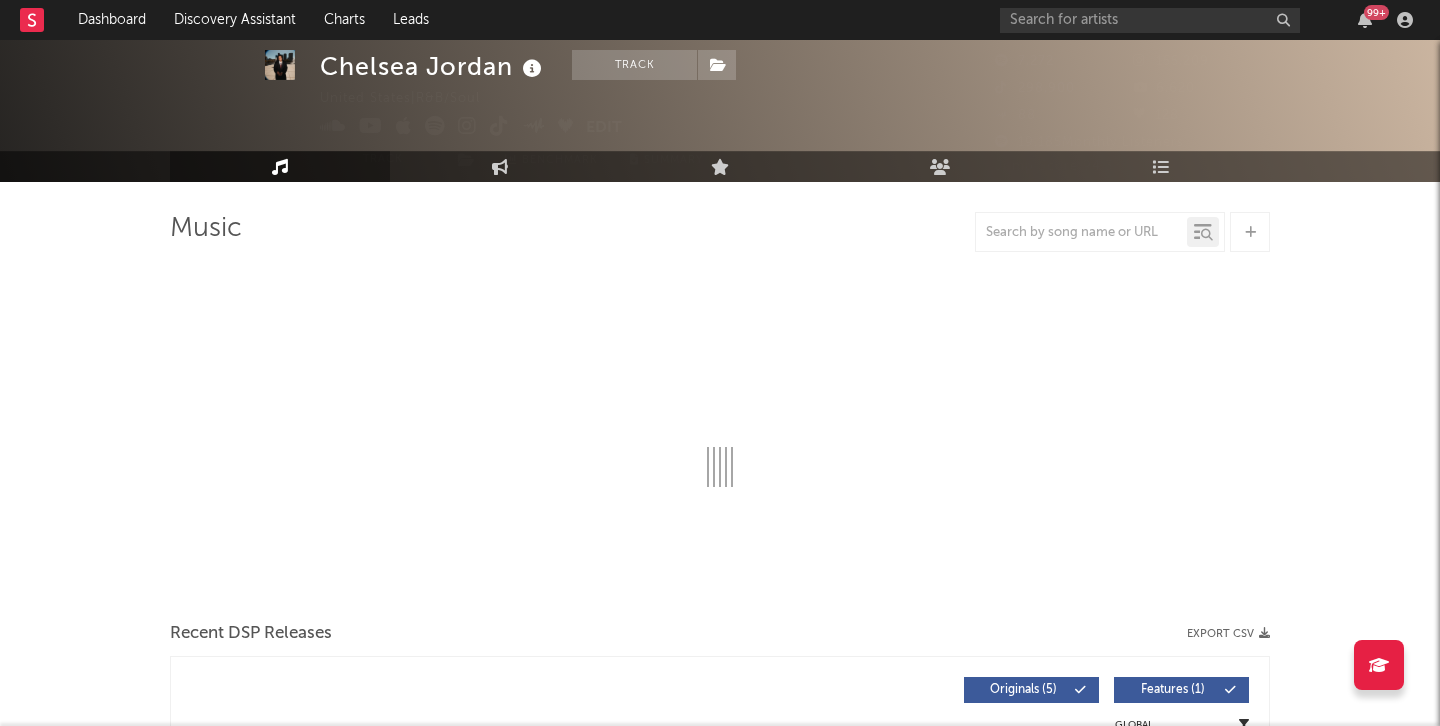 select on "1w" 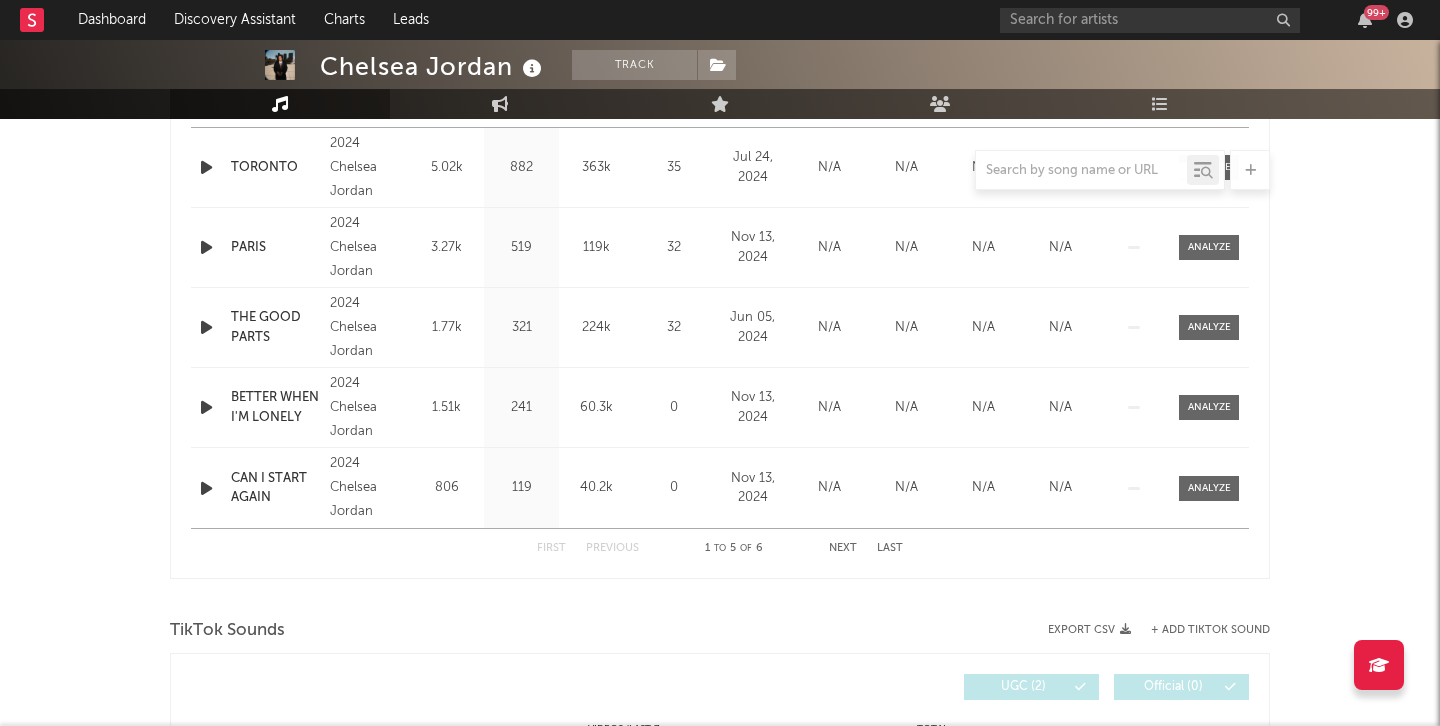 scroll, scrollTop: 1185, scrollLeft: 0, axis: vertical 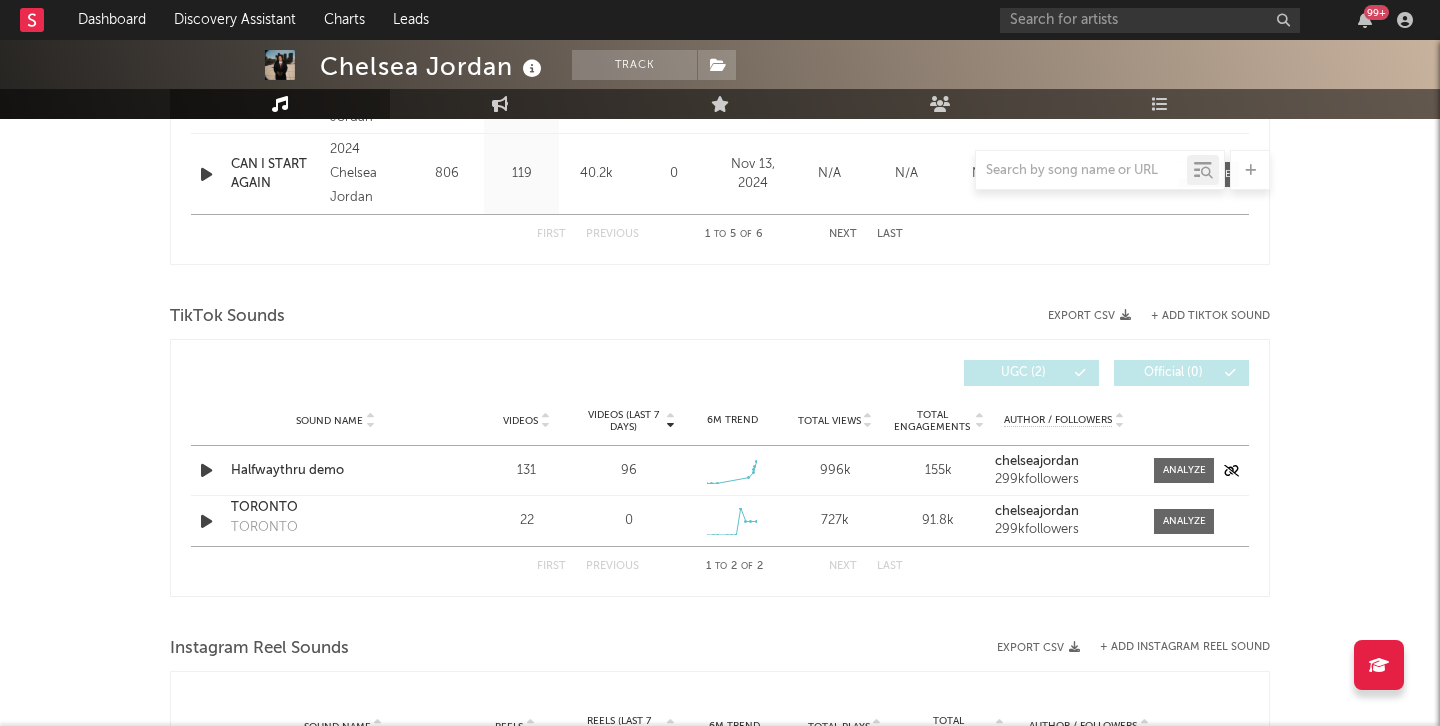 click at bounding box center (206, 470) 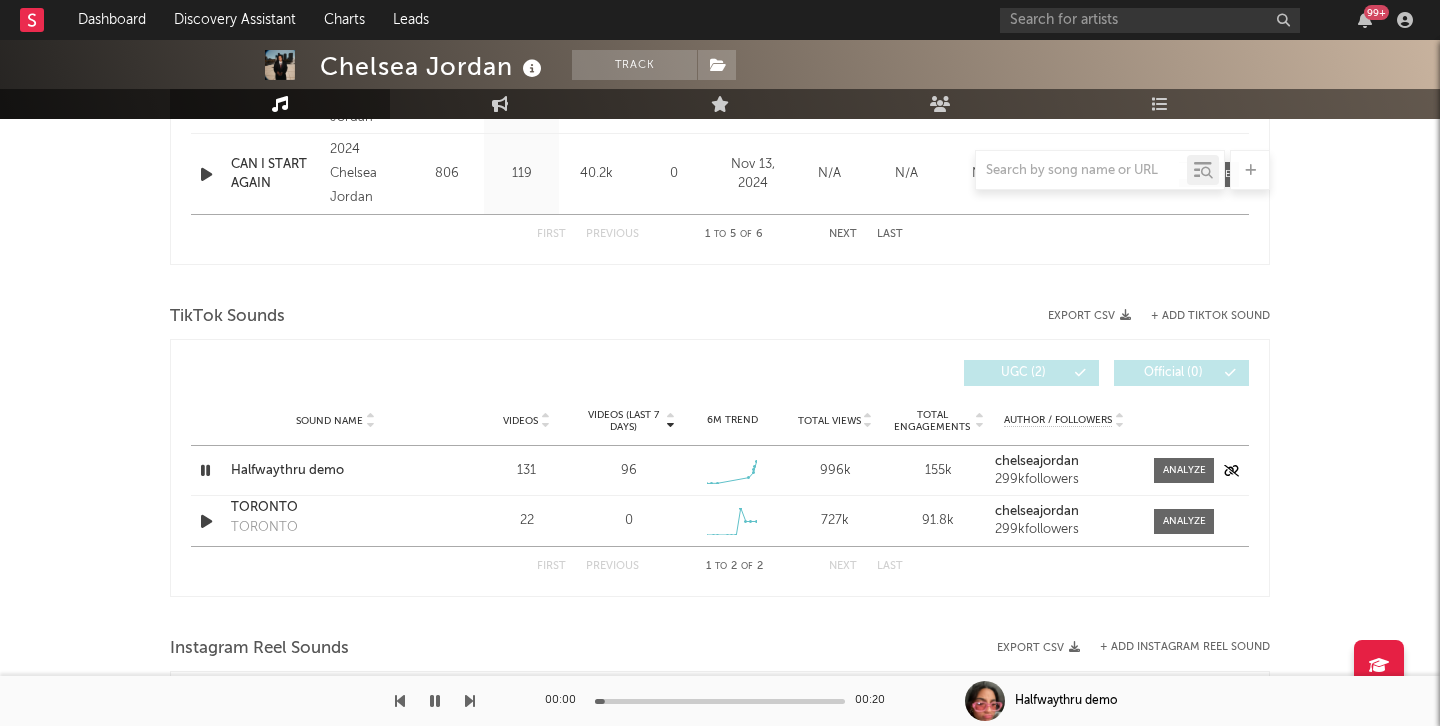 click on "Halfwaythru demo" at bounding box center (335, 471) 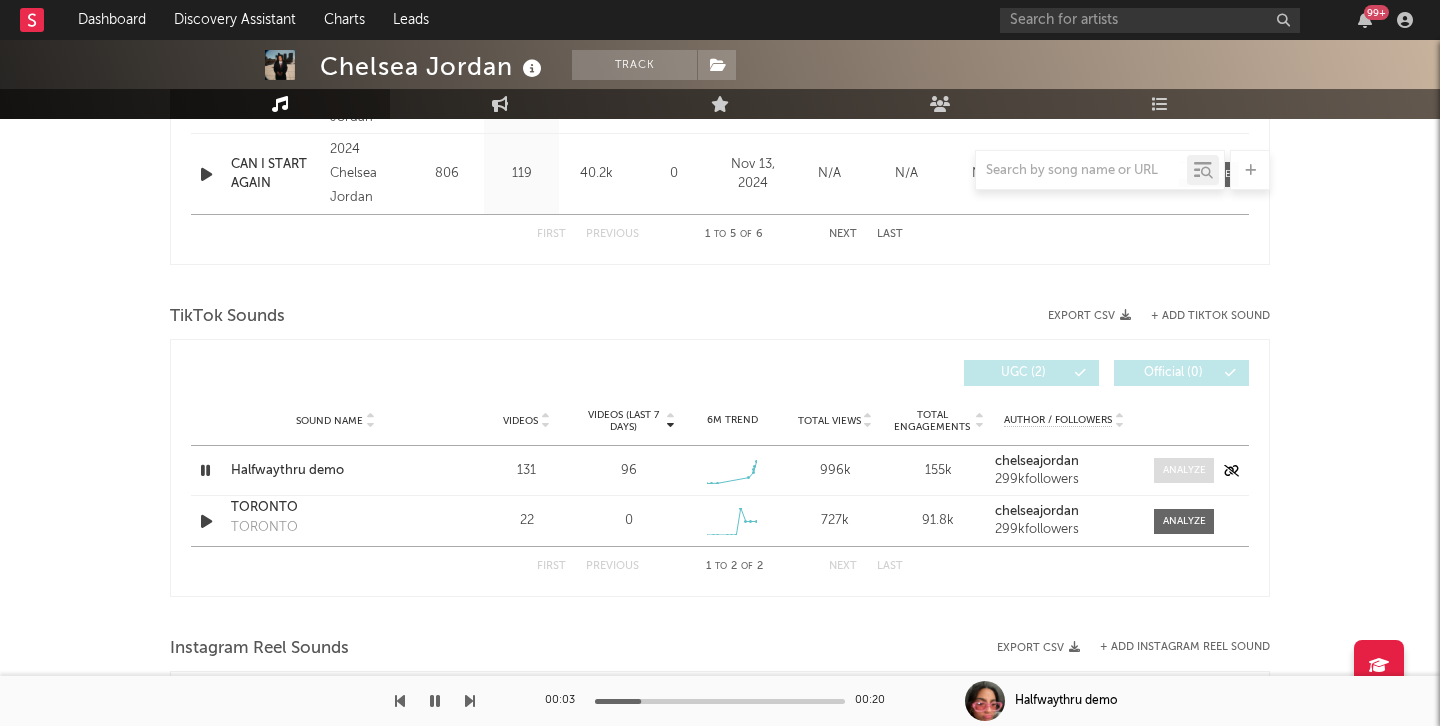 click at bounding box center [1184, 470] 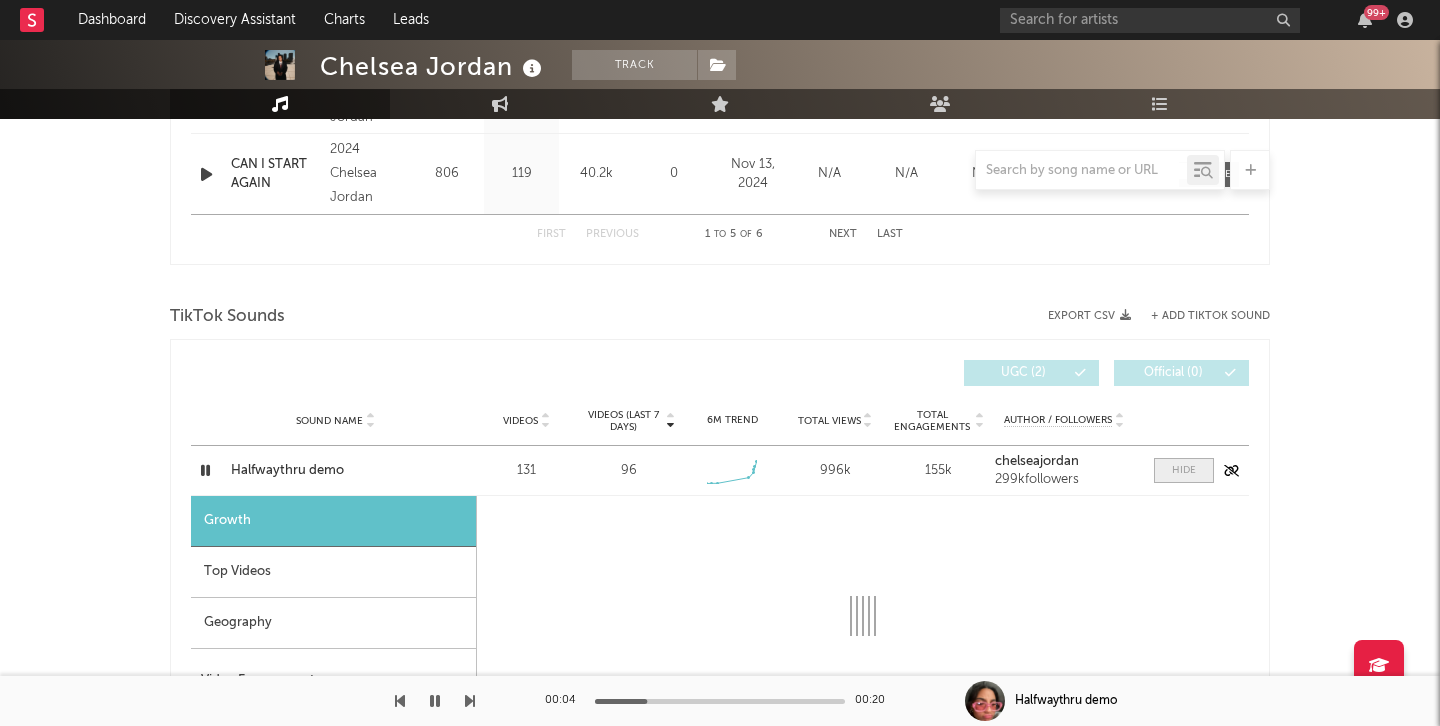 scroll, scrollTop: 1376, scrollLeft: 0, axis: vertical 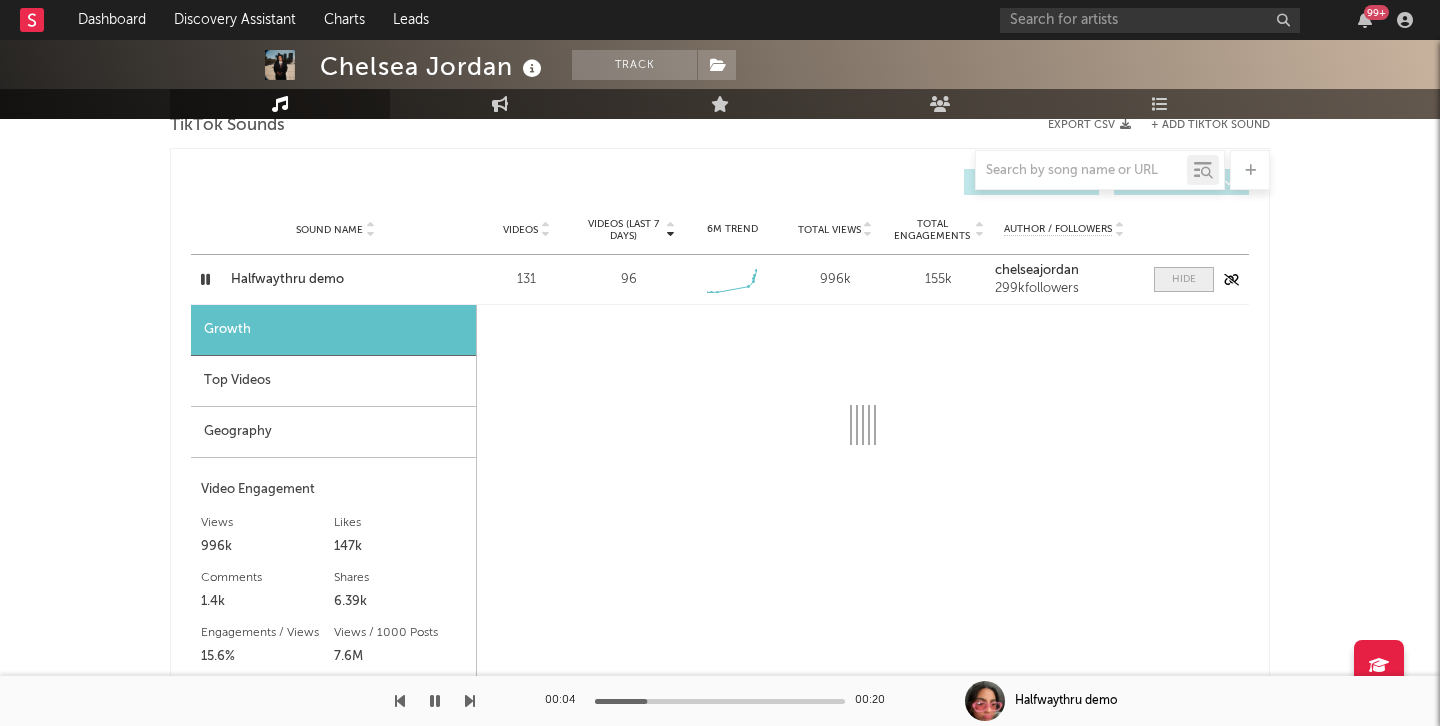 select on "1w" 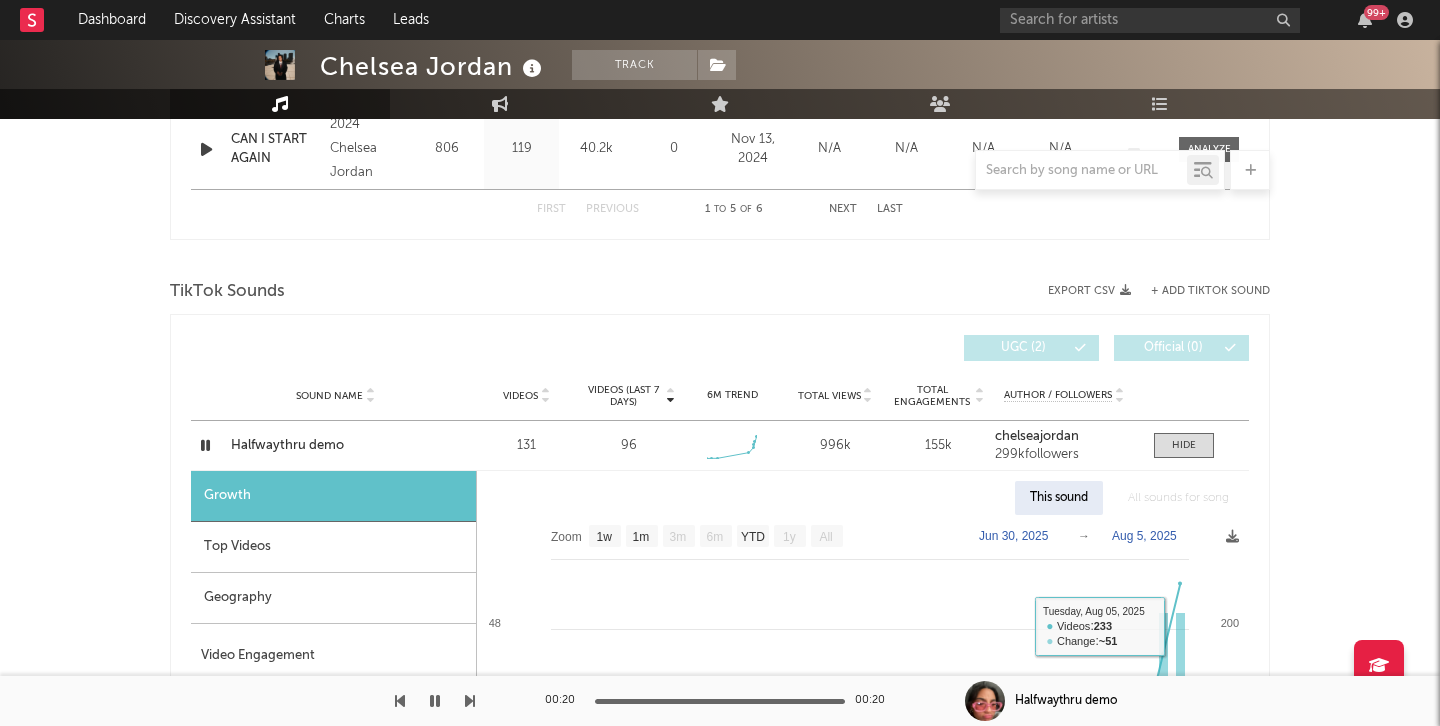 scroll, scrollTop: 1202, scrollLeft: 0, axis: vertical 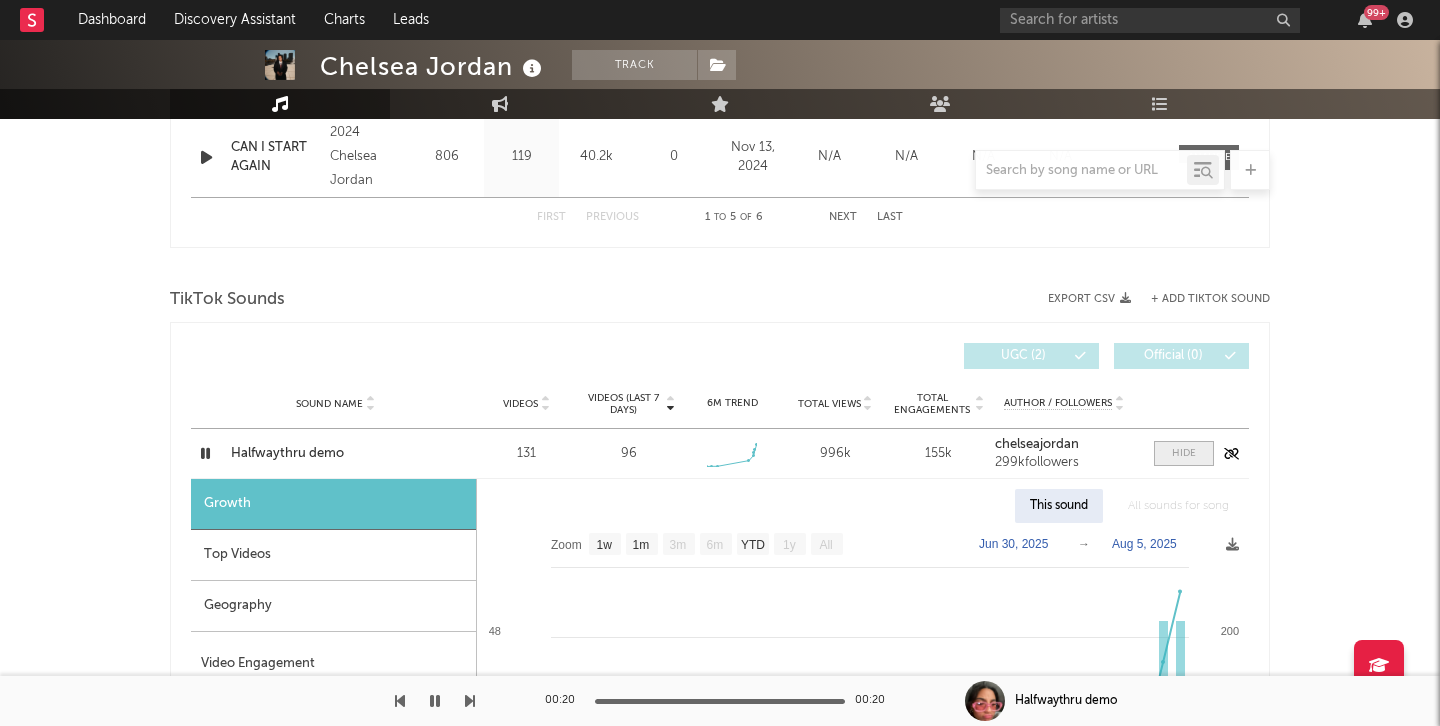click at bounding box center [1184, 453] 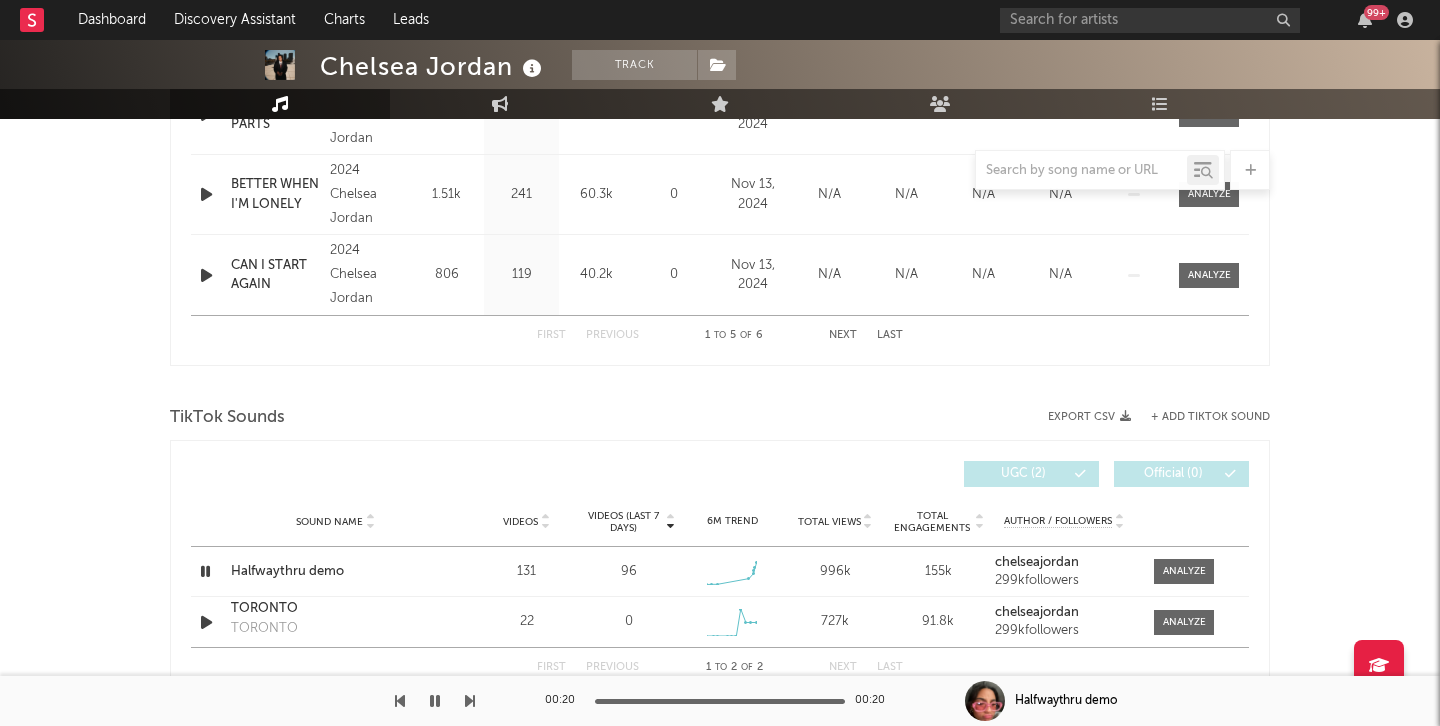 scroll, scrollTop: 1239, scrollLeft: 0, axis: vertical 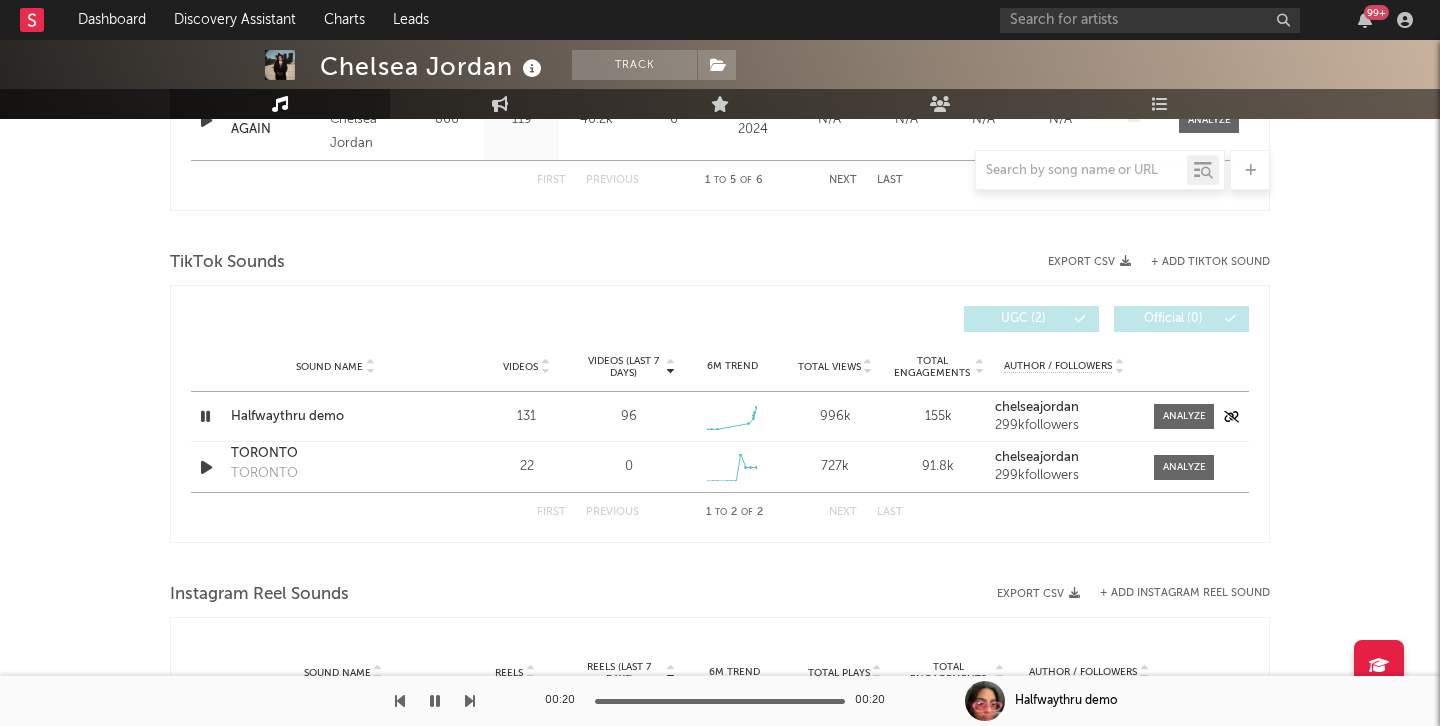 click at bounding box center (205, 416) 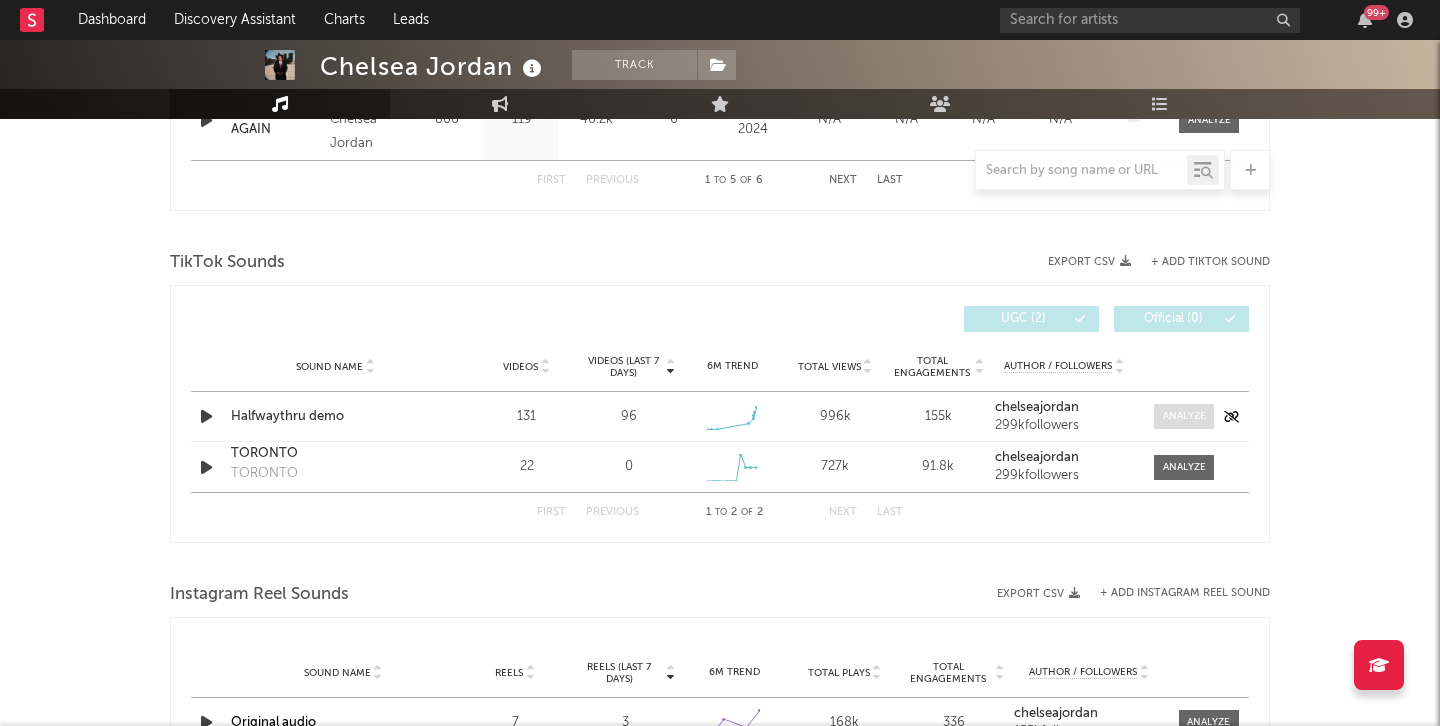 click at bounding box center (1184, 416) 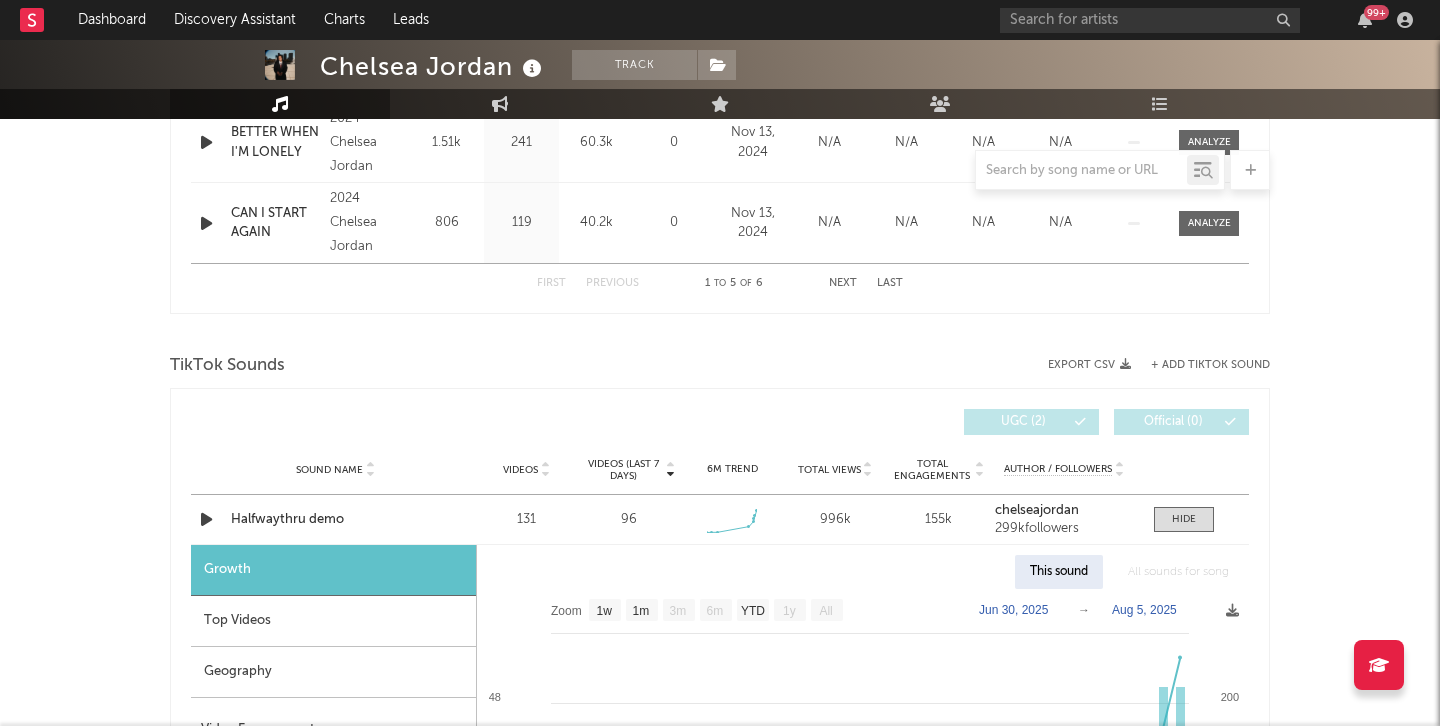 scroll, scrollTop: 1198, scrollLeft: 0, axis: vertical 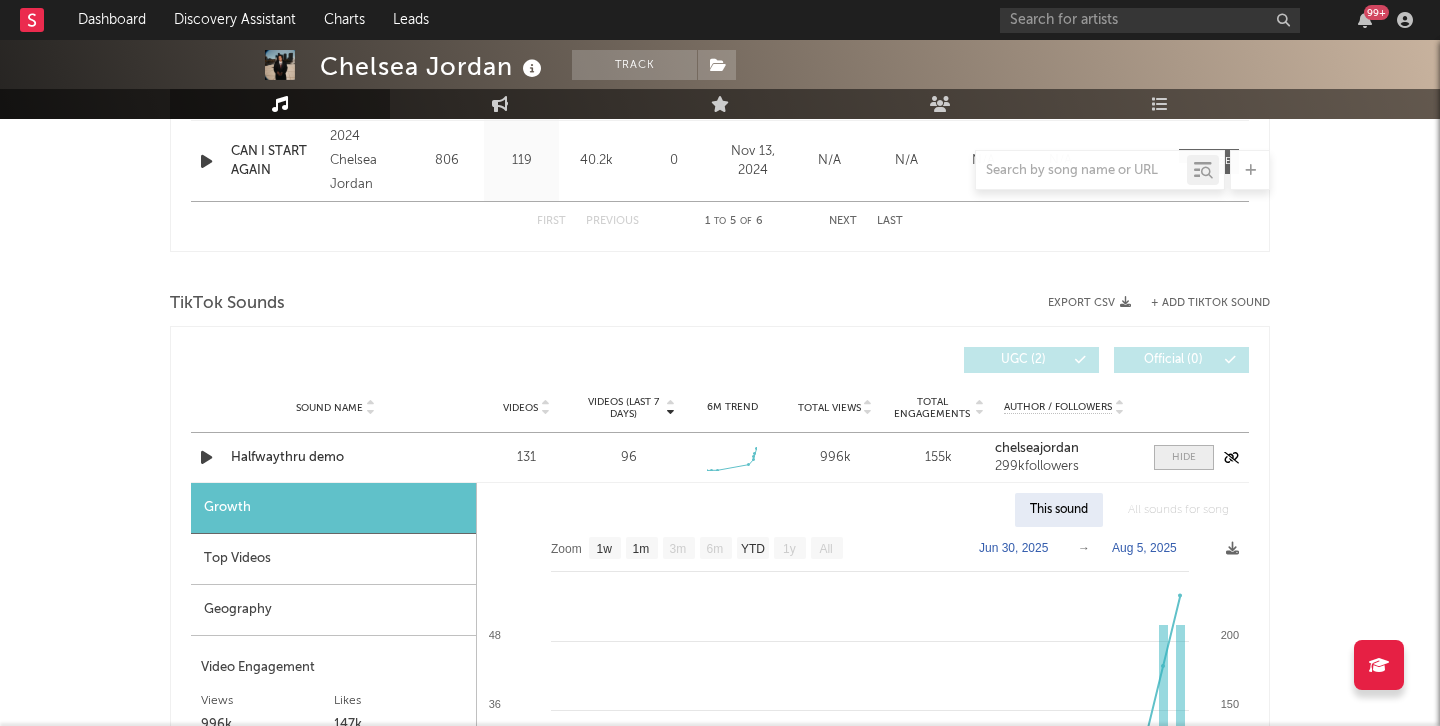 click at bounding box center [1184, 457] 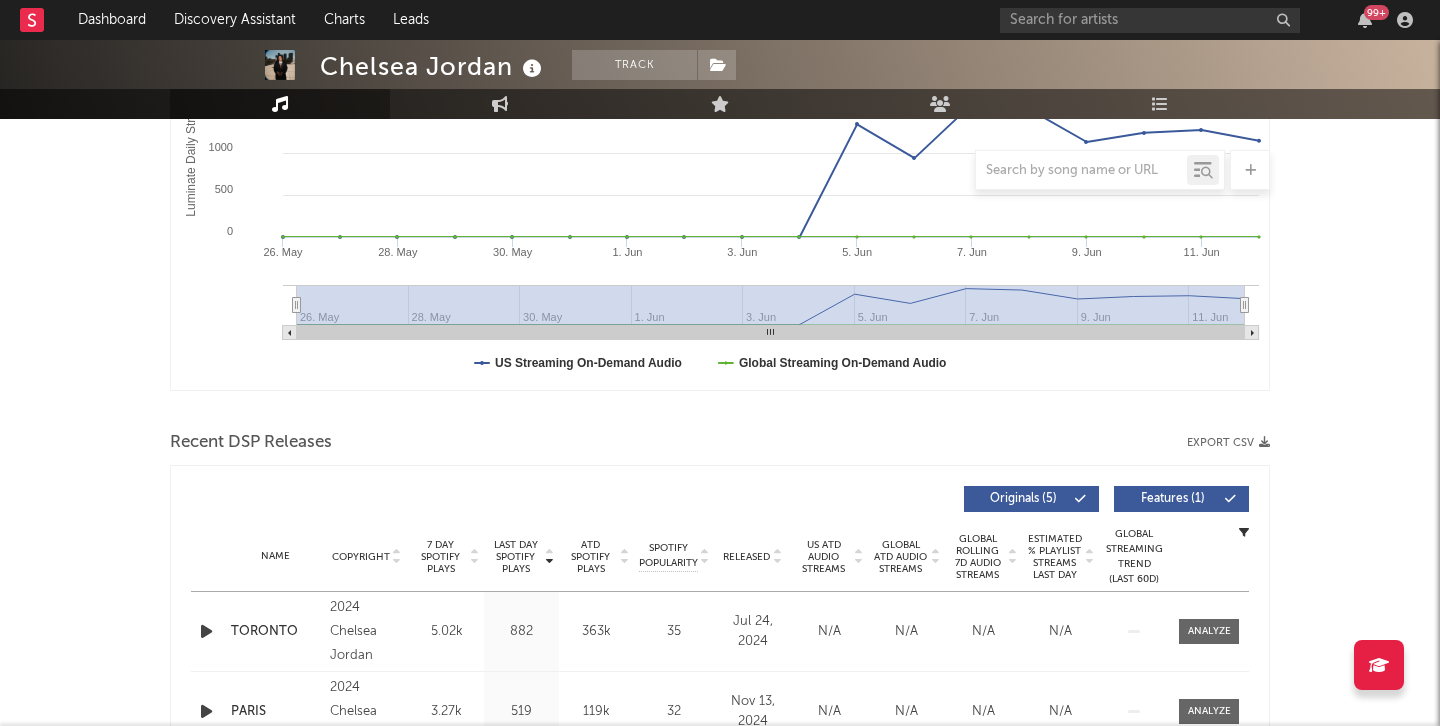 scroll, scrollTop: 0, scrollLeft: 0, axis: both 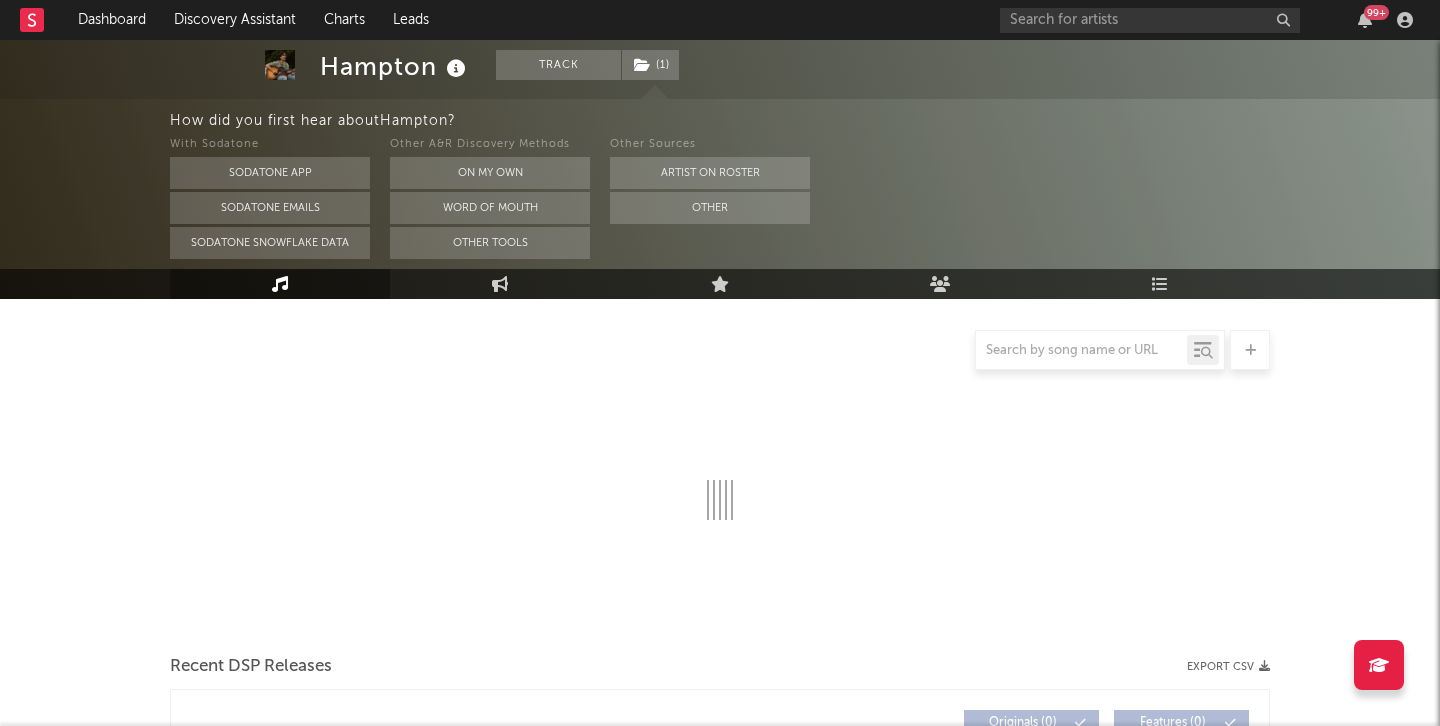 select on "6m" 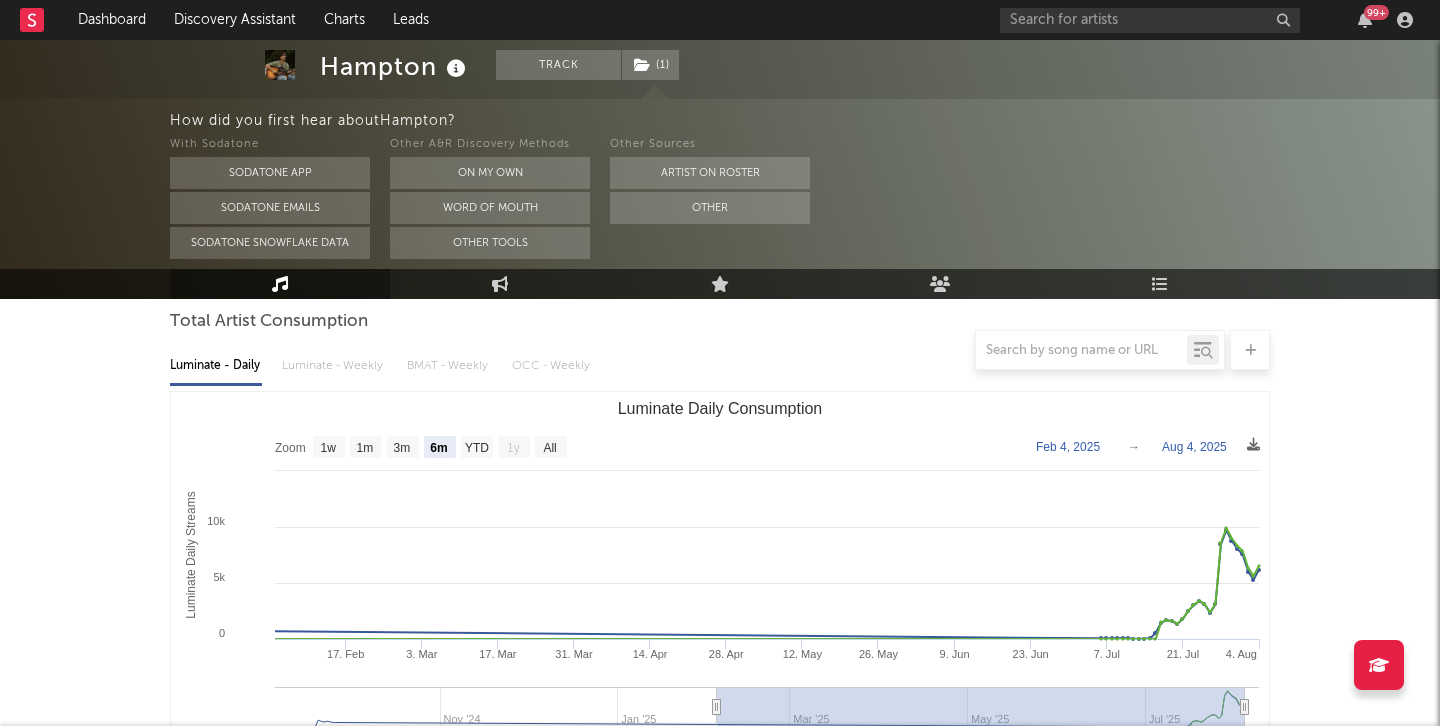 scroll, scrollTop: 181, scrollLeft: 0, axis: vertical 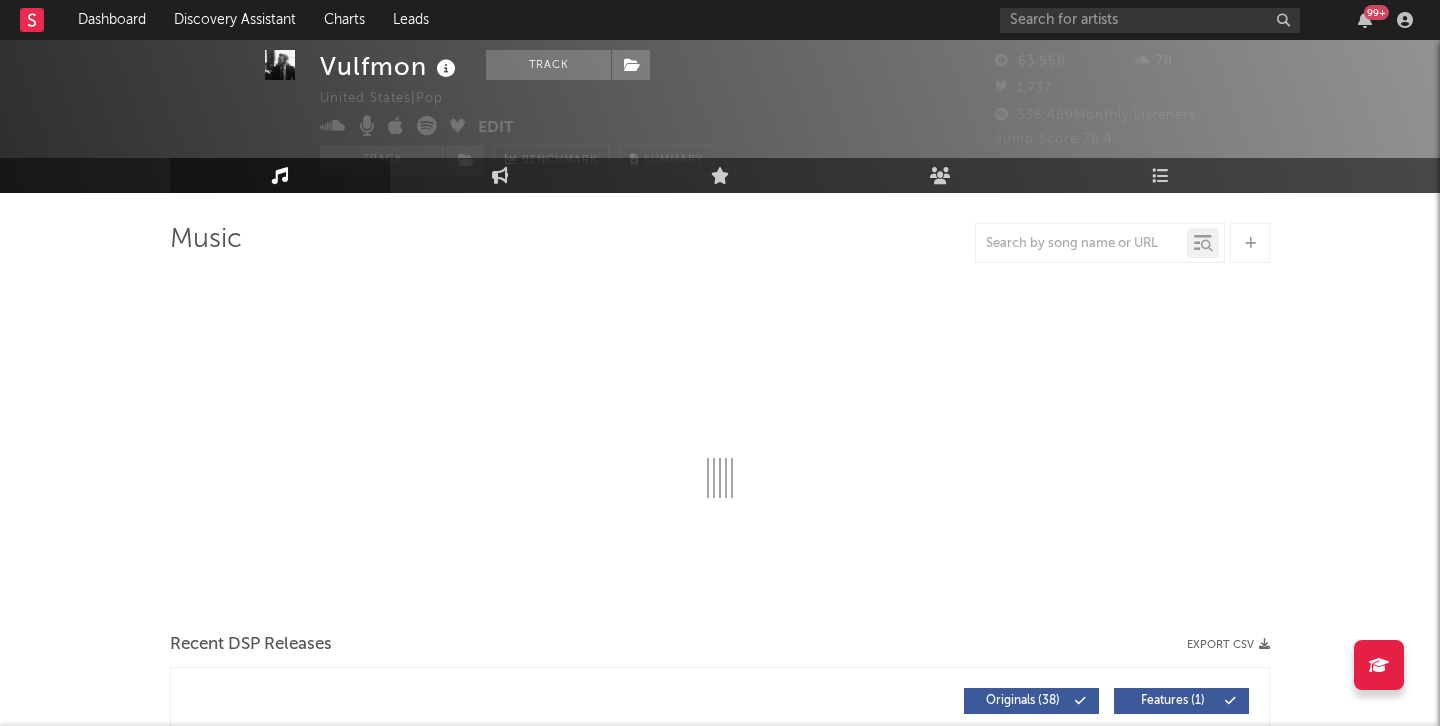 select on "6m" 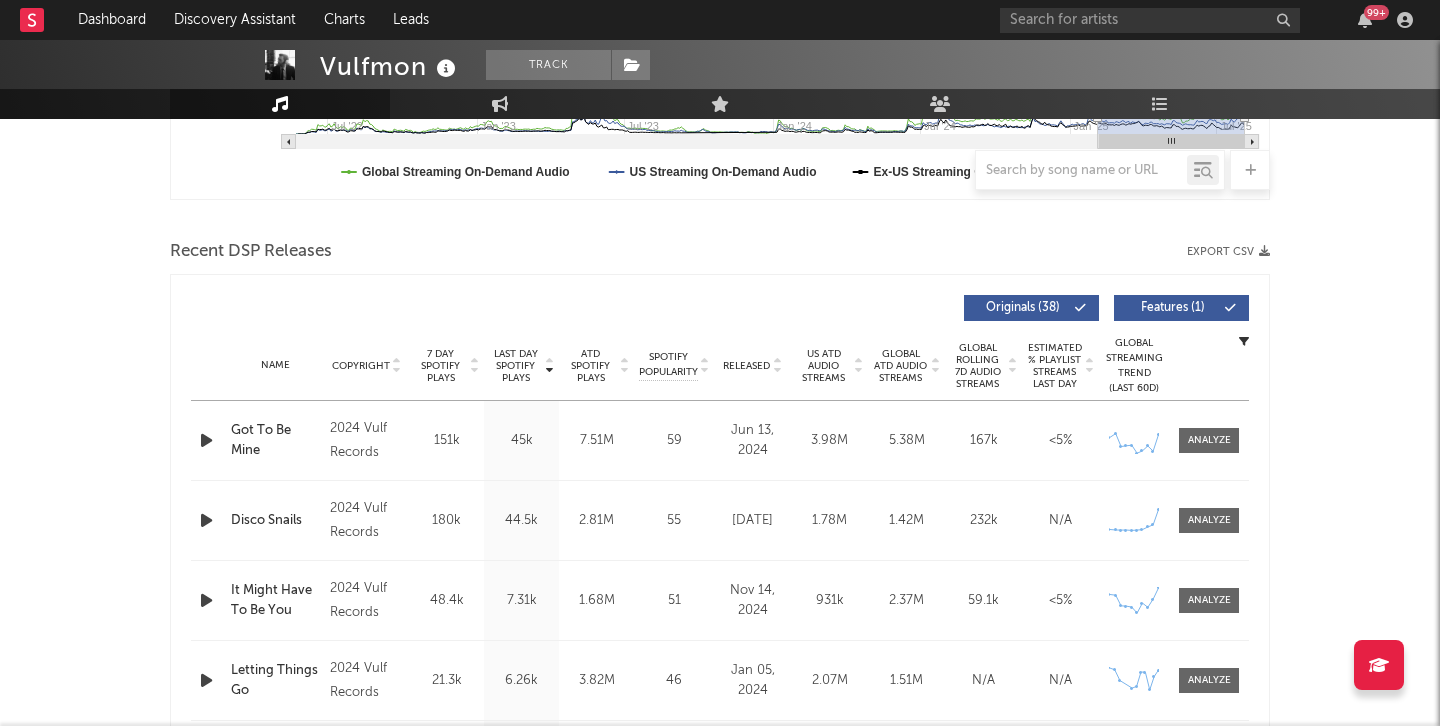 scroll, scrollTop: 605, scrollLeft: 0, axis: vertical 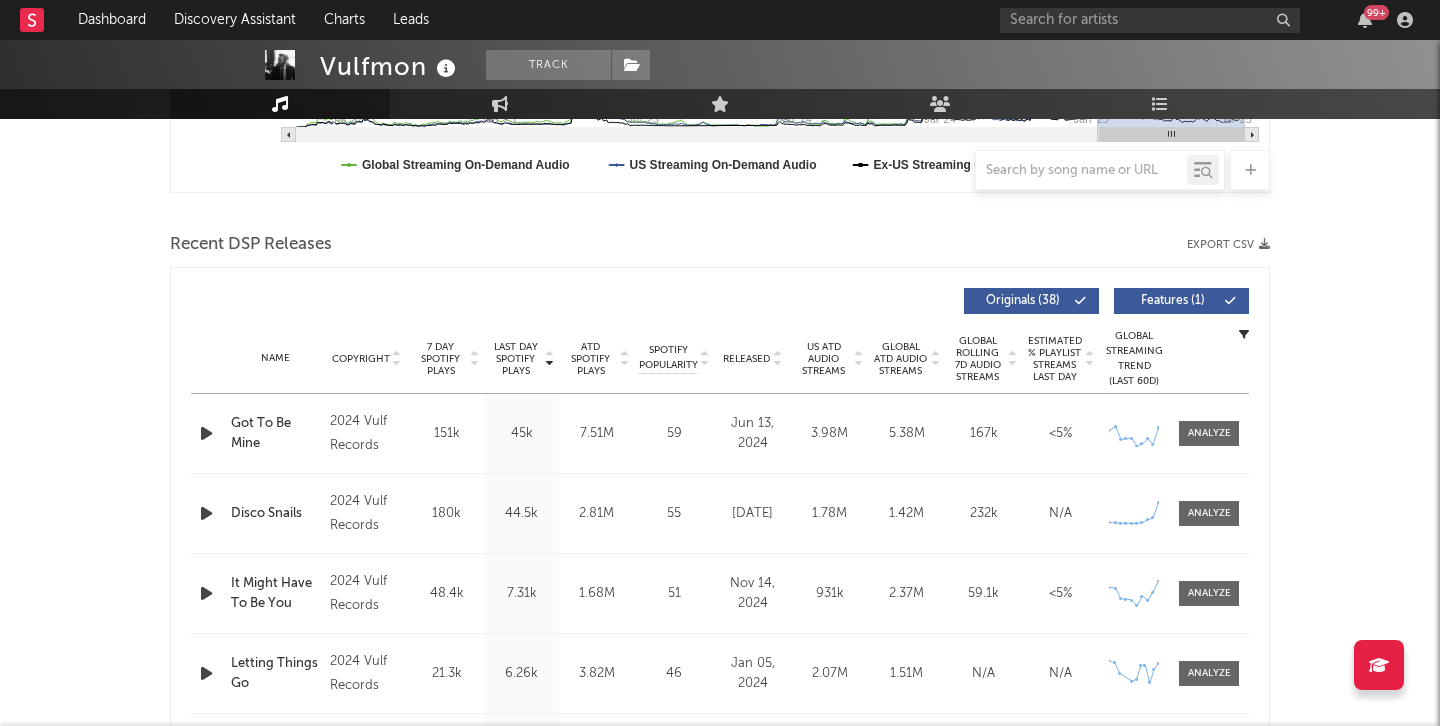 click on "7 Day Spotify Plays" at bounding box center [440, 359] 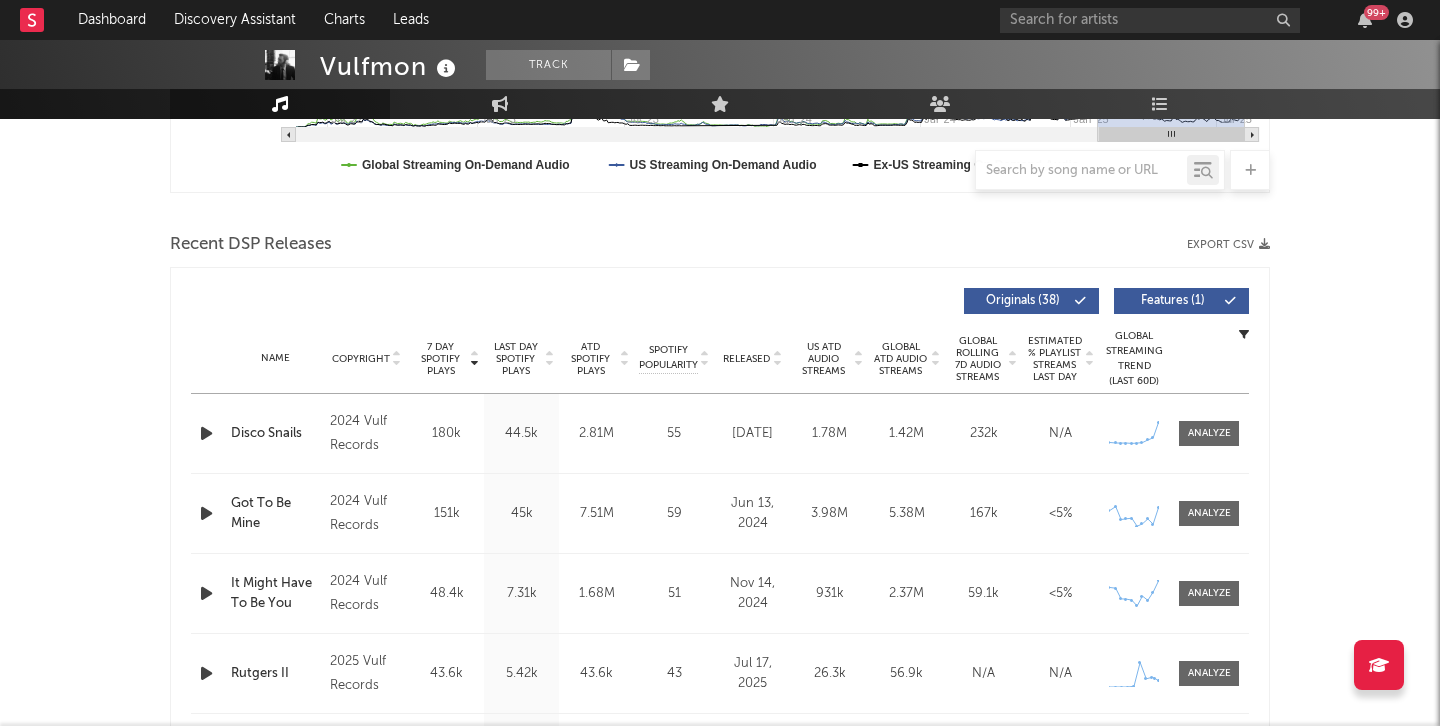 scroll, scrollTop: 737, scrollLeft: 0, axis: vertical 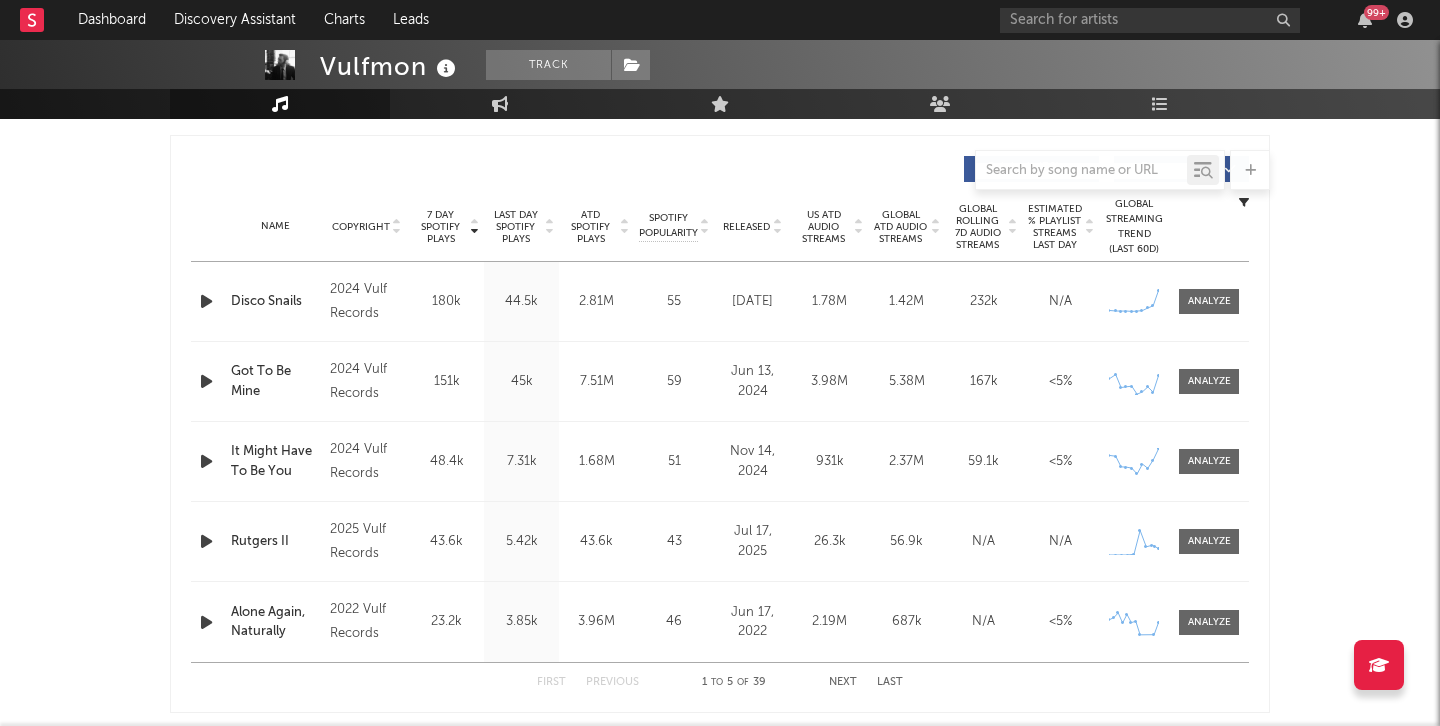 click at bounding box center [206, 301] 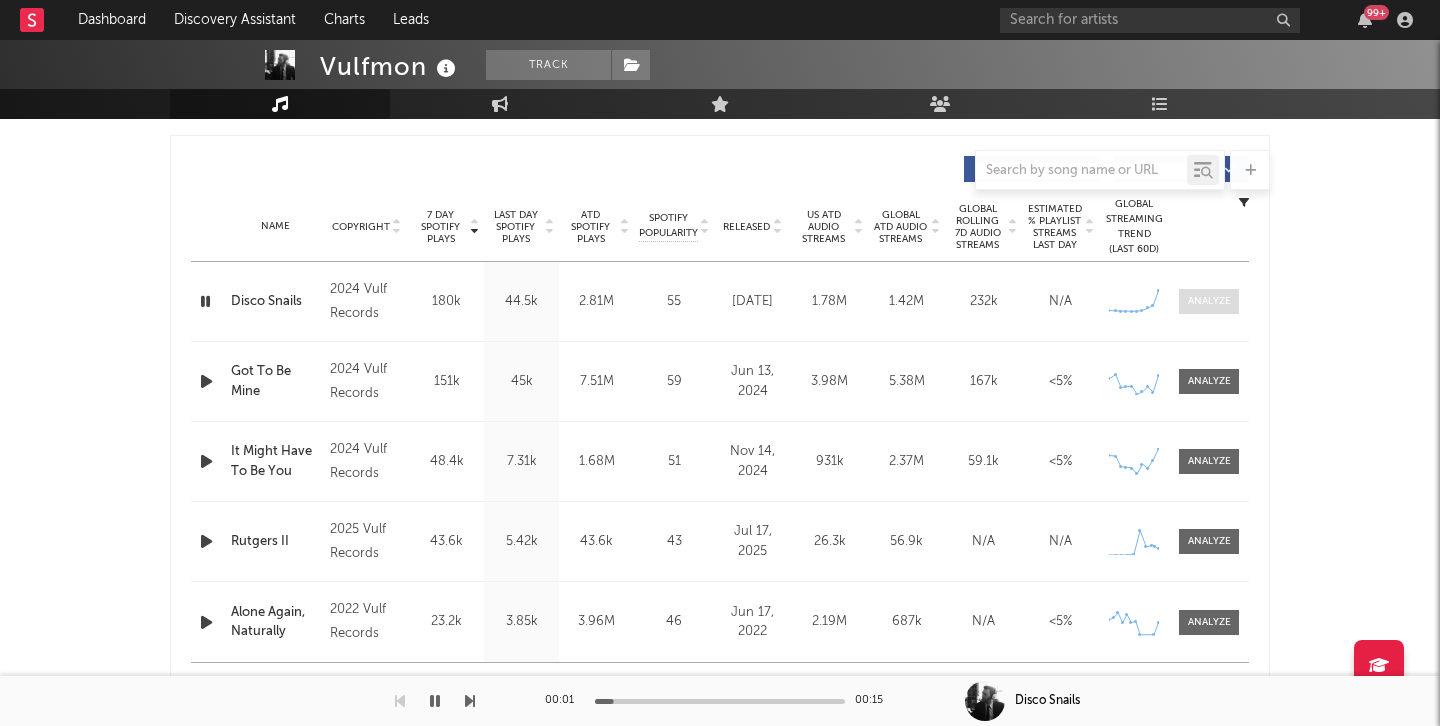 click at bounding box center [1209, 301] 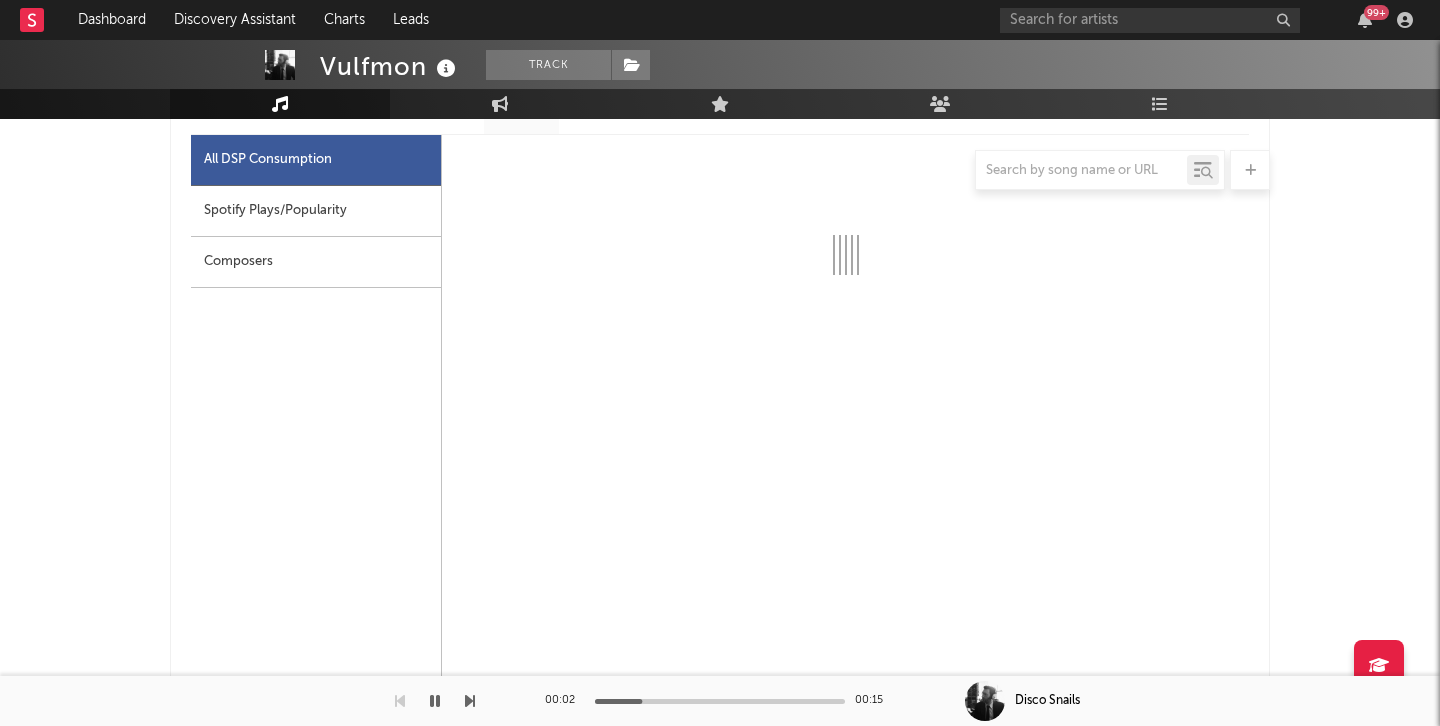 scroll, scrollTop: 940, scrollLeft: 0, axis: vertical 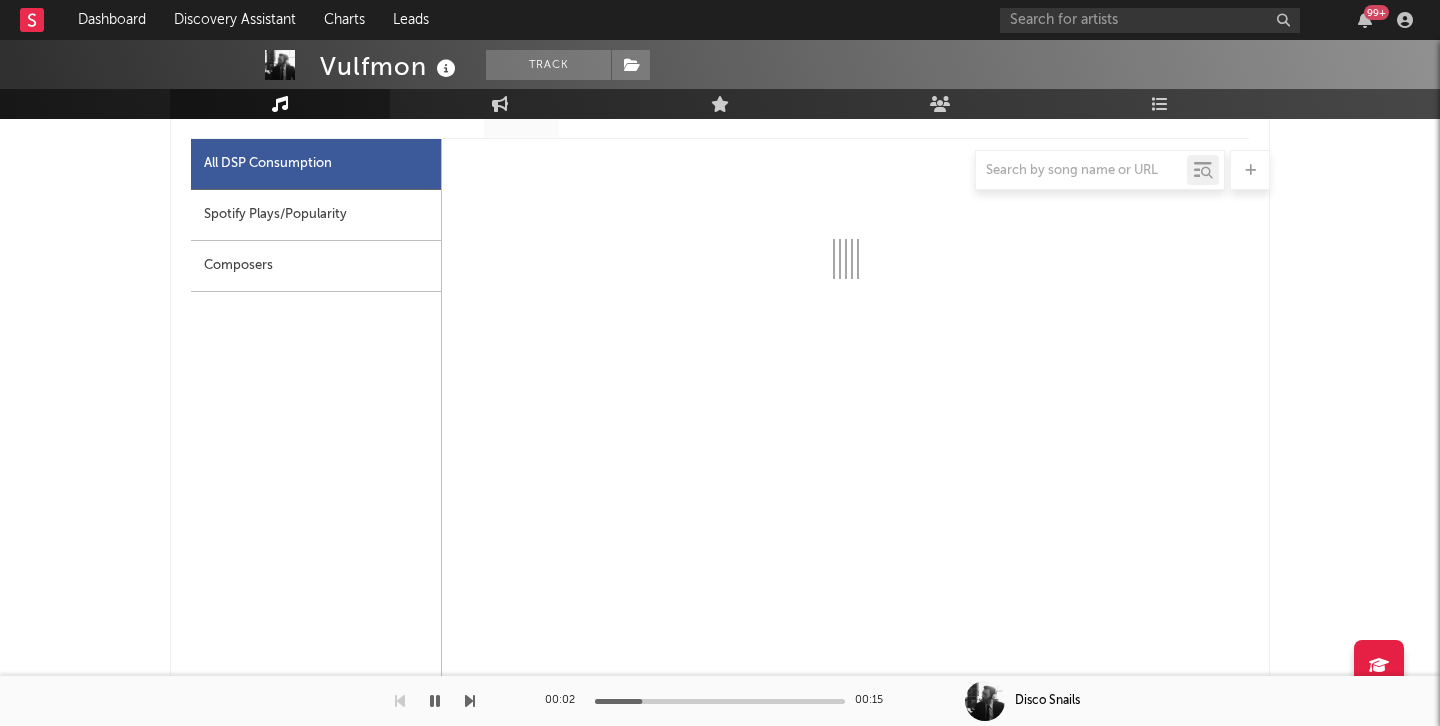 select on "6m" 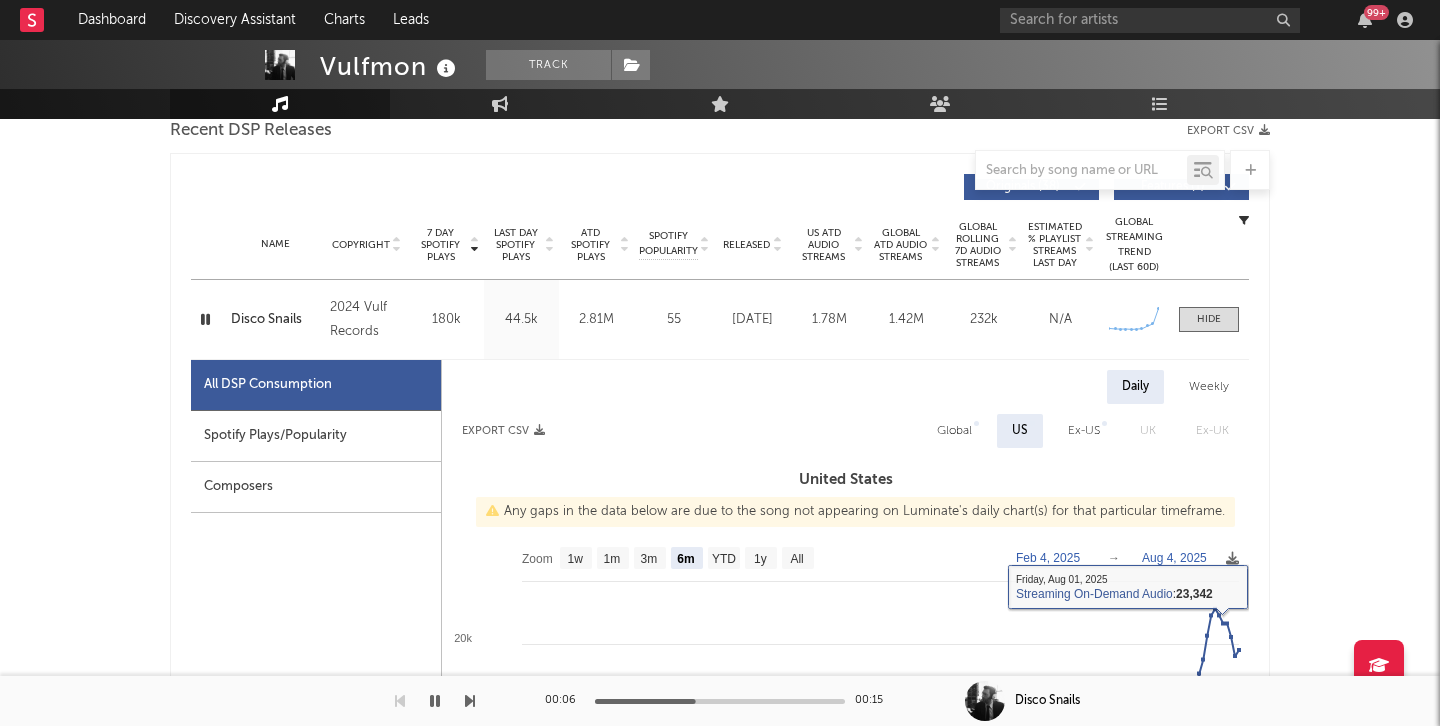 scroll, scrollTop: 701, scrollLeft: 0, axis: vertical 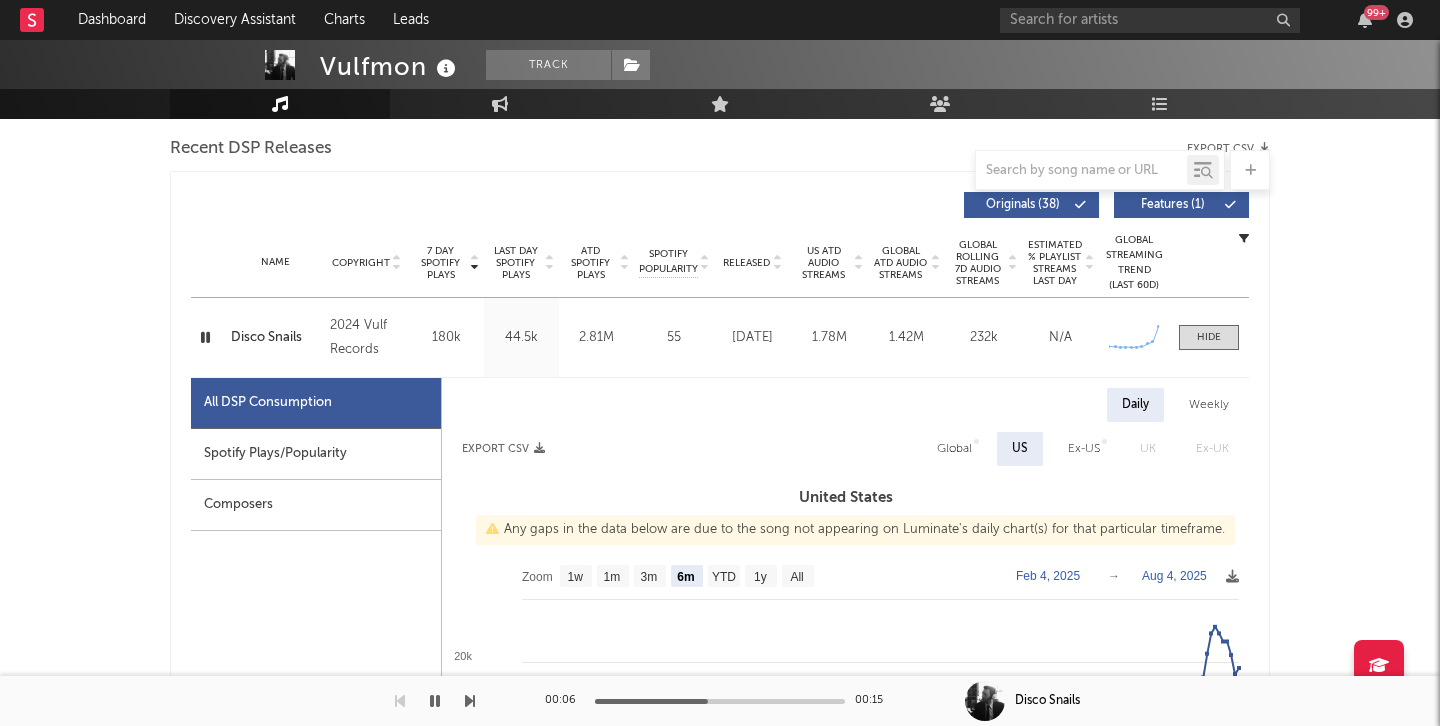 click on "Name Disco Snails Copyright [YEAR] Vulf Records Label Vulf Records Album Names Dot, Disco Snails Composer Names [FIRST] [LAST] & [FIRST] [LAST] [NUMBER] Day Spotify Plays [NUMBER]k Last Day Spotify Plays [NUMBER]k ATD Spotify Plays [NUMBER]M Spotify Popularity [NUMBER] Total US Streams [NUMBER]M Total US SES [NUMBER]k Total UK Streams N/A Total UK Audio Streams N/A UK Weekly Streams N/A UK Weekly Audio Streams N/A Released [DATE] US ATD Audio Streams [NUMBER]M US Rolling [NUMBER]D Audio Streams [NUMBER]k US Rolling WoW % Chg [NUMBER] Global ATD Audio Streams [NUMBER]M Global Rolling [NUMBER]D Audio Streams [NUMBER]k Global Rolling WoW % Chg [NUMBER] Estimated % Playlist Streams Last Day N/A Global Streaming Trend (Last [NUMBER]D) Created with Highcharts [NUMBER] Ex-US Streaming Trend (Last [NUMBER]D) Created with Highcharts [NUMBER] US Streaming Trend (Last [NUMBER]D) Created with Highcharts [NUMBER] Global Latest Day Audio Streams [NUMBER]k US Latest Day Audio Streams [NUMBER]k" at bounding box center (720, 337) 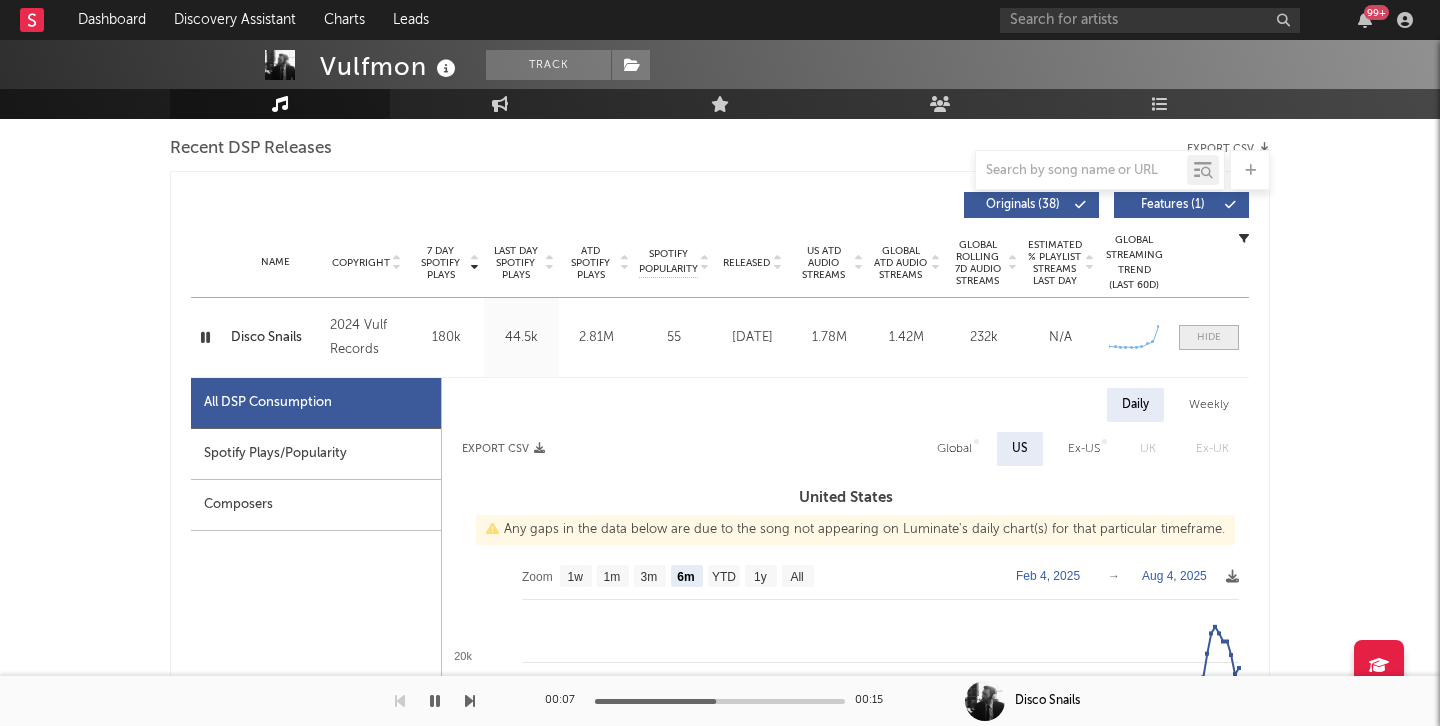 click at bounding box center [1209, 337] 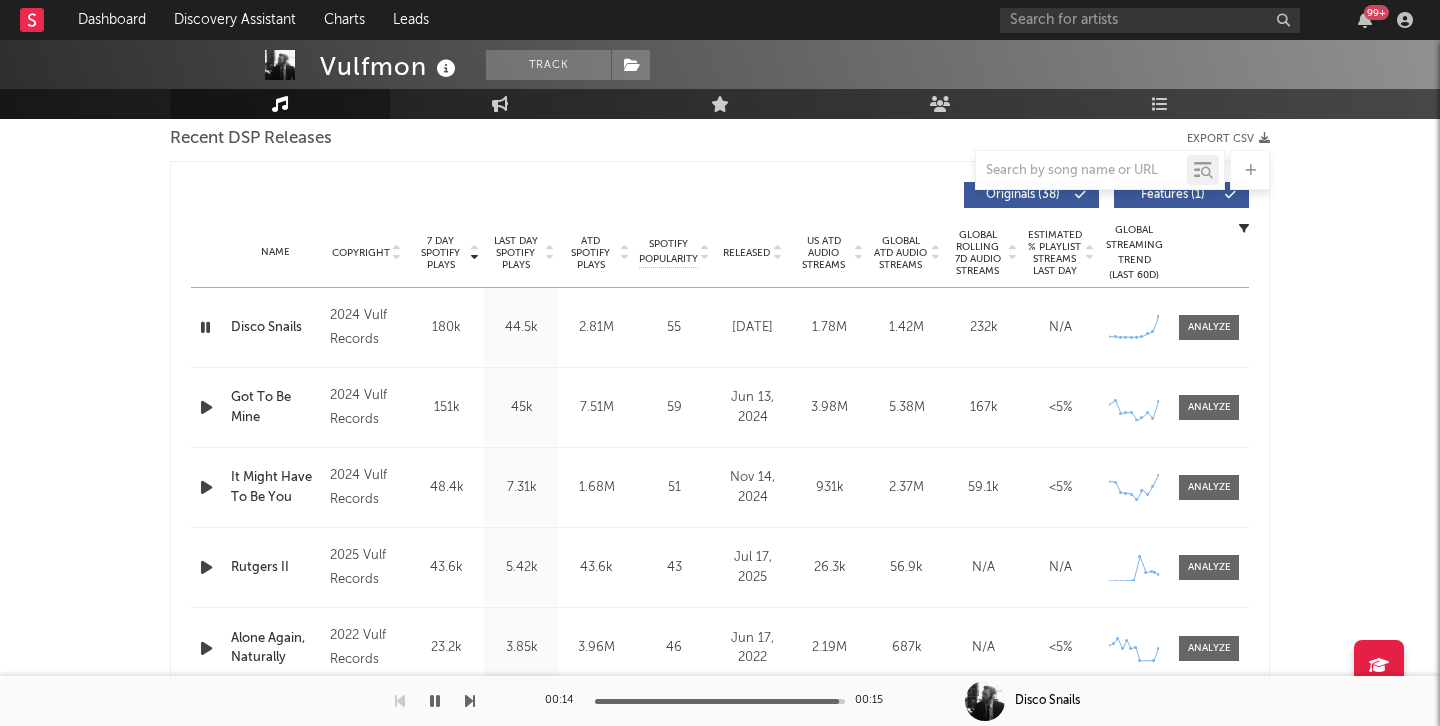 scroll, scrollTop: 725, scrollLeft: 0, axis: vertical 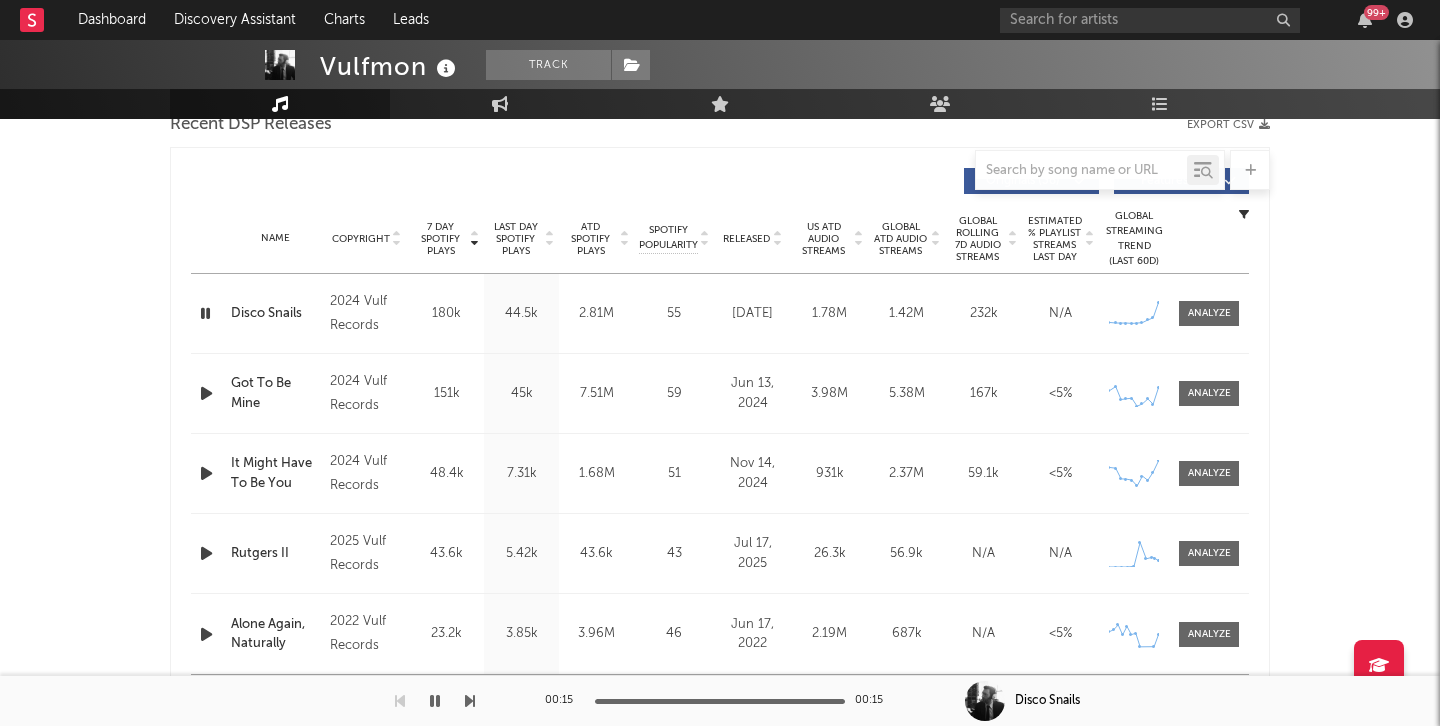 click at bounding box center (206, 393) 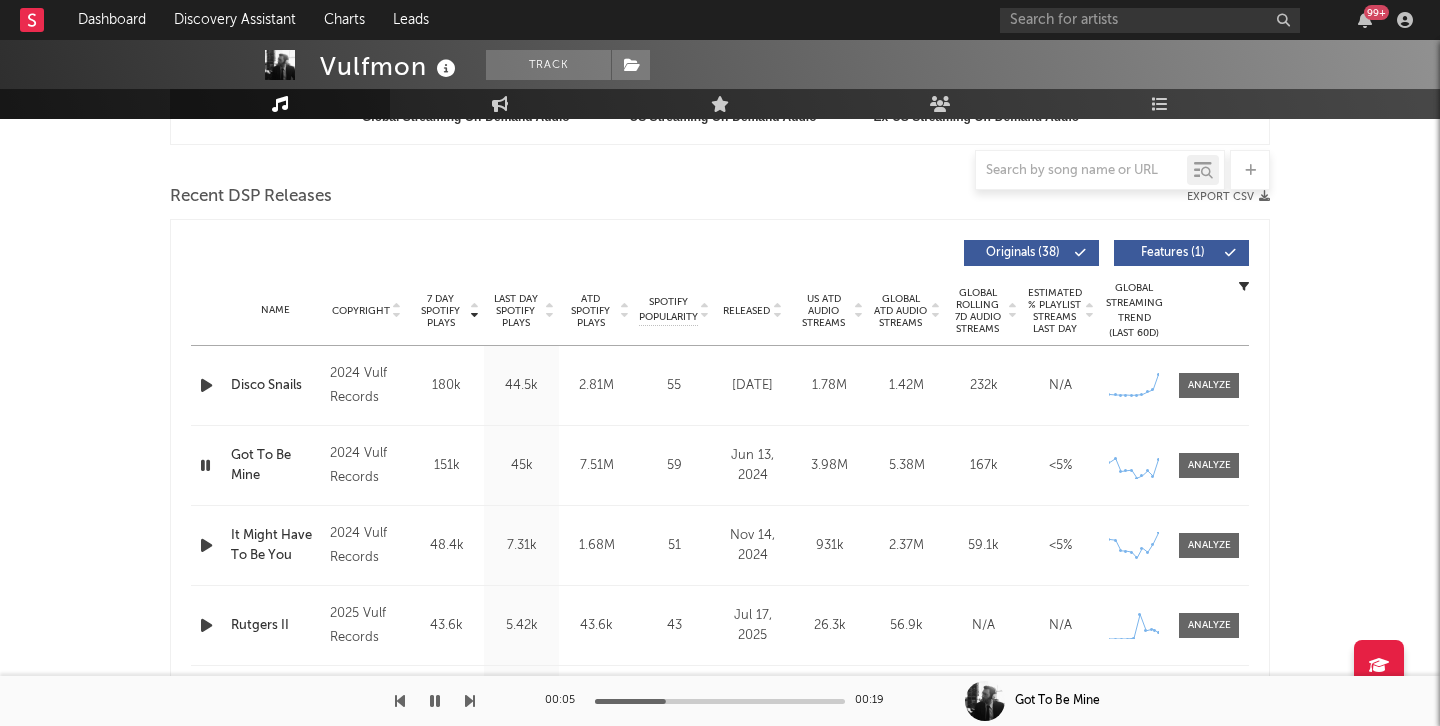 scroll, scrollTop: 692, scrollLeft: 0, axis: vertical 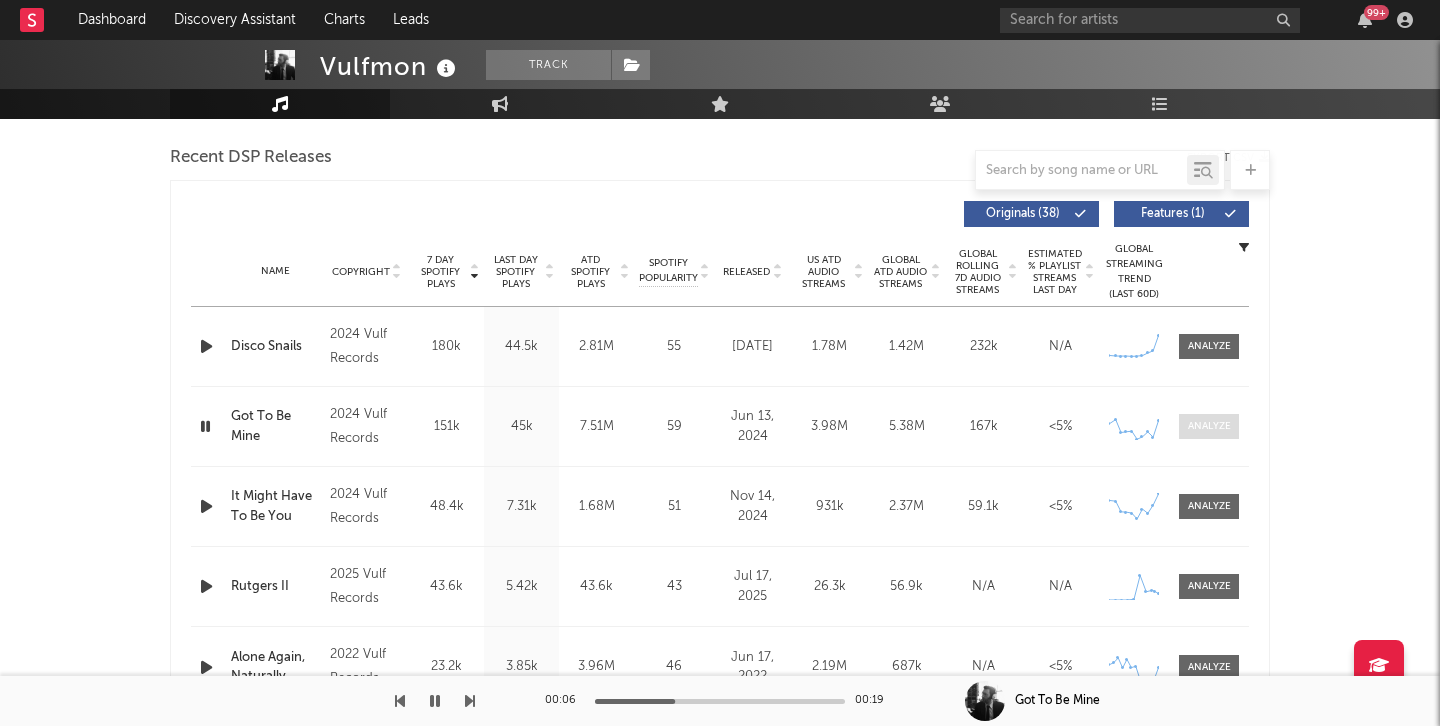 click at bounding box center [1209, 426] 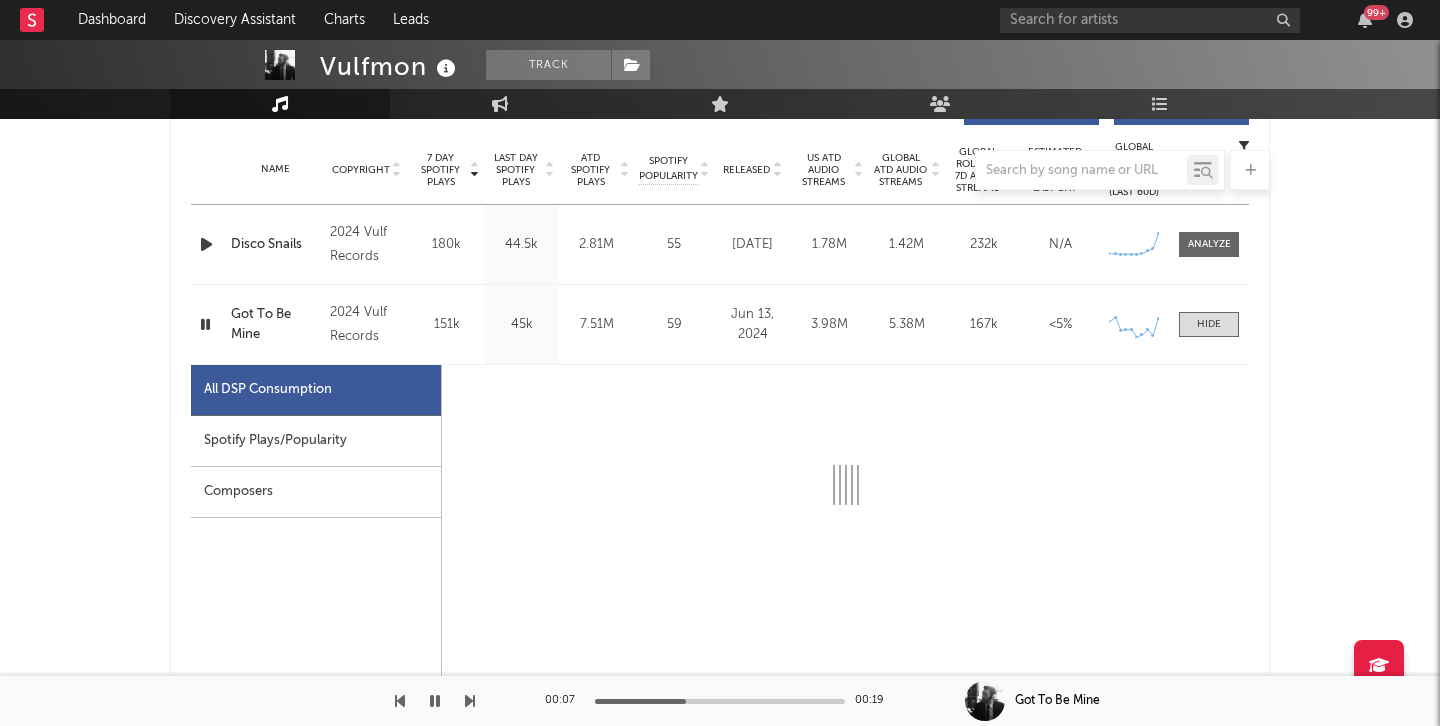 scroll, scrollTop: 979, scrollLeft: 0, axis: vertical 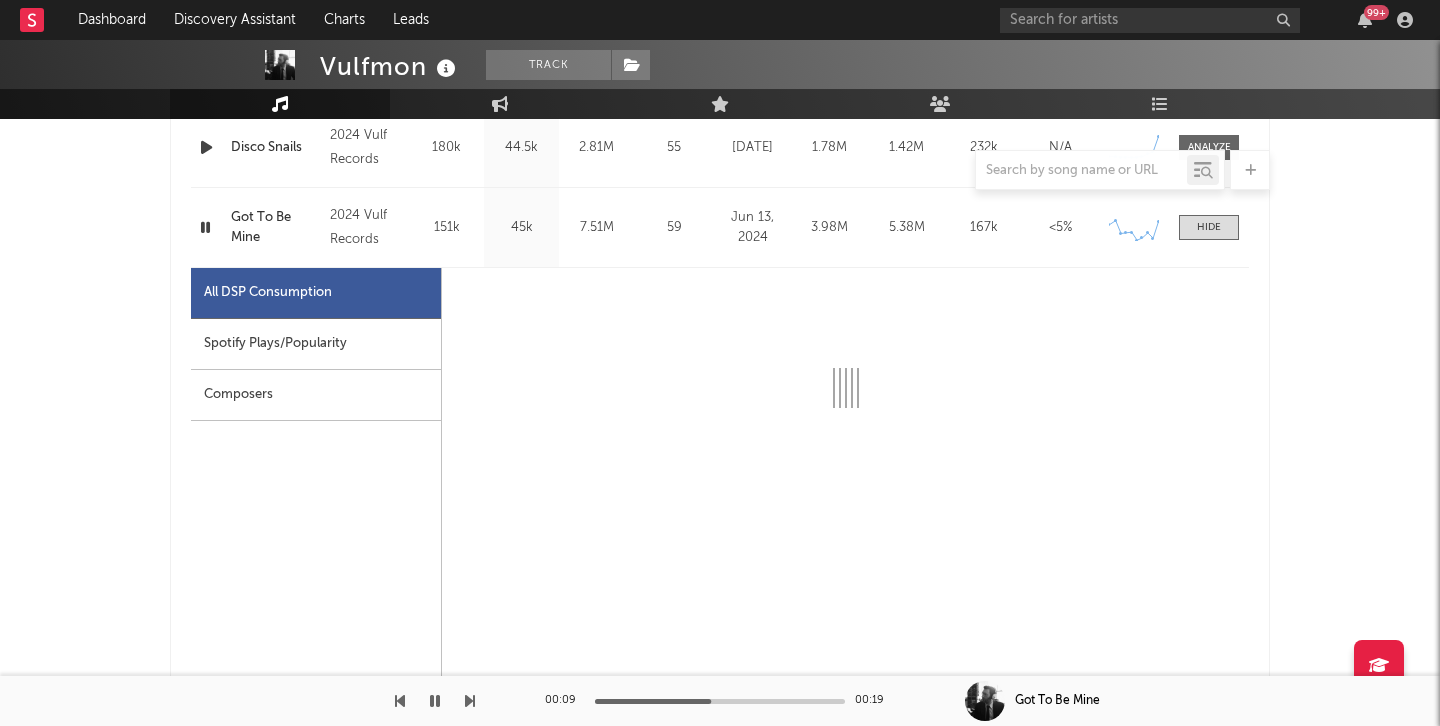 select on "6m" 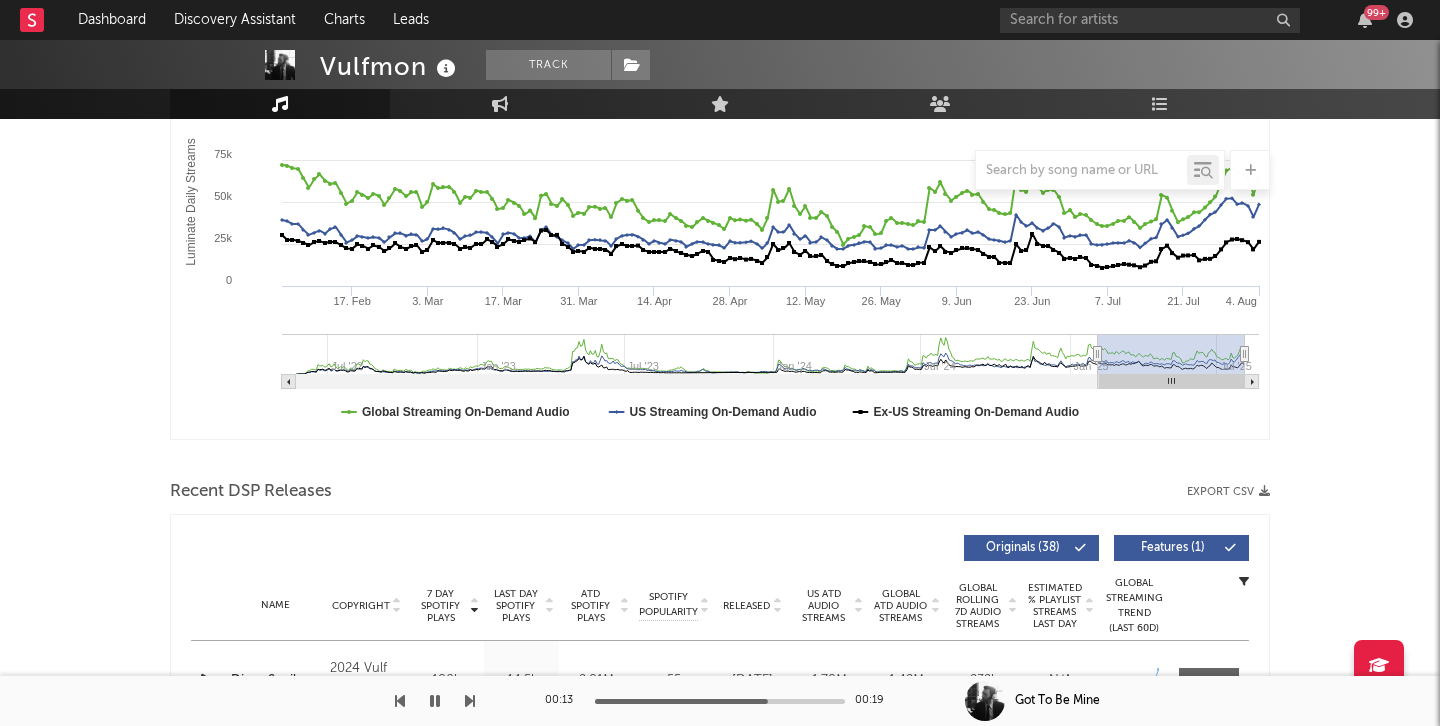 scroll, scrollTop: 339, scrollLeft: 0, axis: vertical 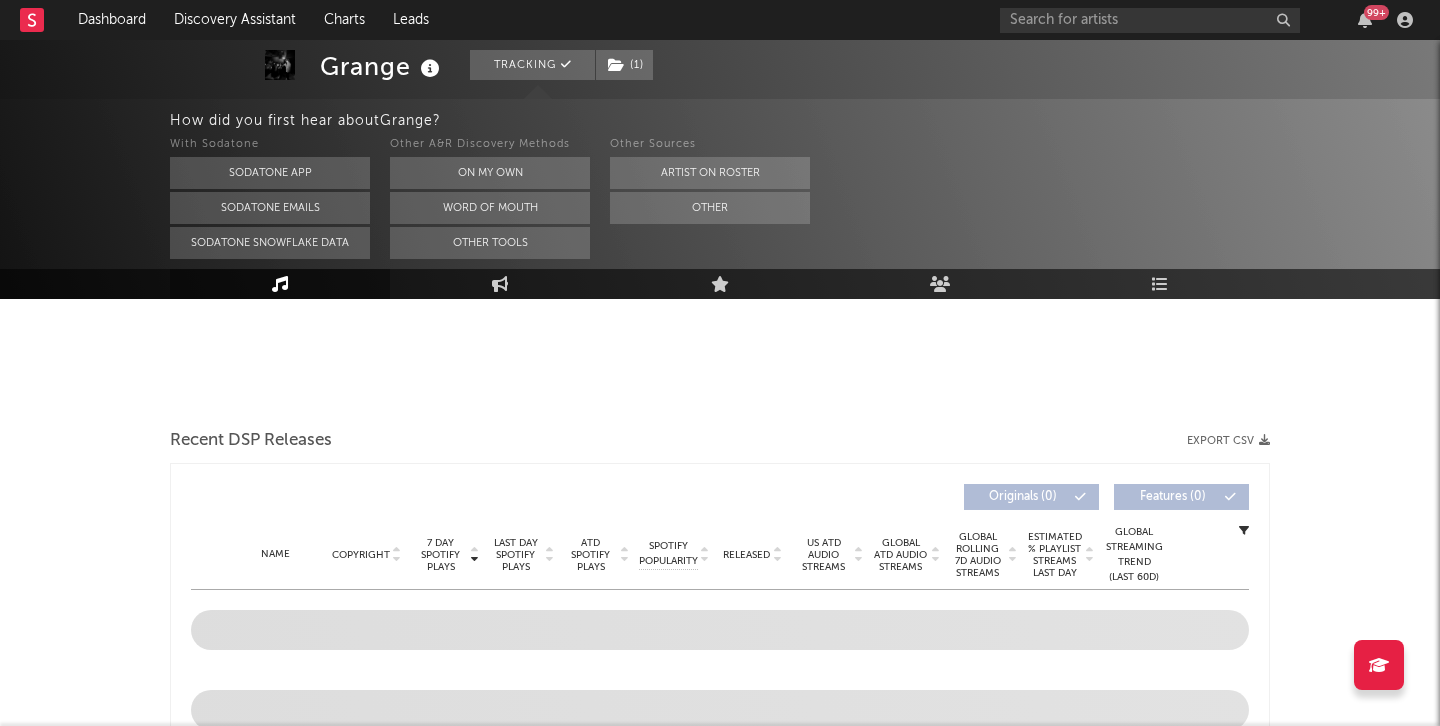 select on "6m" 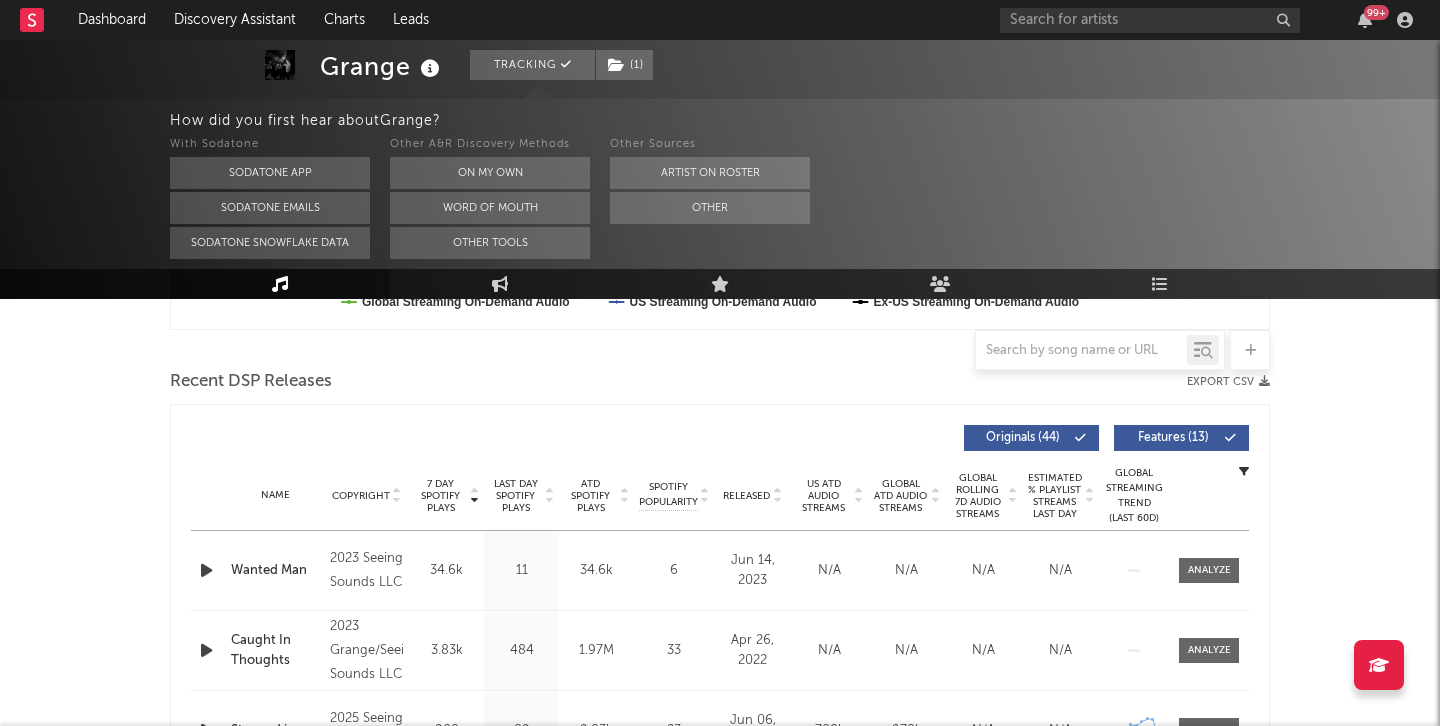 scroll, scrollTop: 628, scrollLeft: 0, axis: vertical 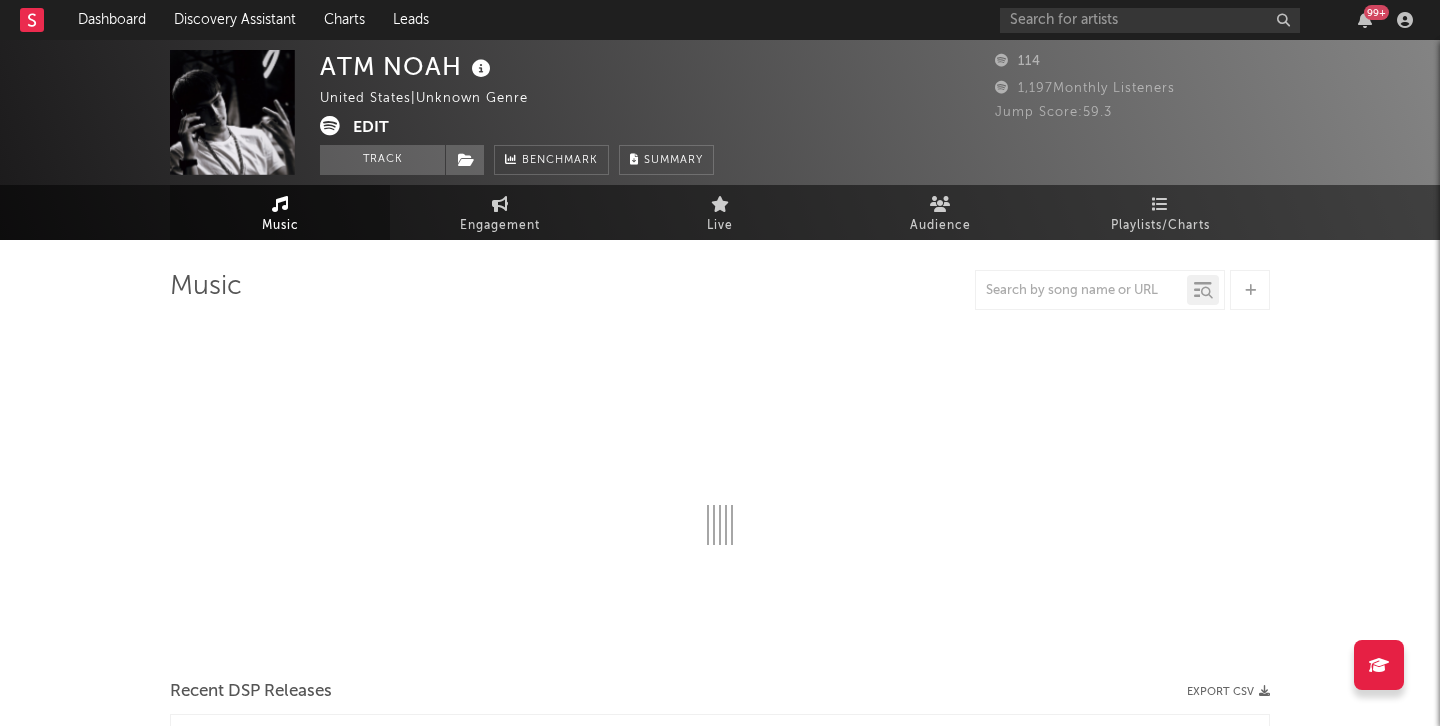 select on "1w" 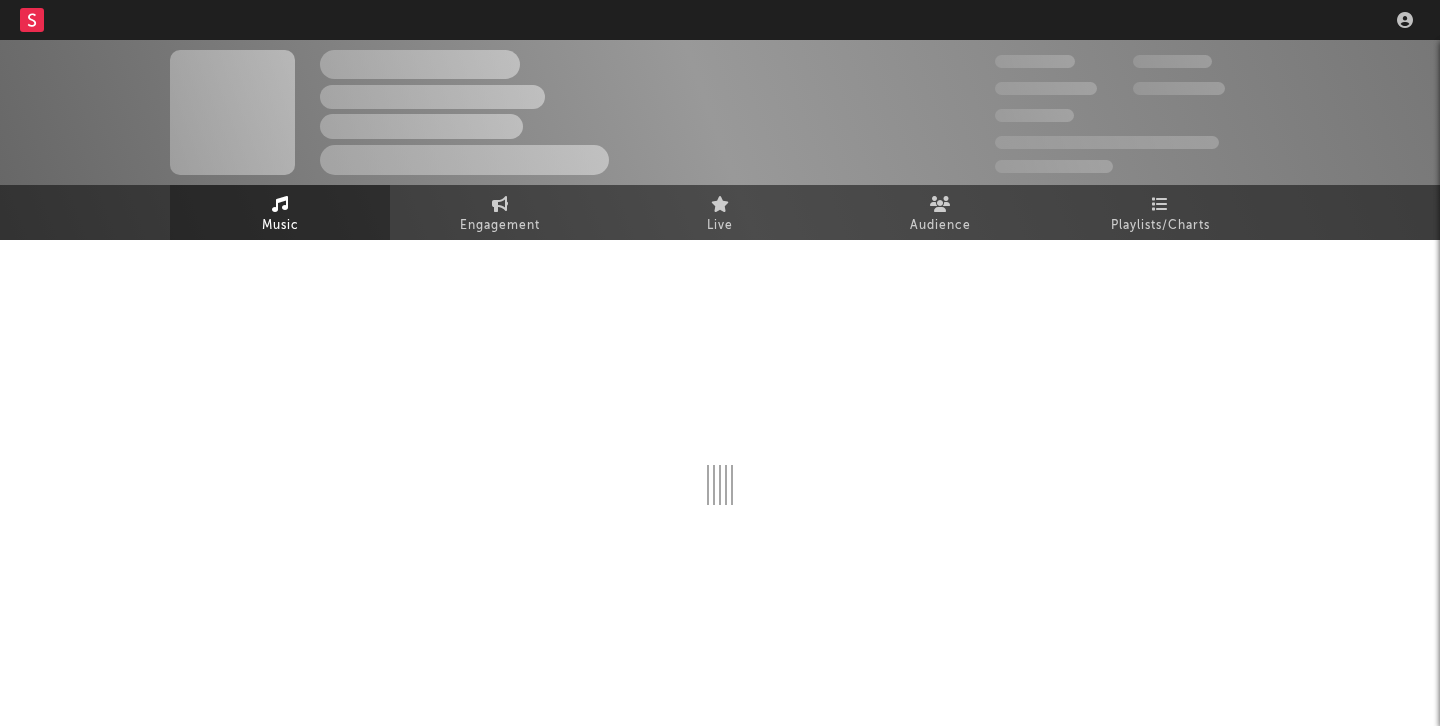 scroll, scrollTop: 0, scrollLeft: 0, axis: both 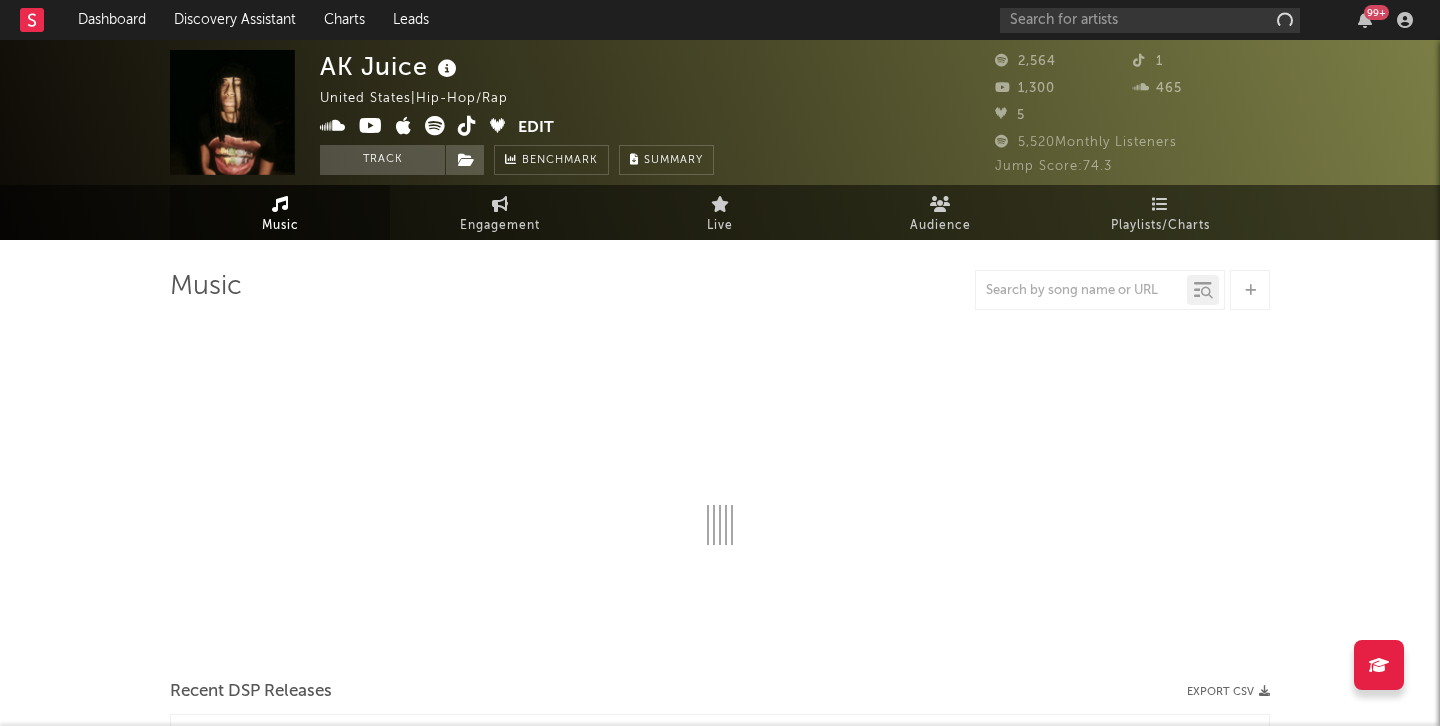 select on "1w" 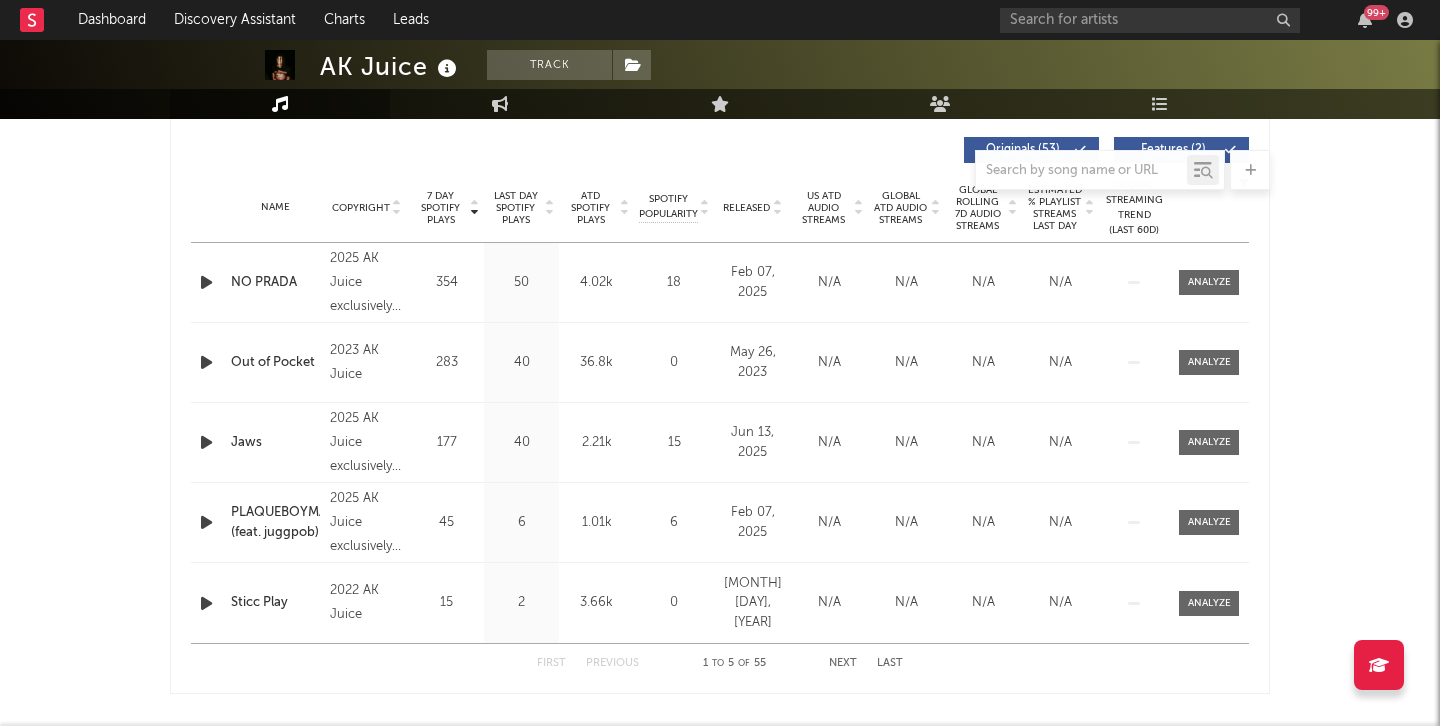 scroll, scrollTop: 755, scrollLeft: 0, axis: vertical 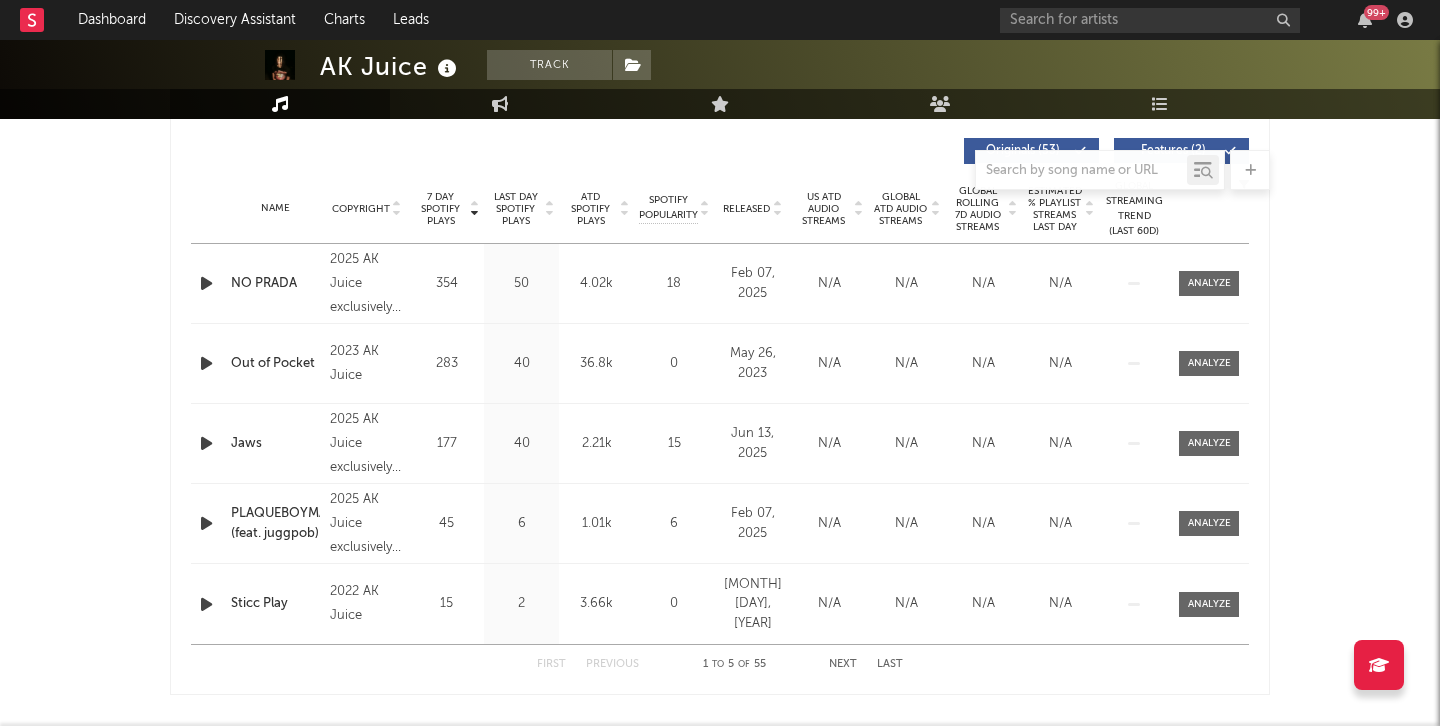 click on "Released" at bounding box center [746, 209] 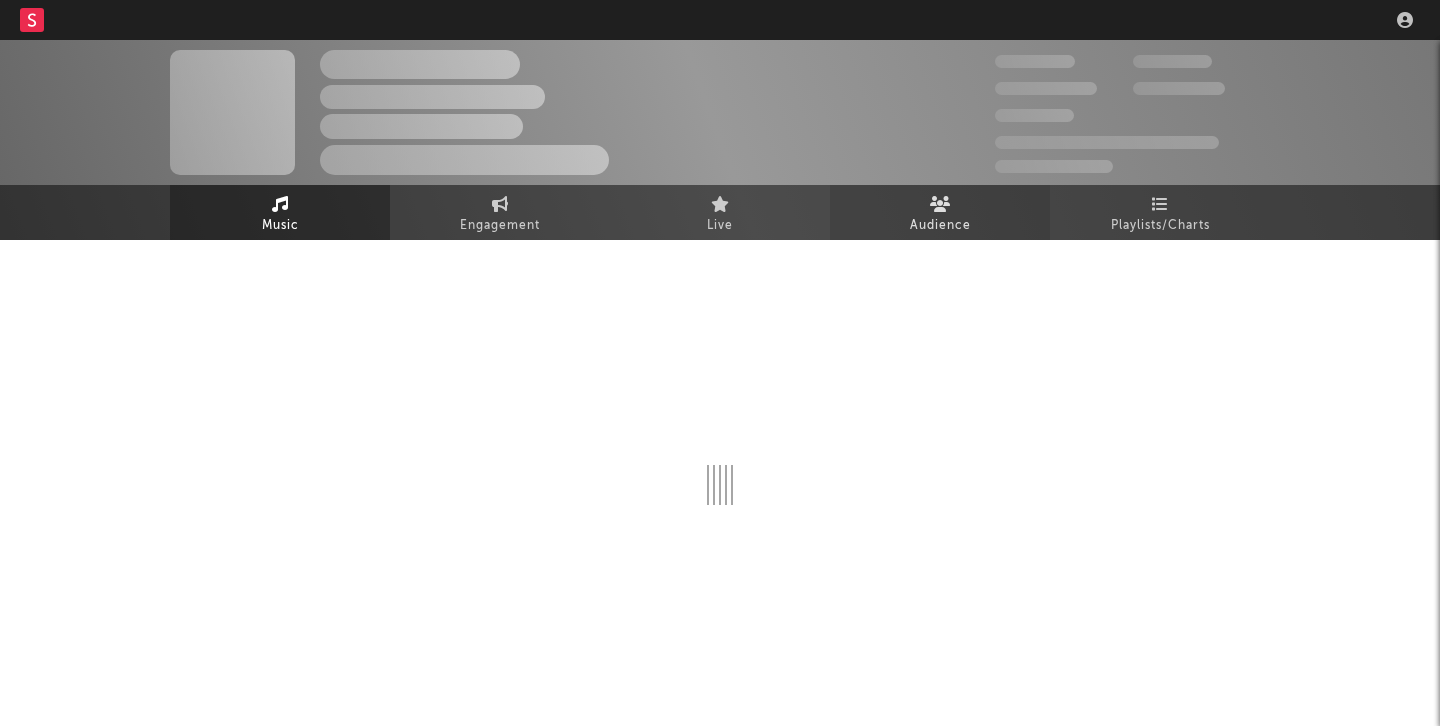scroll, scrollTop: 0, scrollLeft: 0, axis: both 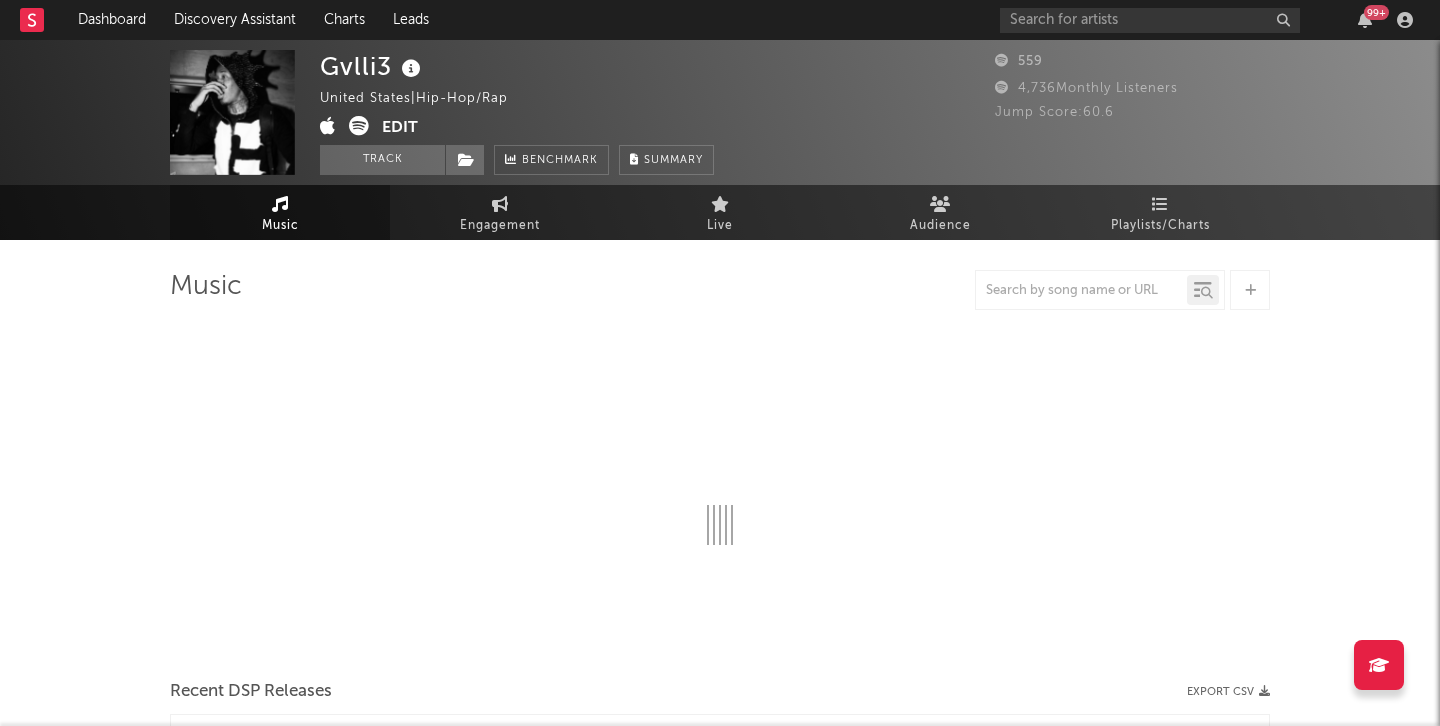 select on "1w" 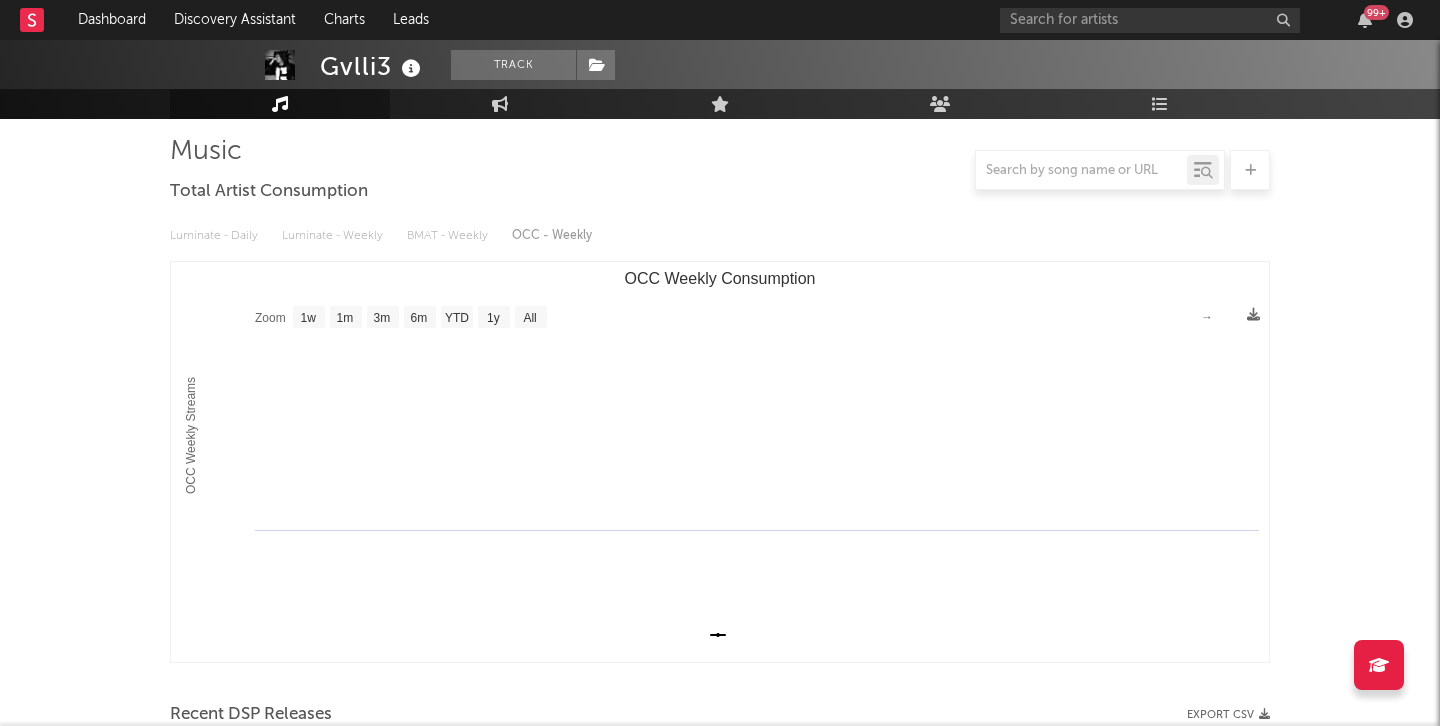 scroll, scrollTop: 0, scrollLeft: 0, axis: both 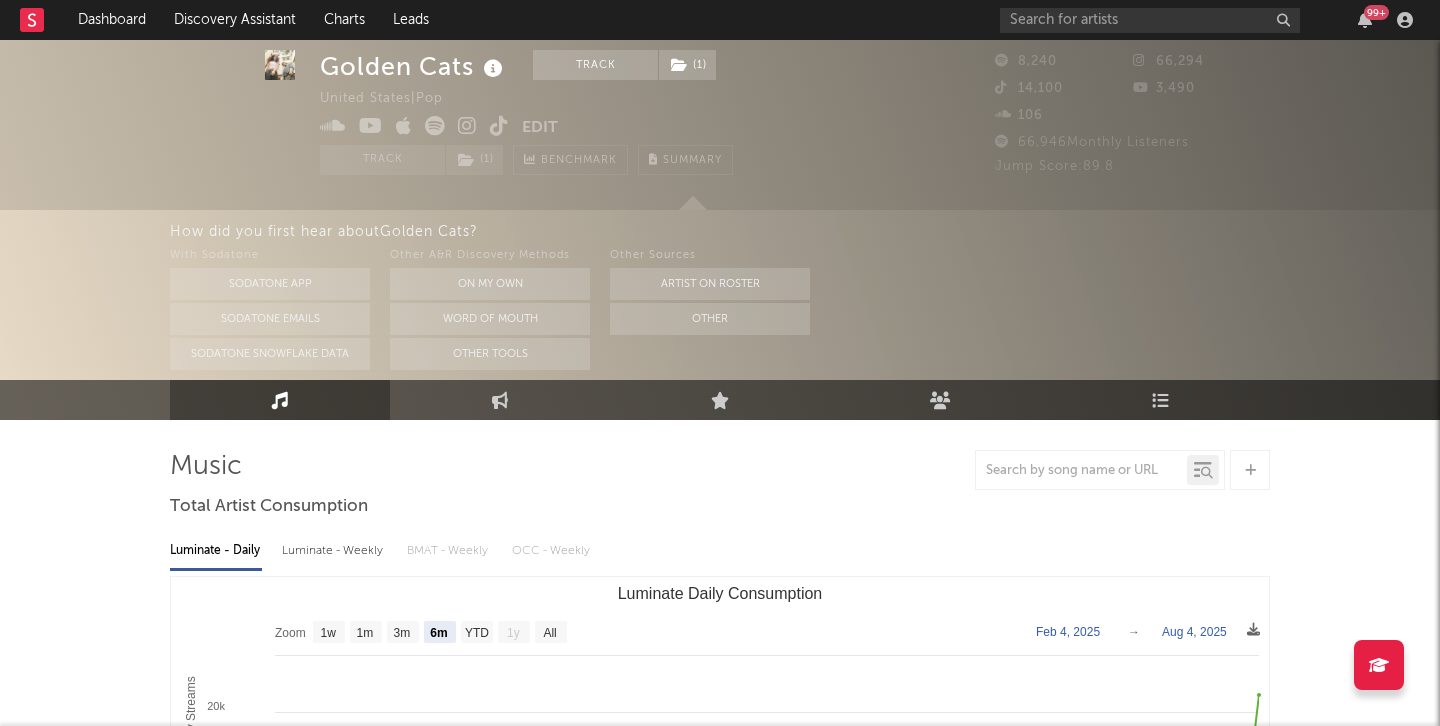 select on "6m" 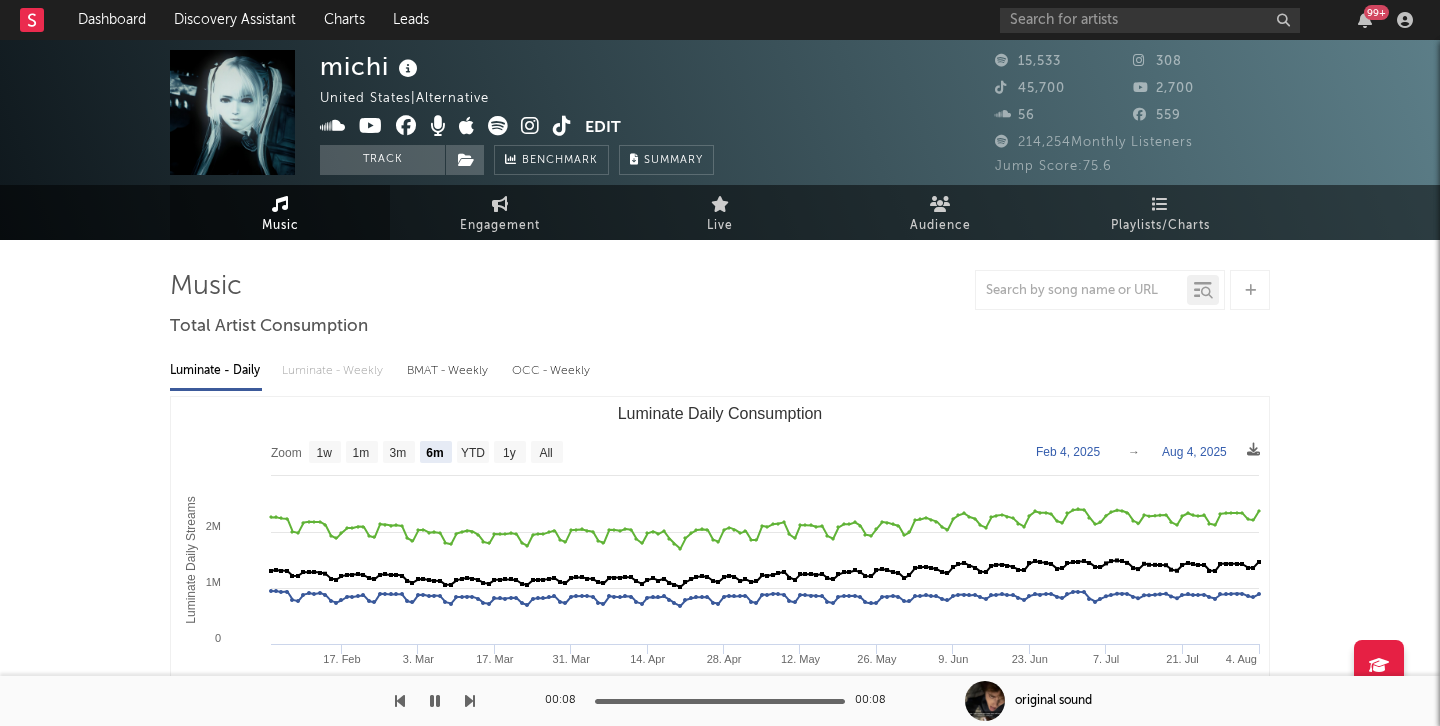 select on "6m" 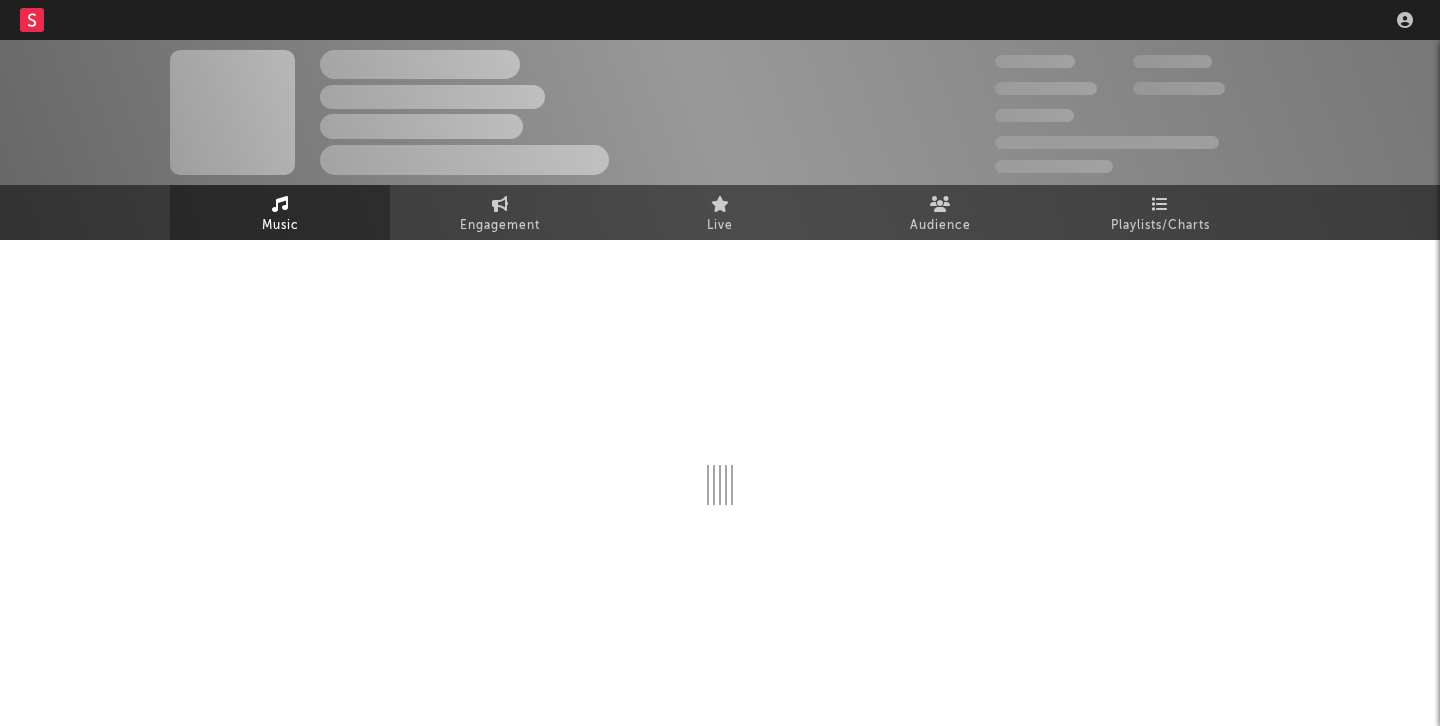 scroll, scrollTop: 0, scrollLeft: 0, axis: both 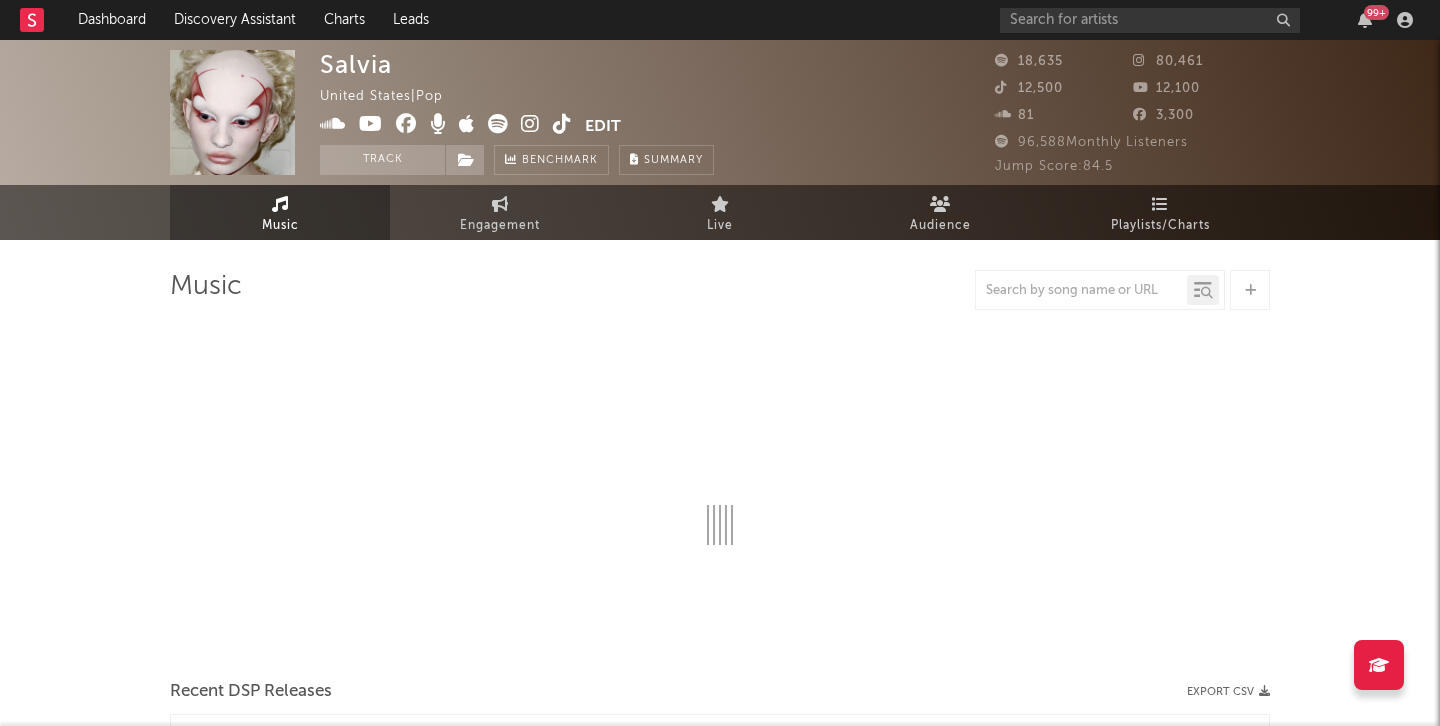 select on "1w" 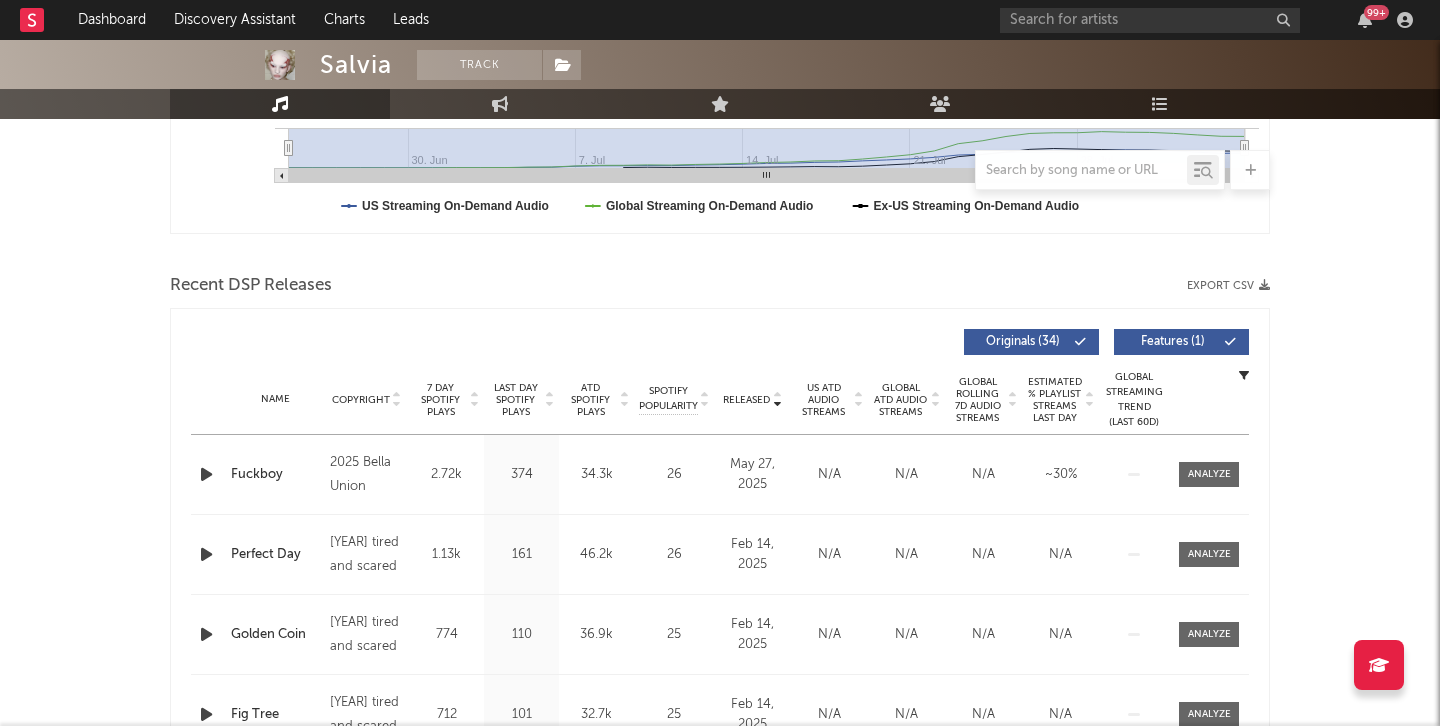scroll, scrollTop: 722, scrollLeft: 0, axis: vertical 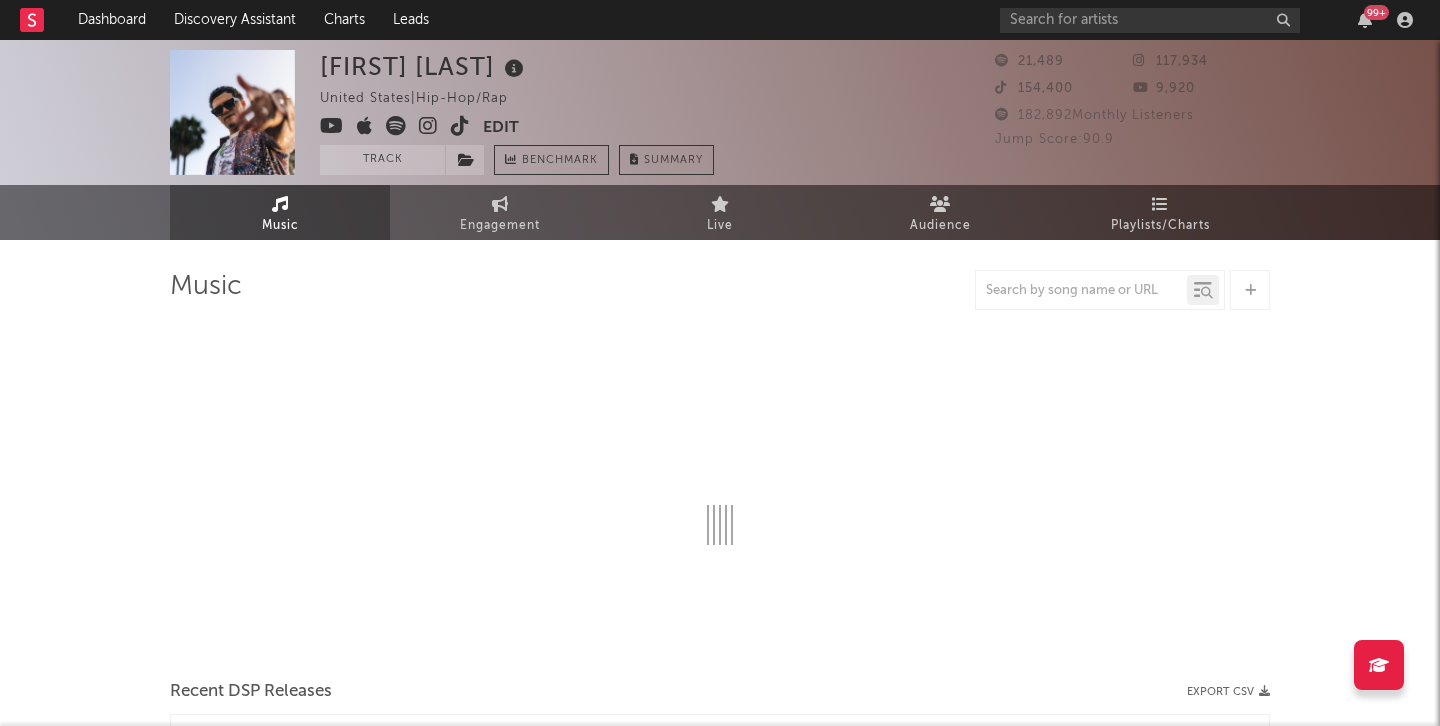 select on "6m" 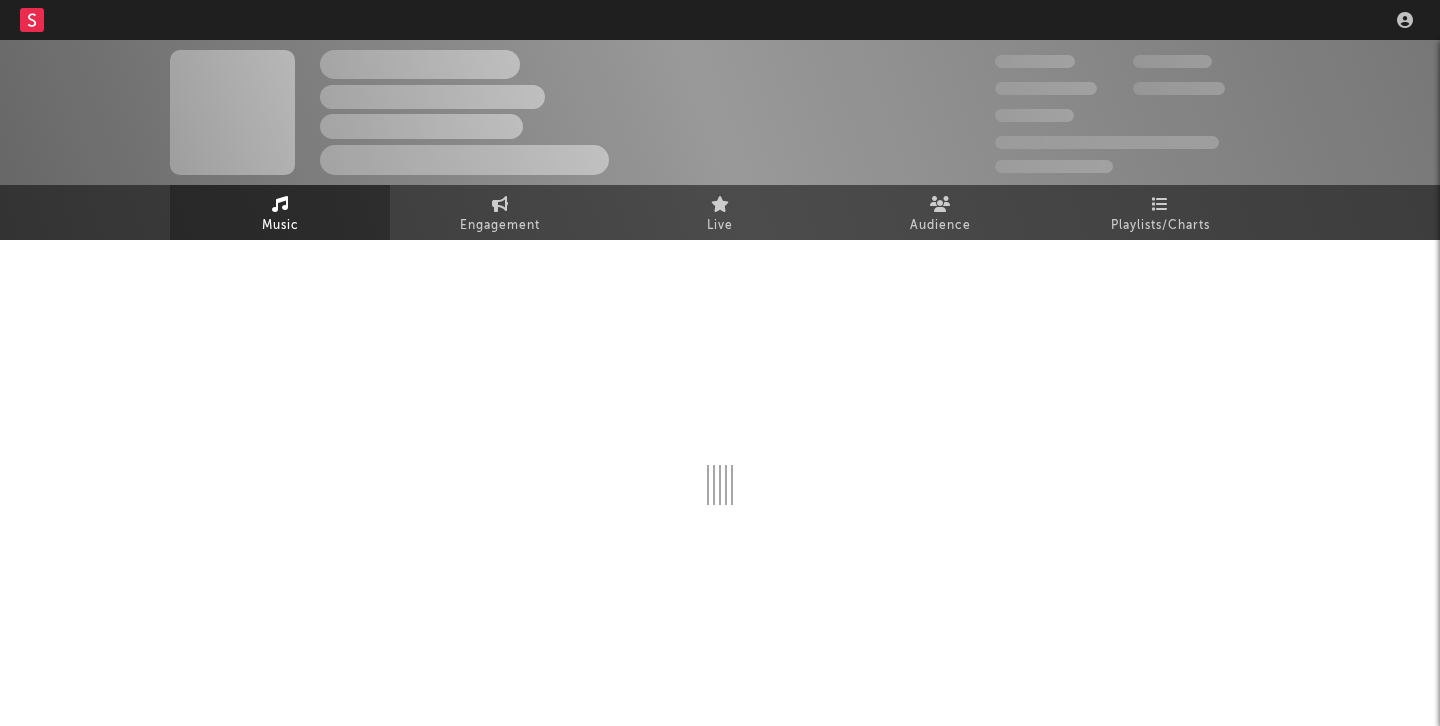 scroll, scrollTop: 0, scrollLeft: 0, axis: both 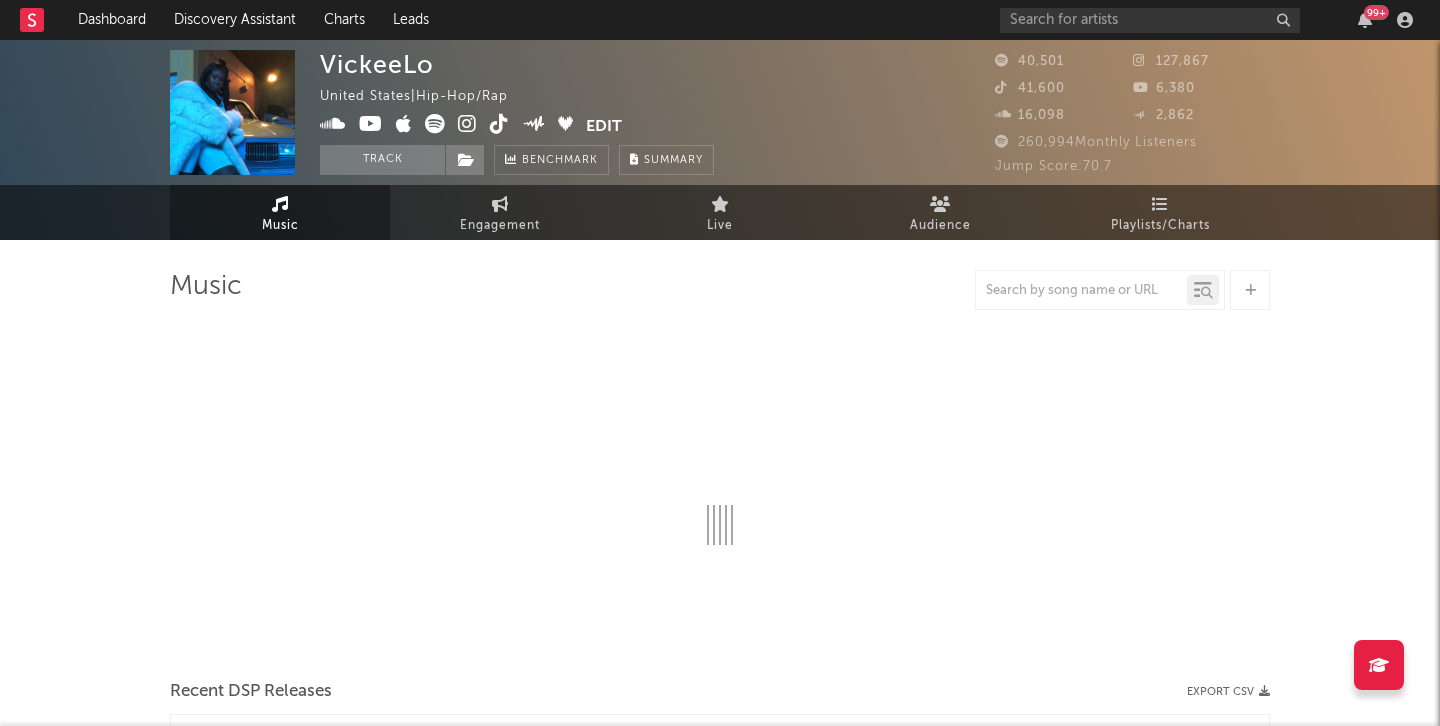 select on "6m" 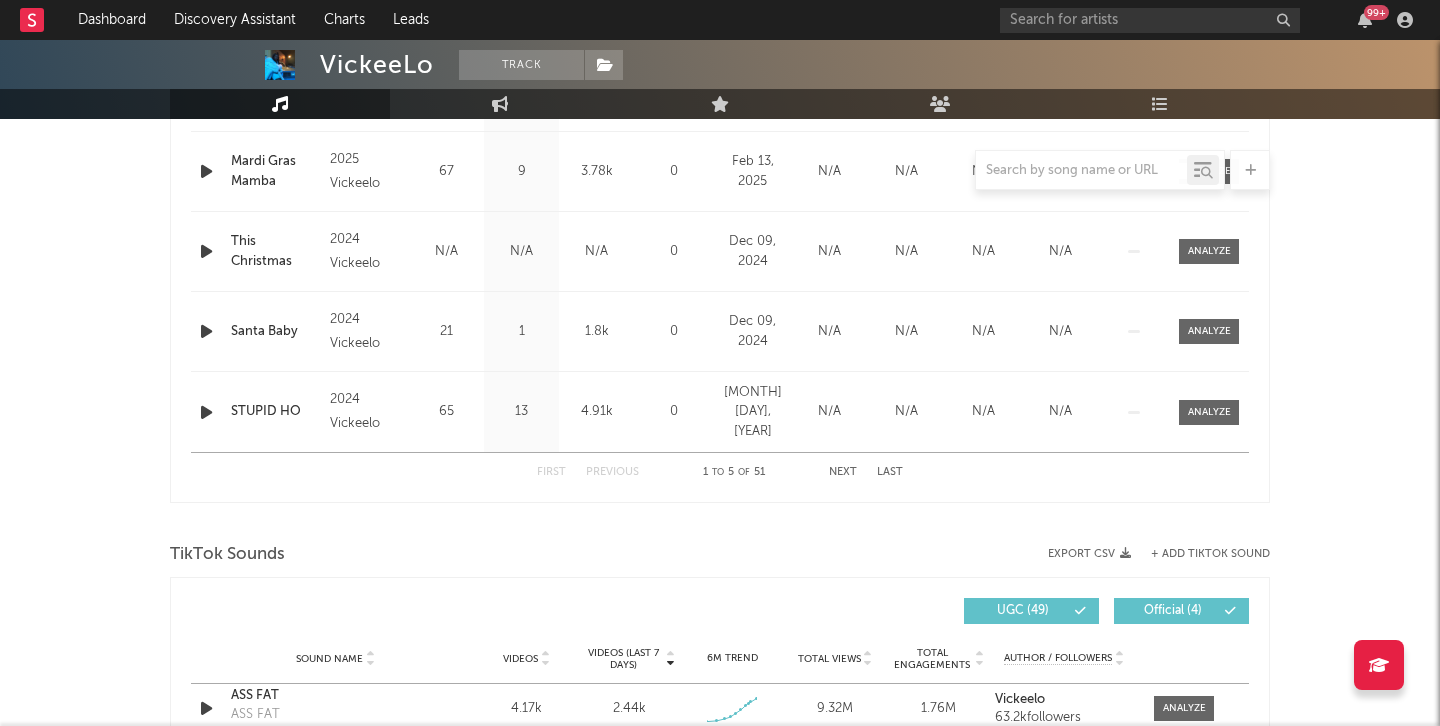 scroll, scrollTop: 1283, scrollLeft: 0, axis: vertical 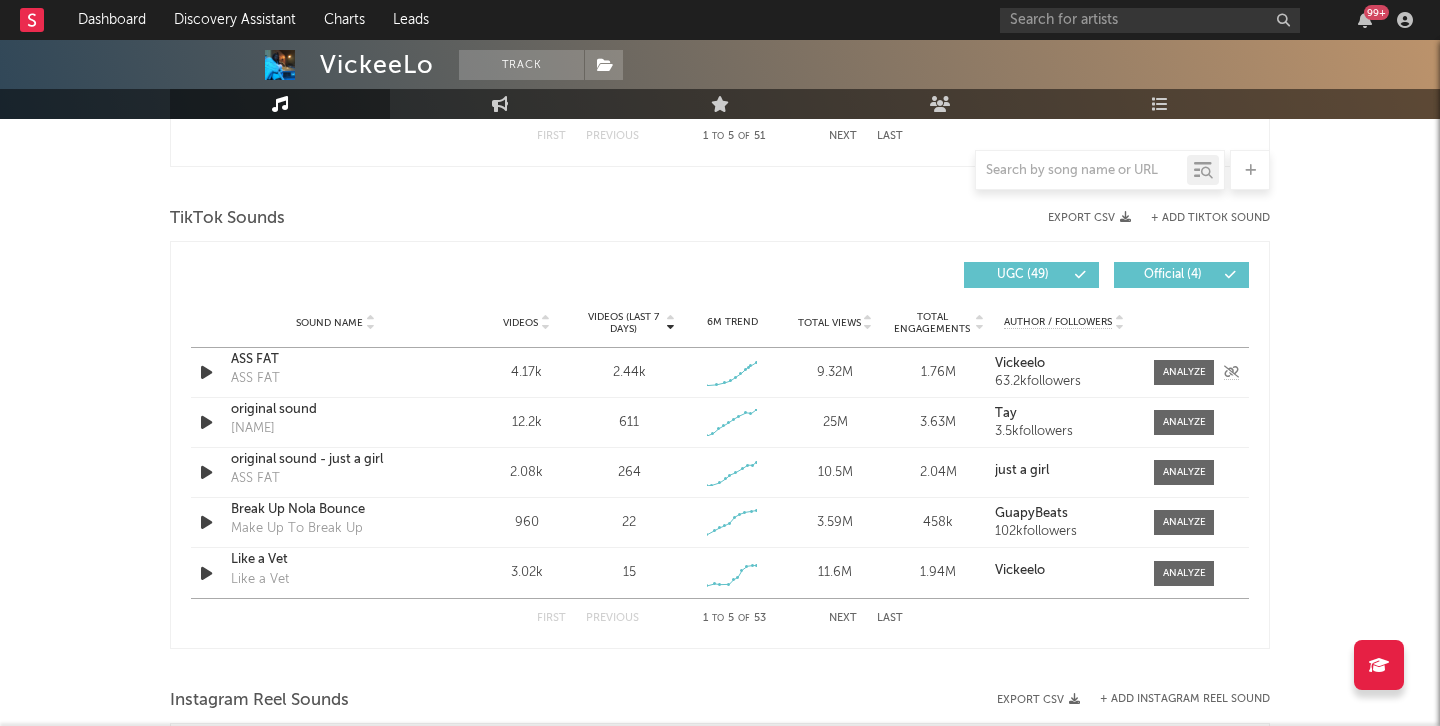 click at bounding box center (206, 372) 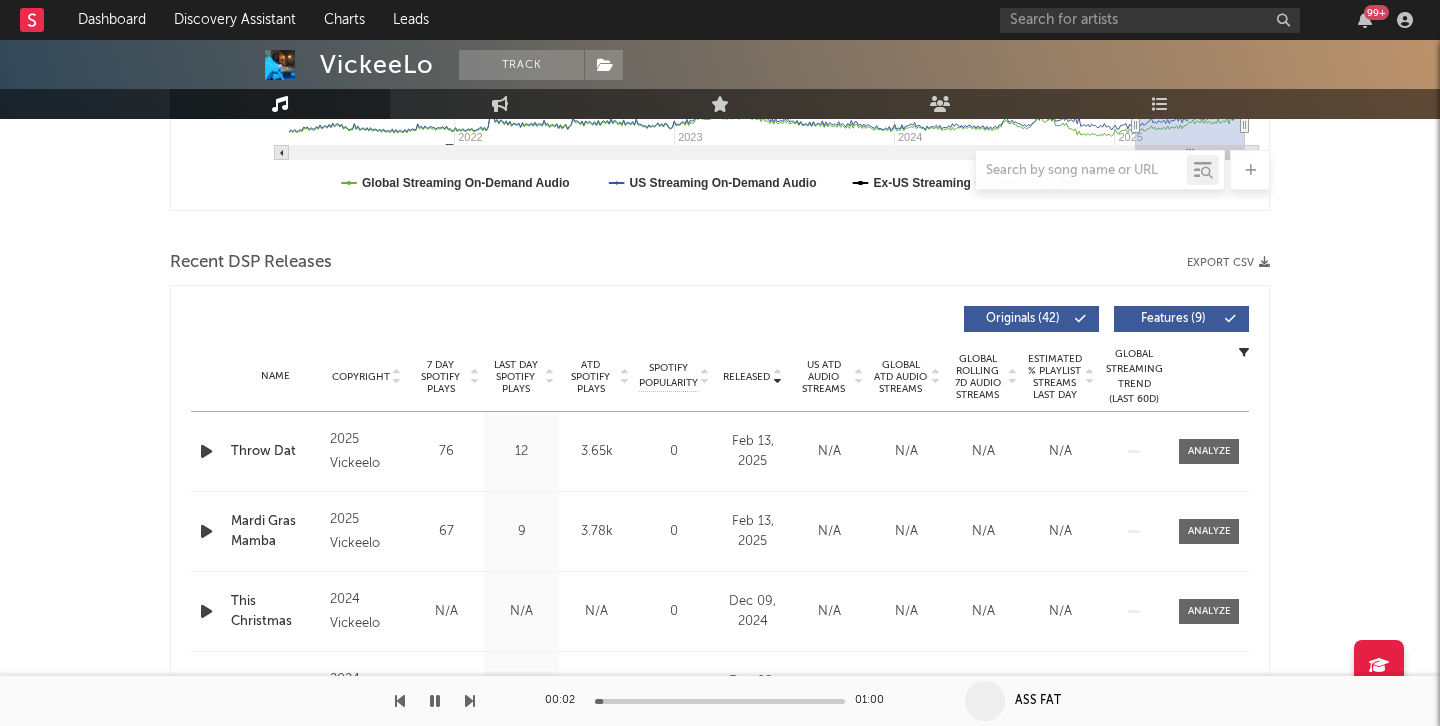 scroll, scrollTop: 609, scrollLeft: 0, axis: vertical 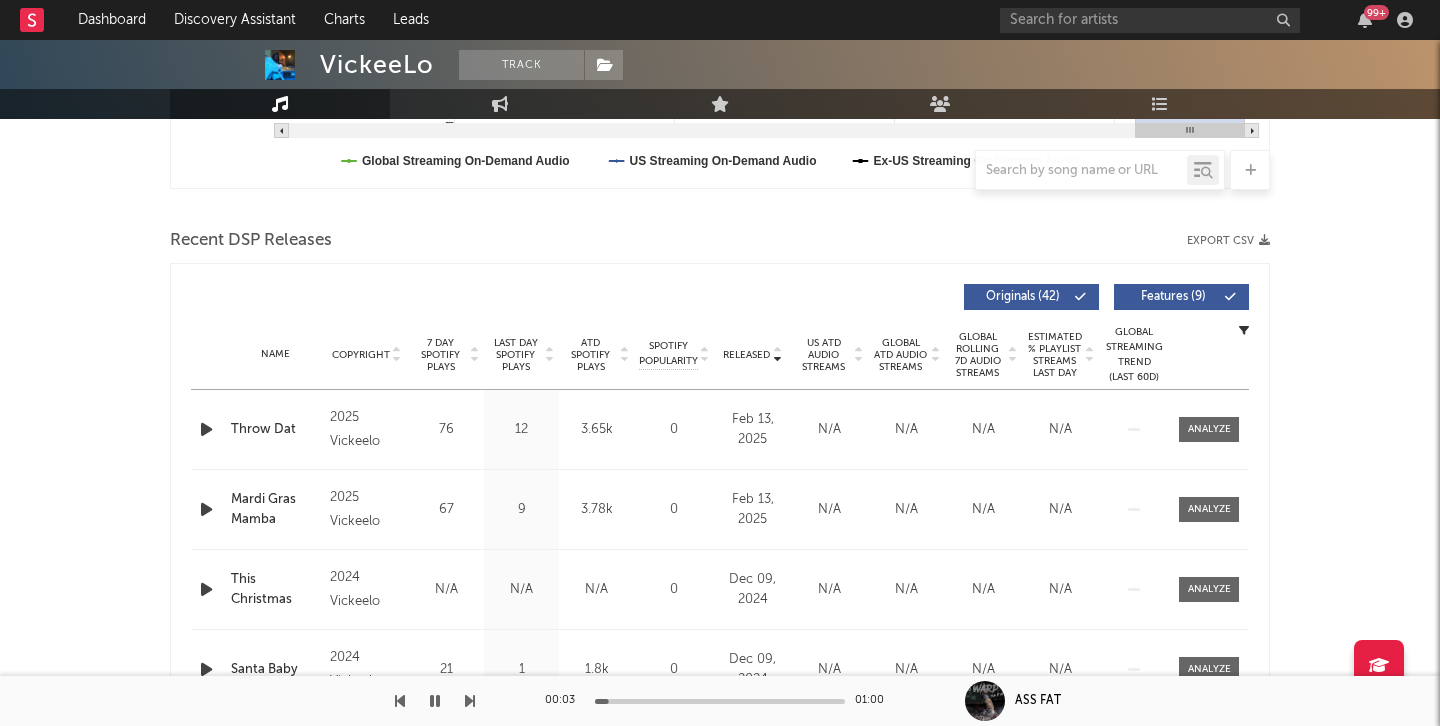 click on "7 Day Spotify Plays" at bounding box center (440, 355) 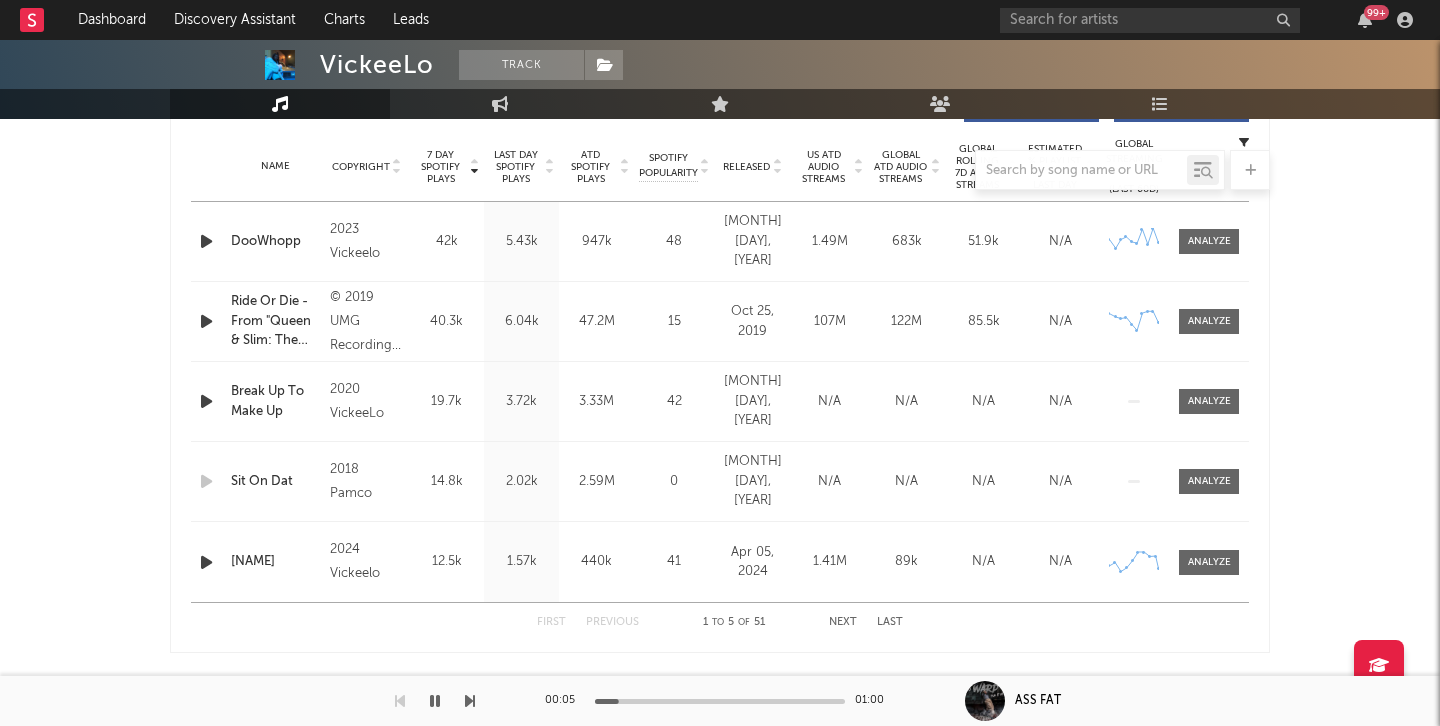 scroll, scrollTop: 793, scrollLeft: 0, axis: vertical 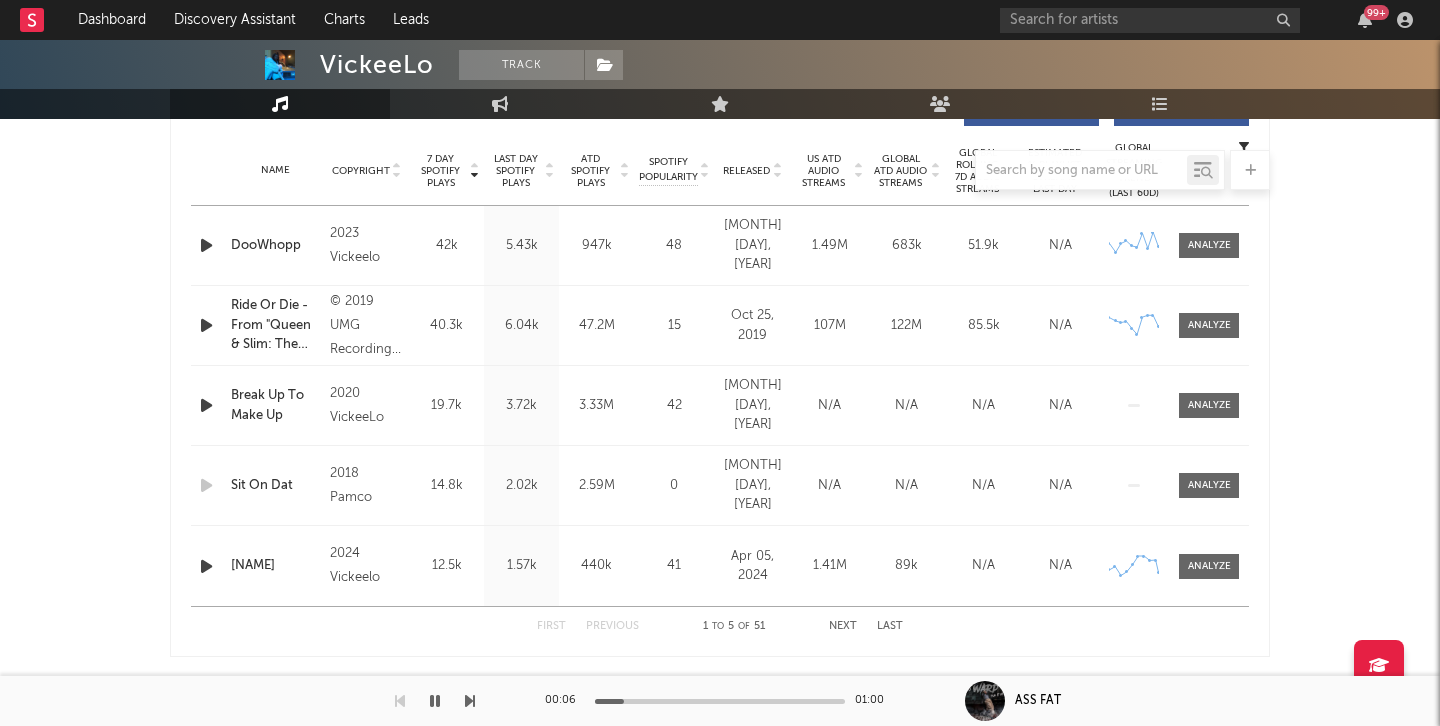 click on "Next" at bounding box center (843, 626) 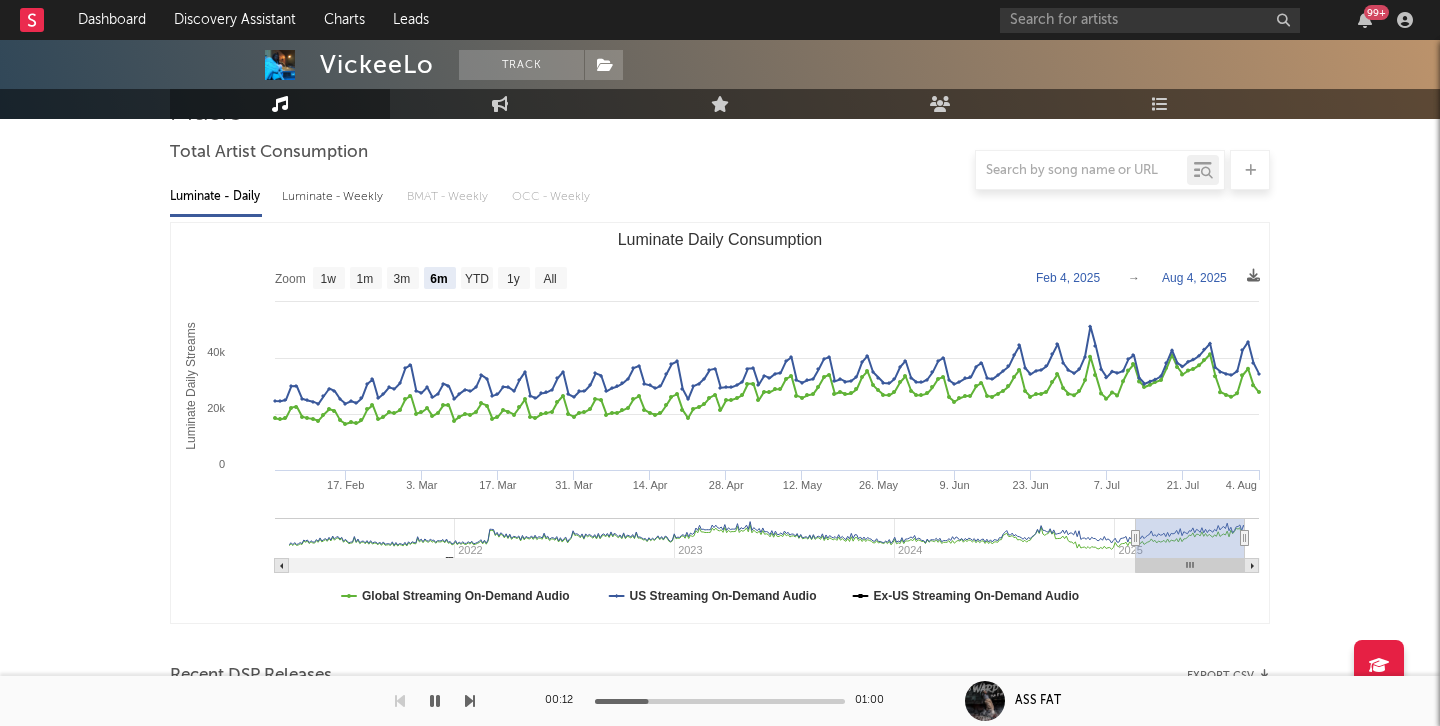 scroll, scrollTop: 127, scrollLeft: 0, axis: vertical 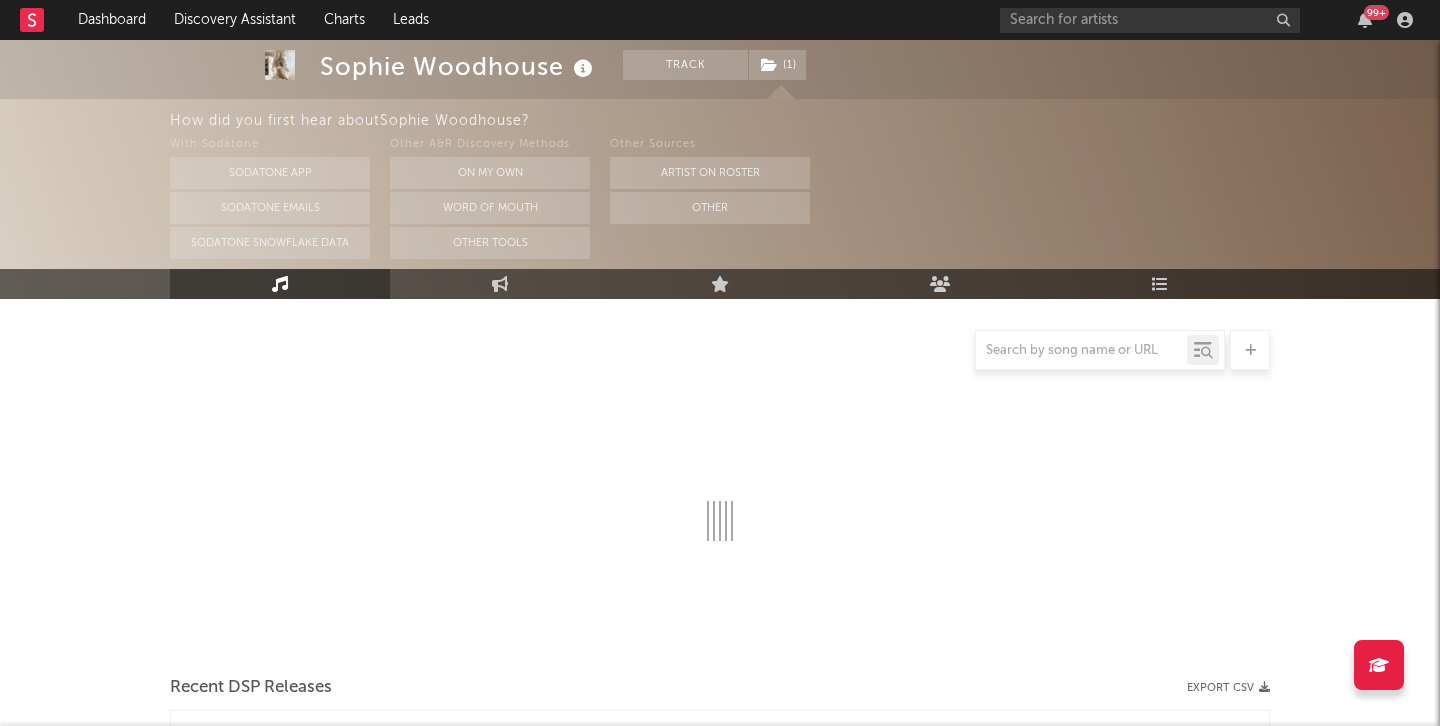 select on "6m" 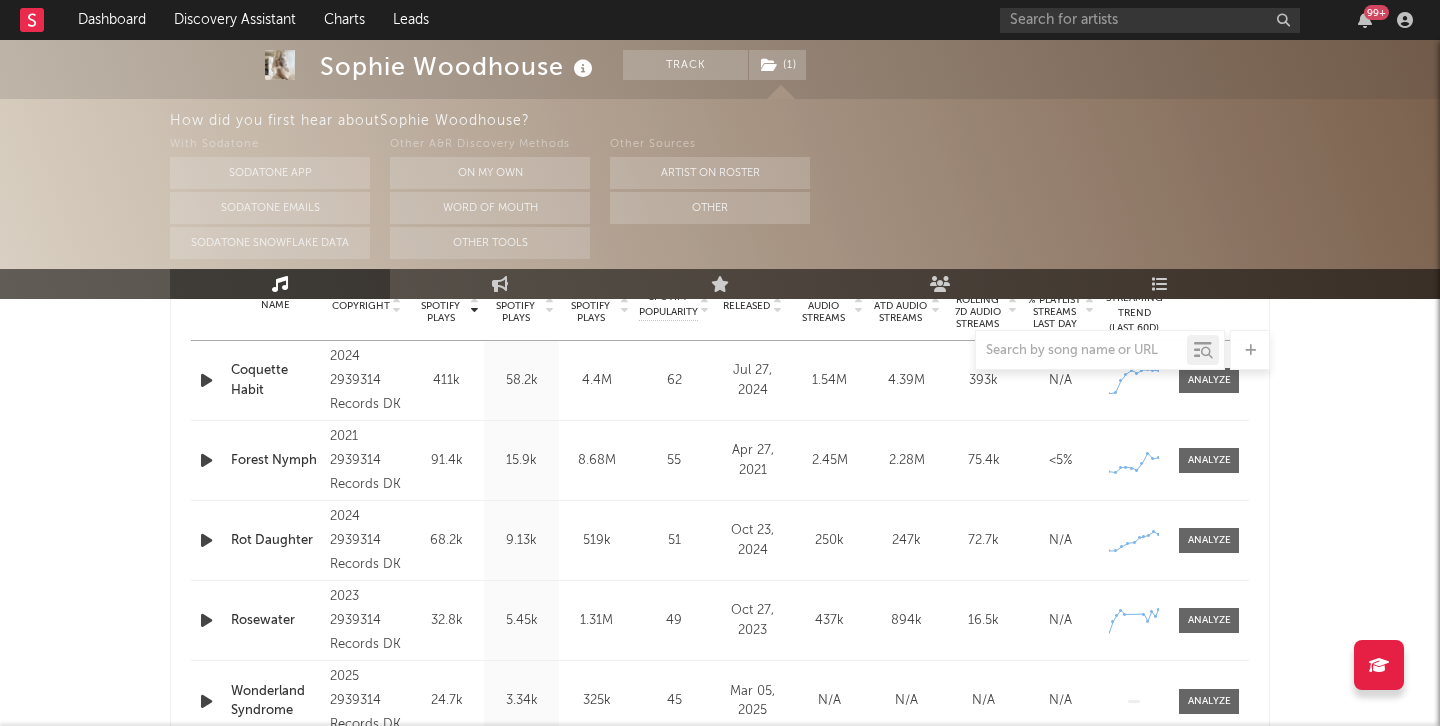 scroll, scrollTop: 846, scrollLeft: 0, axis: vertical 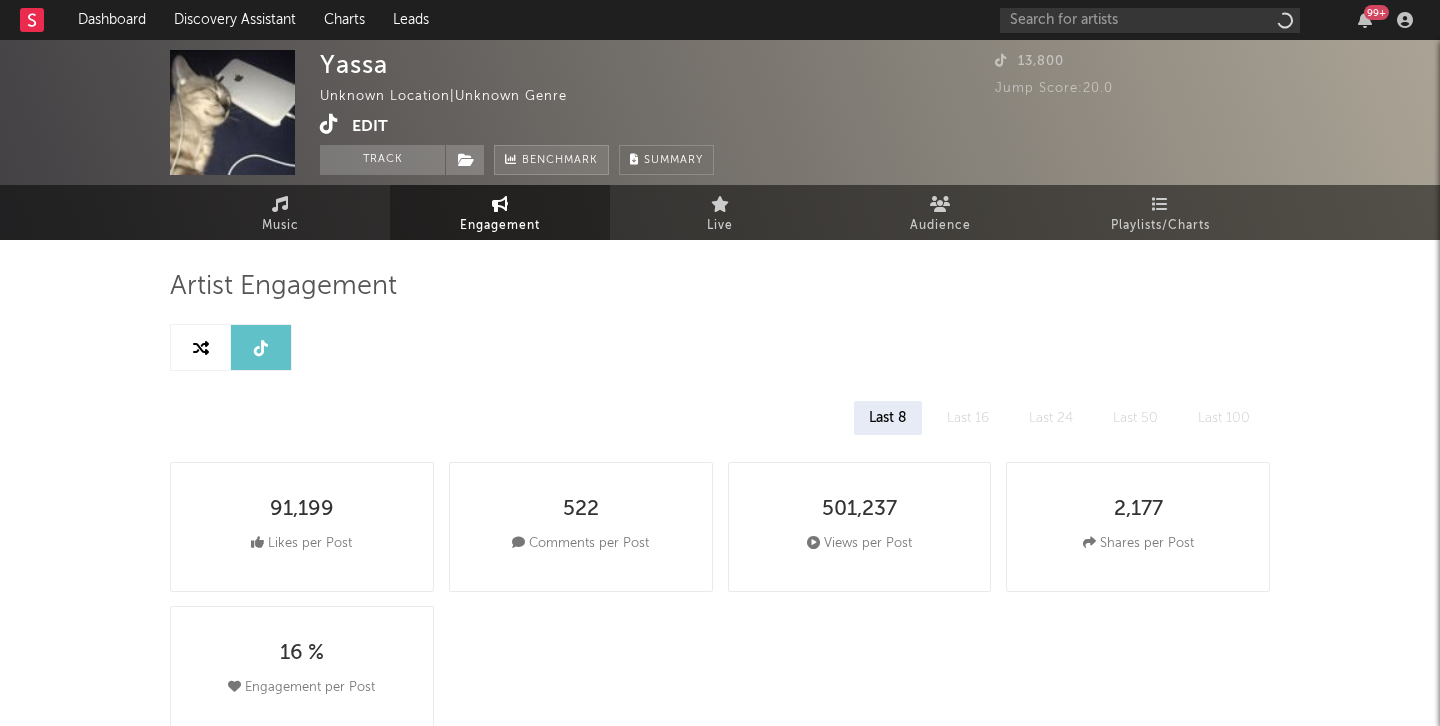 select on "1w" 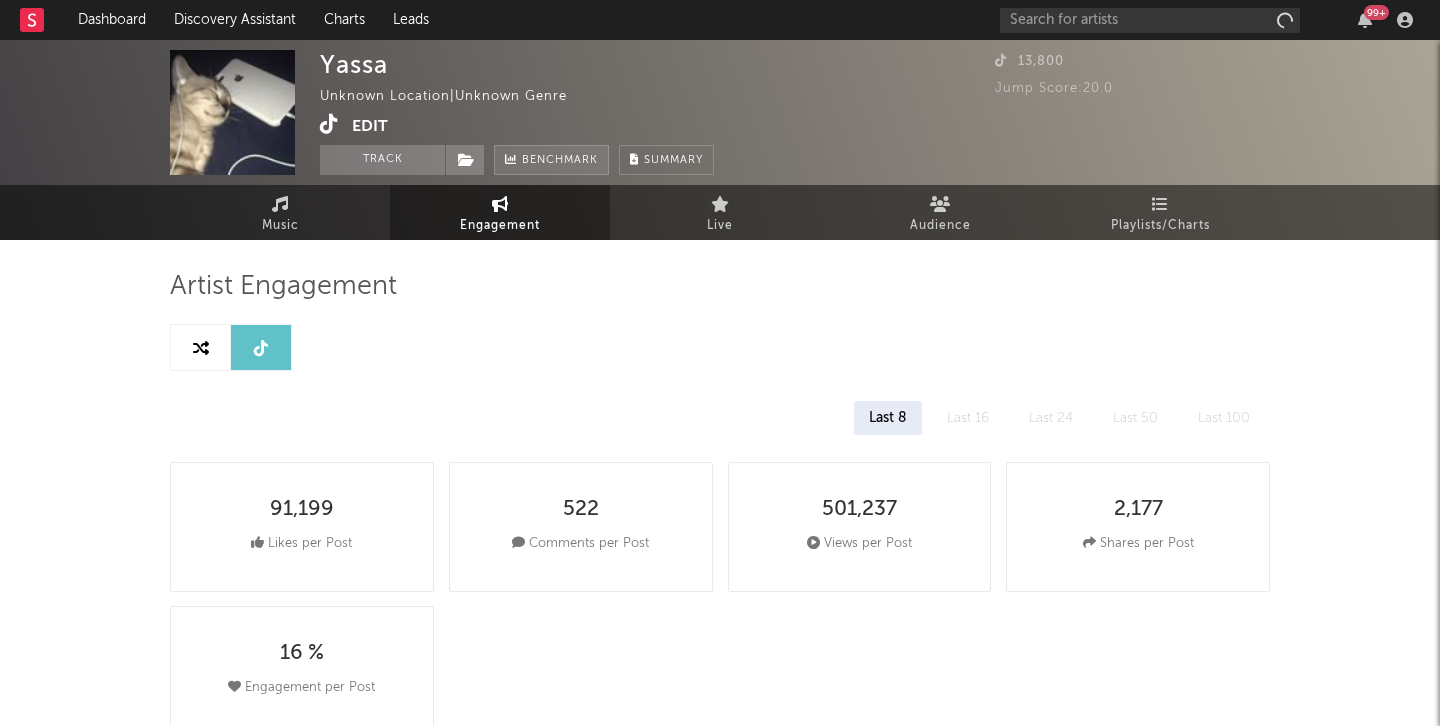 select on "1w" 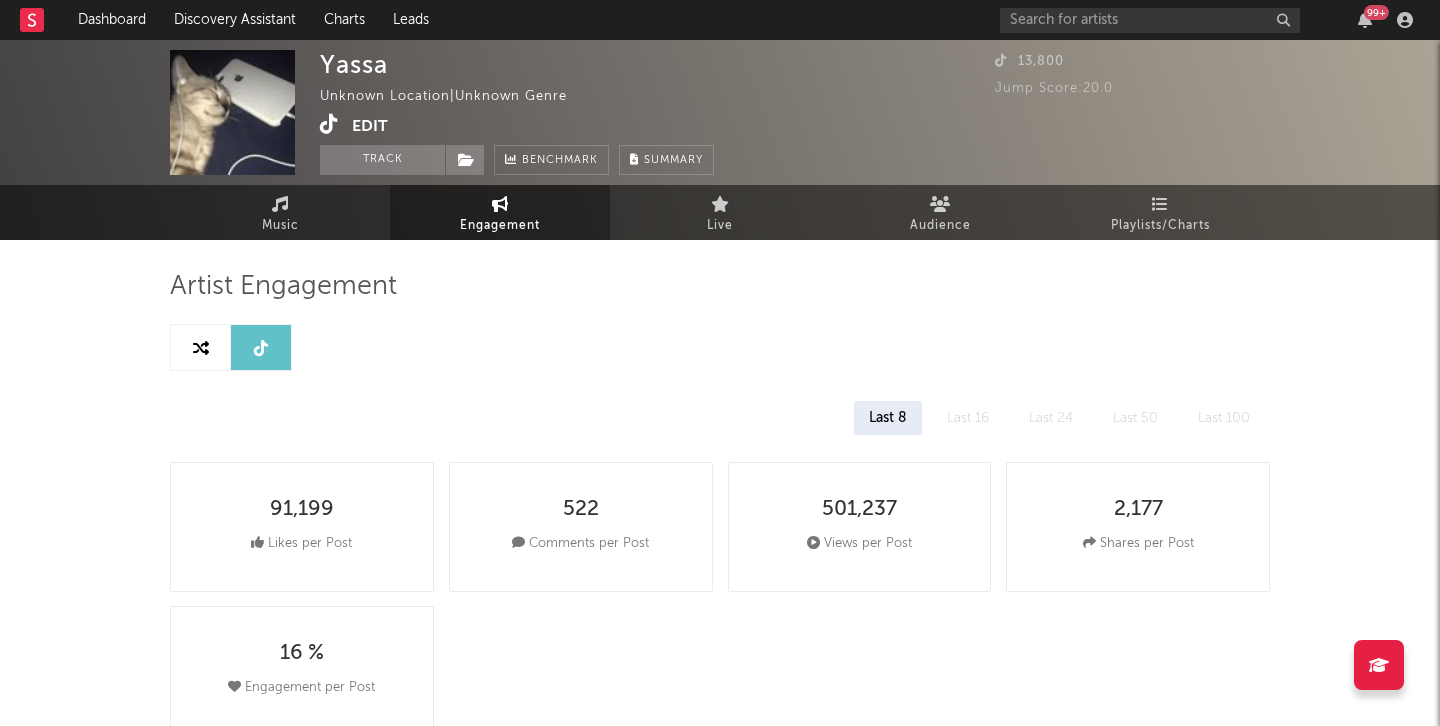 click at bounding box center (329, 124) 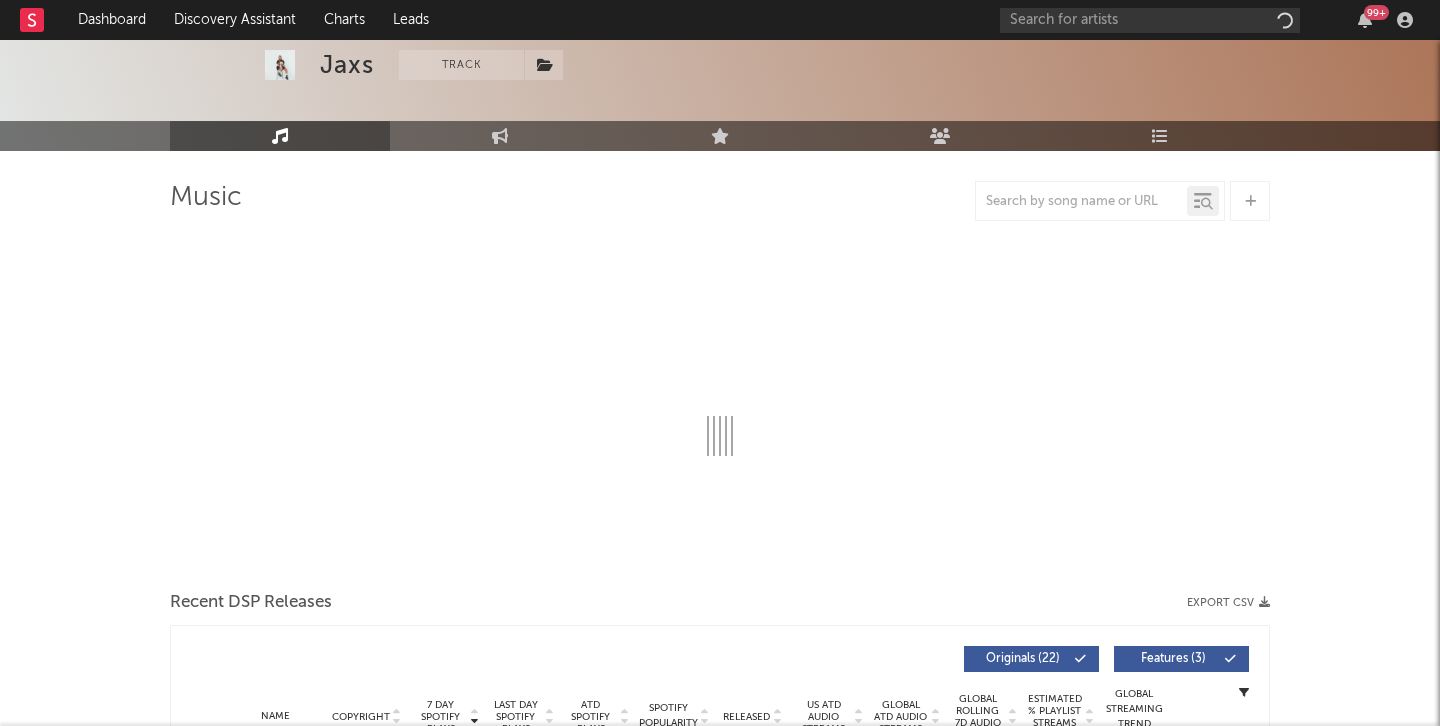 scroll, scrollTop: 0, scrollLeft: 0, axis: both 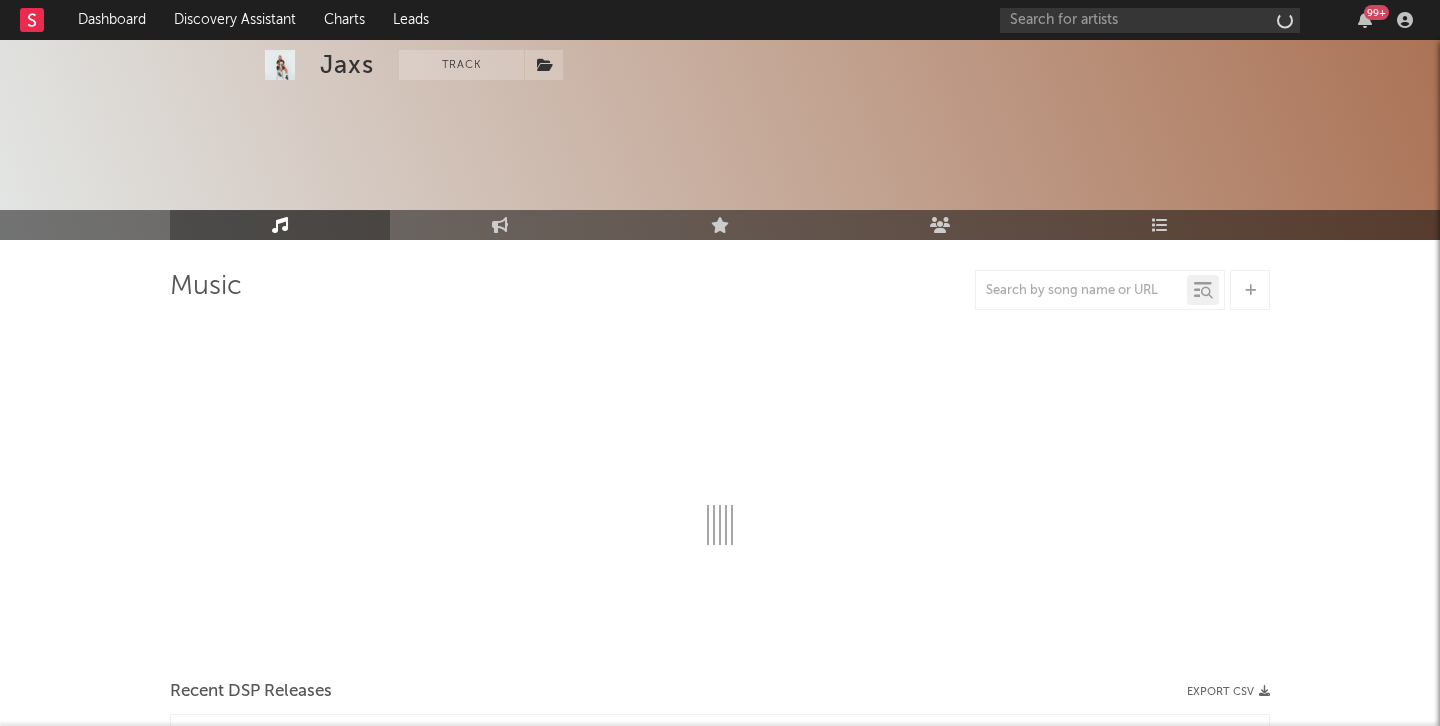 select on "6m" 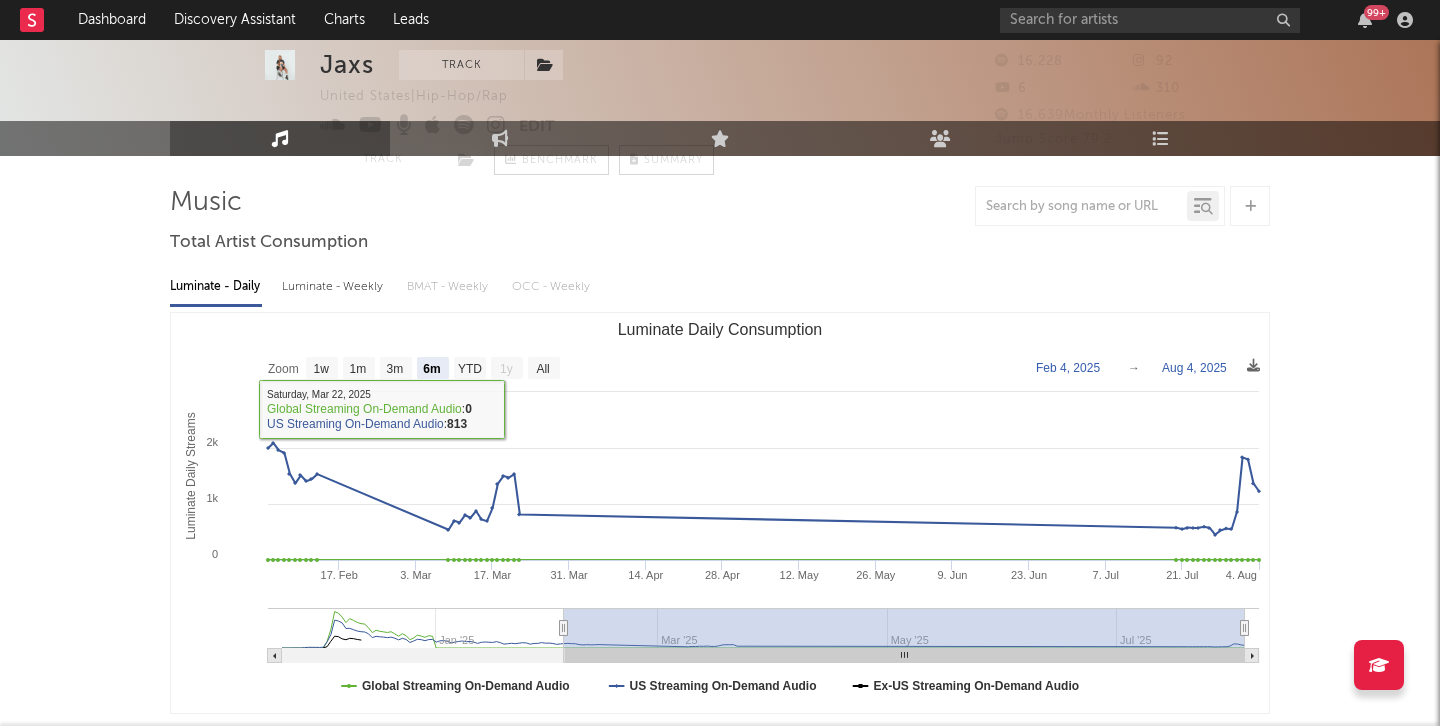 scroll, scrollTop: 0, scrollLeft: 0, axis: both 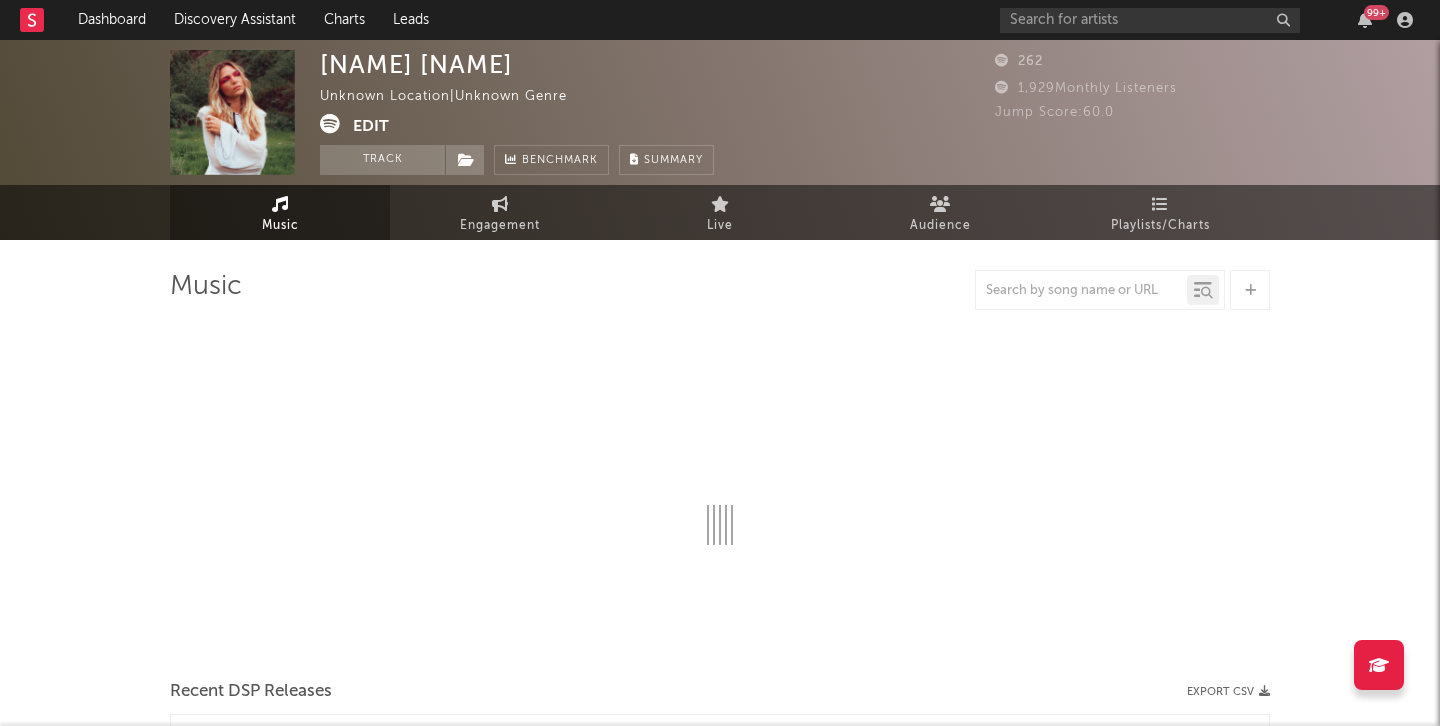 select on "1w" 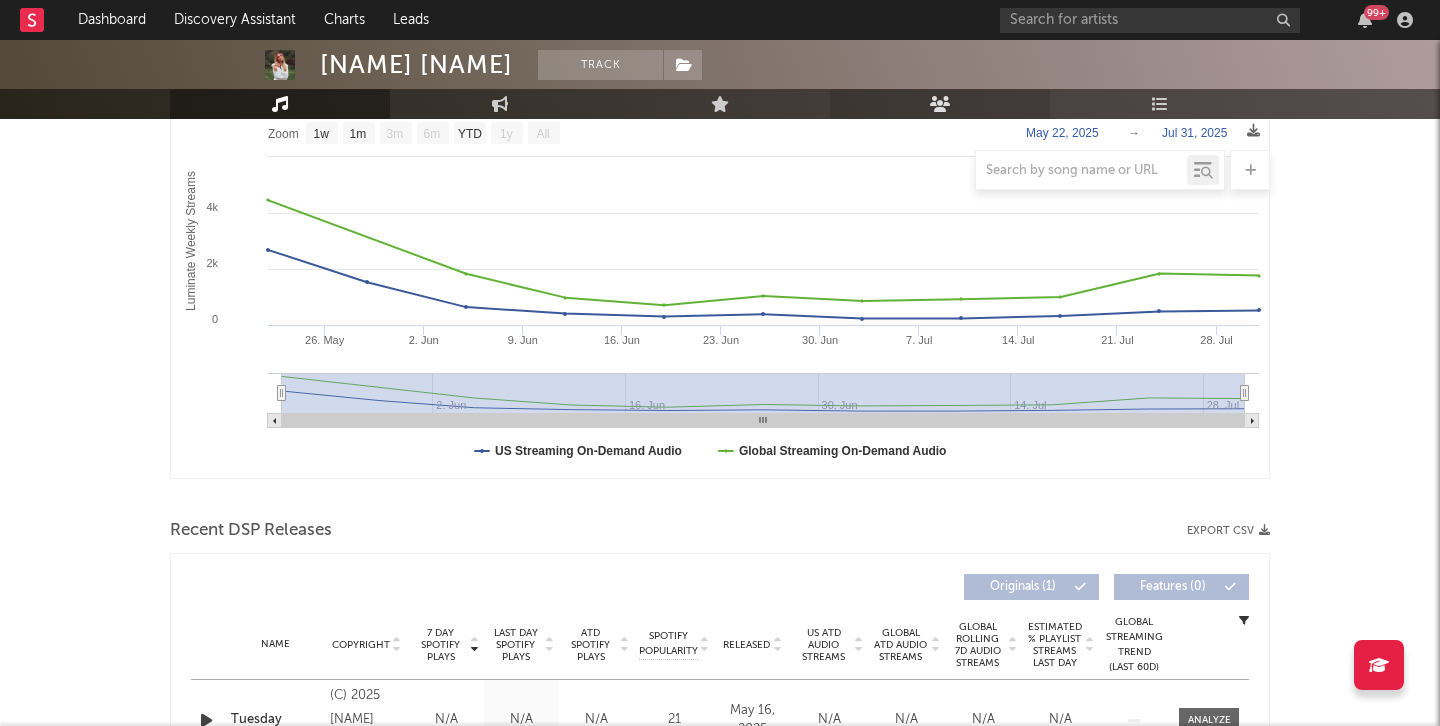 scroll, scrollTop: 499, scrollLeft: 0, axis: vertical 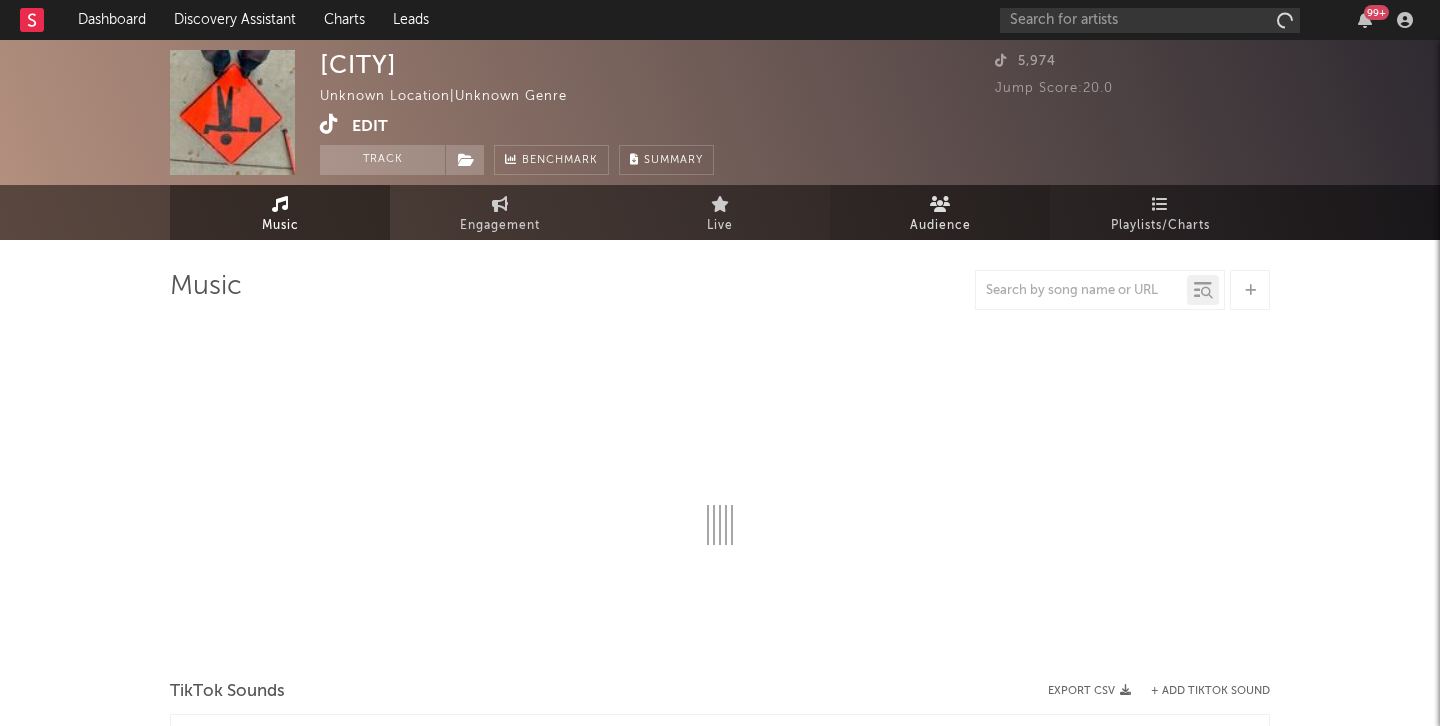 select on "1w" 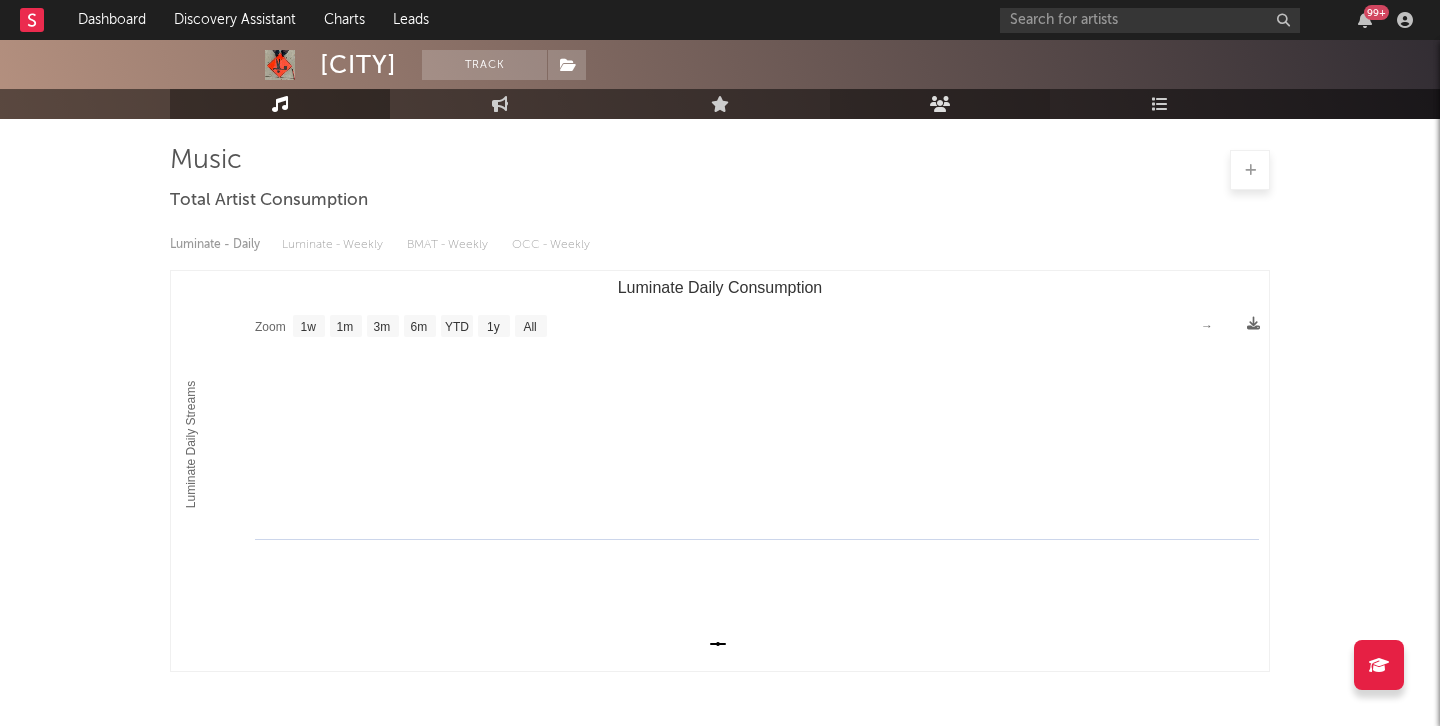 scroll, scrollTop: 0, scrollLeft: 0, axis: both 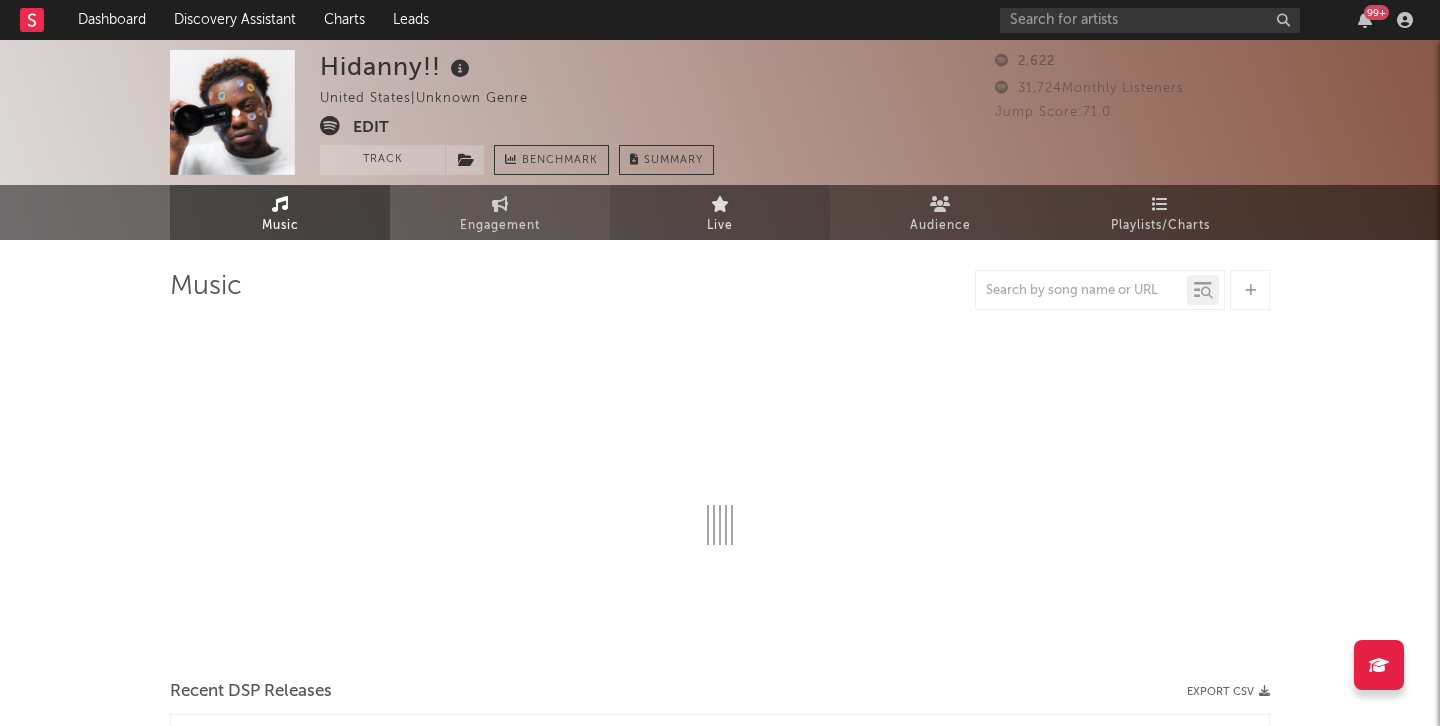 select on "1w" 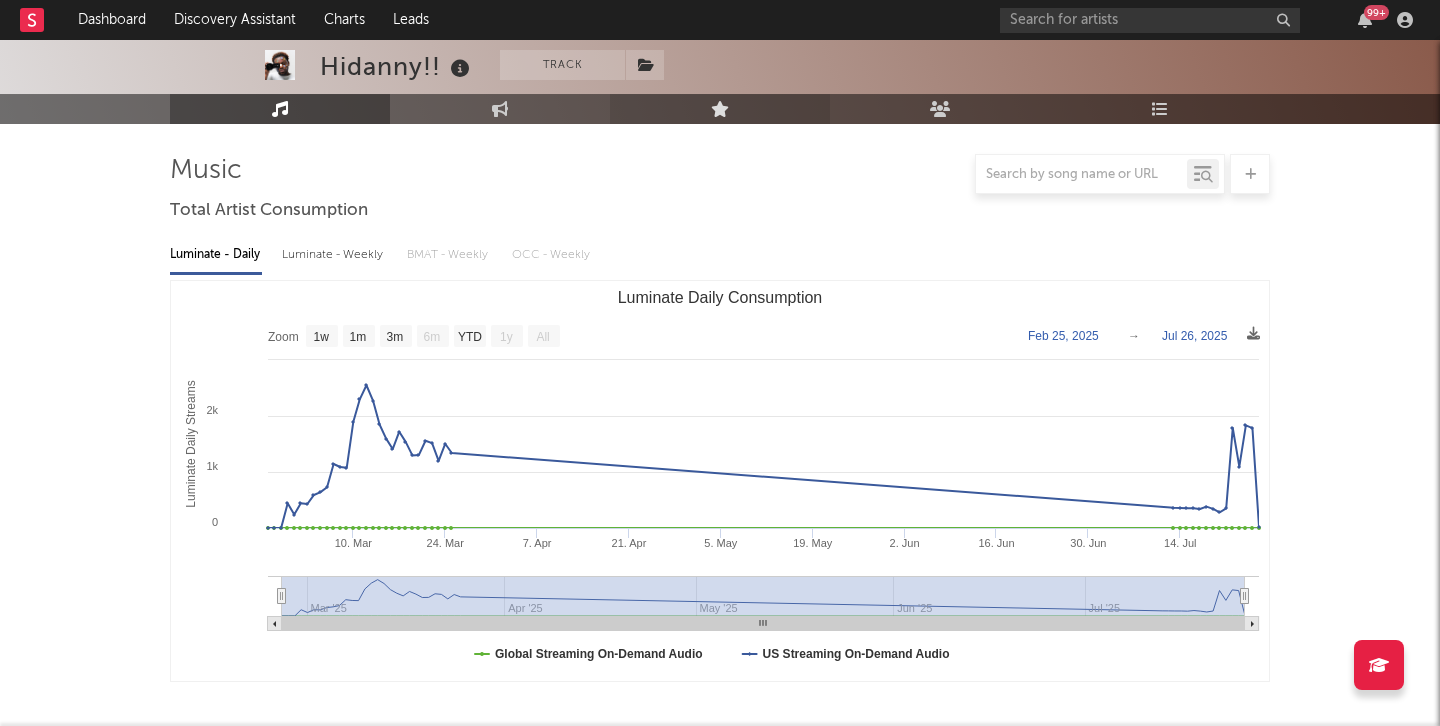 scroll, scrollTop: 208, scrollLeft: 0, axis: vertical 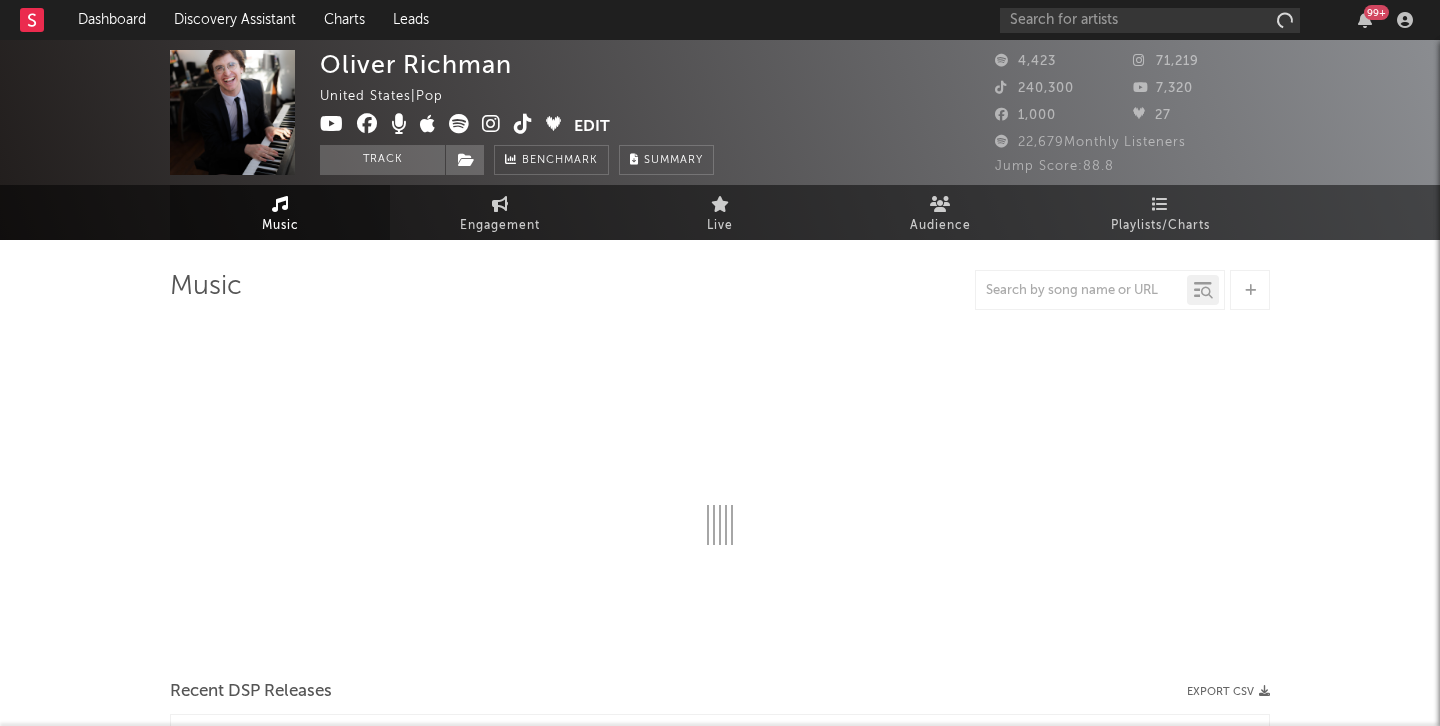 select on "6m" 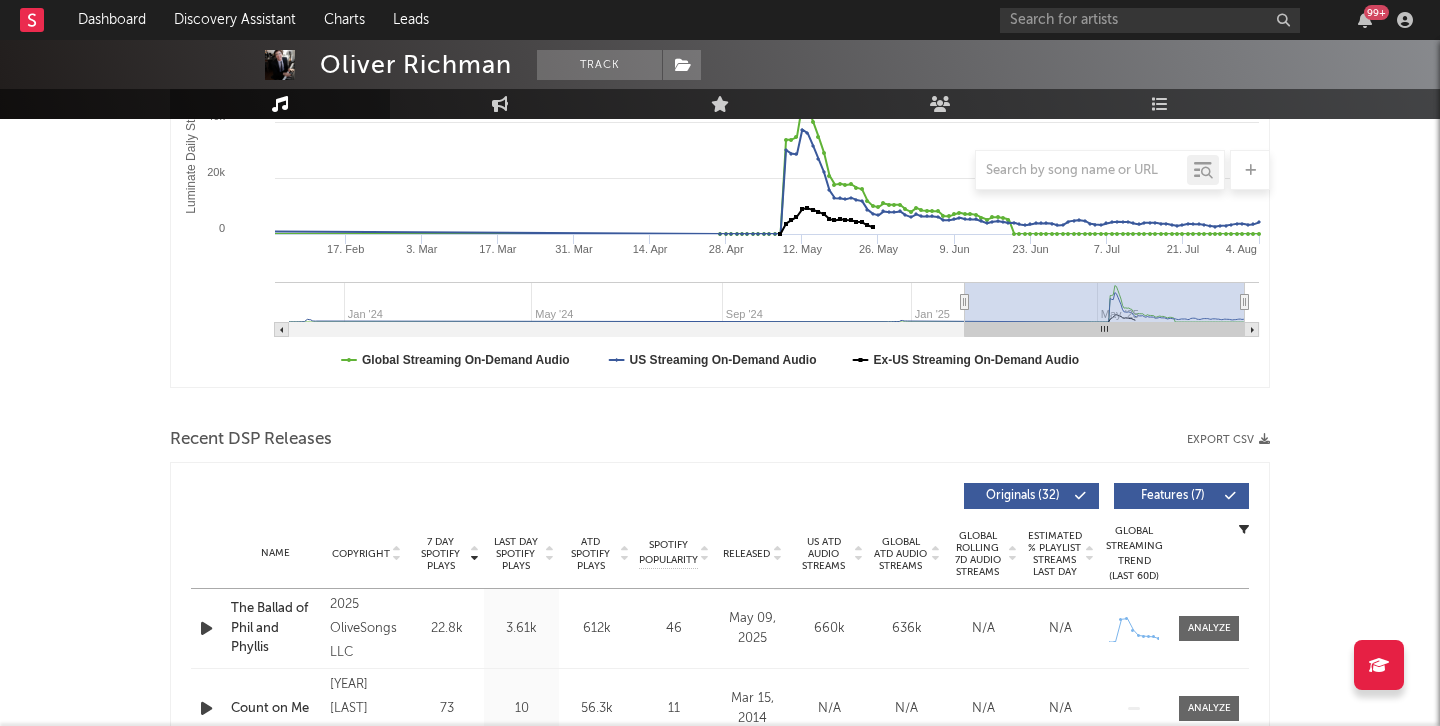 scroll, scrollTop: 0, scrollLeft: 0, axis: both 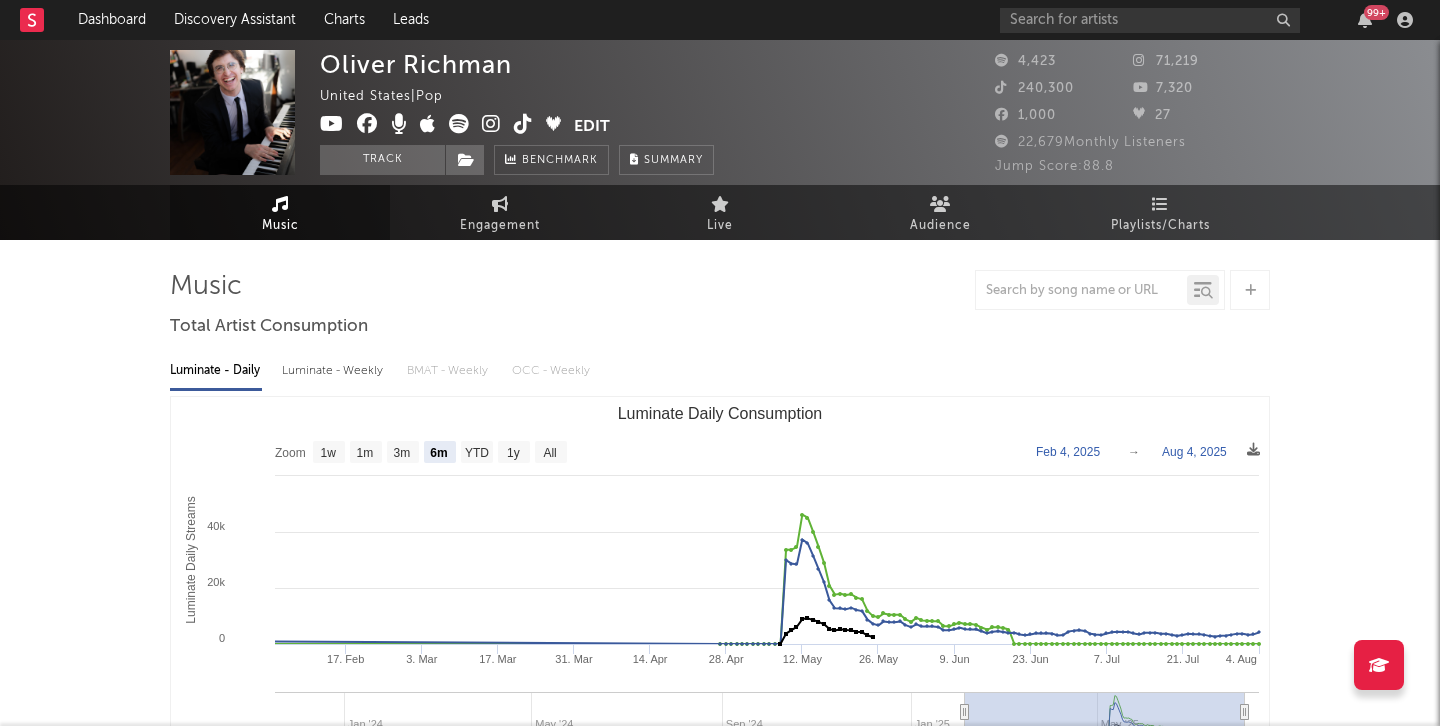 click at bounding box center [523, 124] 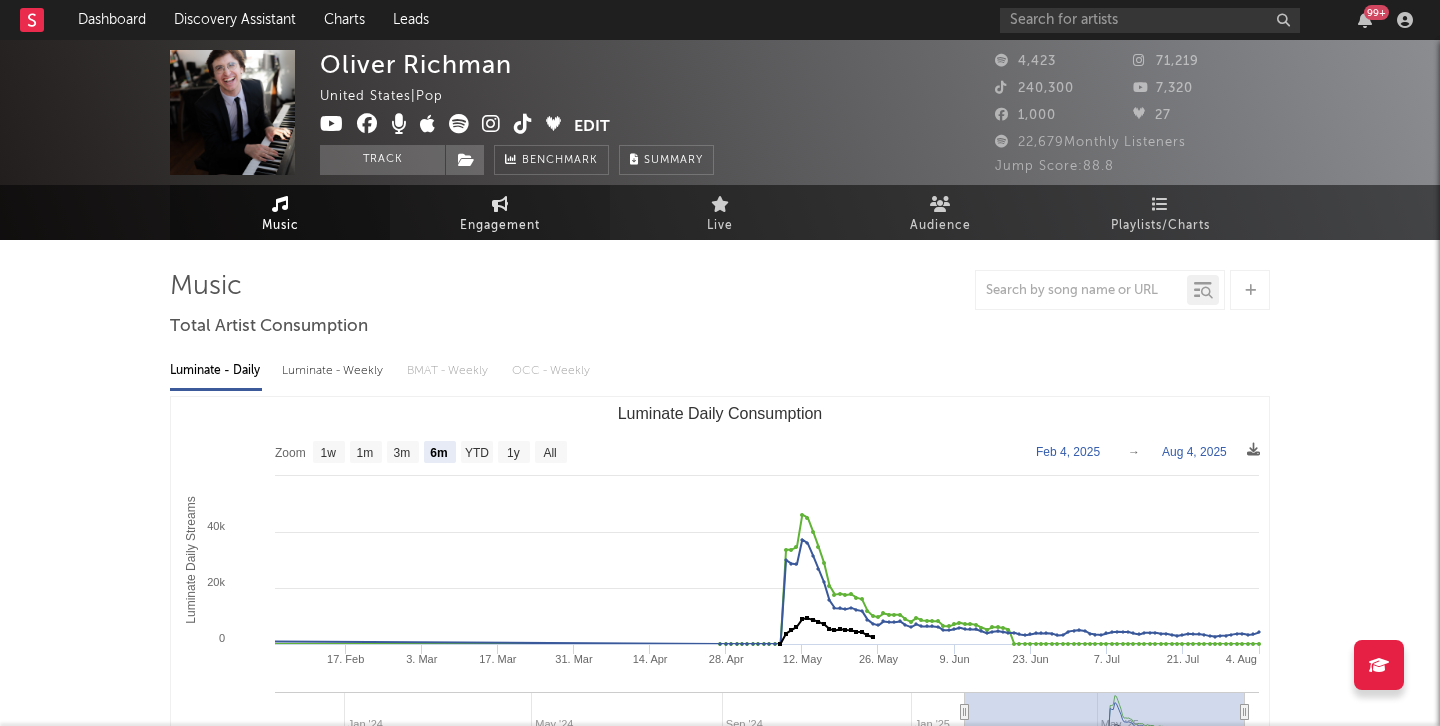 click on "Engagement" at bounding box center (500, 226) 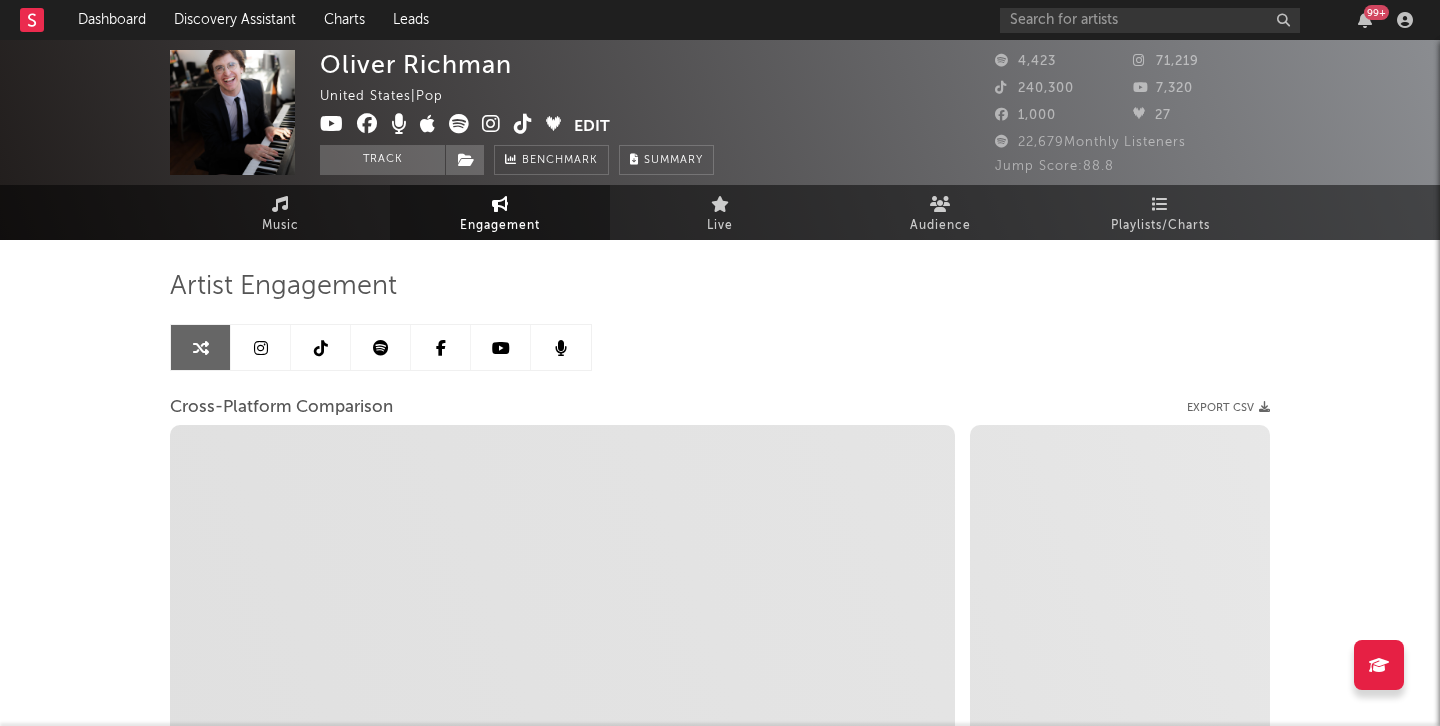 click at bounding box center [321, 348] 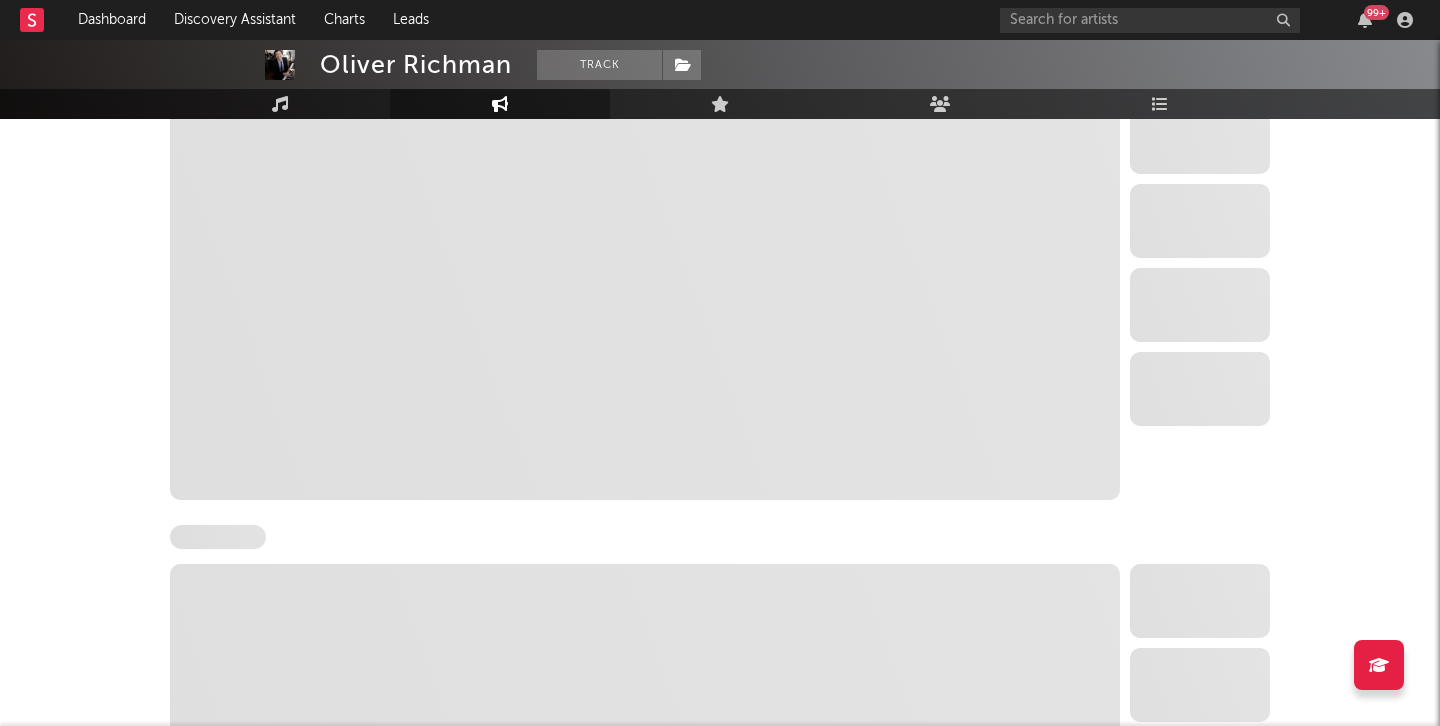 select on "6m" 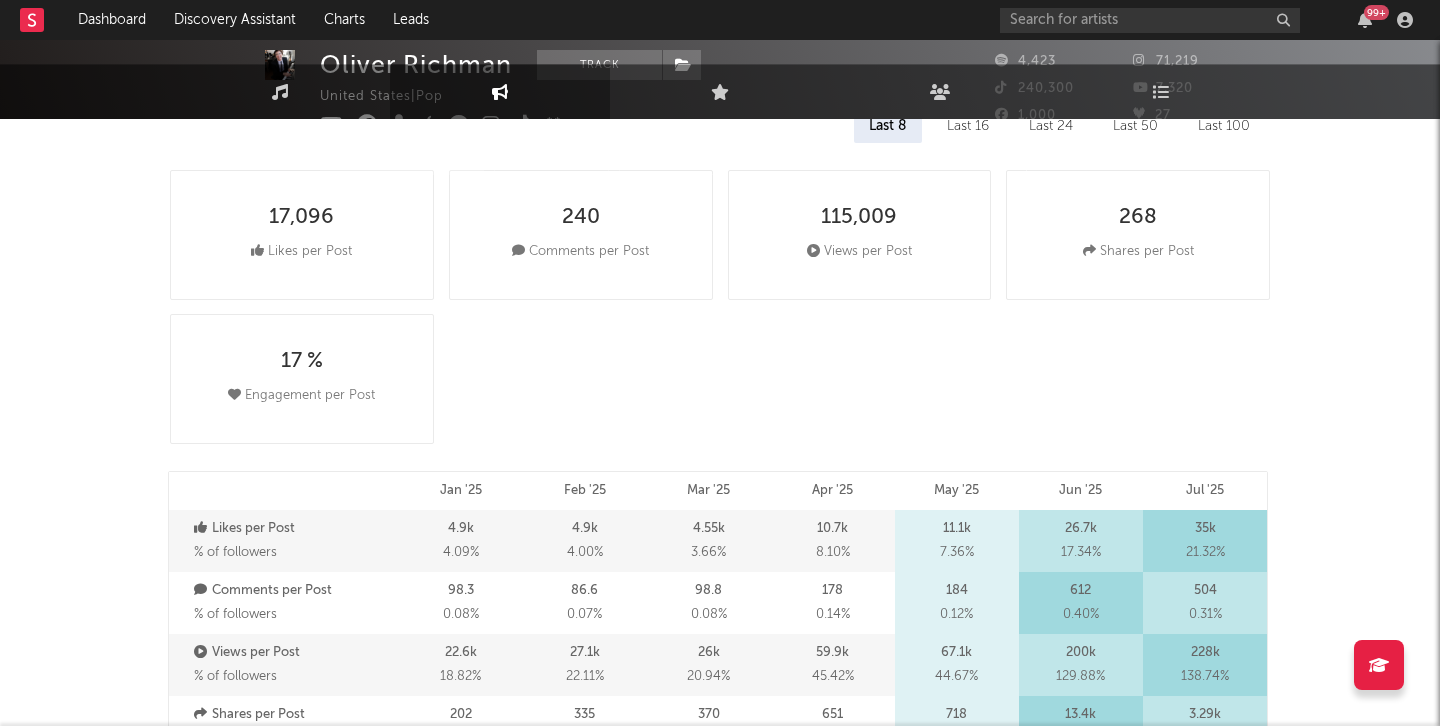scroll, scrollTop: 1, scrollLeft: 0, axis: vertical 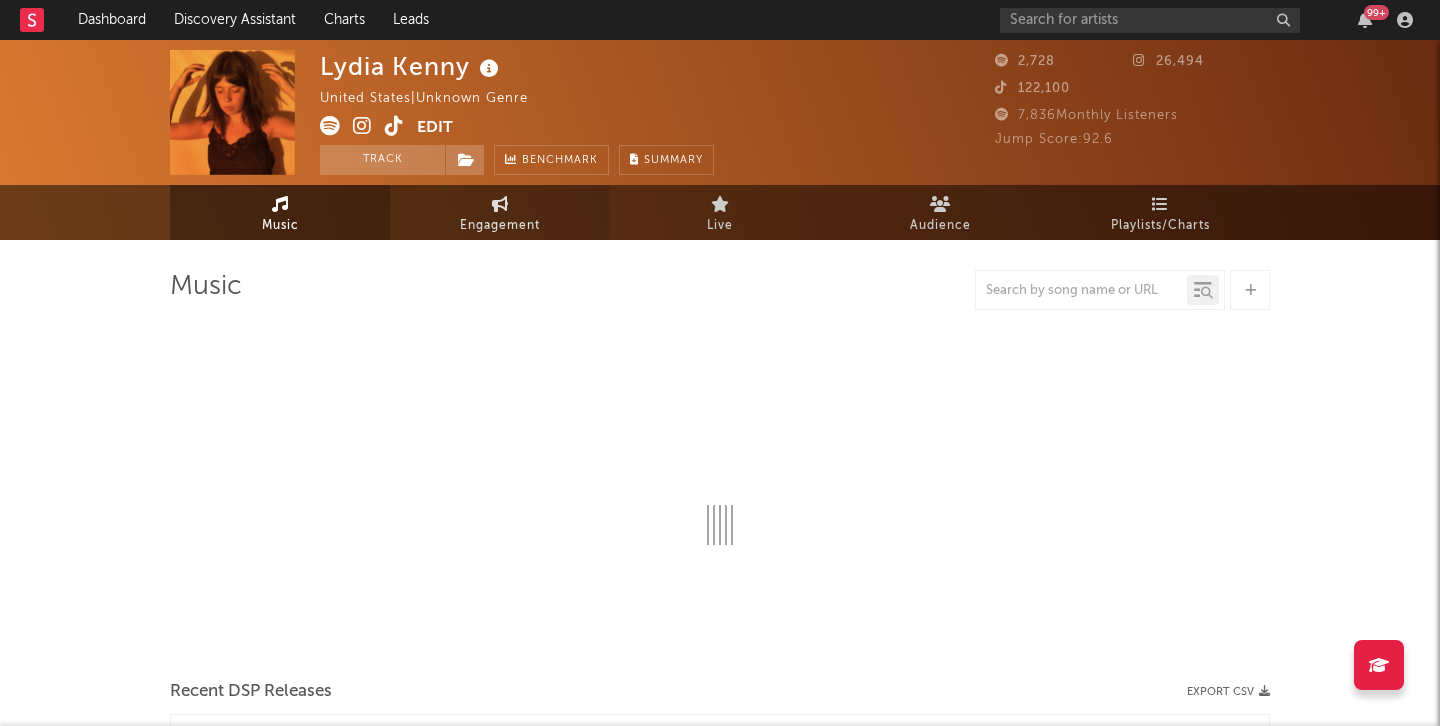 select on "1w" 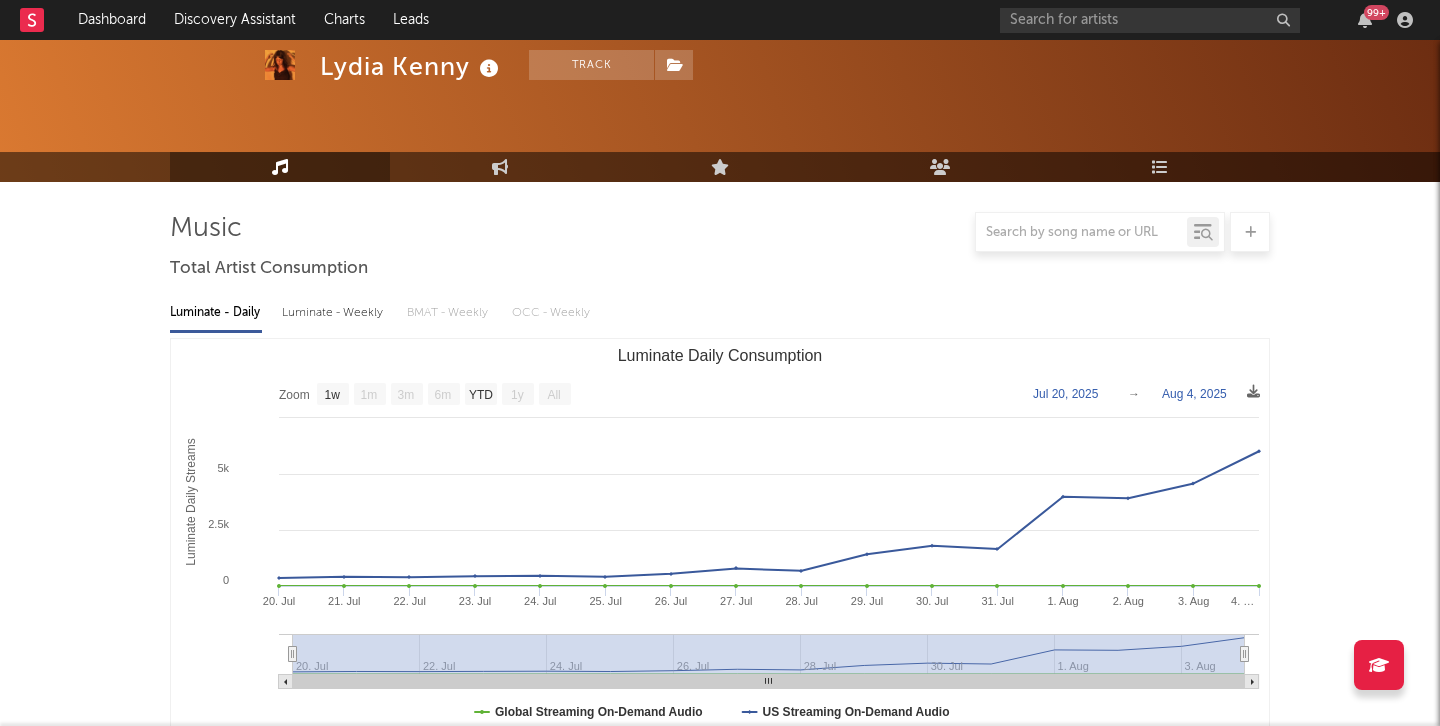 scroll, scrollTop: 0, scrollLeft: 0, axis: both 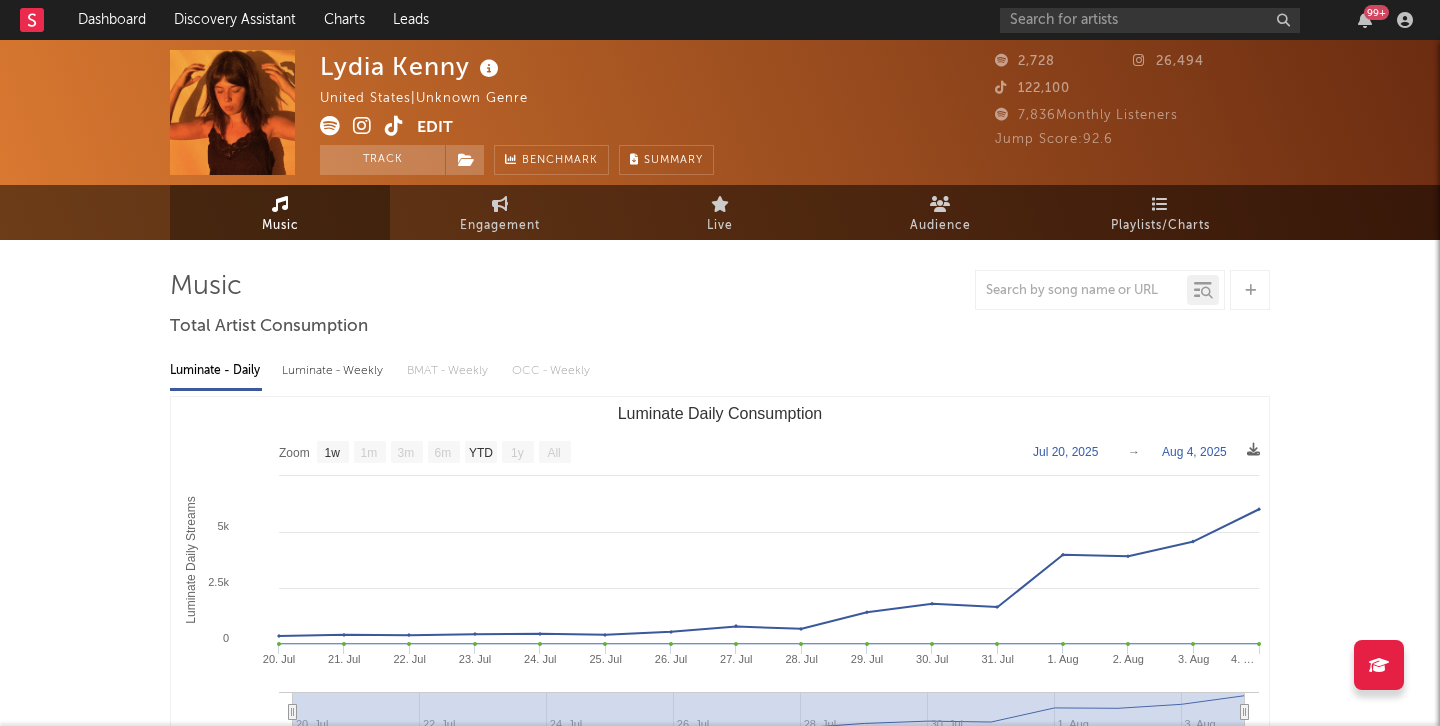 click at bounding box center (394, 126) 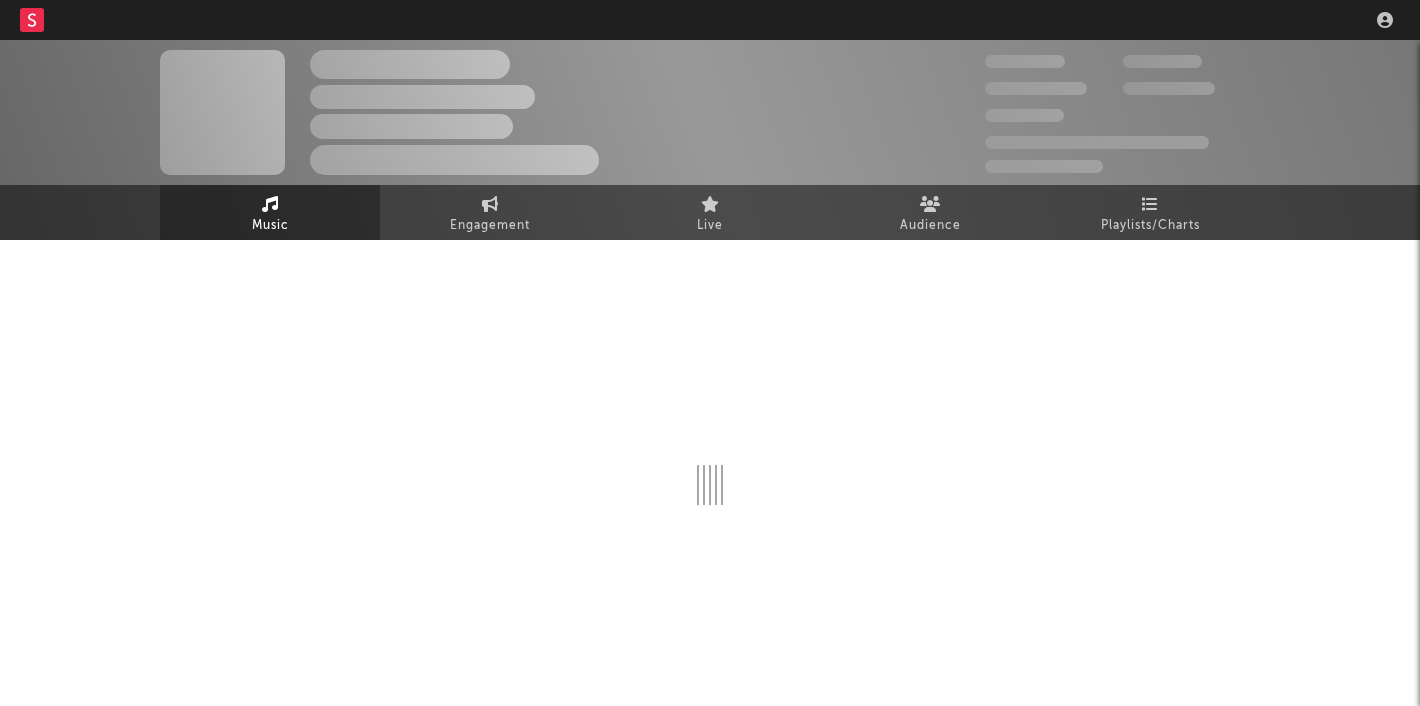 scroll, scrollTop: 0, scrollLeft: 0, axis: both 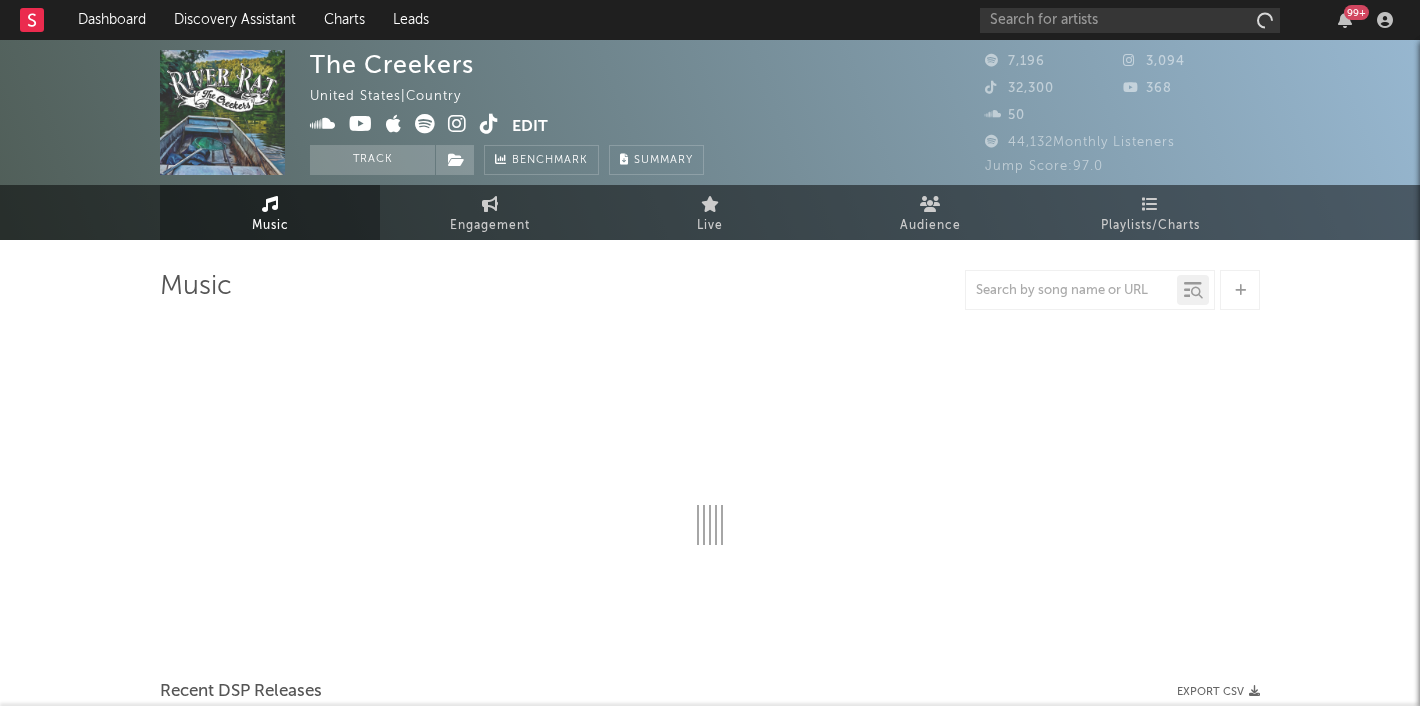 select on "6m" 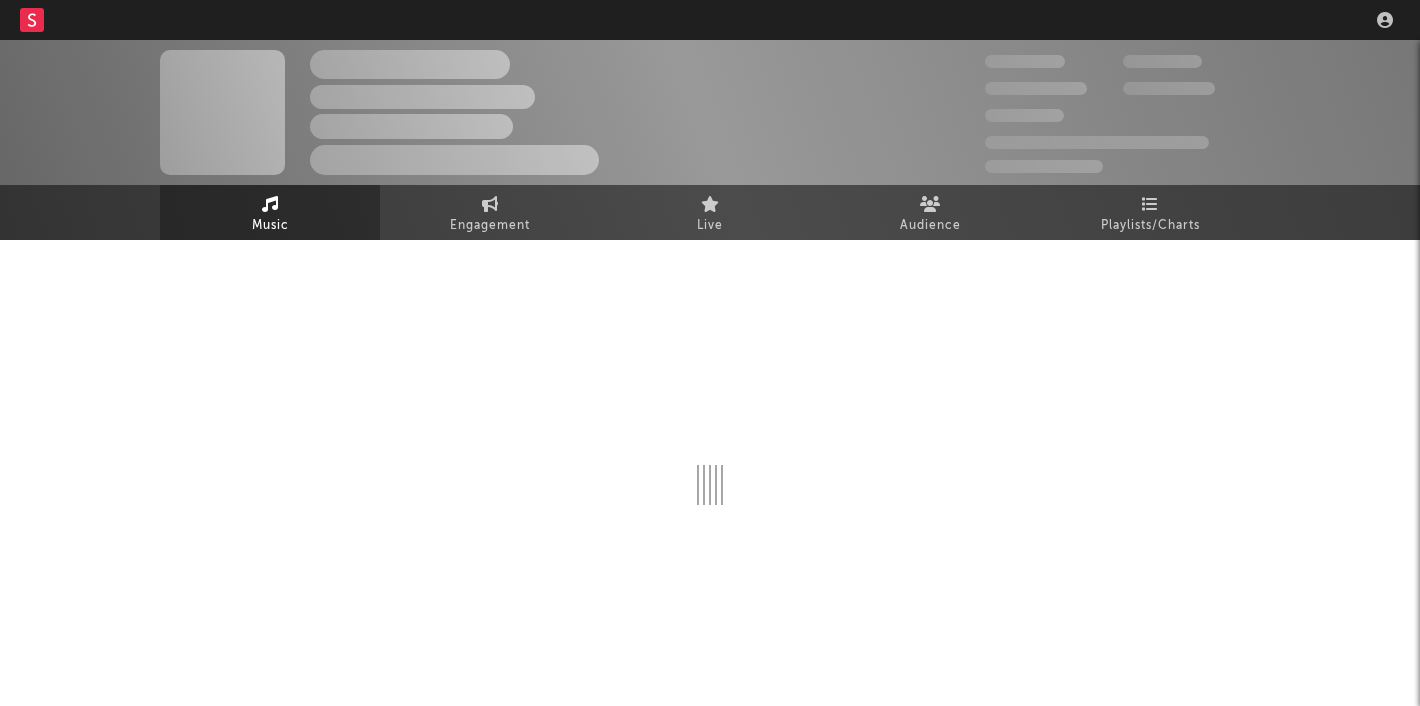 scroll, scrollTop: 0, scrollLeft: 0, axis: both 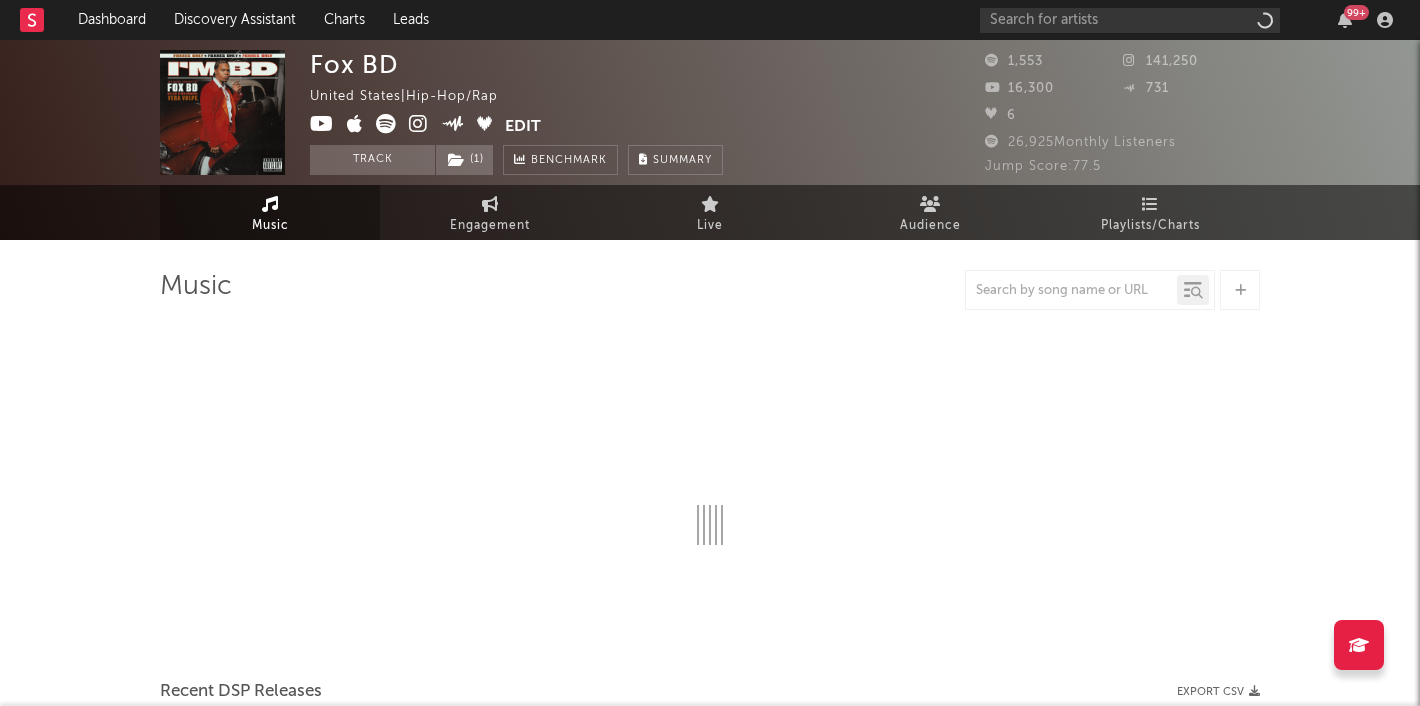select on "6m" 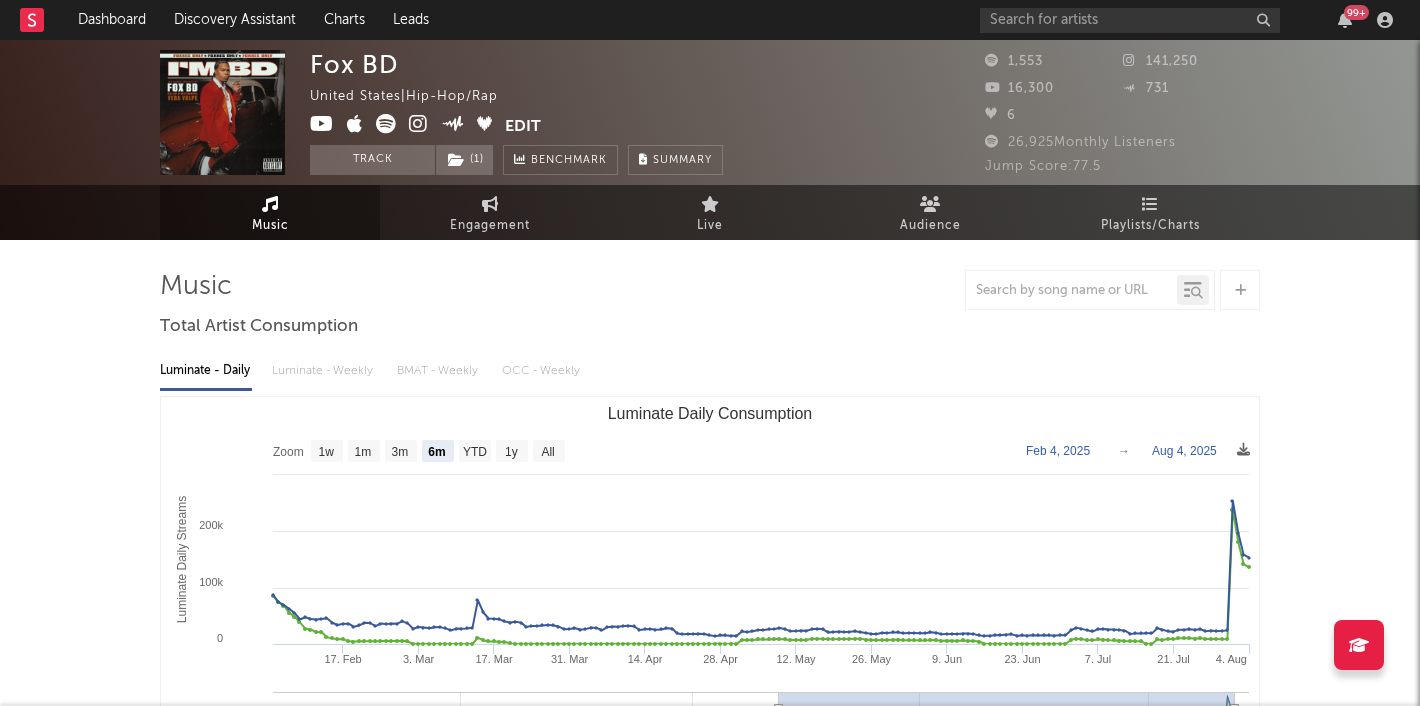 click on "99 +" at bounding box center (1190, 20) 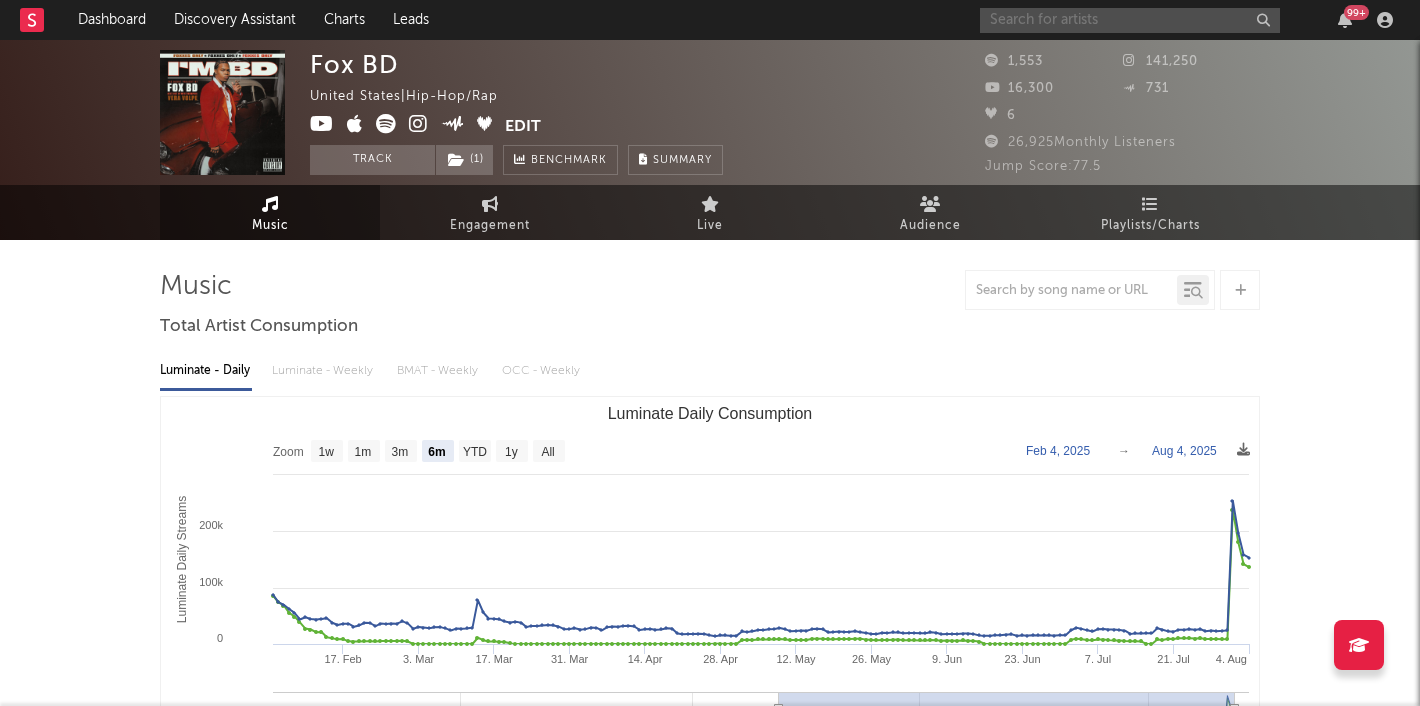 click at bounding box center [1130, 20] 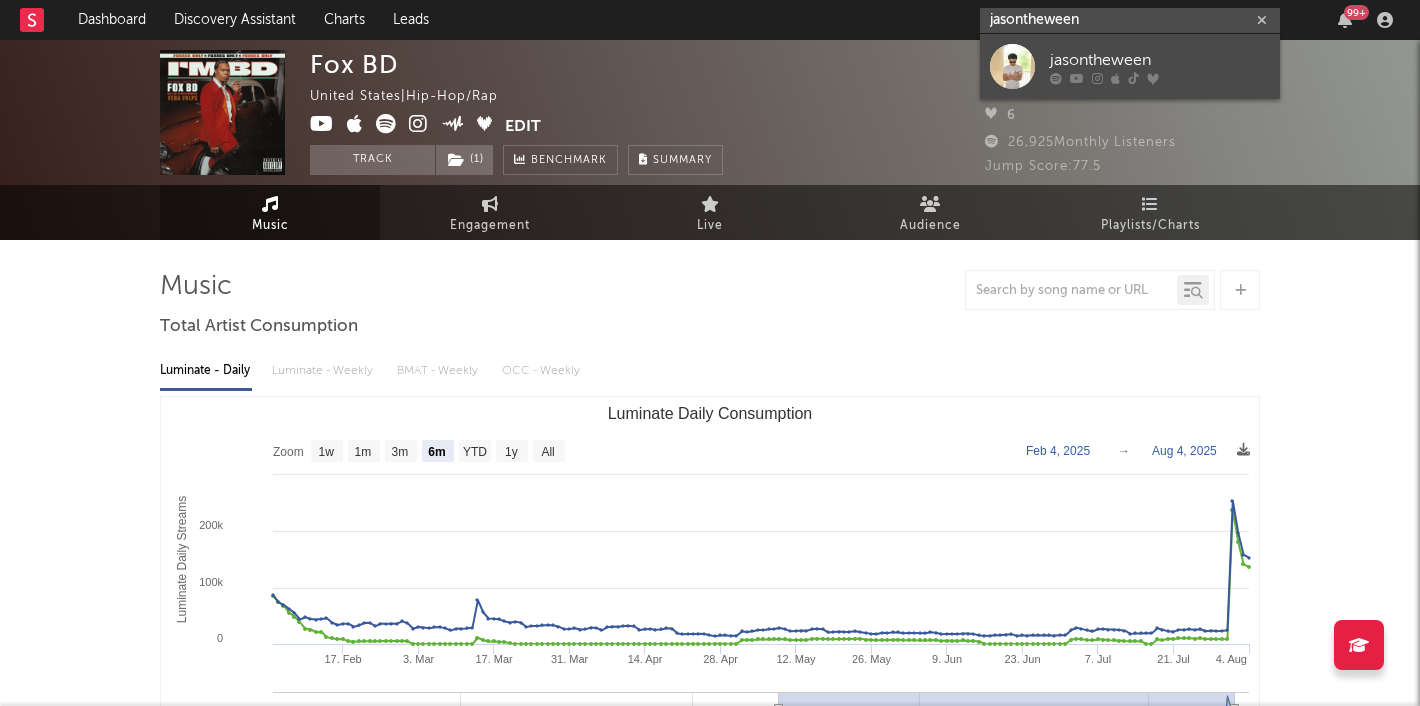 type on "jasontheween" 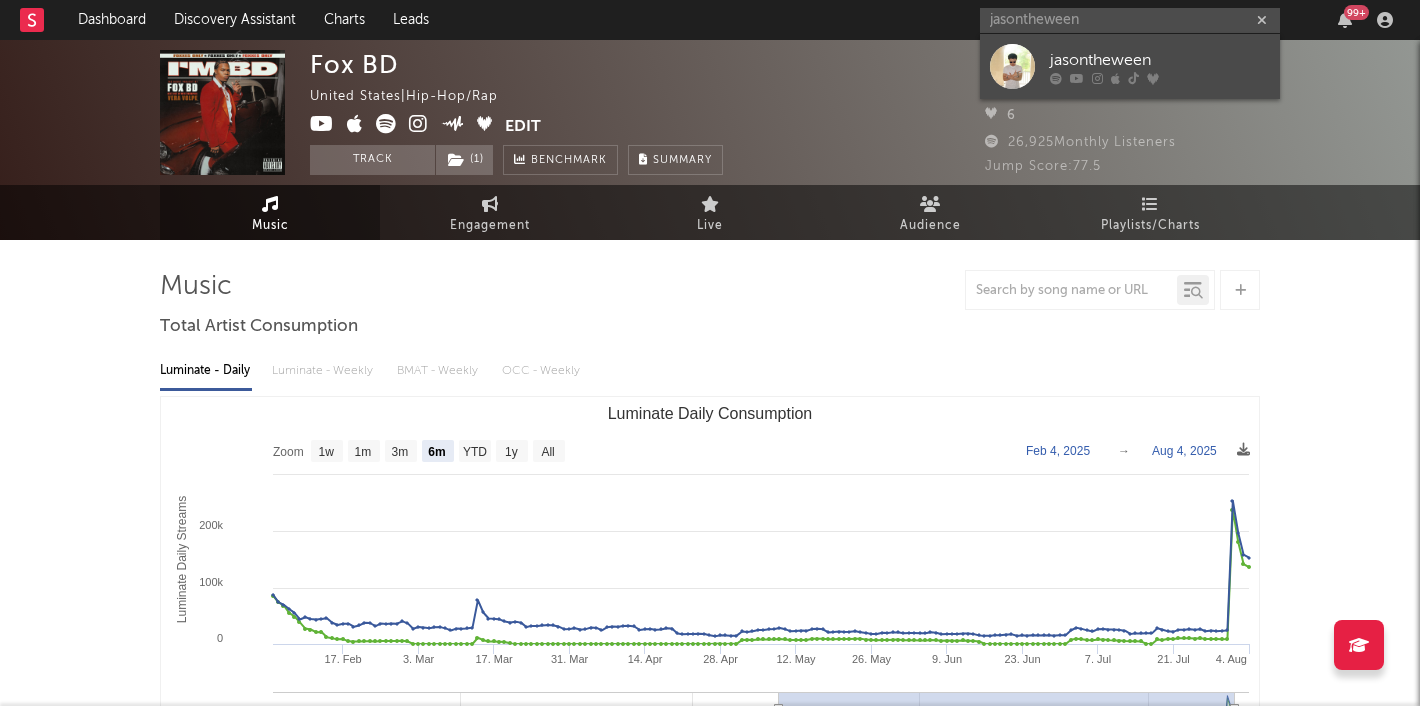 click at bounding box center [1012, 66] 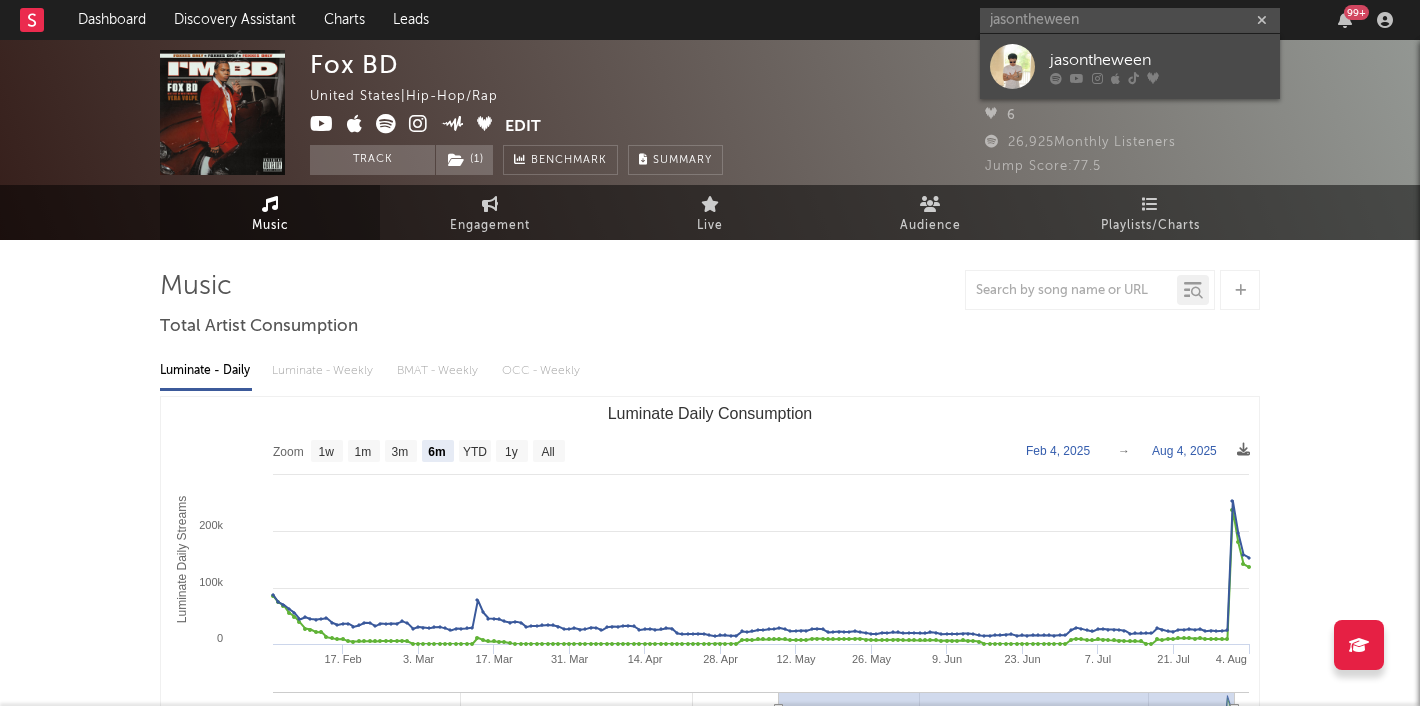 type 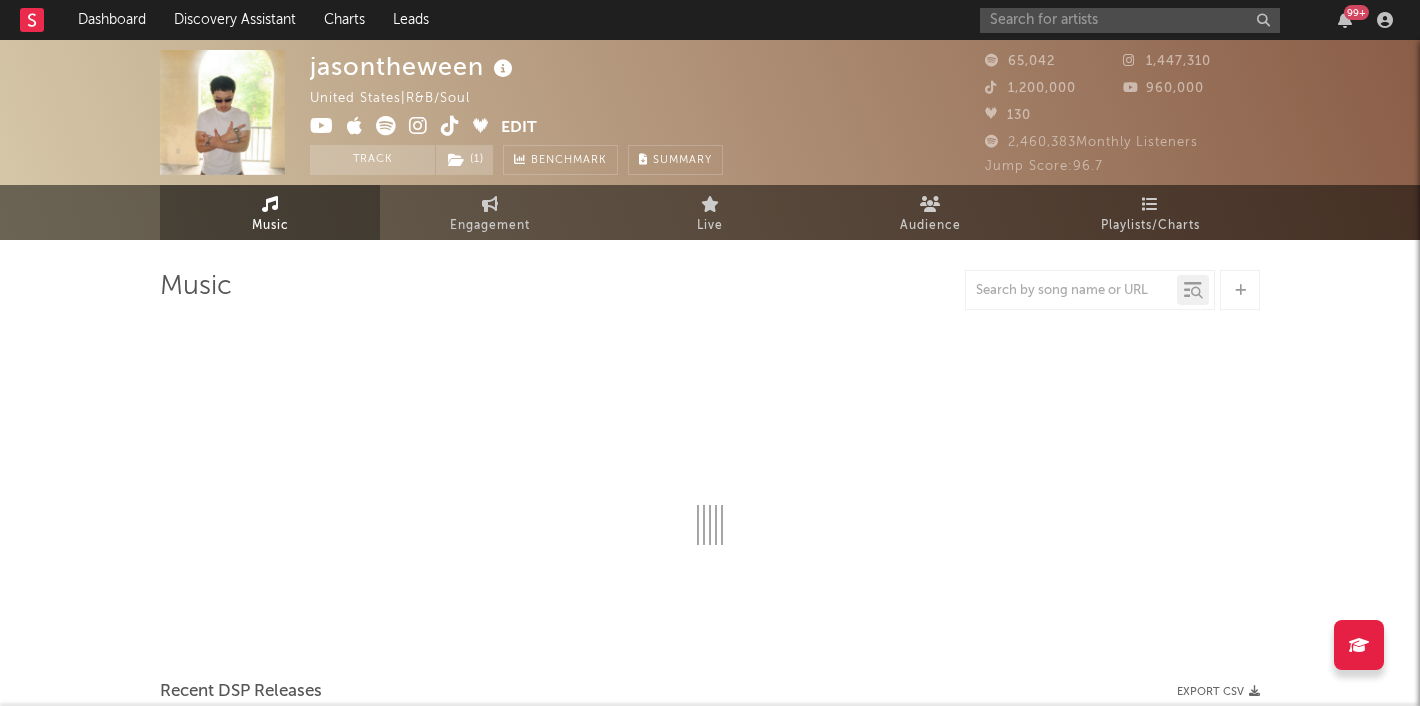 select on "6m" 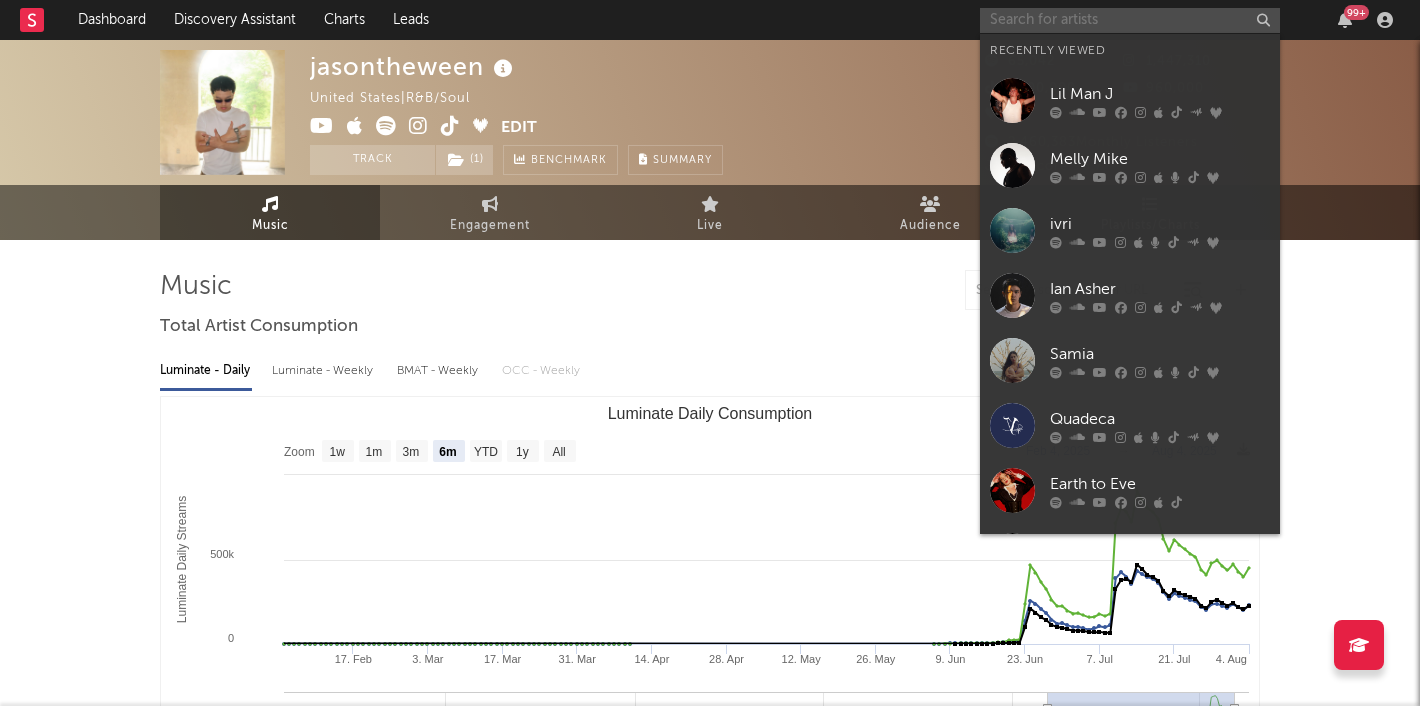 click at bounding box center [1130, 20] 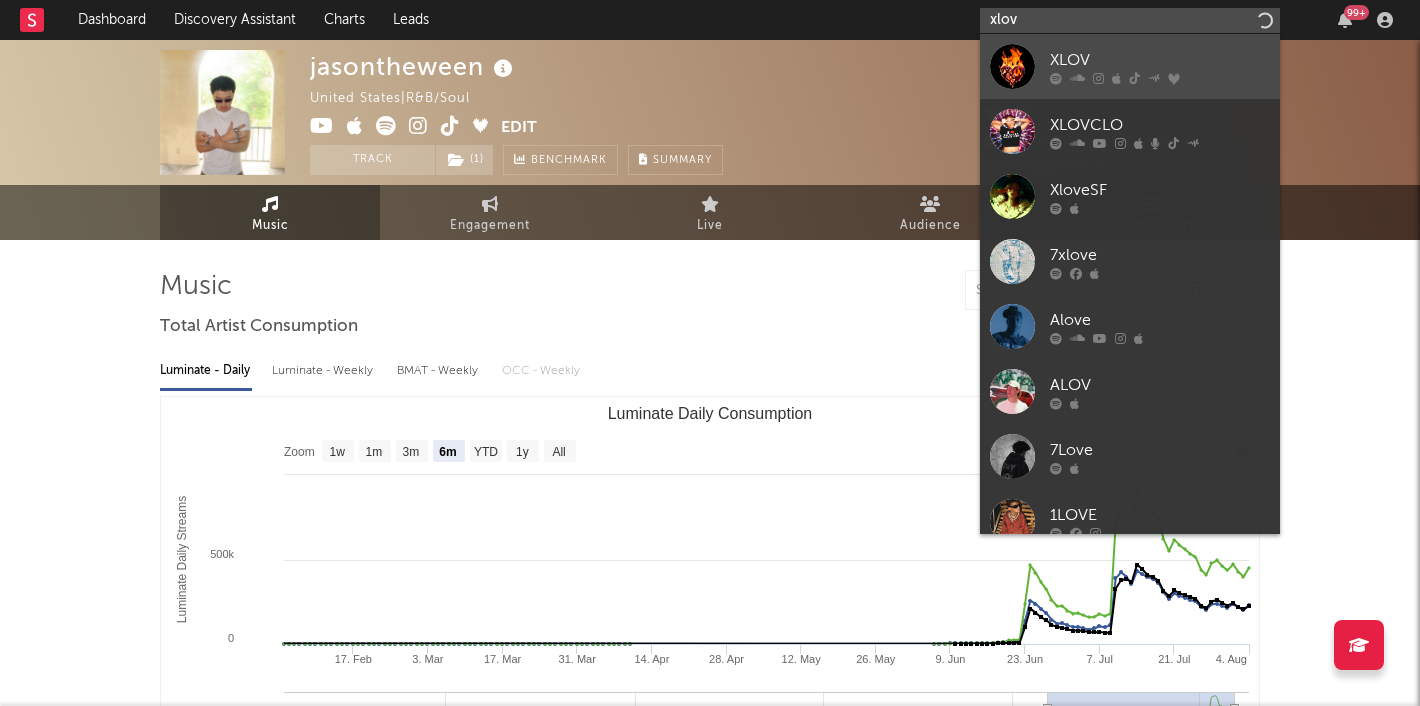 type on "xlov" 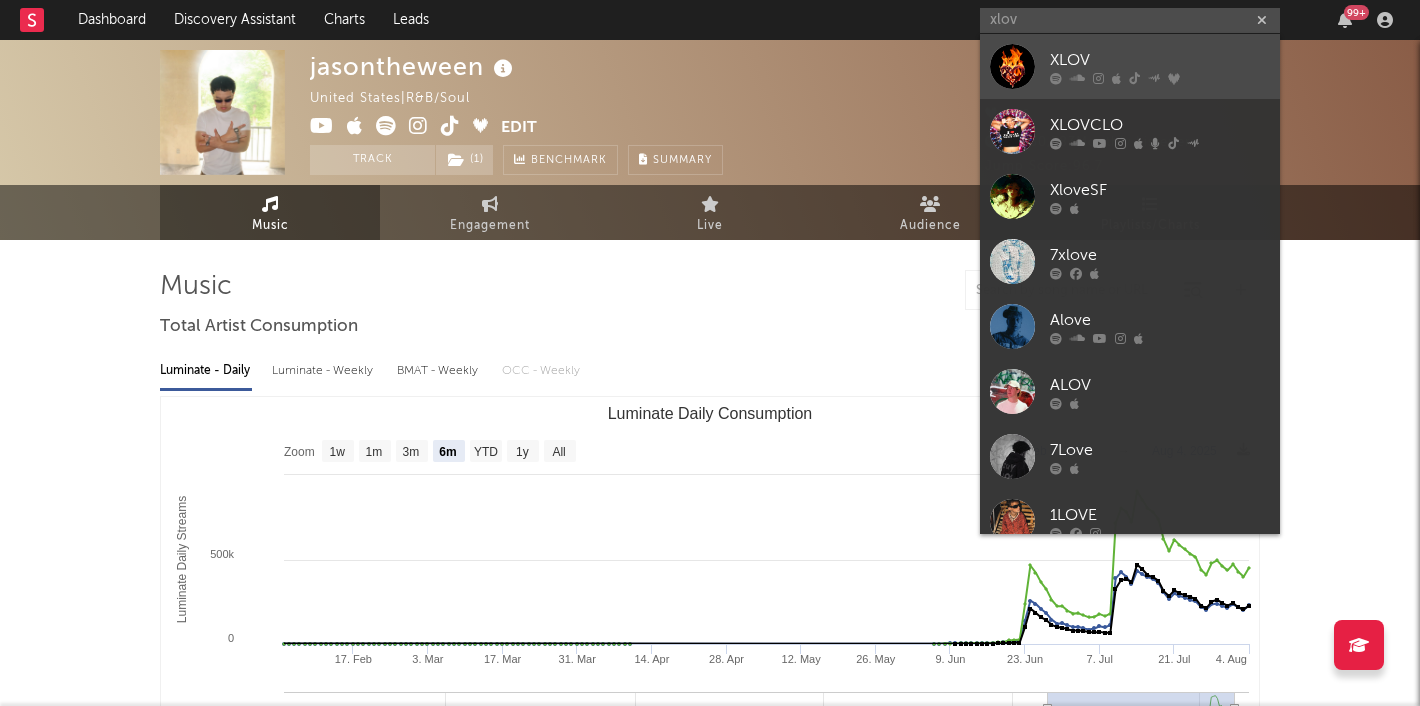 click at bounding box center [1012, 66] 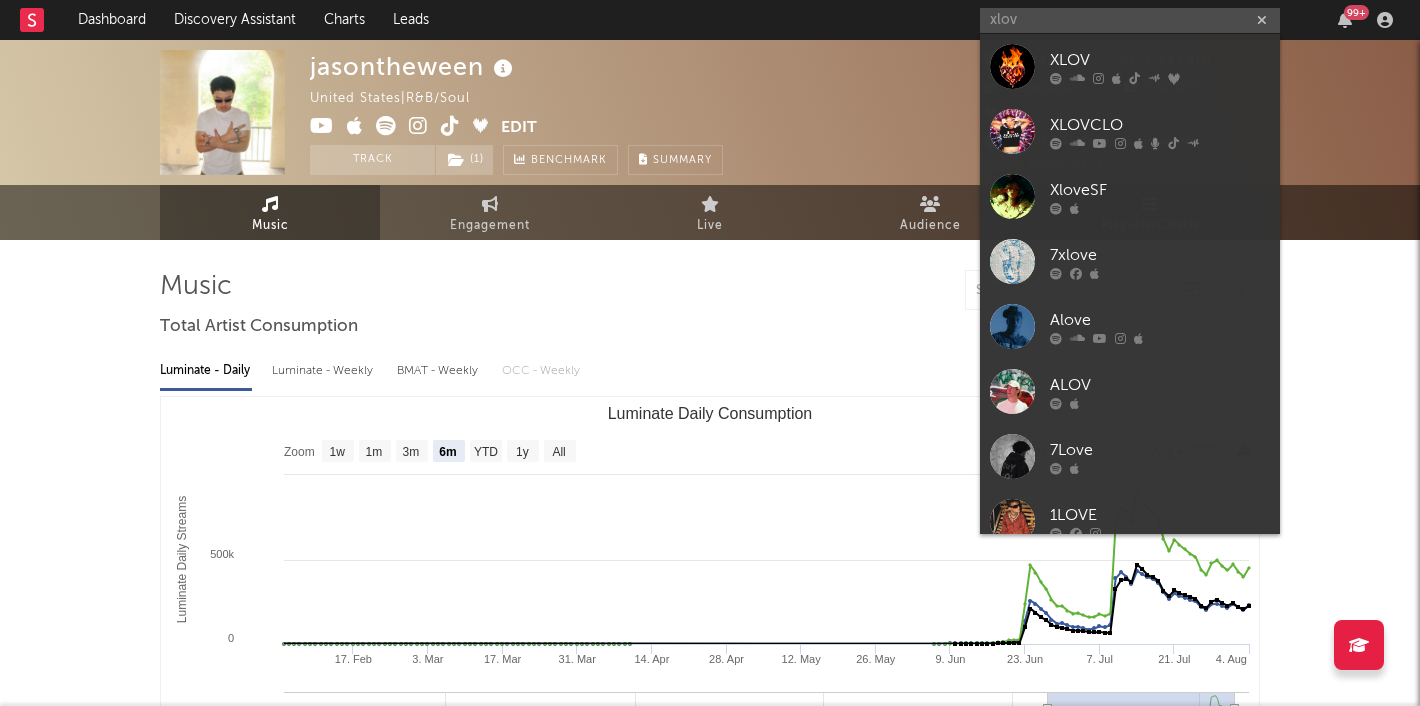 type 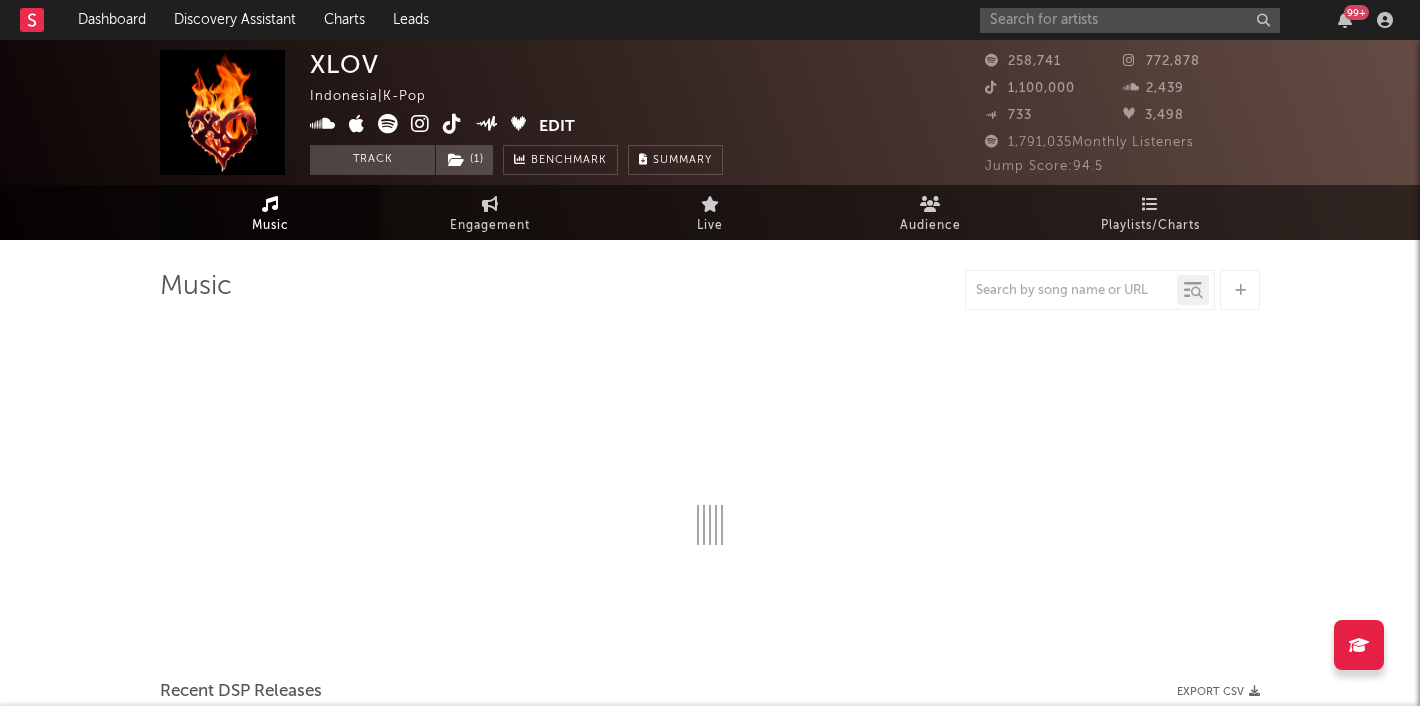 select on "6m" 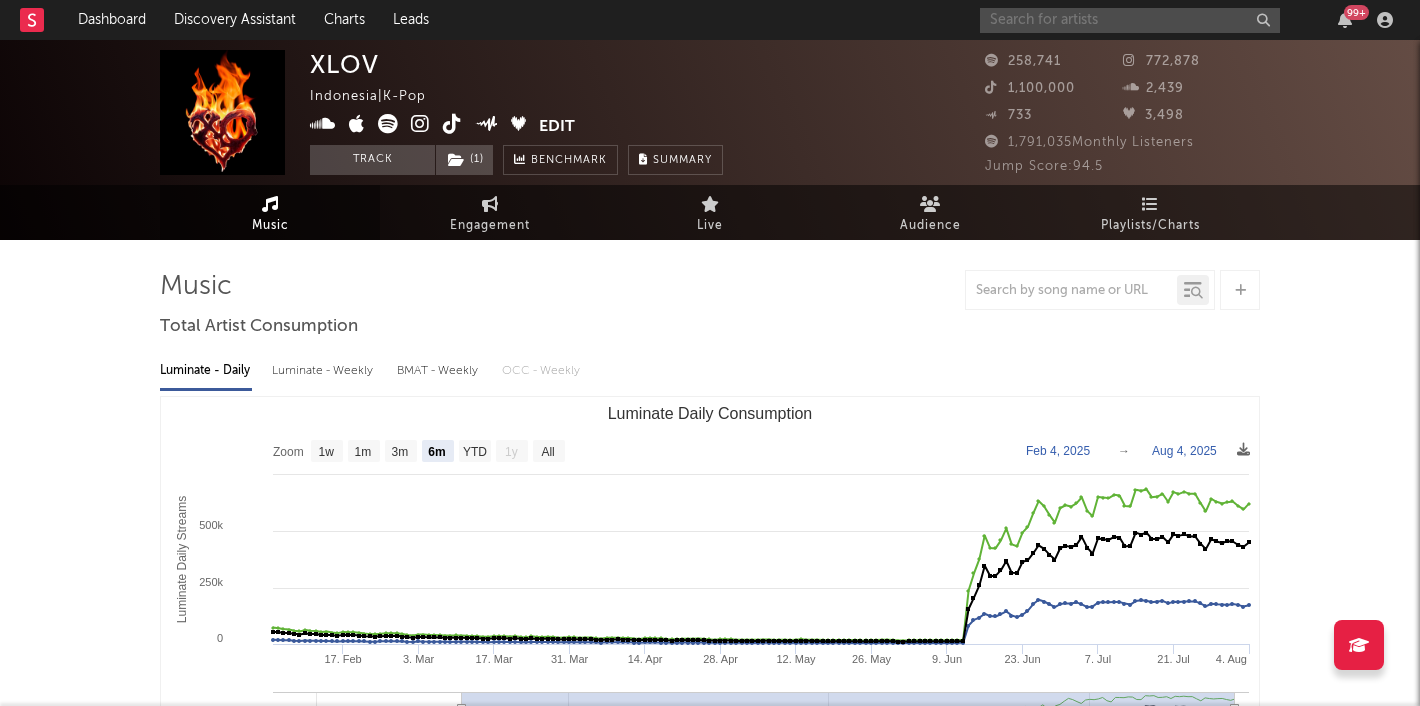 click at bounding box center [1130, 20] 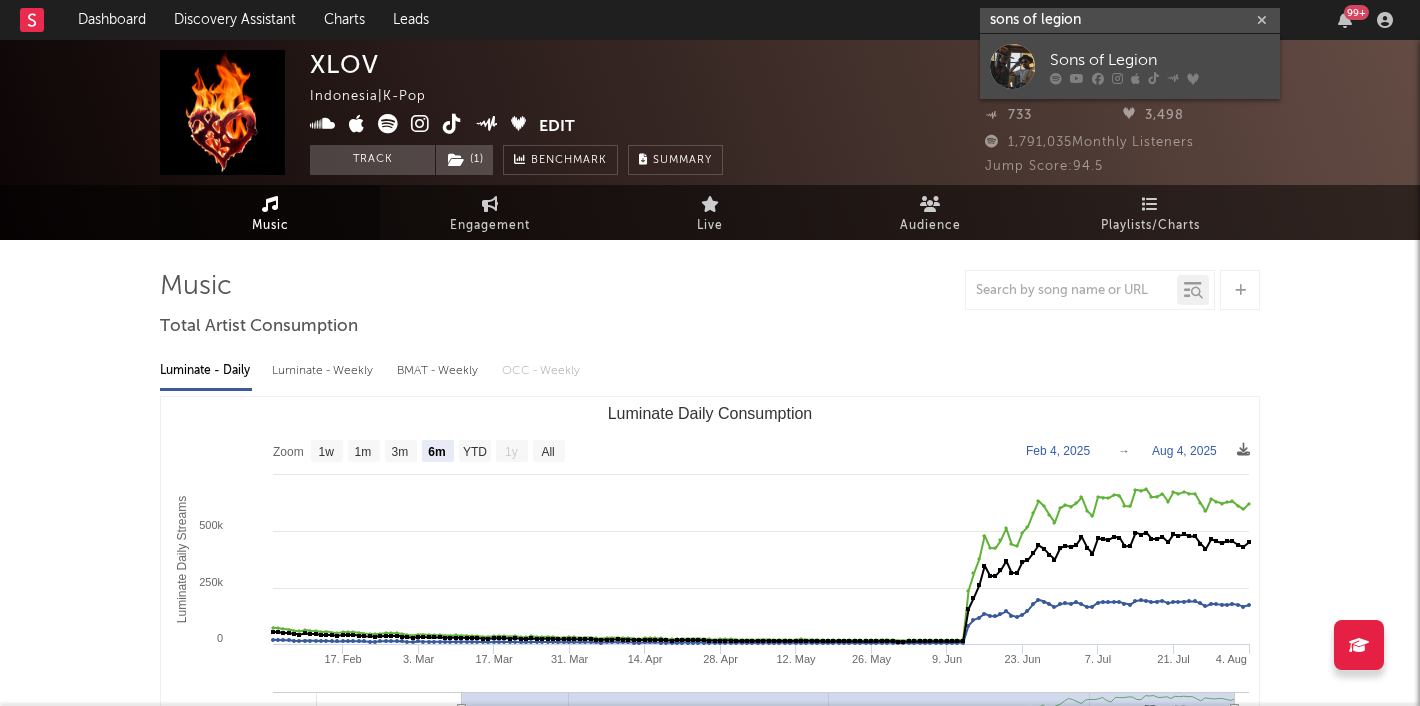 type on "sons of legion" 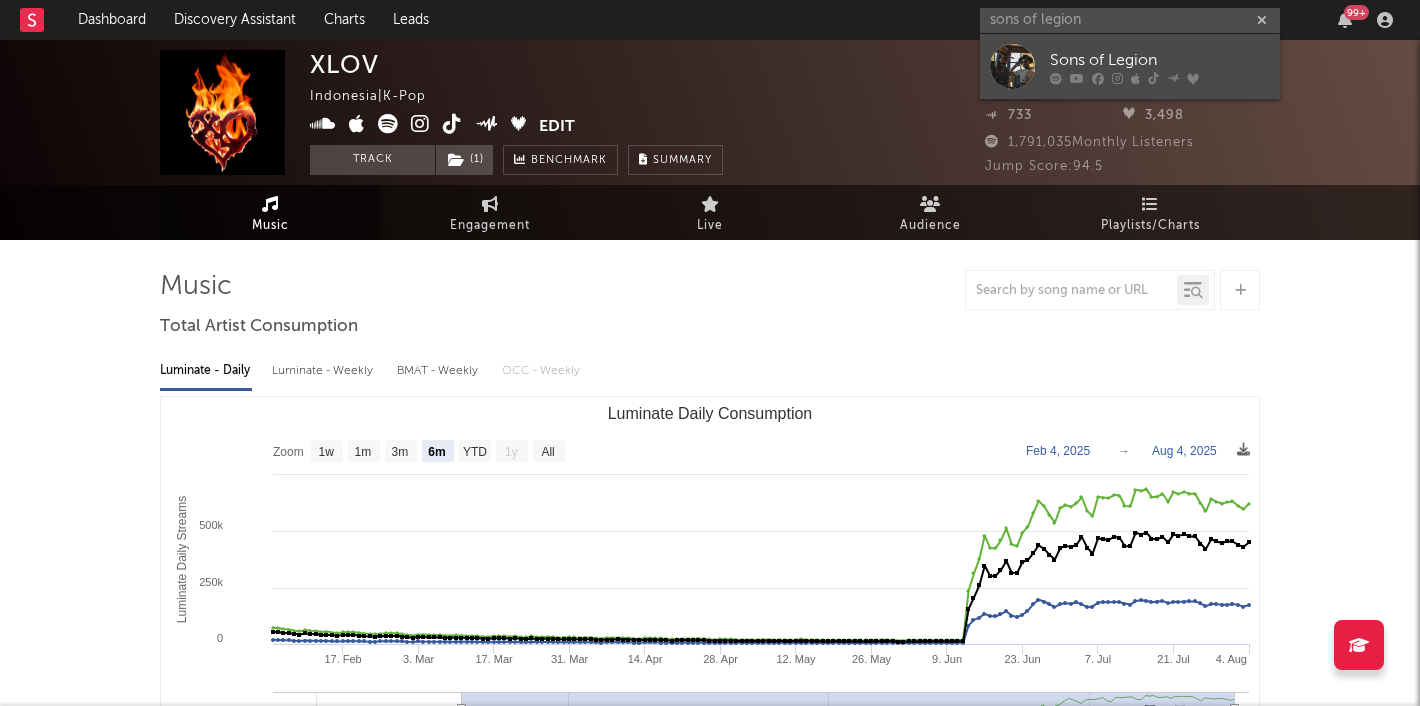 click at bounding box center [1012, 66] 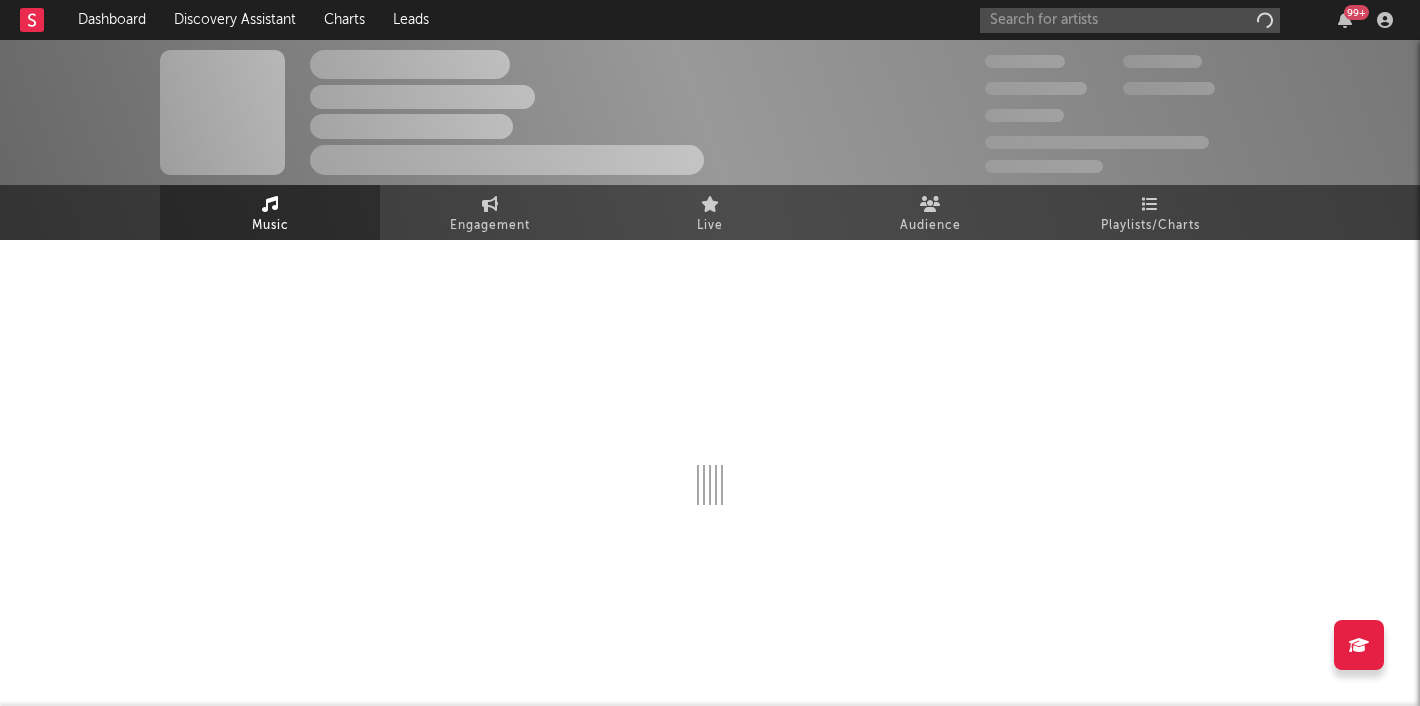 click on "Dashboard Discovery Assistant Charts Leads 99 +" at bounding box center (710, 20) 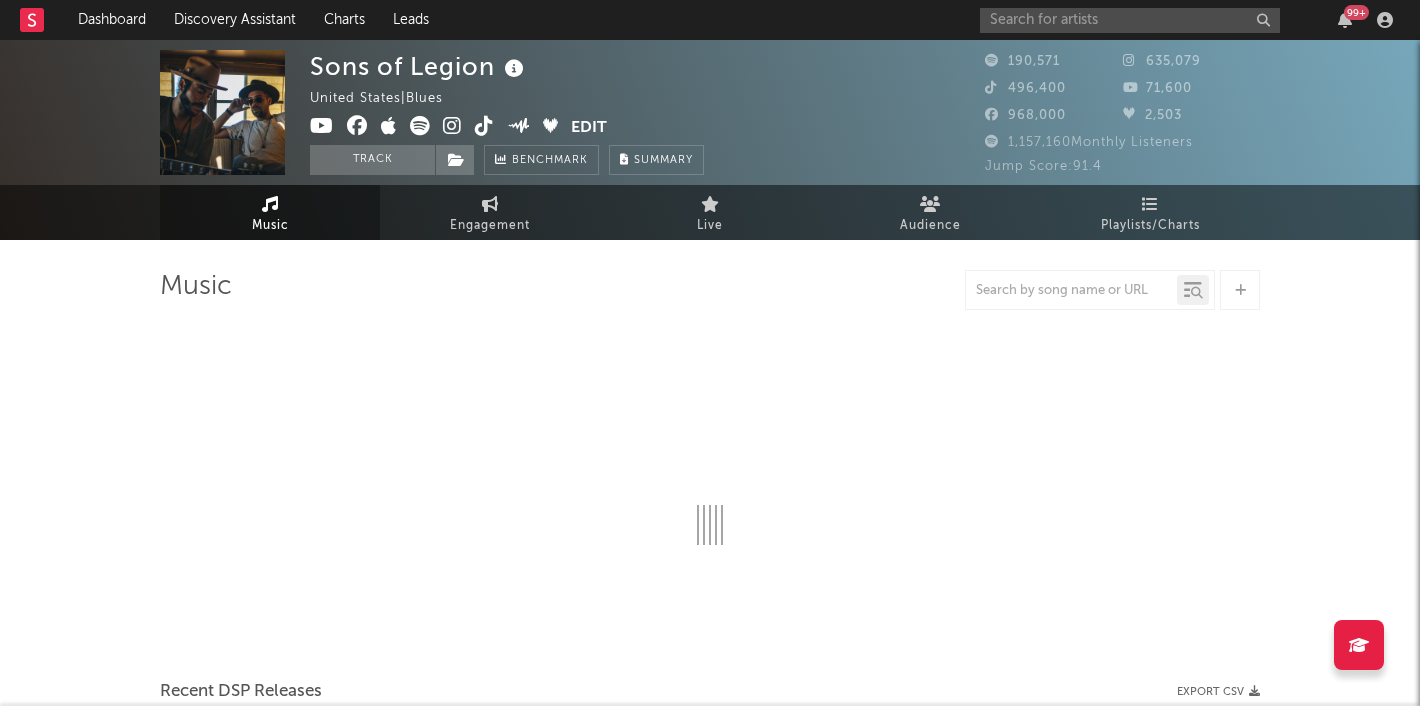 select on "6m" 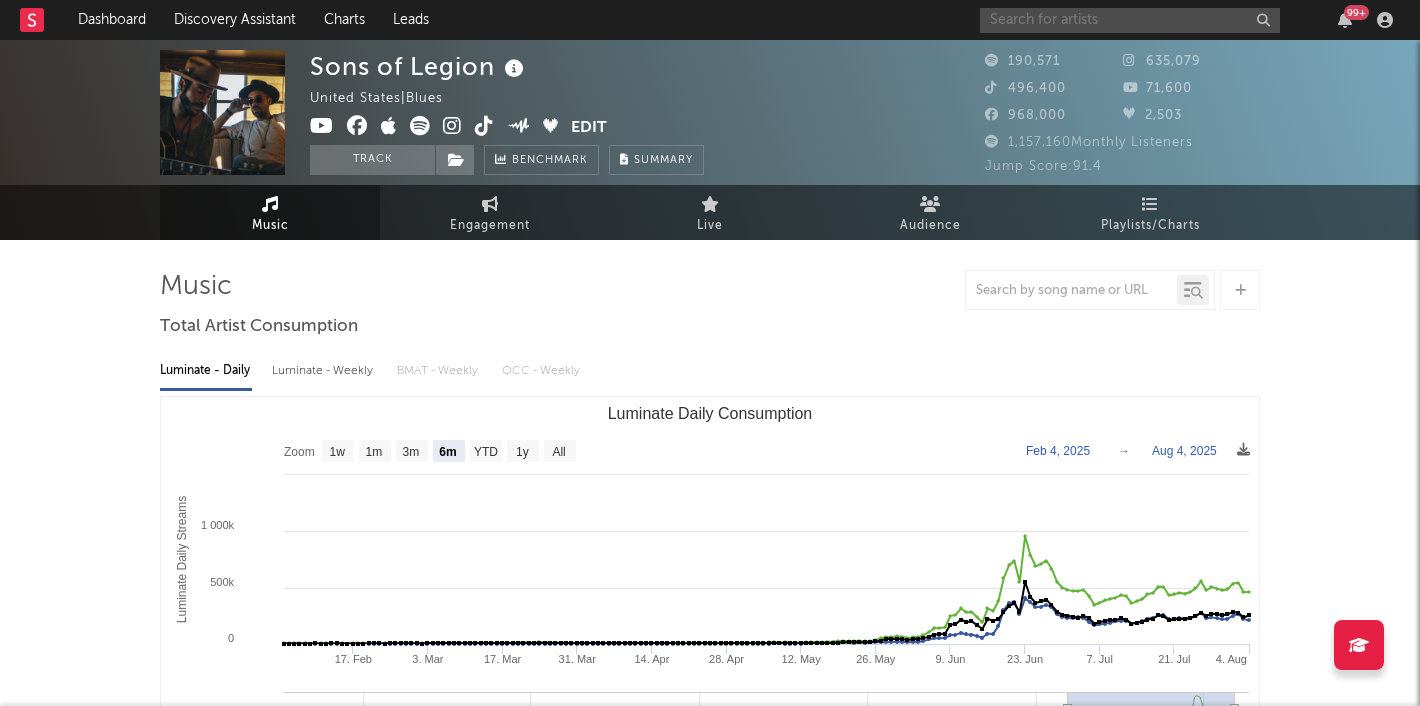 click at bounding box center [1130, 20] 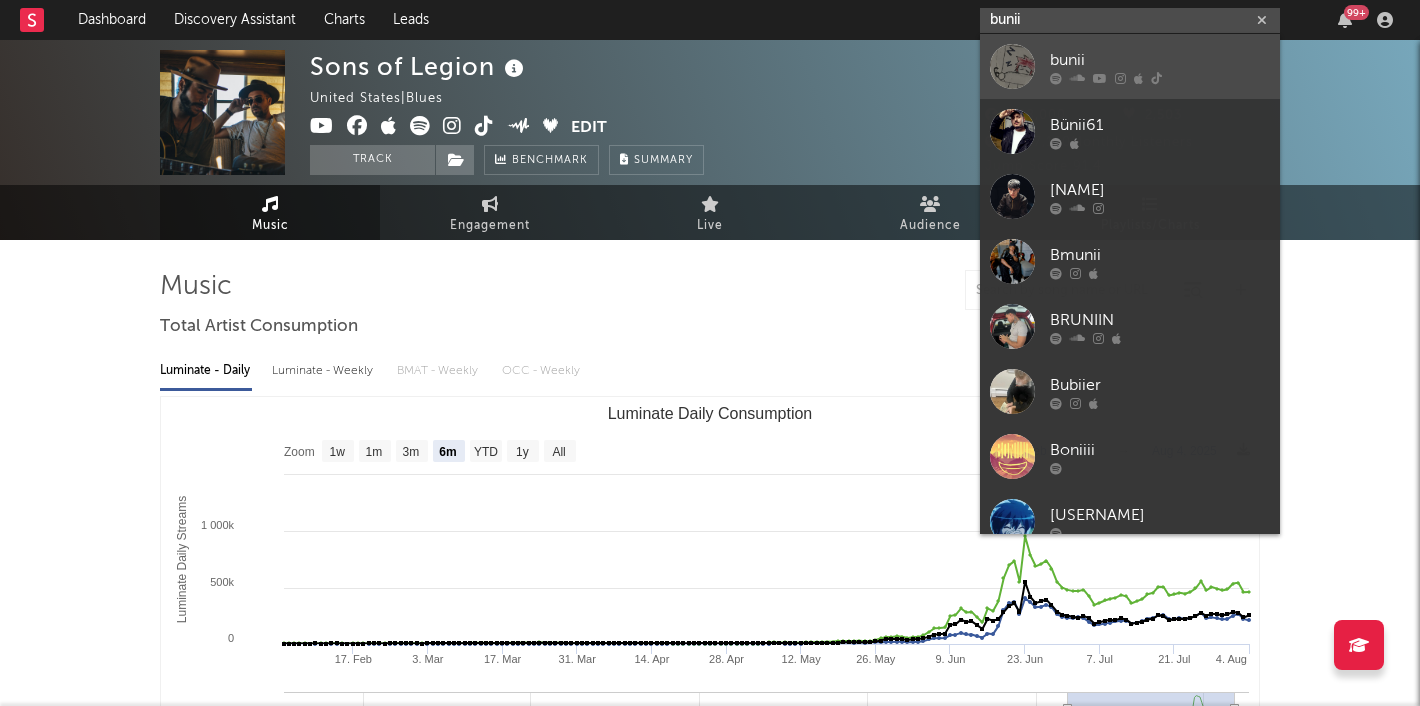 type on "bunii" 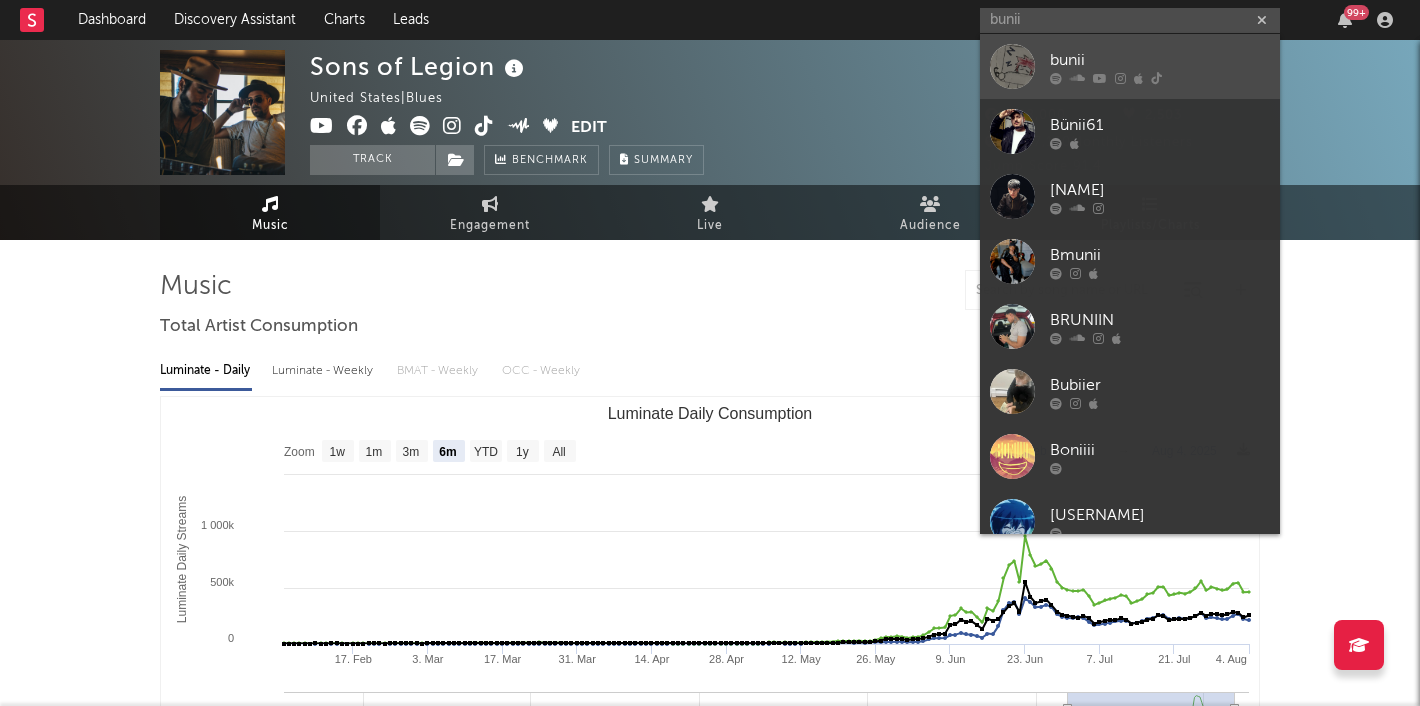 click at bounding box center (1012, 66) 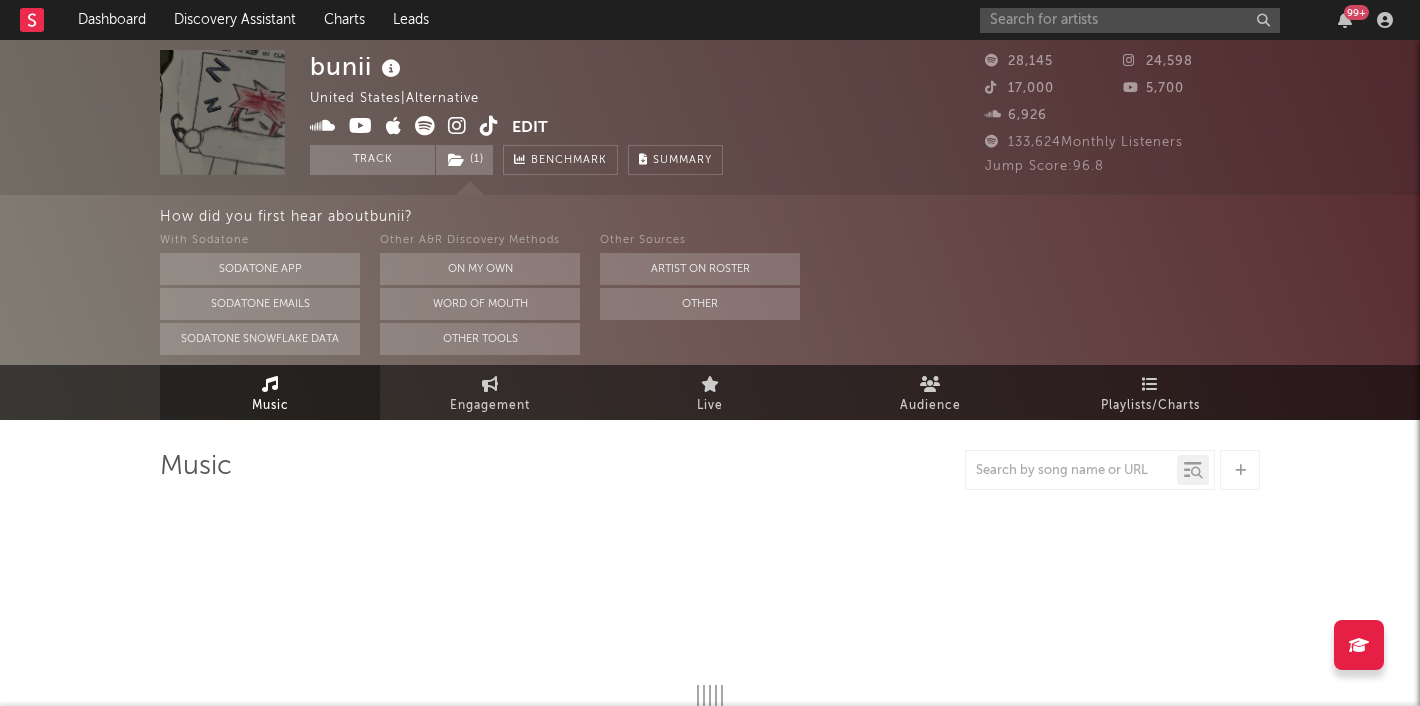 select on "6m" 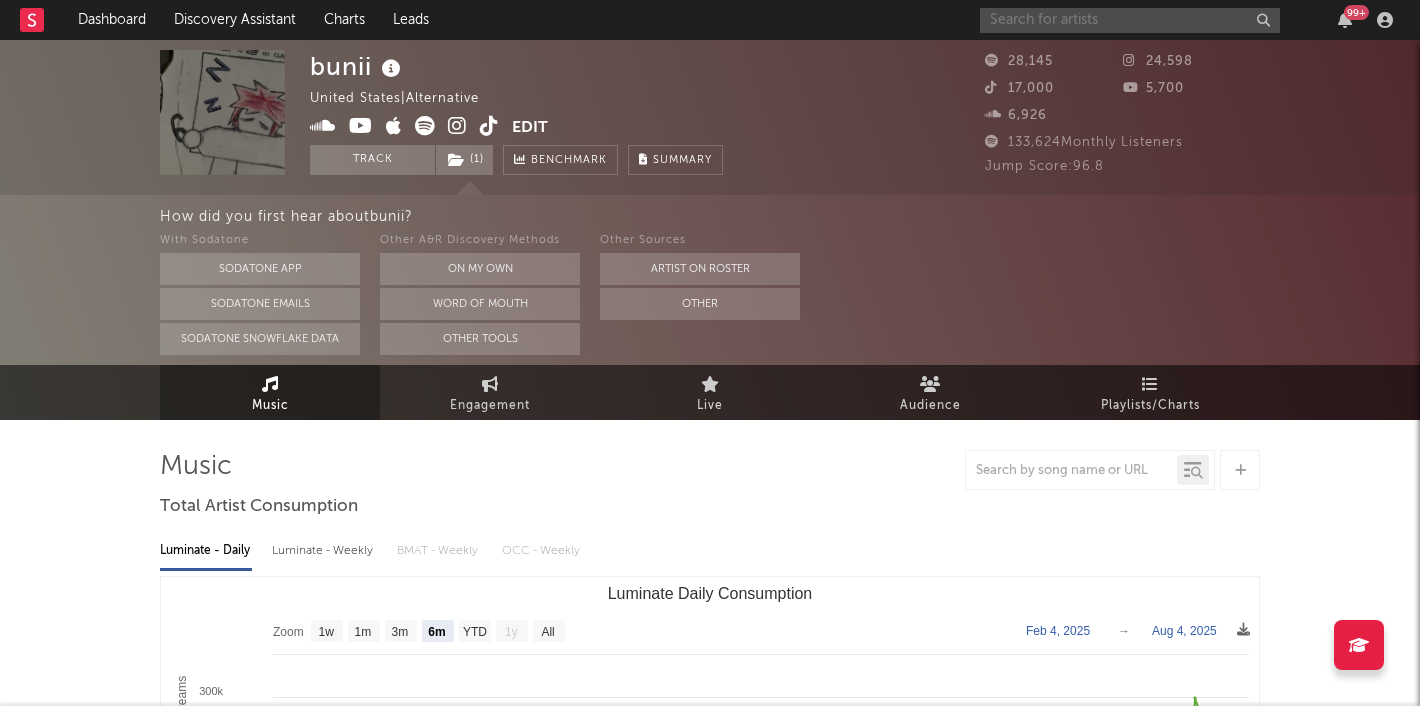 click at bounding box center [1130, 20] 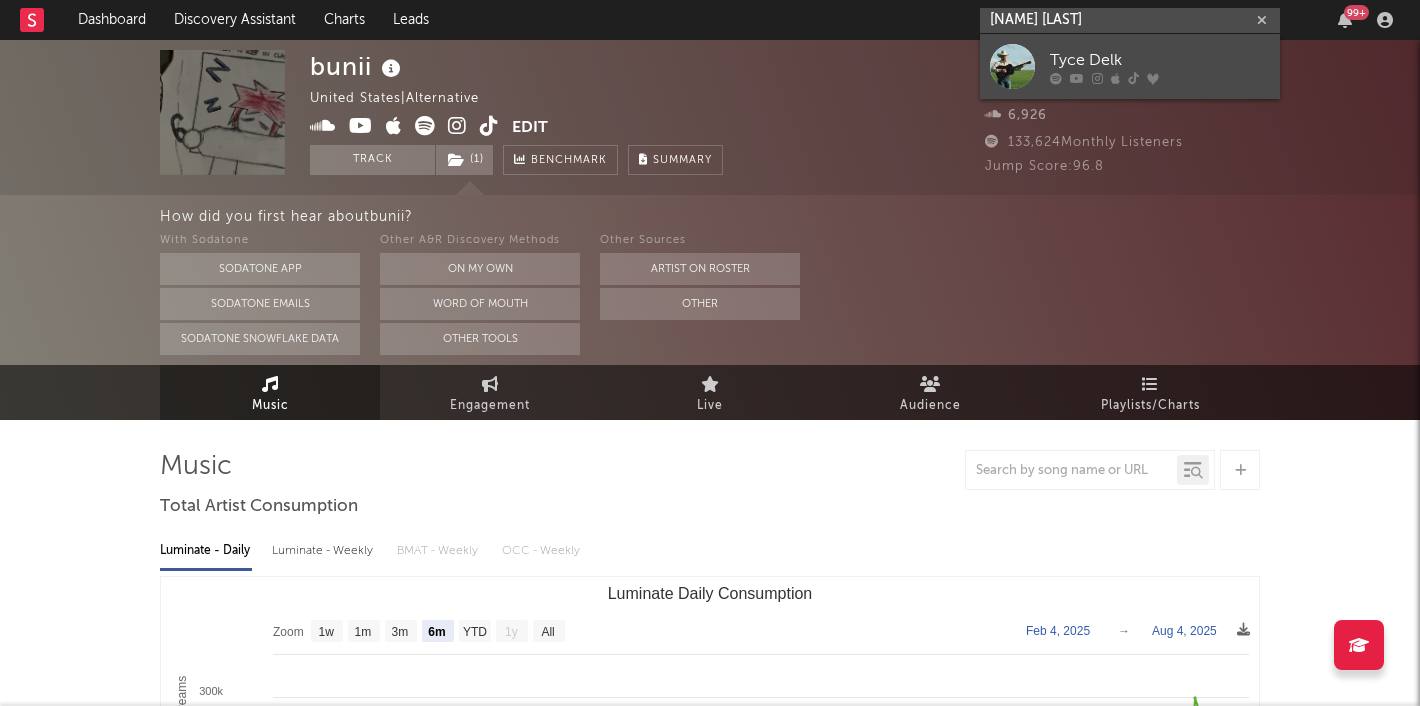 type on "tyce delk" 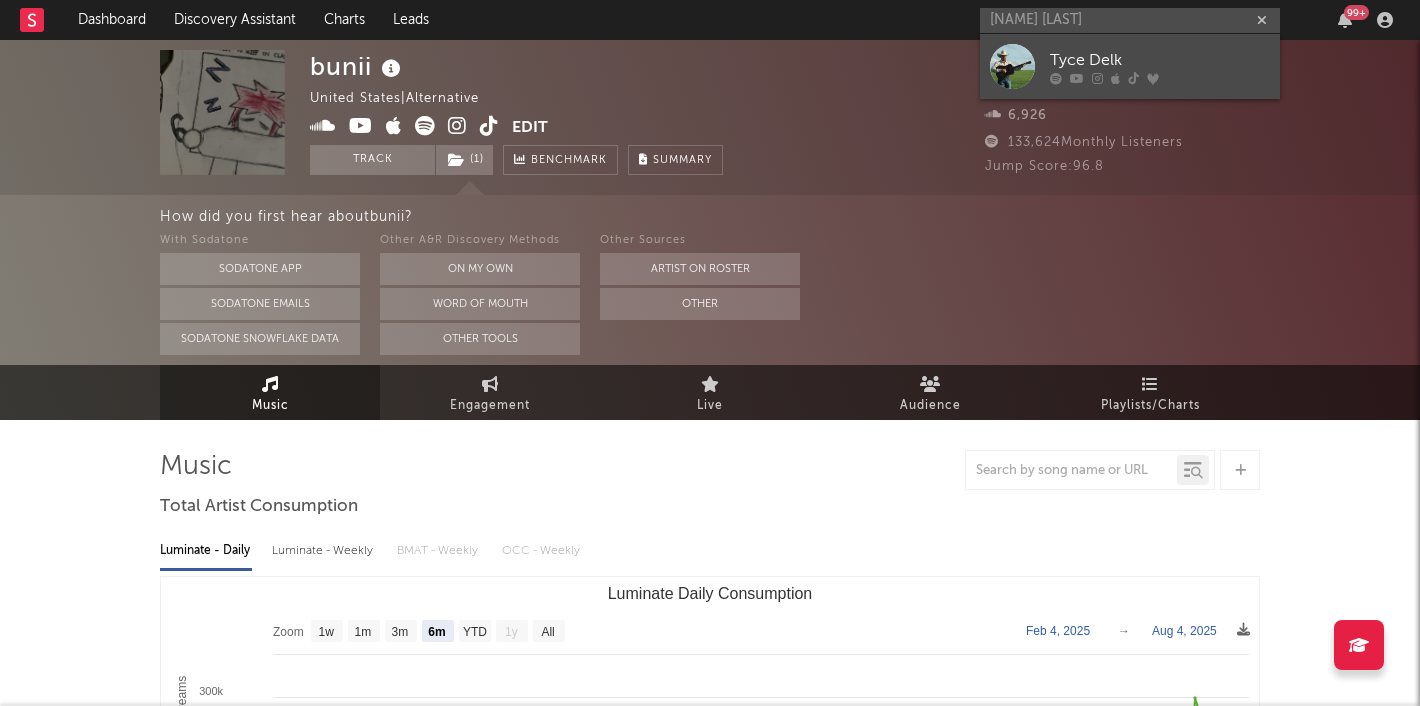 click at bounding box center (1160, 78) 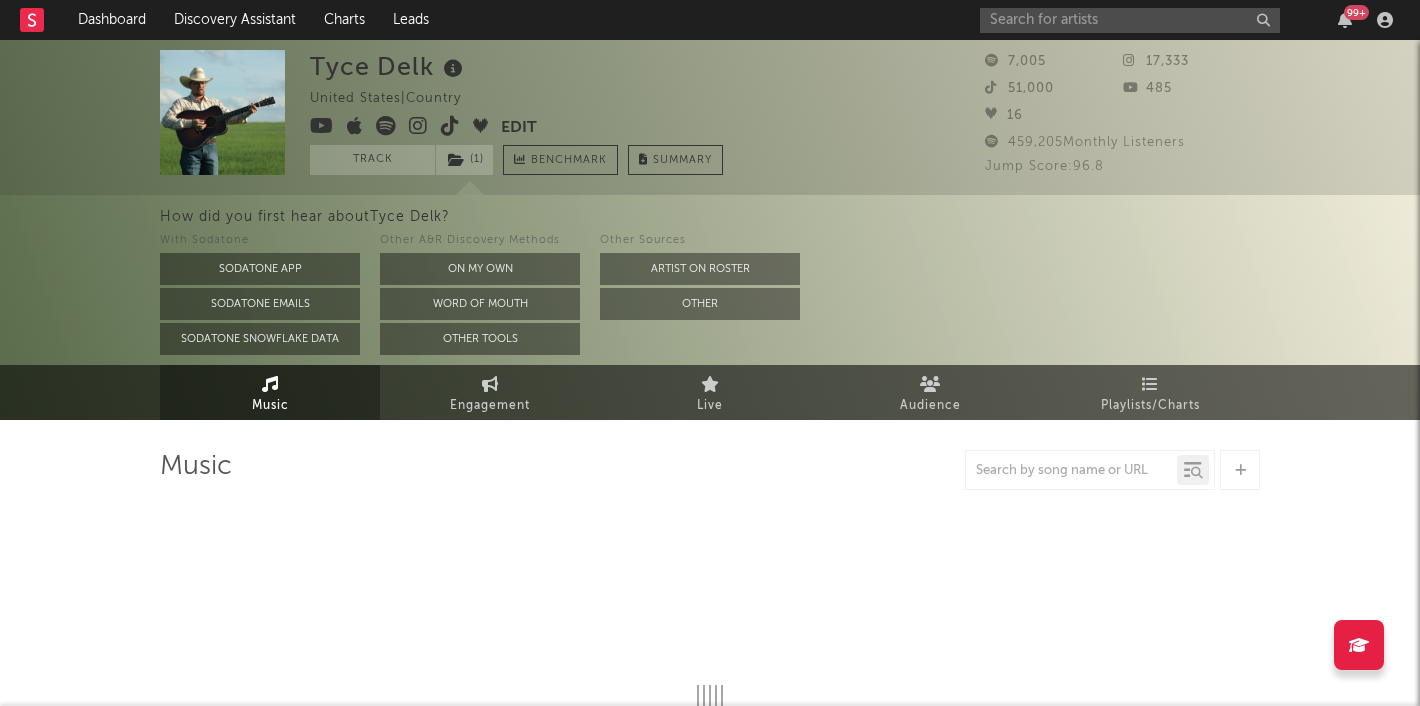 select on "1w" 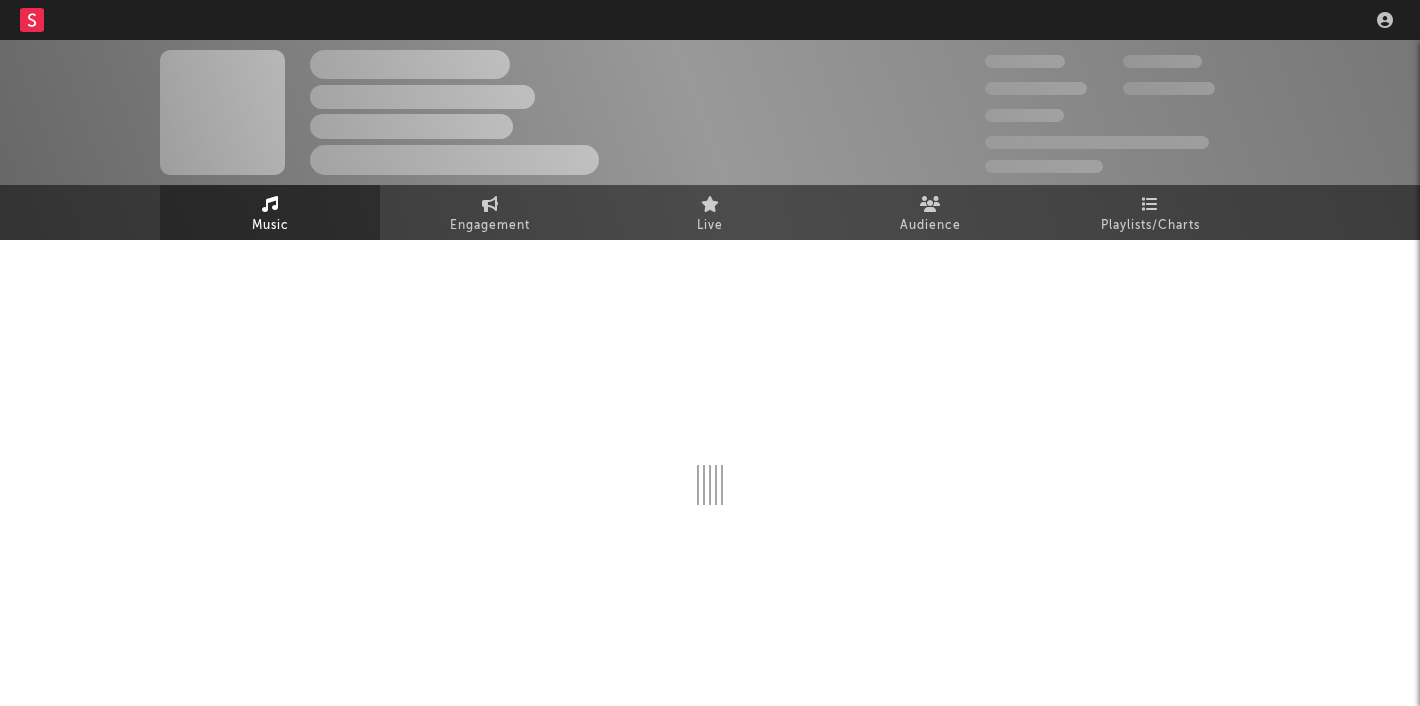 scroll, scrollTop: 0, scrollLeft: 0, axis: both 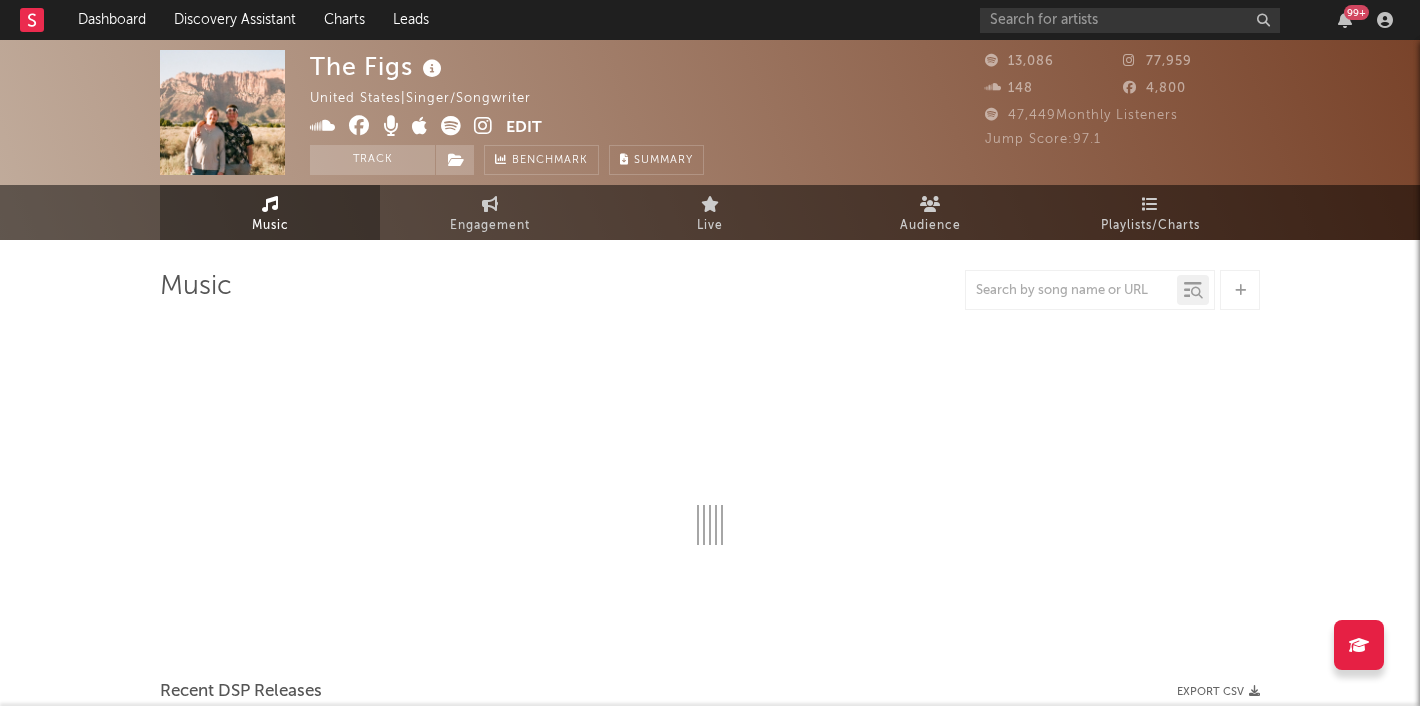 select on "6m" 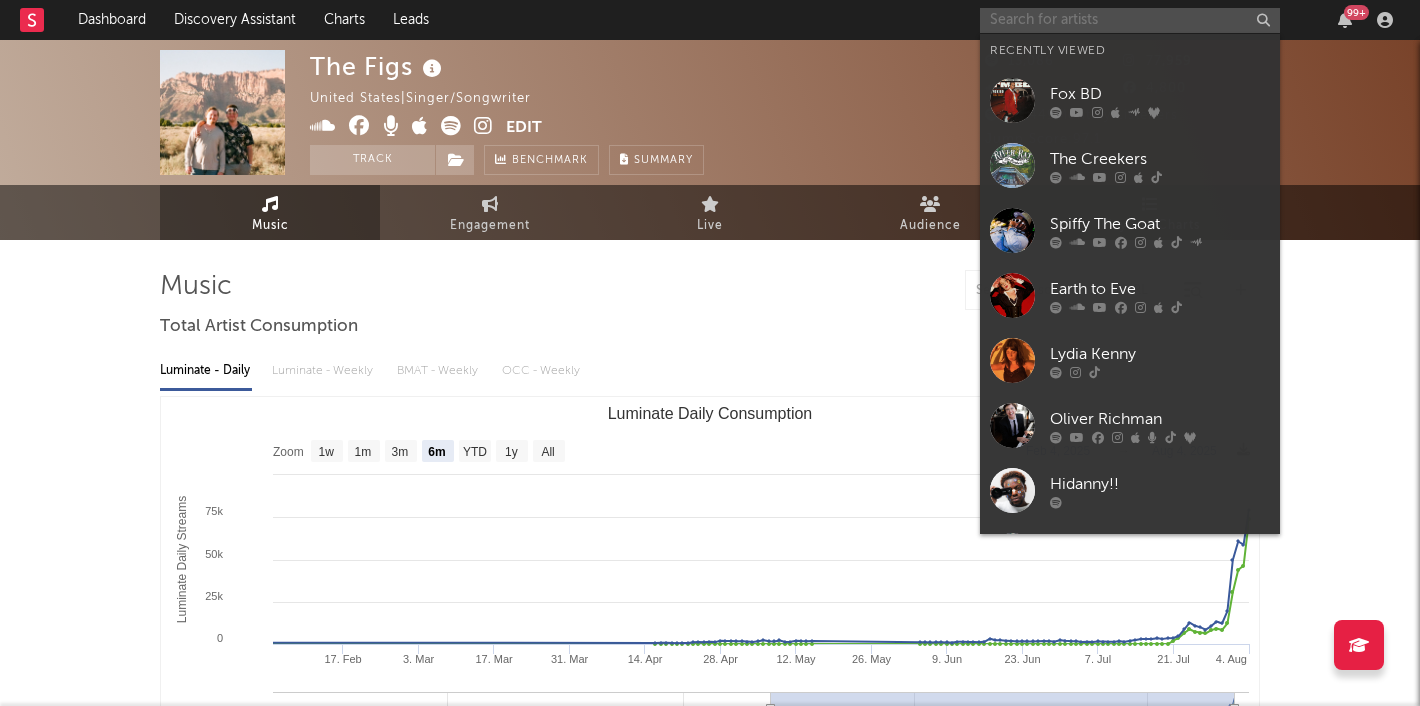 click at bounding box center [1130, 20] 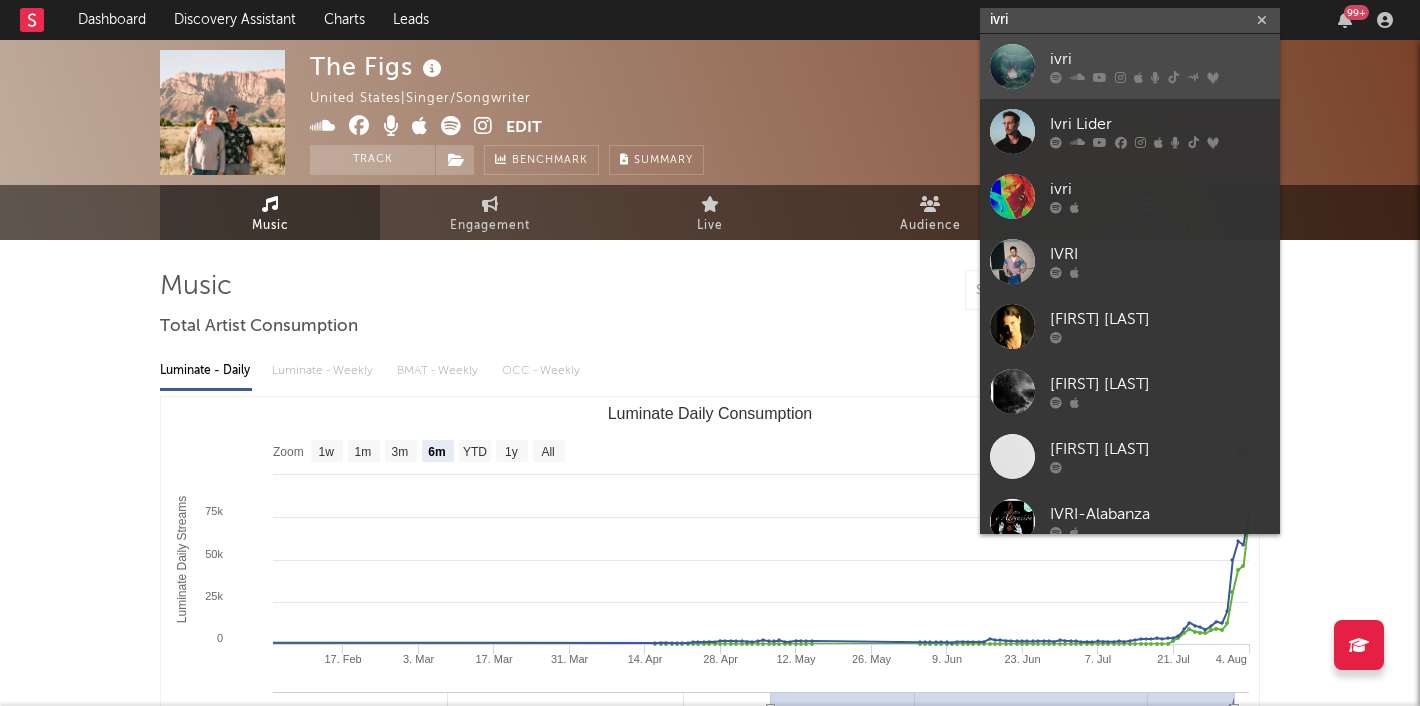 type on "ivri" 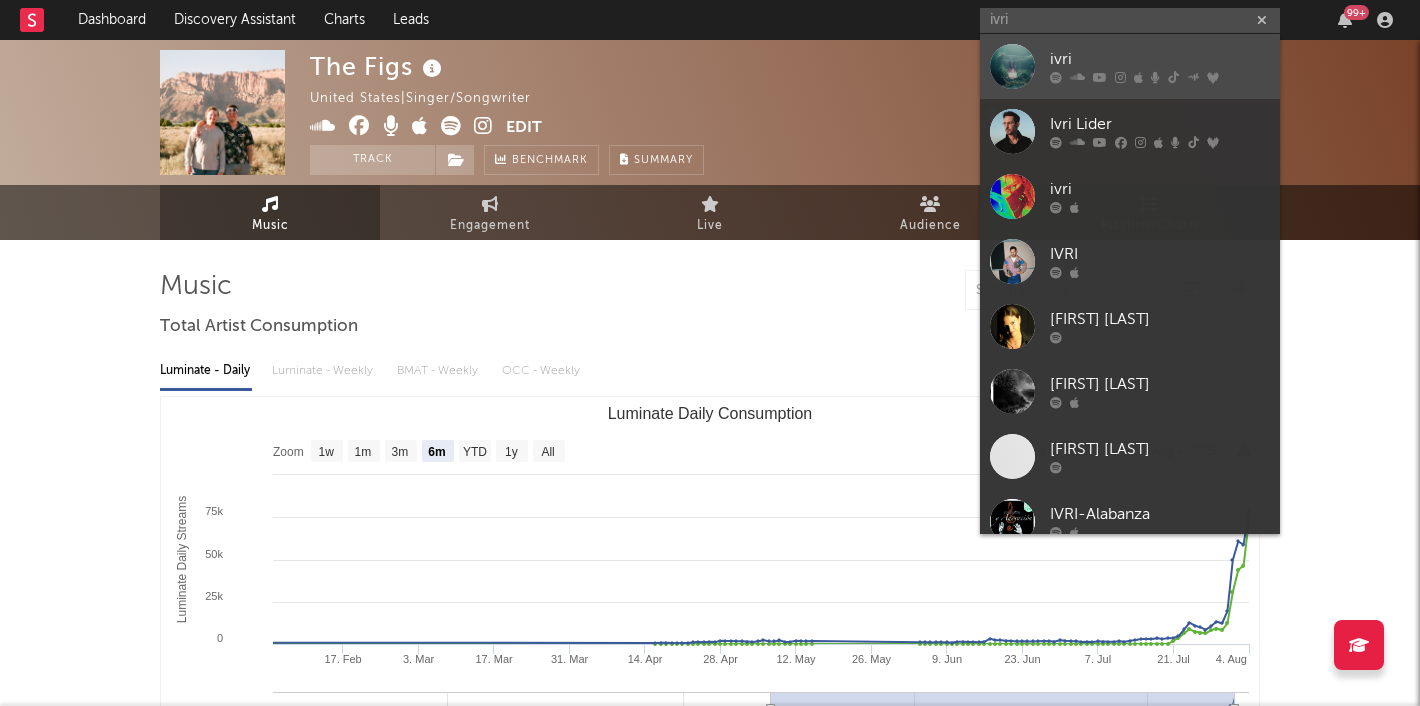 click at bounding box center (1012, 66) 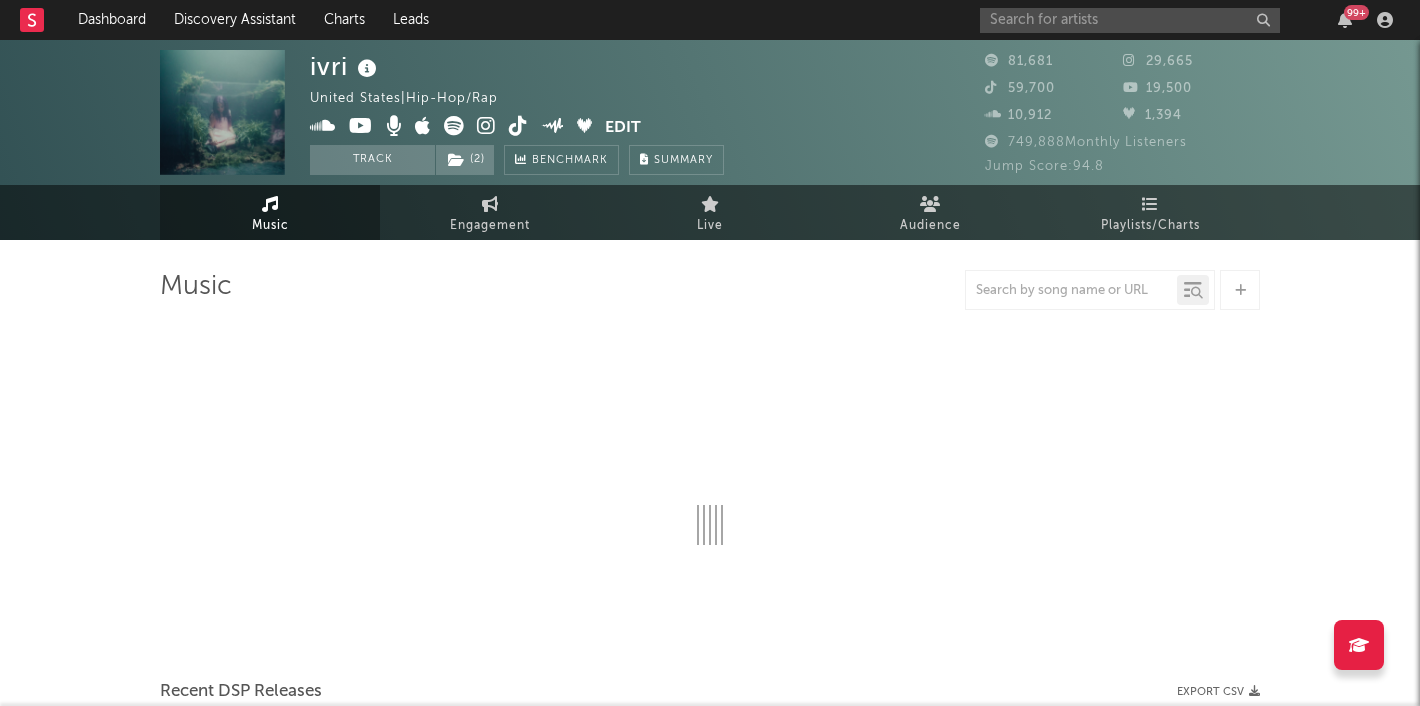 select on "6m" 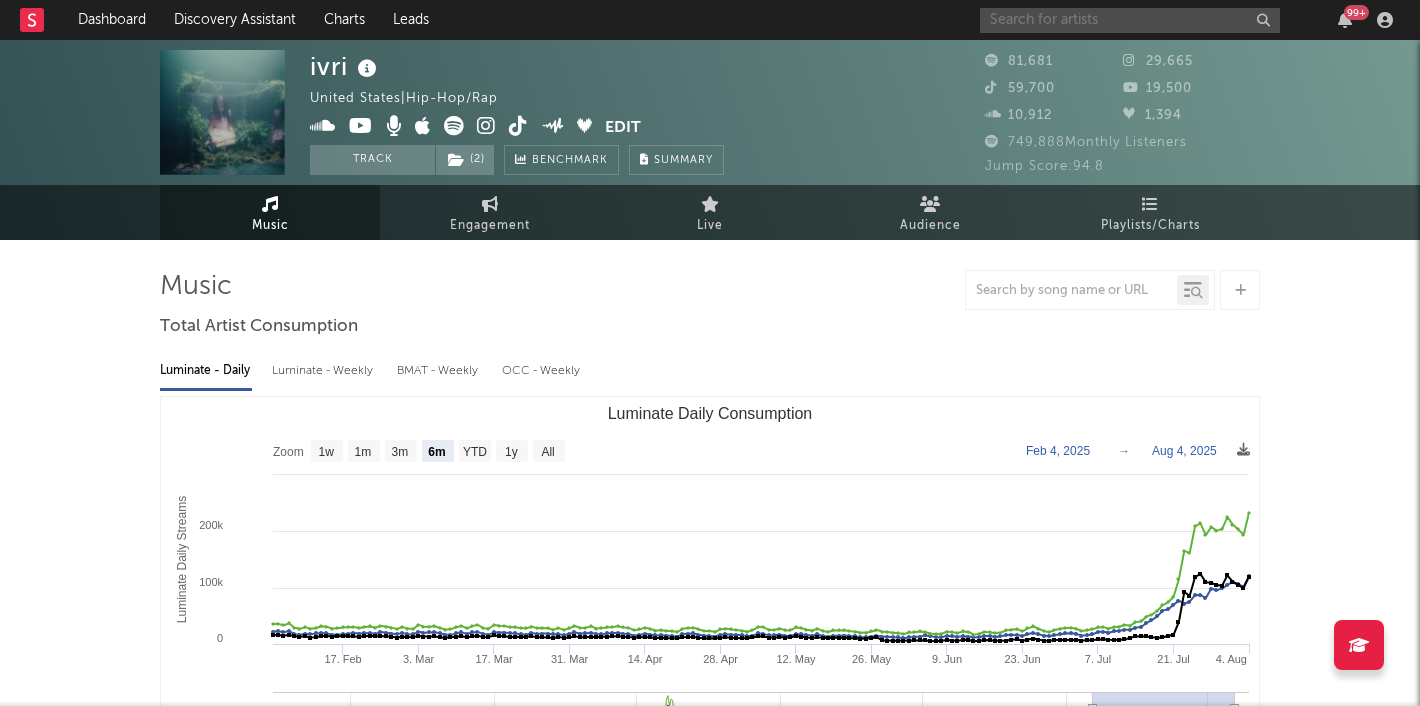 click at bounding box center (1130, 20) 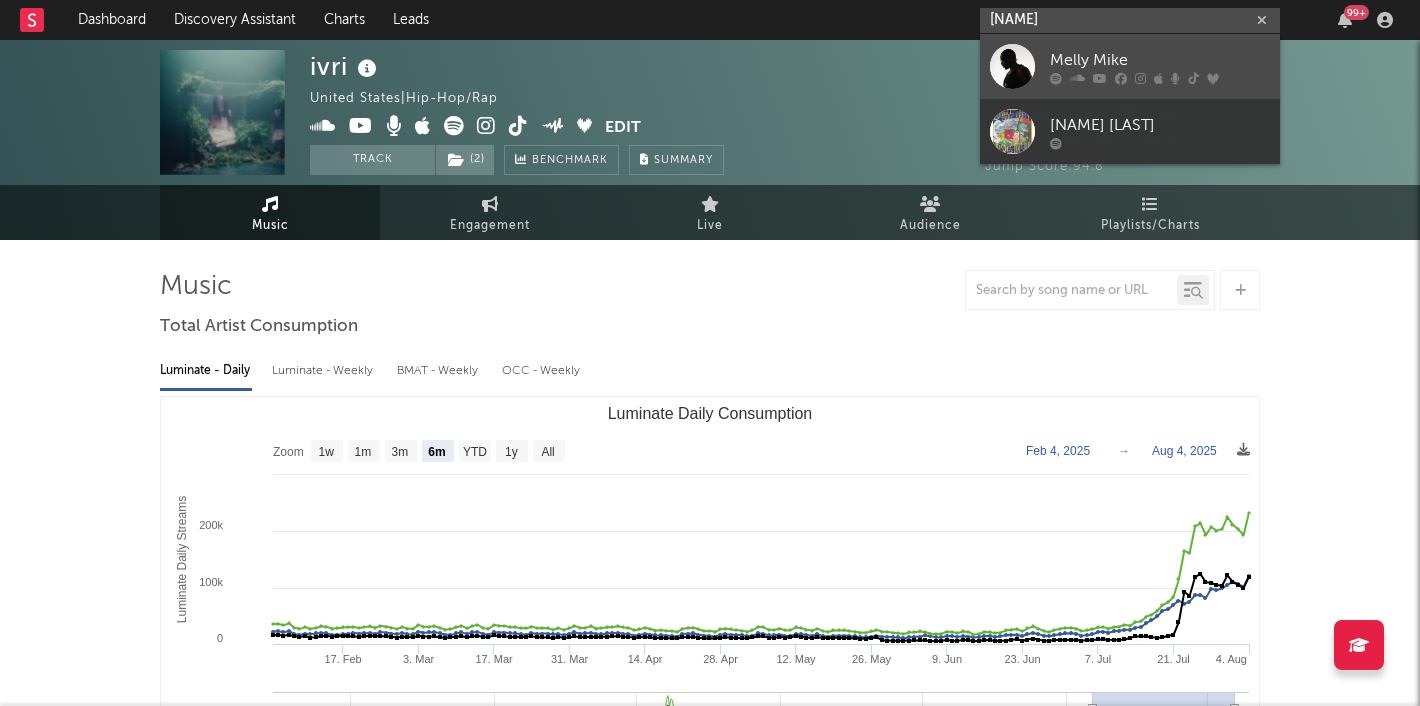 type on "[NAME]" 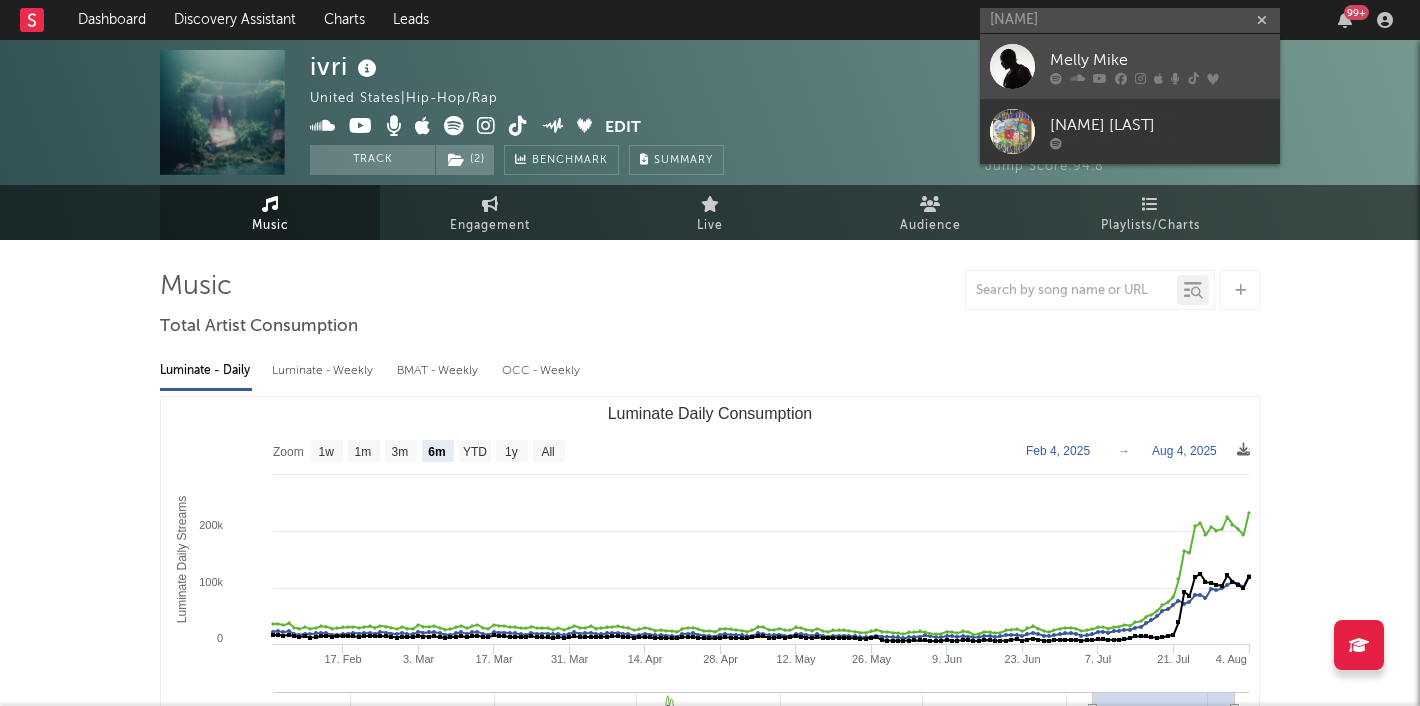 click at bounding box center [1012, 66] 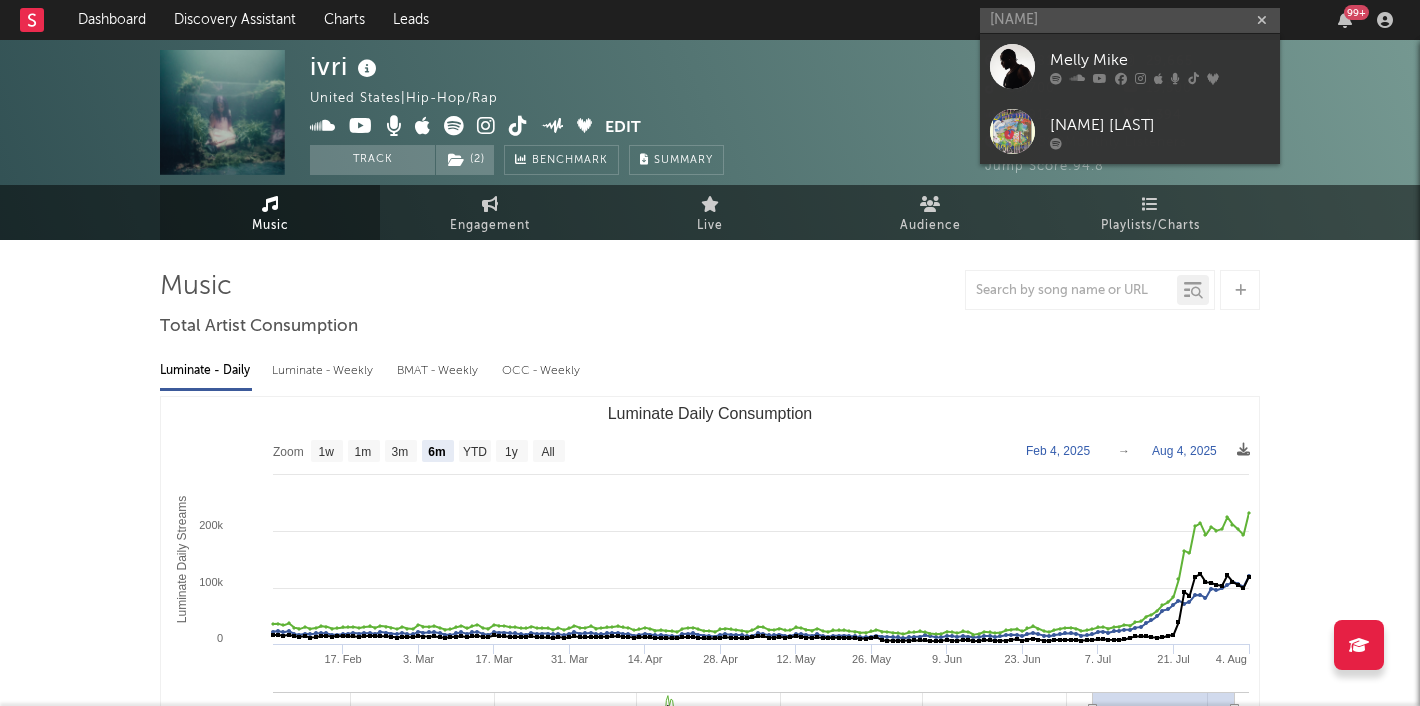 type 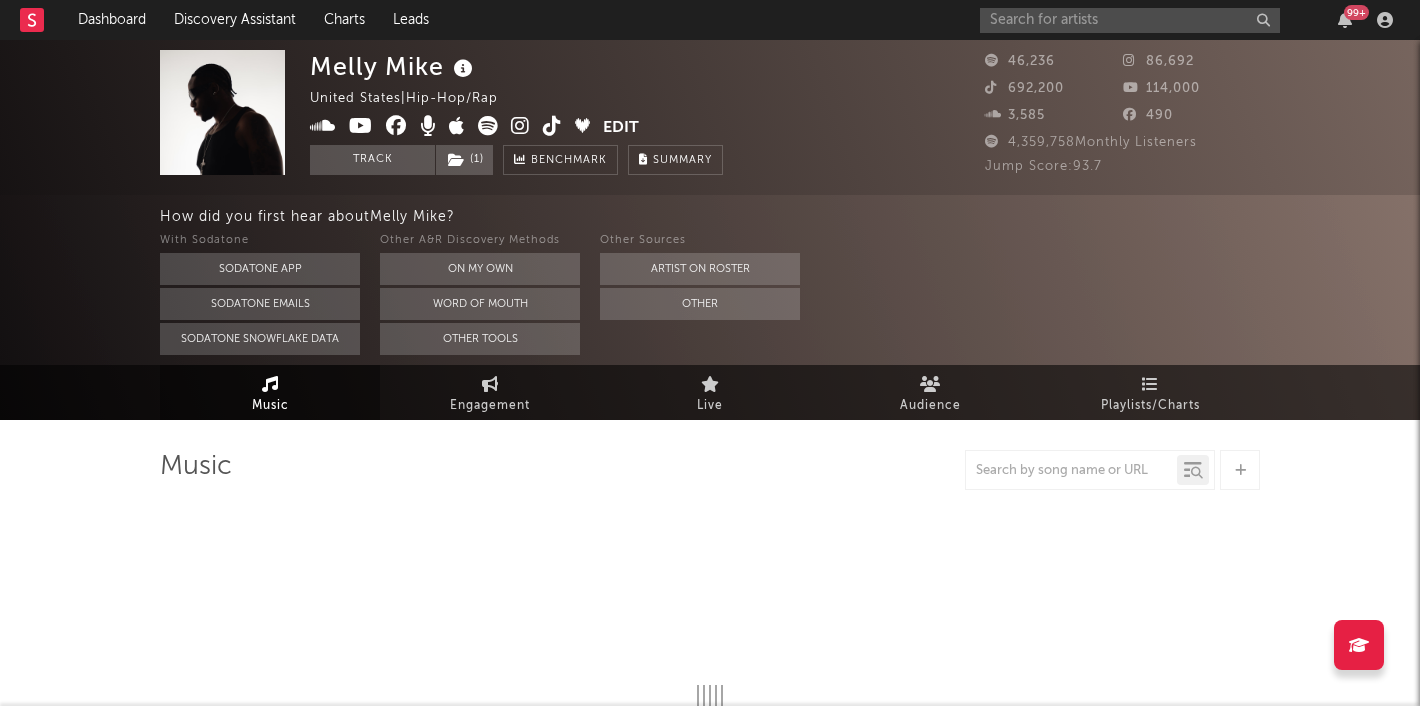 select on "6m" 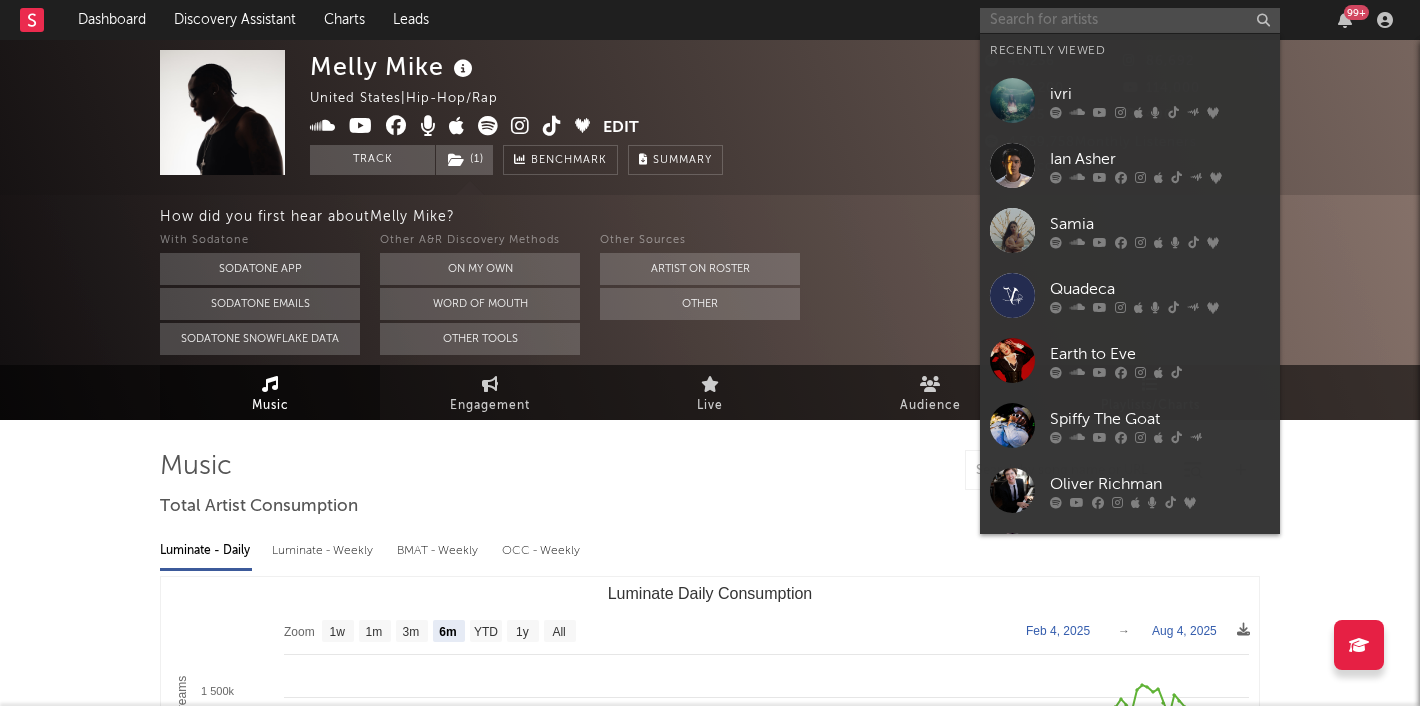 click at bounding box center (1130, 20) 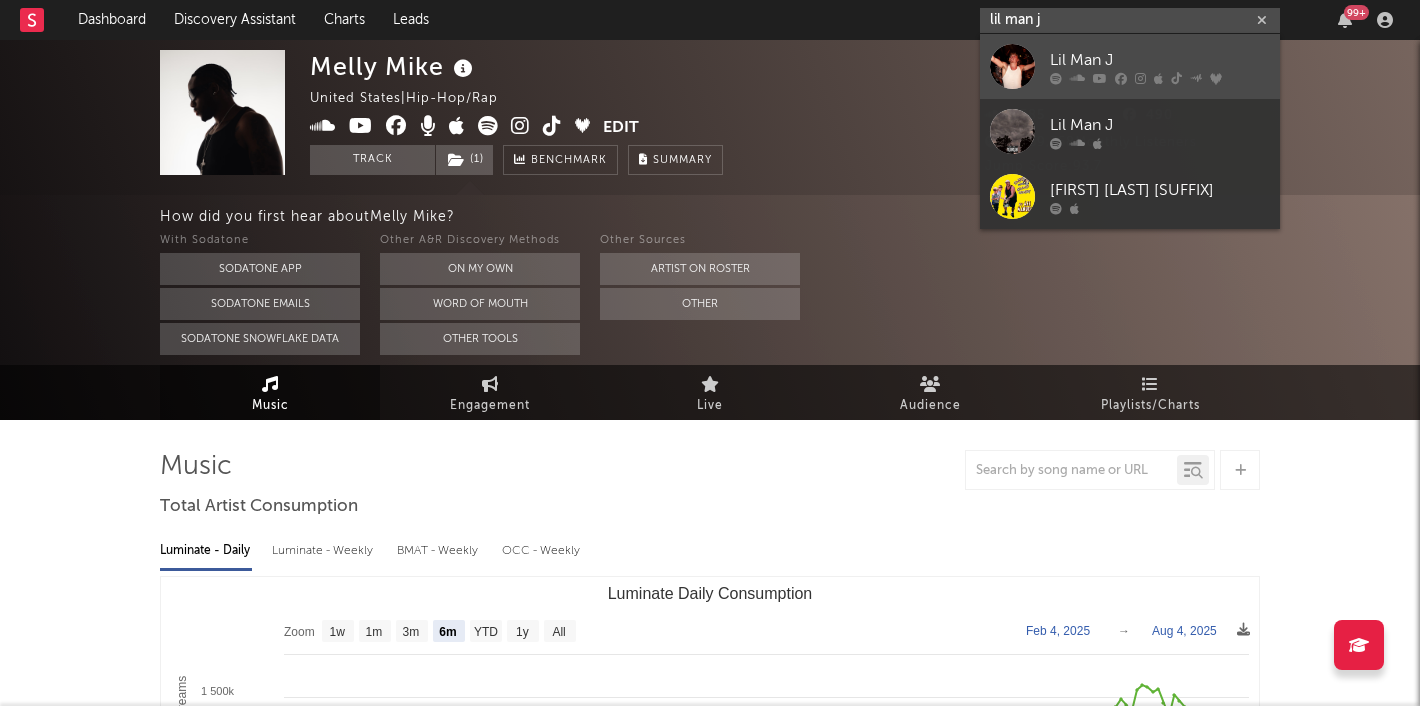 type on "lil man j" 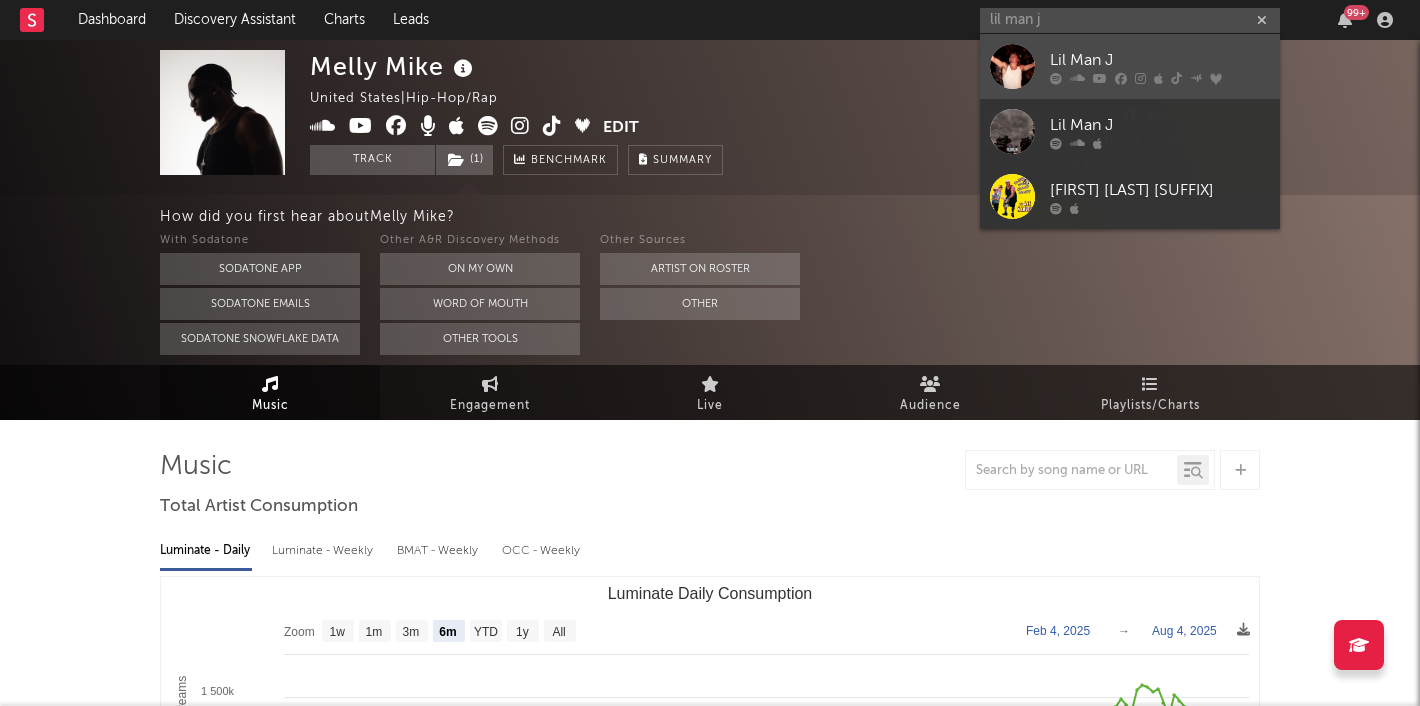 click at bounding box center (1012, 66) 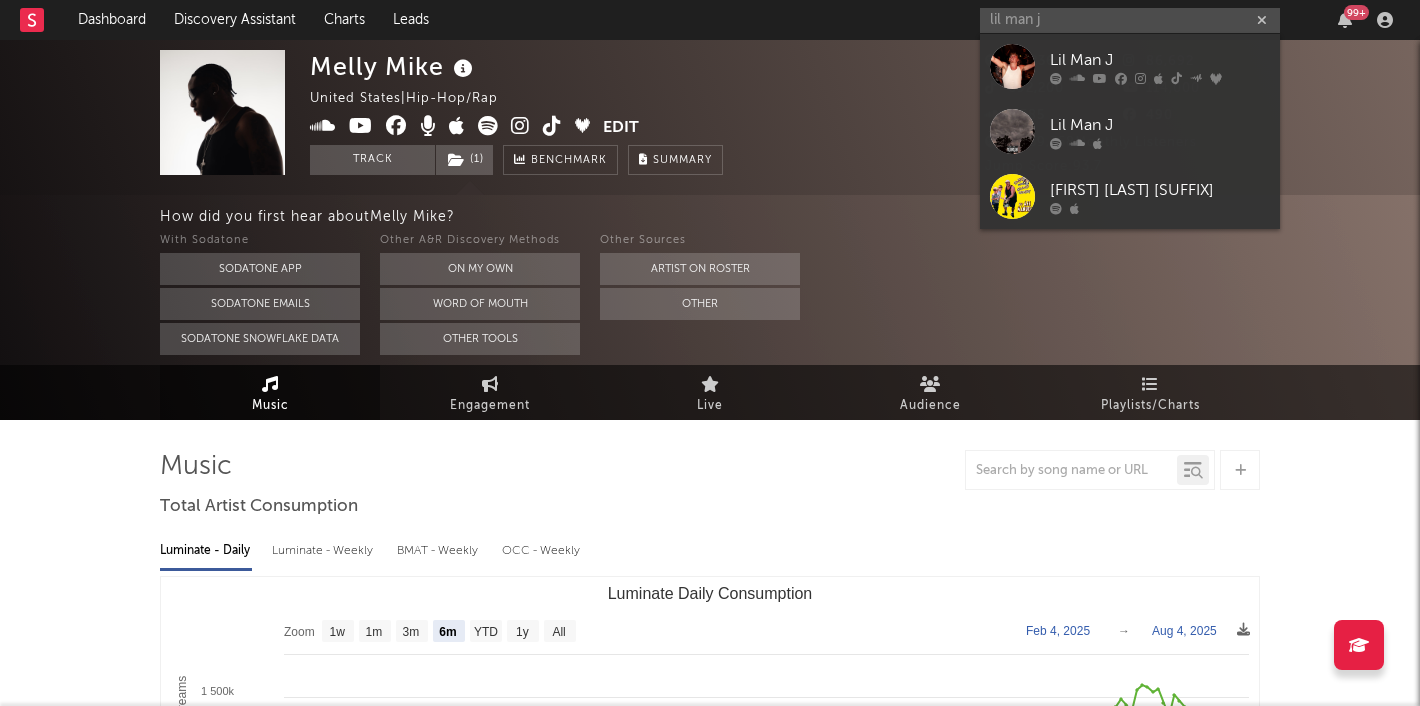 type 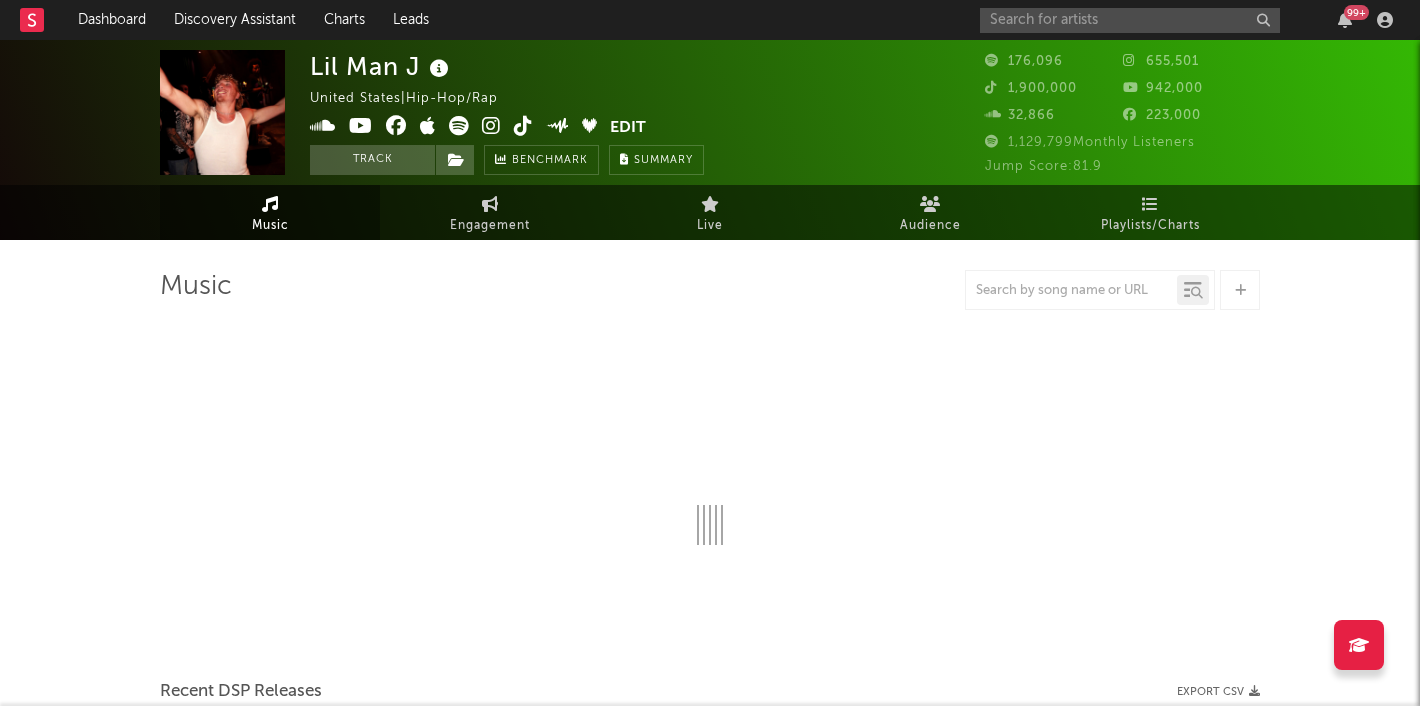 select on "6m" 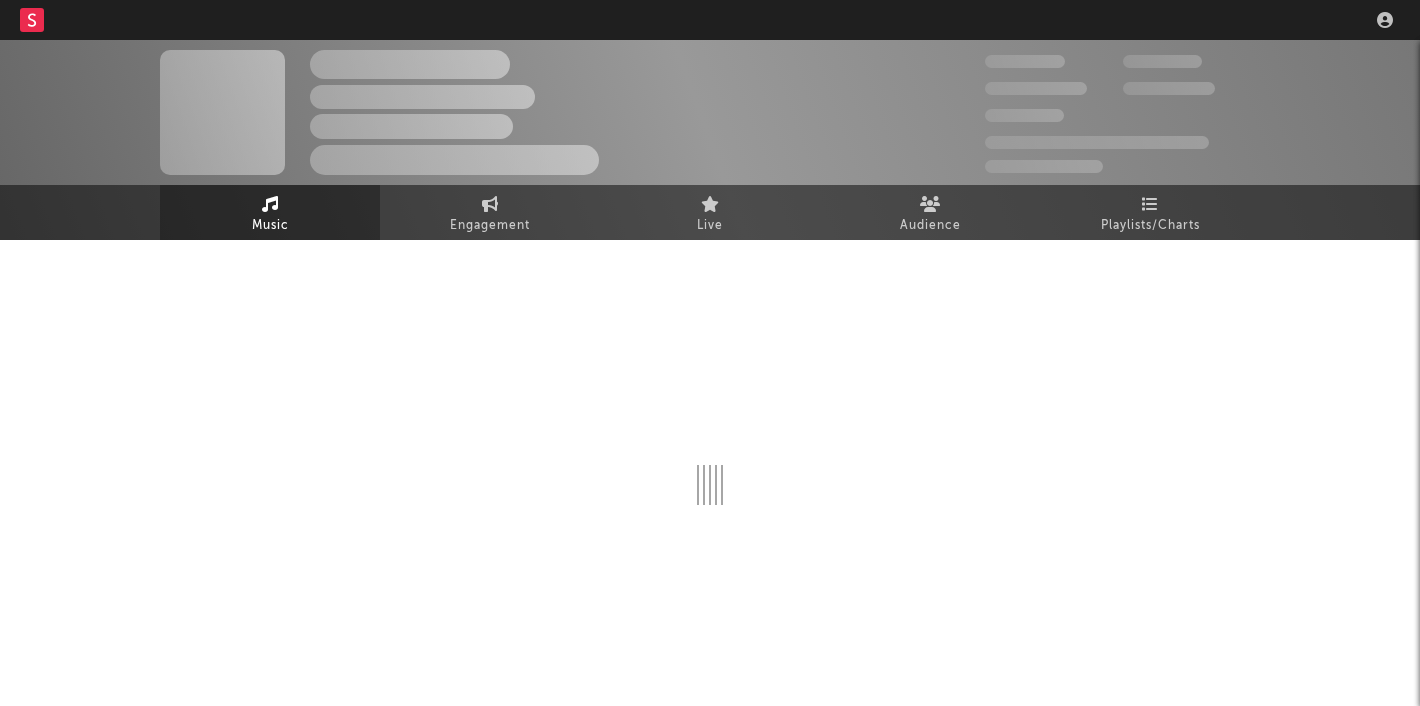 scroll, scrollTop: 0, scrollLeft: 0, axis: both 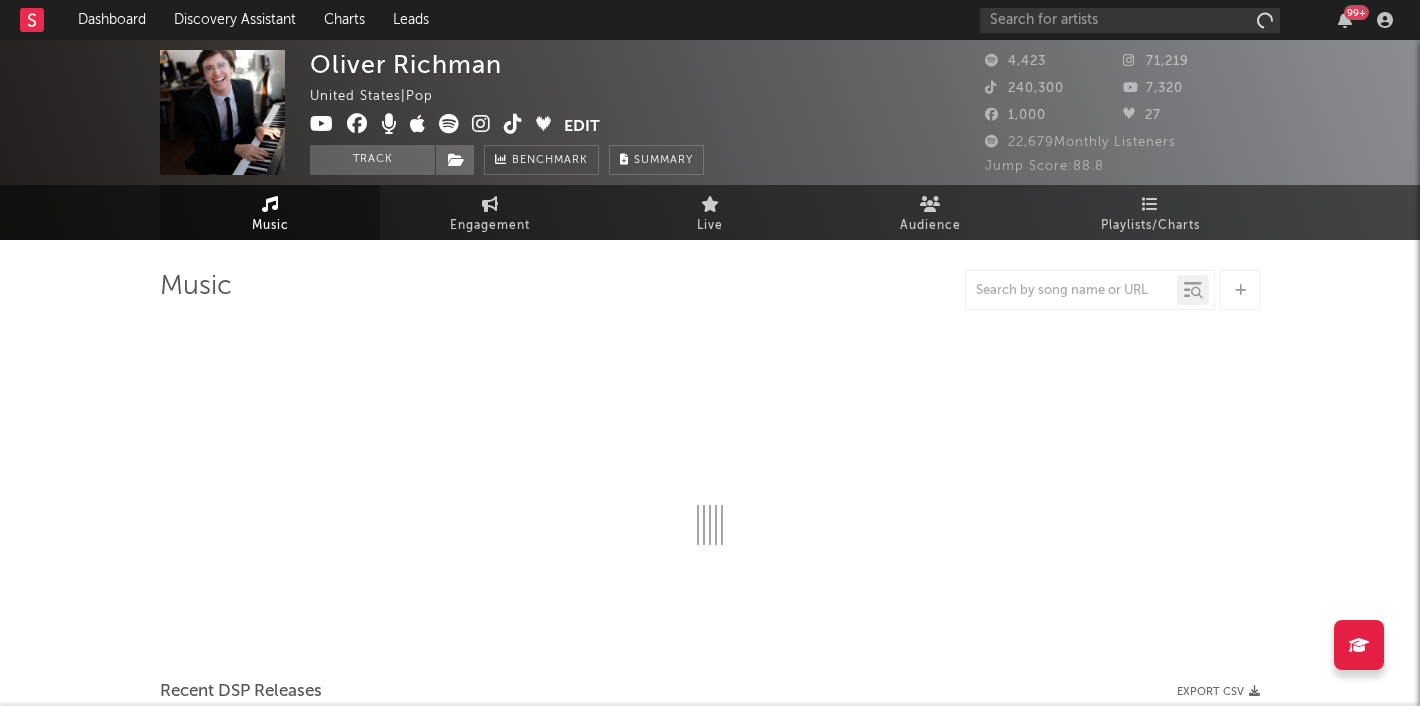 select on "6m" 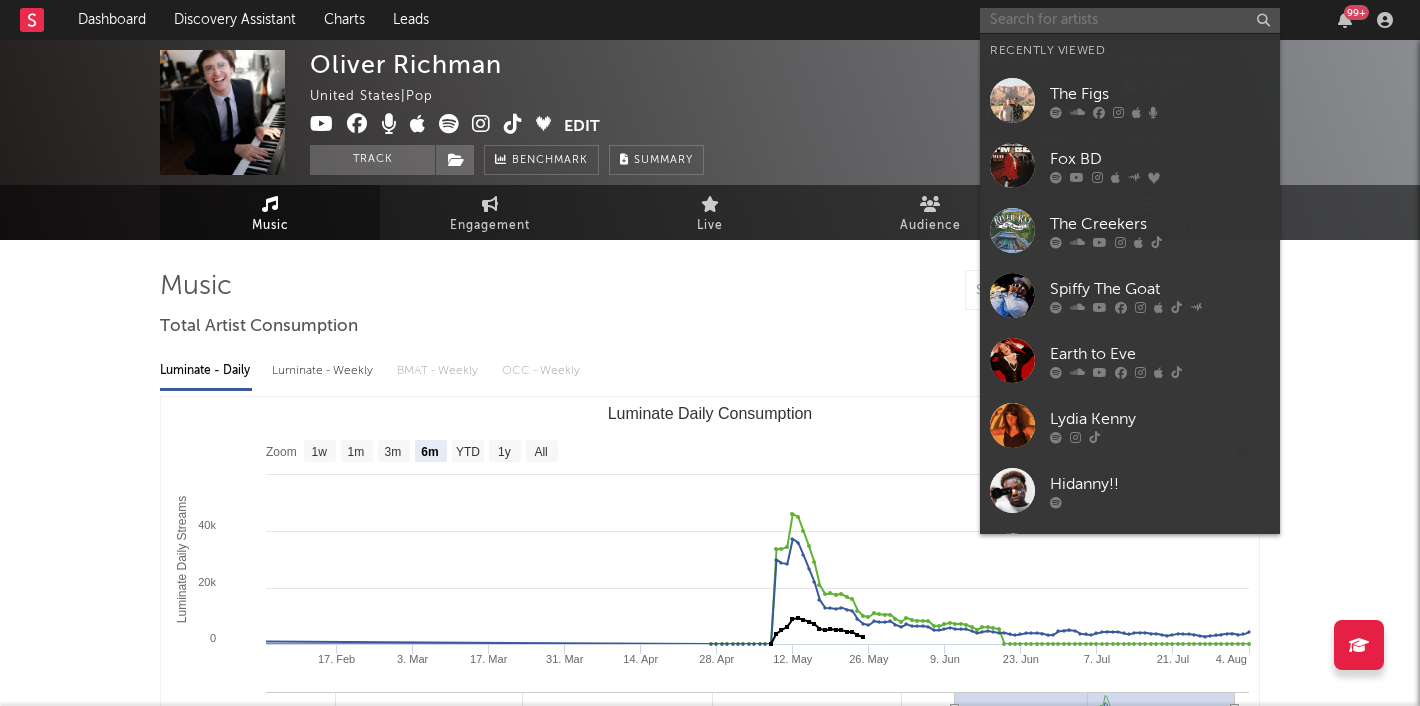 click at bounding box center [1130, 20] 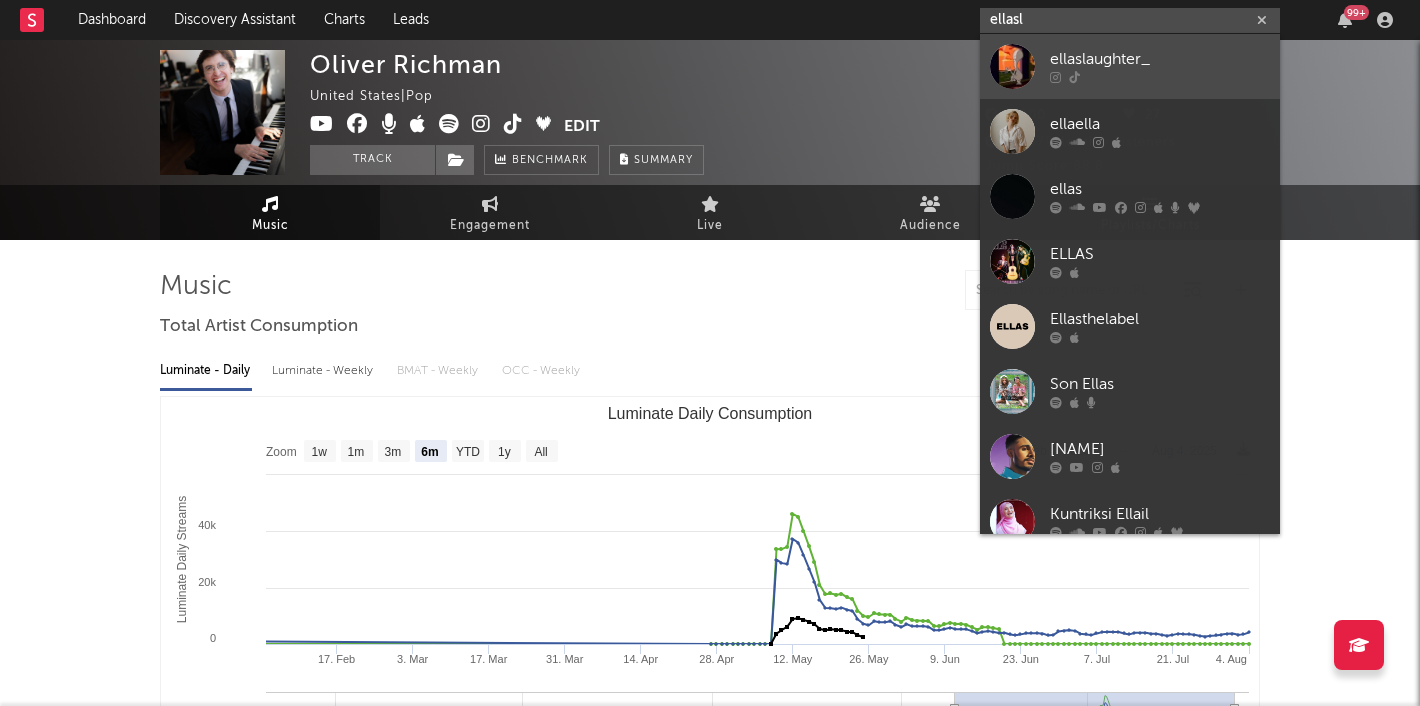 type on "ellasl" 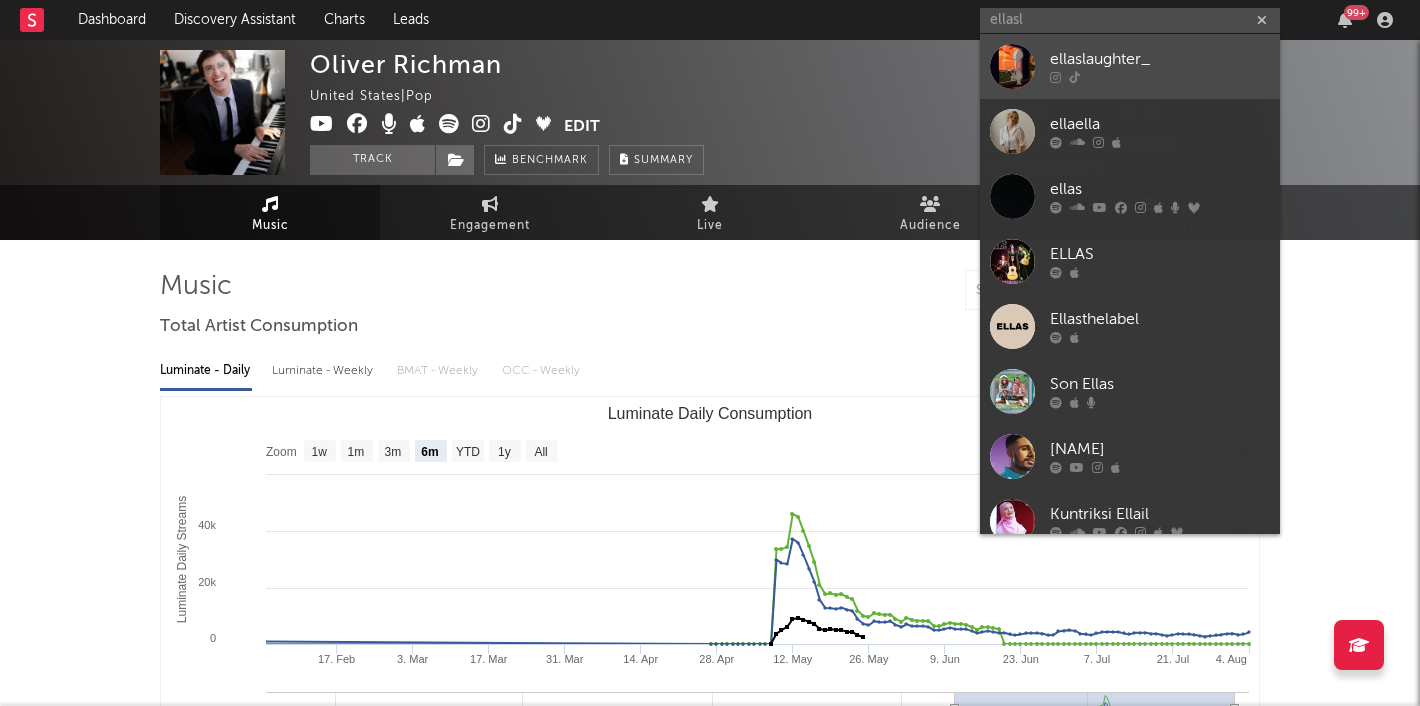 click on "ellaslaughter_" at bounding box center (1130, 66) 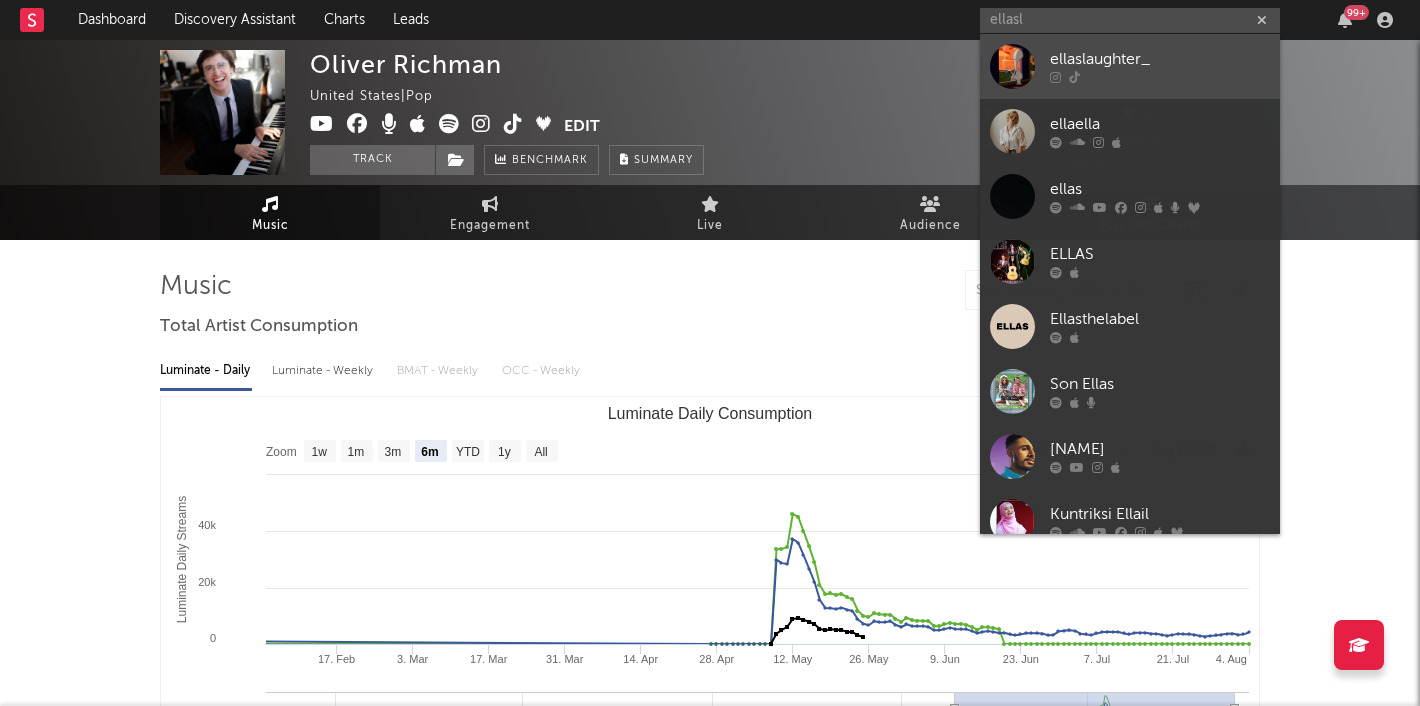 type 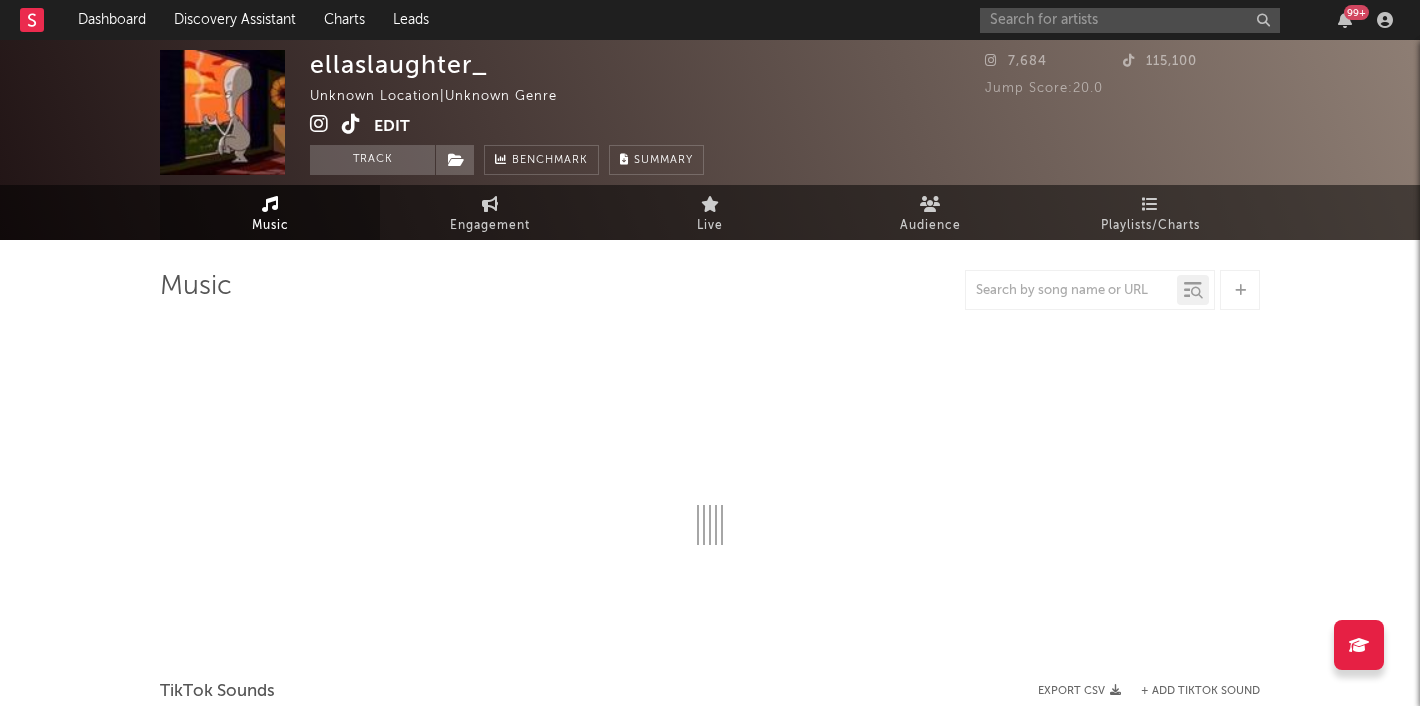 select on "1w" 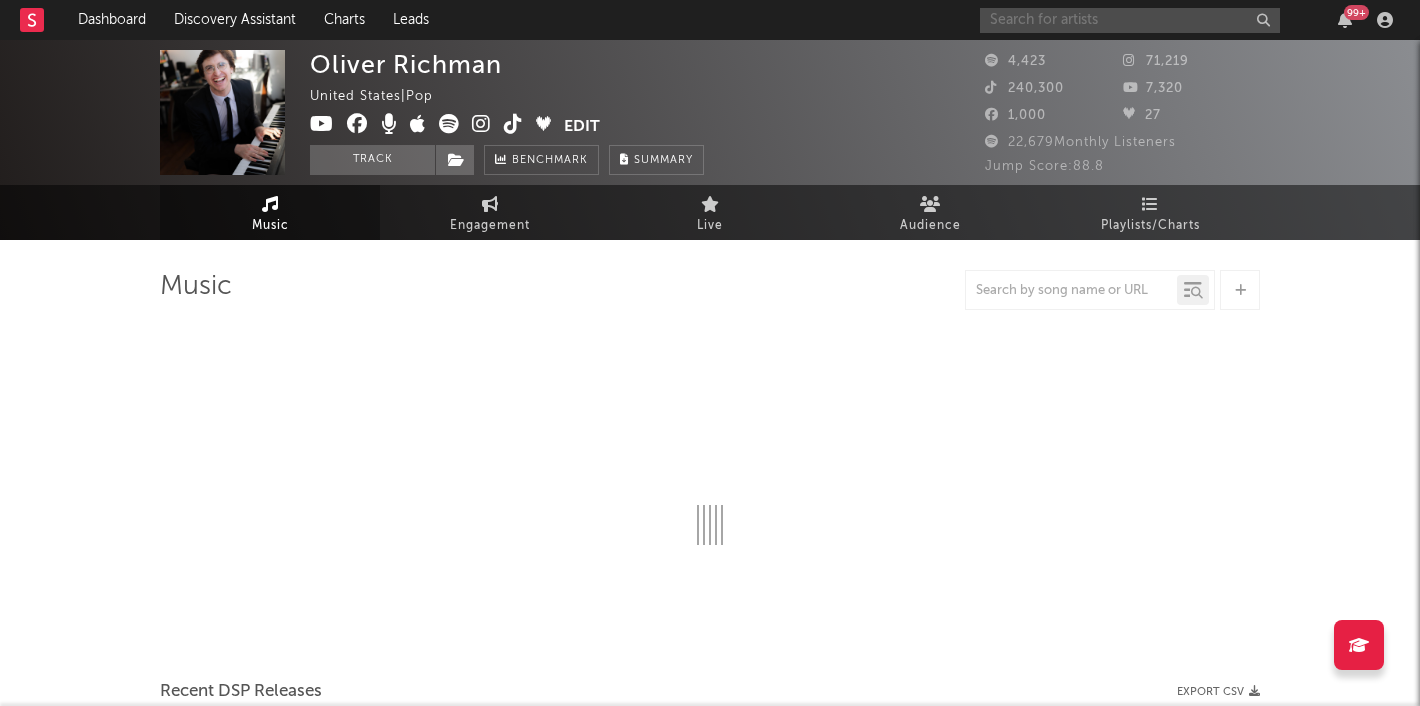 click at bounding box center [1130, 20] 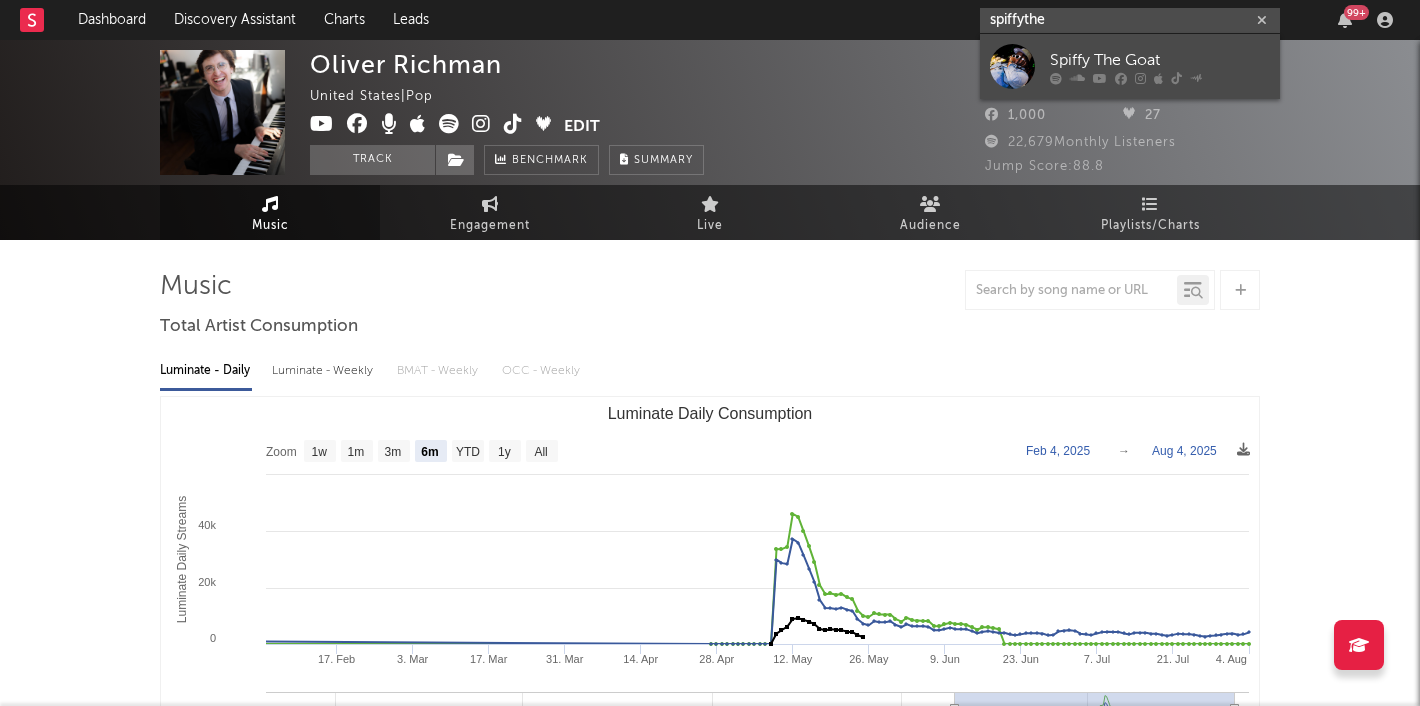type on "spiffythe" 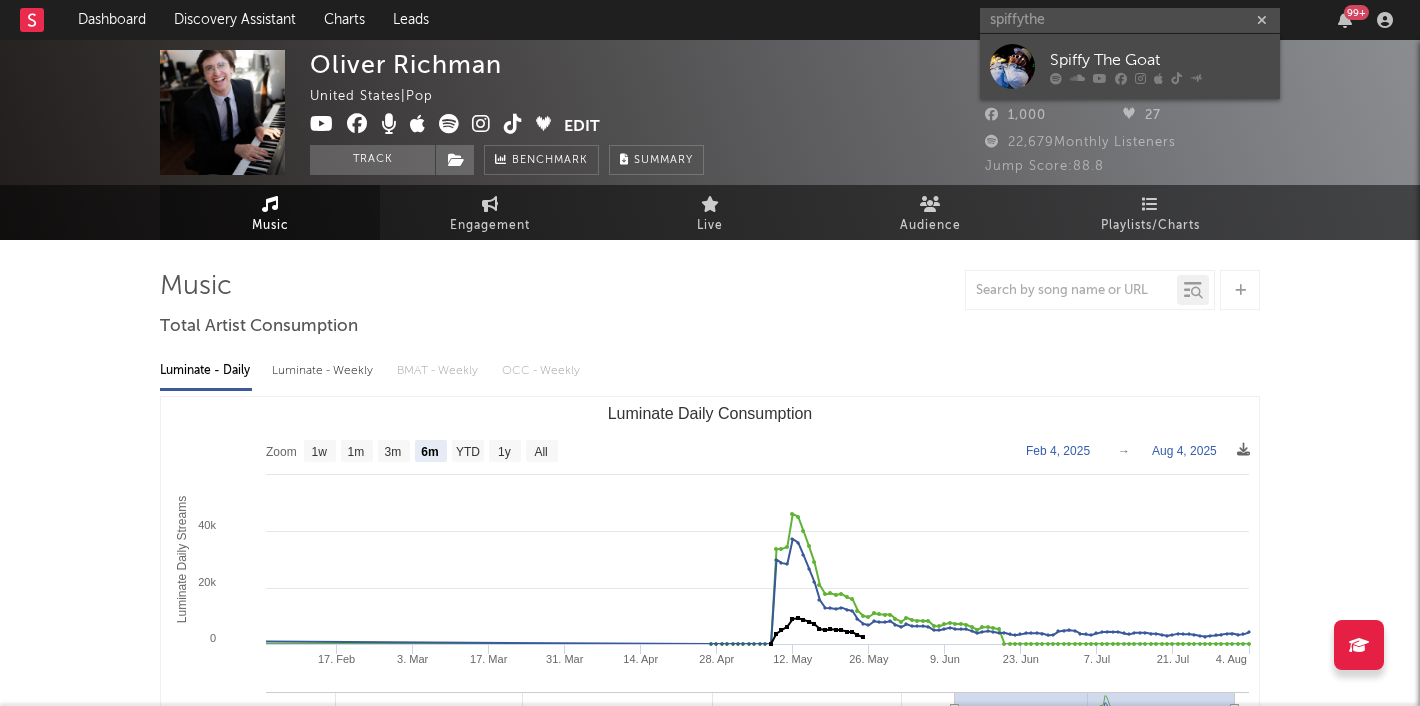 click on "Spiffy The Goat" at bounding box center [1130, 66] 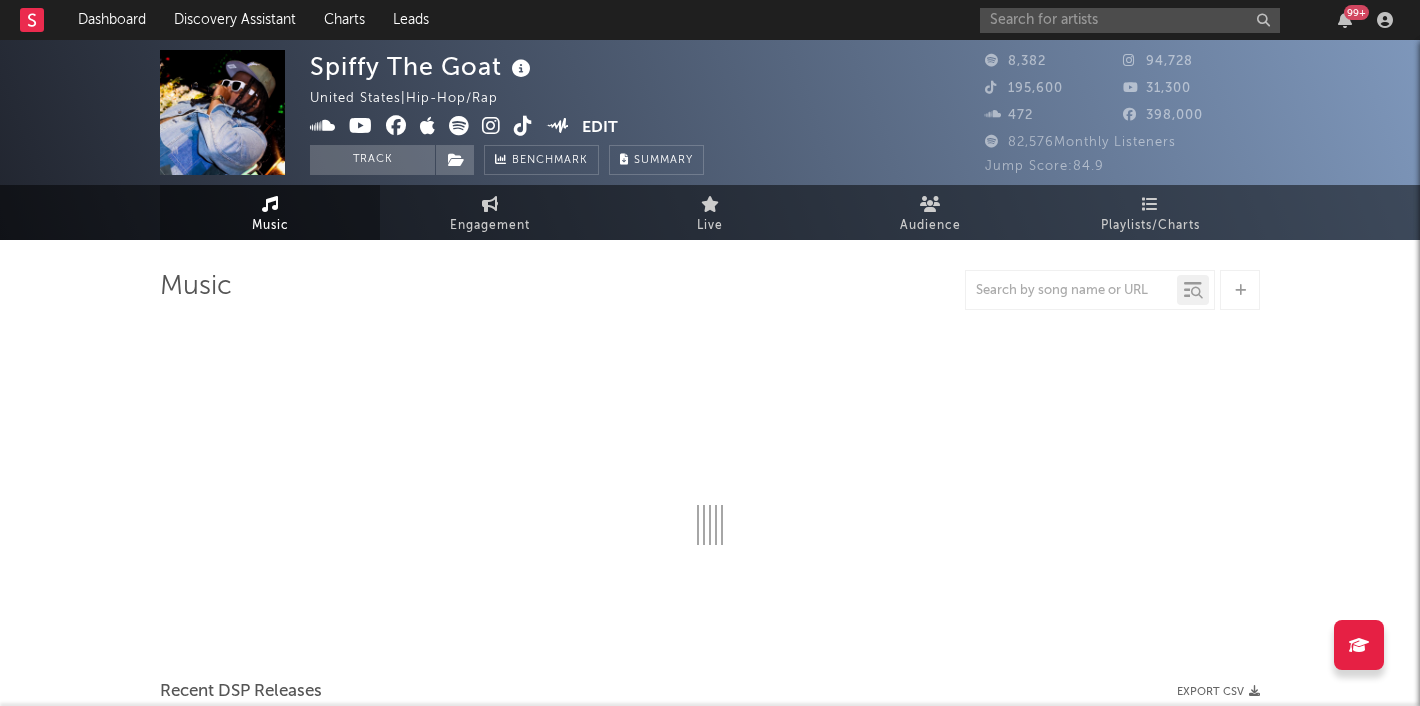 select on "6m" 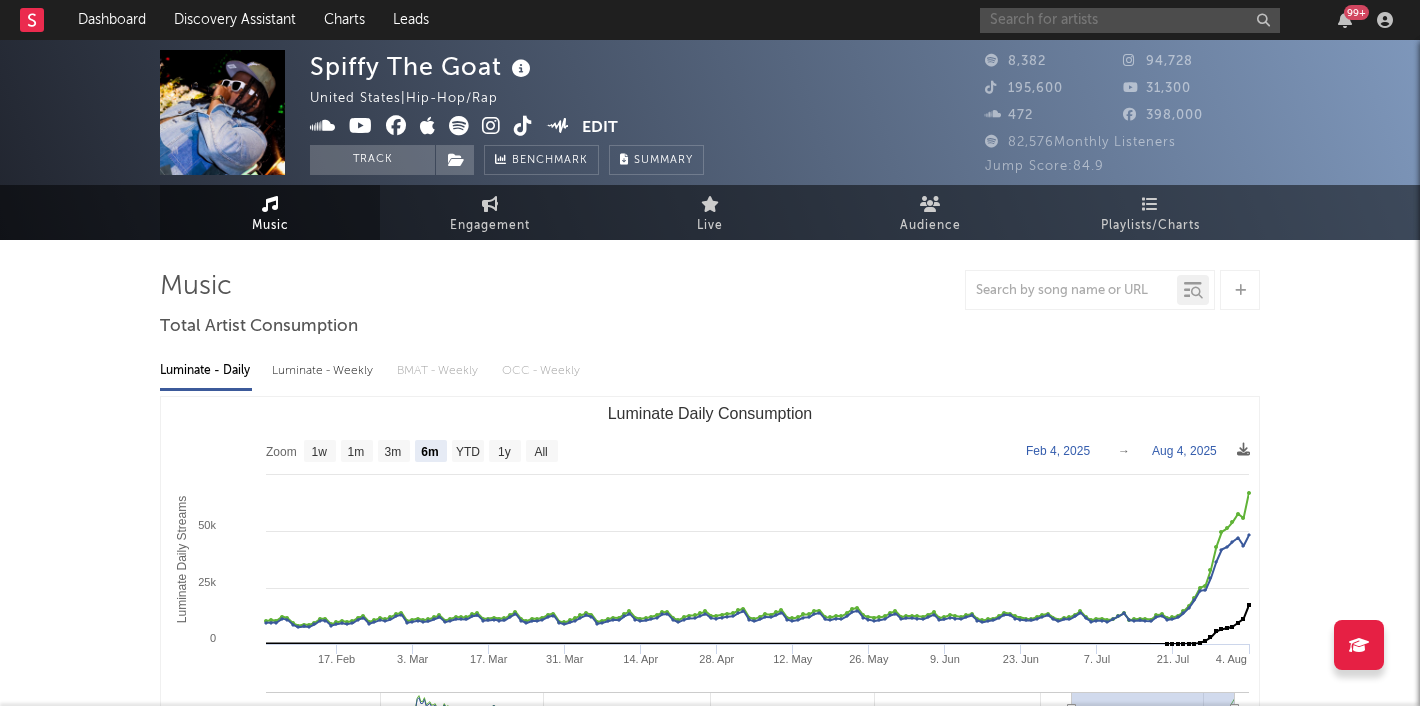 click at bounding box center [1130, 20] 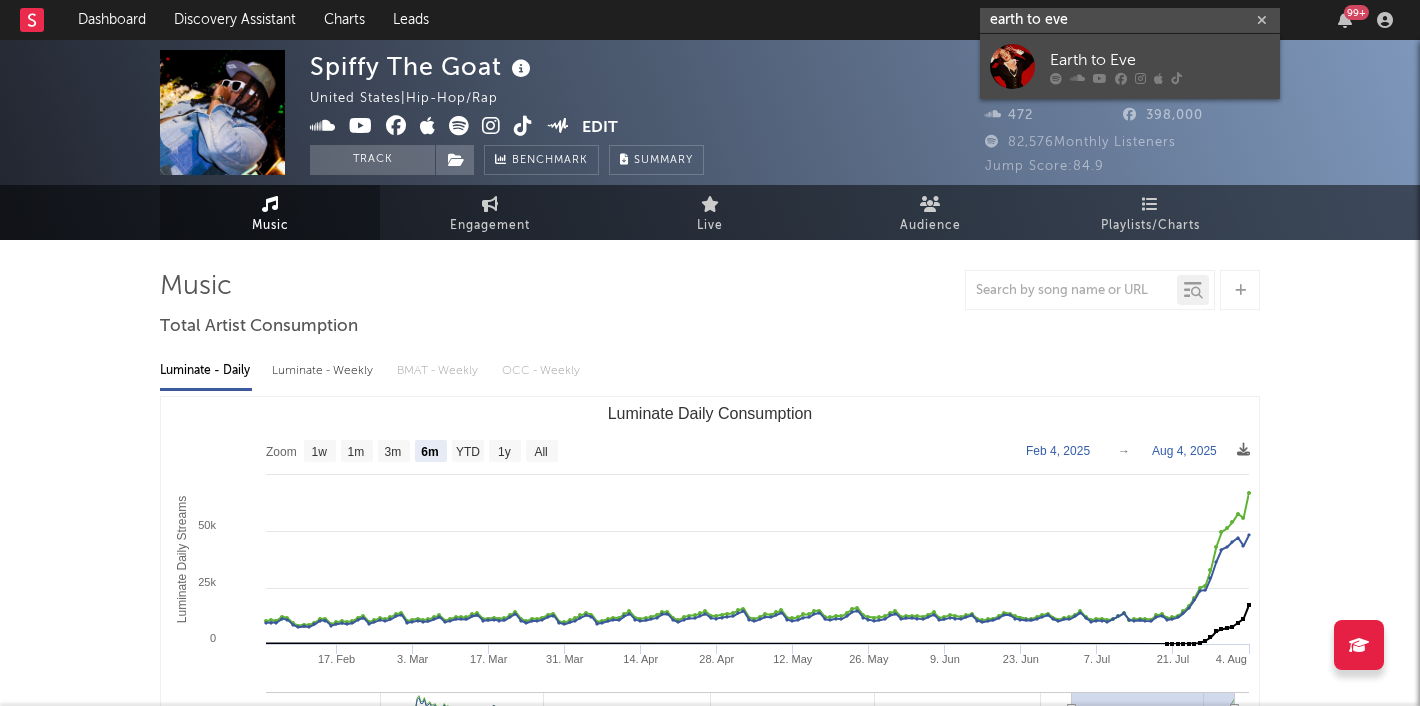 type on "earth to eve" 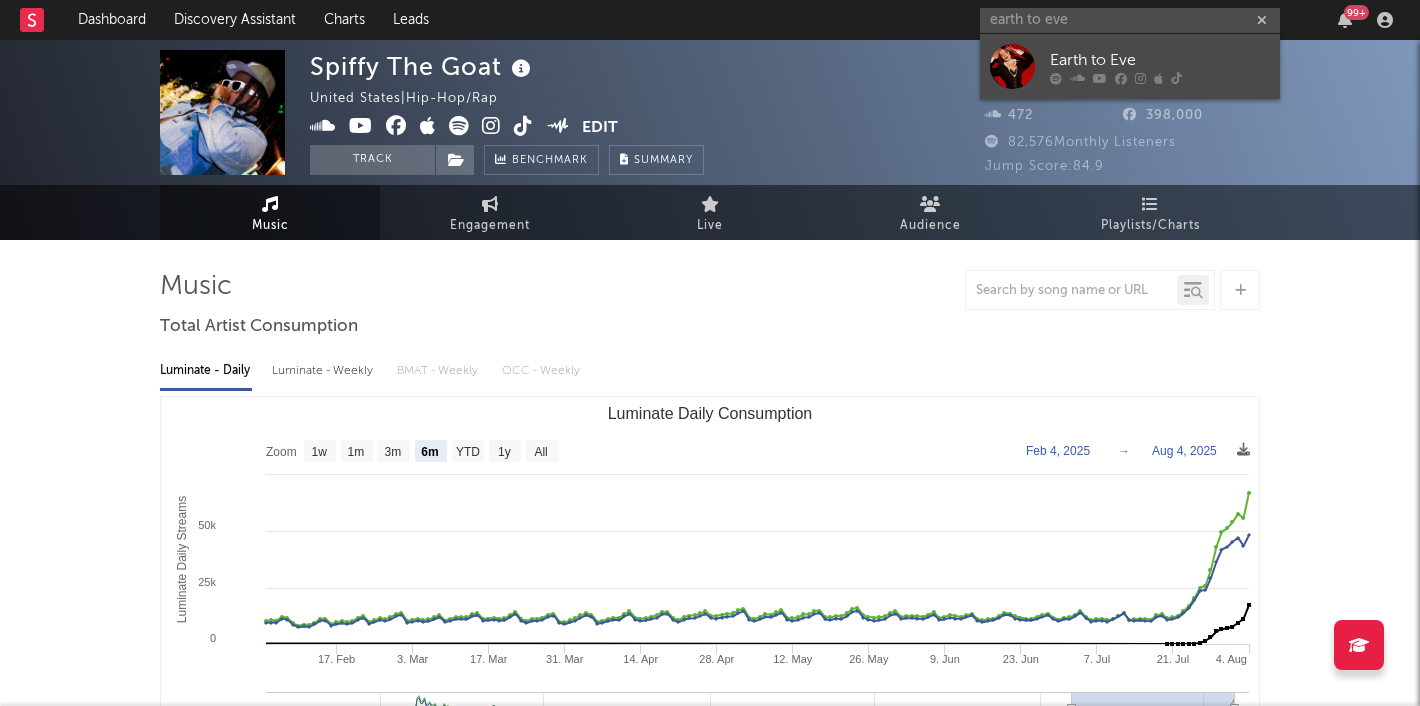 click at bounding box center [1012, 66] 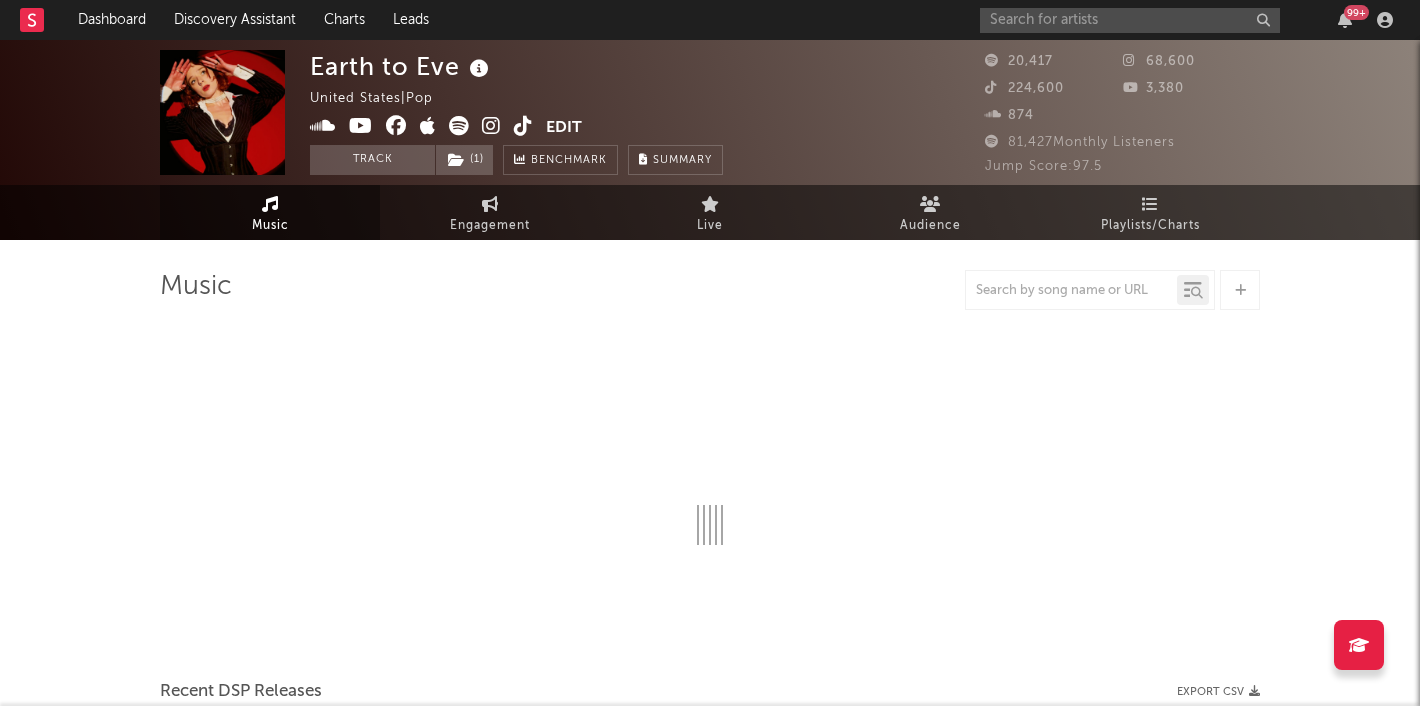select on "6m" 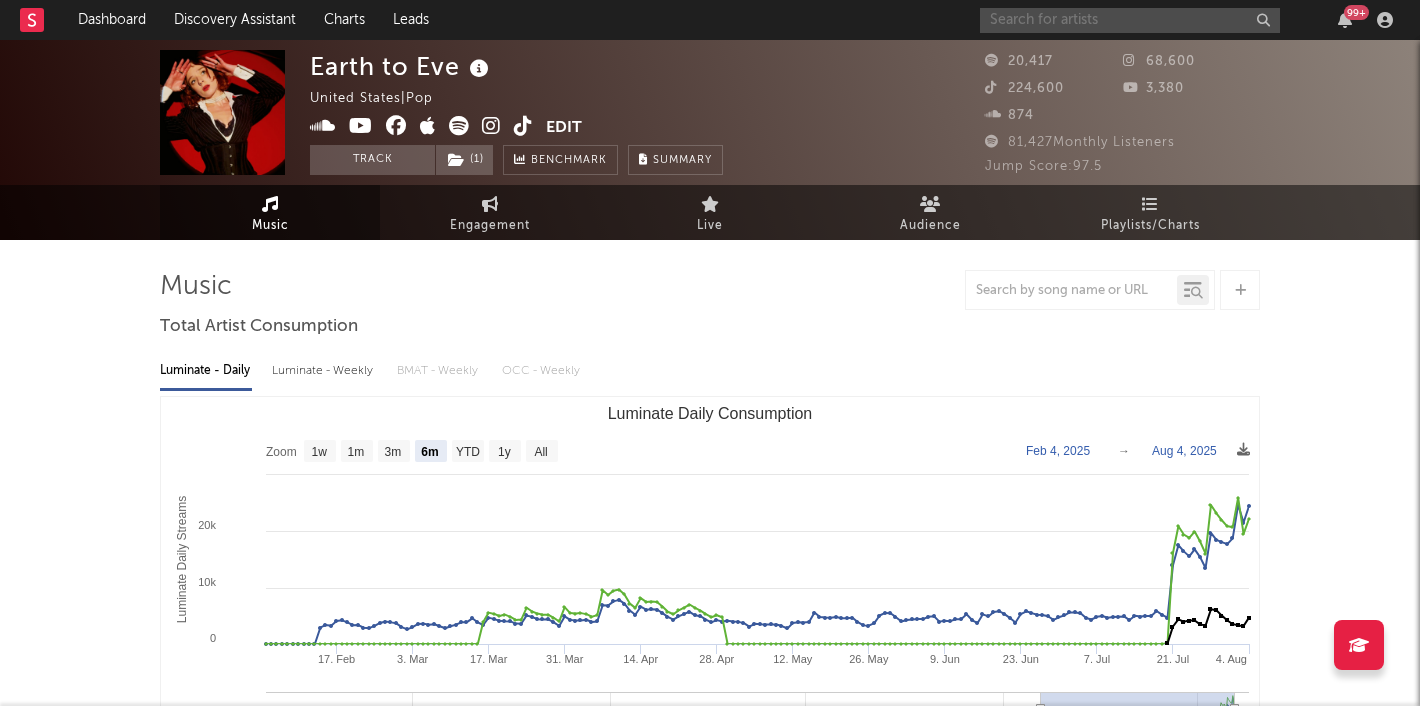 click at bounding box center (1130, 20) 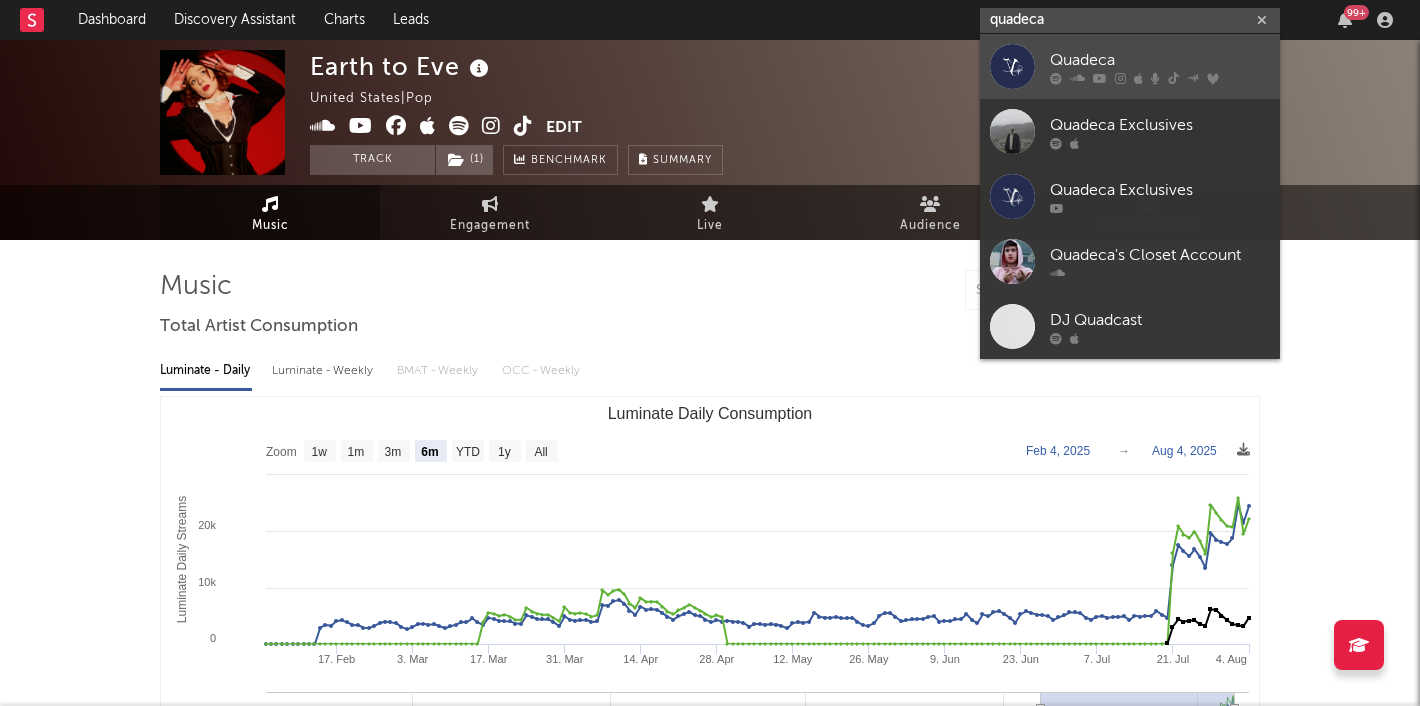 type on "quadeca" 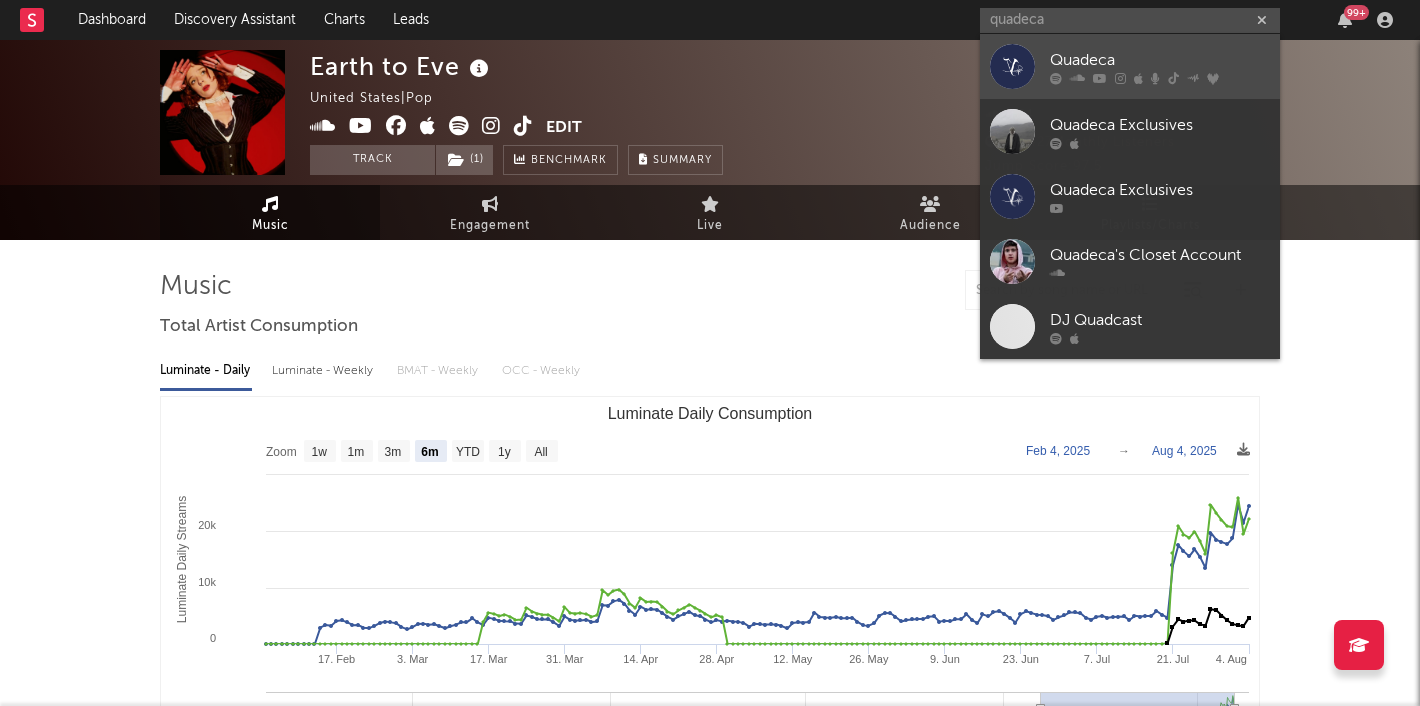 click at bounding box center (1012, 66) 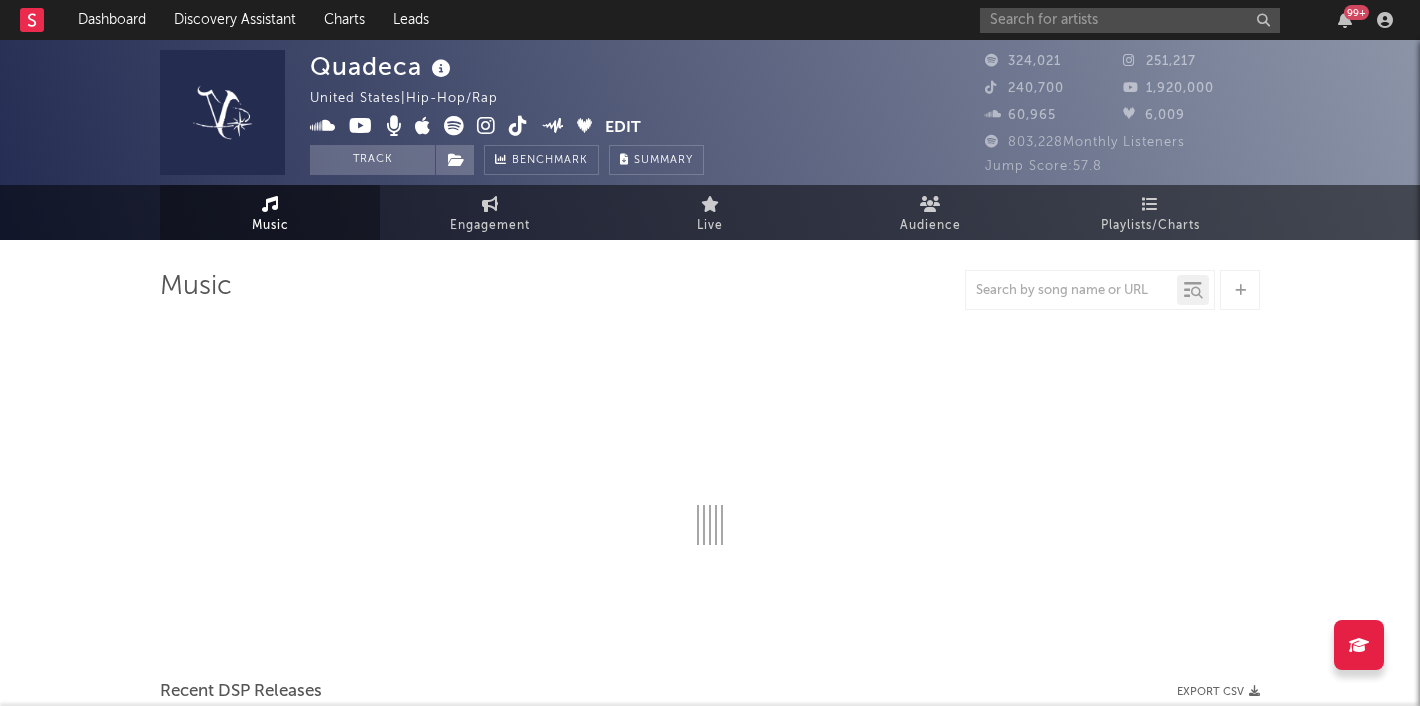 select on "6m" 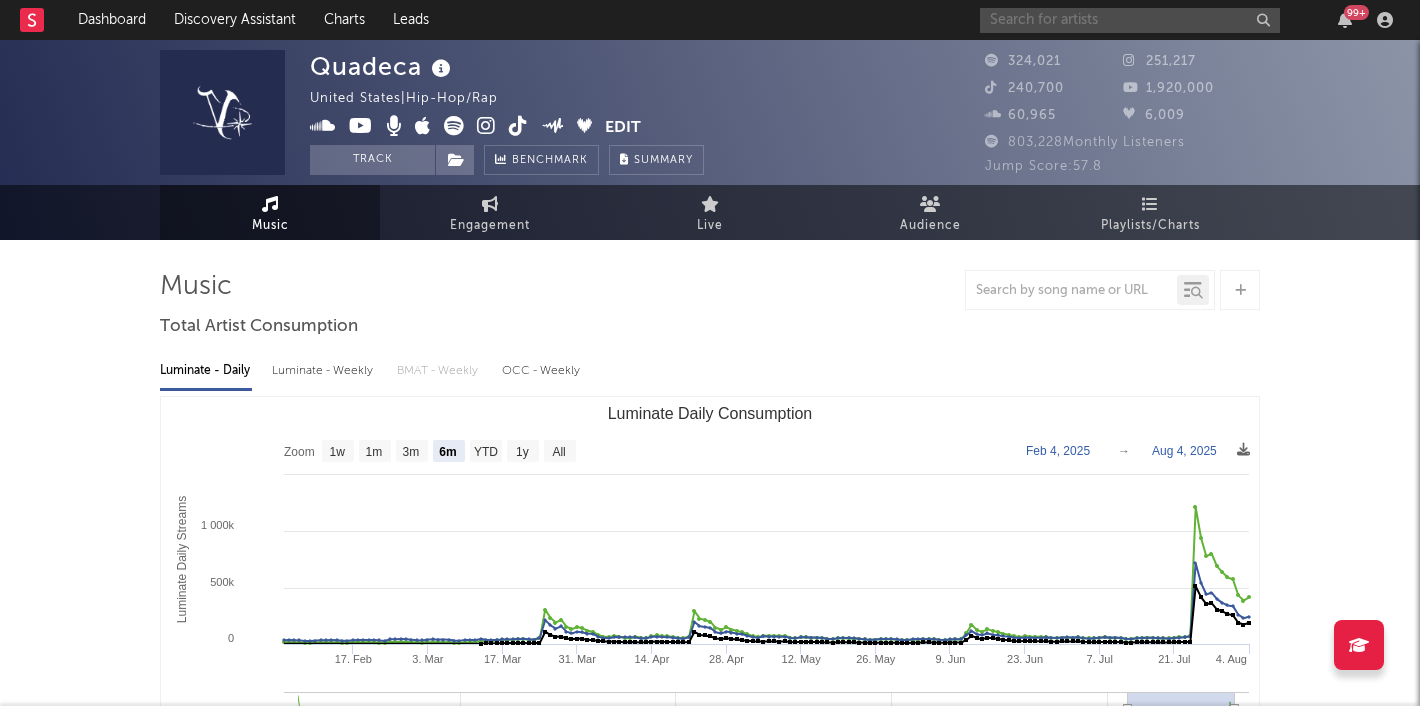 click at bounding box center [1130, 20] 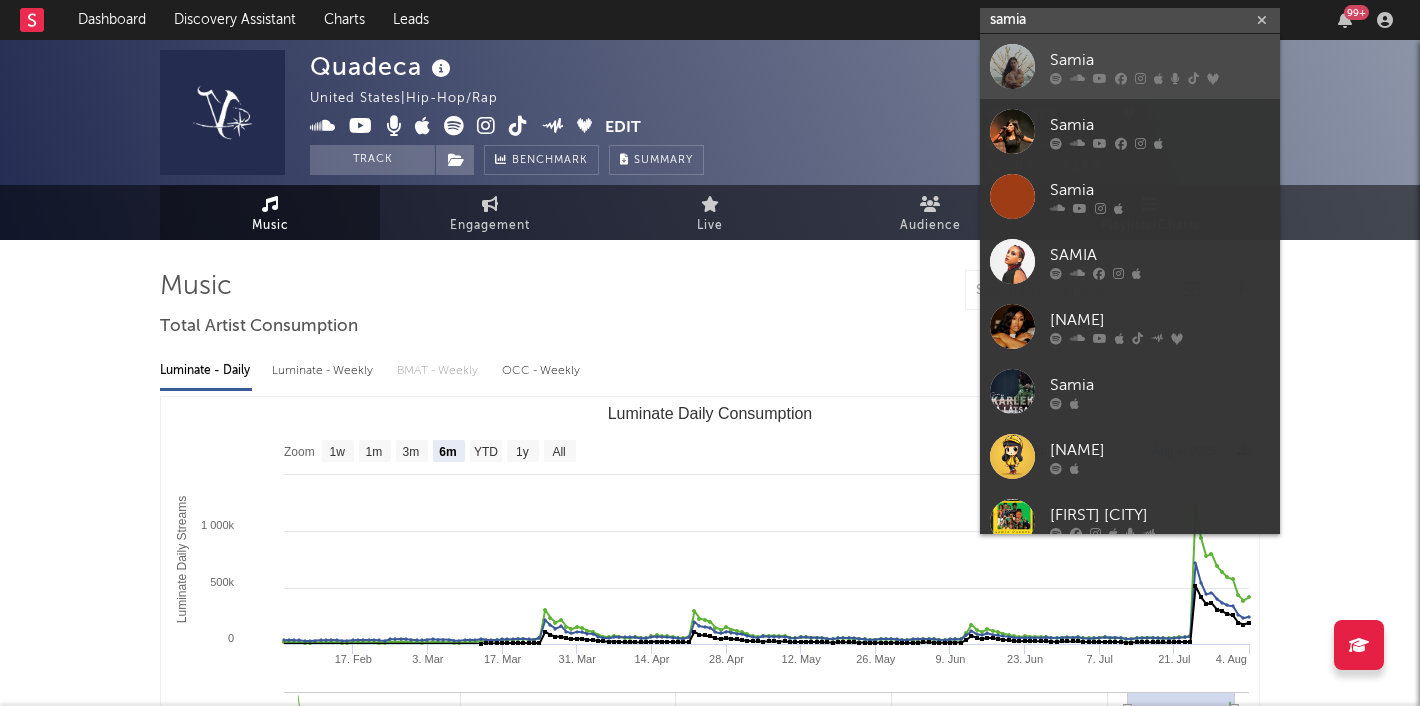 type on "samia" 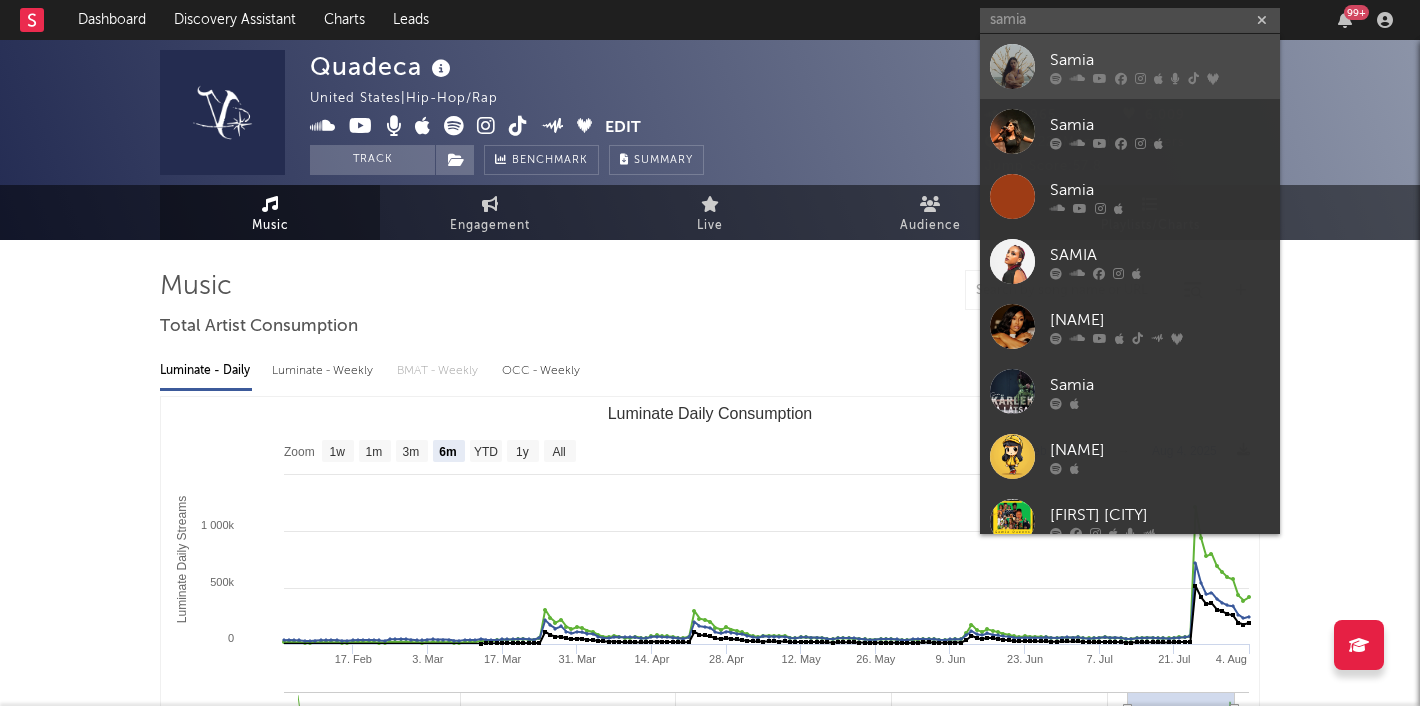 click at bounding box center [1012, 66] 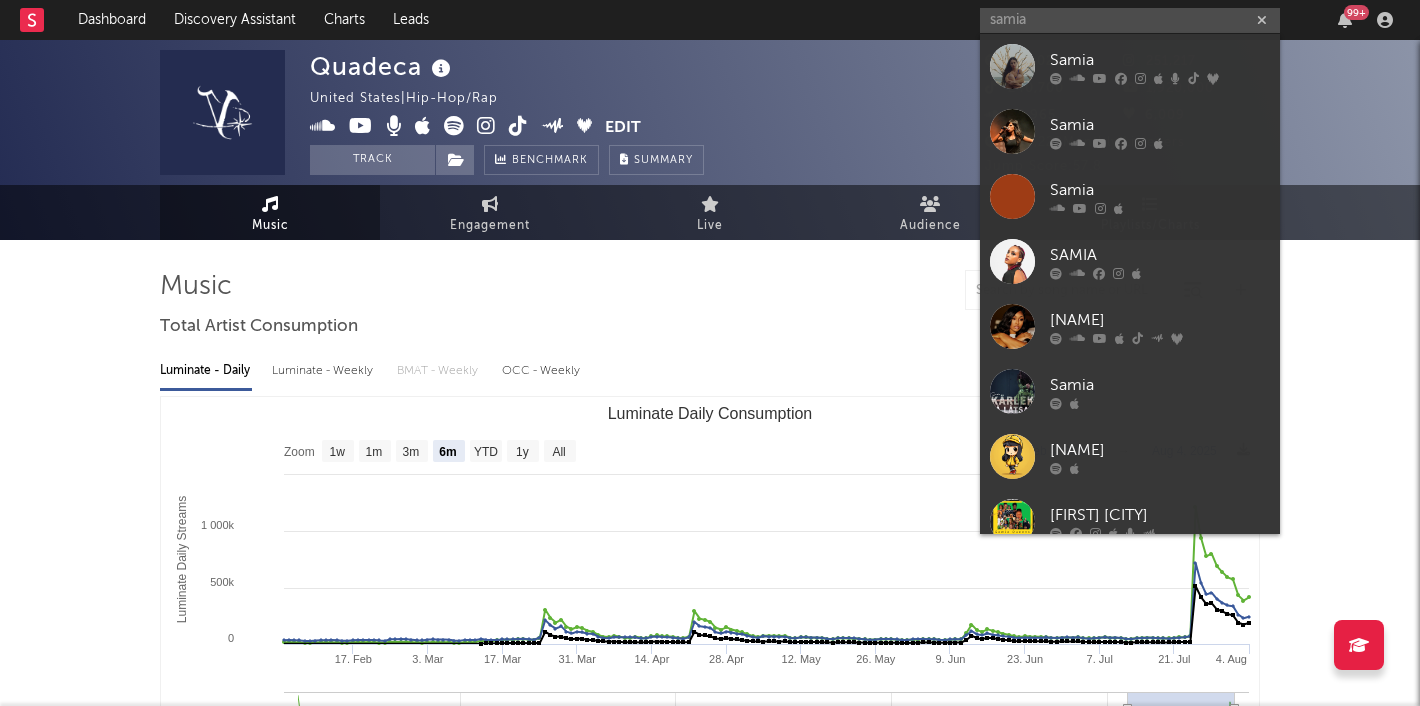 type 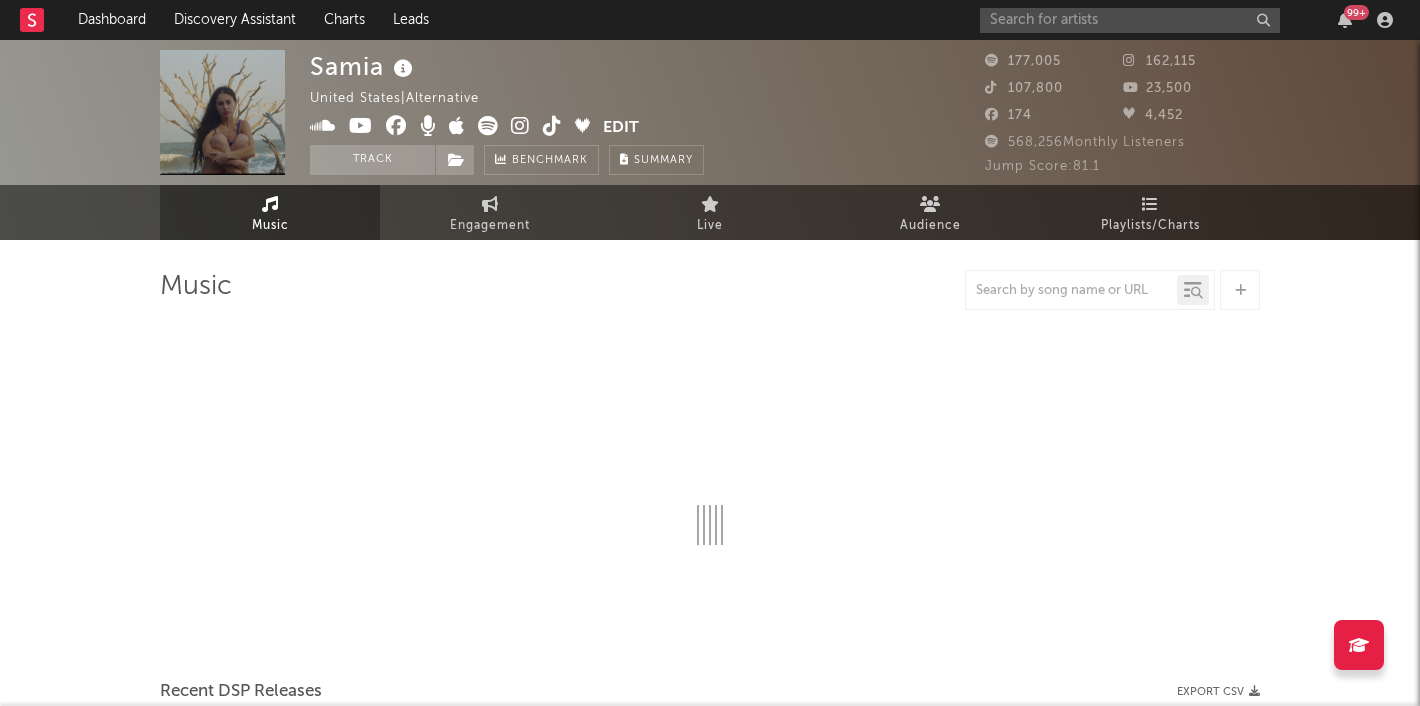 select on "6m" 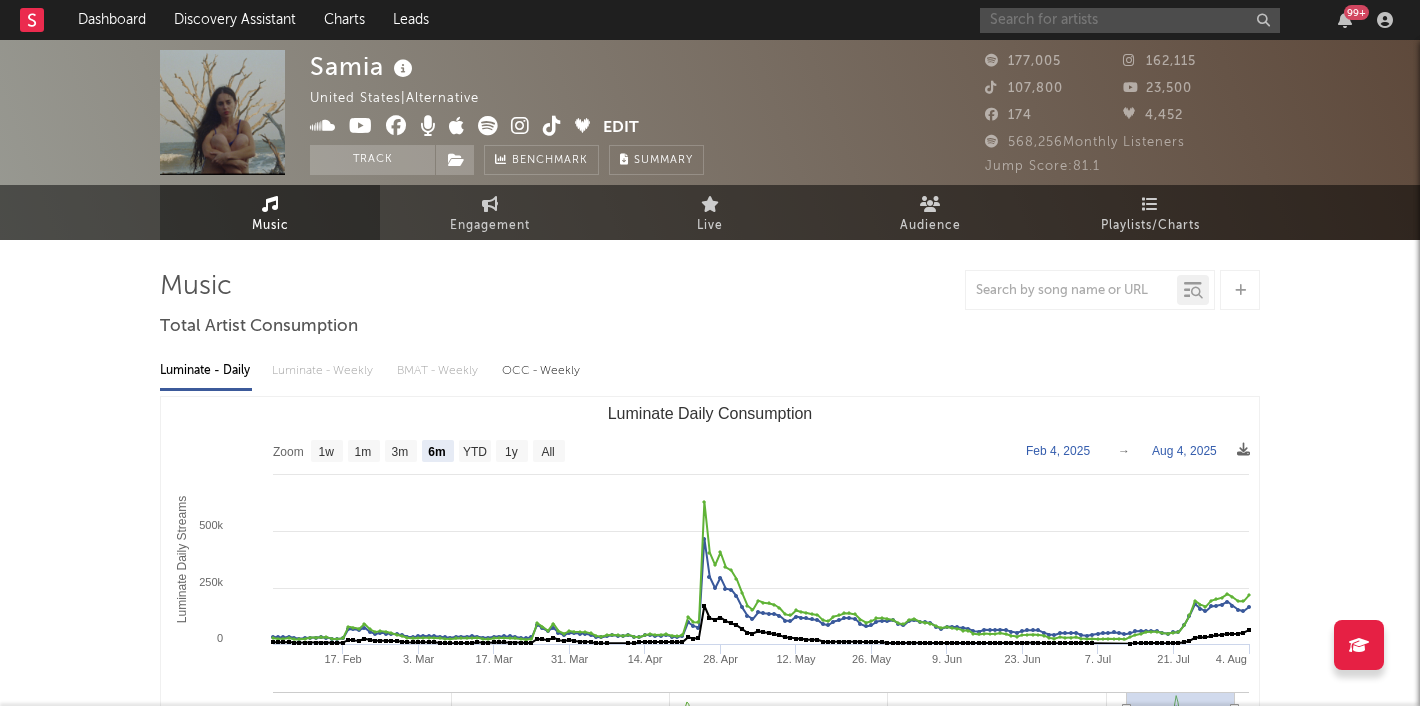 click at bounding box center [1130, 20] 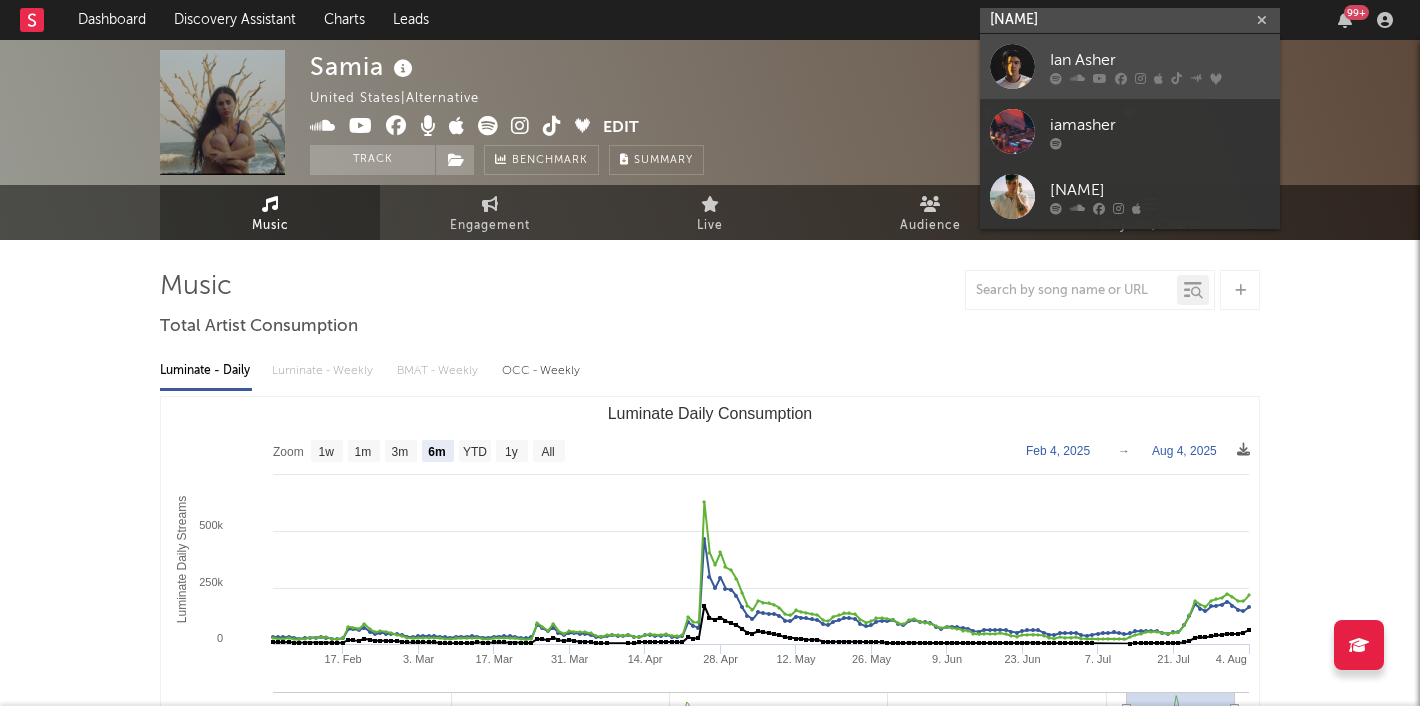 type on "ian asher" 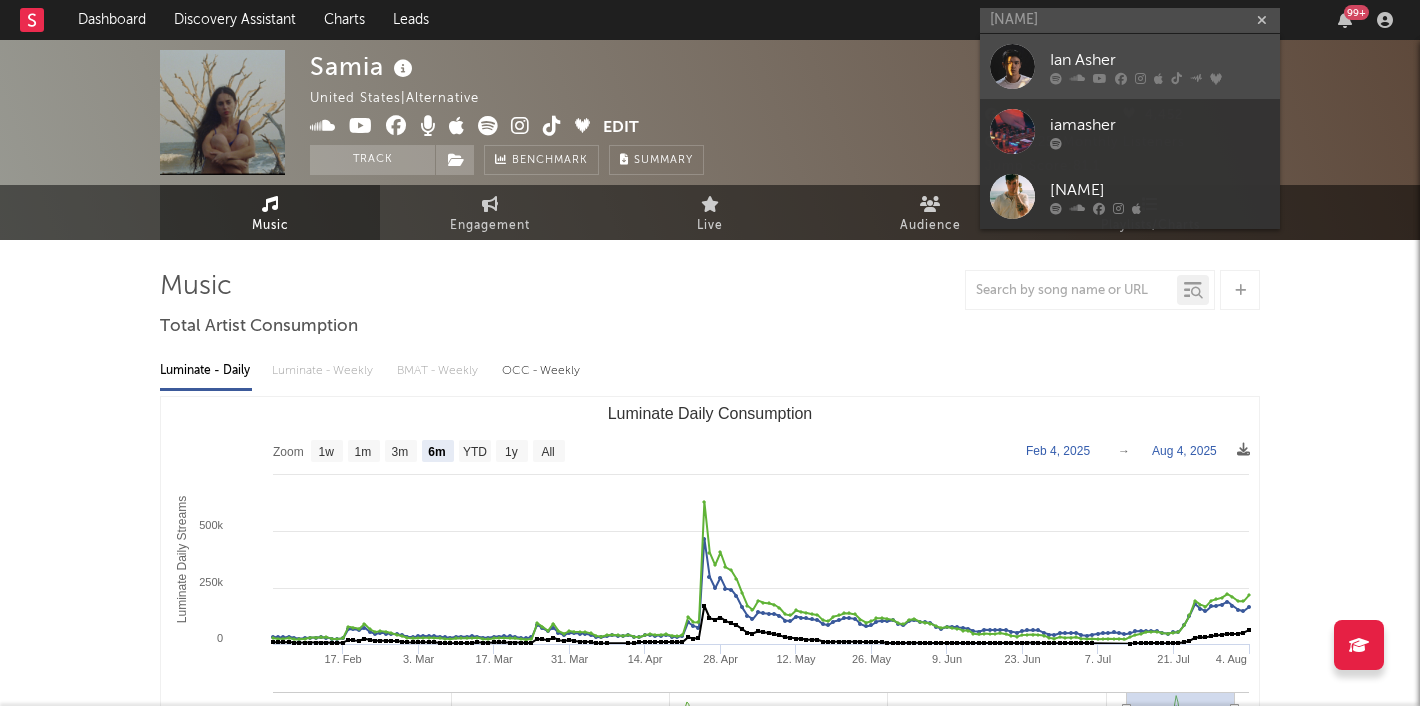 click on "Ian Asher" at bounding box center (1130, 66) 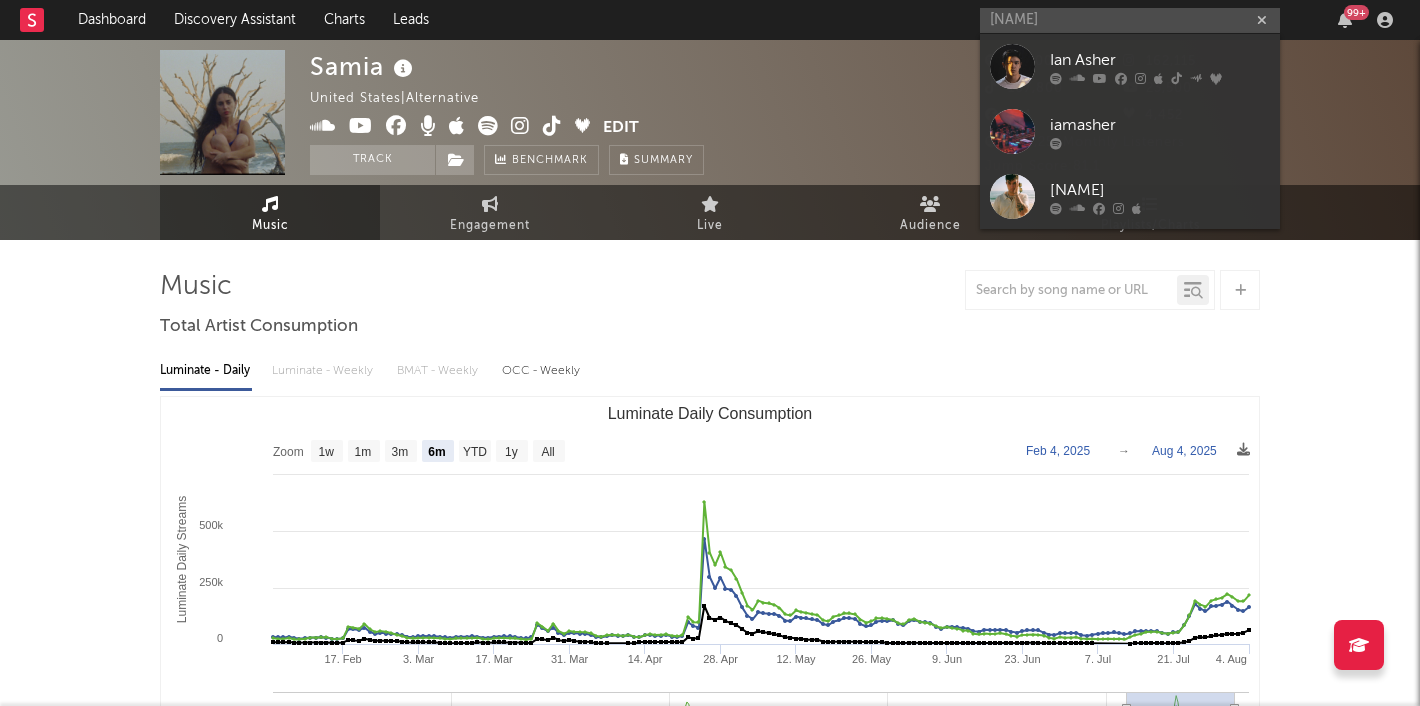 type 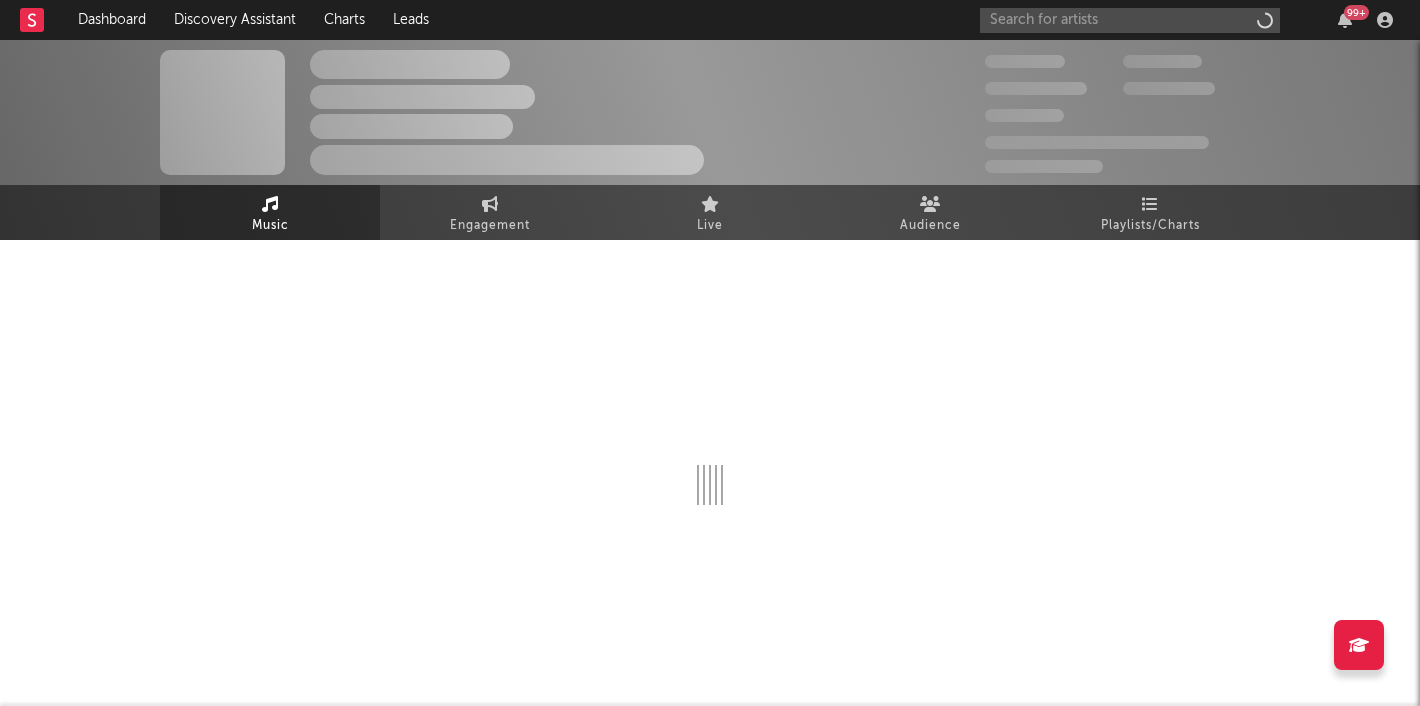 click on "Dashboard Discovery Assistant Charts Leads 99 +" at bounding box center (710, 20) 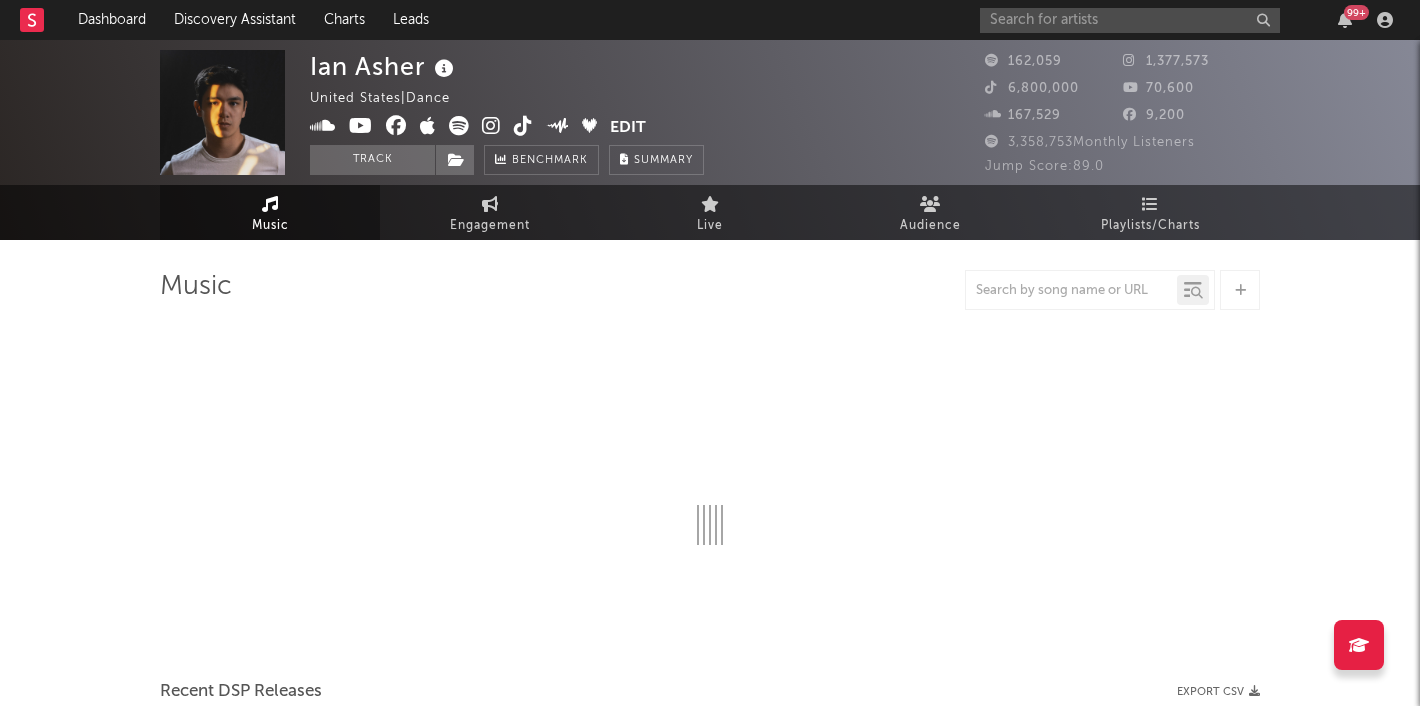 select on "6m" 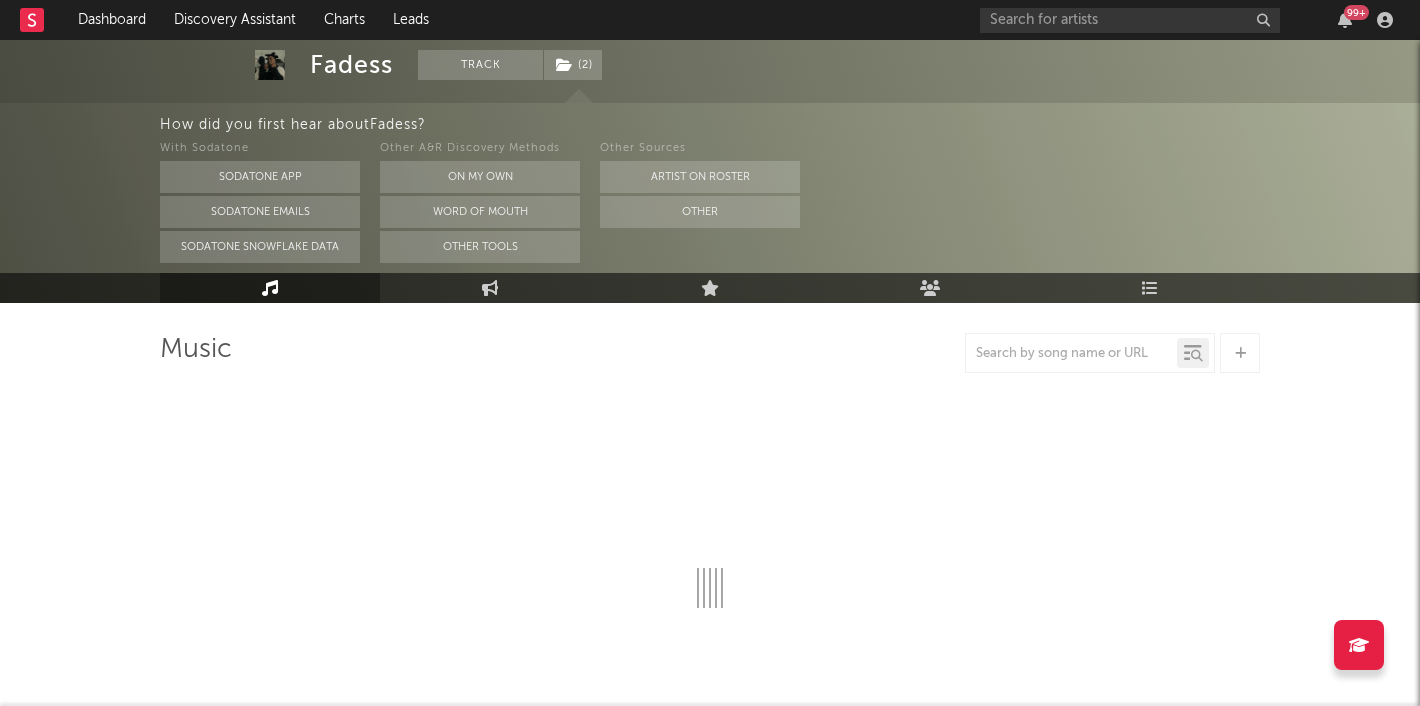 scroll, scrollTop: 104, scrollLeft: 0, axis: vertical 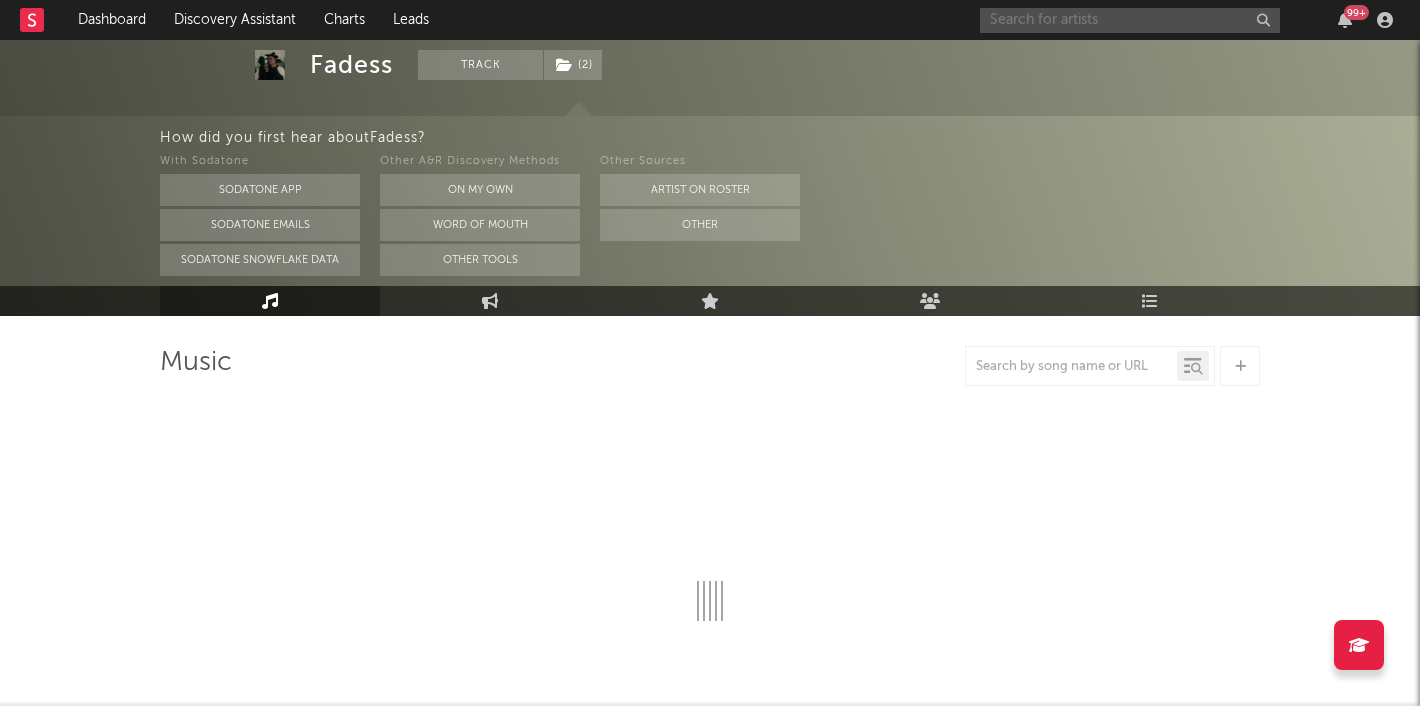 click at bounding box center [1130, 20] 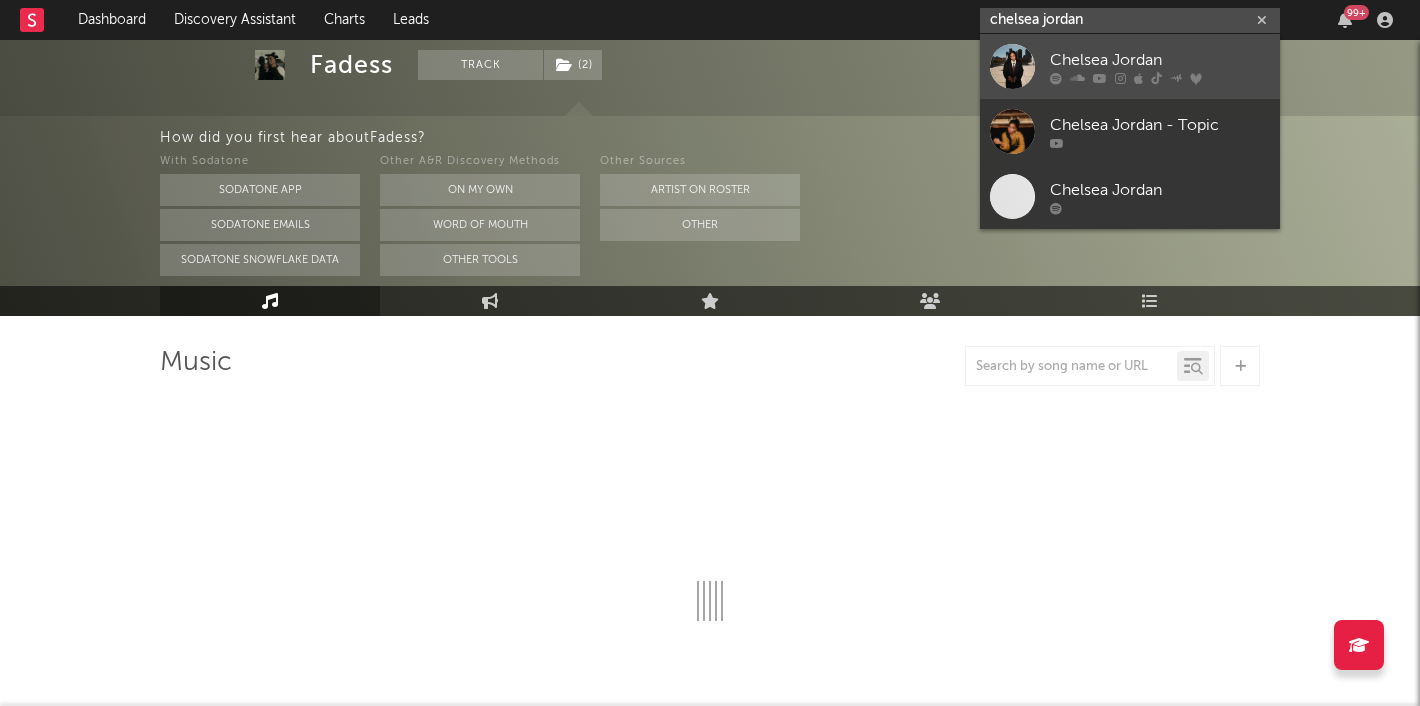 type on "chelsea jordan" 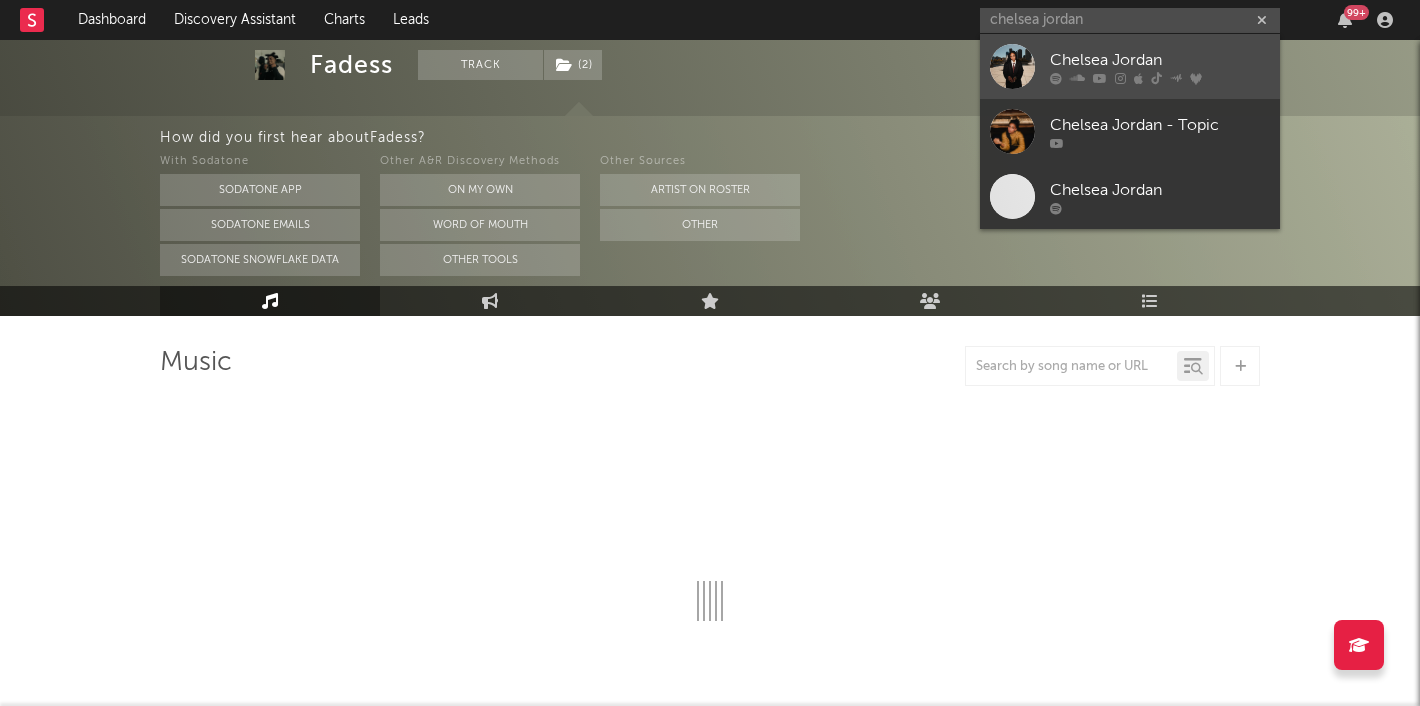 click at bounding box center [1012, 66] 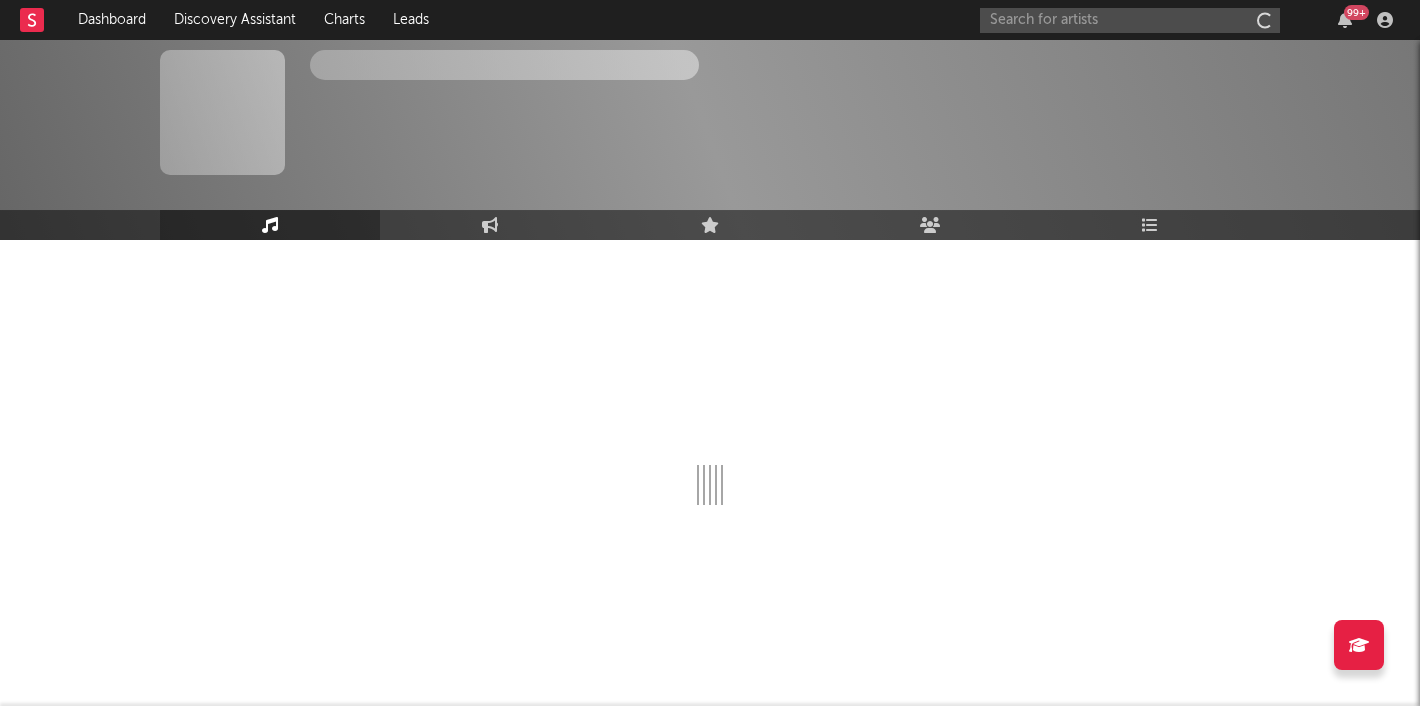 scroll, scrollTop: 0, scrollLeft: 0, axis: both 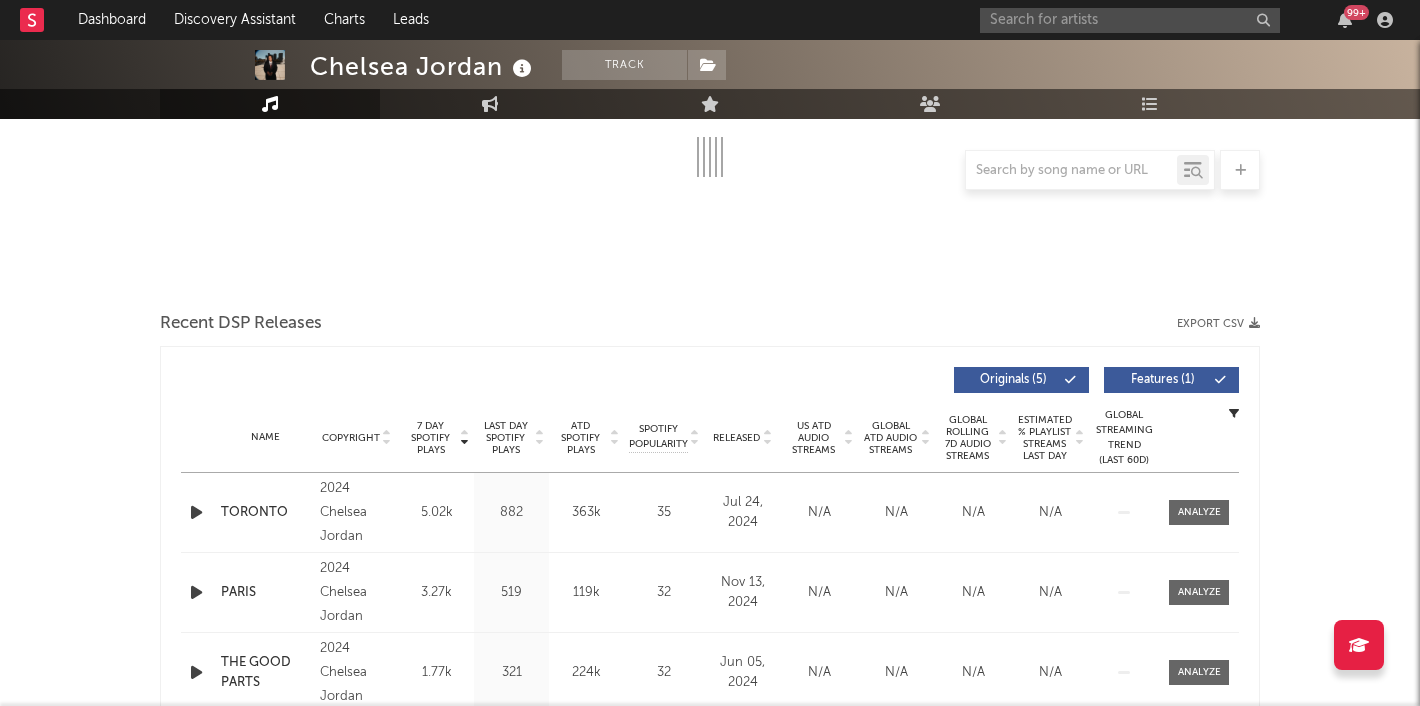 select on "1w" 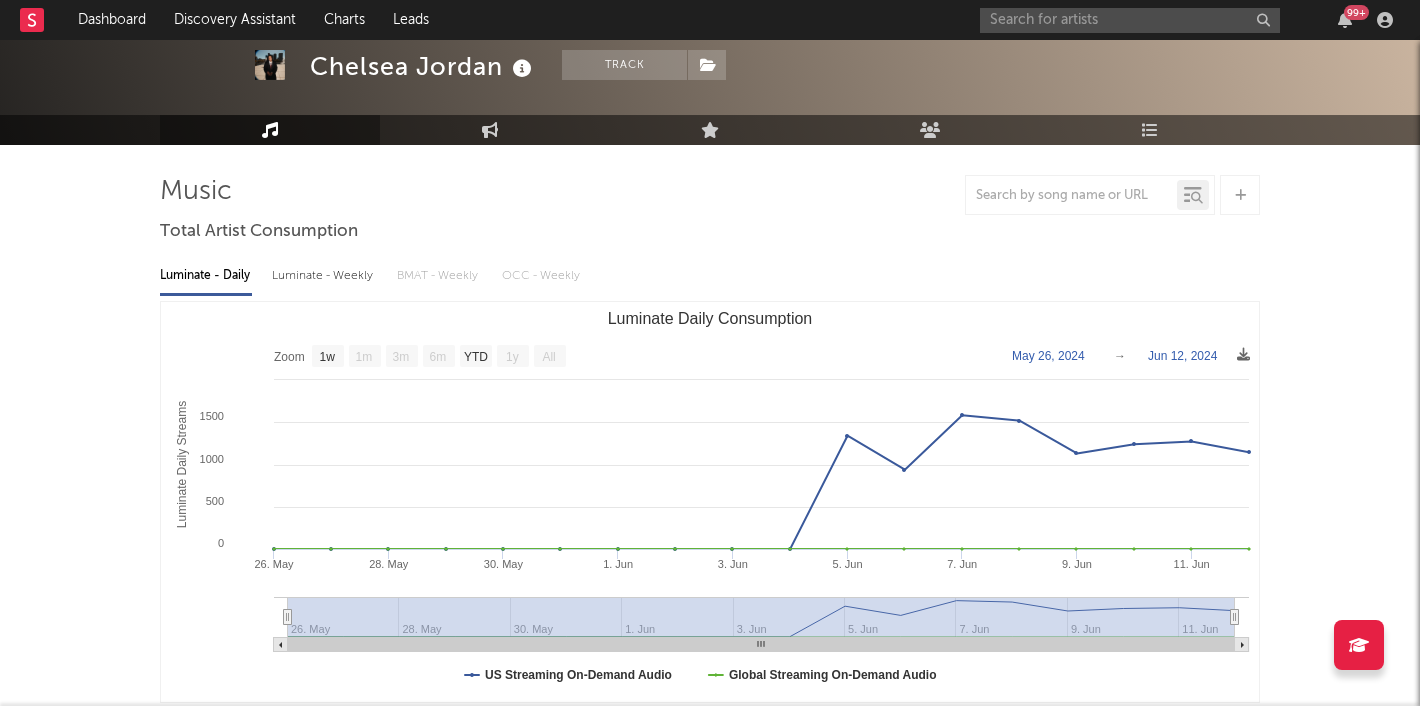 scroll, scrollTop: 0, scrollLeft: 0, axis: both 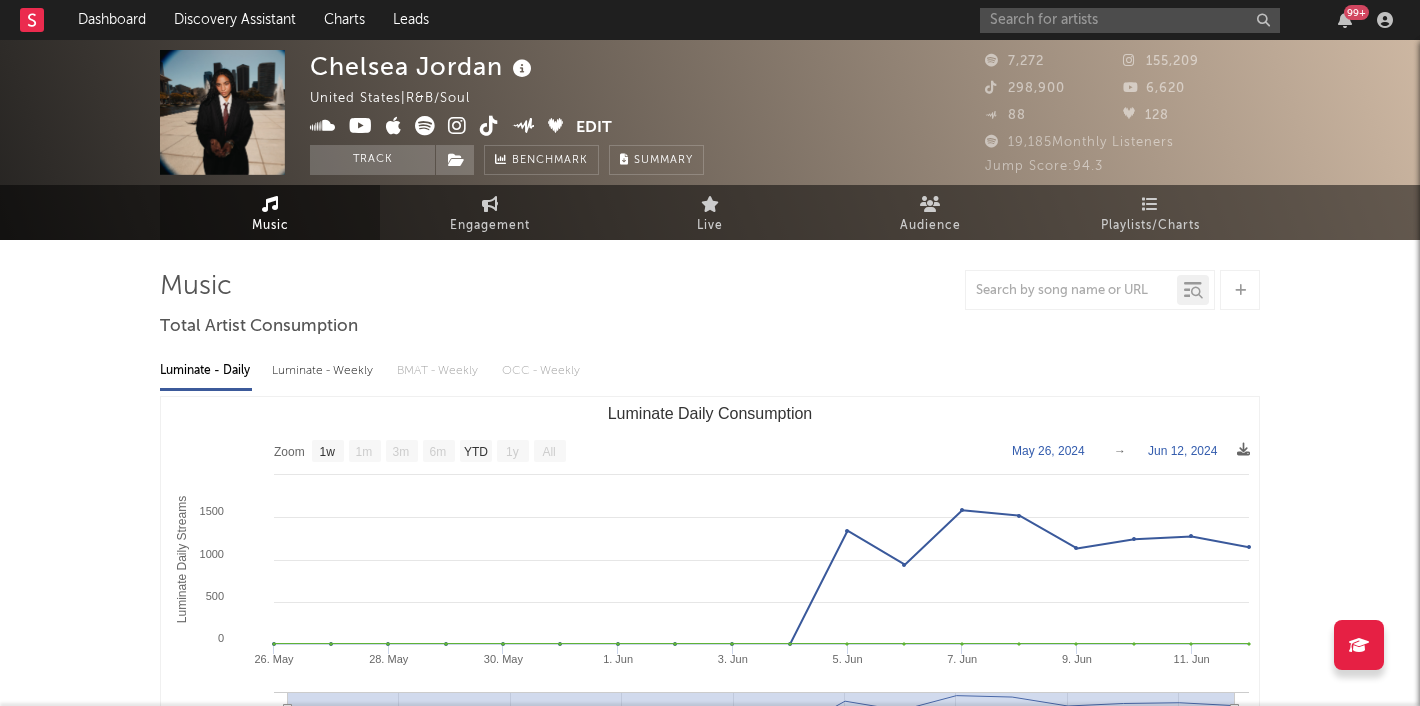 click at bounding box center (489, 126) 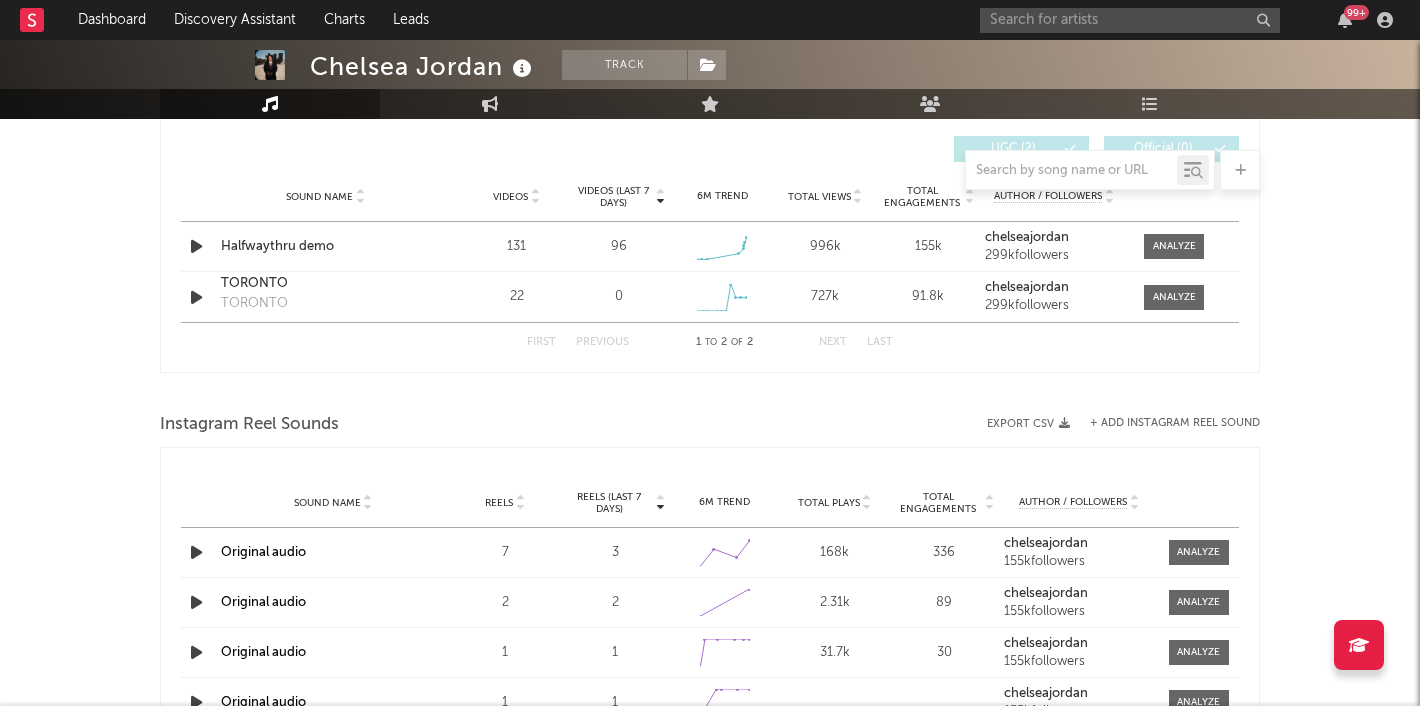 scroll, scrollTop: 1383, scrollLeft: 0, axis: vertical 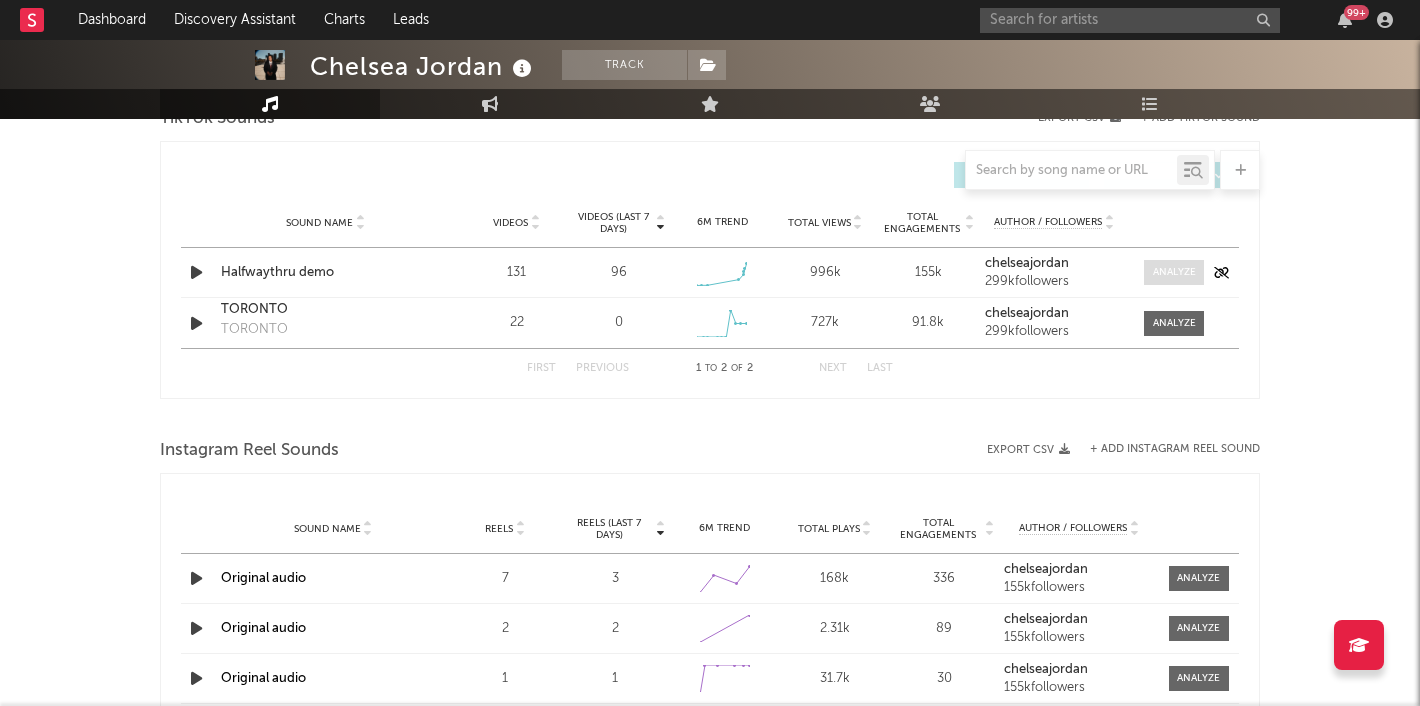 click at bounding box center [1174, 272] 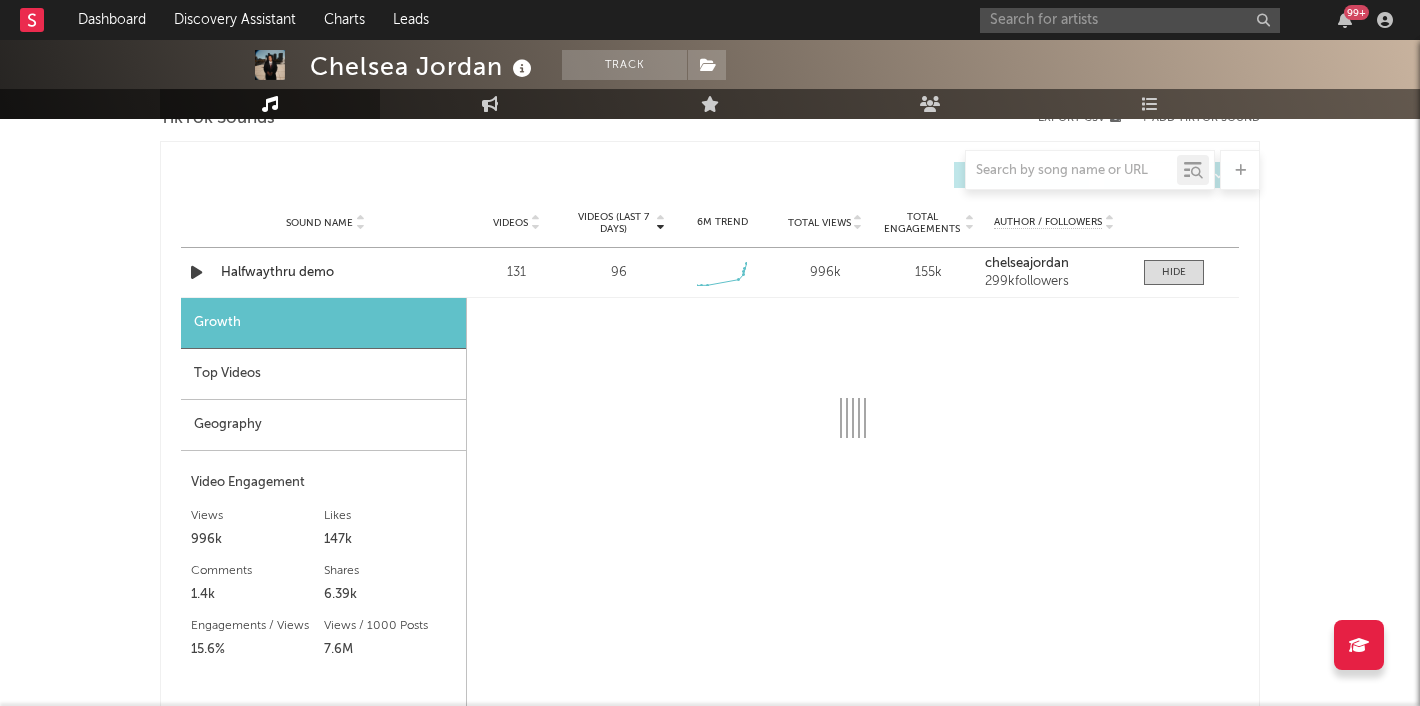 select on "1w" 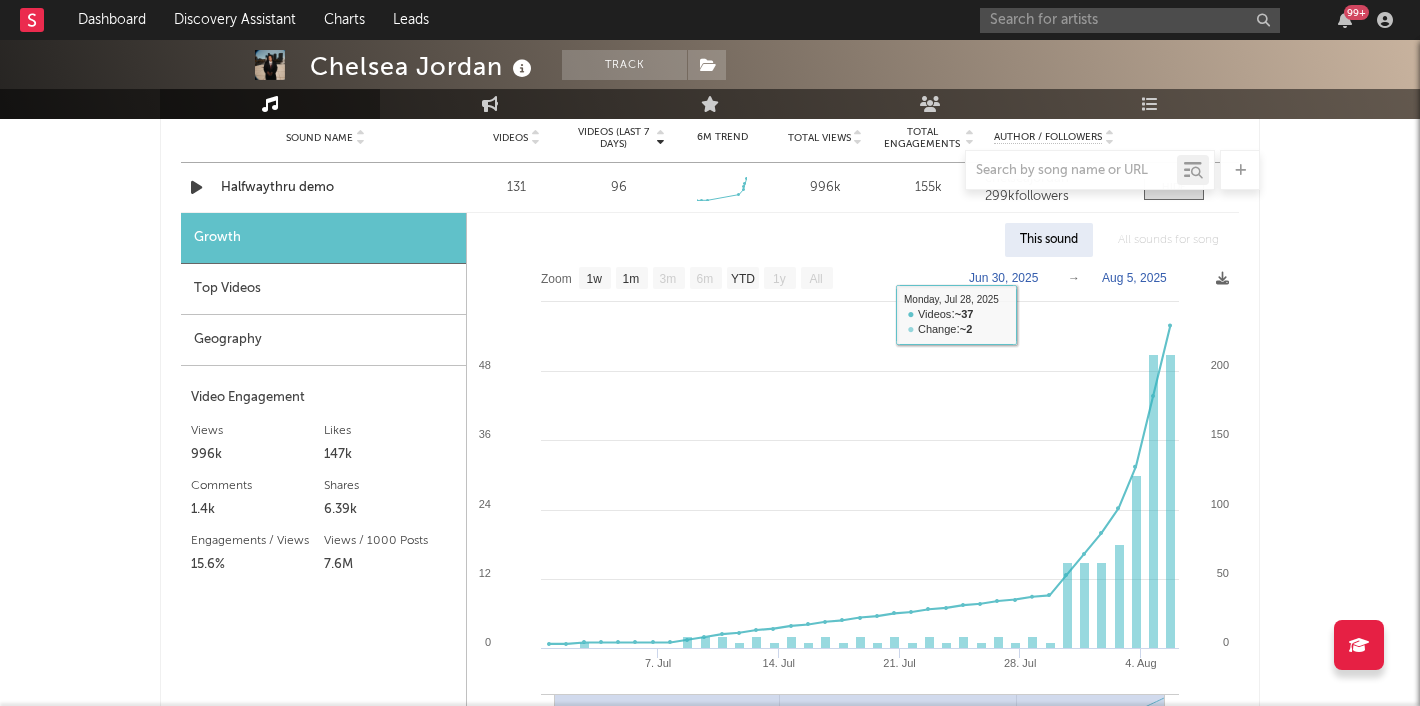 scroll, scrollTop: 1403, scrollLeft: 0, axis: vertical 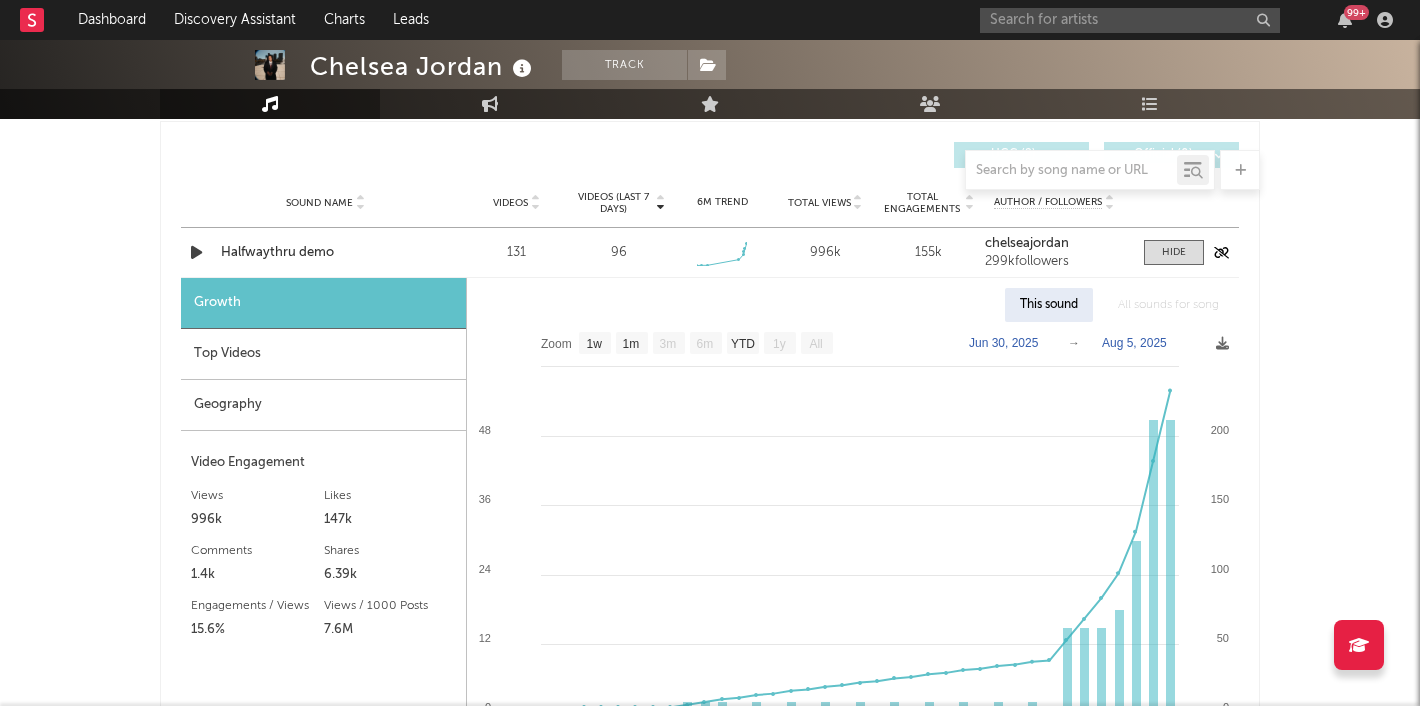 click on "Halfwaythru demo" at bounding box center (325, 253) 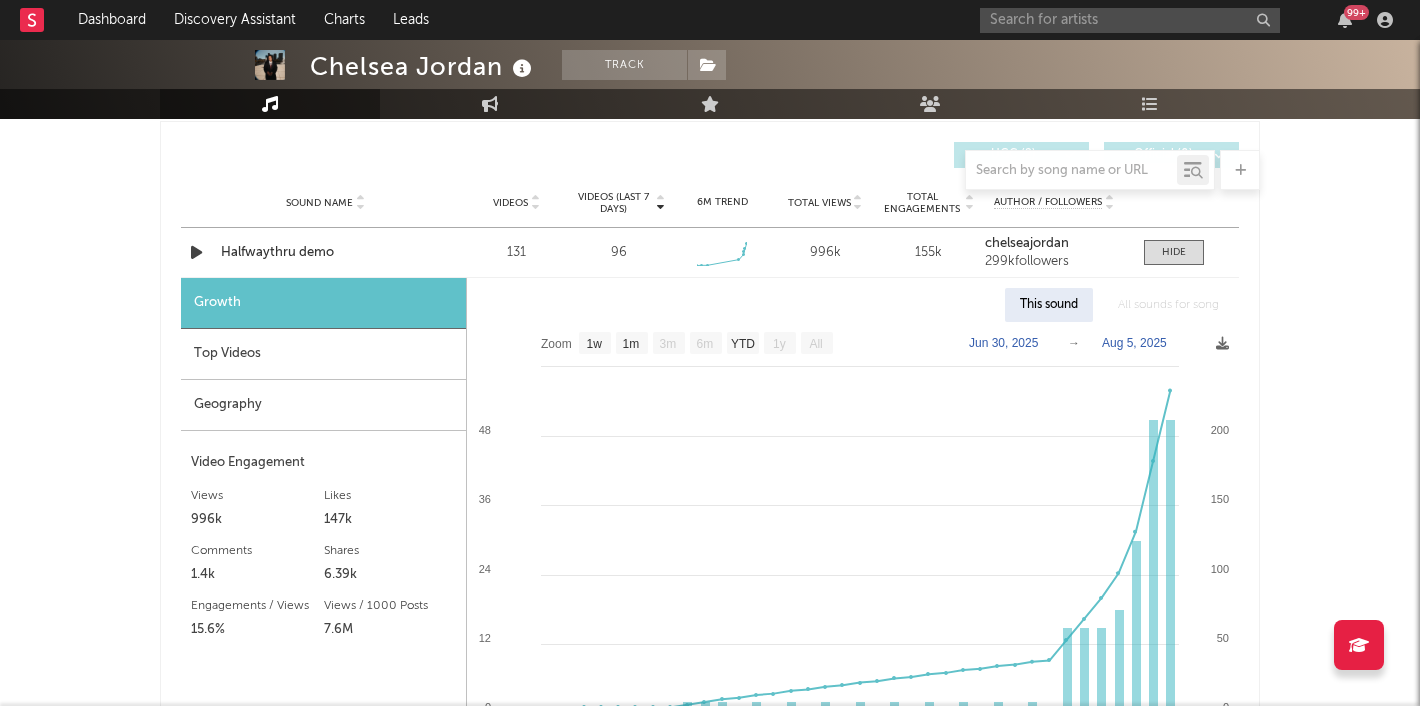 scroll, scrollTop: 1318, scrollLeft: 0, axis: vertical 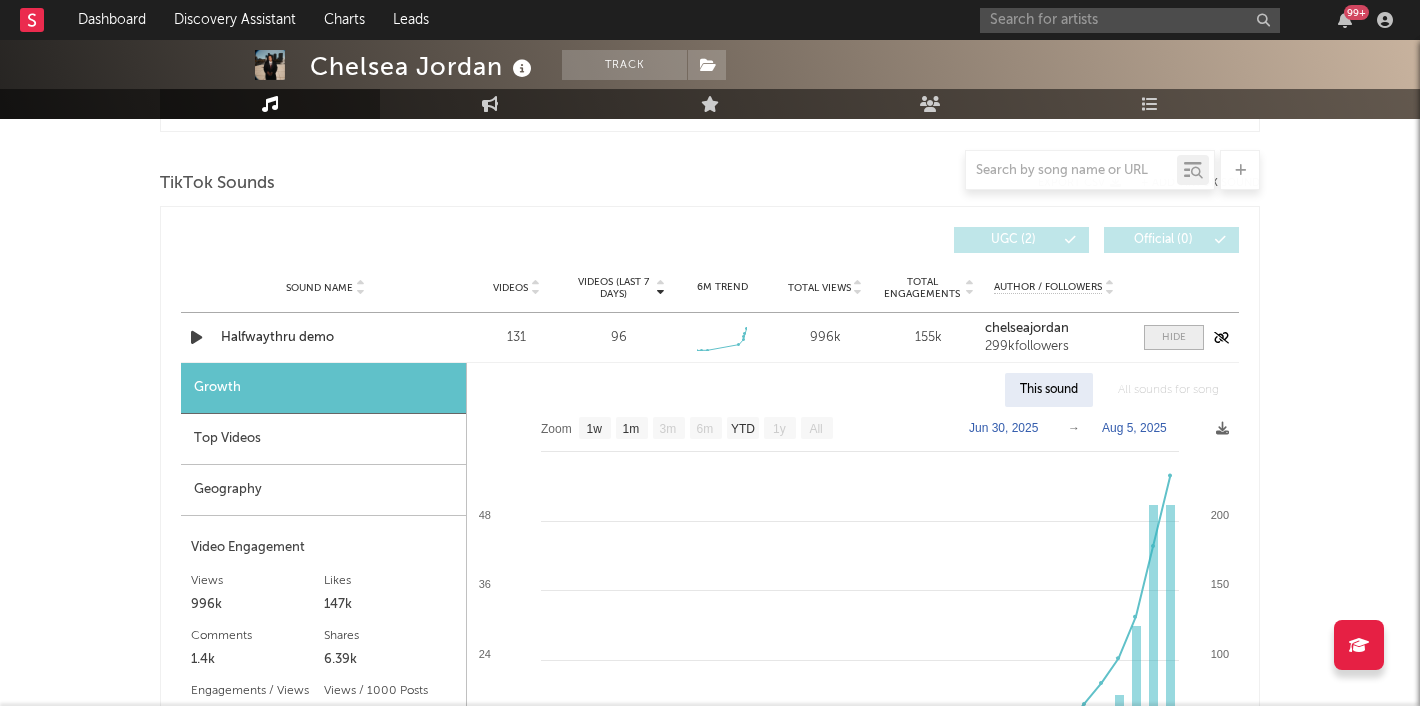 click at bounding box center [1174, 337] 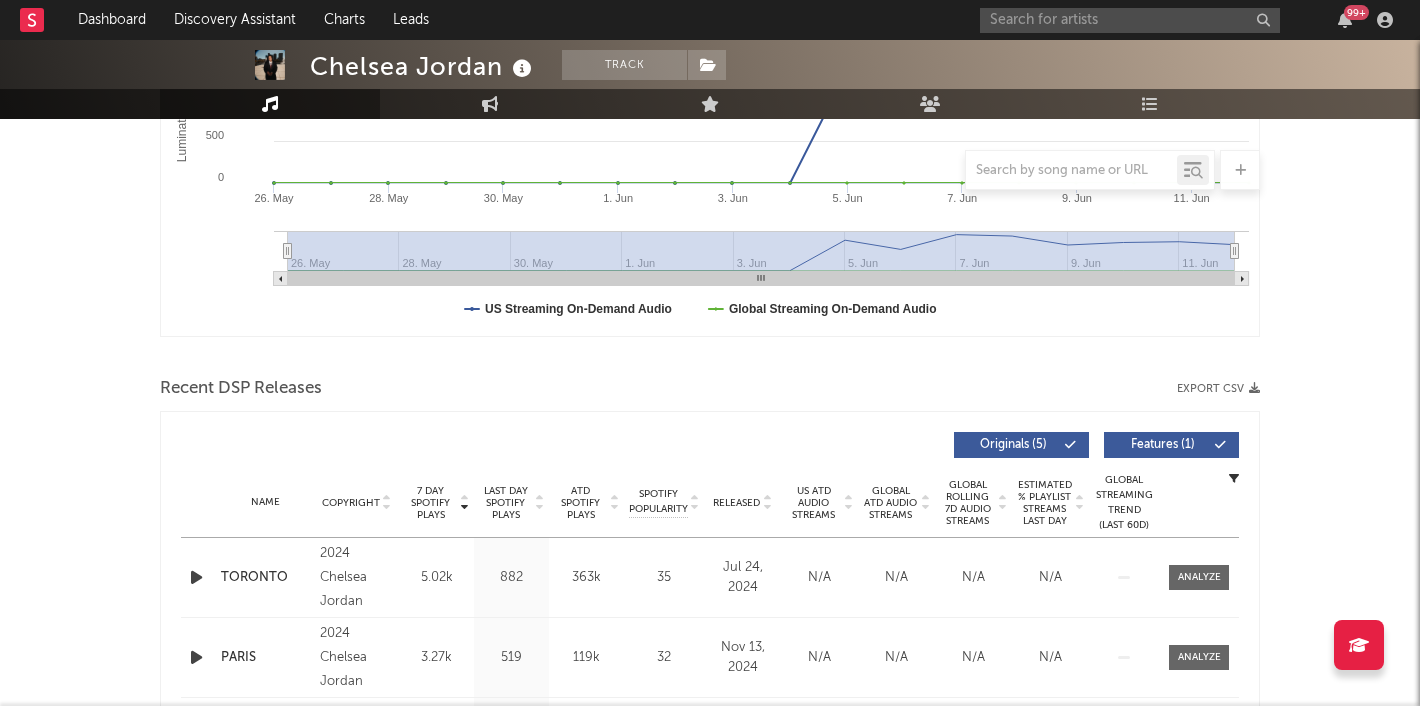 scroll, scrollTop: 376, scrollLeft: 0, axis: vertical 